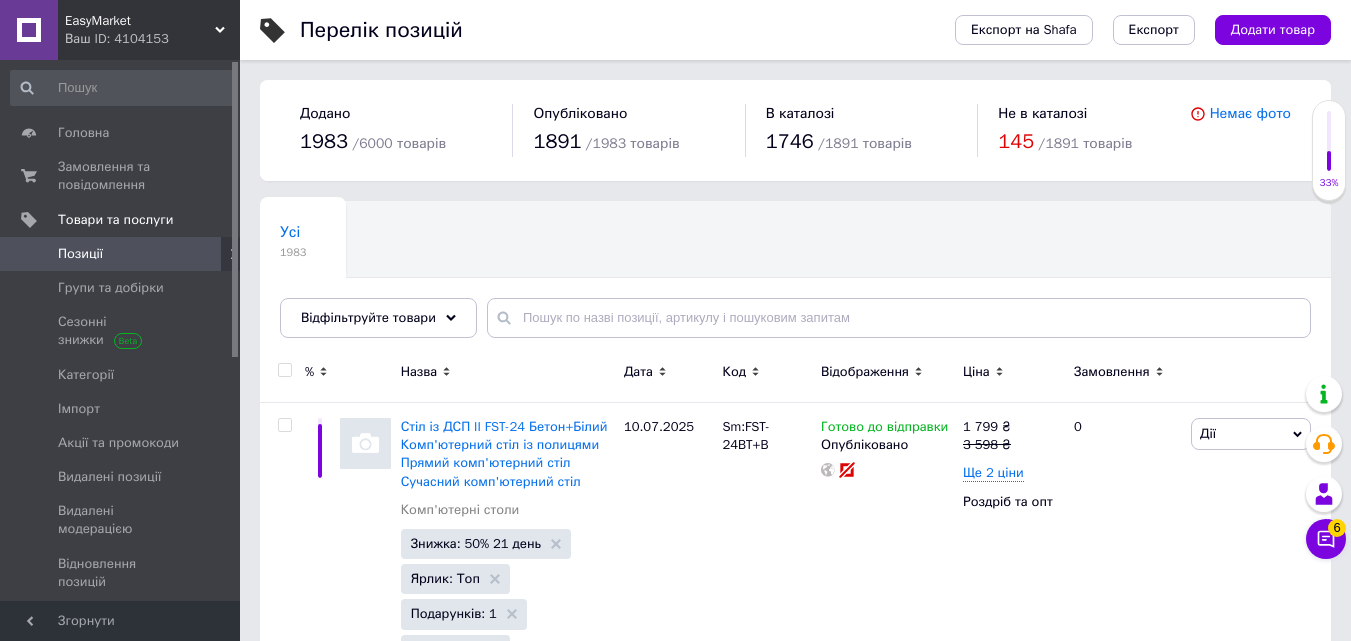 click on "Усі 1983 Ok Відфільтровано...  Зберегти" at bounding box center (795, 279) 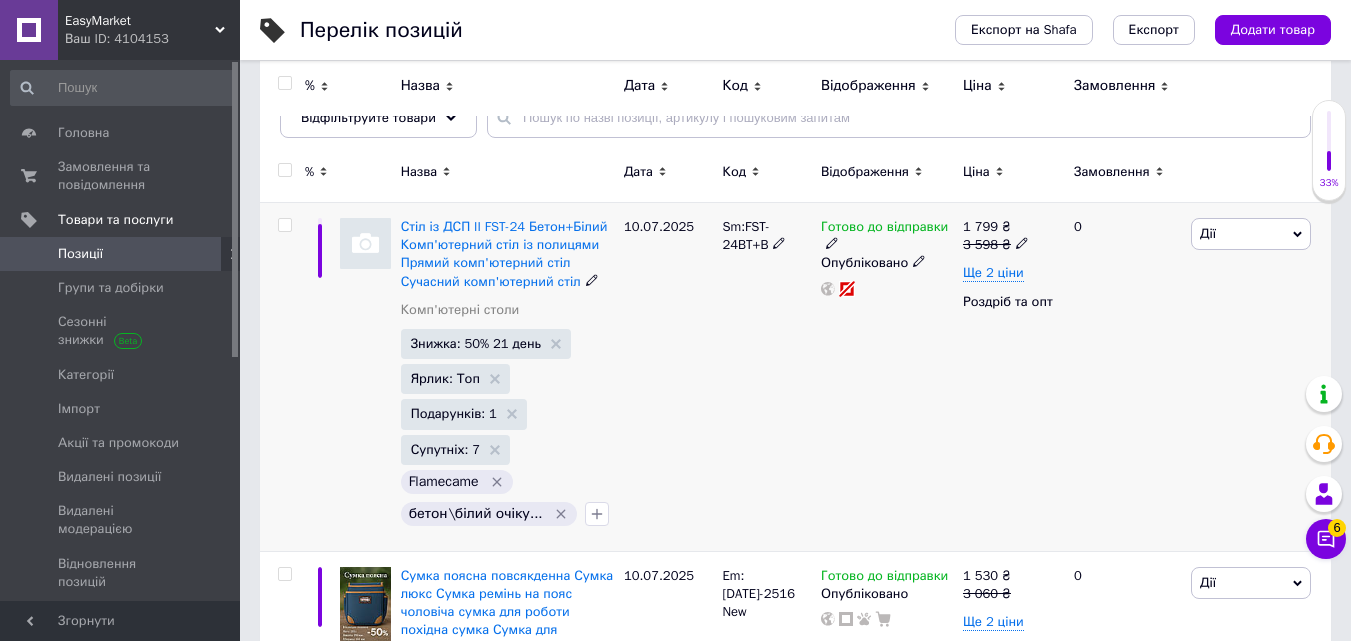 scroll, scrollTop: 500, scrollLeft: 0, axis: vertical 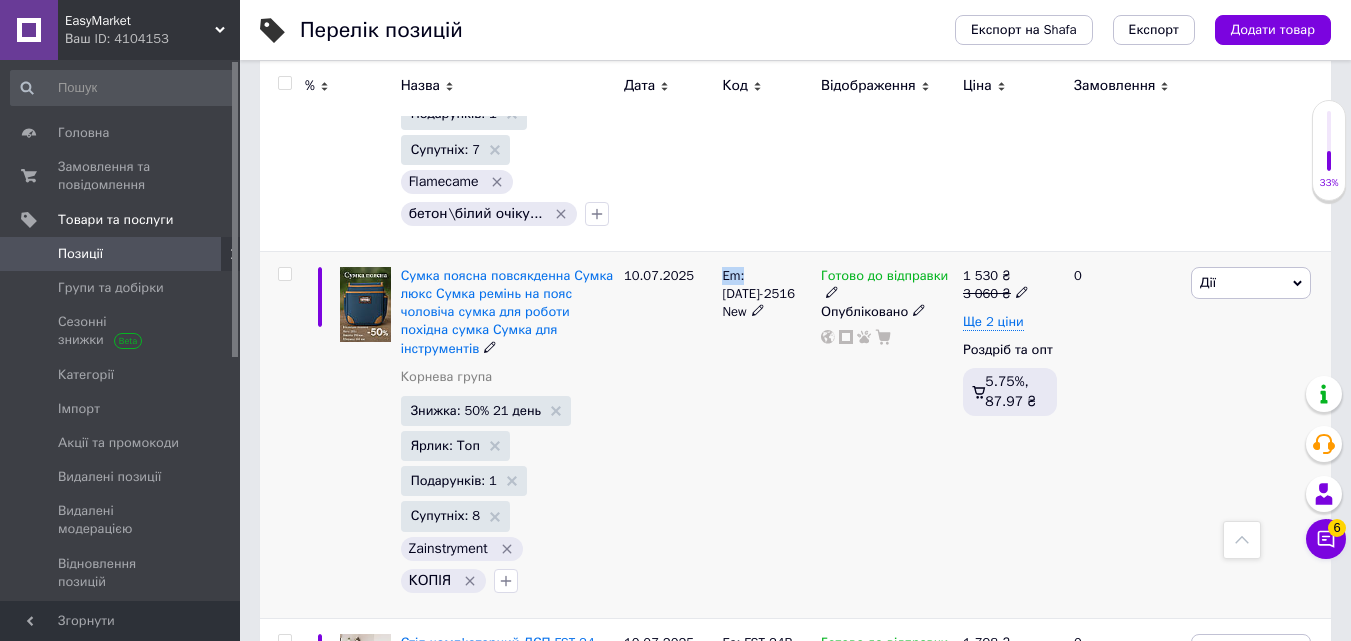drag, startPoint x: 724, startPoint y: 282, endPoint x: 743, endPoint y: 280, distance: 19.104973 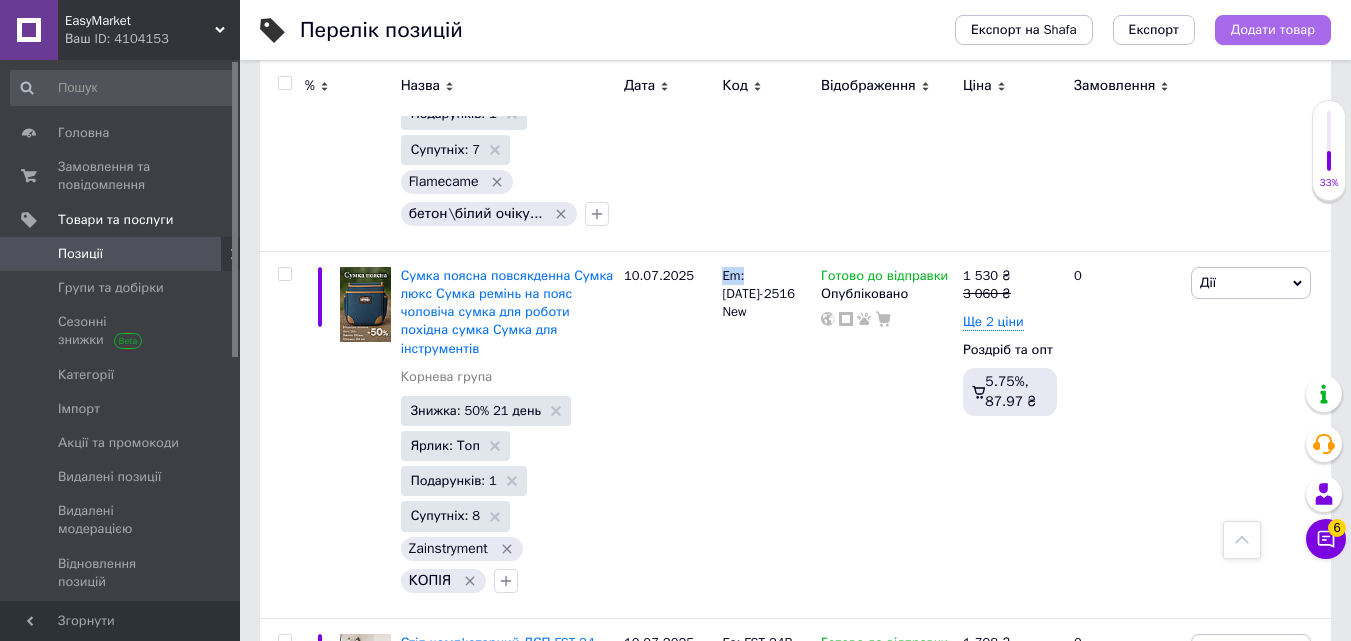 click on "Додати товар" at bounding box center [1273, 30] 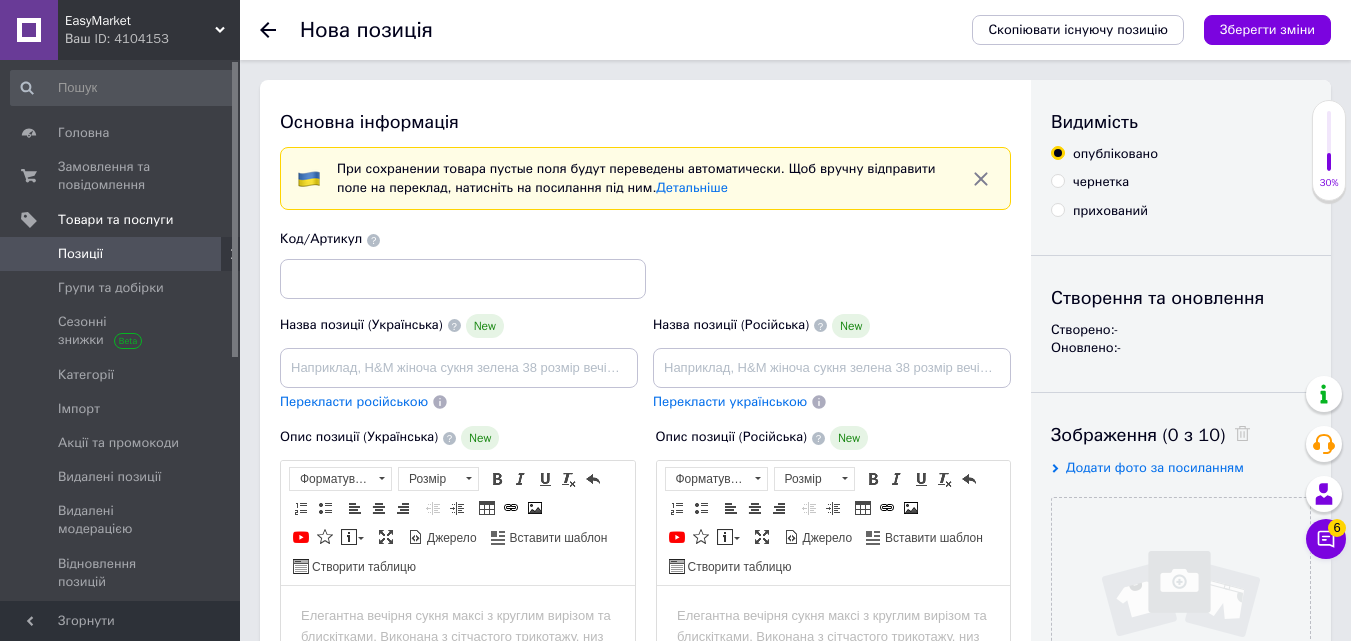 scroll, scrollTop: 0, scrollLeft: 0, axis: both 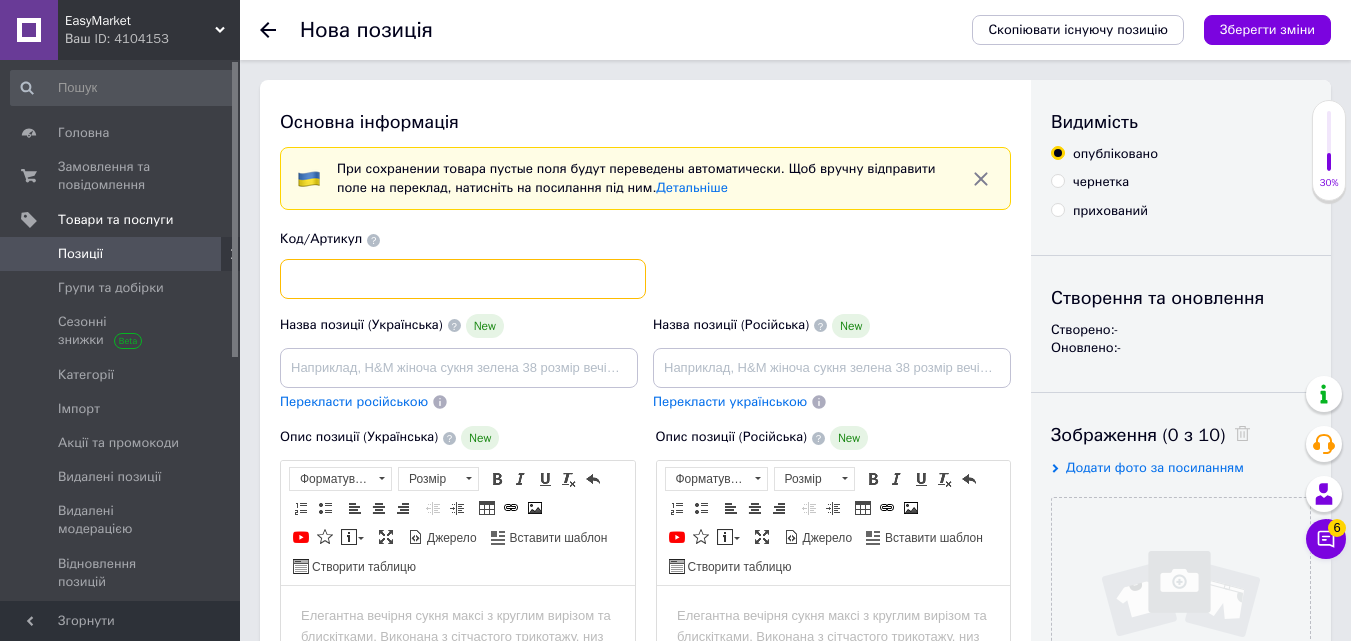 click at bounding box center (463, 279) 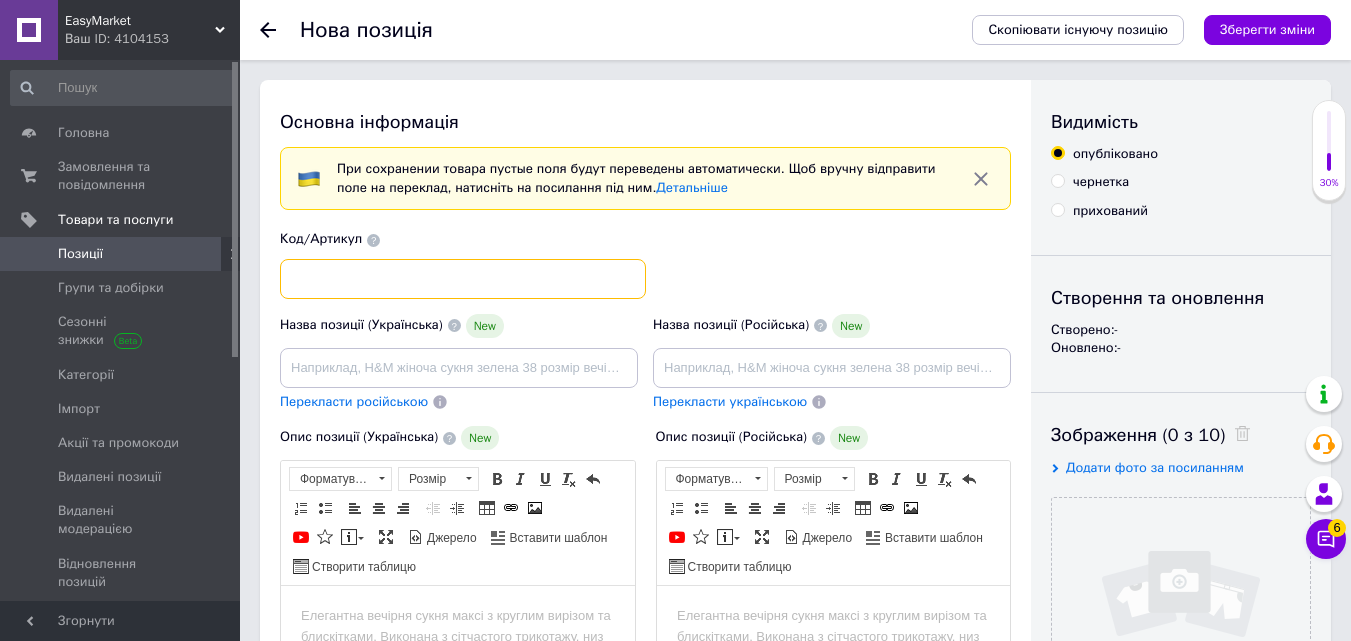 paste on "Em:" 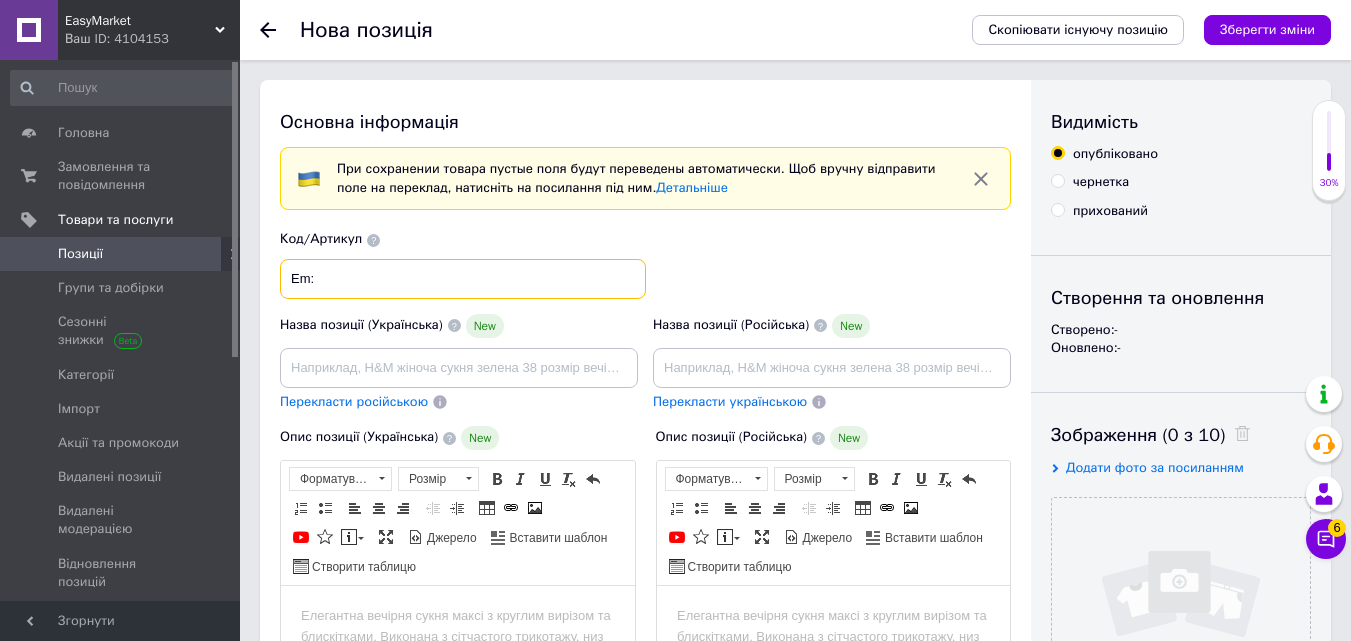 click on "Em:" at bounding box center (463, 279) 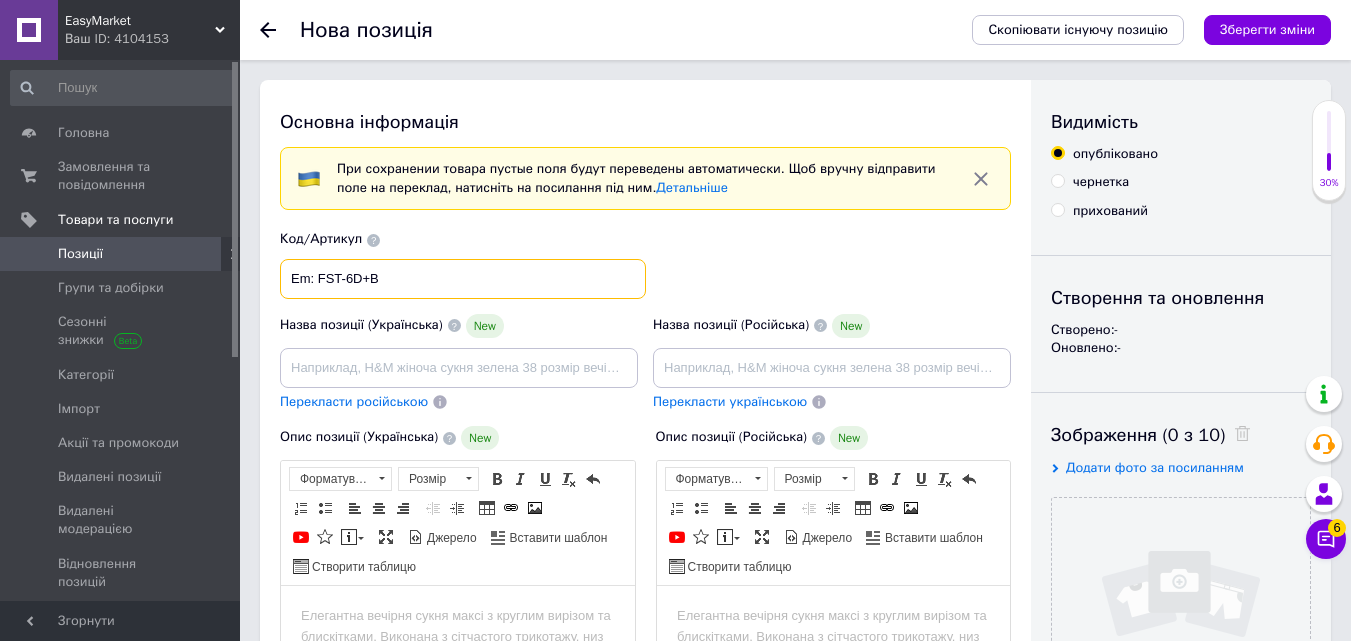 type on "Em: FST-6D+B" 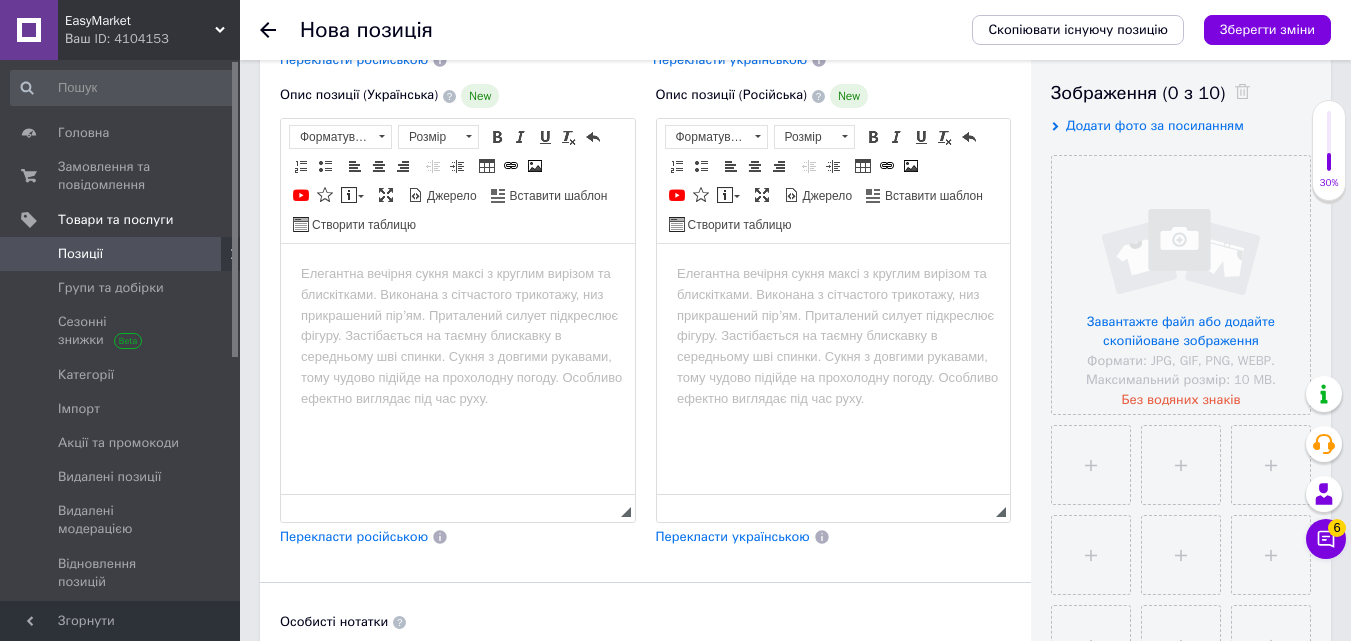 scroll, scrollTop: 400, scrollLeft: 0, axis: vertical 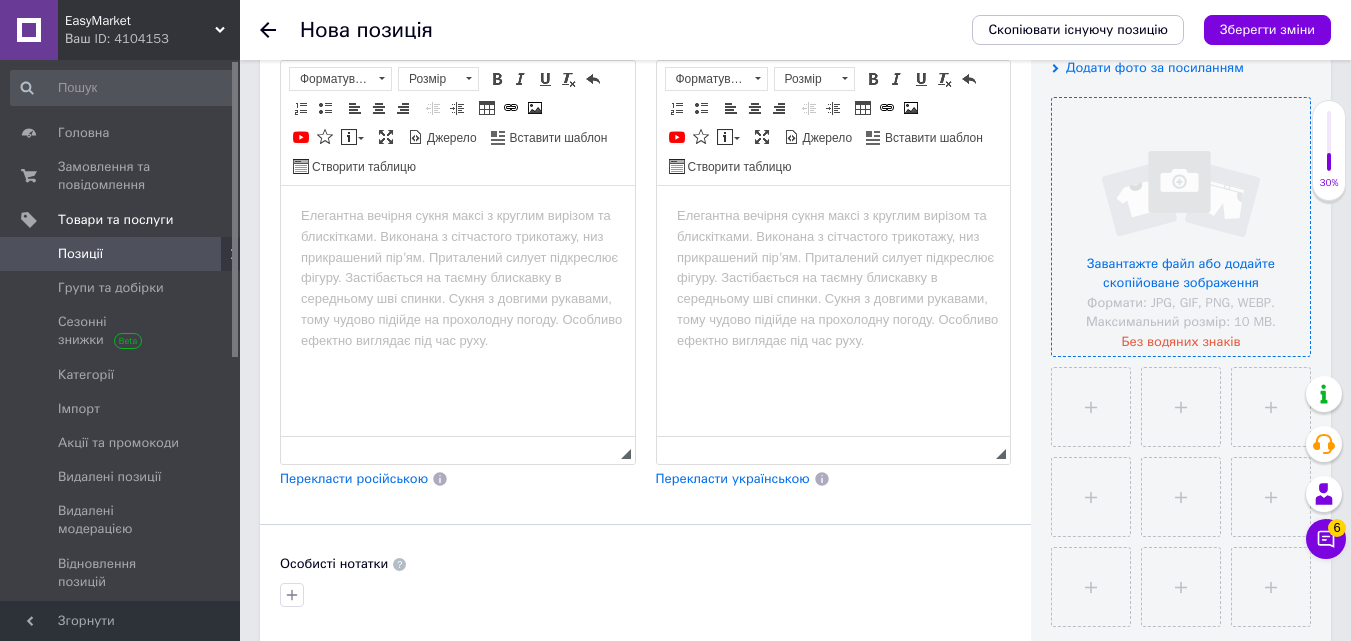 click at bounding box center [1181, 227] 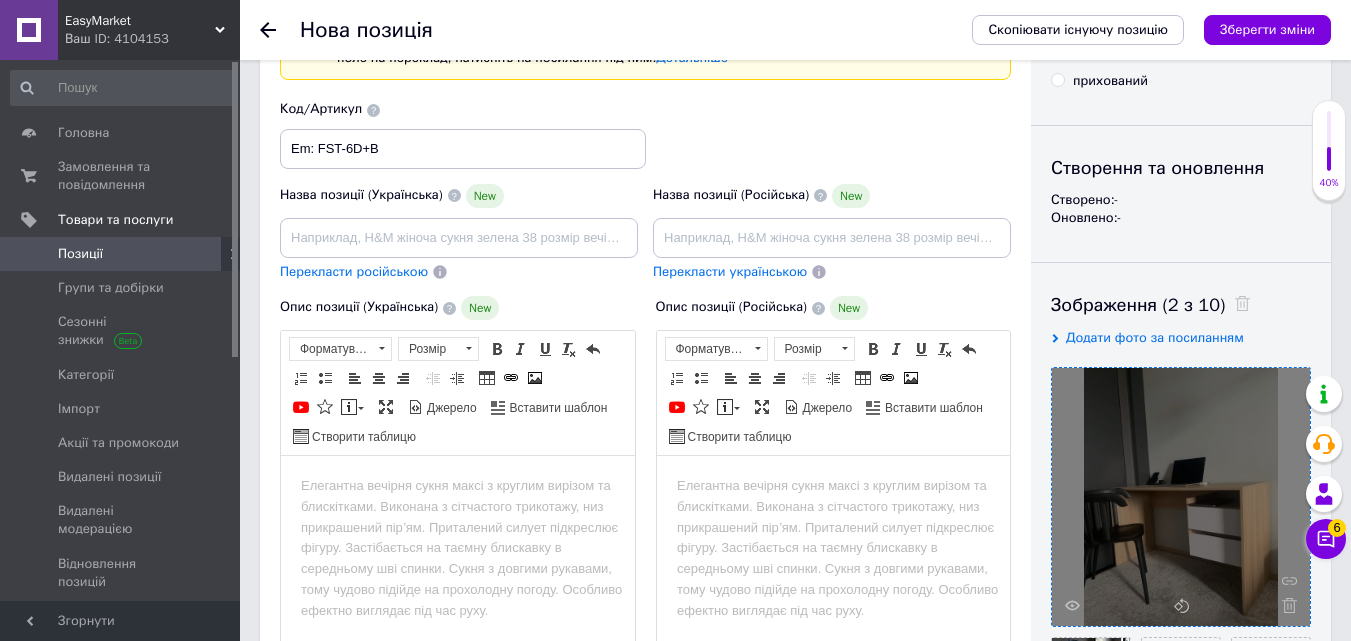 scroll, scrollTop: 0, scrollLeft: 0, axis: both 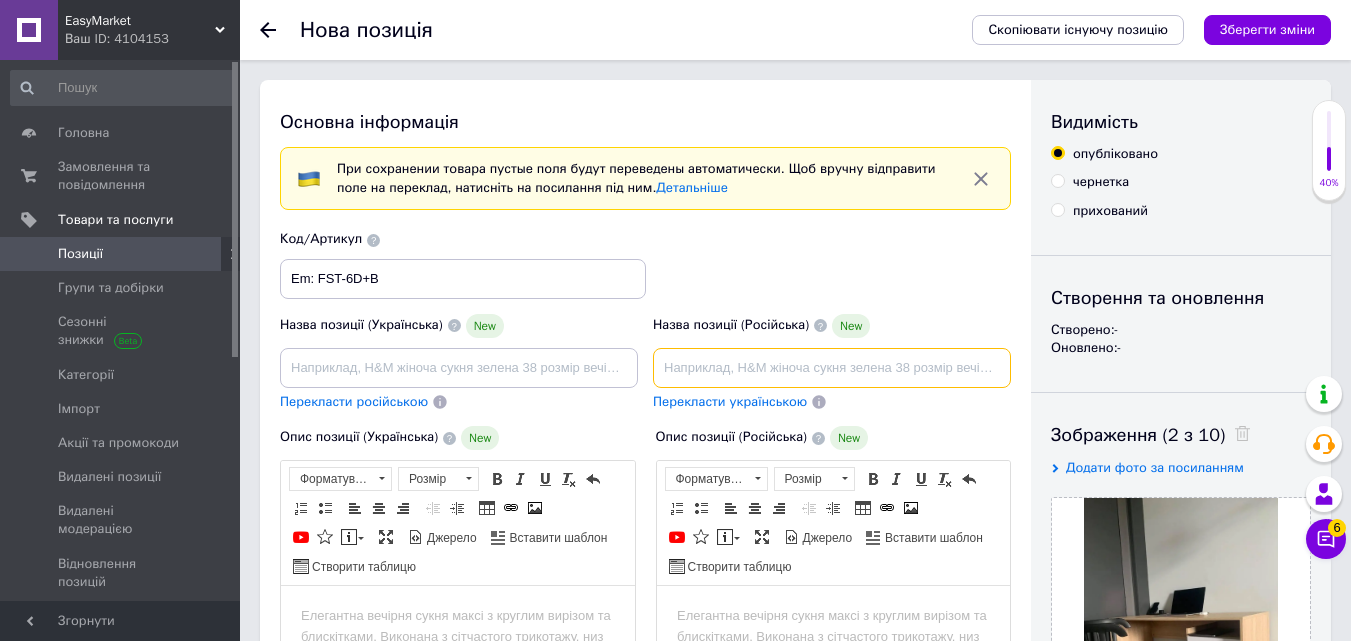 click at bounding box center [832, 368] 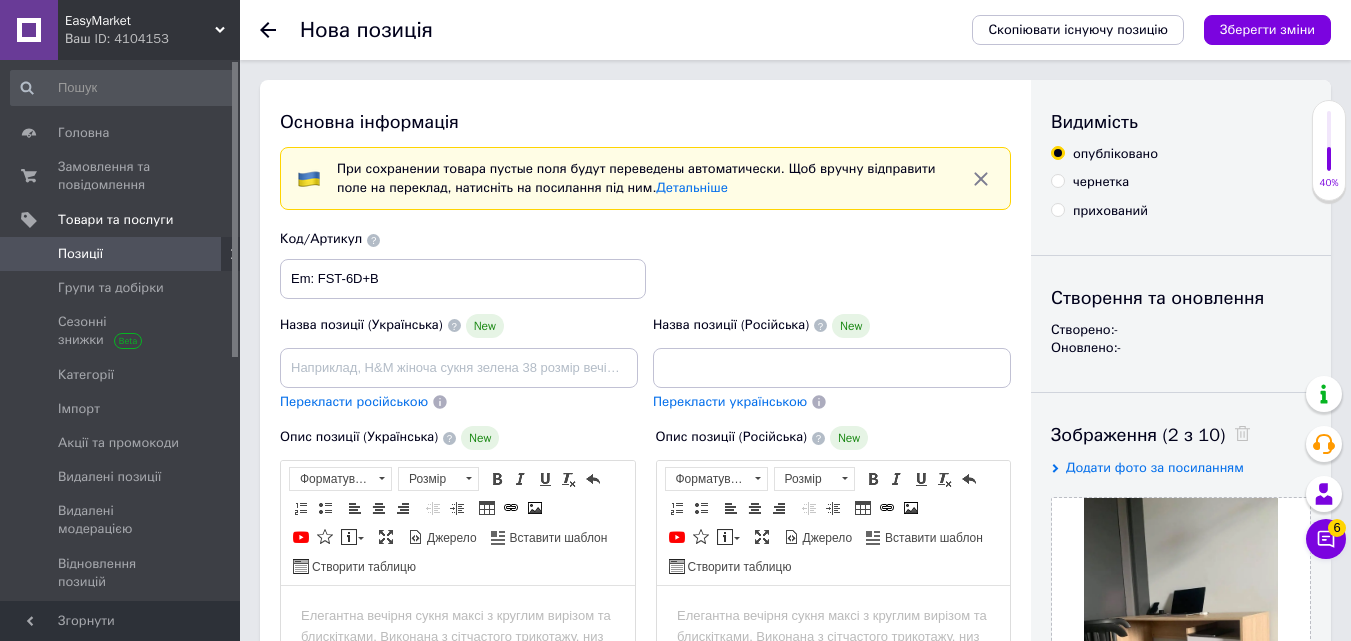 scroll, scrollTop: 0, scrollLeft: 0, axis: both 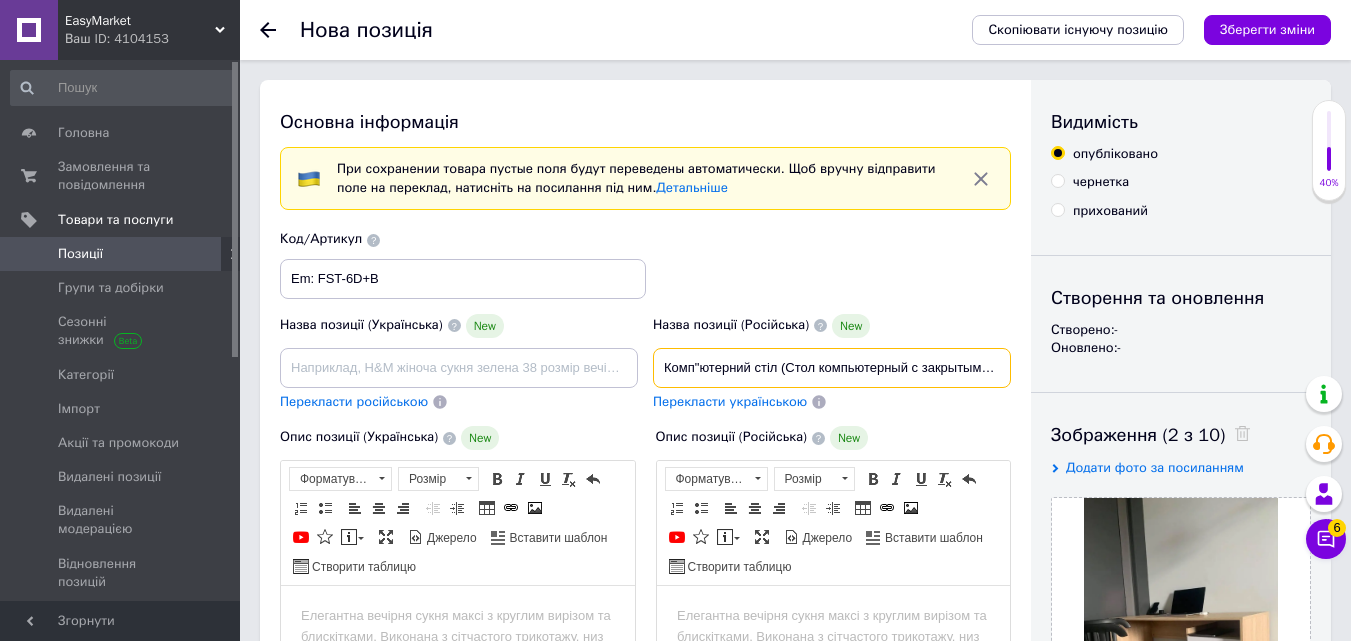 click on "Комп"ютерний стіл (Стол компьютерный с закрытыми ящиками) Современные компьютерные столы для дома (Стильные компьютерные столы для" at bounding box center (832, 368) 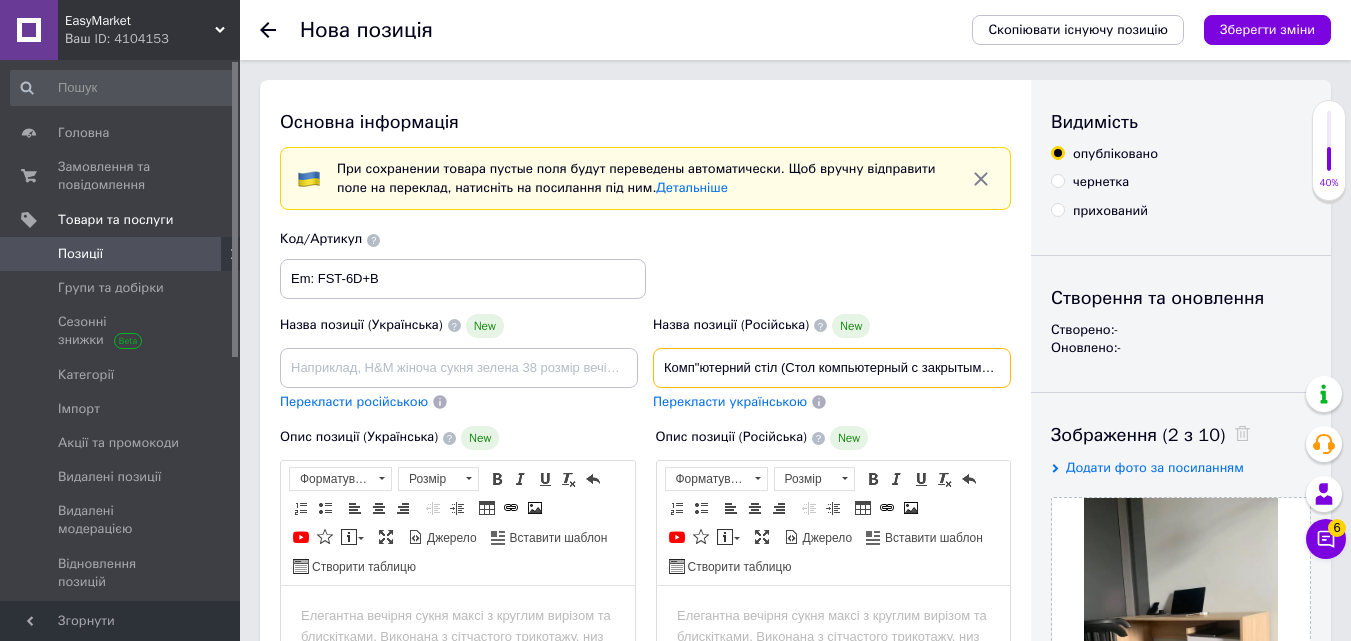 paste on "омпьютерный стол для школьника" 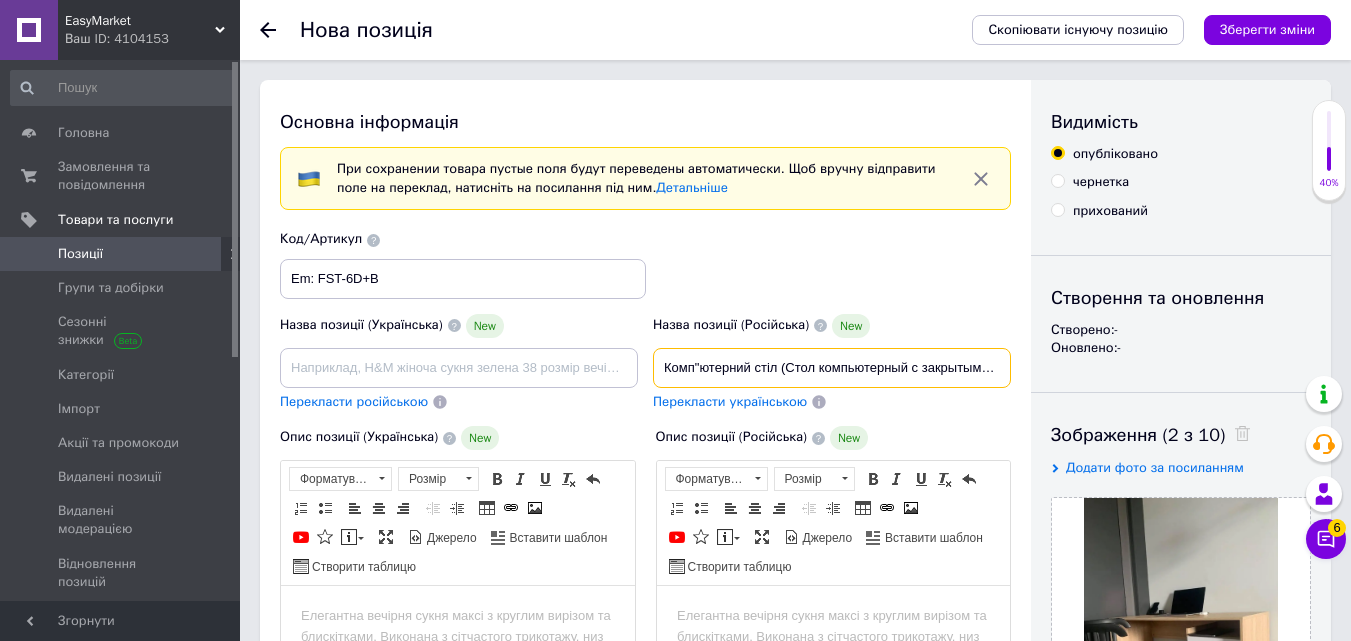 scroll, scrollTop: 0, scrollLeft: 558, axis: horizontal 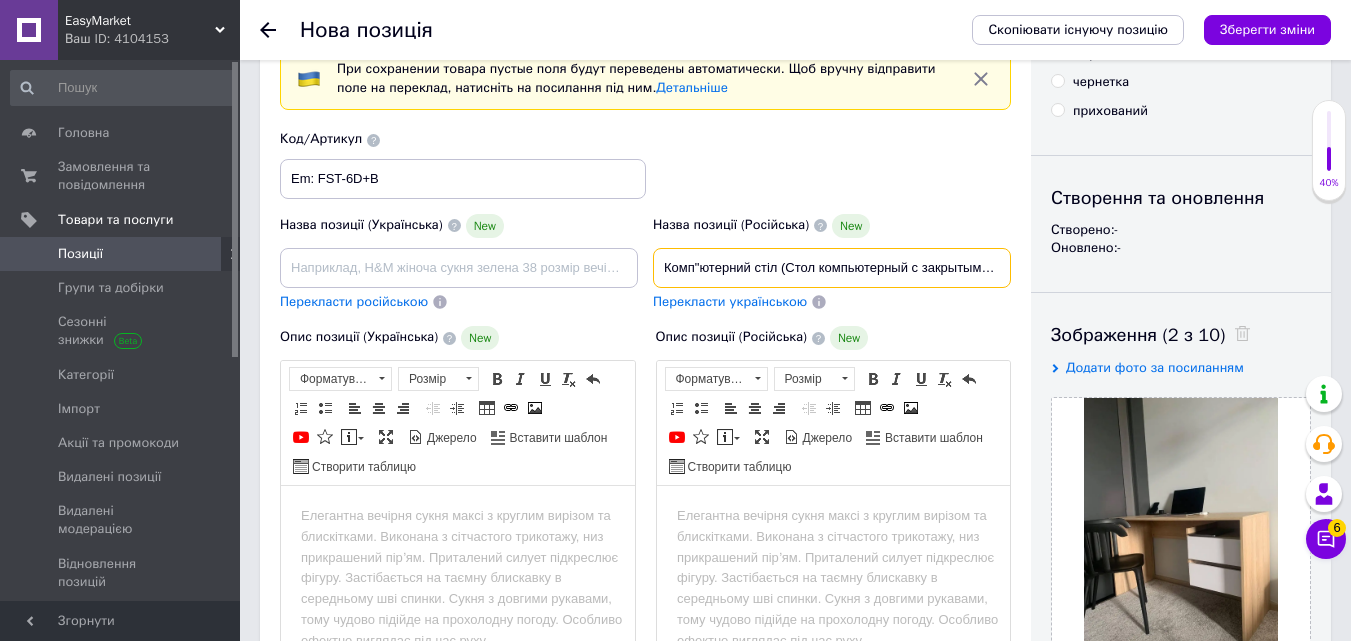 click on "Комп"ютерний стіл (Стол компьютерный с закрытыми ящиками) Современные компьютерные столы для дома (Компьютерный стол для школьника" at bounding box center (832, 268) 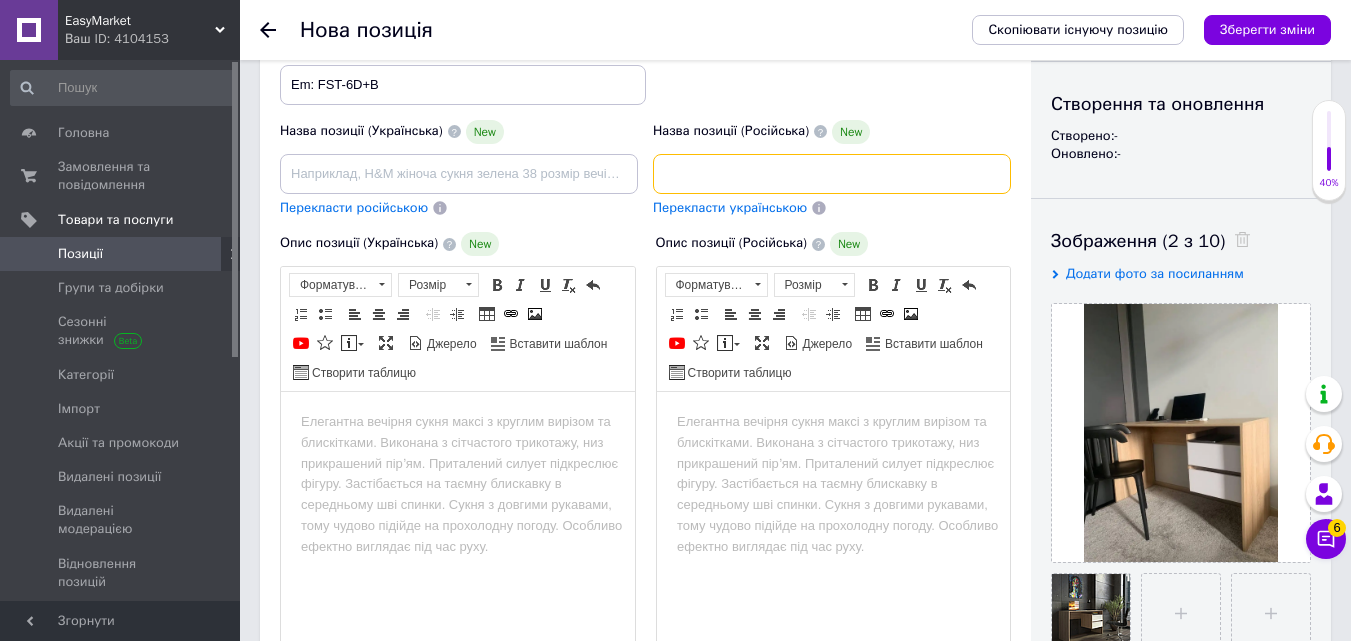 scroll, scrollTop: 300, scrollLeft: 0, axis: vertical 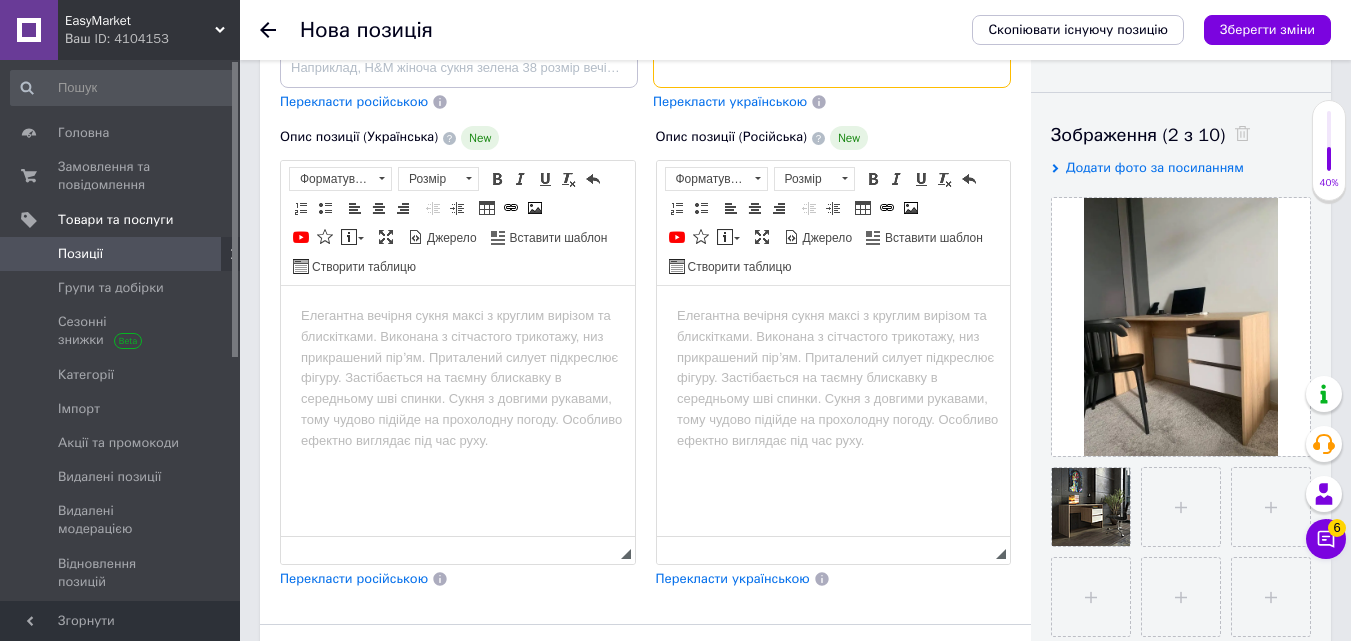 type on "Комп"ютерний стіл (Стол компьютерный с закрытыми ящиками) Столы компьютерные для дома (Компьютерный стол для школьника)" 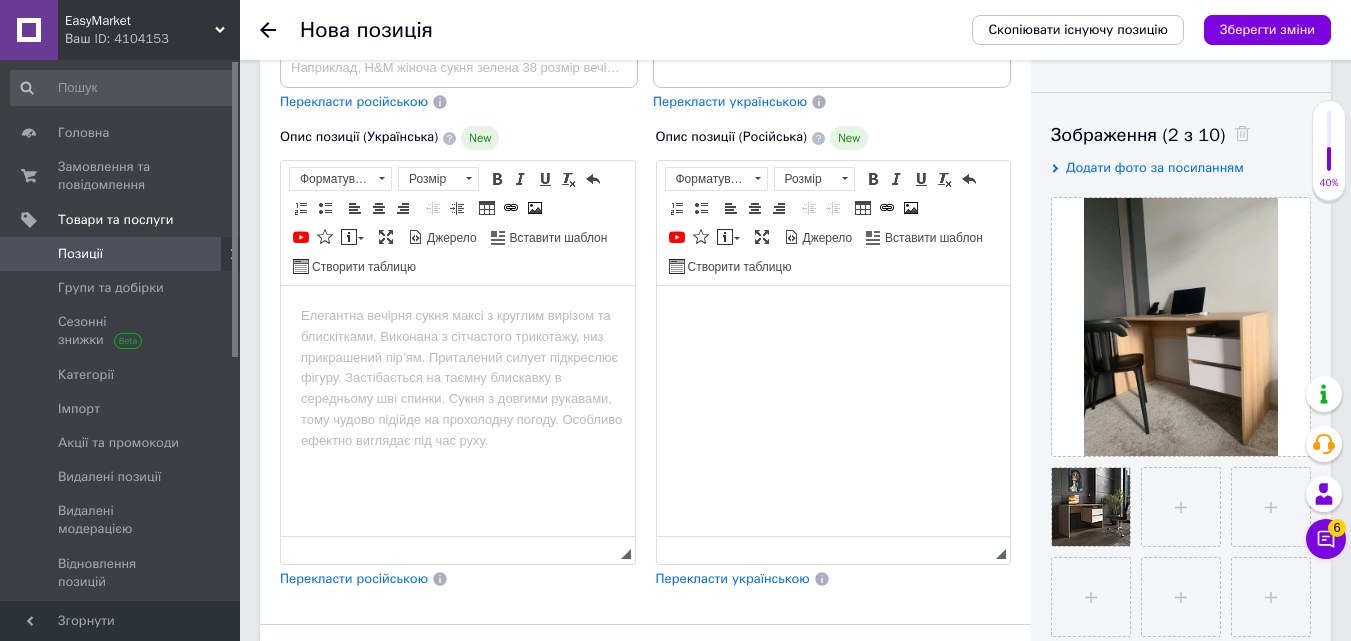 click at bounding box center (833, 316) 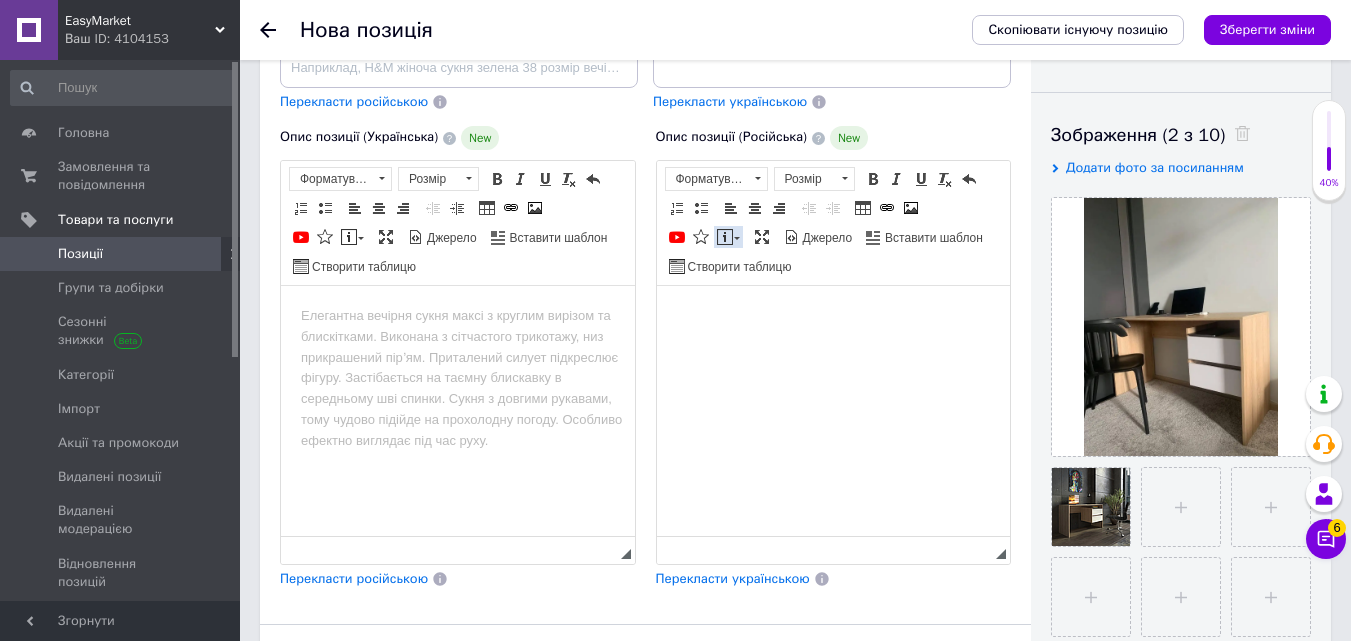 scroll, scrollTop: 0, scrollLeft: 0, axis: both 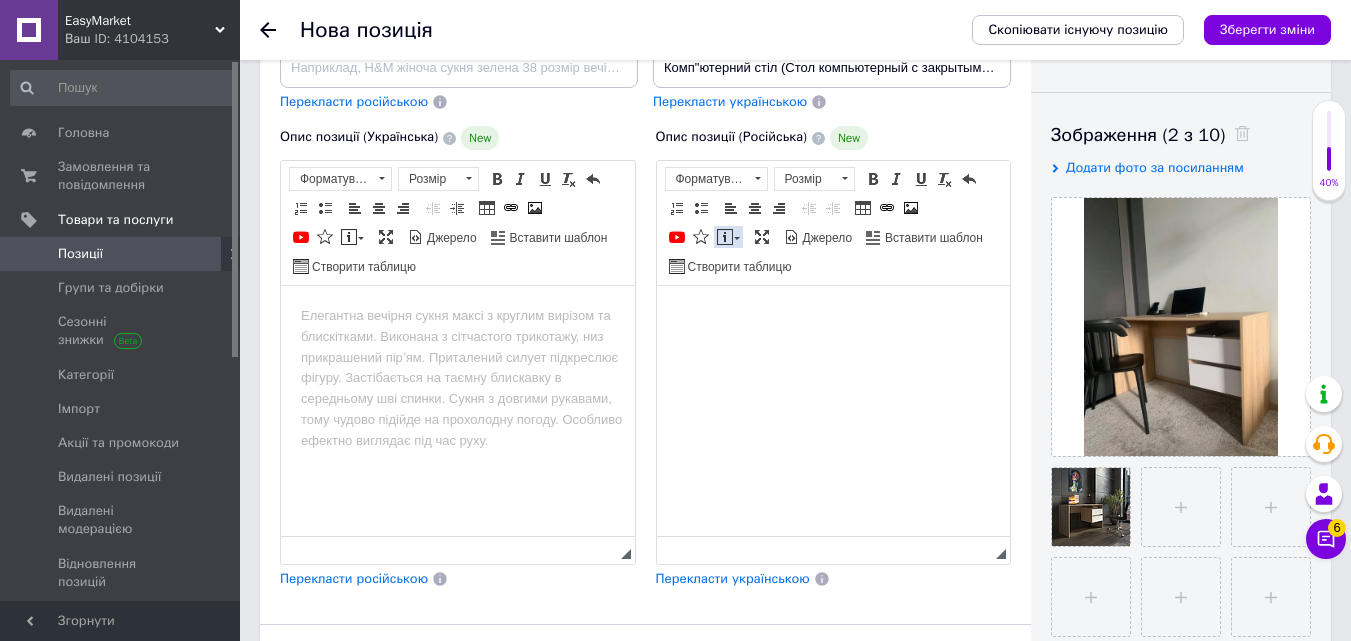 click at bounding box center (725, 237) 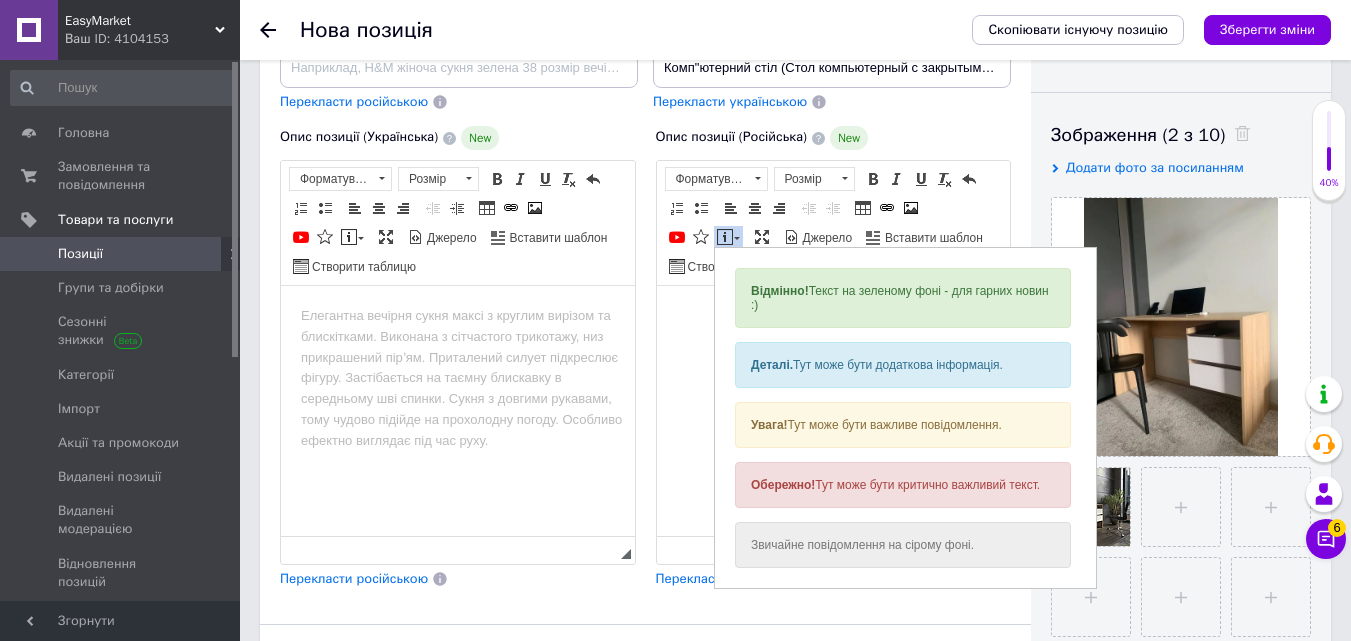 scroll, scrollTop: 0, scrollLeft: 0, axis: both 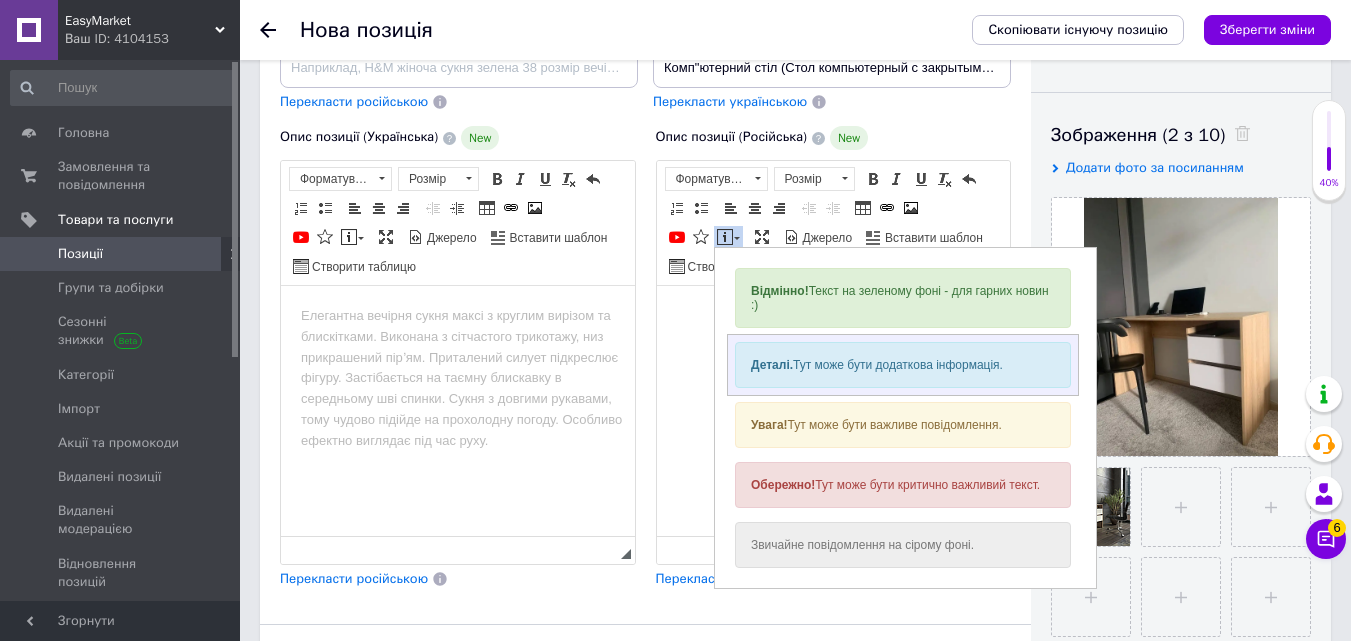 click on "Деталі.  Тут може бути додаткова інформація." at bounding box center (902, 365) 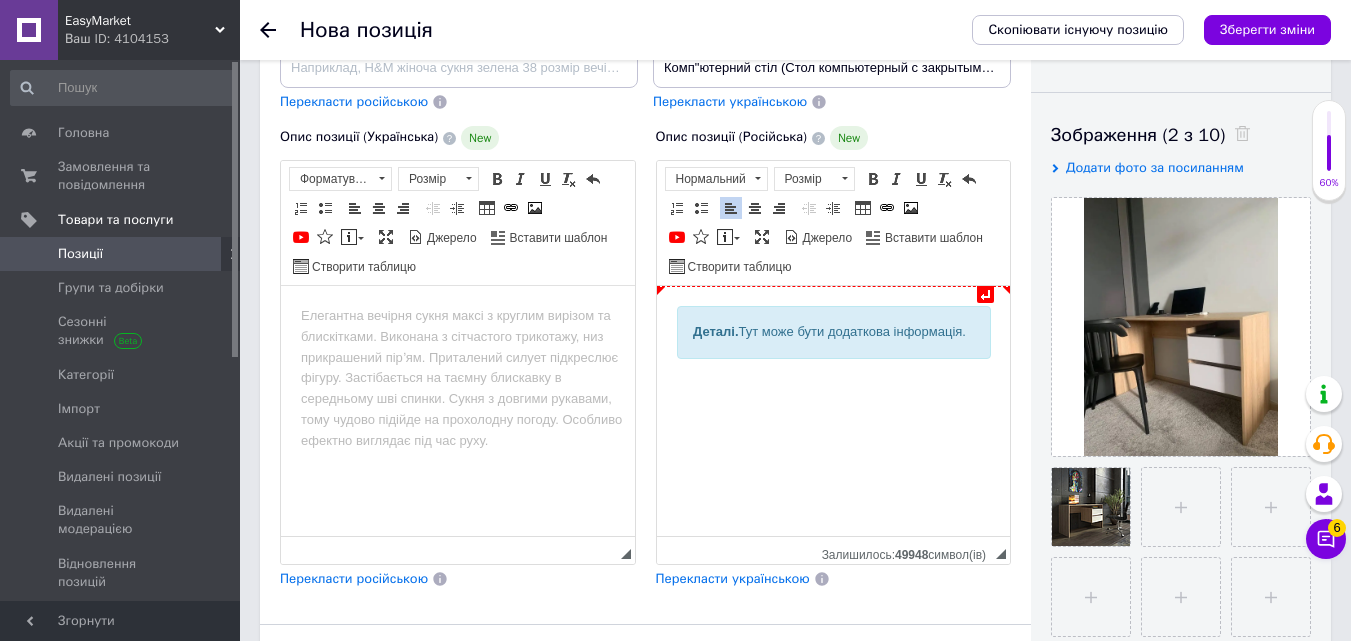 click on "Деталі.  Тут може бути додаткова інформація." at bounding box center (833, 332) 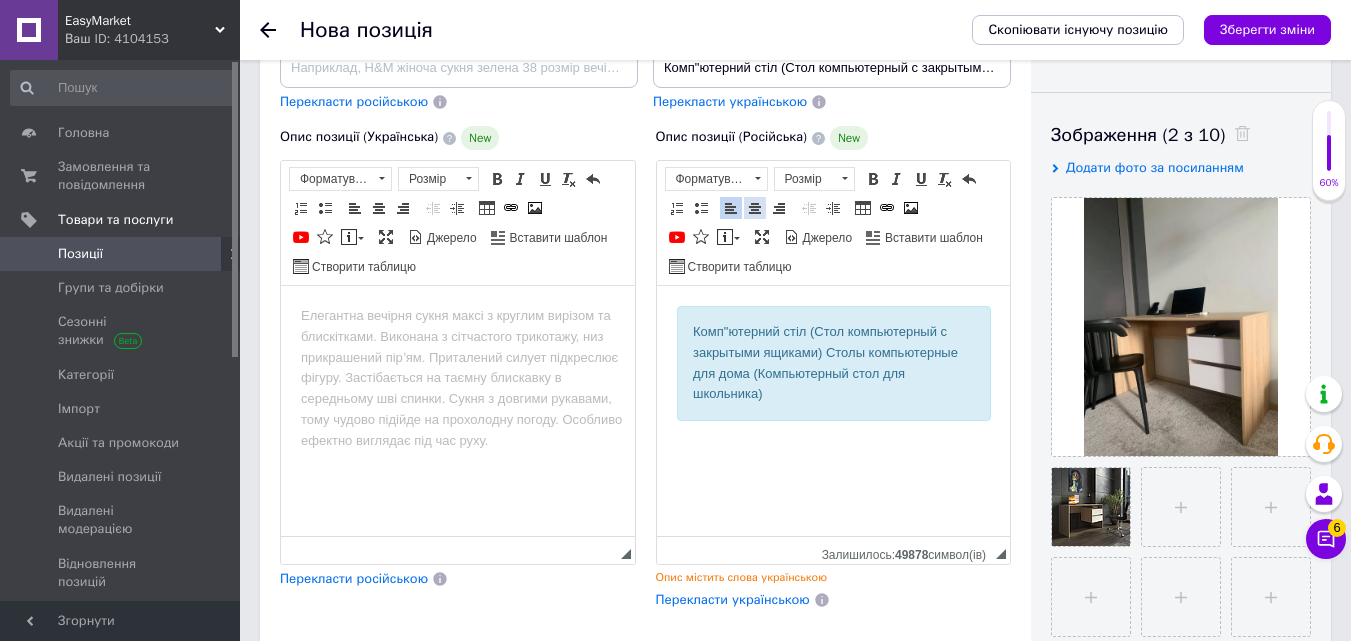 click at bounding box center (755, 208) 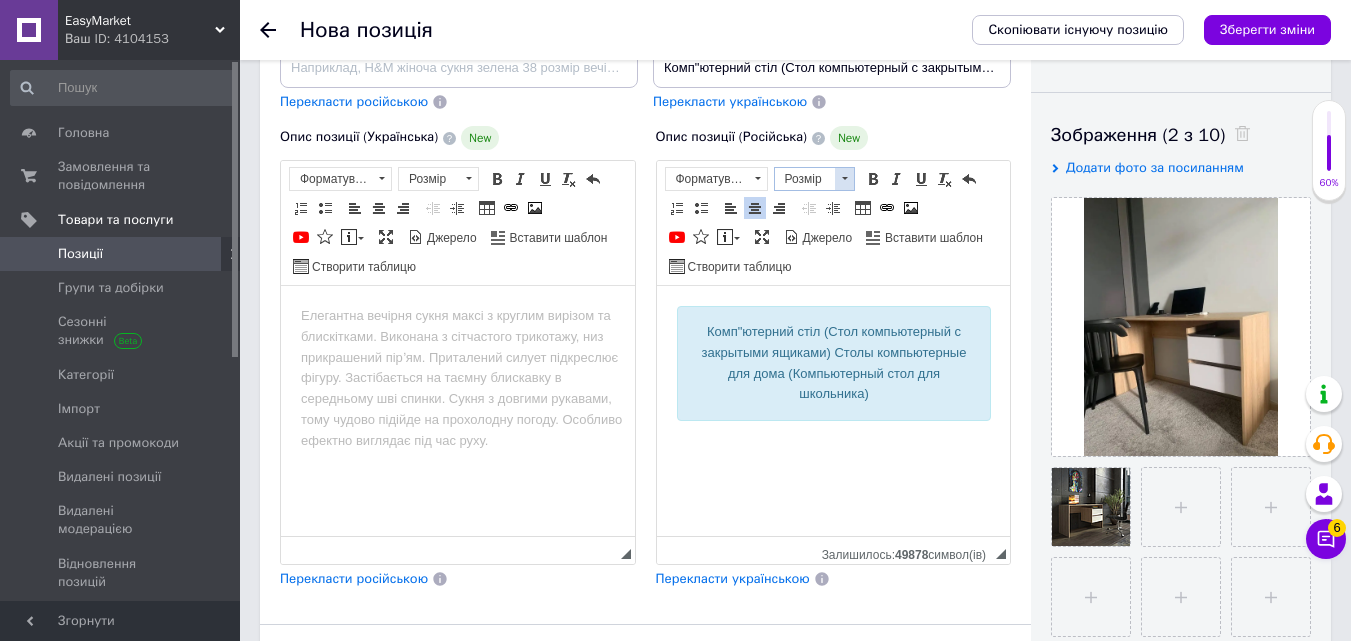 click at bounding box center (845, 178) 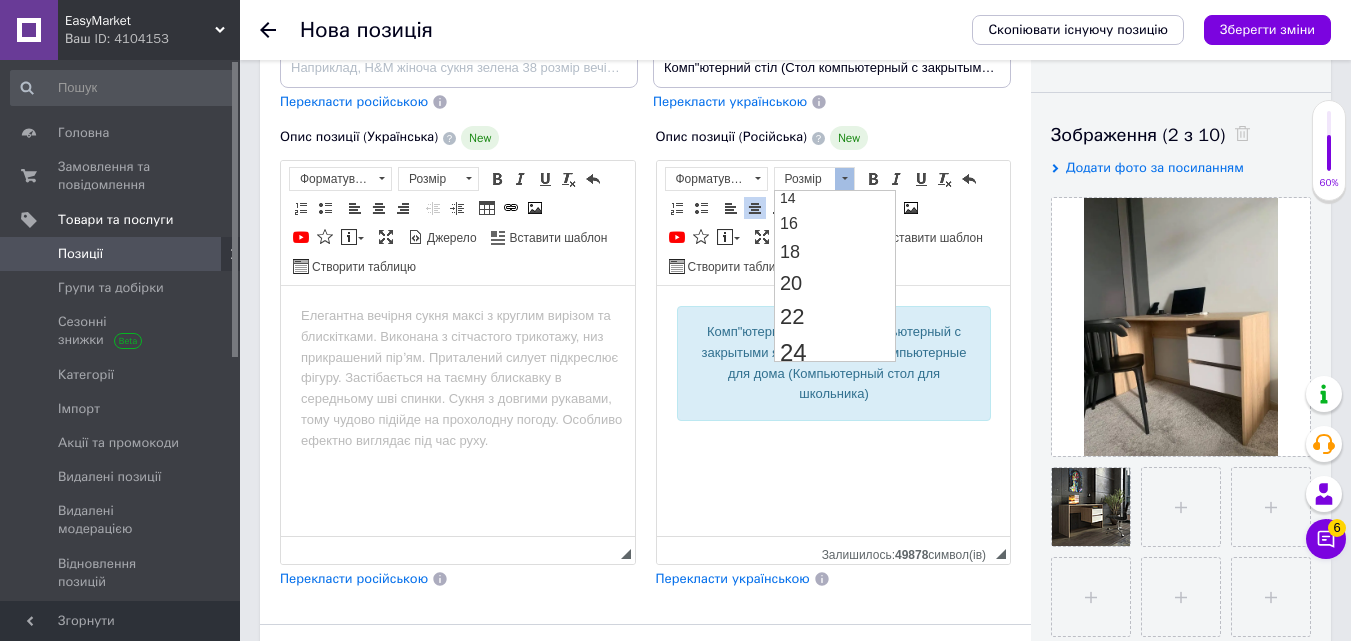 scroll, scrollTop: 200, scrollLeft: 0, axis: vertical 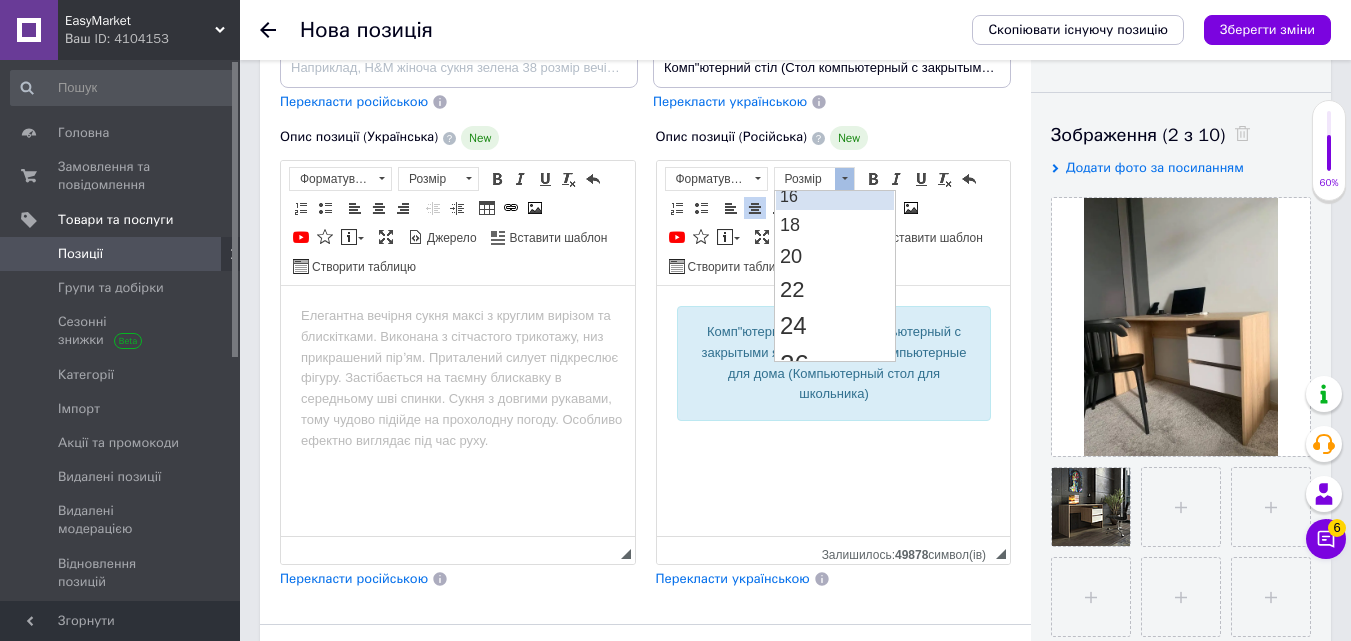 click on "16" at bounding box center [834, 197] 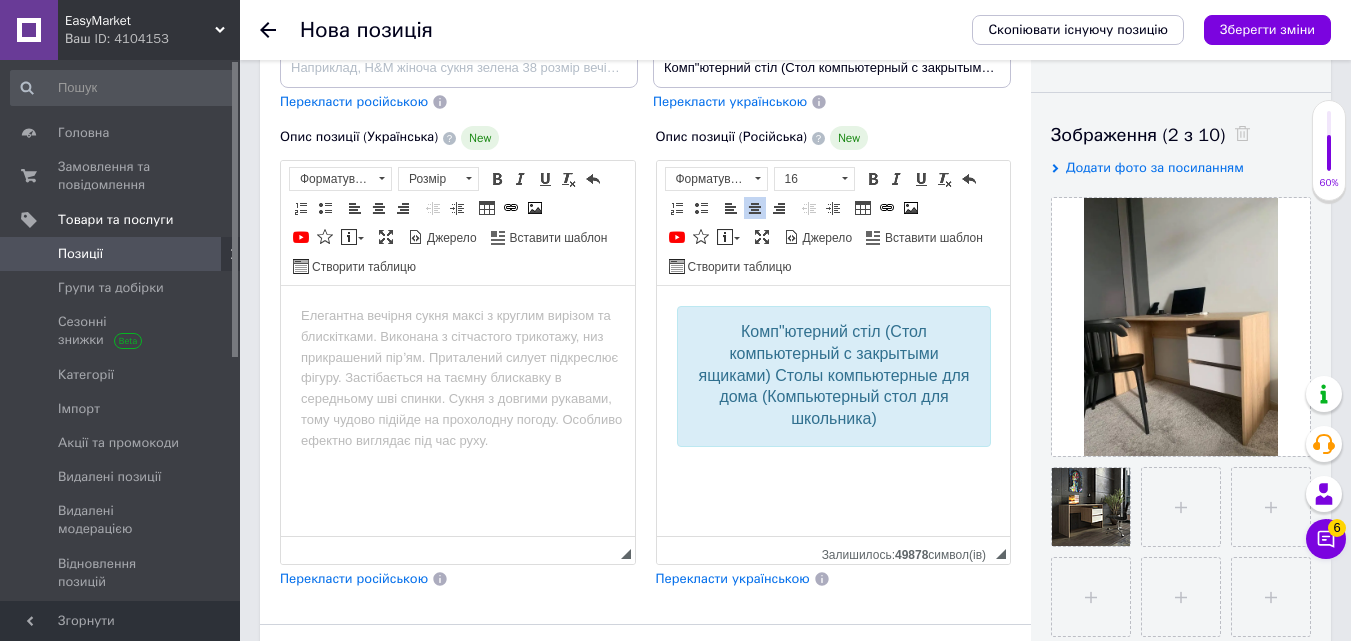 scroll, scrollTop: 0, scrollLeft: 0, axis: both 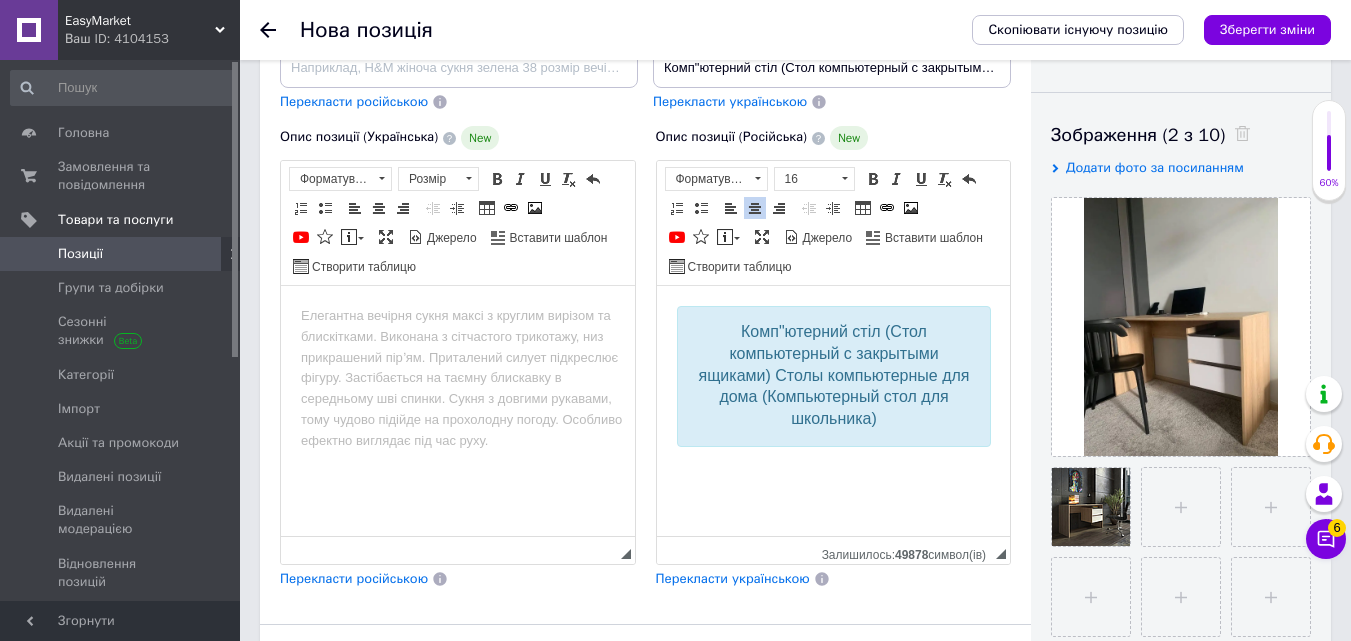 click at bounding box center [833, 470] 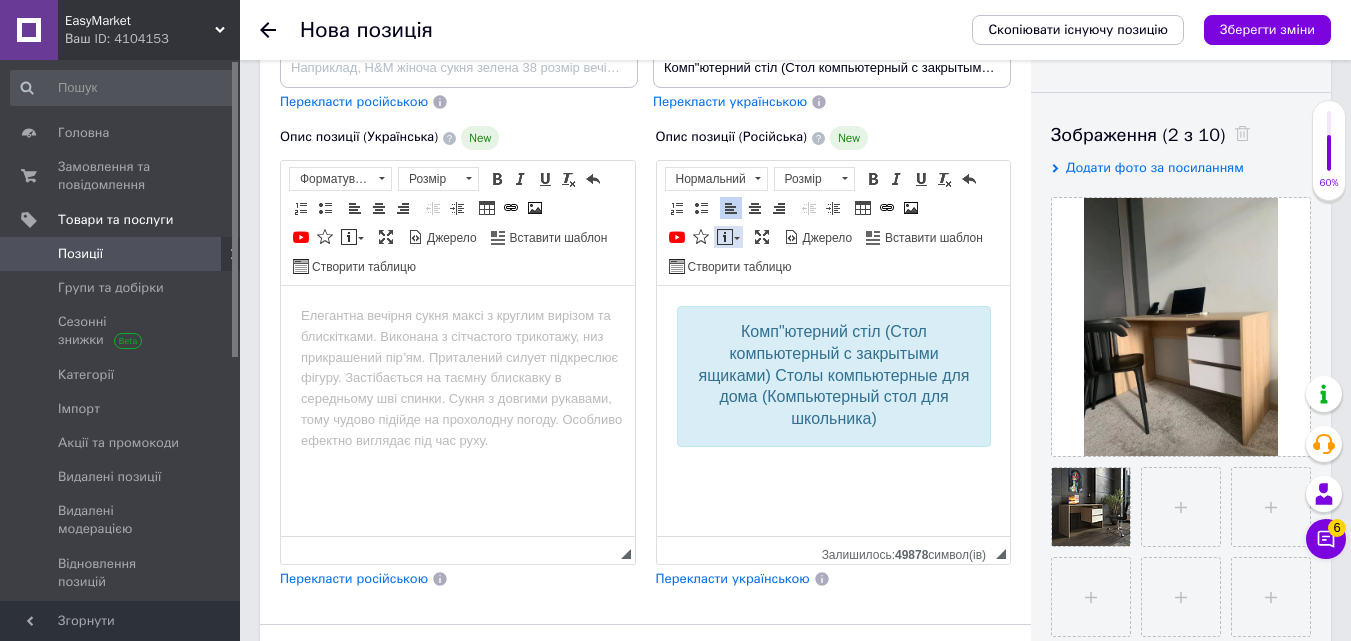 click on "Вставити повідомлення" at bounding box center [728, 237] 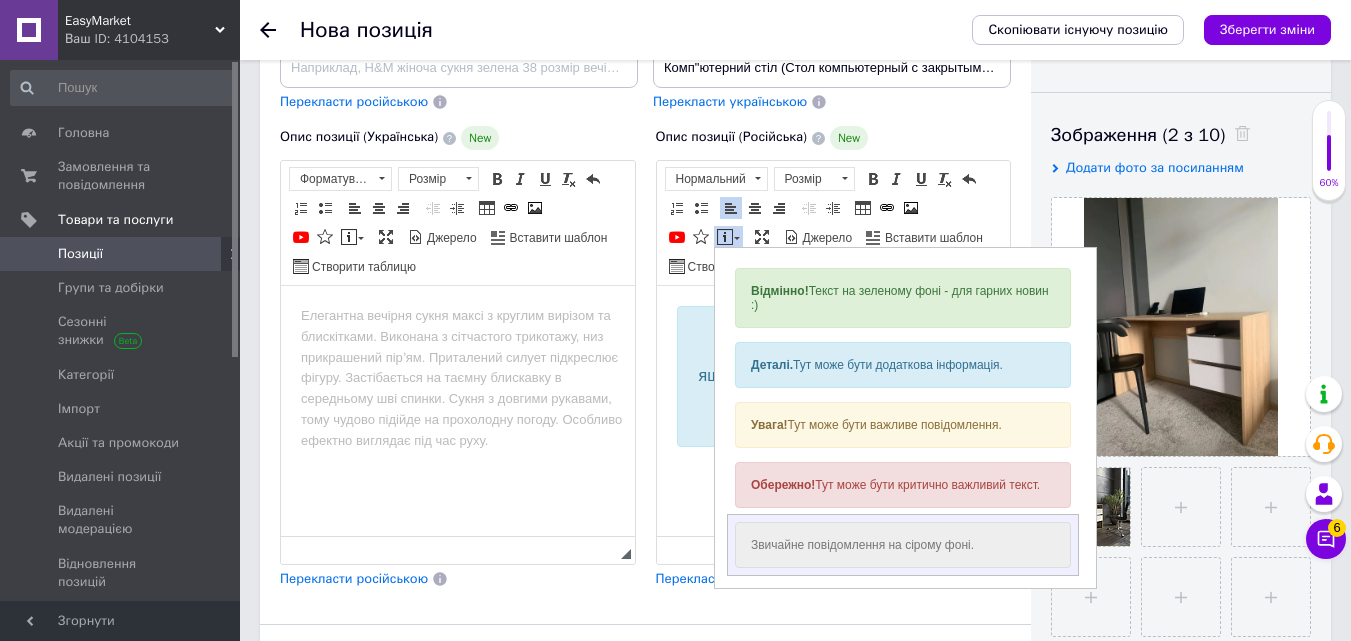 drag, startPoint x: 789, startPoint y: 531, endPoint x: 1456, endPoint y: 804, distance: 720.7066 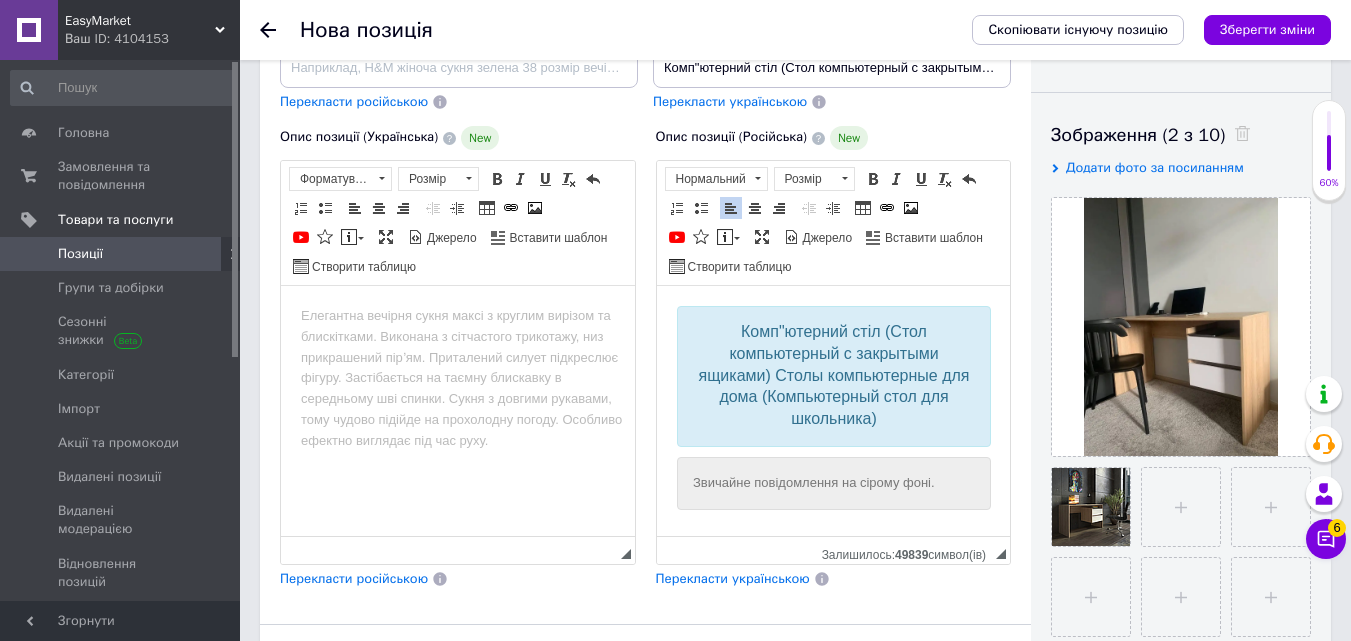 scroll, scrollTop: 4, scrollLeft: 0, axis: vertical 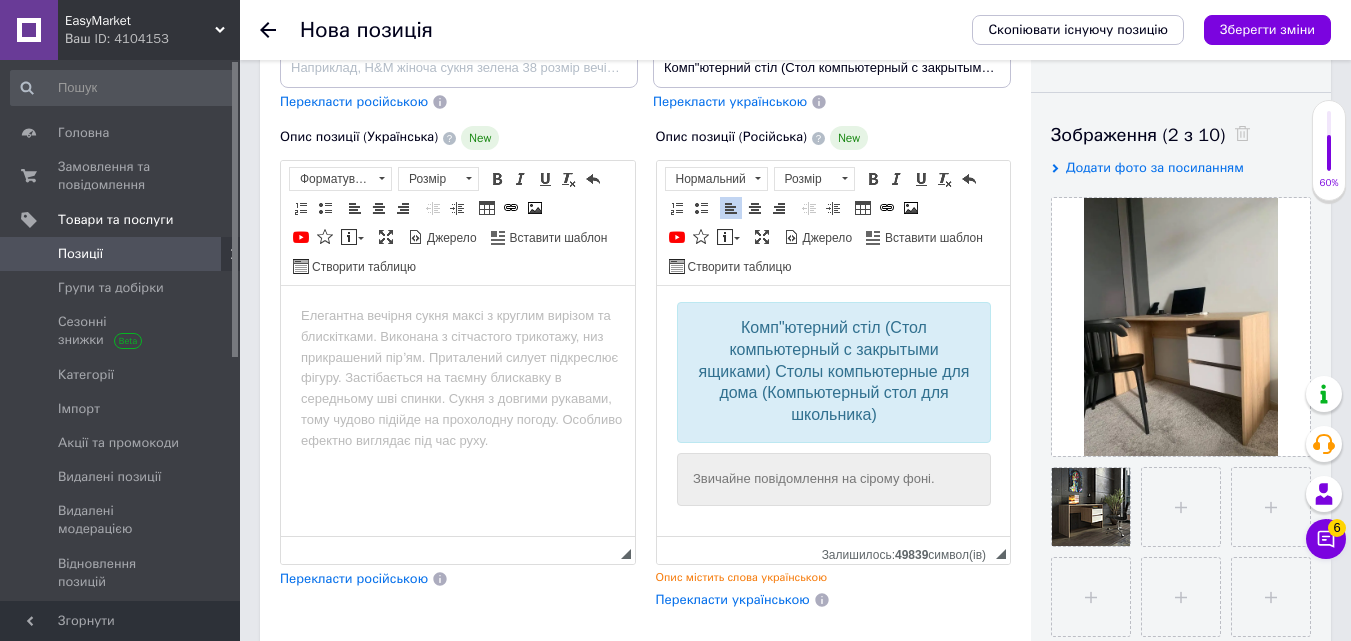 click on "Комп"ютерний стіл (Стол компьютерный с закрытыми ящиками) Столы компьютерные для дома (Компьютерный стол для школьника)  Звичайне повідомлення на сірому фоні." at bounding box center (833, 421) 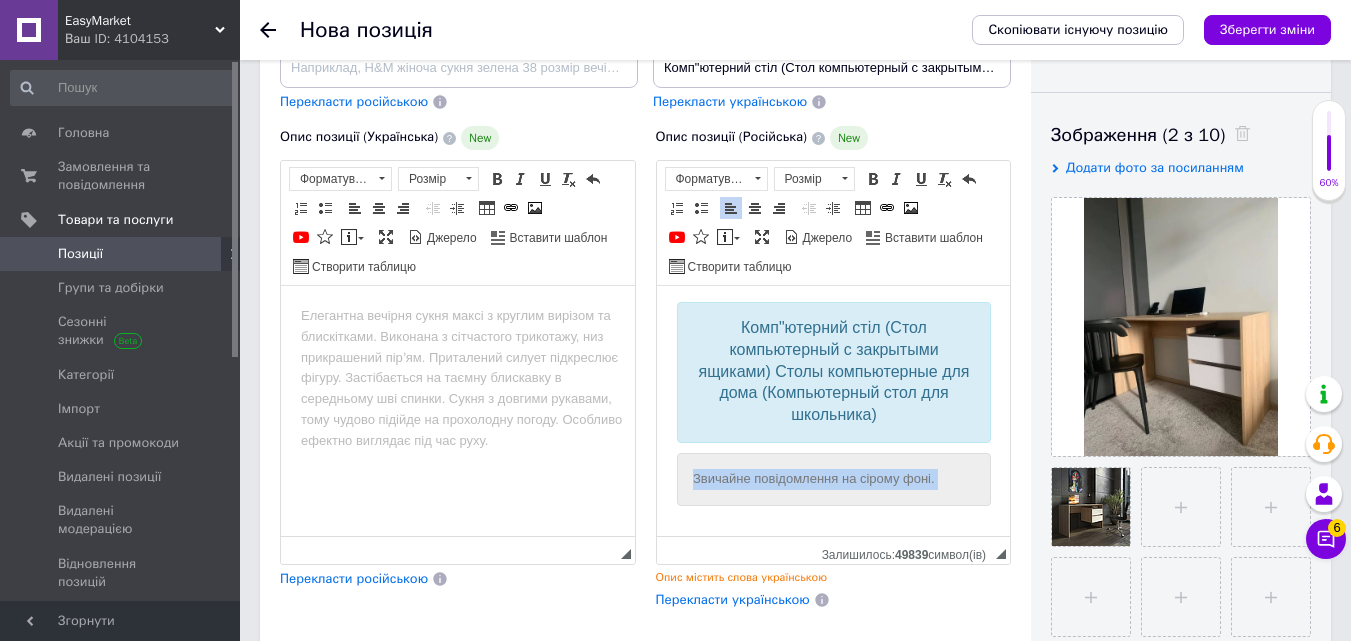 drag, startPoint x: 674, startPoint y: 484, endPoint x: 1028, endPoint y: 484, distance: 354 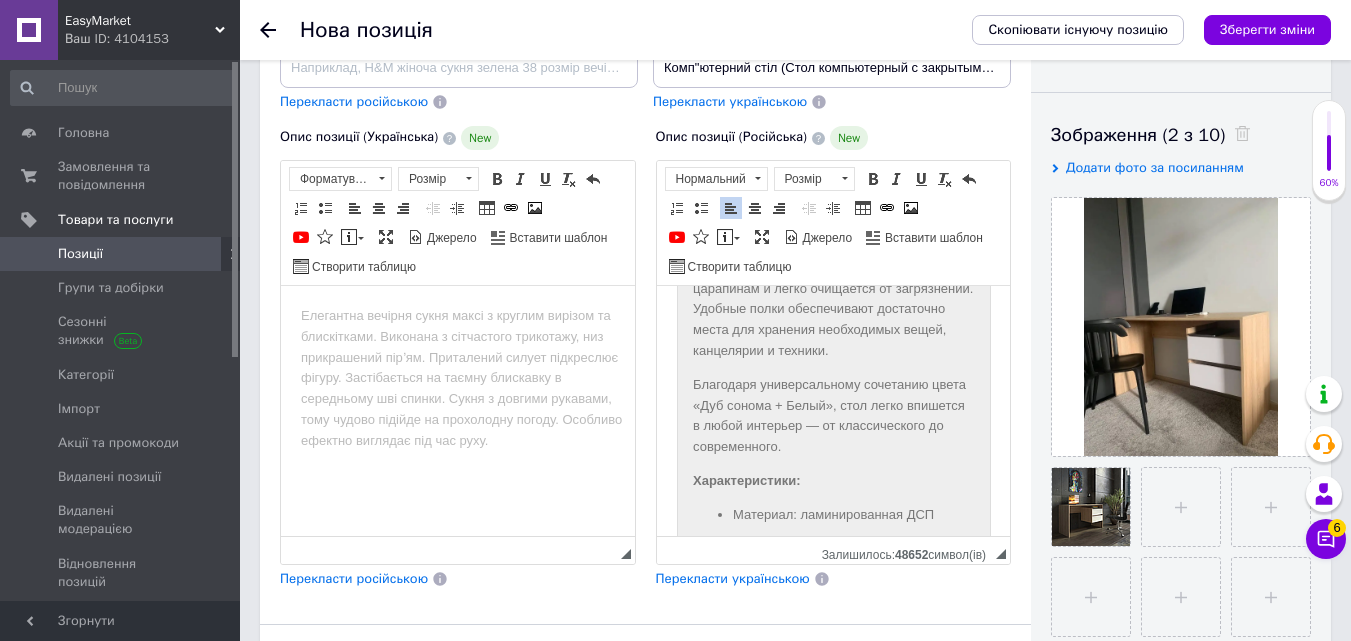scroll, scrollTop: 485, scrollLeft: 0, axis: vertical 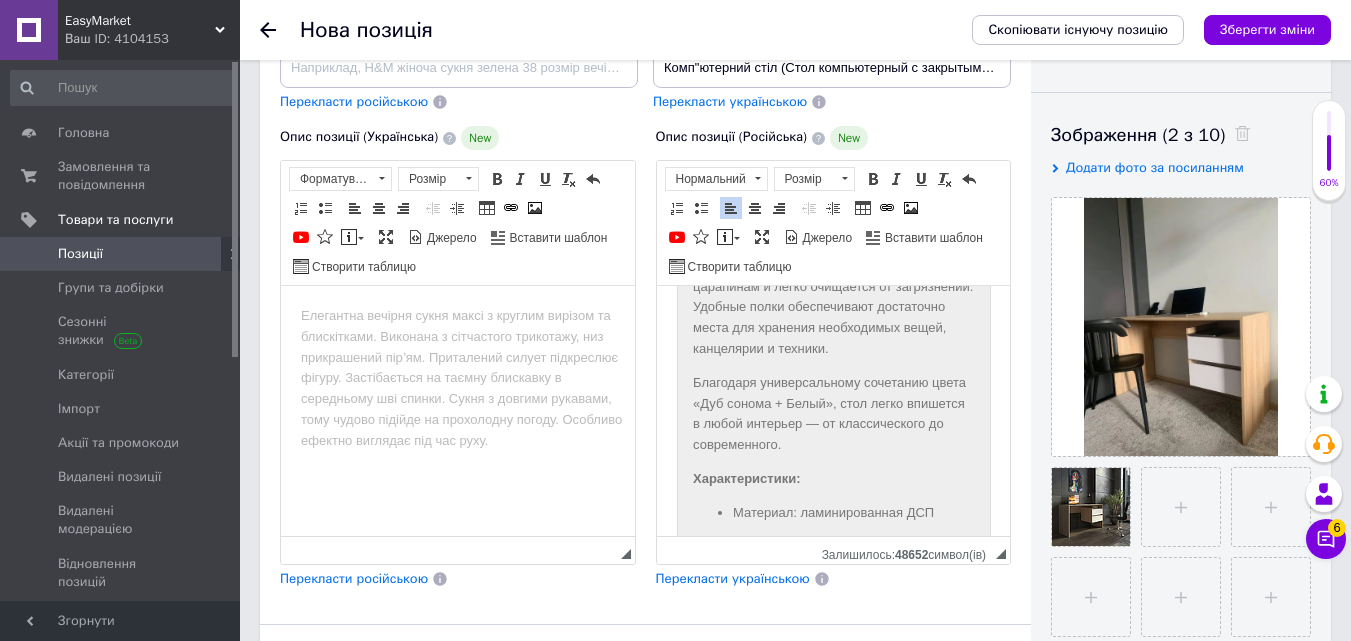 click on "Благодаря универсальному сочетанию цвета «Дуб сонома + Белый», стол легко впишется в любой интерьер — от классического до современного." at bounding box center [833, 414] 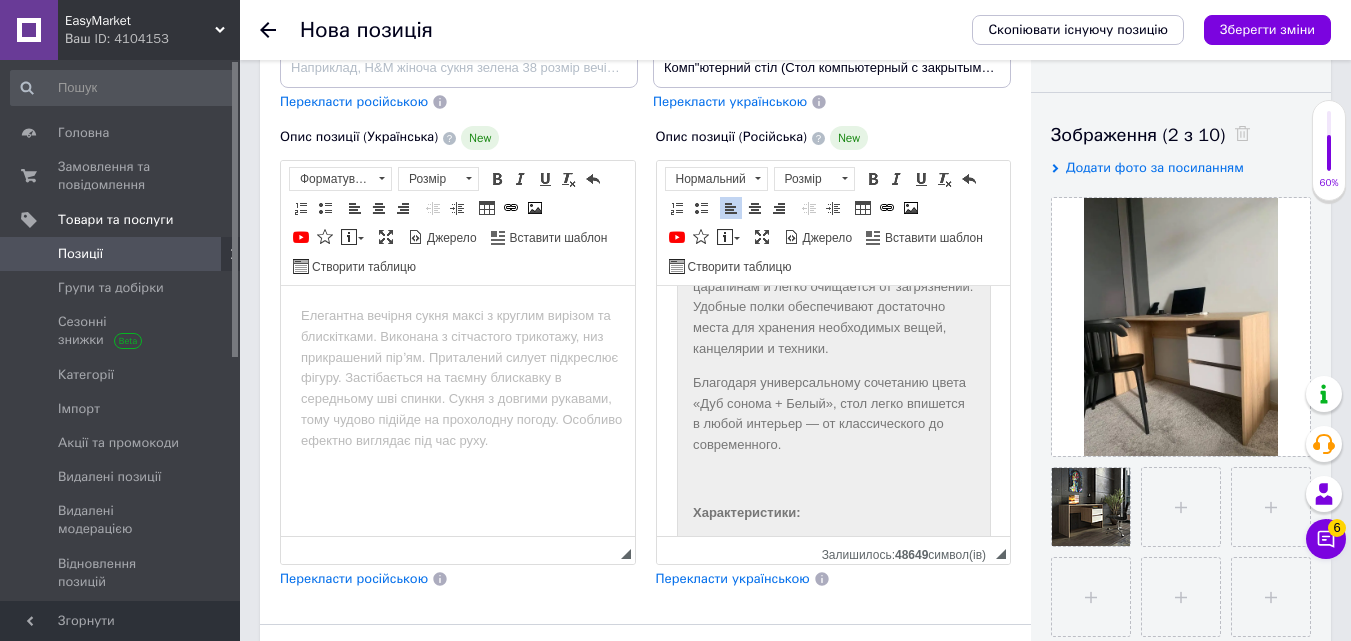 click on "По лівому краю   По центру   По правому краю" at bounding box center (755, 208) 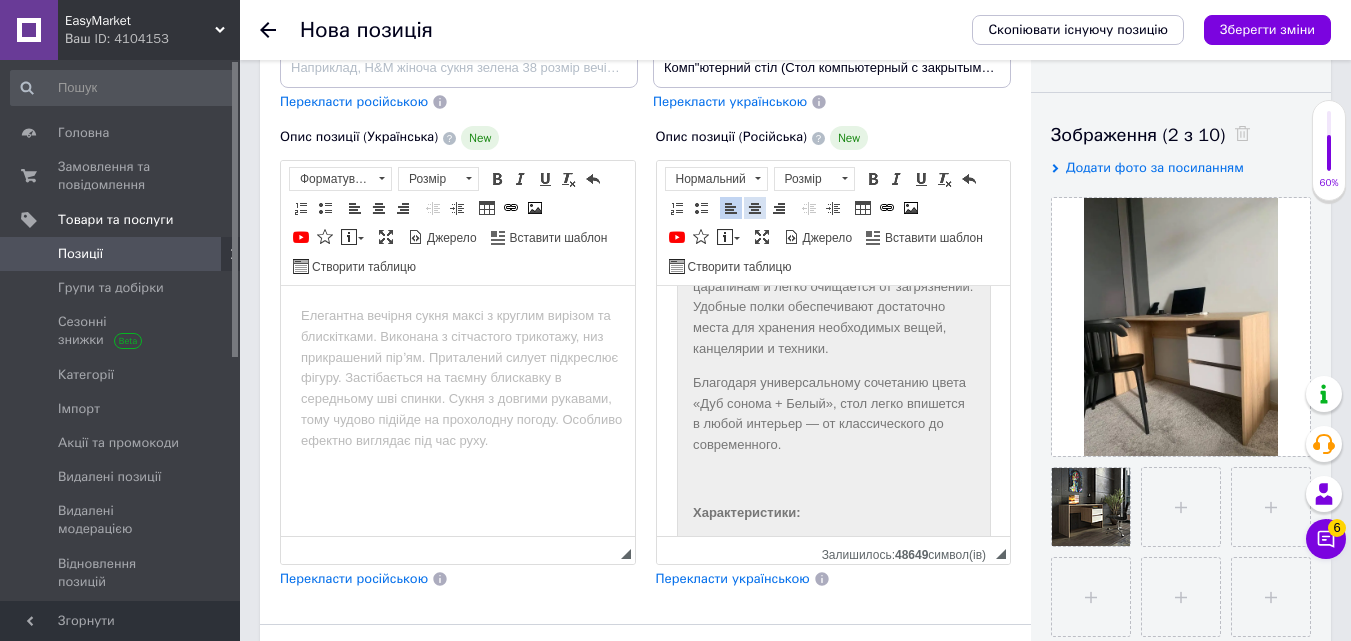 click at bounding box center (755, 208) 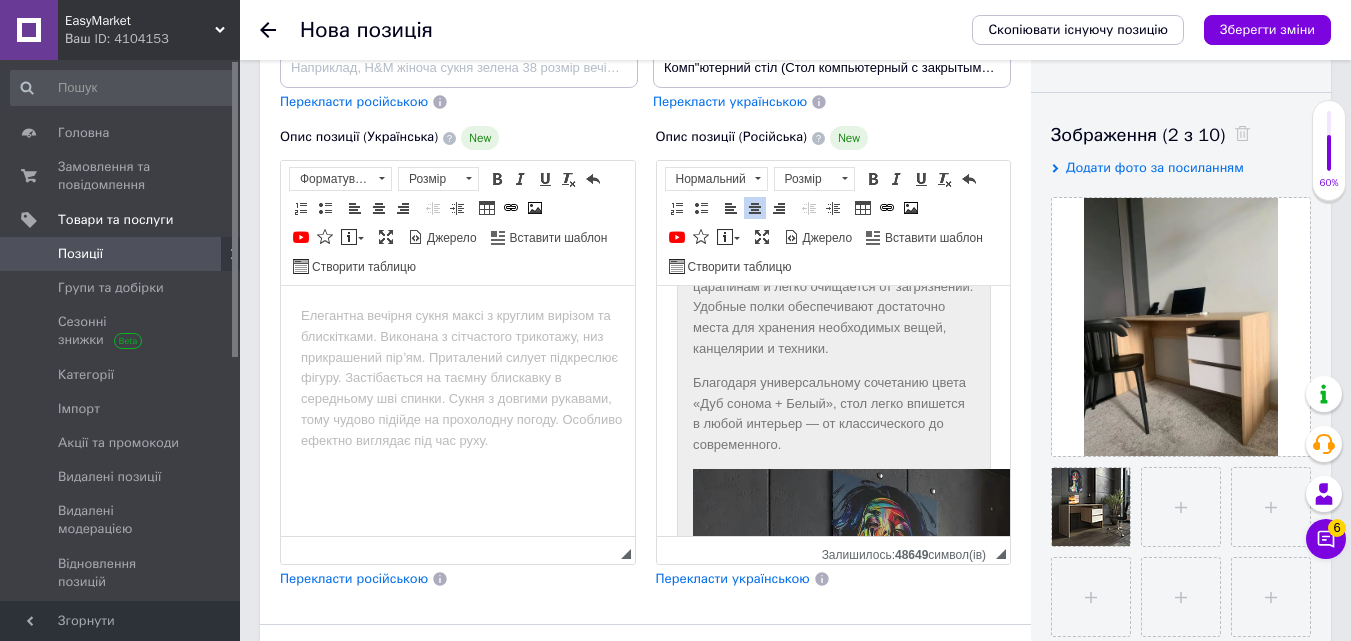 scroll, scrollTop: 585, scrollLeft: 0, axis: vertical 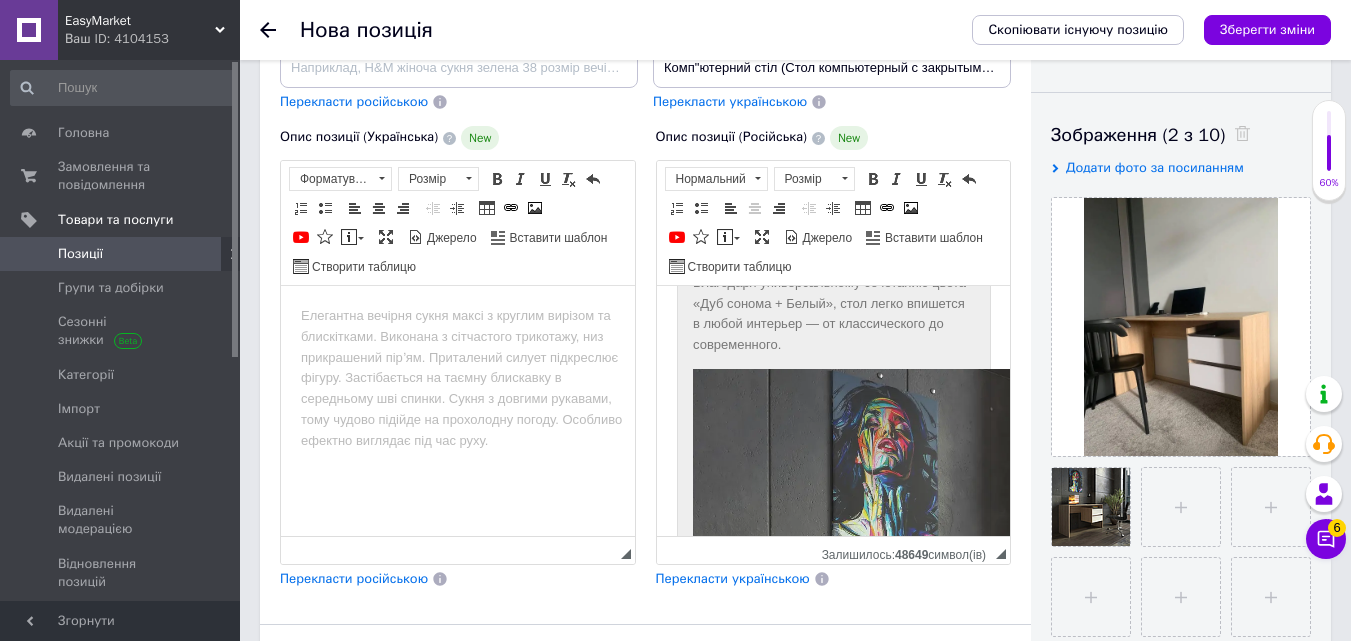 click at bounding box center (1008, 686) 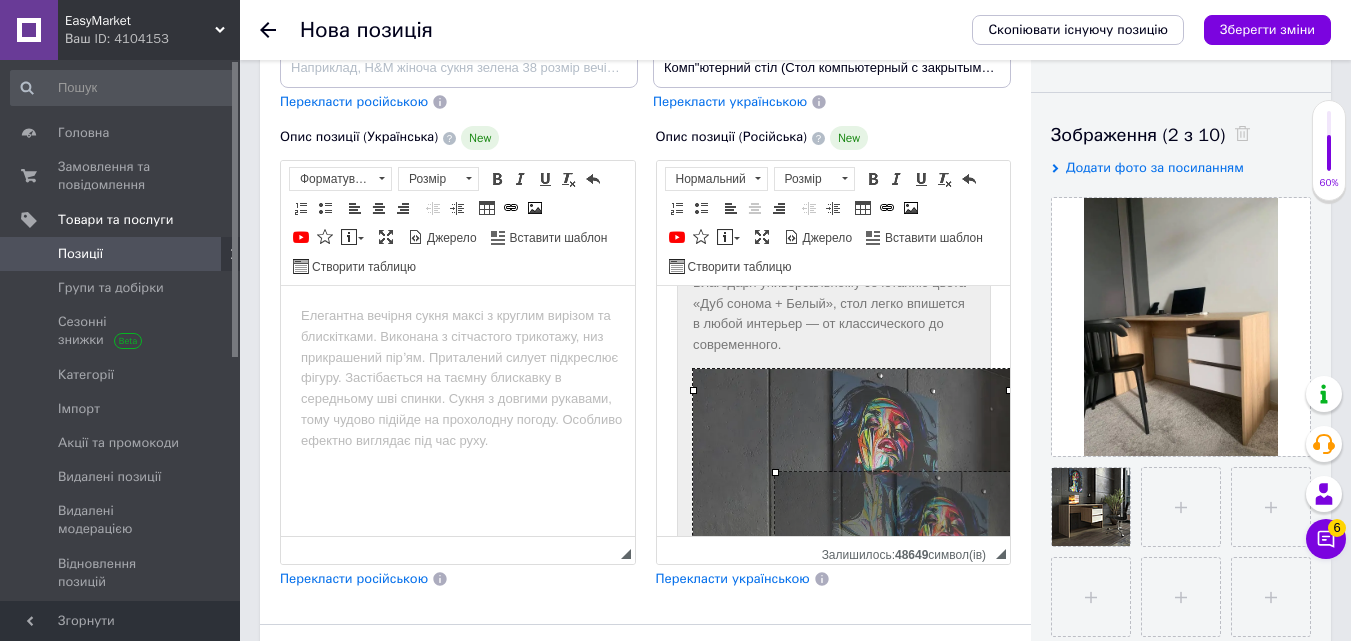 drag, startPoint x: 694, startPoint y: 389, endPoint x: 928, endPoint y: 507, distance: 262.0687 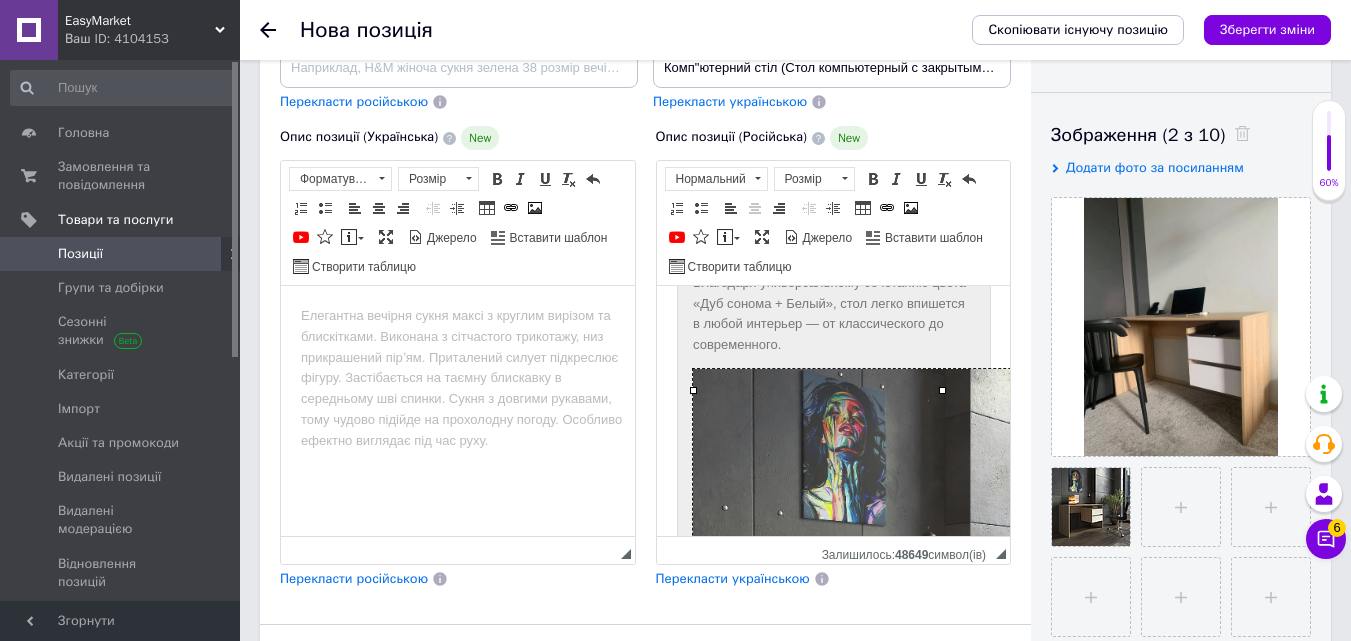 drag, startPoint x: 690, startPoint y: 387, endPoint x: 926, endPoint y: 517, distance: 269.43646 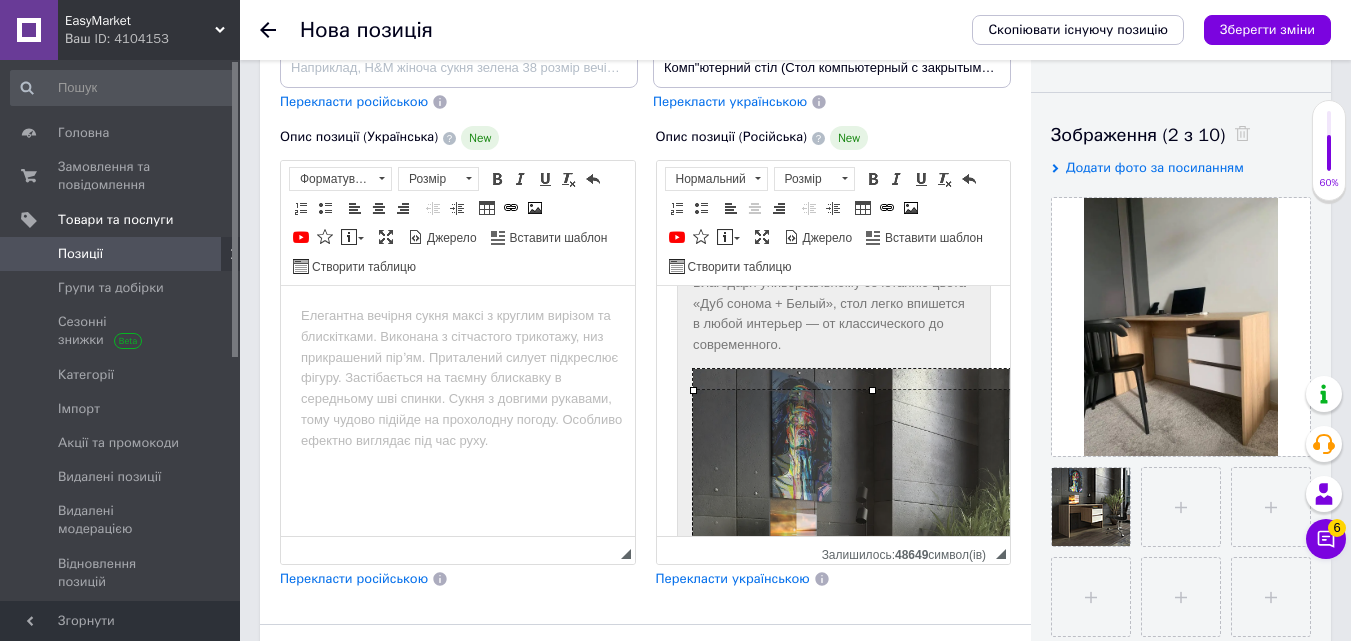 drag, startPoint x: 694, startPoint y: 387, endPoint x: 831, endPoint y: 453, distance: 152.06906 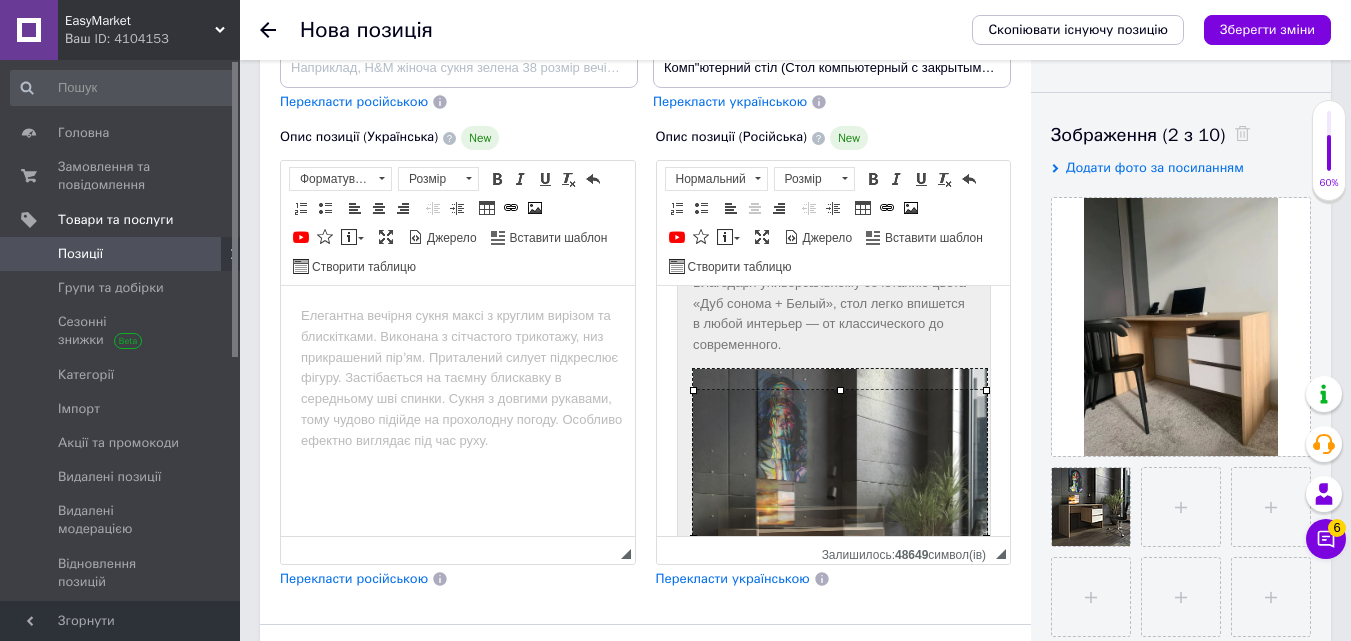 drag, startPoint x: 692, startPoint y: 388, endPoint x: 720, endPoint y: 413, distance: 37.536648 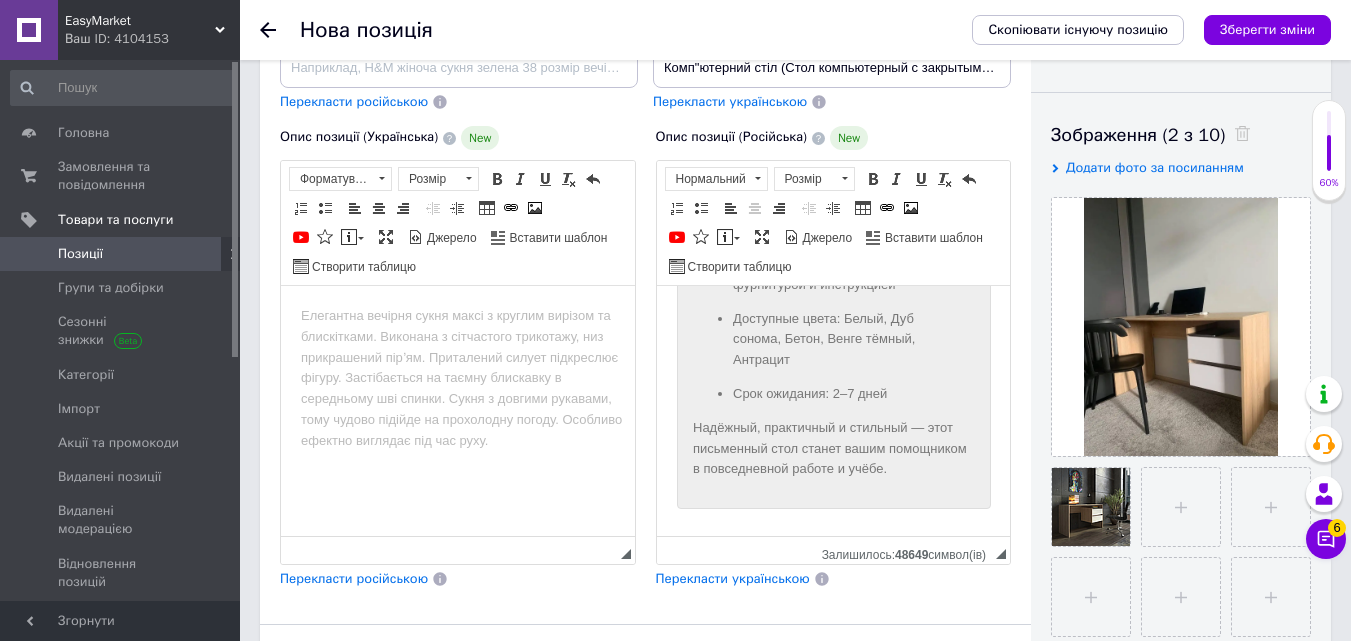scroll, scrollTop: 1385, scrollLeft: 0, axis: vertical 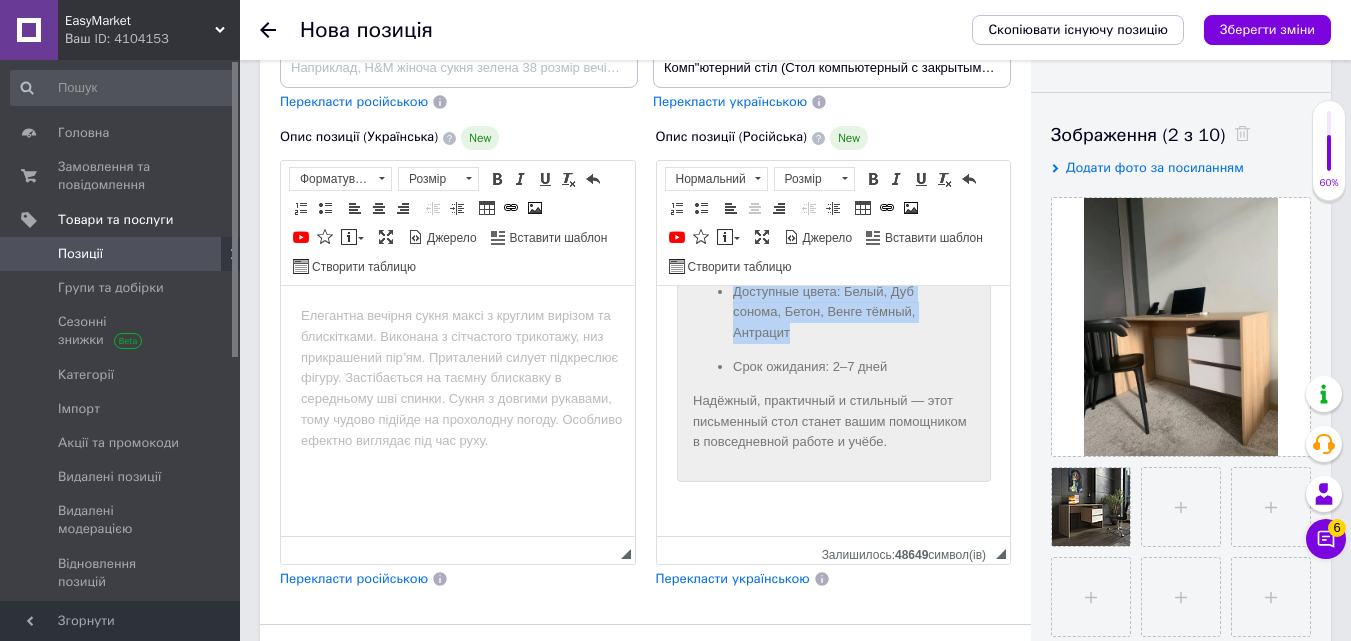 drag, startPoint x: 791, startPoint y: 384, endPoint x: 718, endPoint y: 351, distance: 80.11242 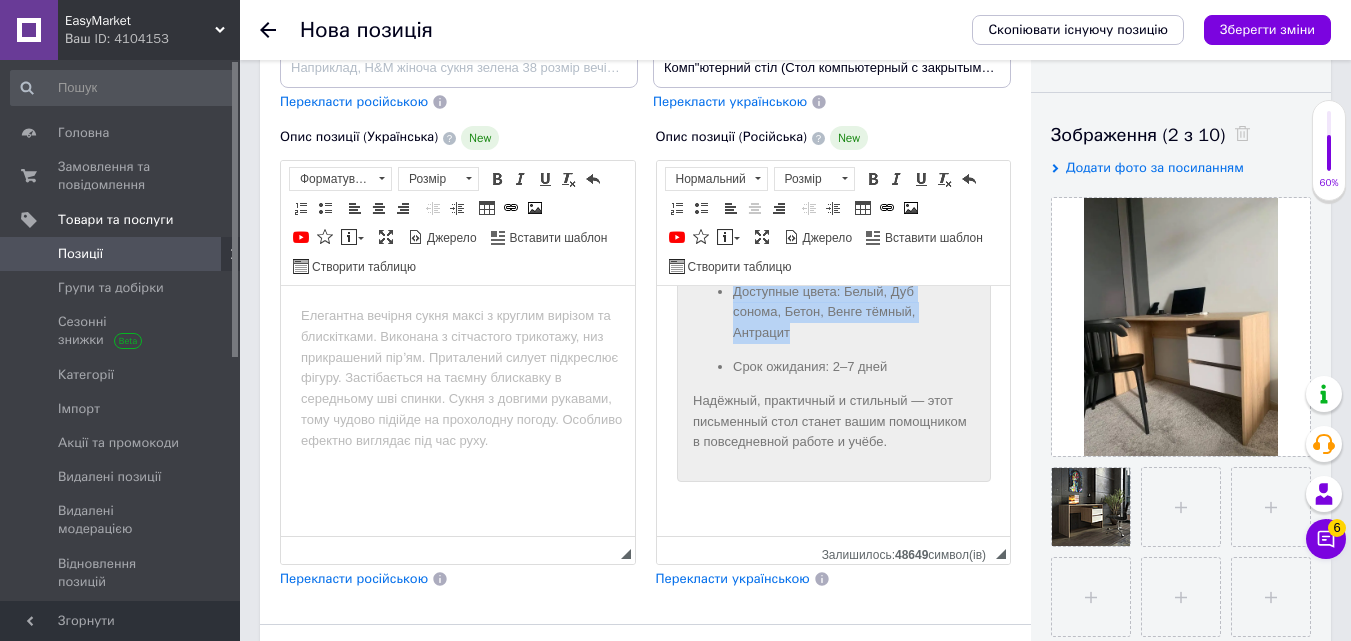 click on "Доступные цвета: Белый, Дуб сонома, Бетон, Венге тёмный, Антрацит" at bounding box center (833, 313) 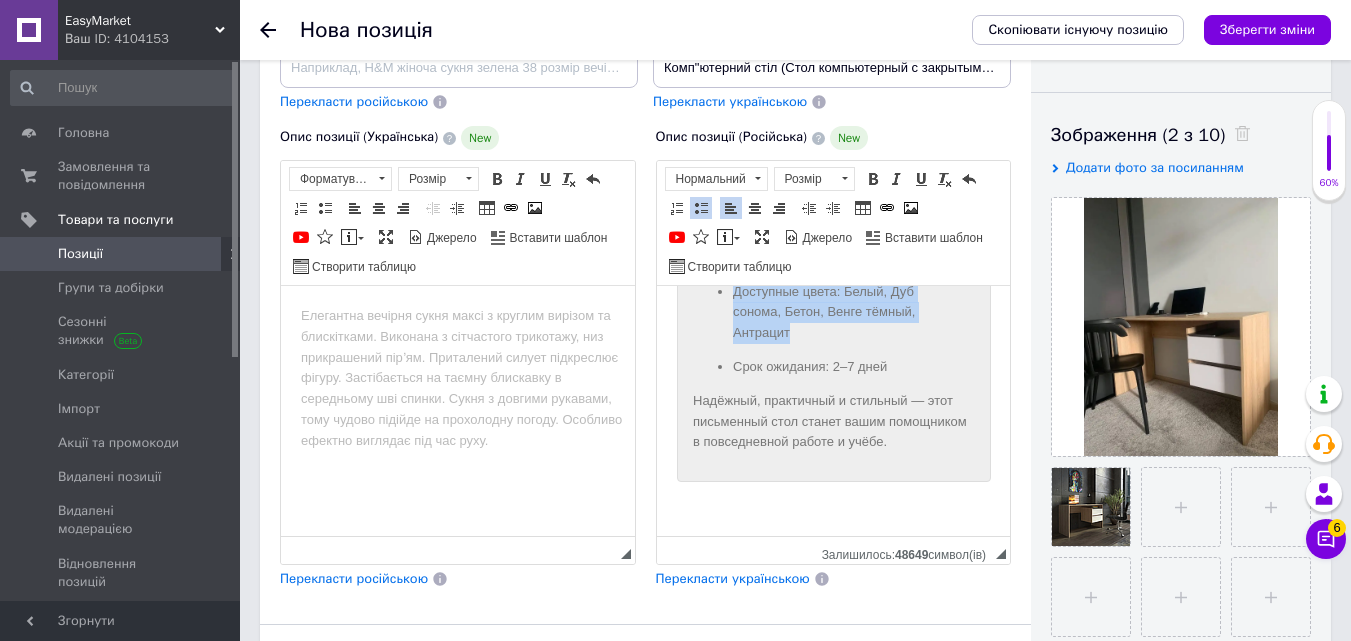 type 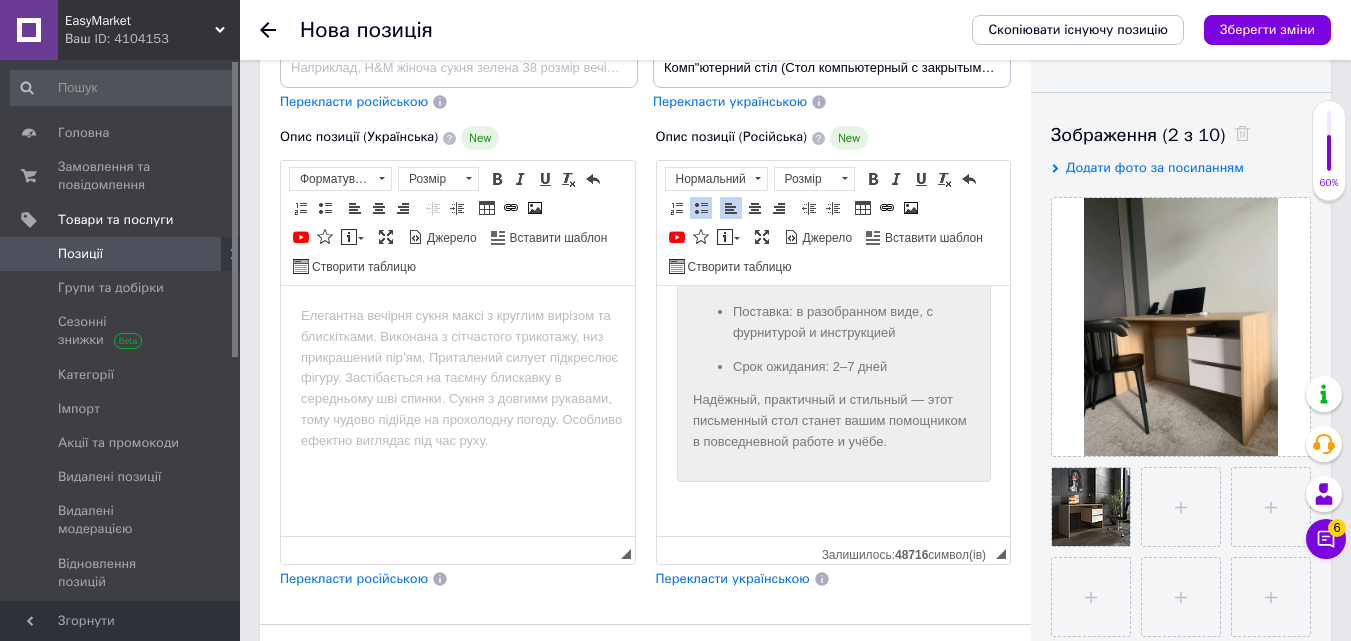 click on "Надёжный, практичный и стильный — этот письменный стол станет вашим помощником в повседневной работе и учёбе." at bounding box center [833, 421] 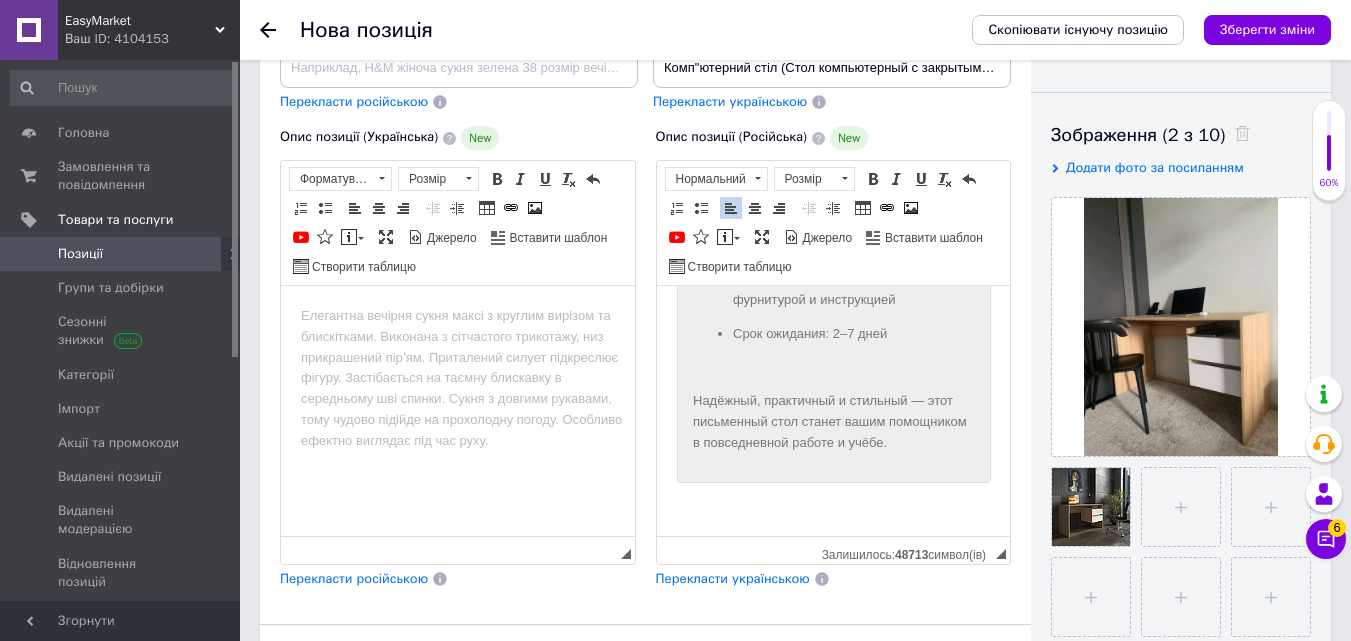 click at bounding box center (833, 367) 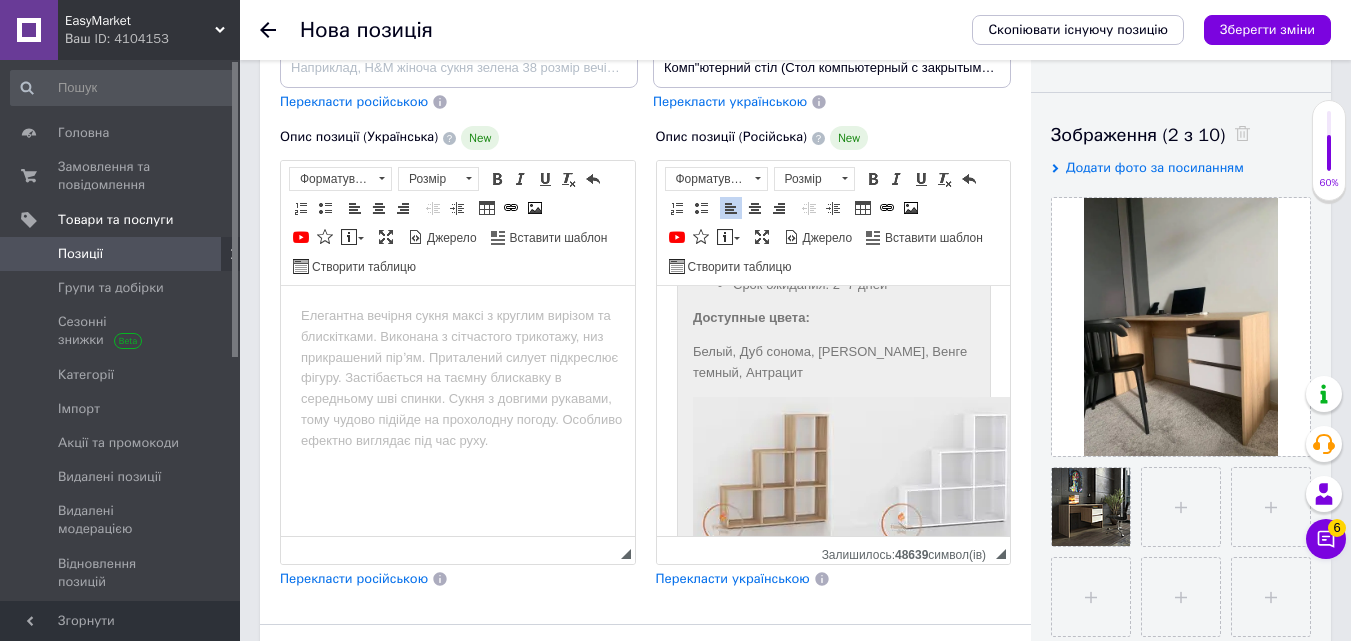 scroll, scrollTop: 1485, scrollLeft: 0, axis: vertical 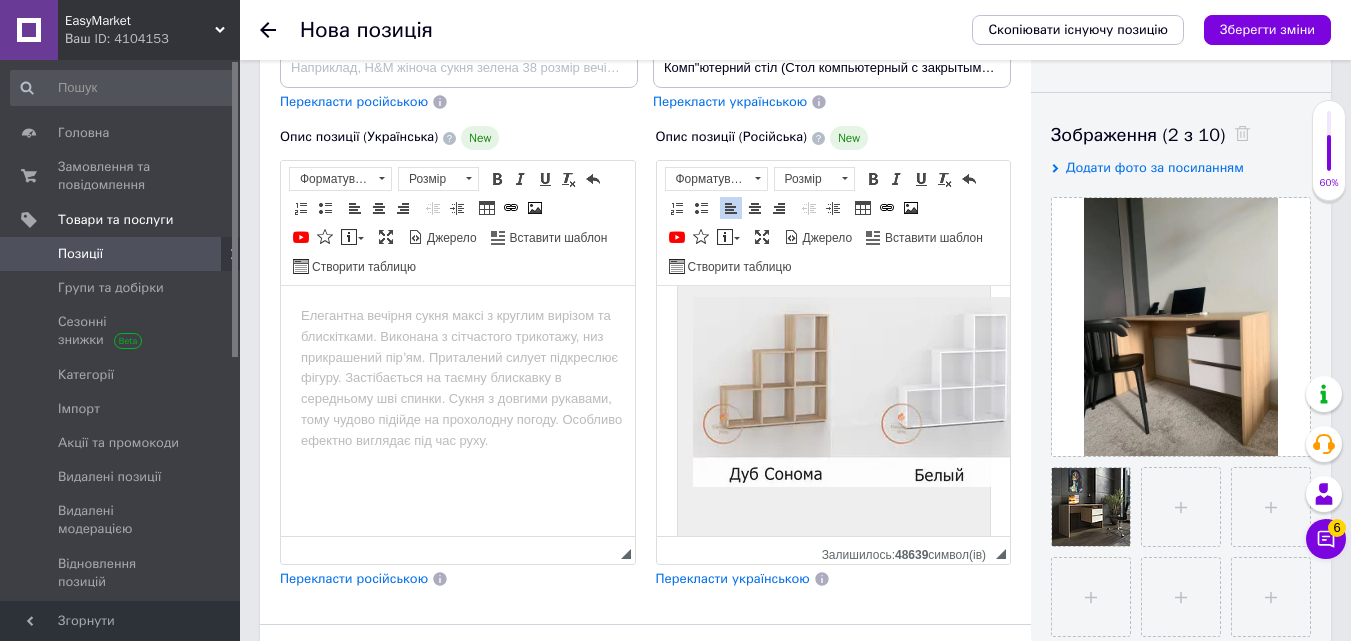 click at bounding box center [1008, 392] 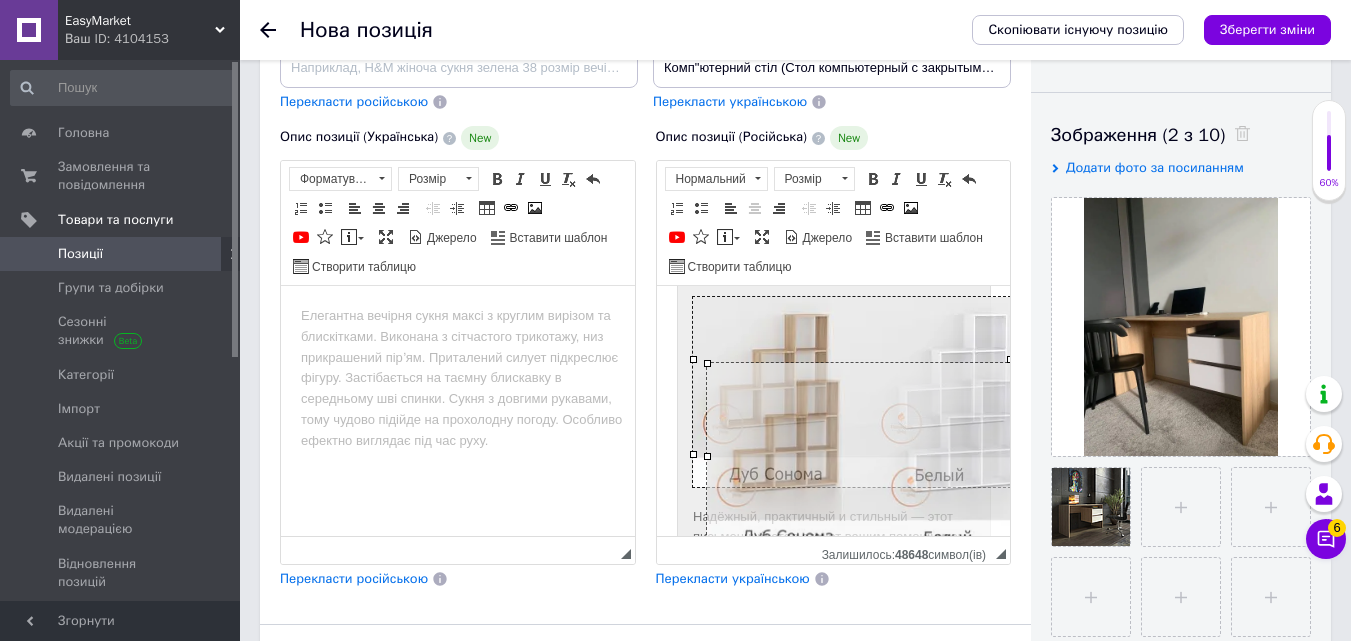 drag, startPoint x: 688, startPoint y: 359, endPoint x: 892, endPoint y: 478, distance: 236.17155 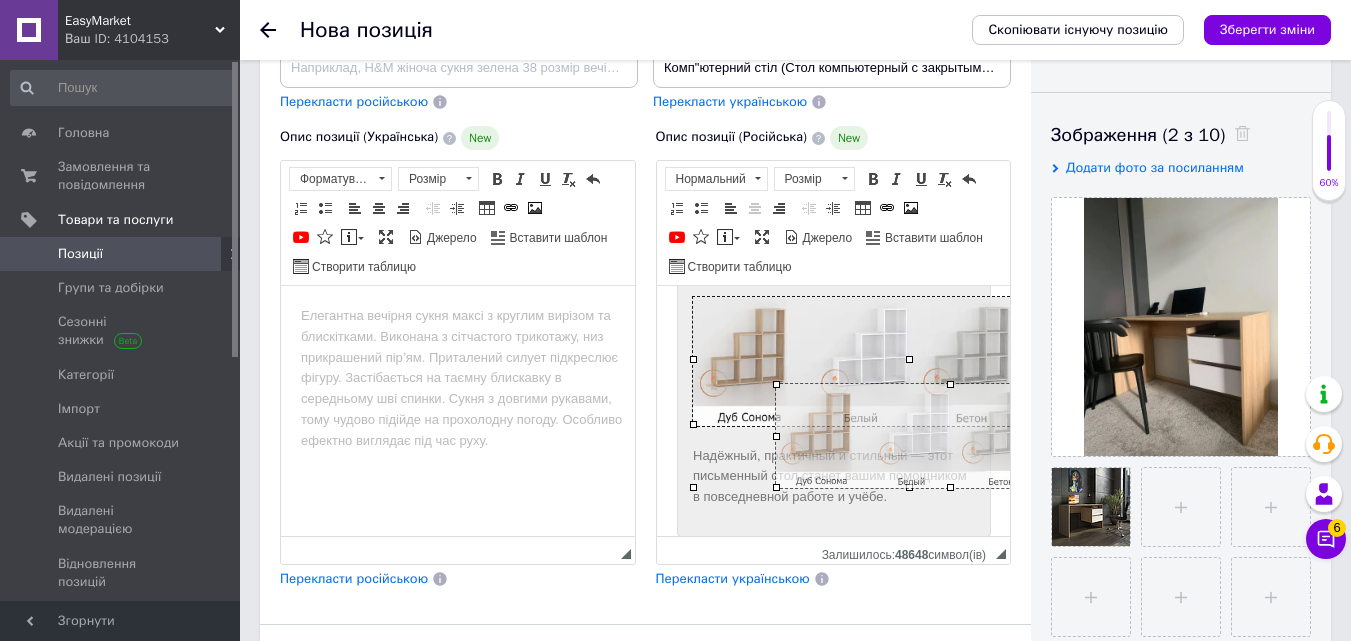 drag, startPoint x: 691, startPoint y: 359, endPoint x: 817, endPoint y: 415, distance: 137.884 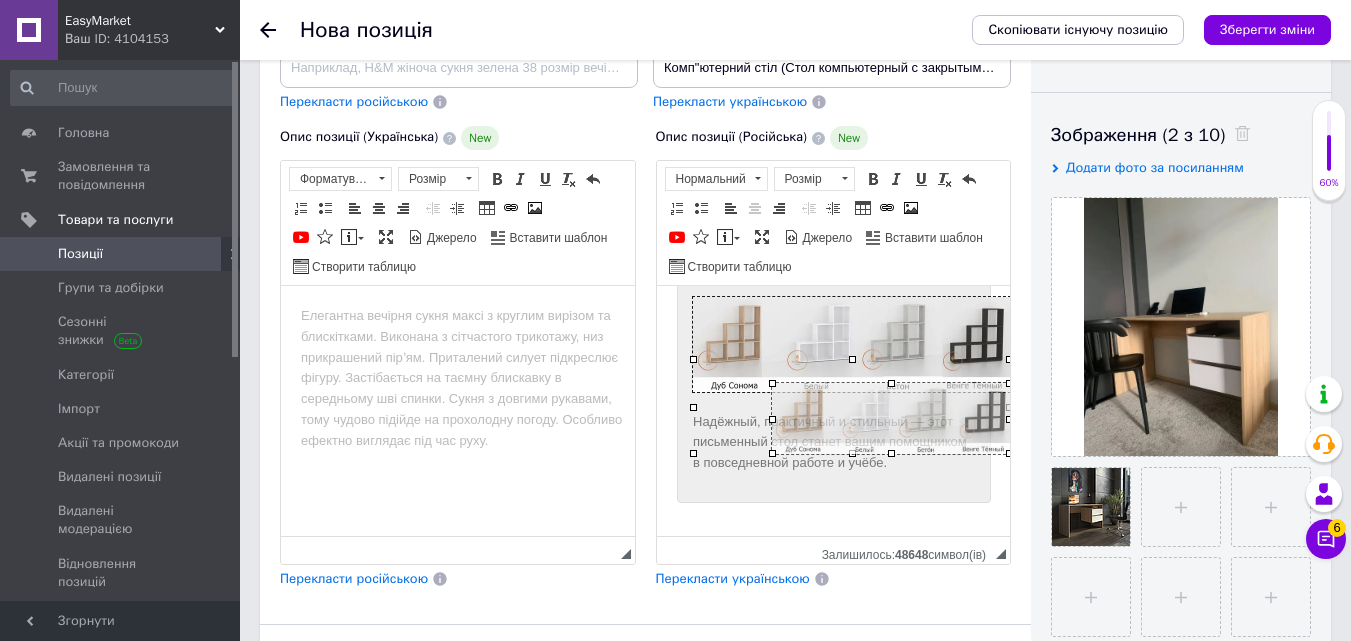 drag, startPoint x: 689, startPoint y: 356, endPoint x: 792, endPoint y: 397, distance: 110.860275 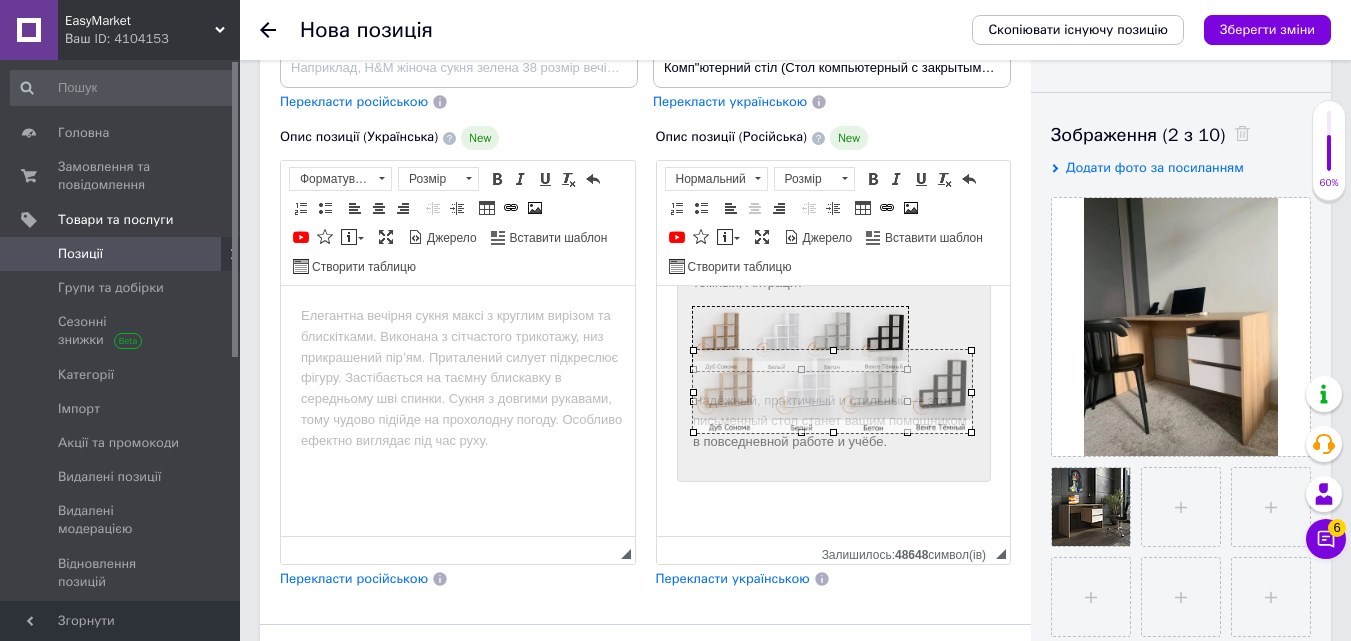 drag, startPoint x: 909, startPoint y: 357, endPoint x: 959, endPoint y: 338, distance: 53.488316 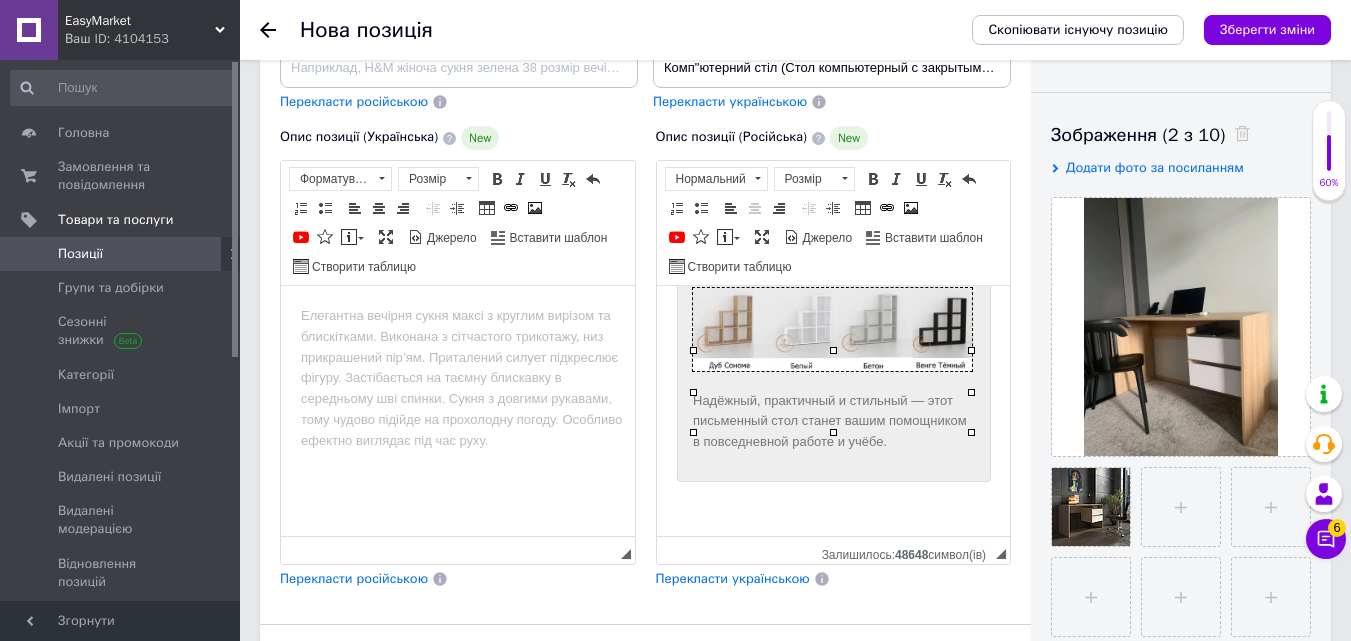 scroll, scrollTop: 1577, scrollLeft: 0, axis: vertical 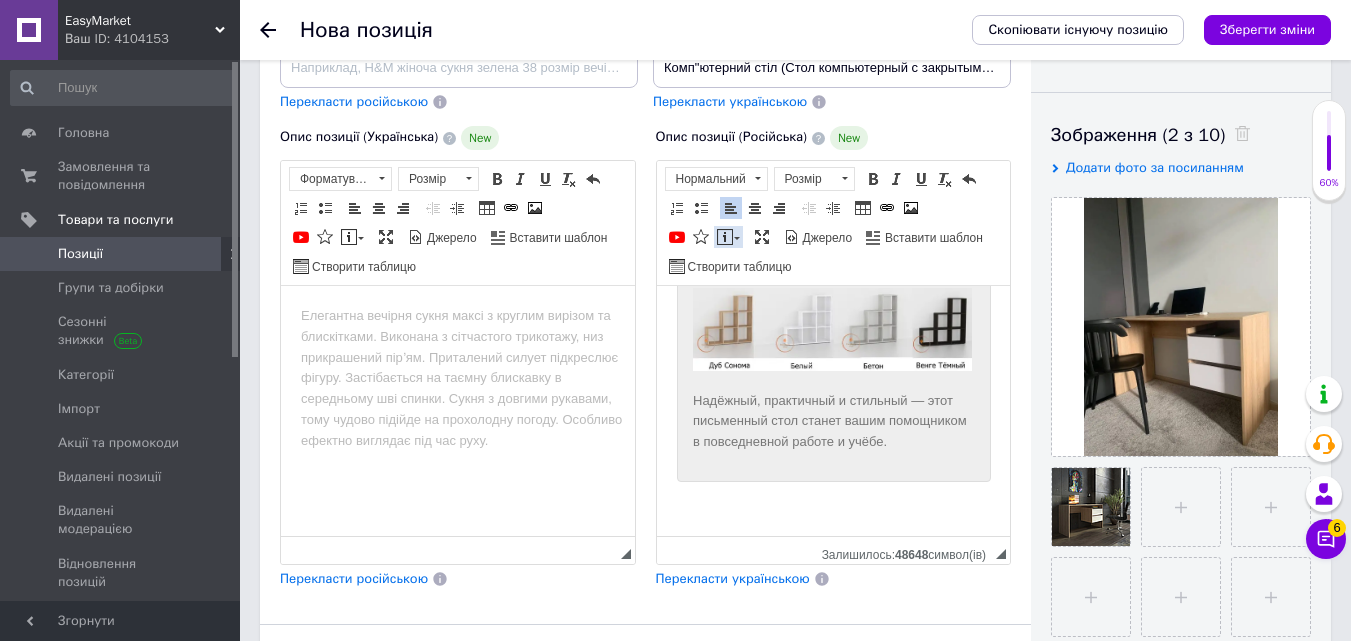 click at bounding box center (737, 238) 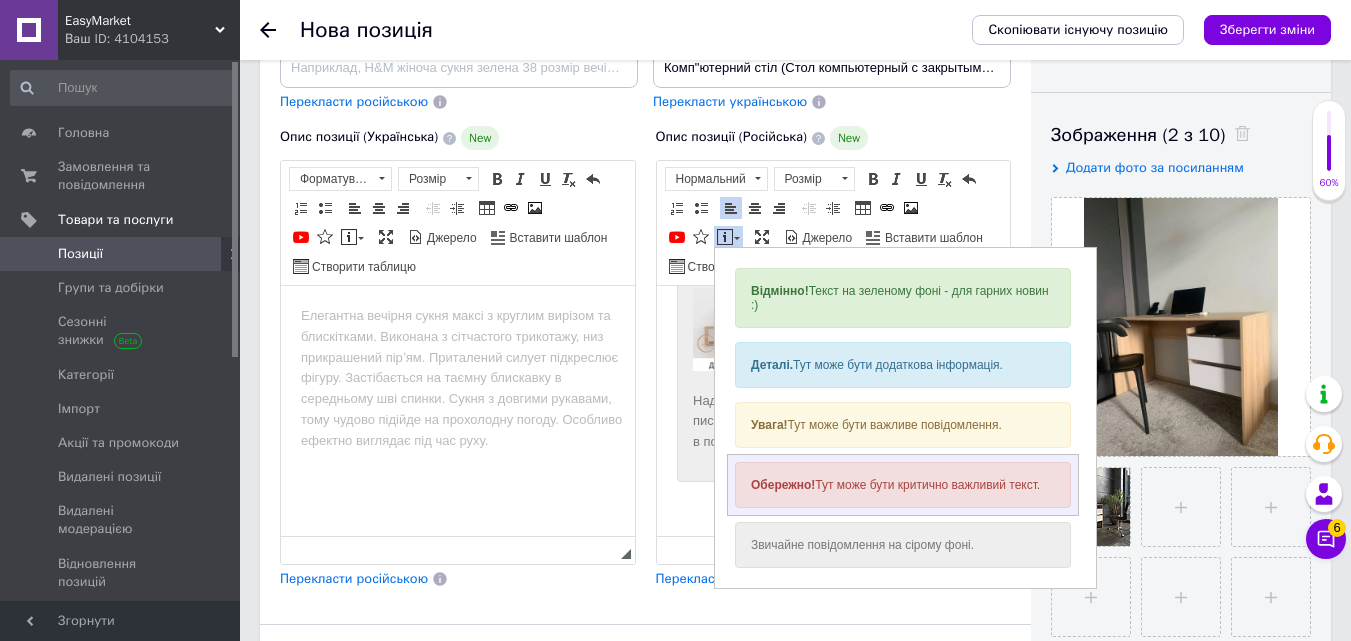 click on "Обережно!  Тут може бути критично важливий текст." at bounding box center [902, 485] 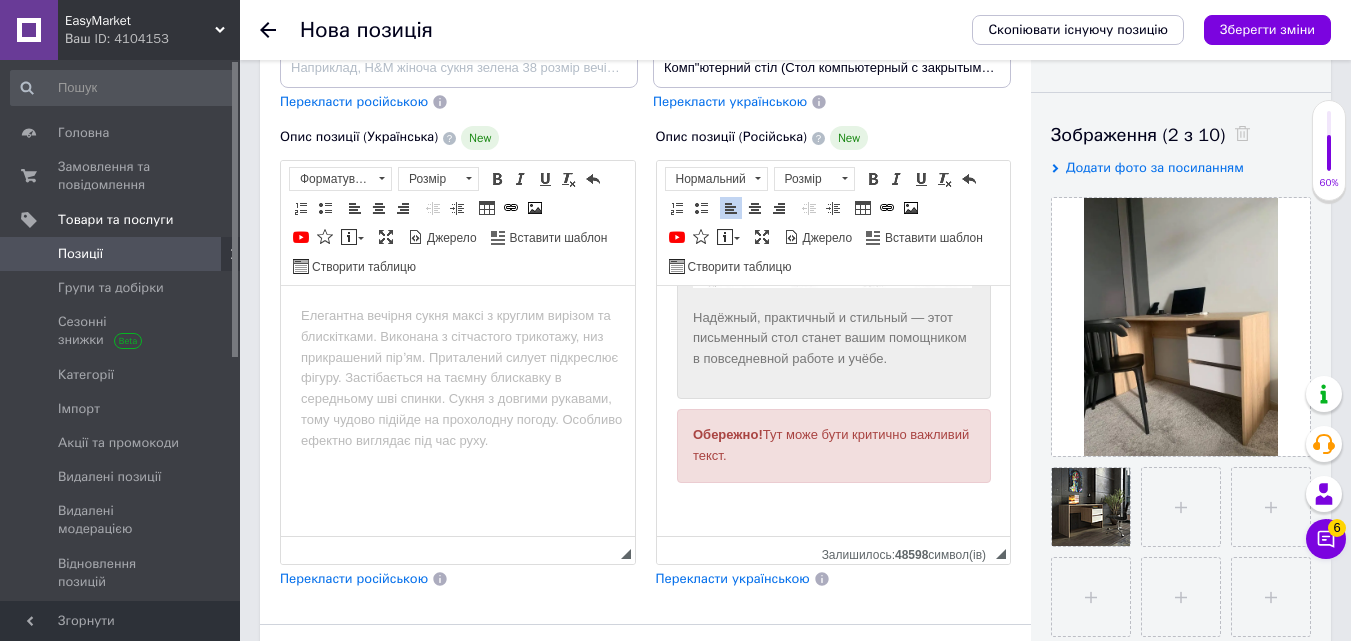 scroll, scrollTop: 1637, scrollLeft: 0, axis: vertical 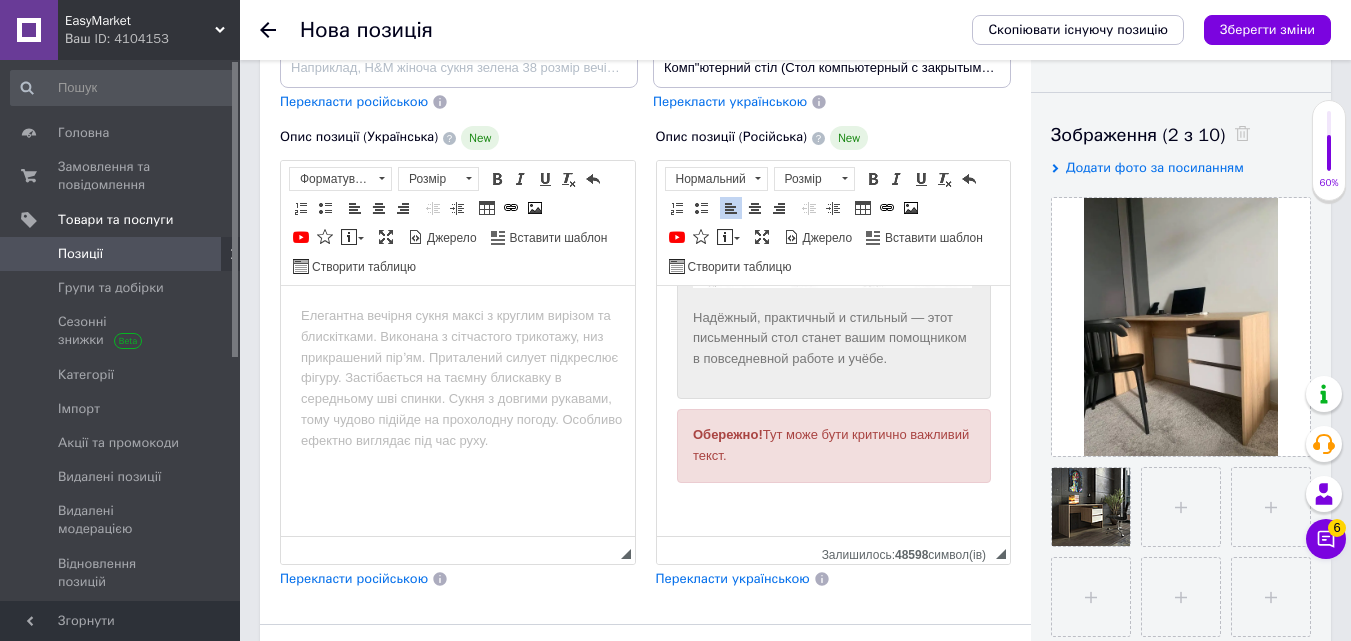 drag, startPoint x: 682, startPoint y: 463, endPoint x: 813, endPoint y: 481, distance: 132.23087 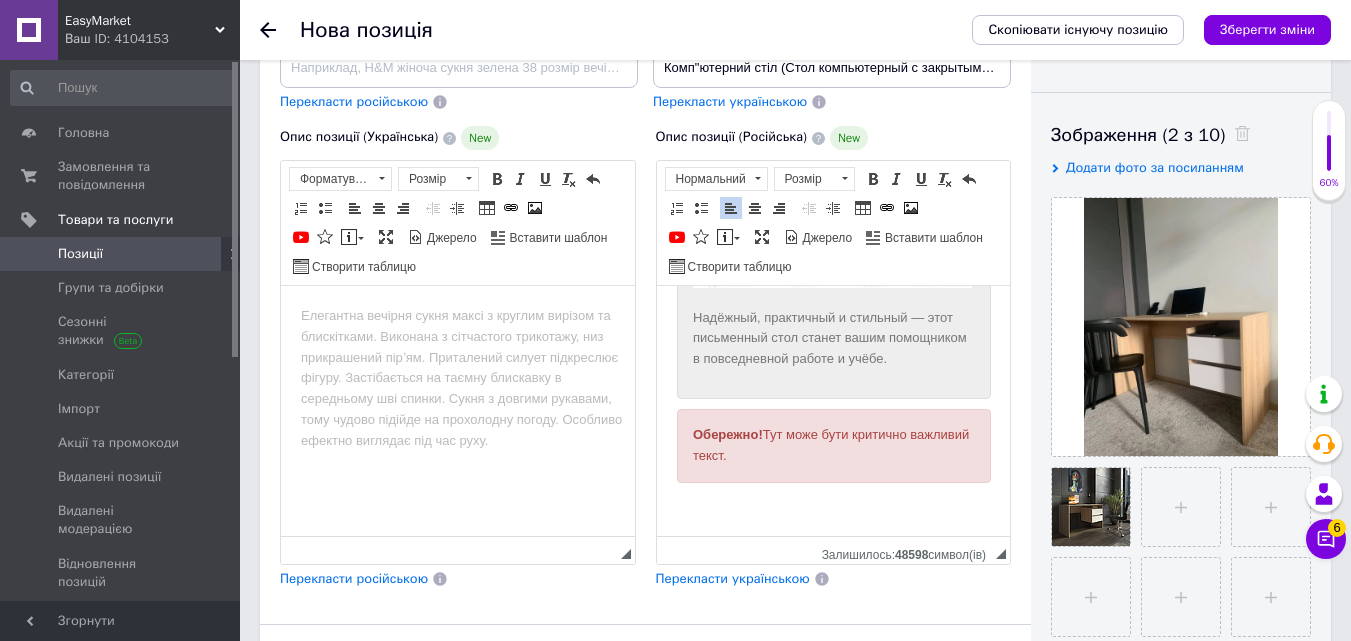 click on "Обережно!  Тут може бути критично важливий текст." at bounding box center (833, 446) 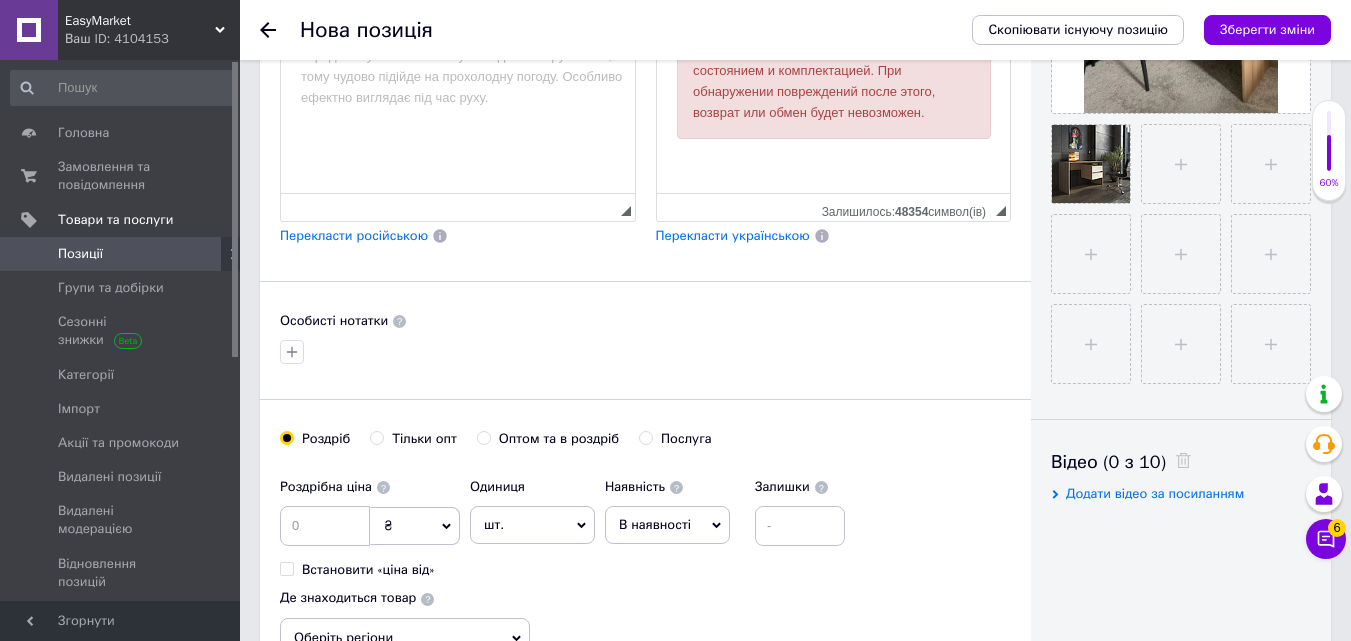 scroll, scrollTop: 700, scrollLeft: 0, axis: vertical 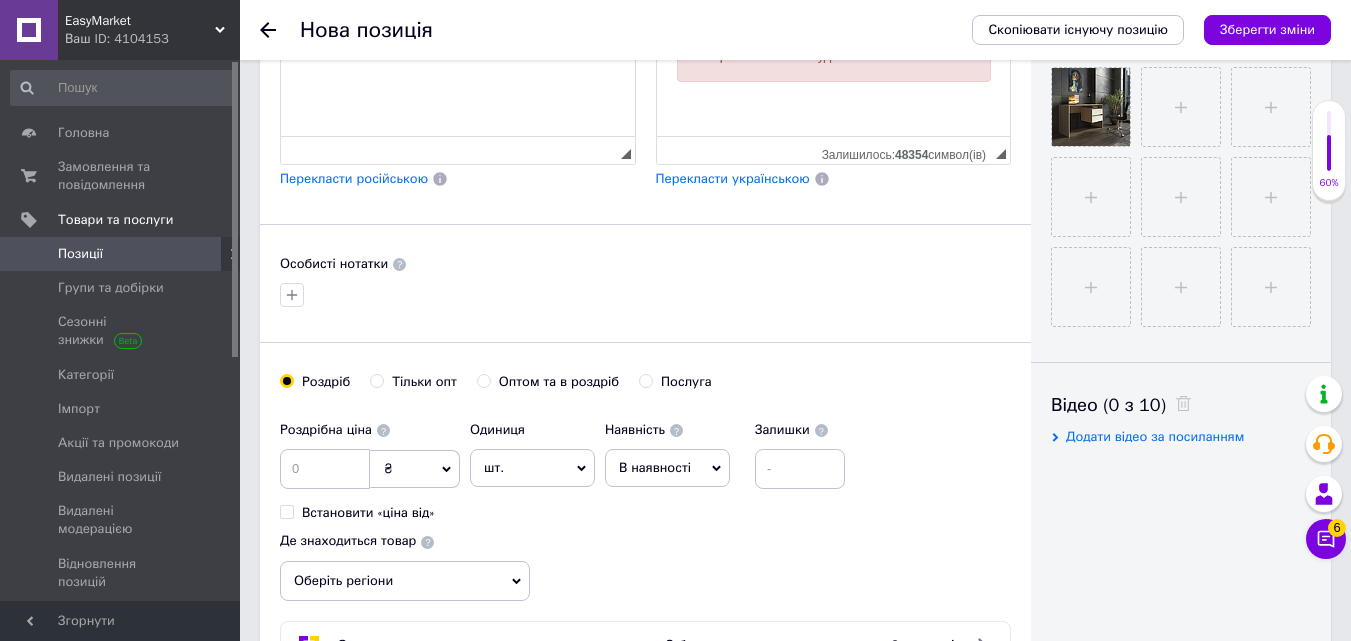 click at bounding box center [645, 342] 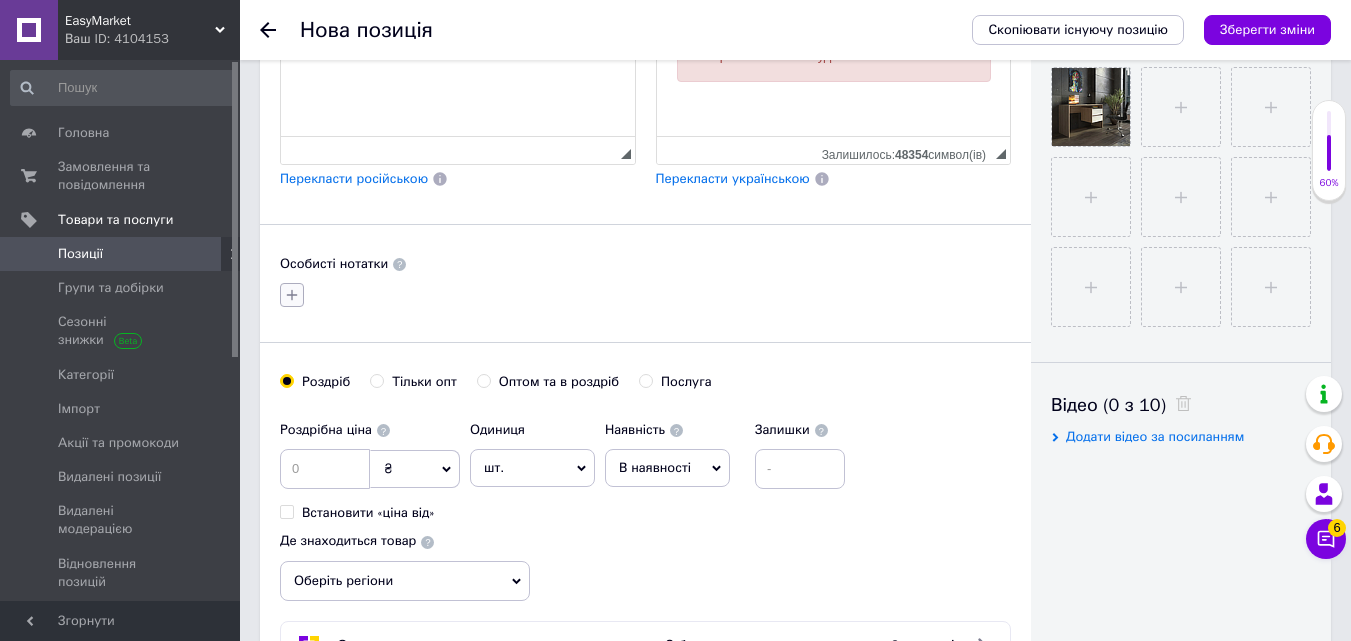 click 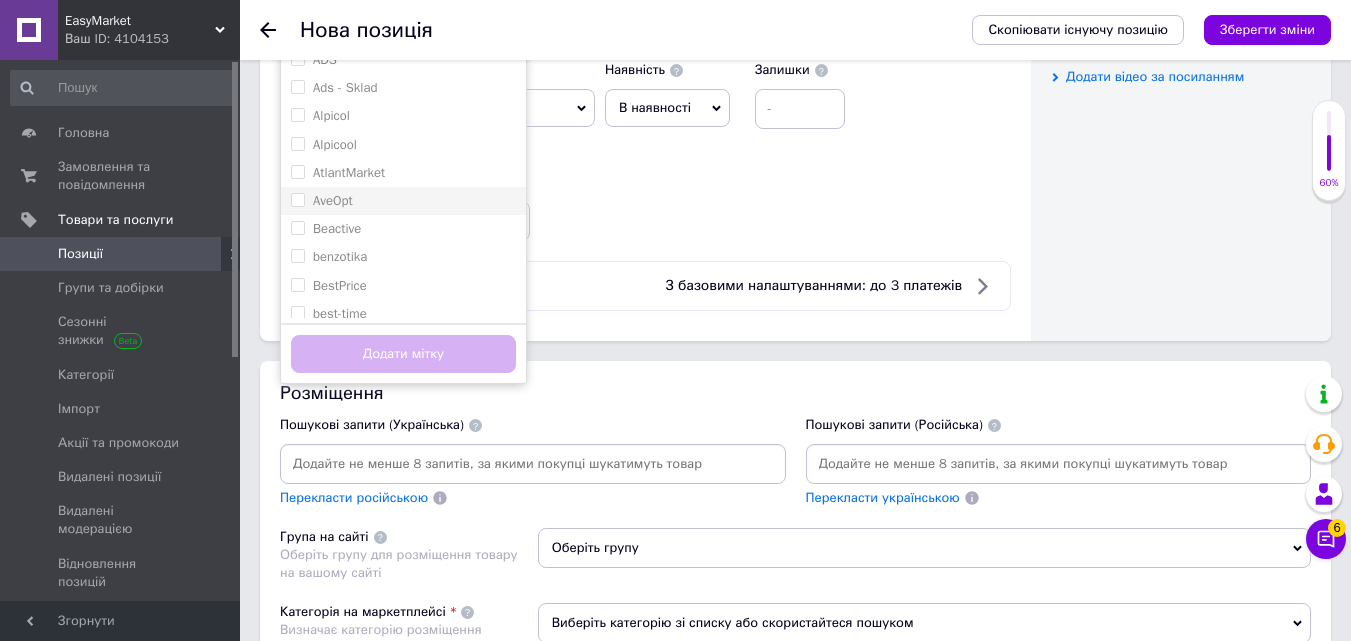 scroll, scrollTop: 900, scrollLeft: 0, axis: vertical 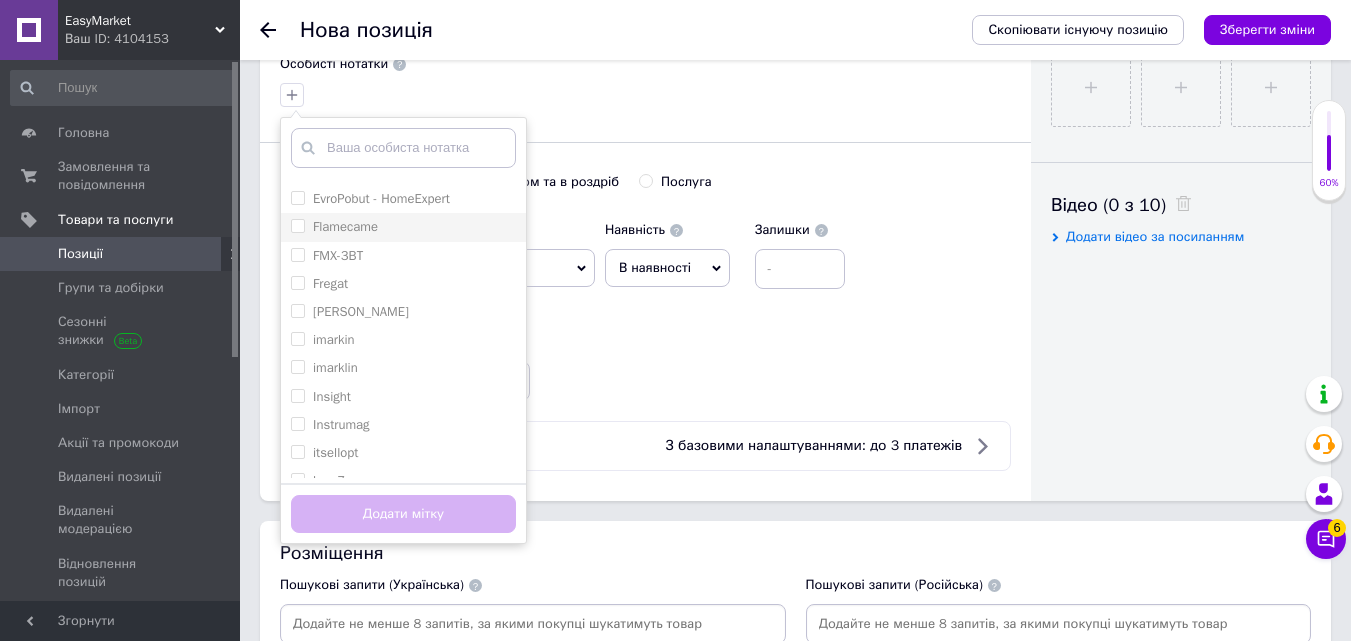 click on "Flamecame" at bounding box center (297, 225) 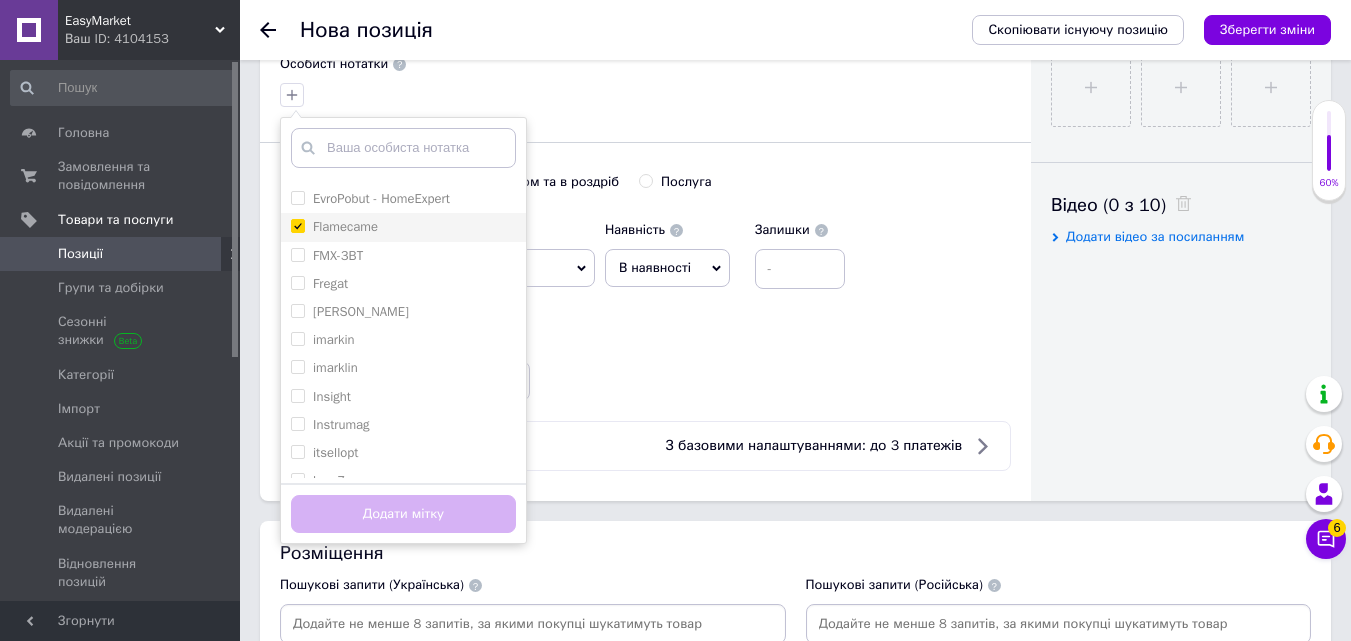 checkbox on "true" 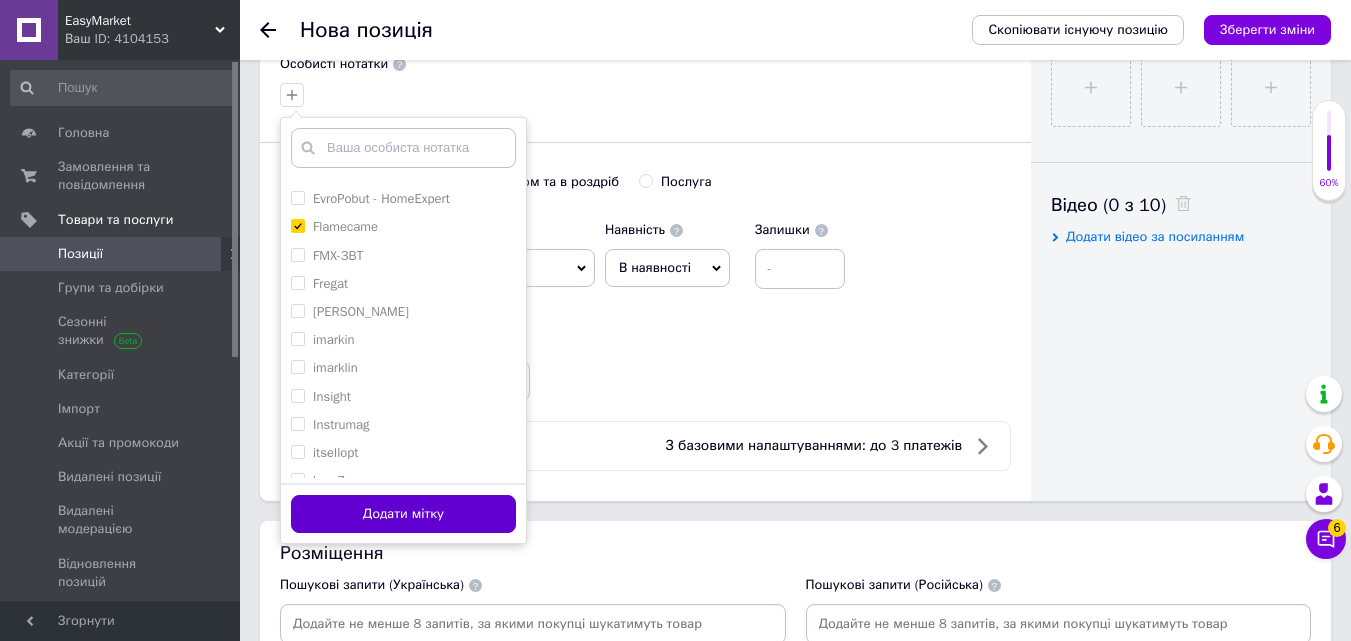click on "Додати мітку" at bounding box center [403, 514] 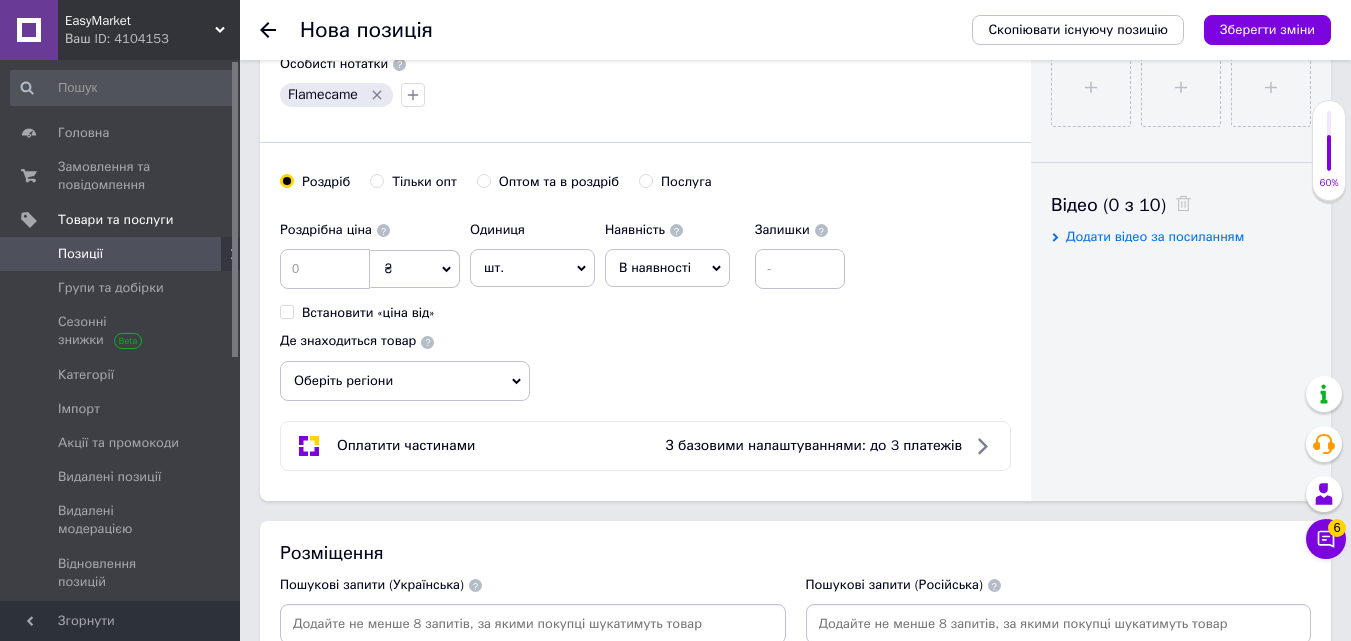 click on "Оптом та в роздріб" at bounding box center [483, 180] 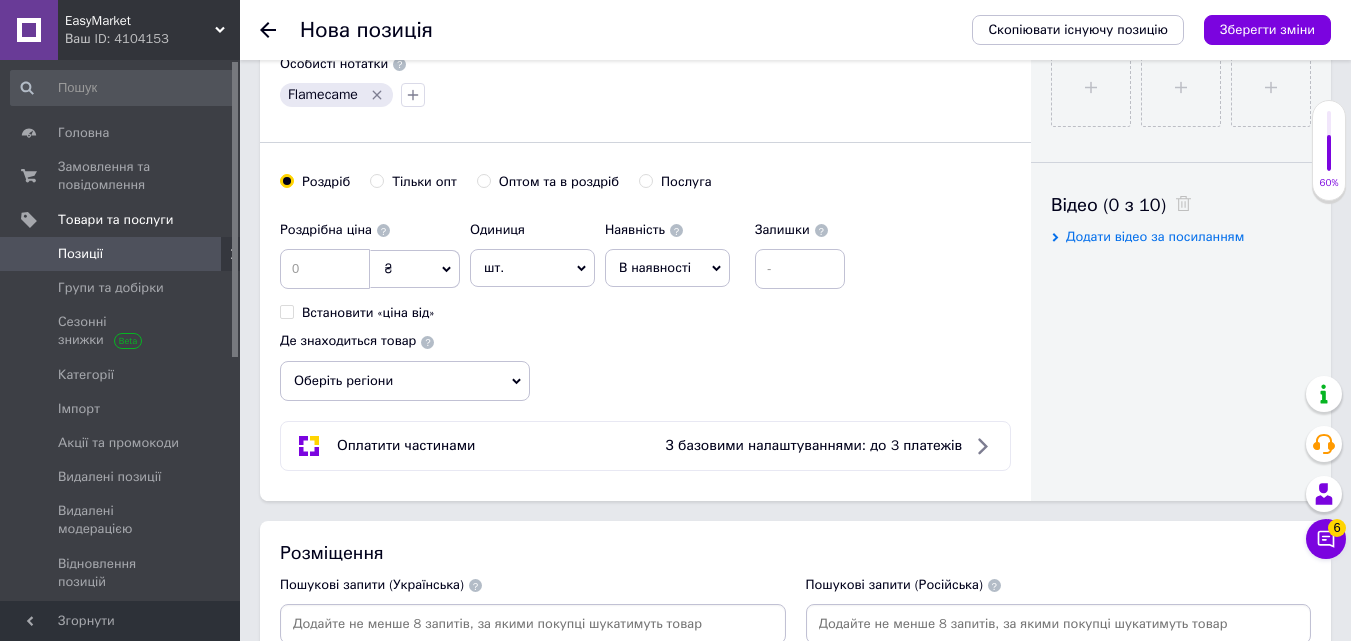 radio on "true" 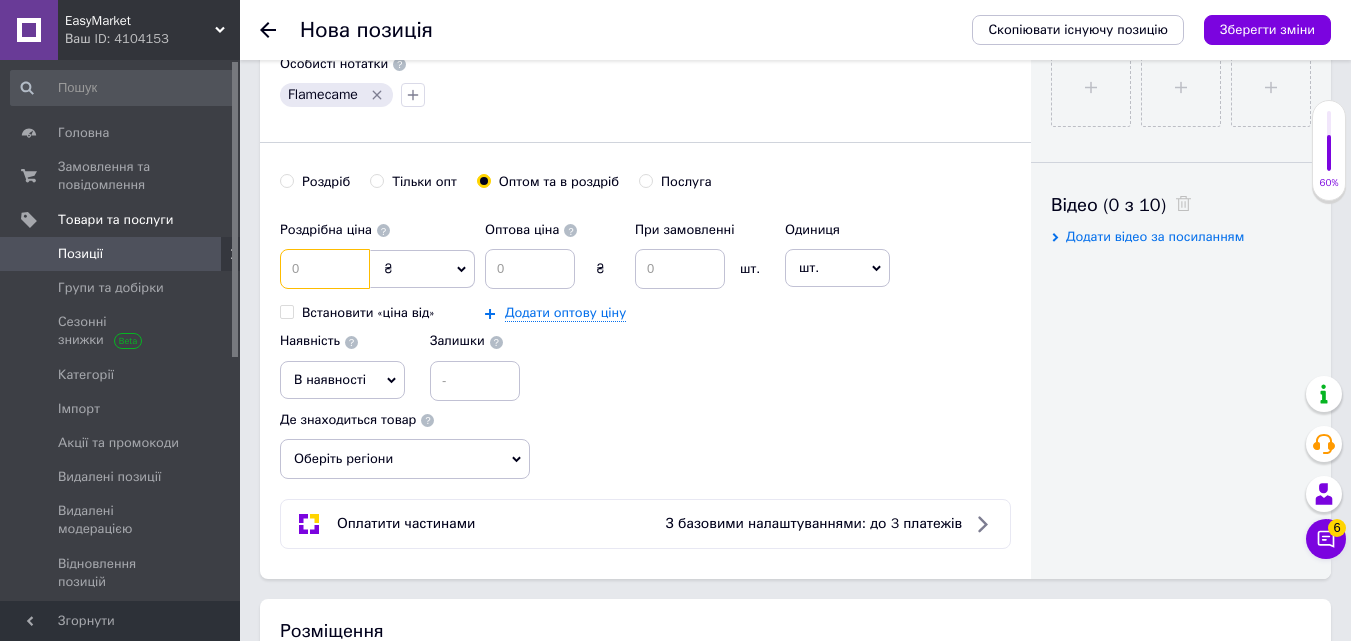 click at bounding box center [325, 269] 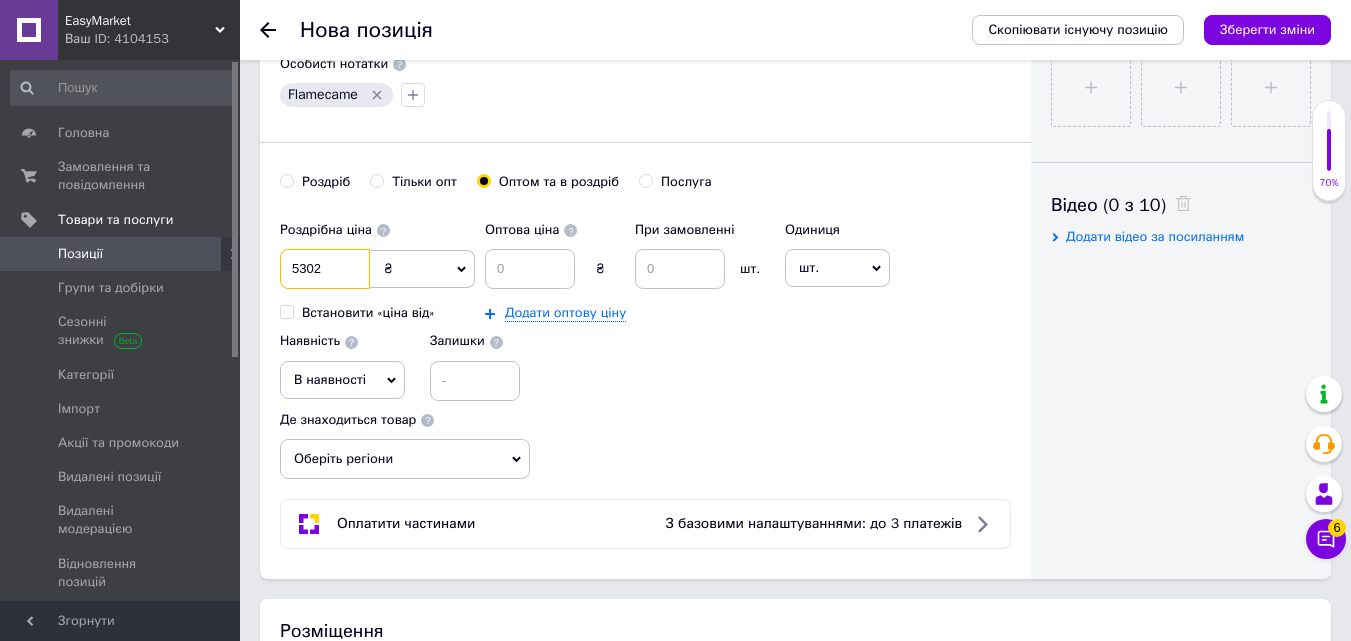 type on "5302" 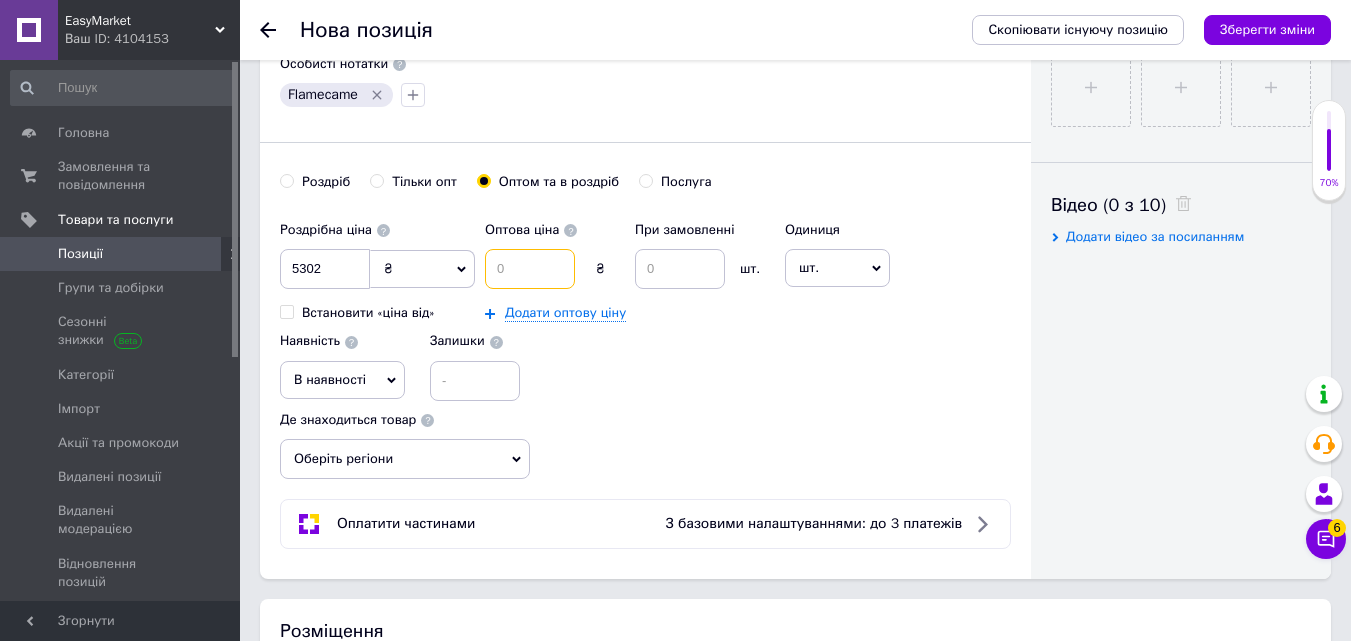 click at bounding box center [530, 269] 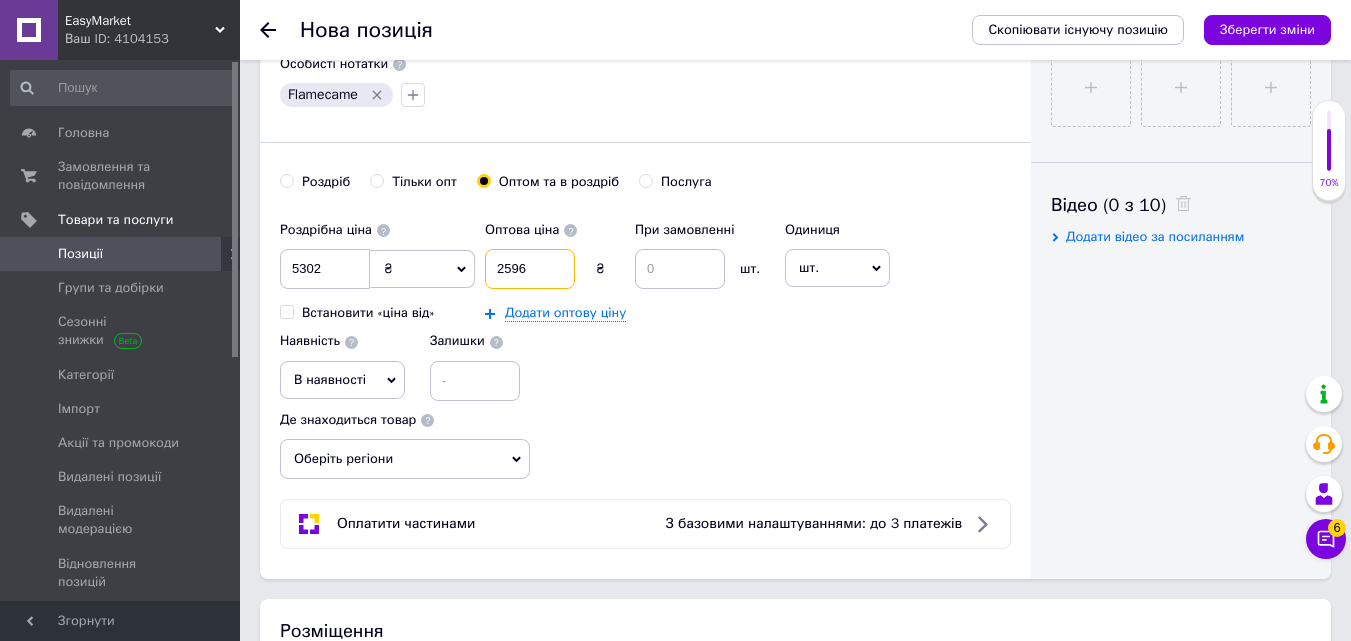 type on "2596" 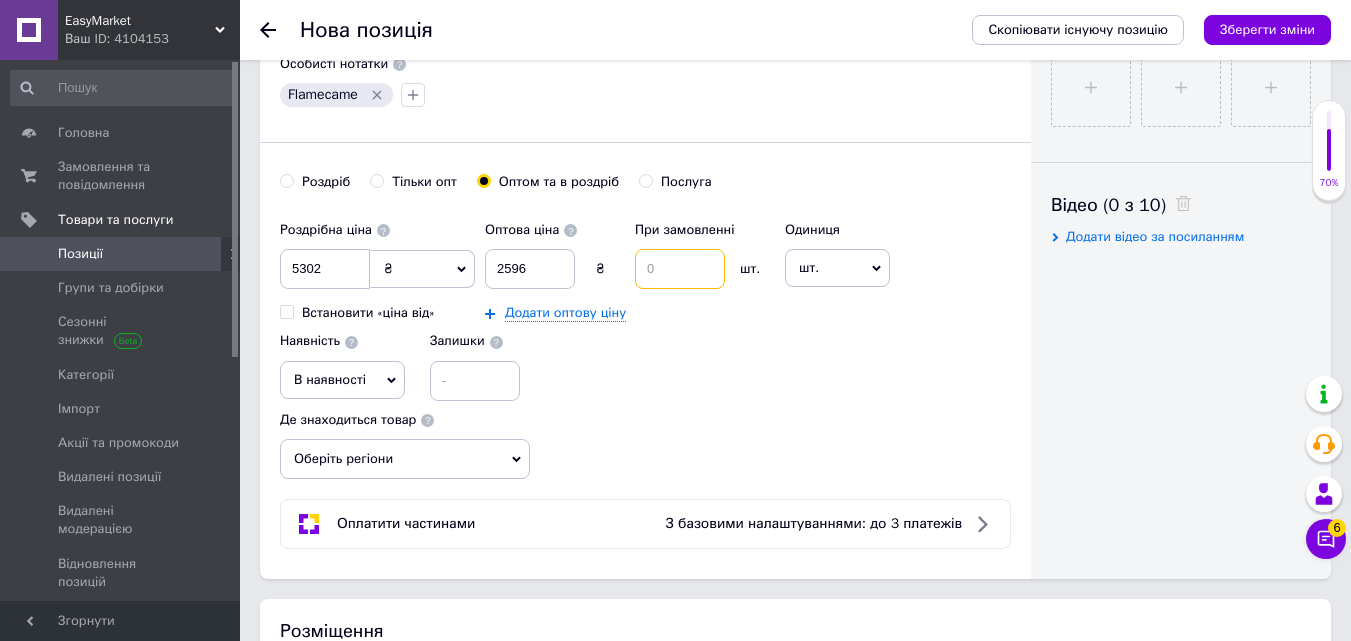 click at bounding box center (680, 269) 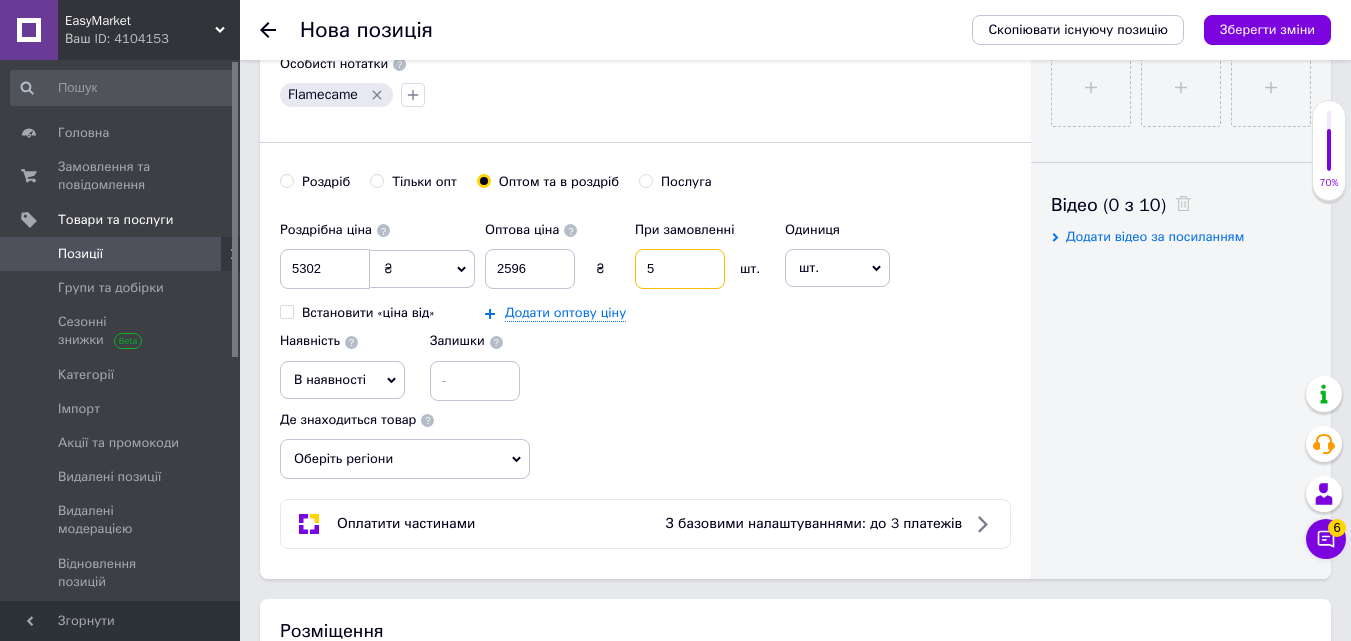 type on "5" 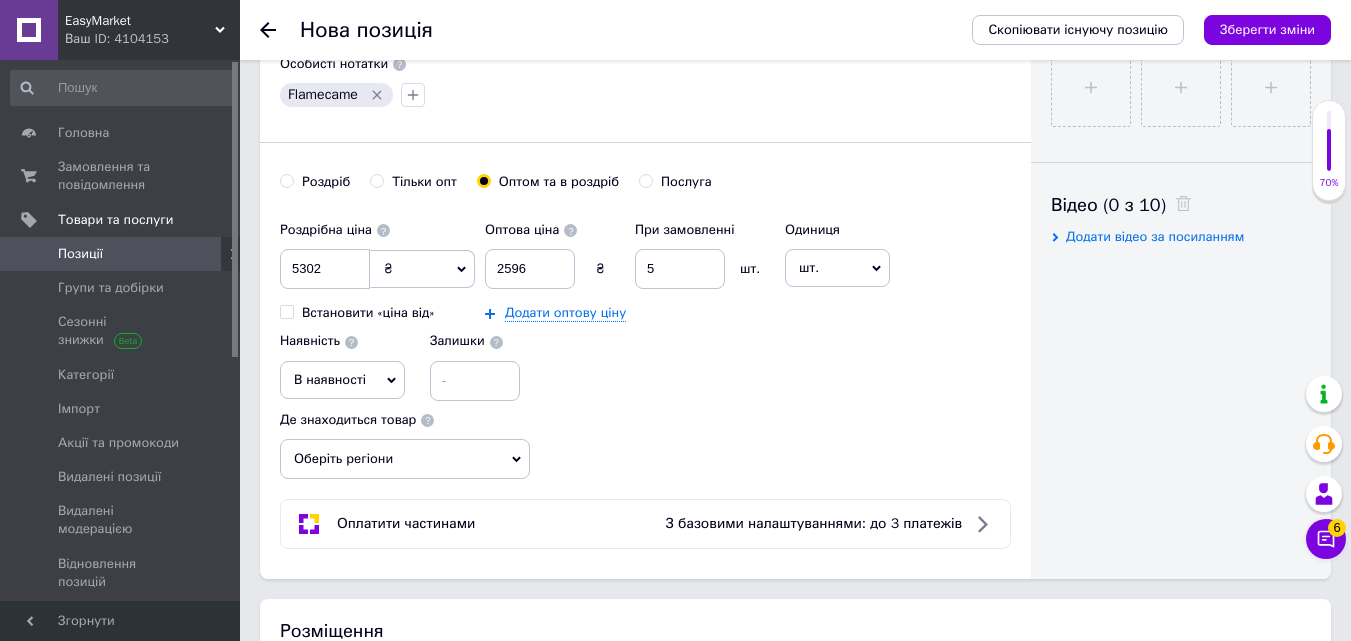 click on "шт." at bounding box center (837, 268) 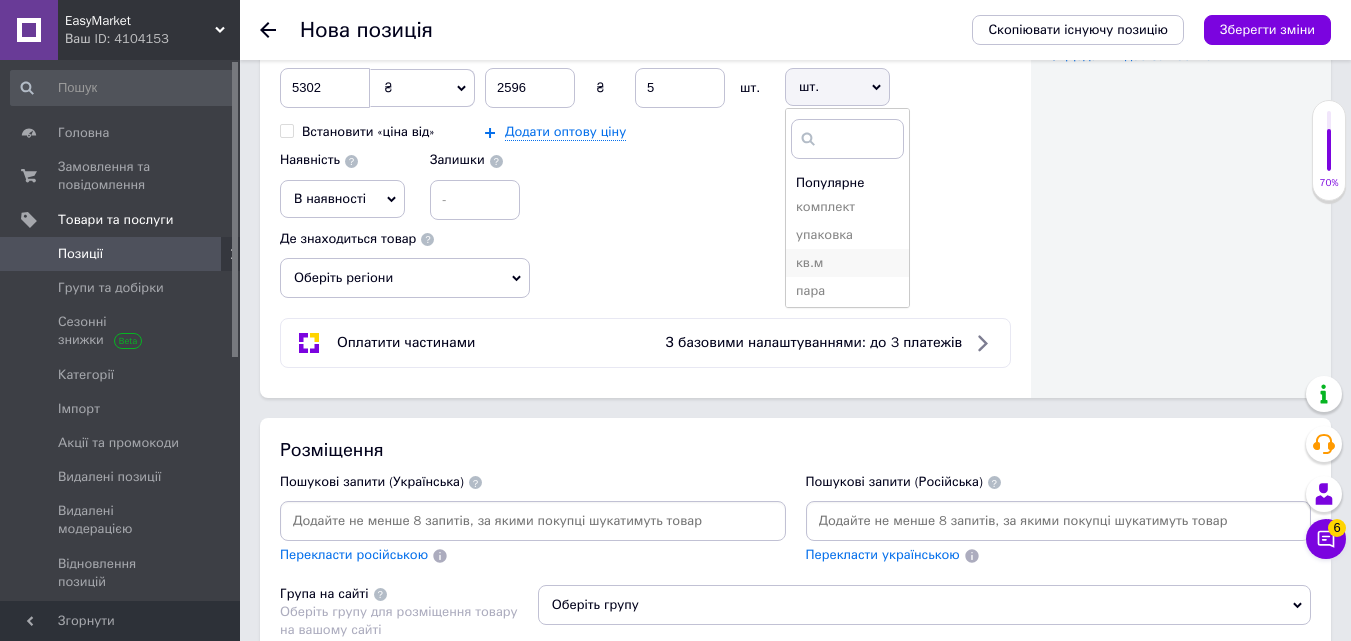 scroll, scrollTop: 1100, scrollLeft: 0, axis: vertical 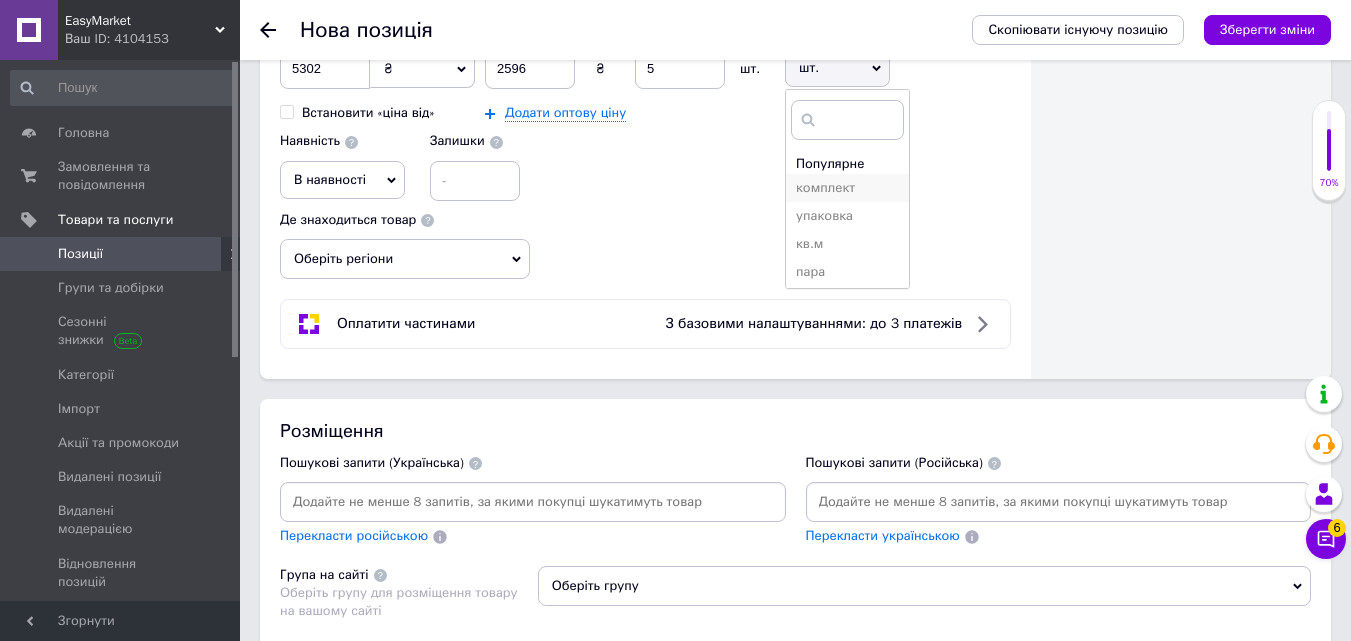 click on "комплект" at bounding box center (847, 188) 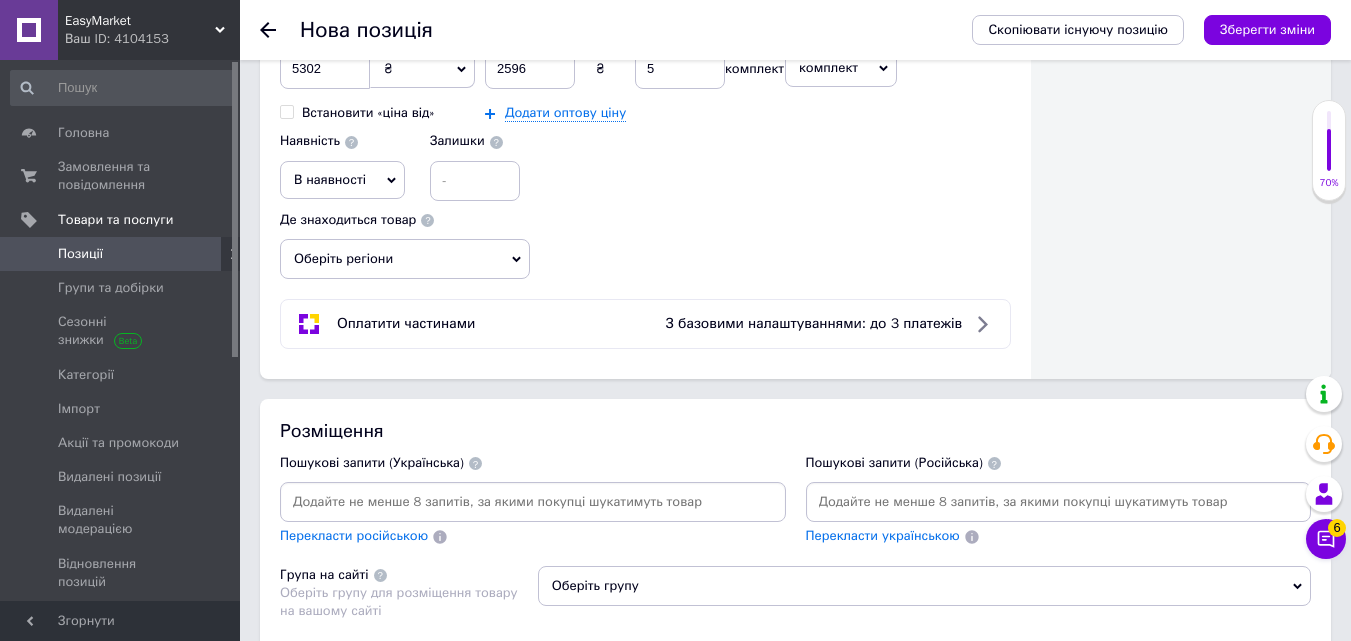 click on "В наявності" at bounding box center (342, 180) 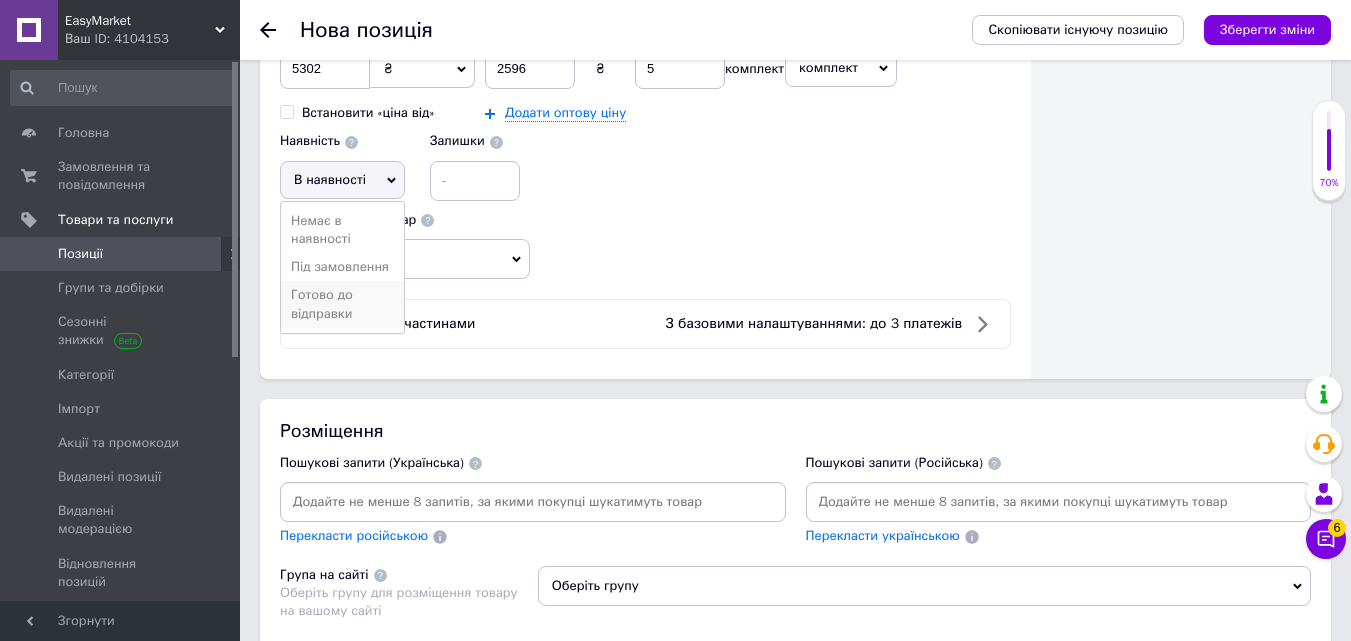 click on "Готово до відправки" at bounding box center [342, 304] 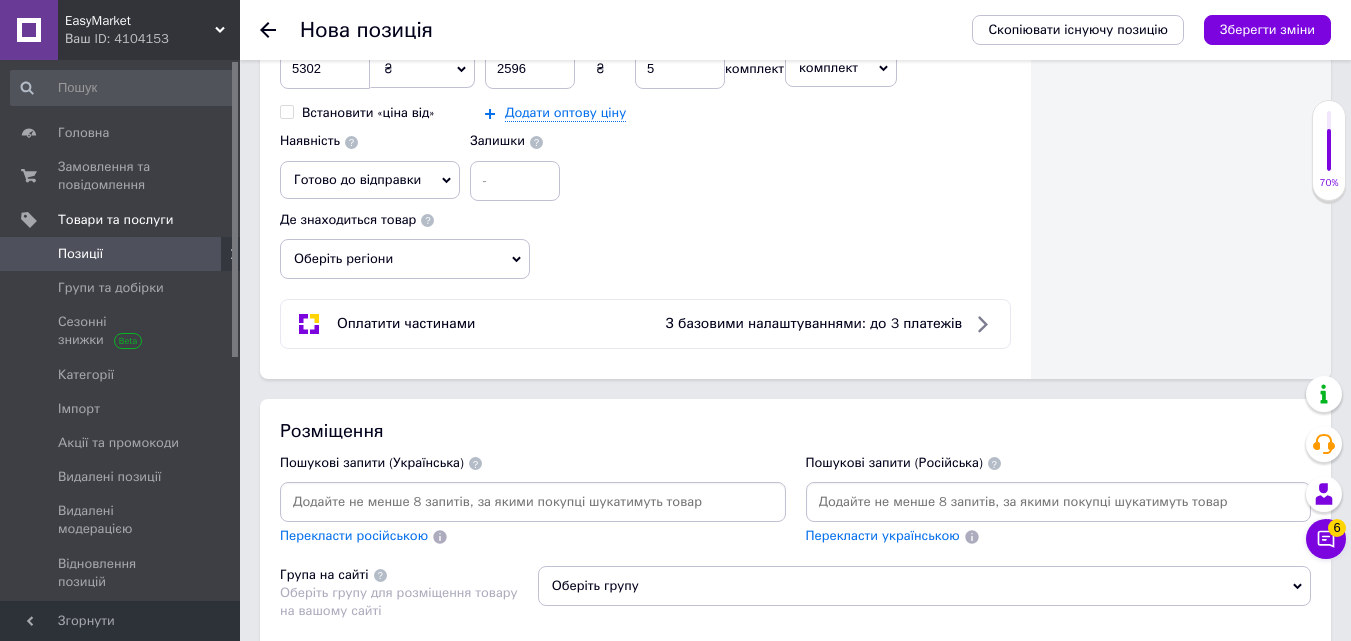 click on "Оберіть регіони" at bounding box center (405, 259) 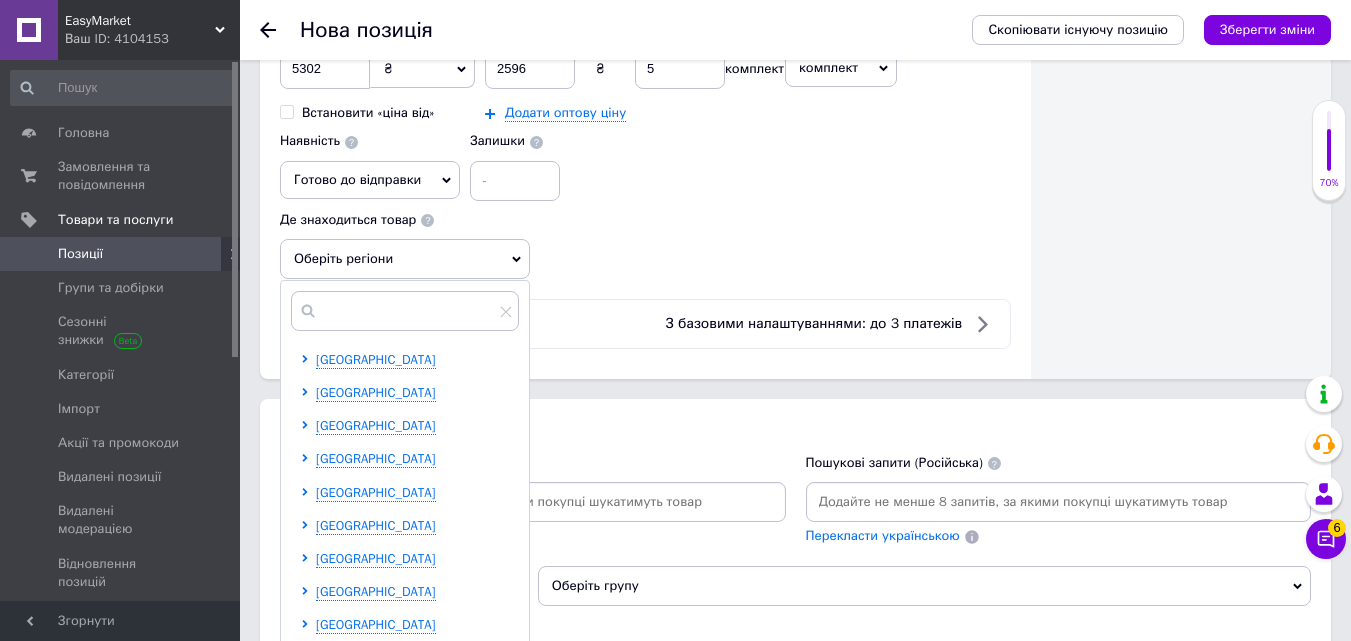 scroll, scrollTop: 1300, scrollLeft: 0, axis: vertical 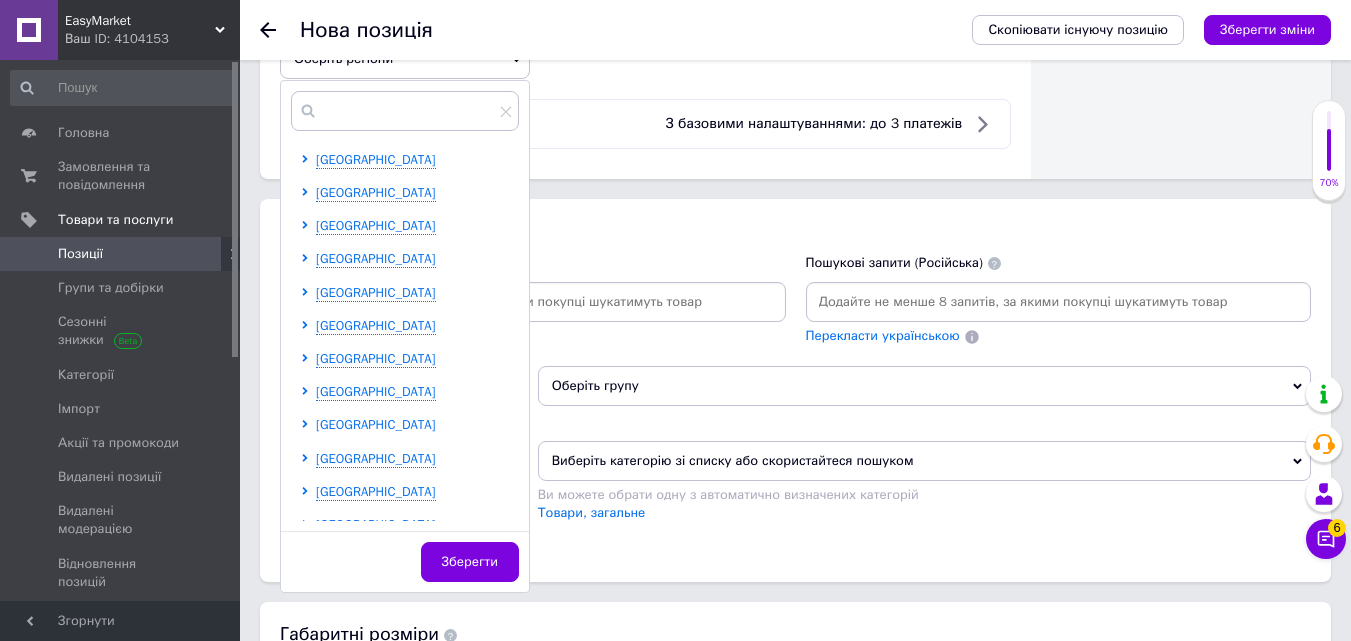 click on "[GEOGRAPHIC_DATA]" at bounding box center [376, 424] 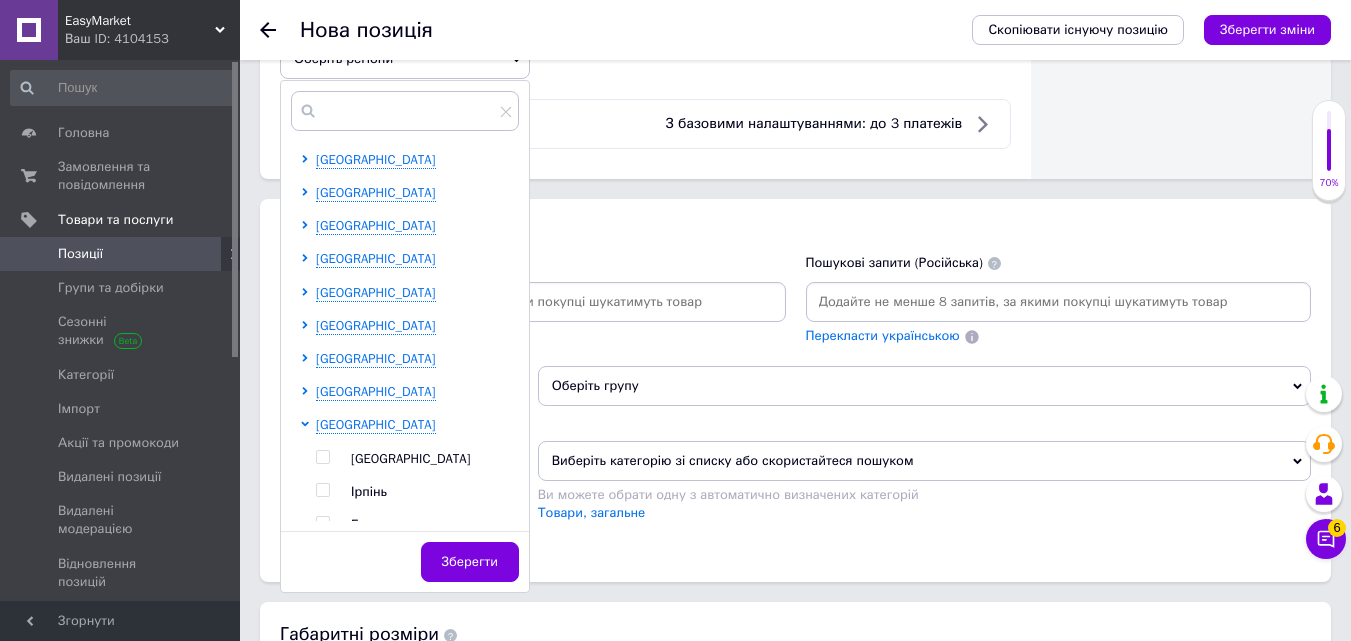 click at bounding box center (322, 457) 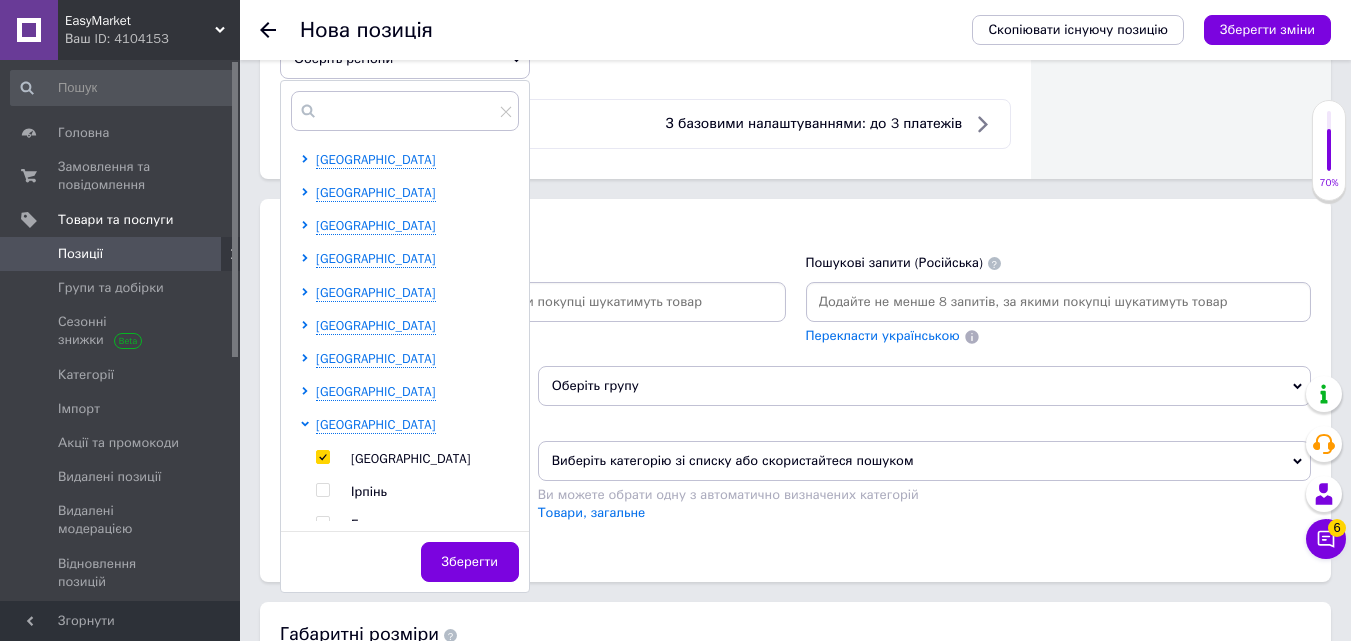 checkbox on "true" 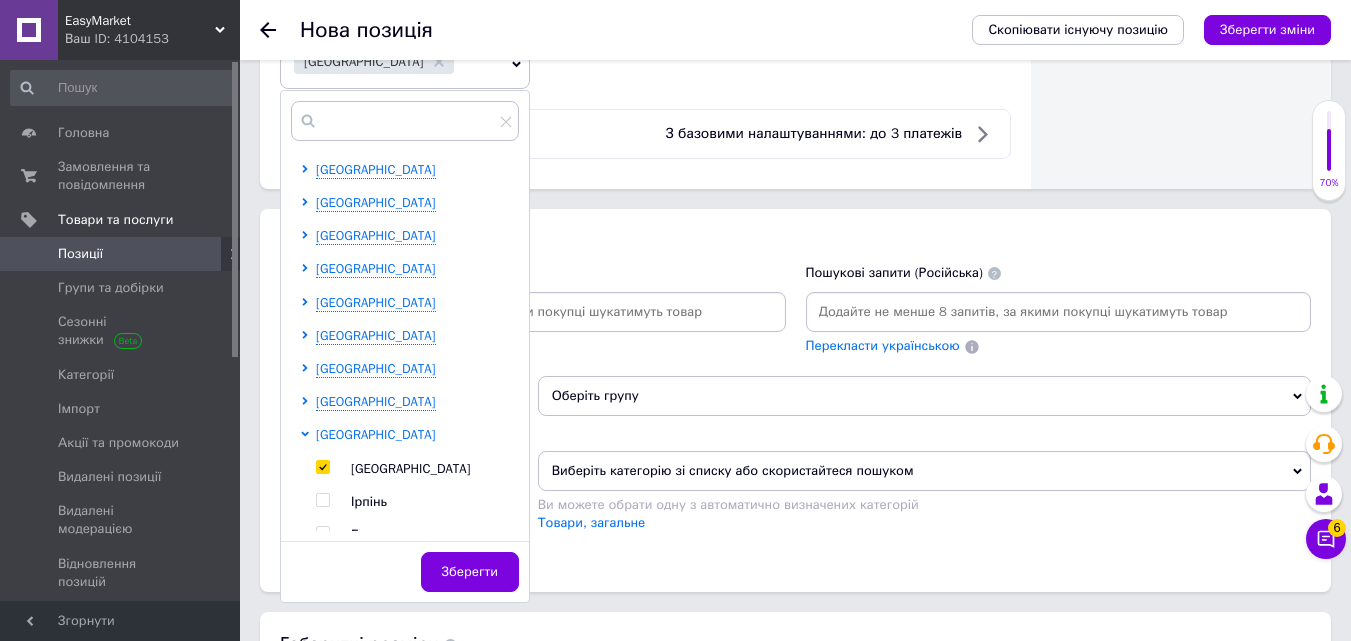 click on "[GEOGRAPHIC_DATA]" at bounding box center (376, 434) 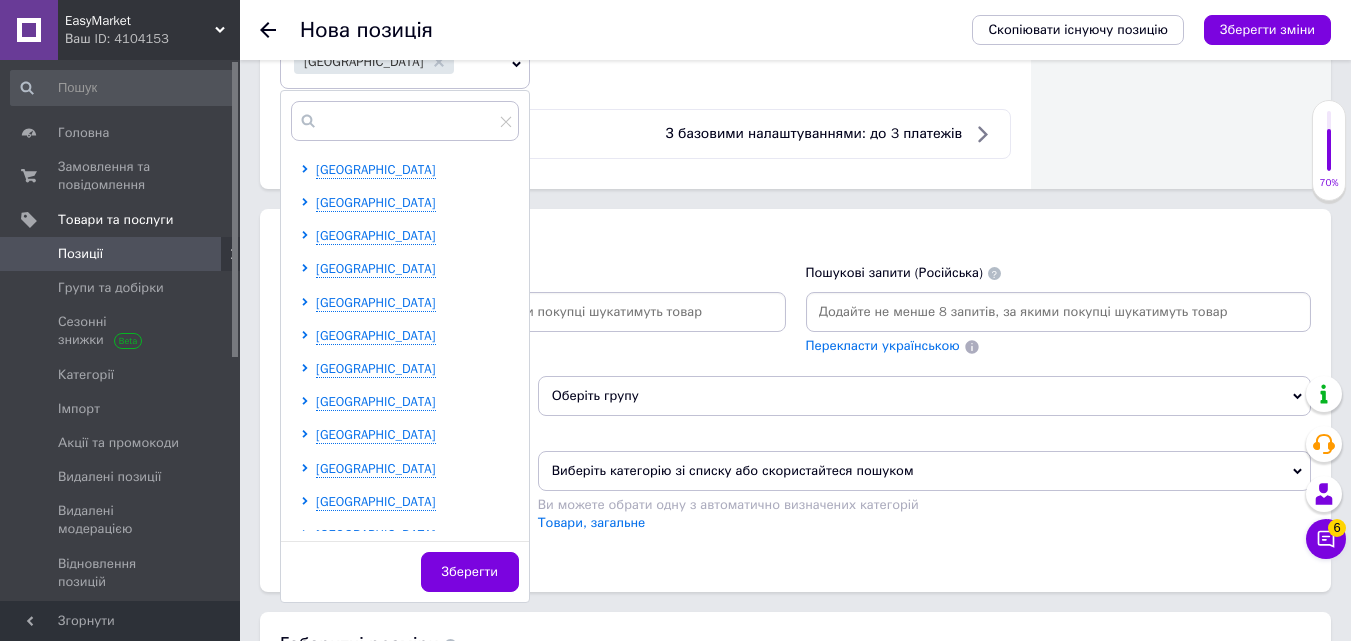 scroll, scrollTop: 300, scrollLeft: 0, axis: vertical 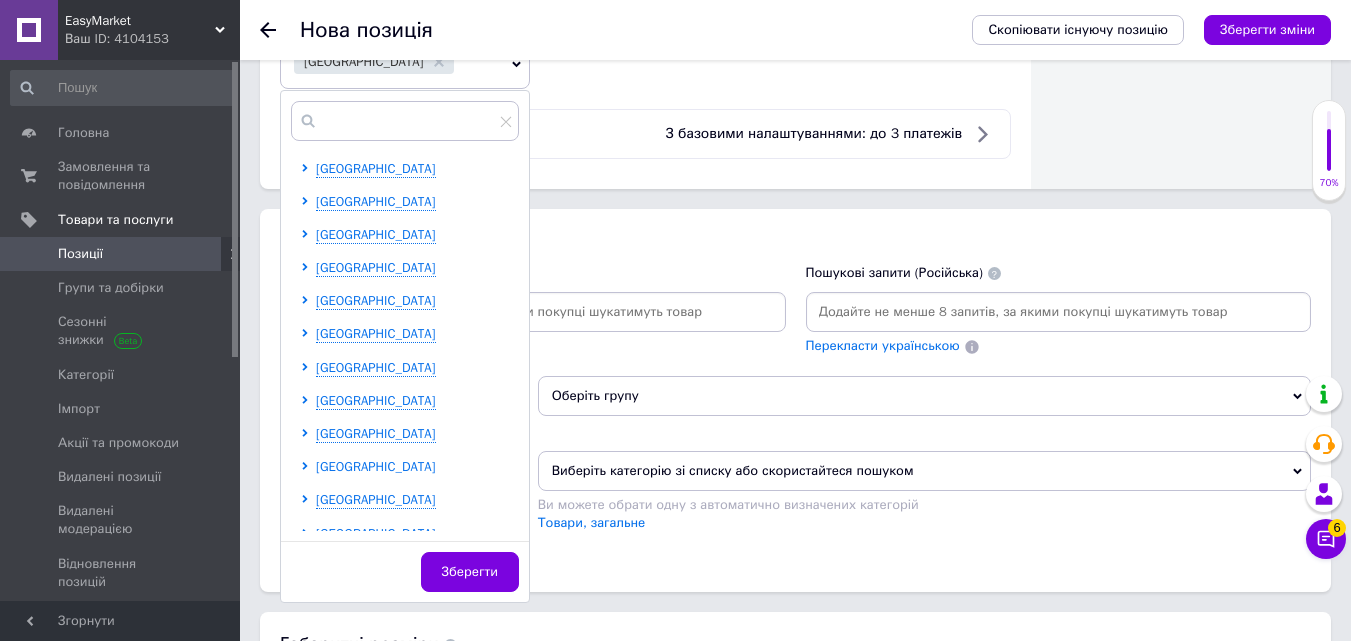click on "[GEOGRAPHIC_DATA]" at bounding box center (376, 466) 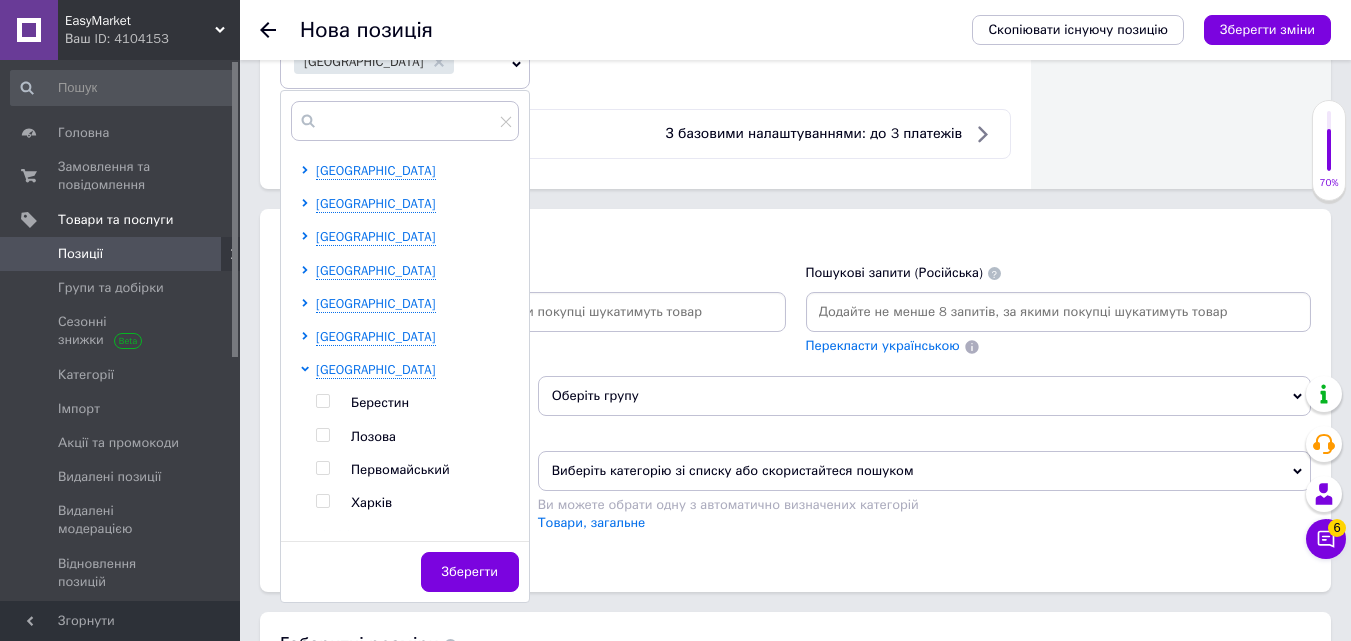 scroll, scrollTop: 500, scrollLeft: 0, axis: vertical 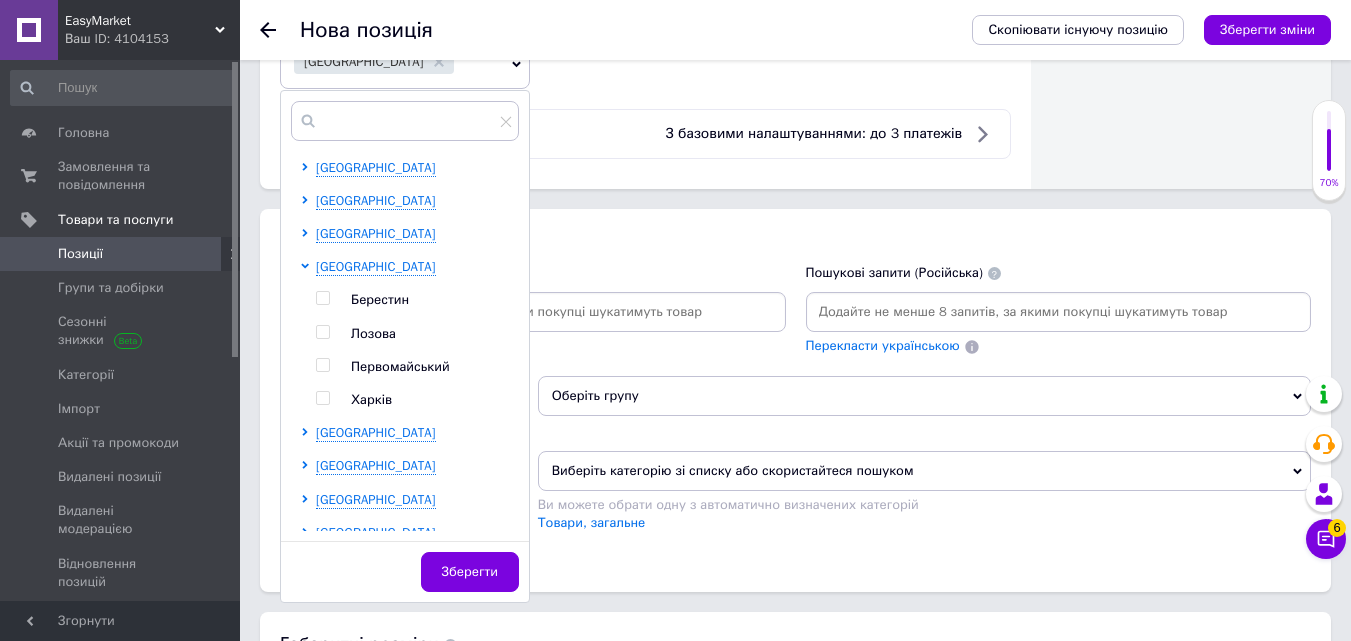 click at bounding box center (322, 398) 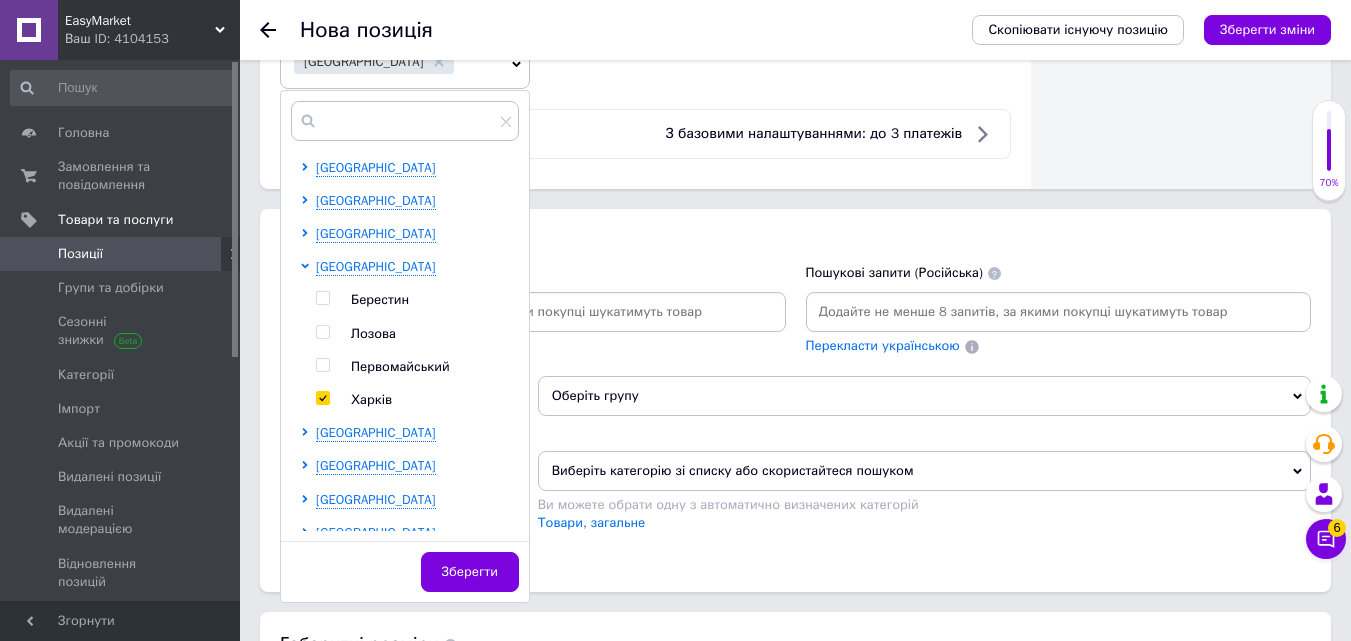 checkbox on "true" 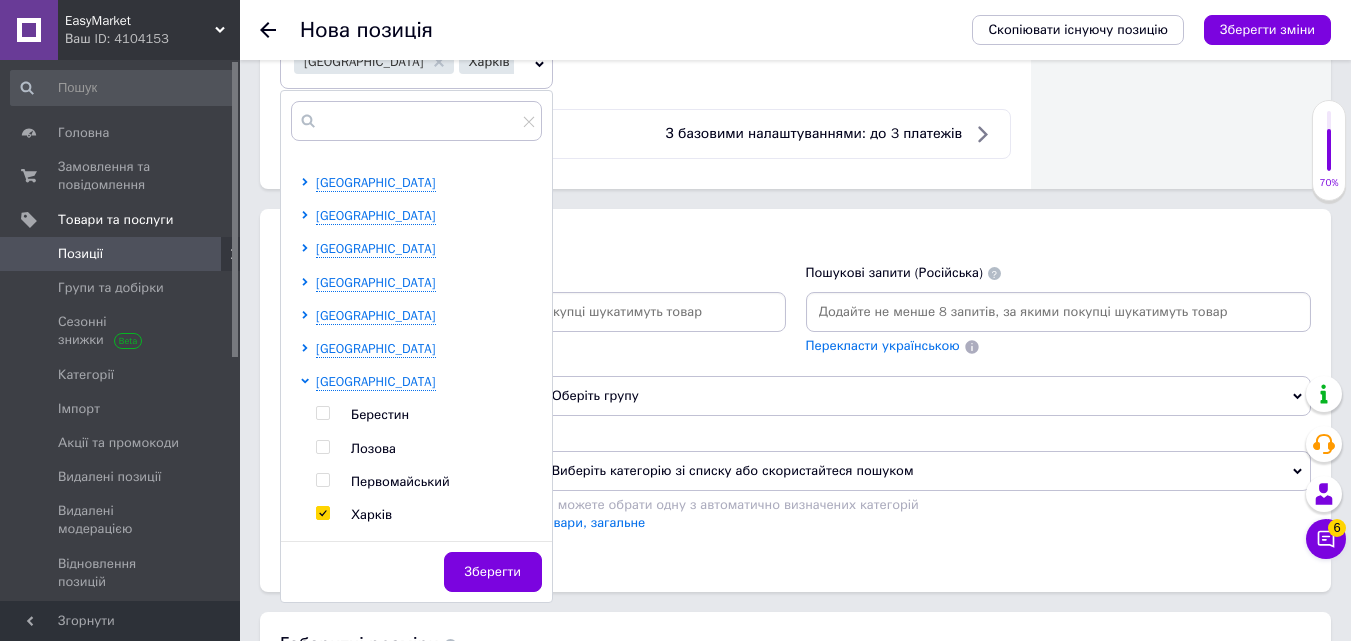scroll, scrollTop: 300, scrollLeft: 0, axis: vertical 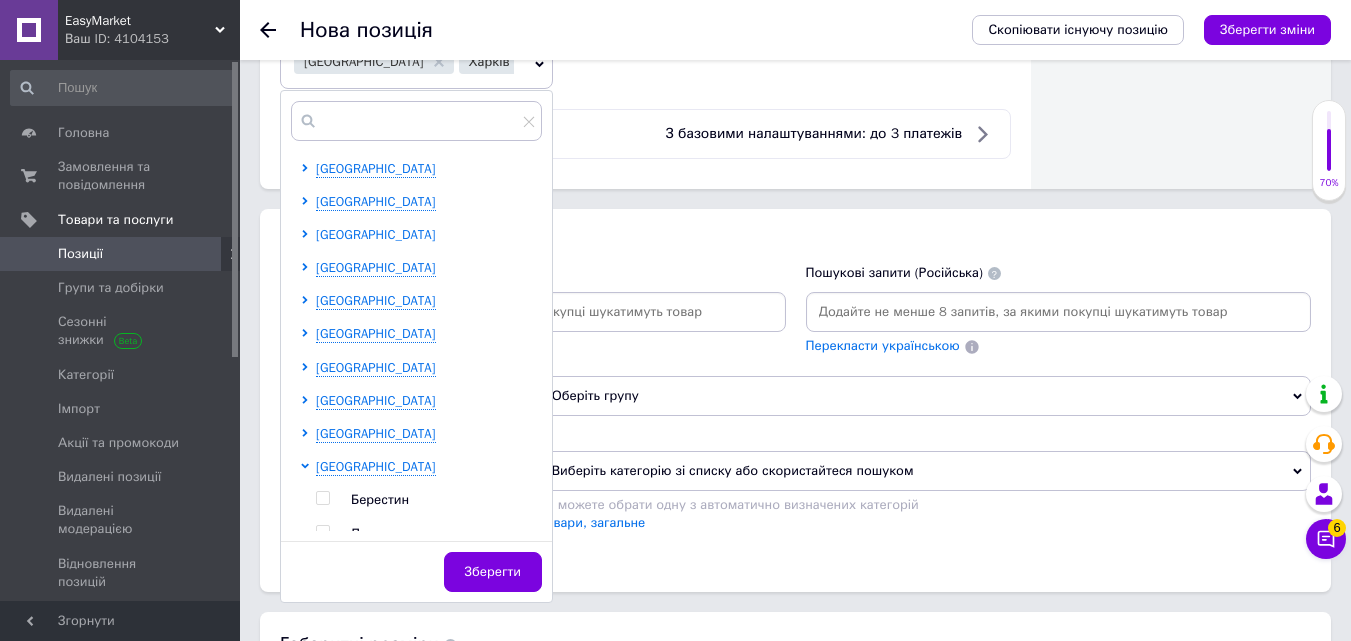 click on "[GEOGRAPHIC_DATA]" at bounding box center [376, 234] 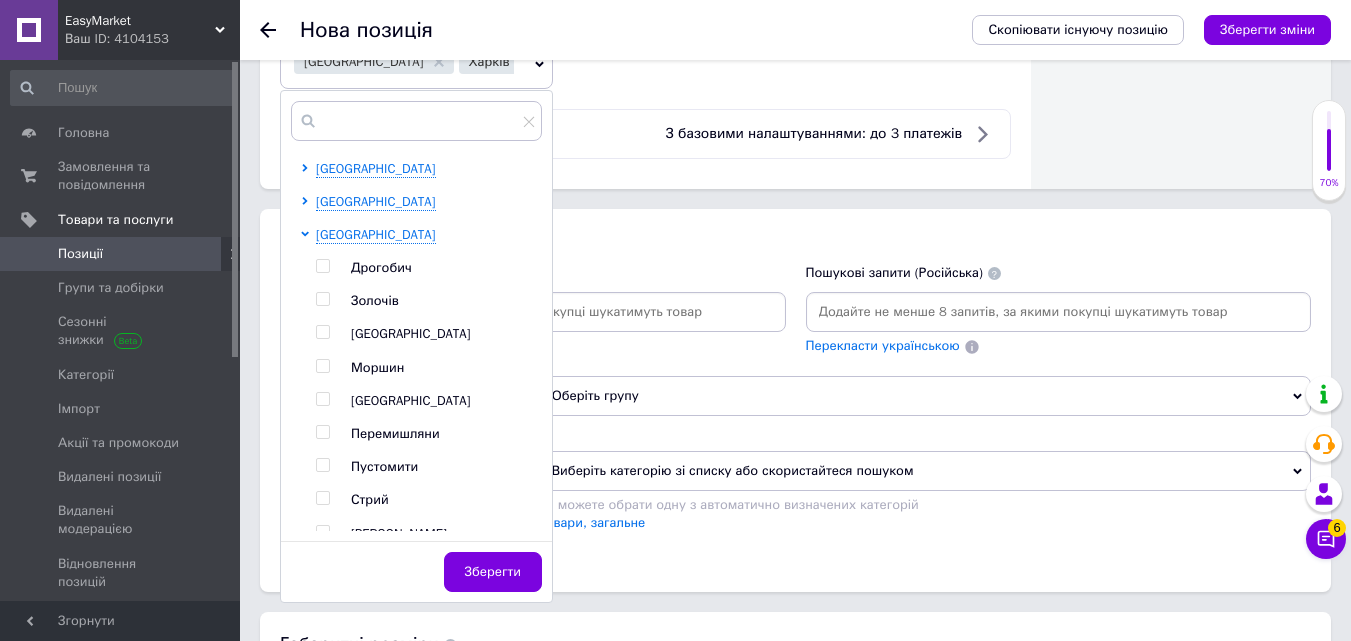 click at bounding box center [322, 332] 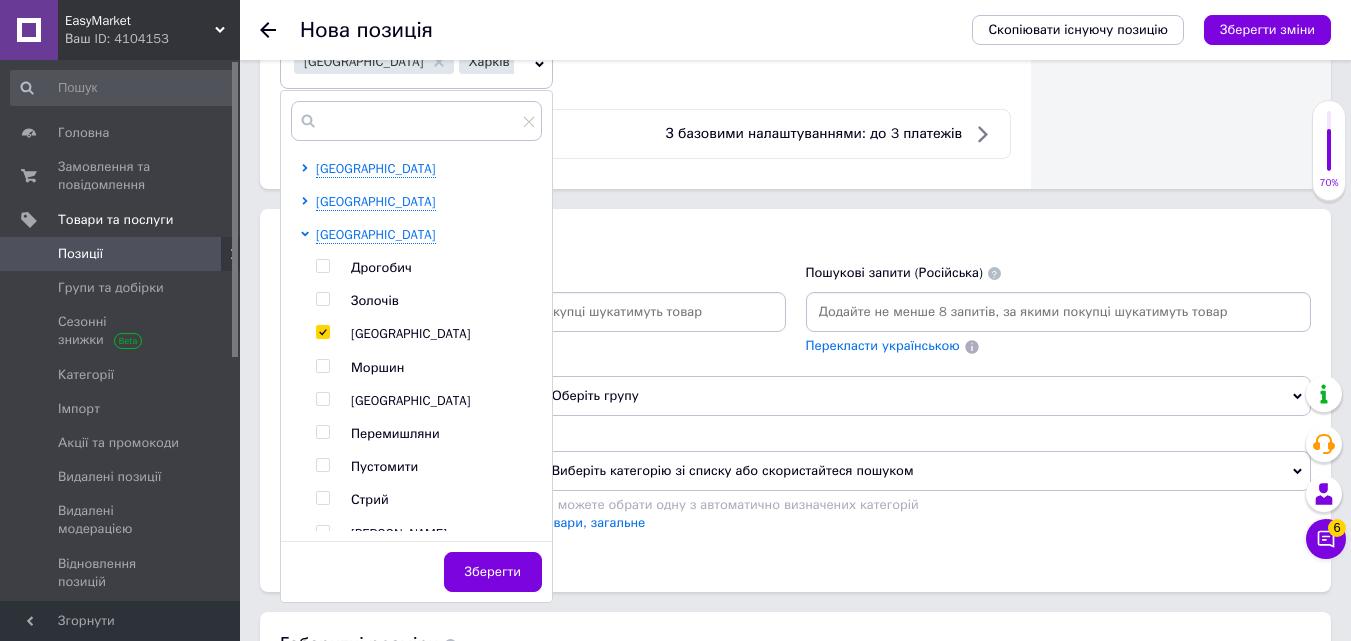 checkbox on "true" 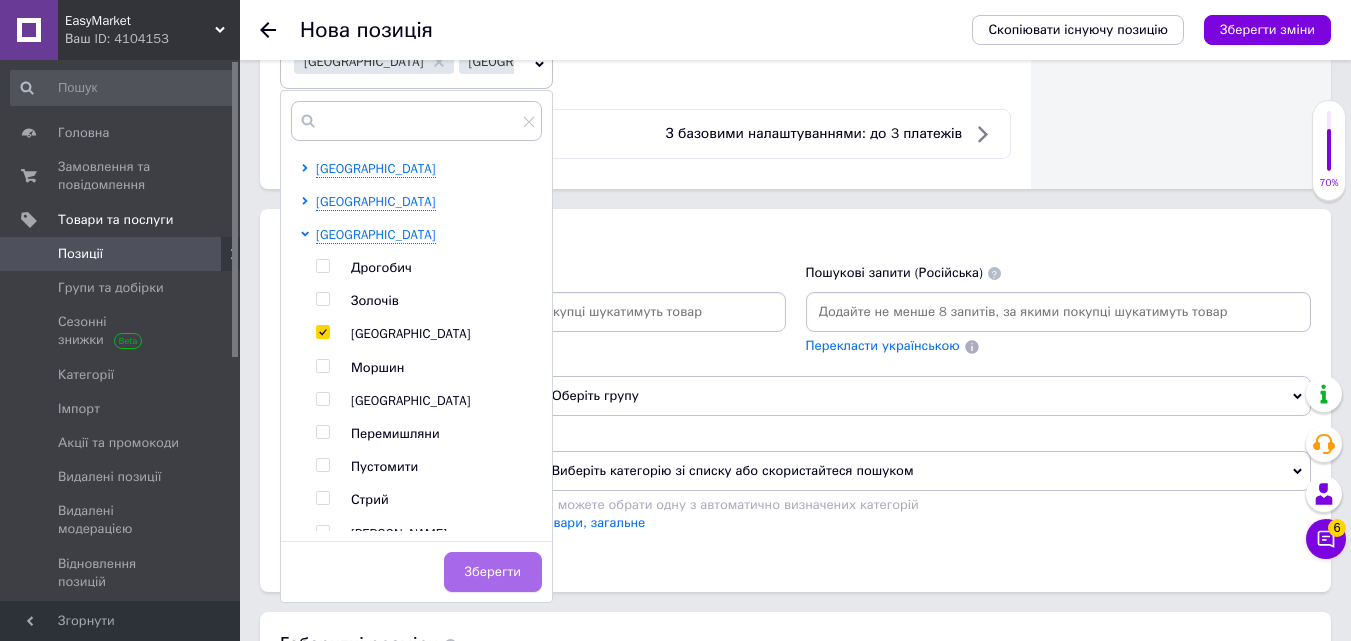 click on "Зберегти" at bounding box center [493, 572] 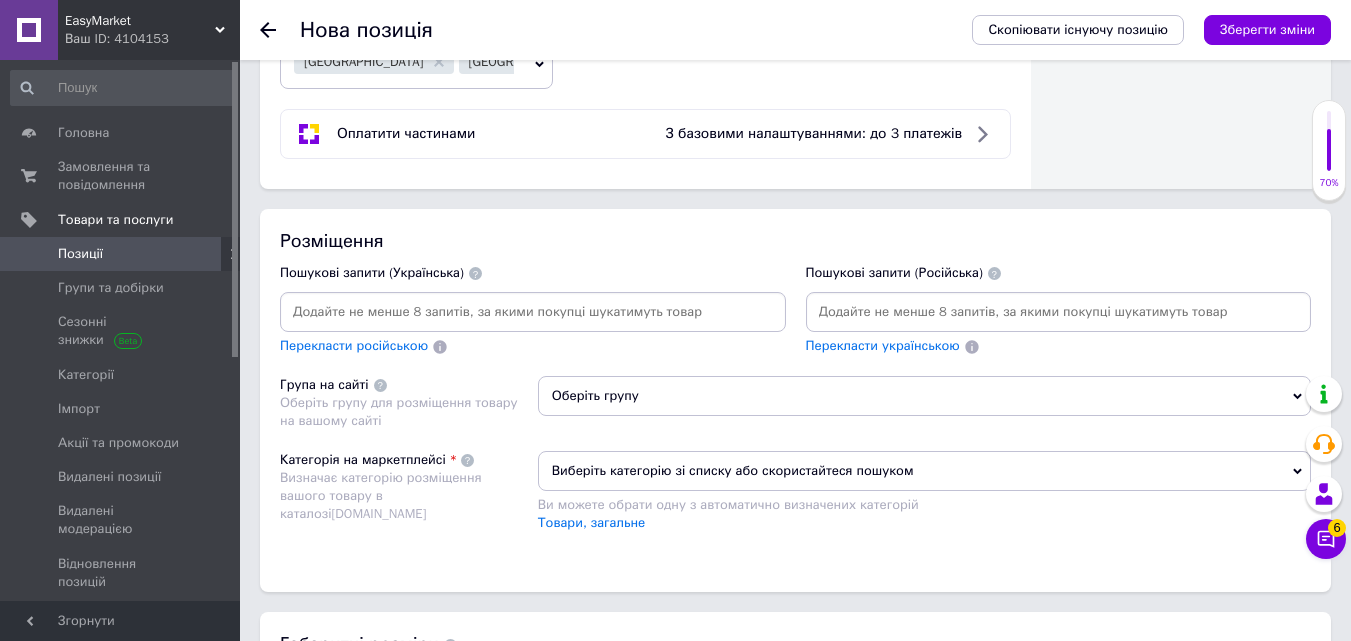 click at bounding box center [1059, 312] 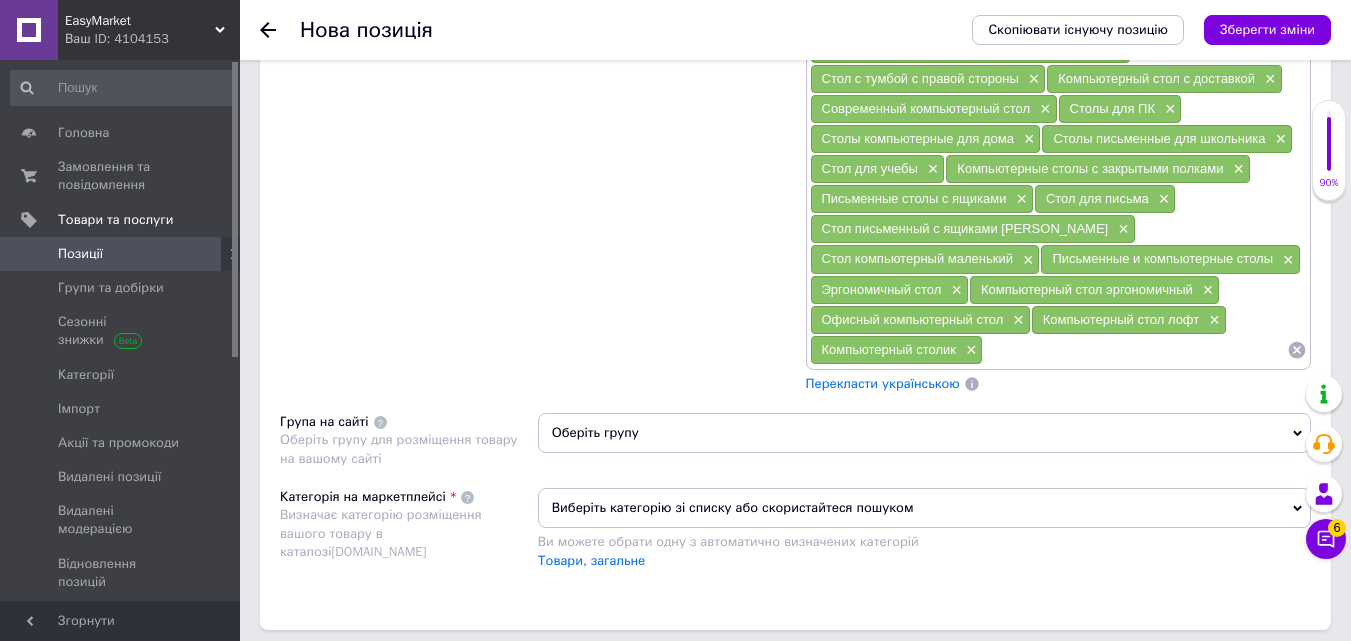 scroll, scrollTop: 2100, scrollLeft: 0, axis: vertical 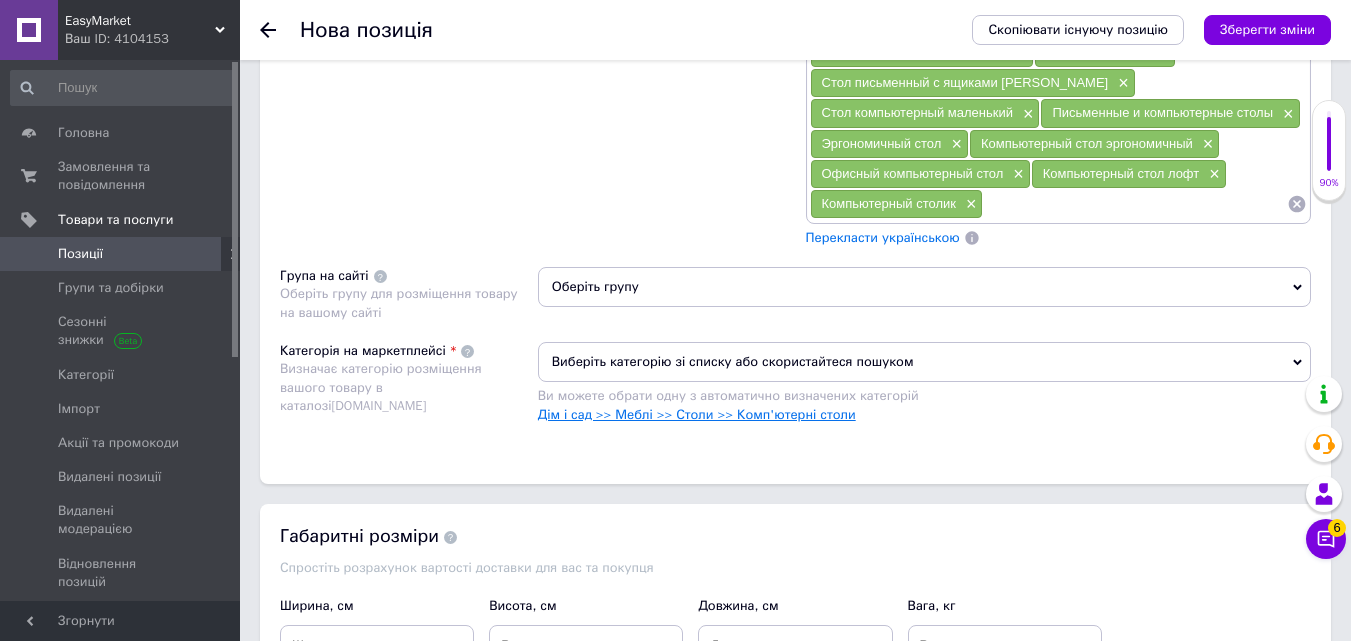 click on "Дім і сад >> Меблі >> Столи >> Комп'ютерні столи" at bounding box center (697, 414) 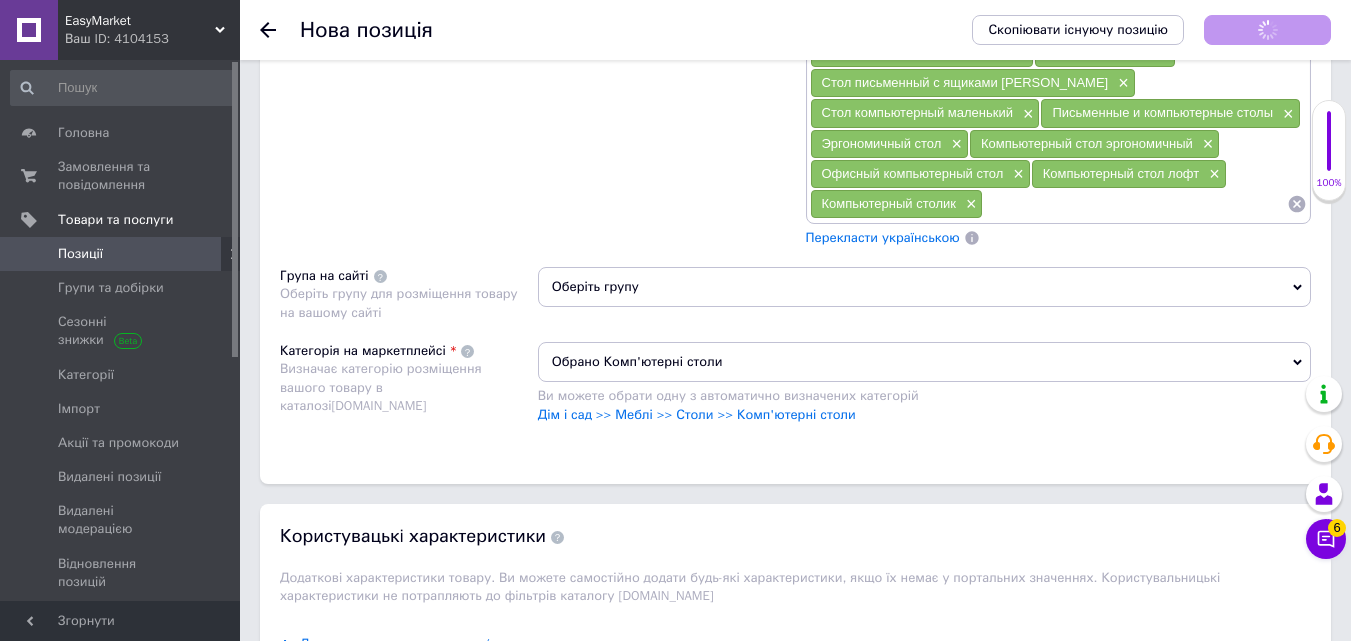 click on "Оберіть групу" at bounding box center [924, 287] 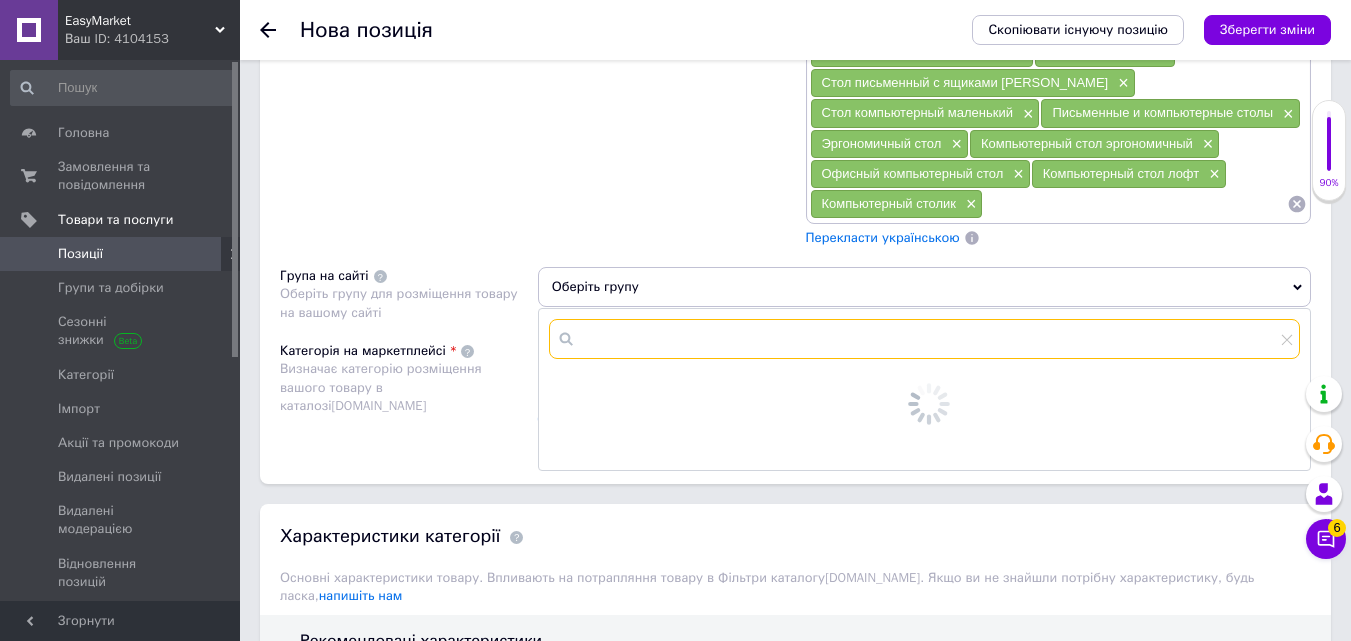 click at bounding box center [924, 339] 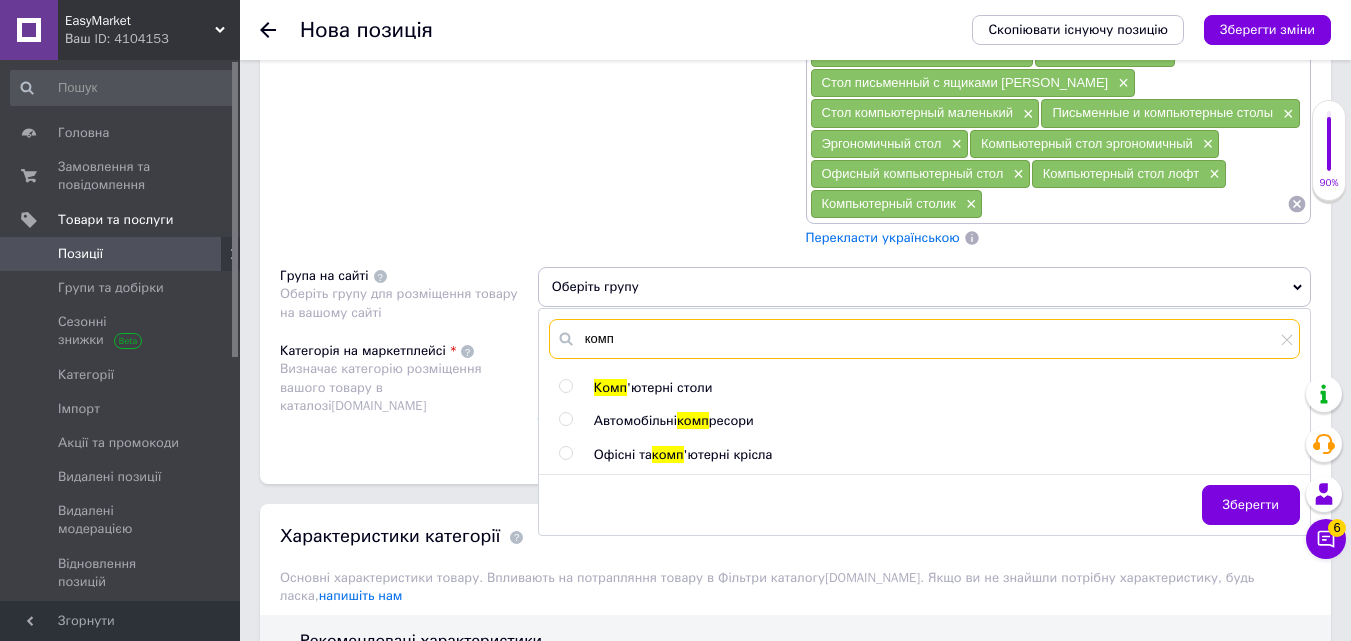 type on "комп" 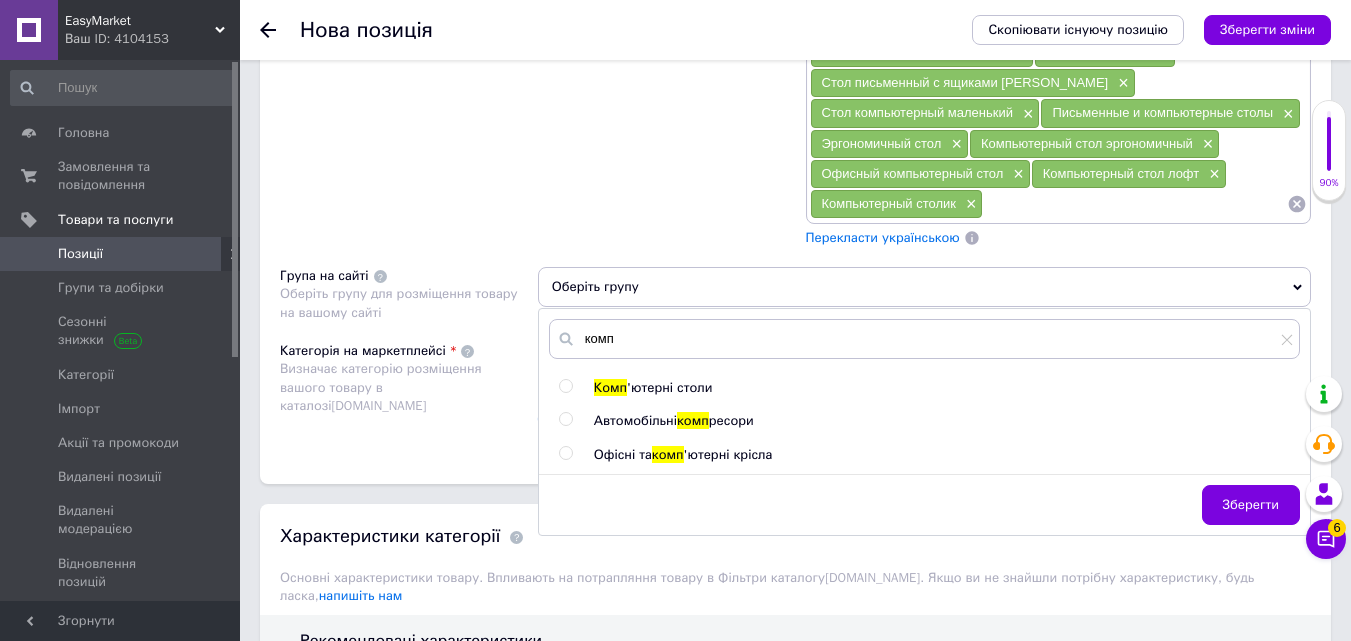 click on "'ютерні столи" at bounding box center [669, 387] 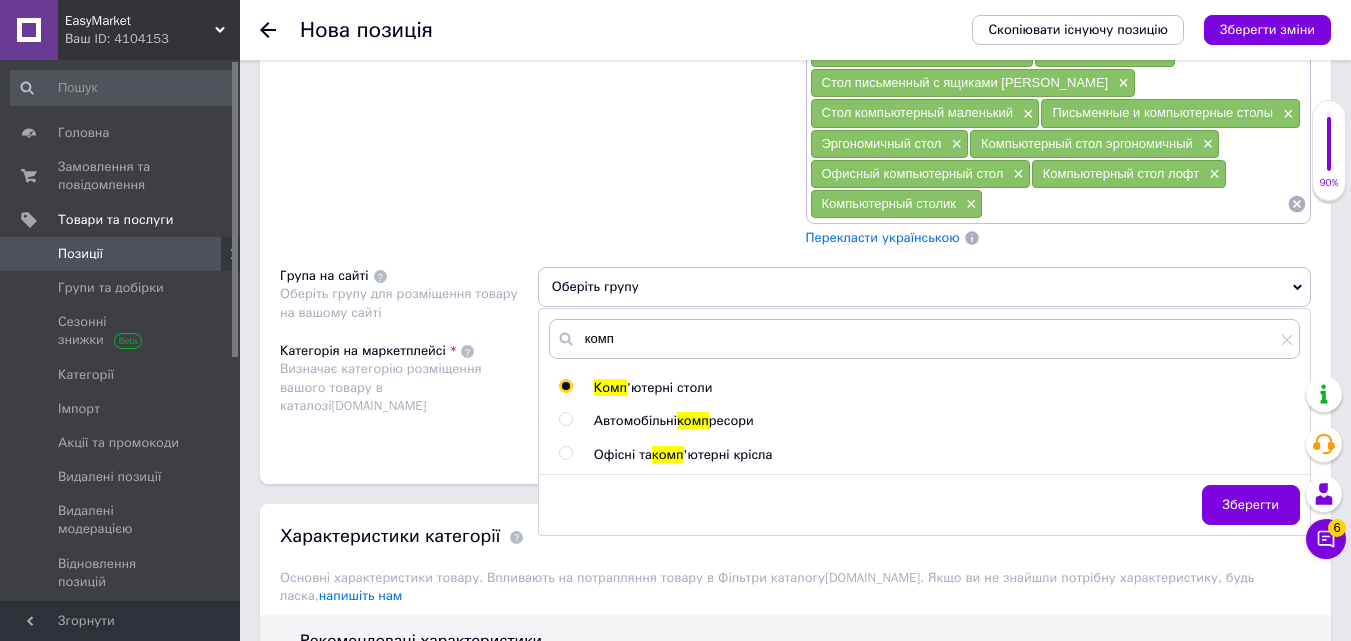 radio on "true" 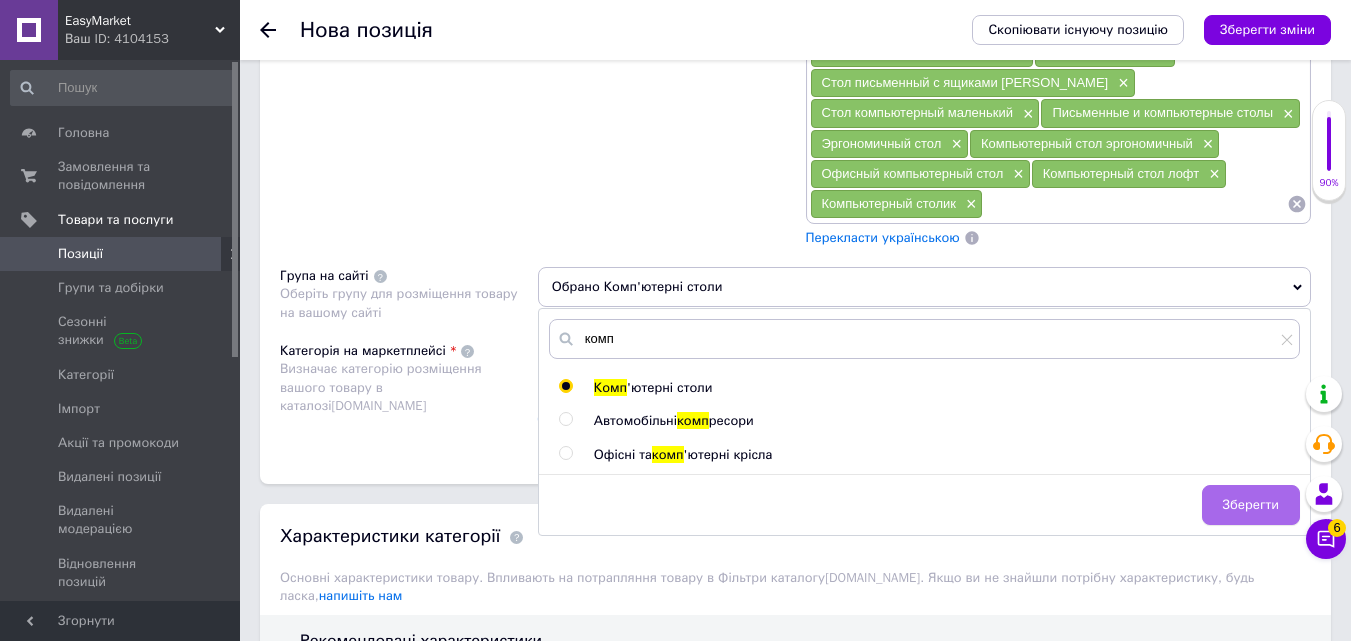 click on "Зберегти" at bounding box center (1251, 505) 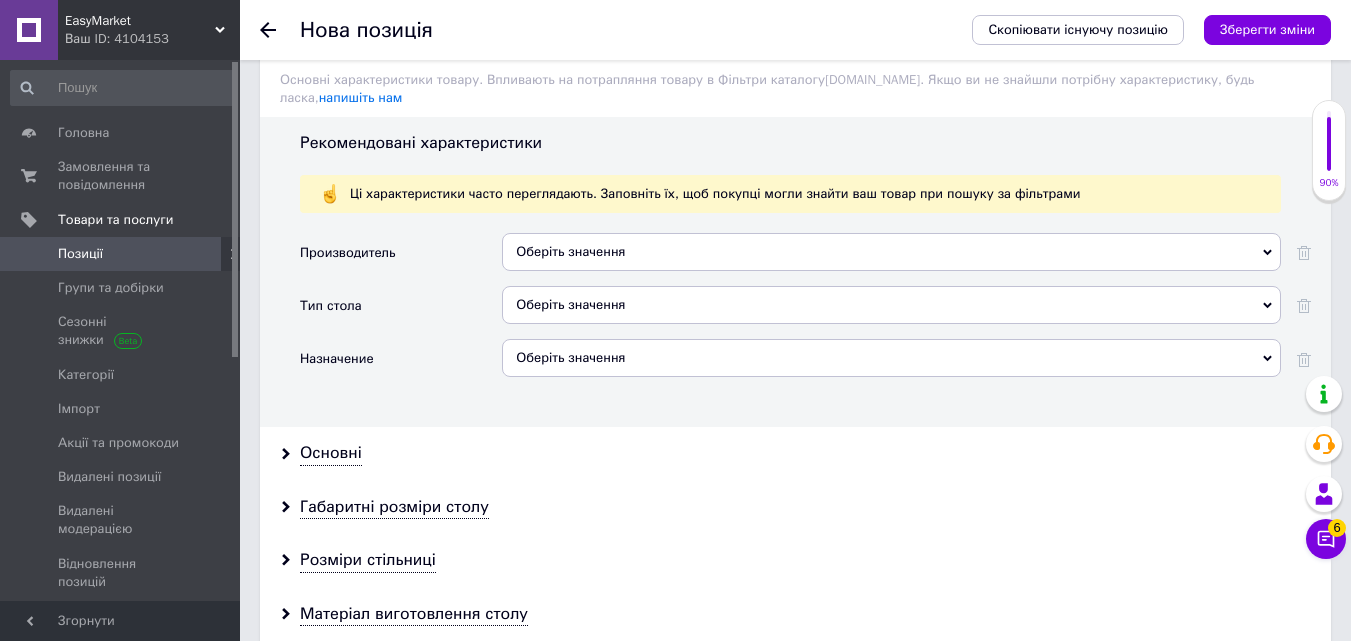 scroll, scrollTop: 2600, scrollLeft: 0, axis: vertical 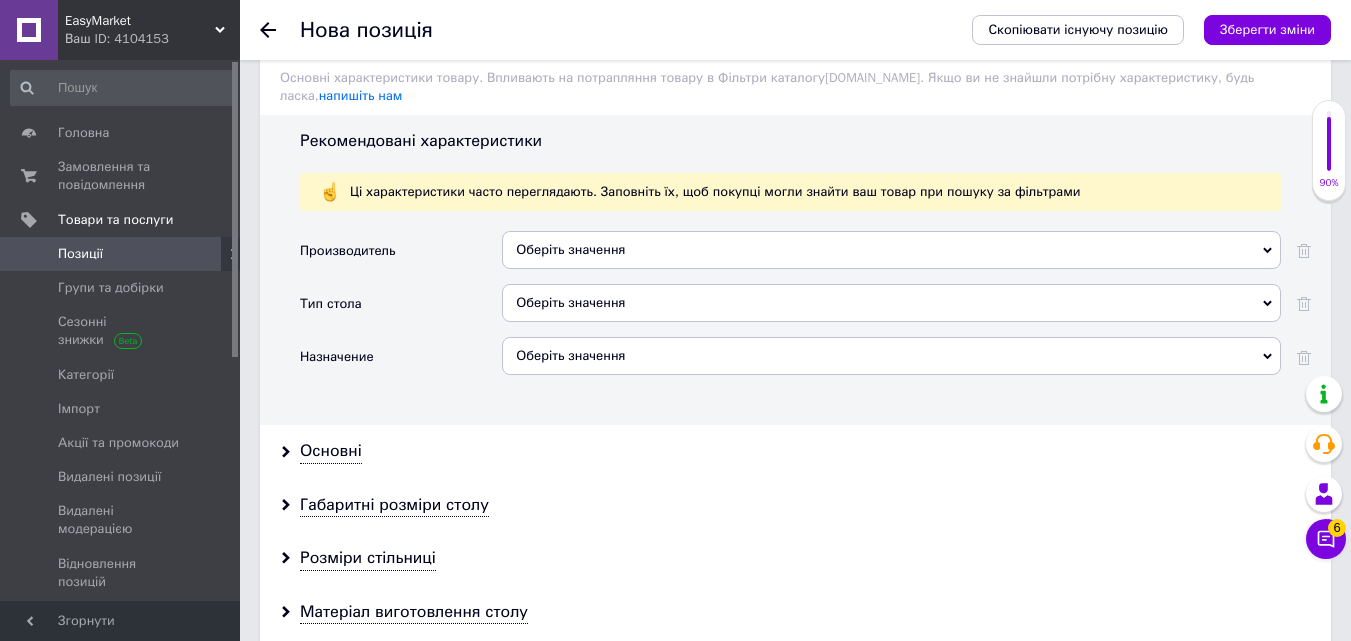 click on "Оберіть значення" at bounding box center (891, 250) 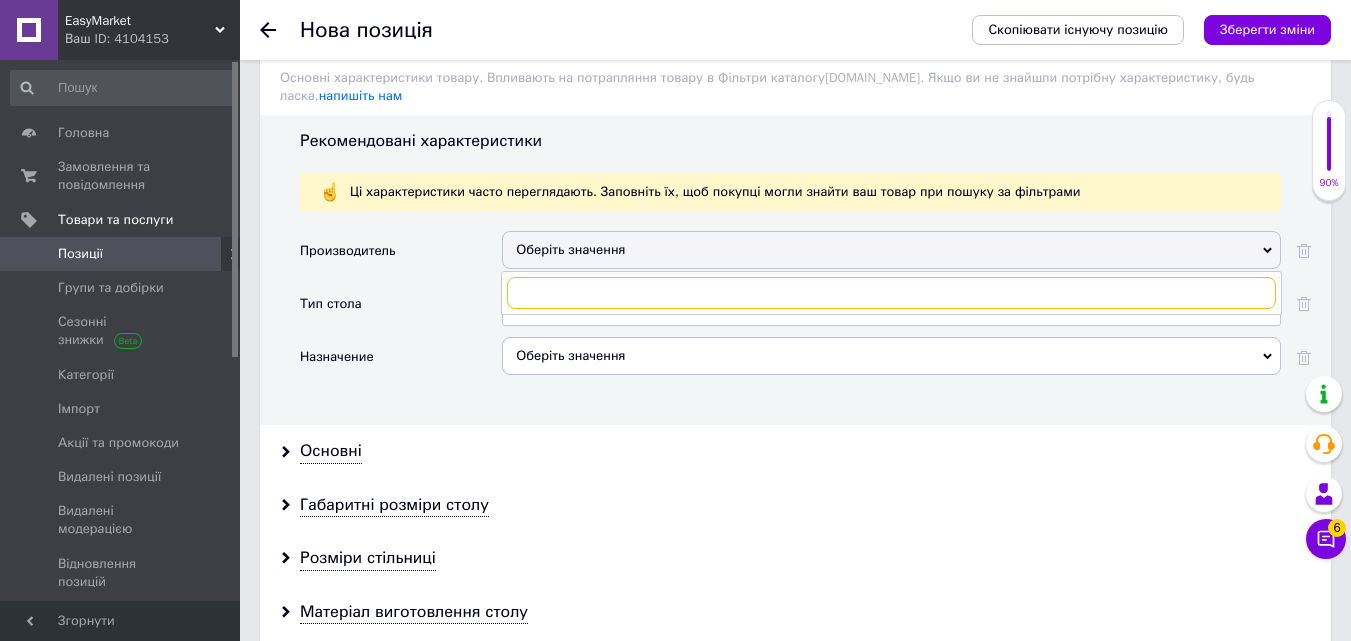 paste on "Собственное производство" 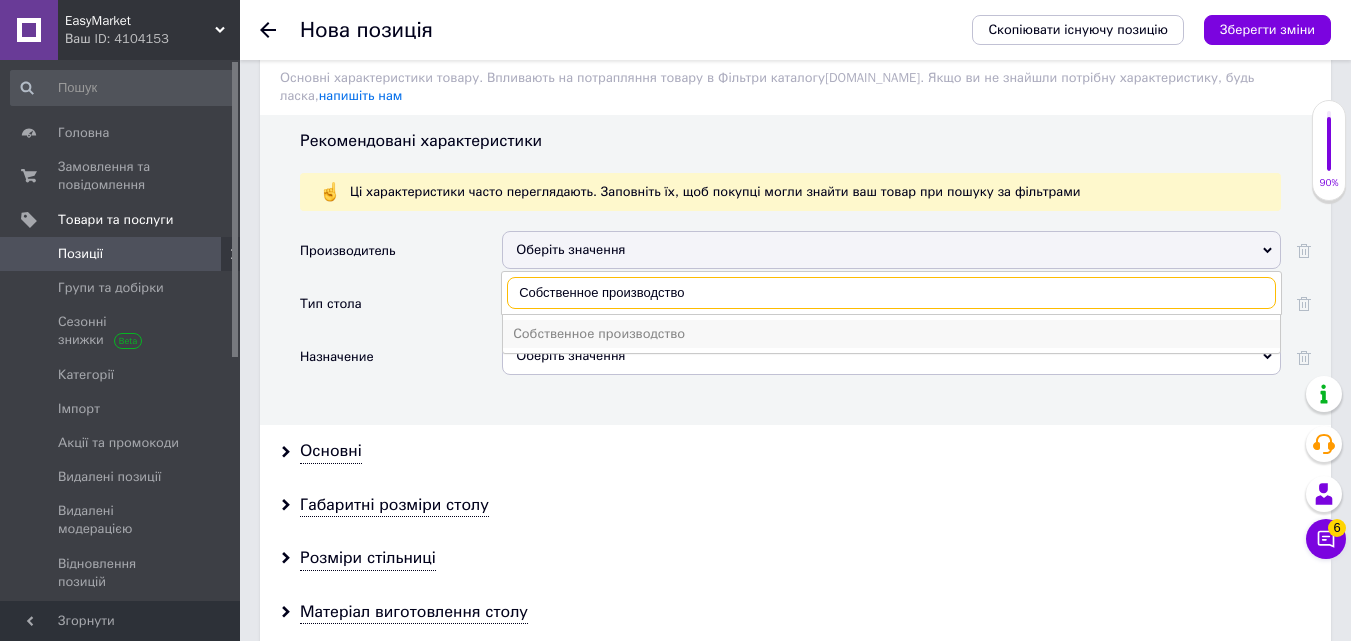 type on "Собственное производство" 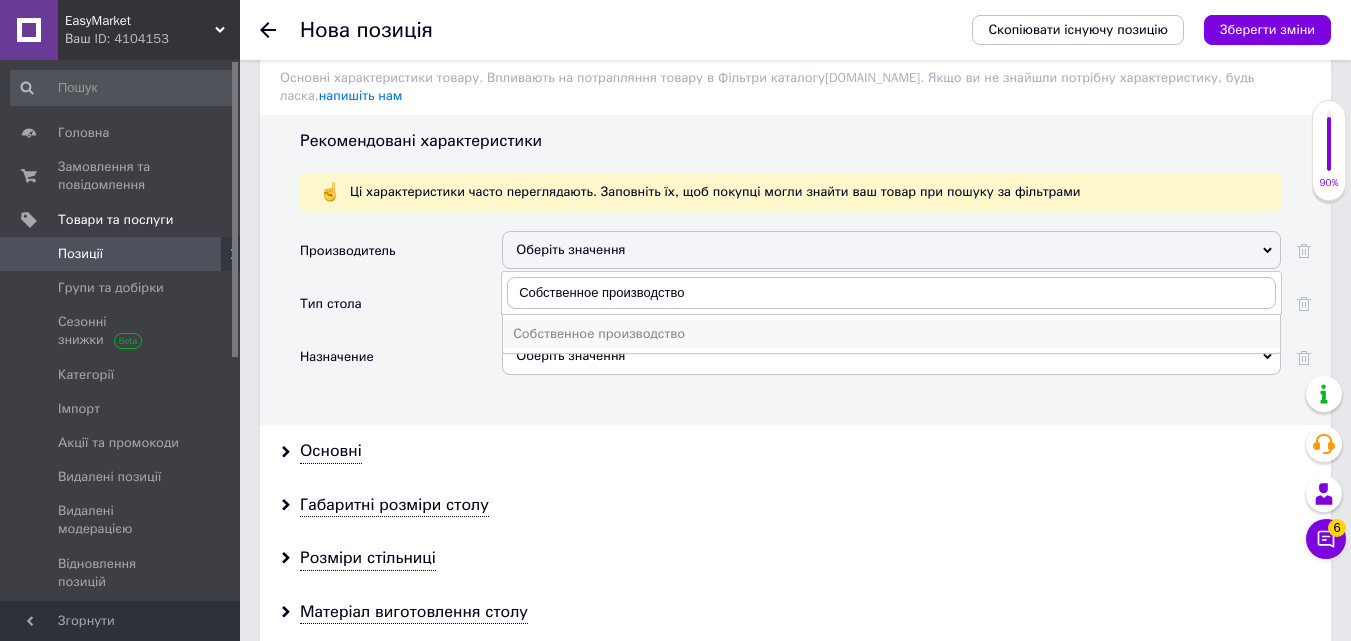 click on "Собственное производство" at bounding box center [891, 334] 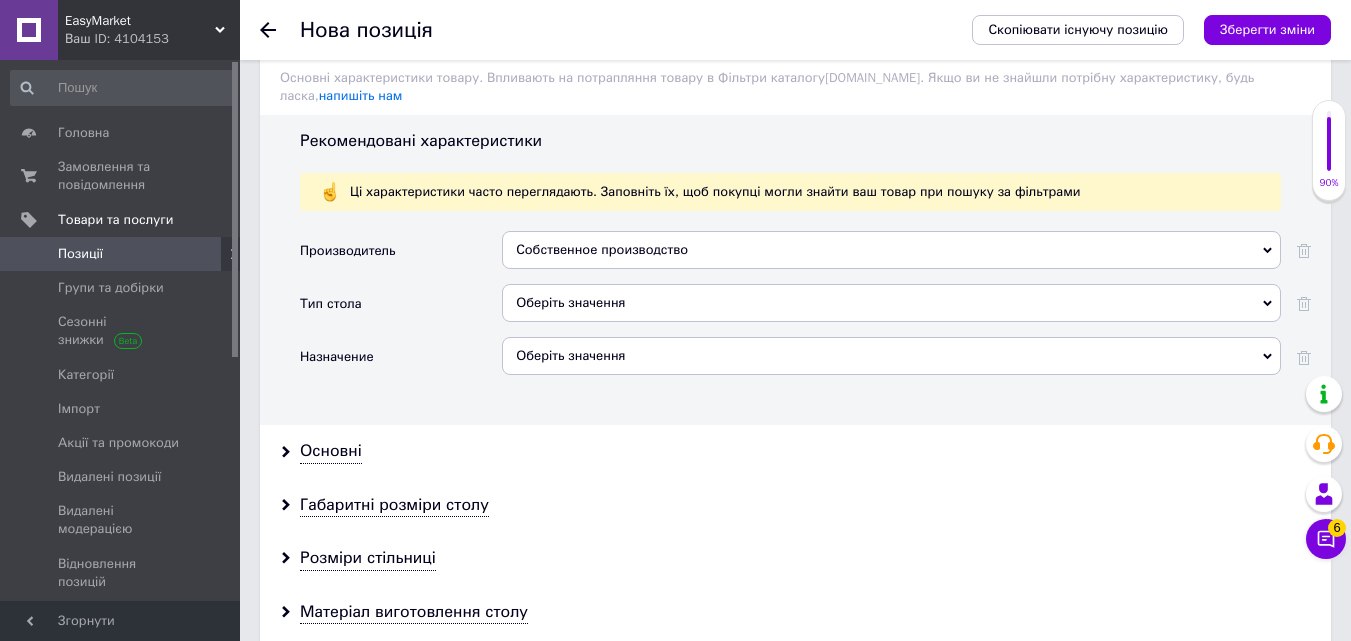 click on "Оберіть значення" at bounding box center [891, 303] 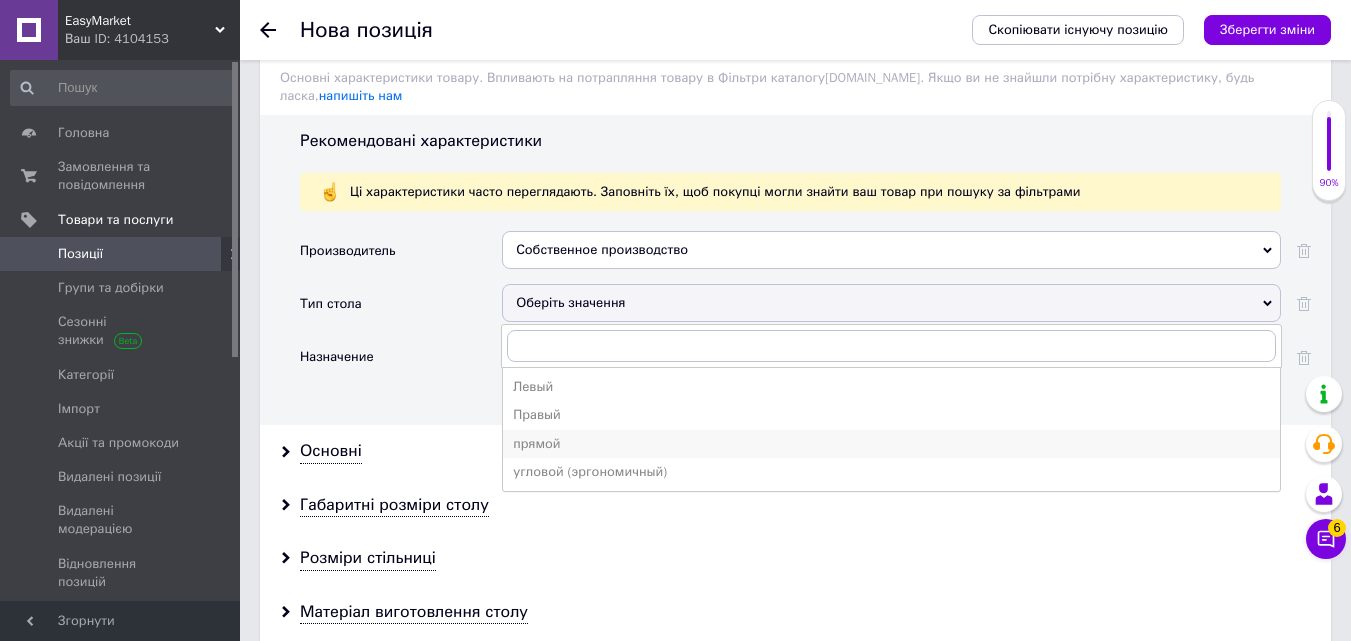 click on "прямой" at bounding box center [891, 444] 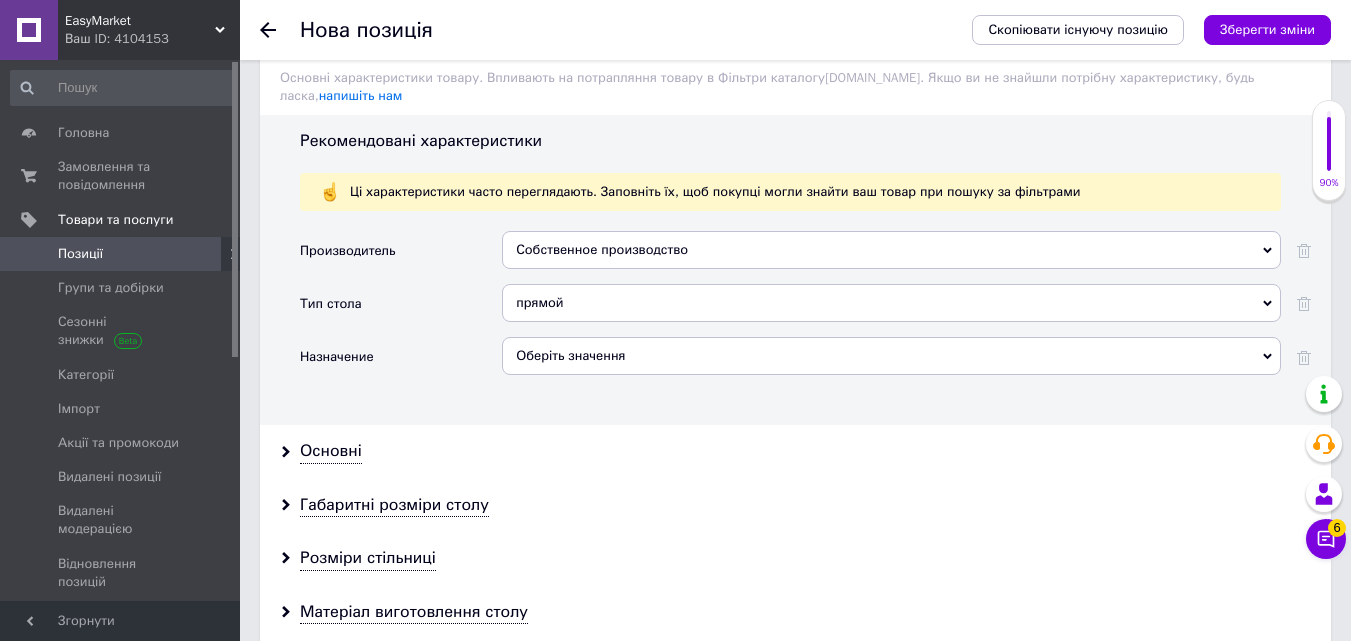 click on "Оберіть значення" at bounding box center (891, 356) 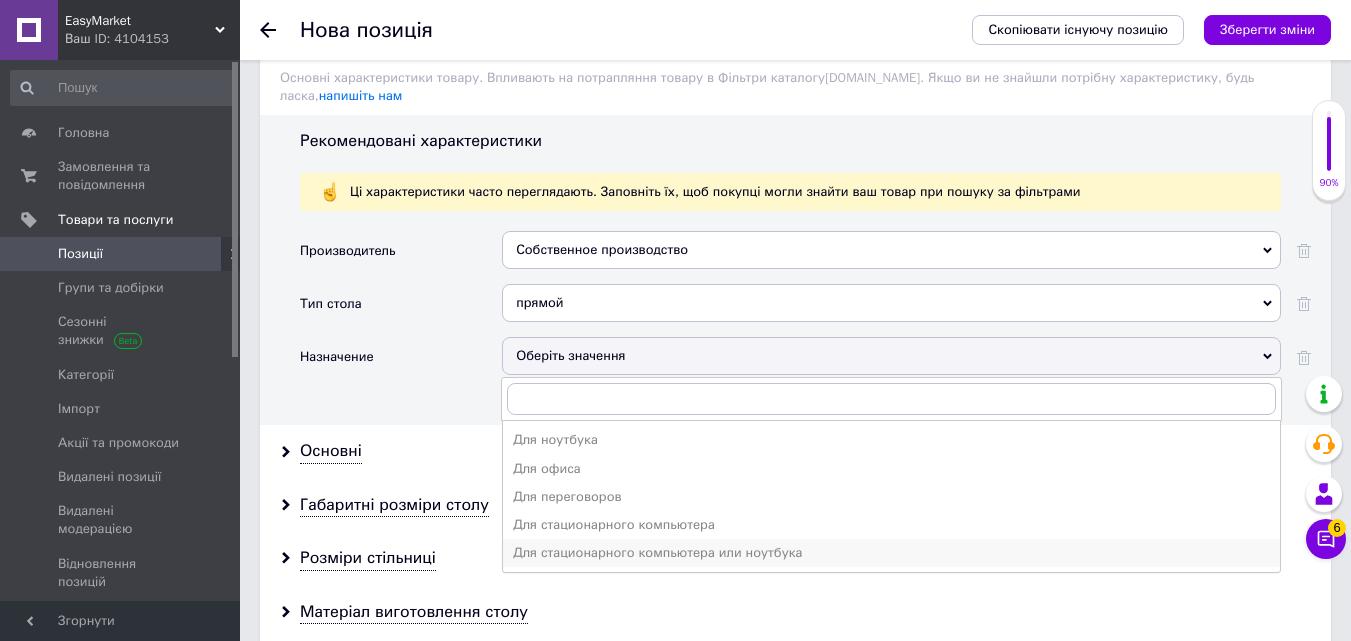 click on "Для стационарного компьютера или ноутбука" at bounding box center [891, 553] 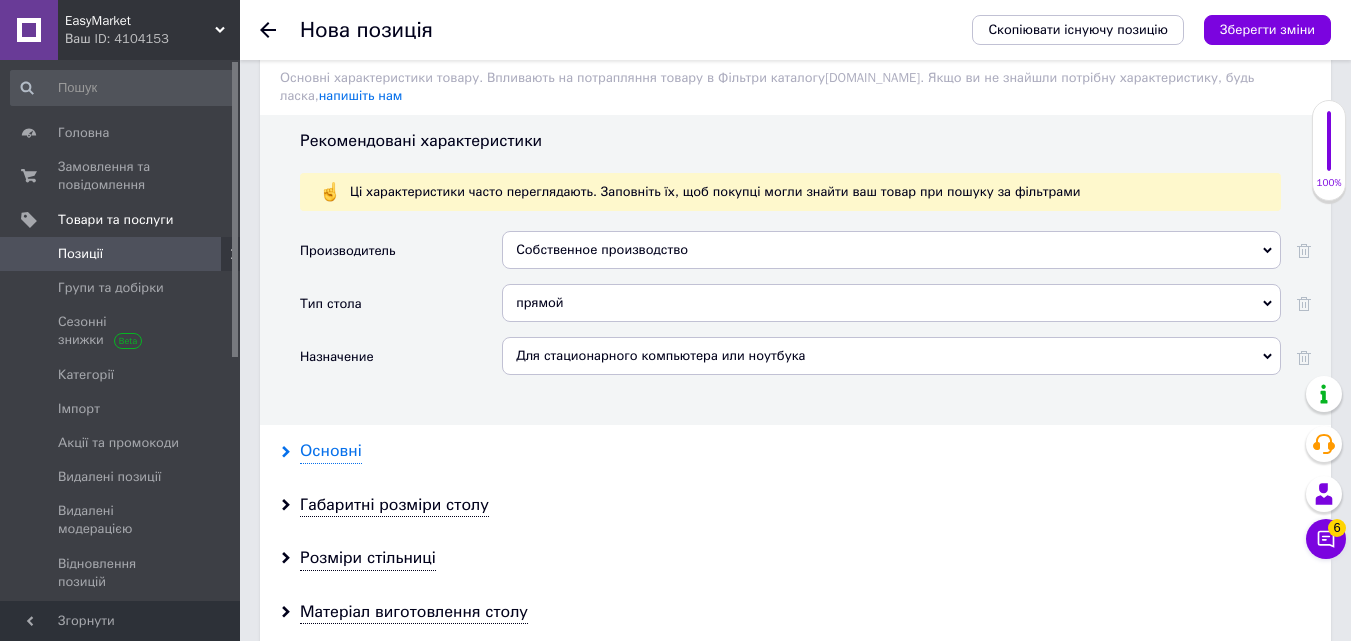 click on "Основні" at bounding box center (331, 451) 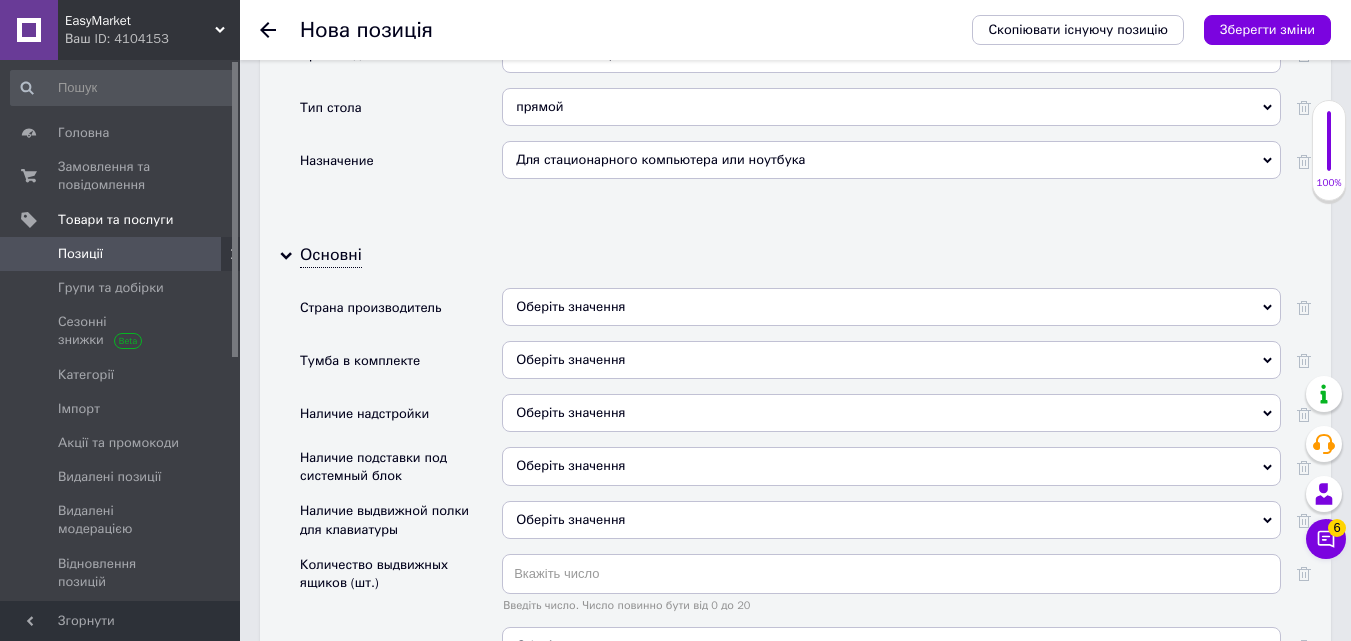 scroll, scrollTop: 2800, scrollLeft: 0, axis: vertical 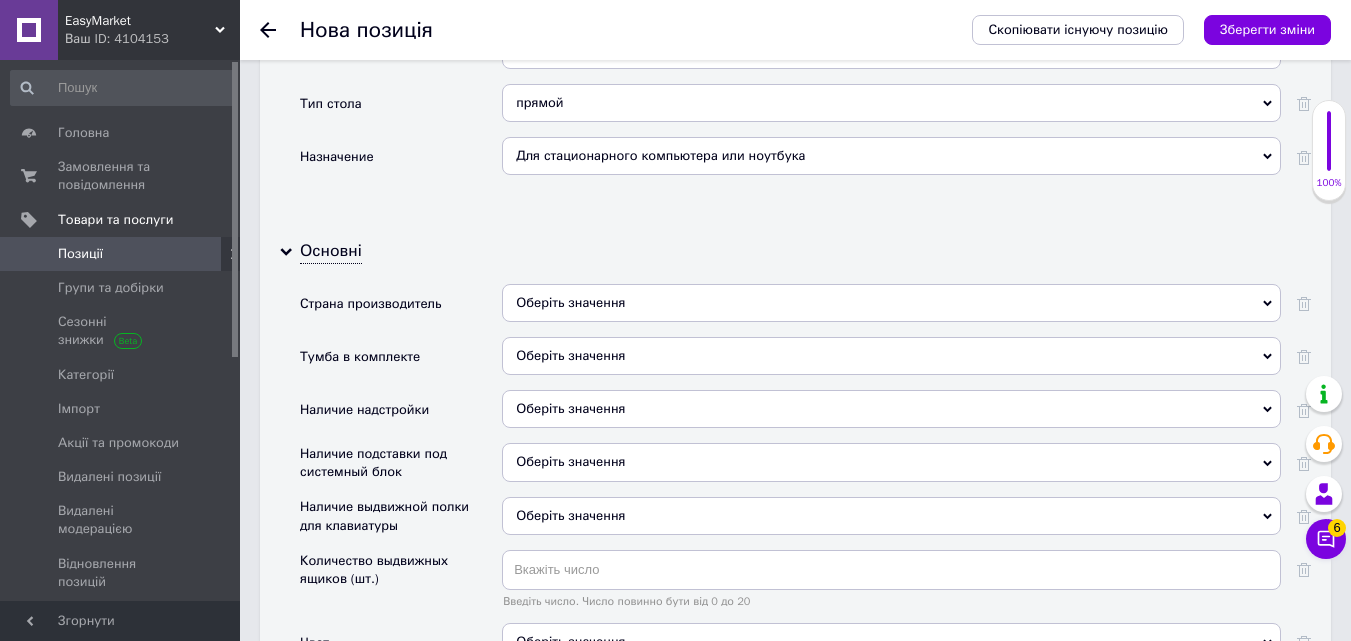 click on "Оберіть значення" at bounding box center (891, 303) 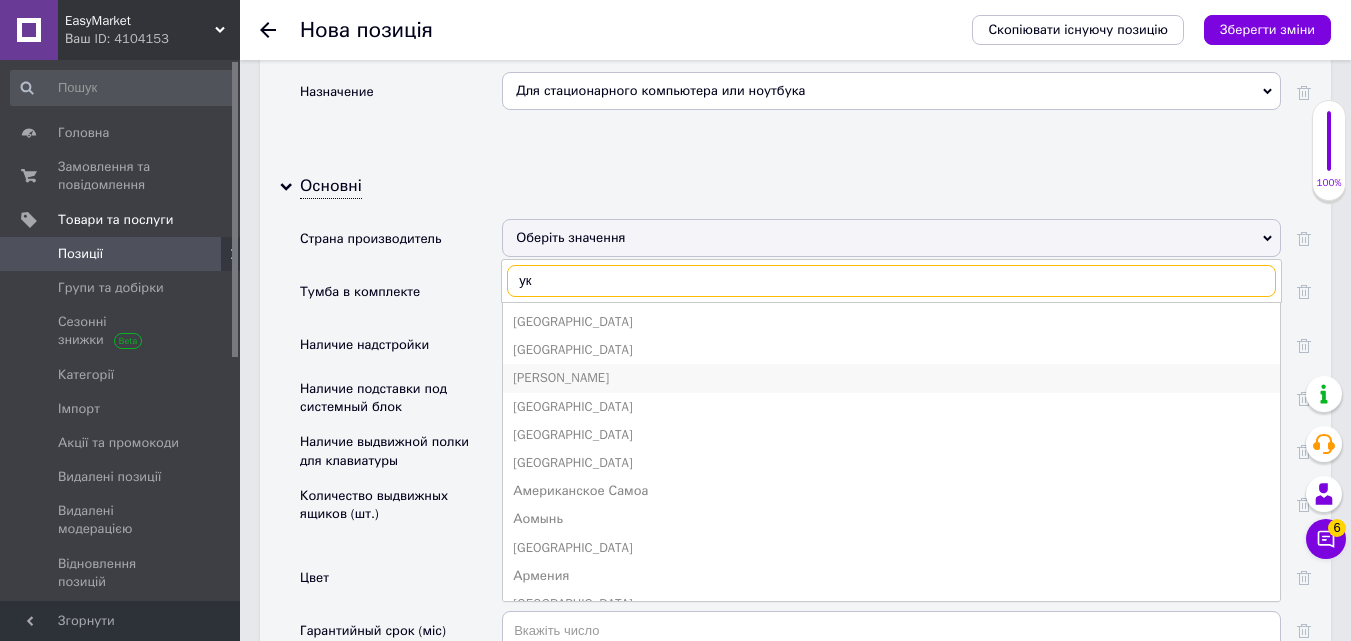 scroll, scrollTop: 3000, scrollLeft: 0, axis: vertical 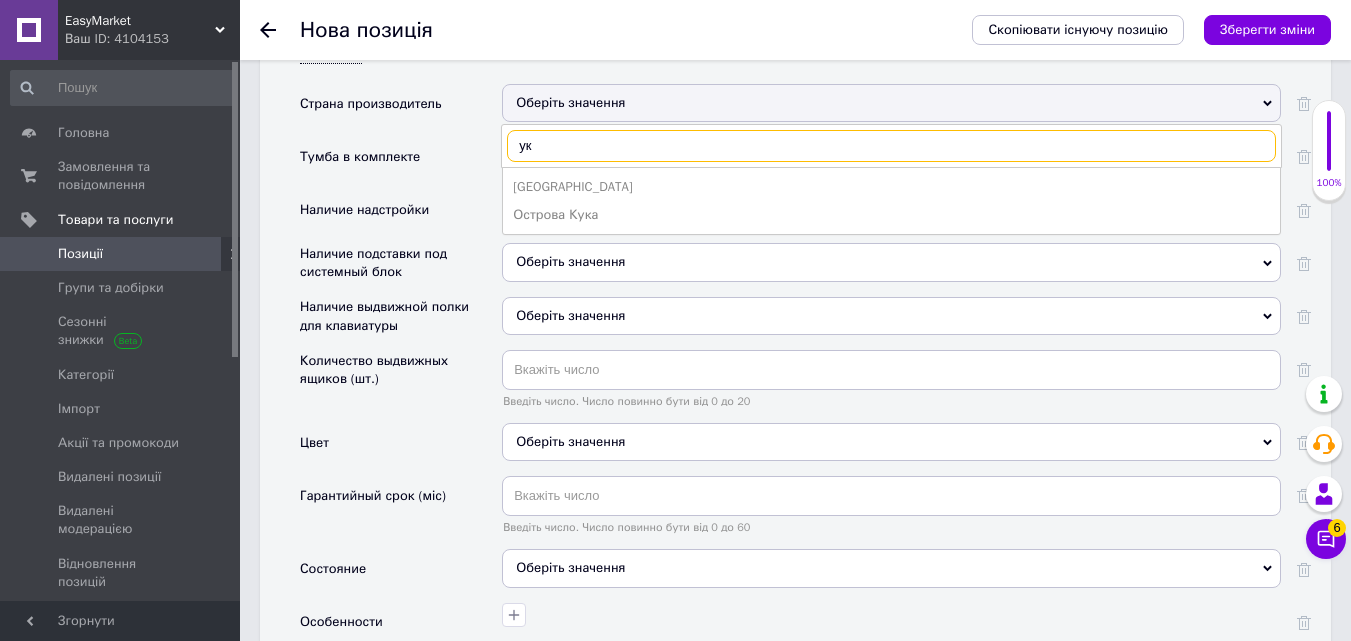 type on "ук" 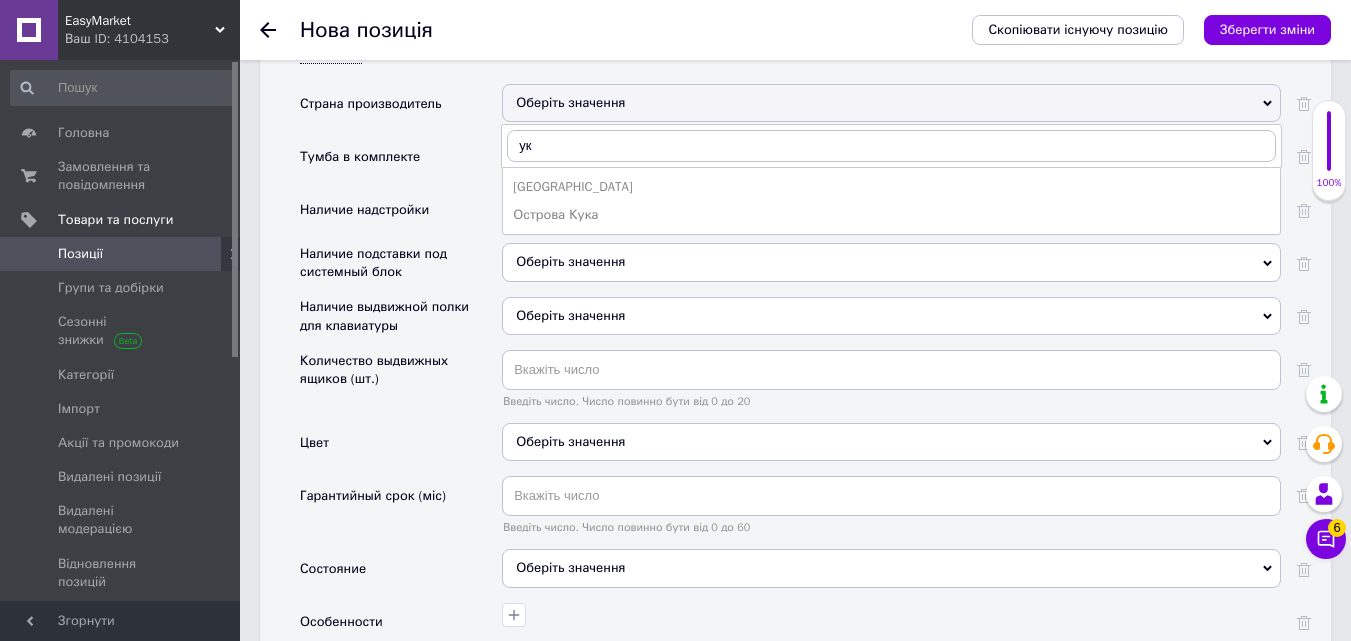 click on "[GEOGRAPHIC_DATA]" at bounding box center [891, 187] 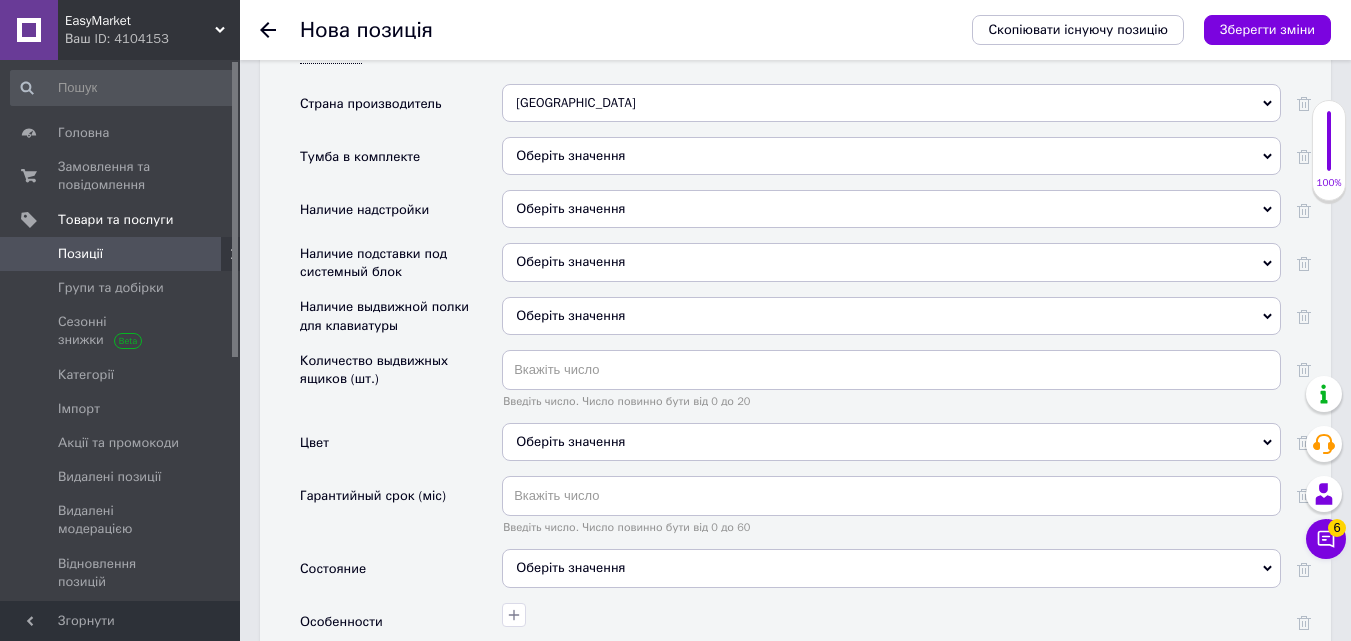 click on "Оберіть значення" at bounding box center (891, 209) 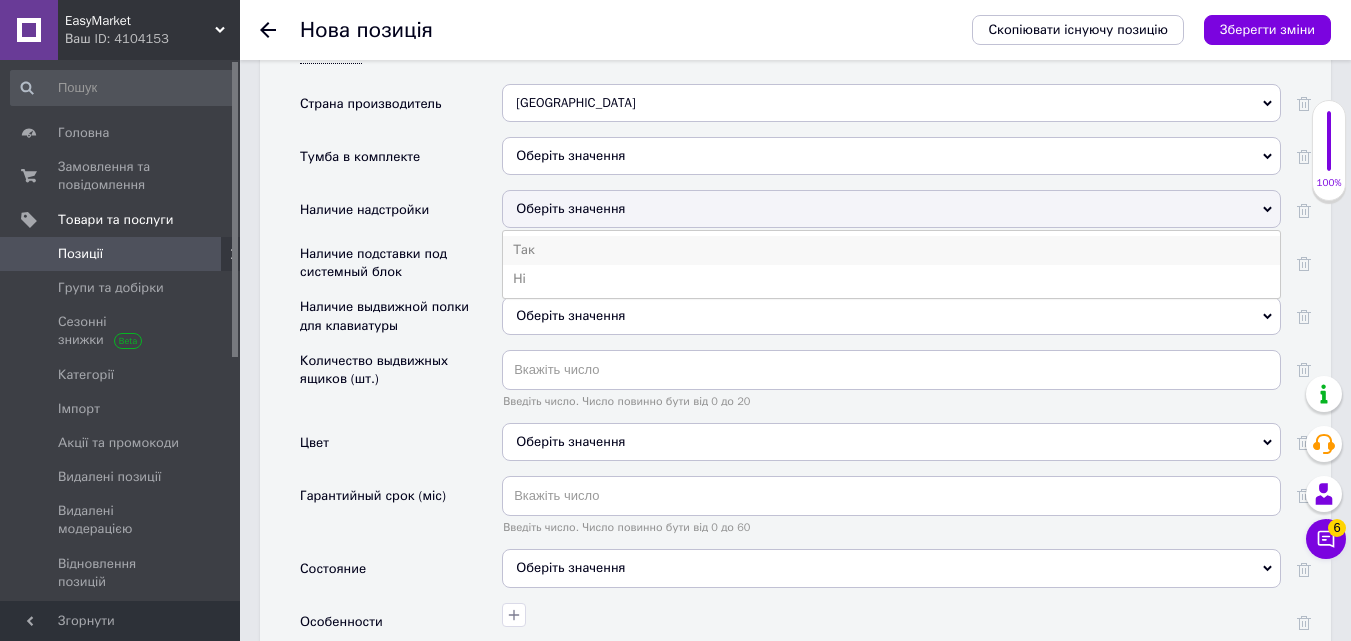 click on "Так" at bounding box center (891, 250) 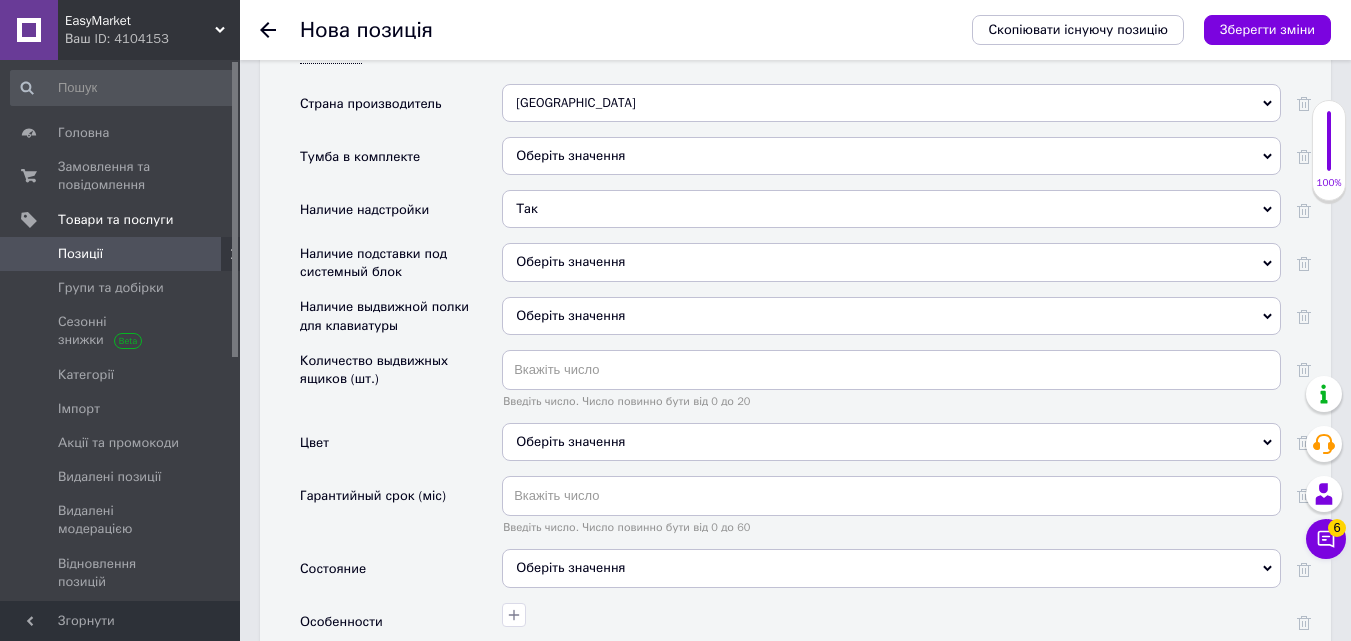 click on "Оберіть значення" at bounding box center [891, 262] 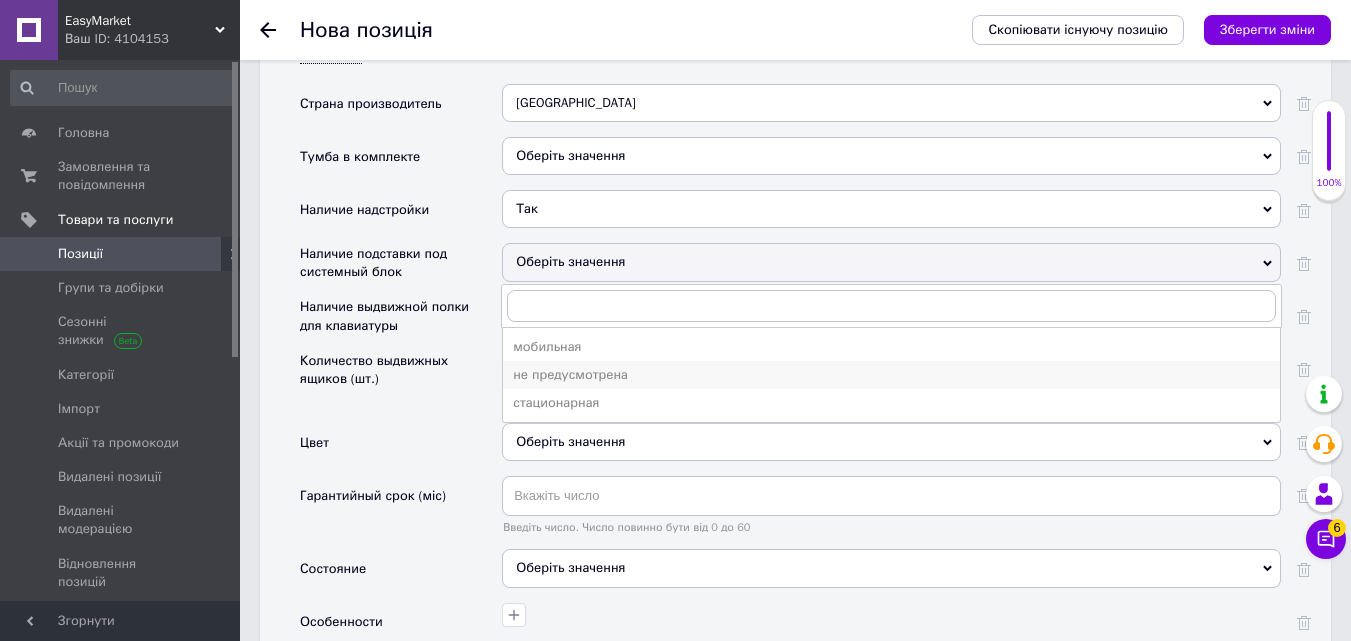 click on "не предусмотрена" at bounding box center (891, 375) 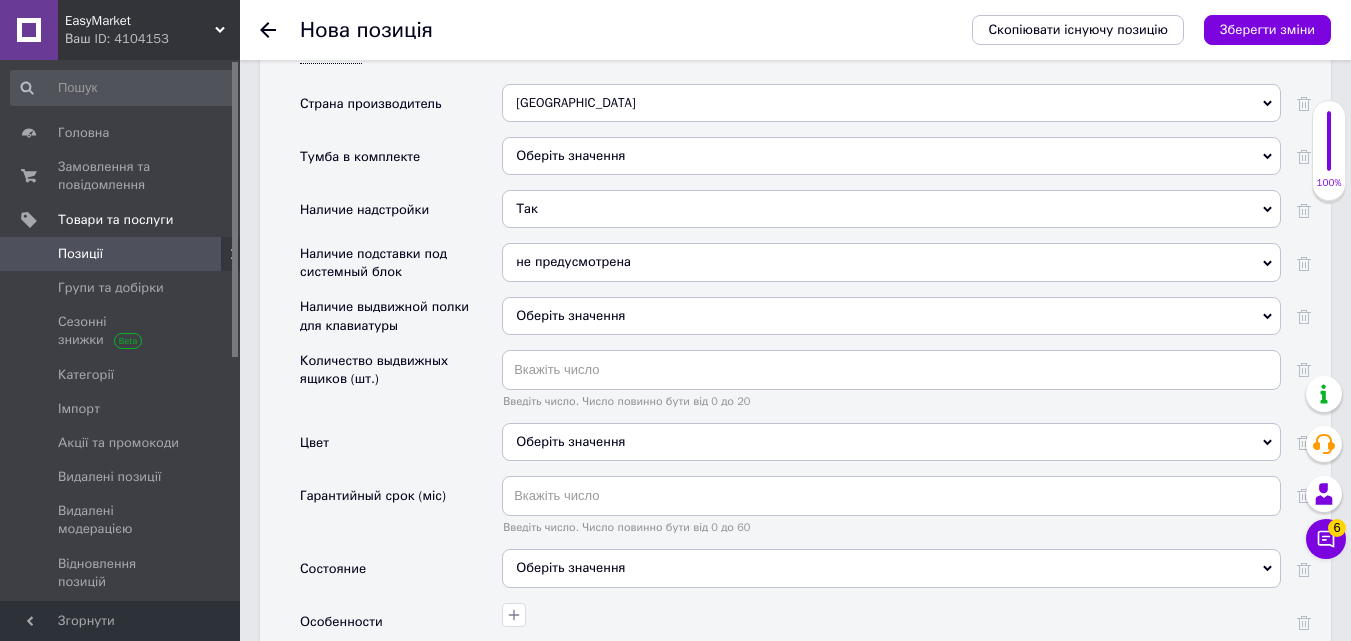 click on "Оберіть значення" at bounding box center (570, 315) 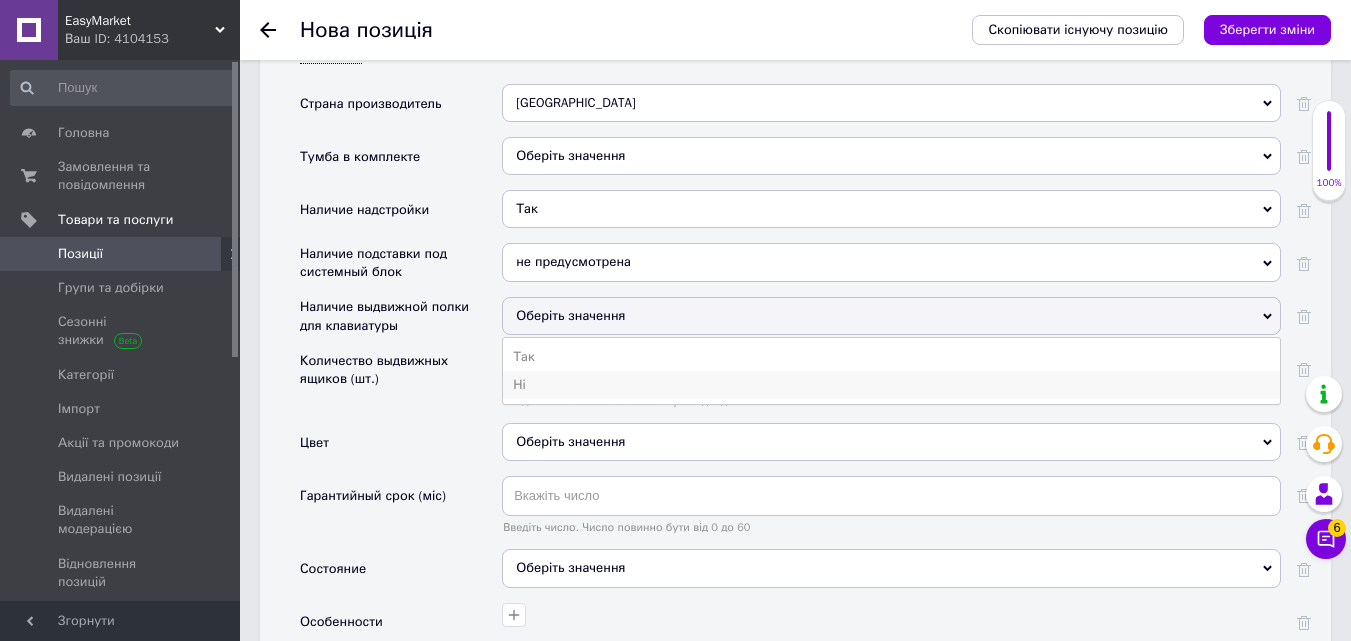 click on "Ні" at bounding box center [891, 385] 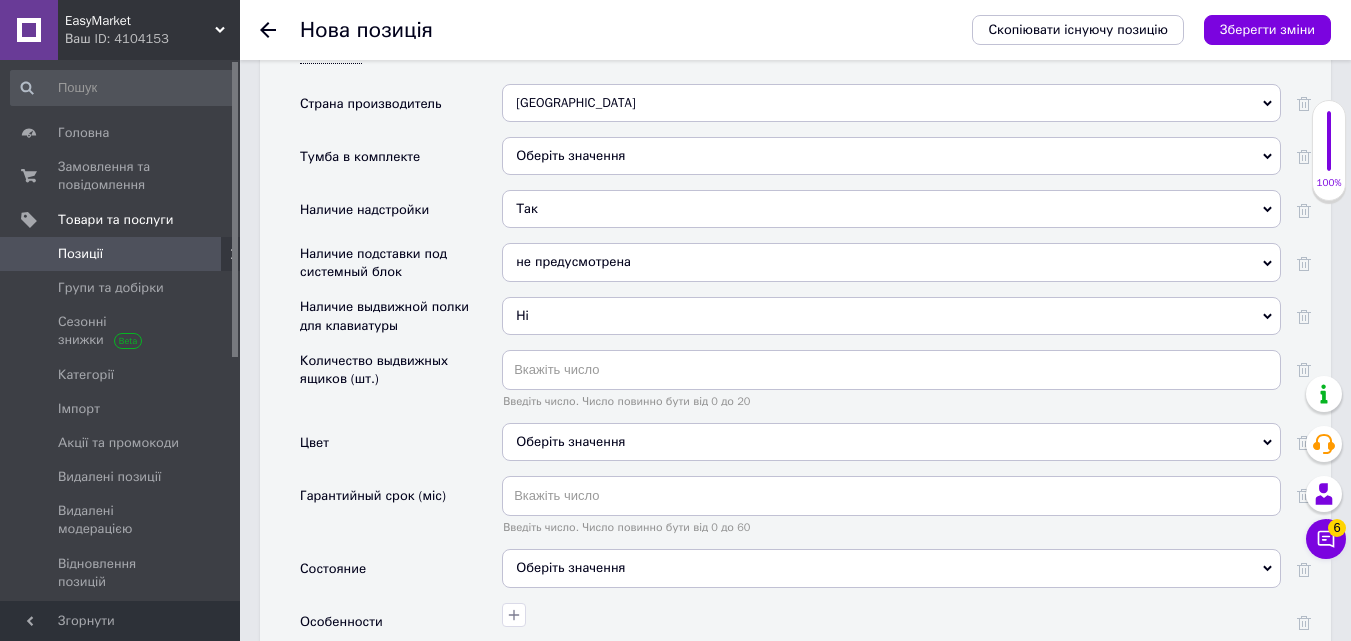 click on "Оберіть значення" at bounding box center [891, 442] 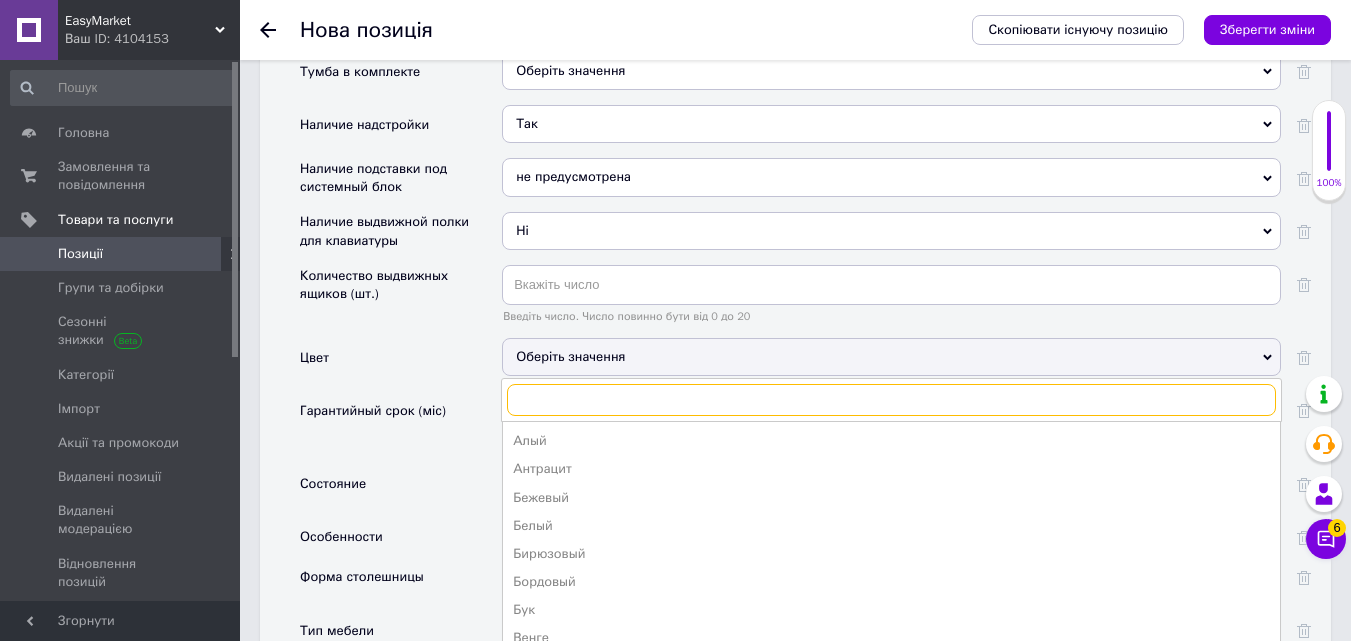 scroll, scrollTop: 3200, scrollLeft: 0, axis: vertical 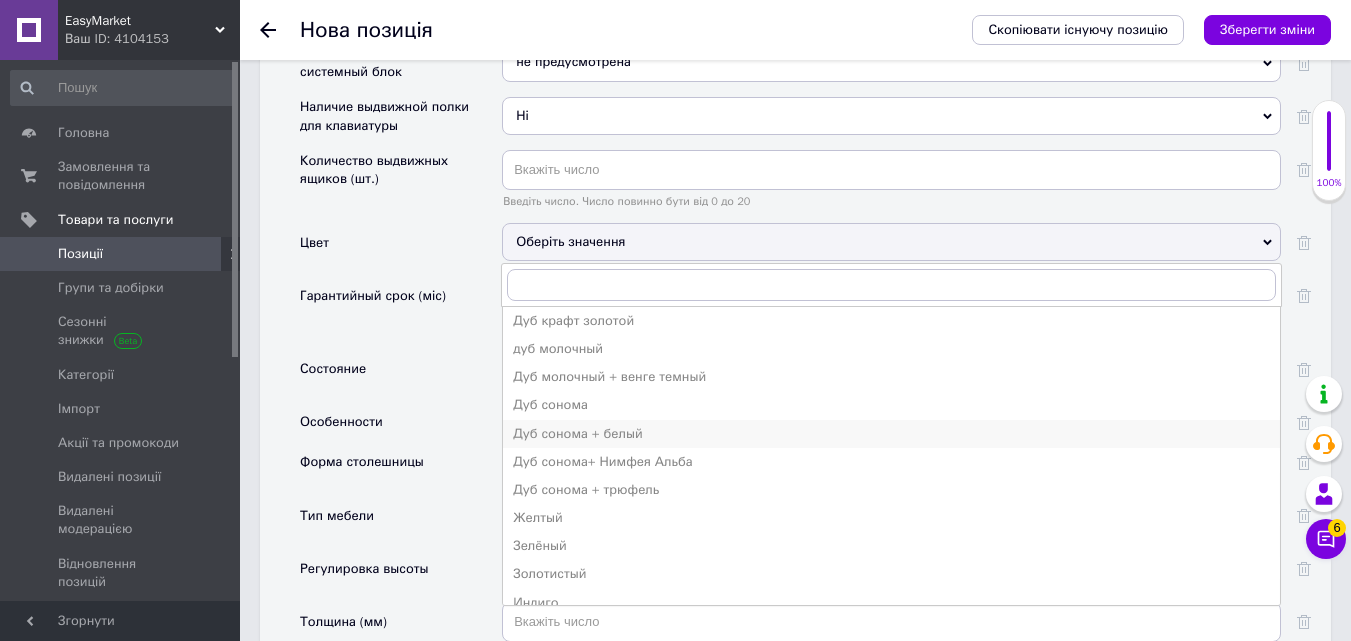 click on "Дуб сонома + белый" at bounding box center [891, 434] 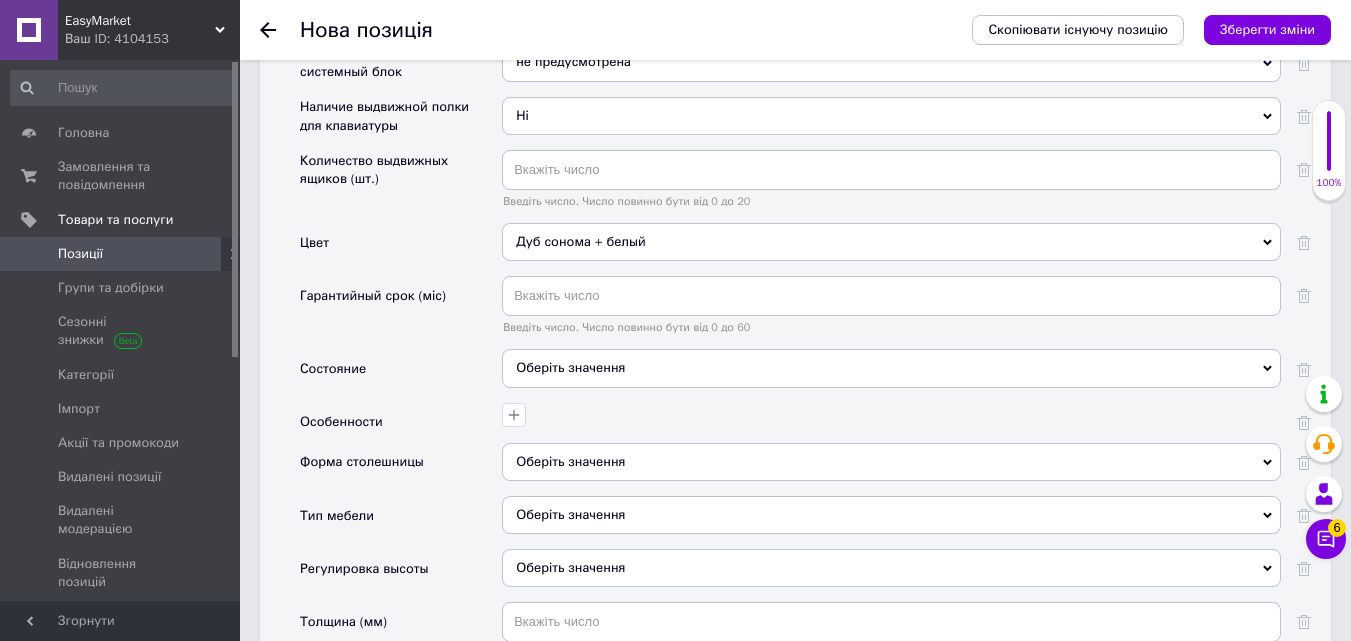 click on "Оберіть значення" at bounding box center (891, 368) 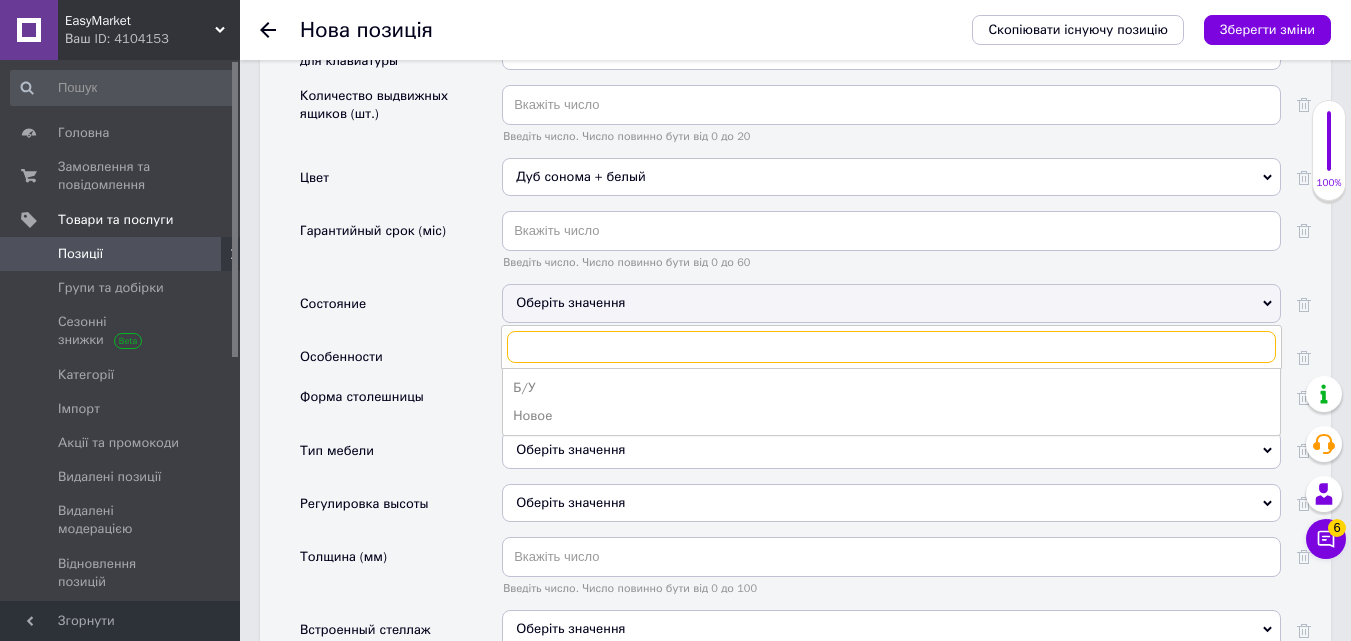 scroll, scrollTop: 3300, scrollLeft: 0, axis: vertical 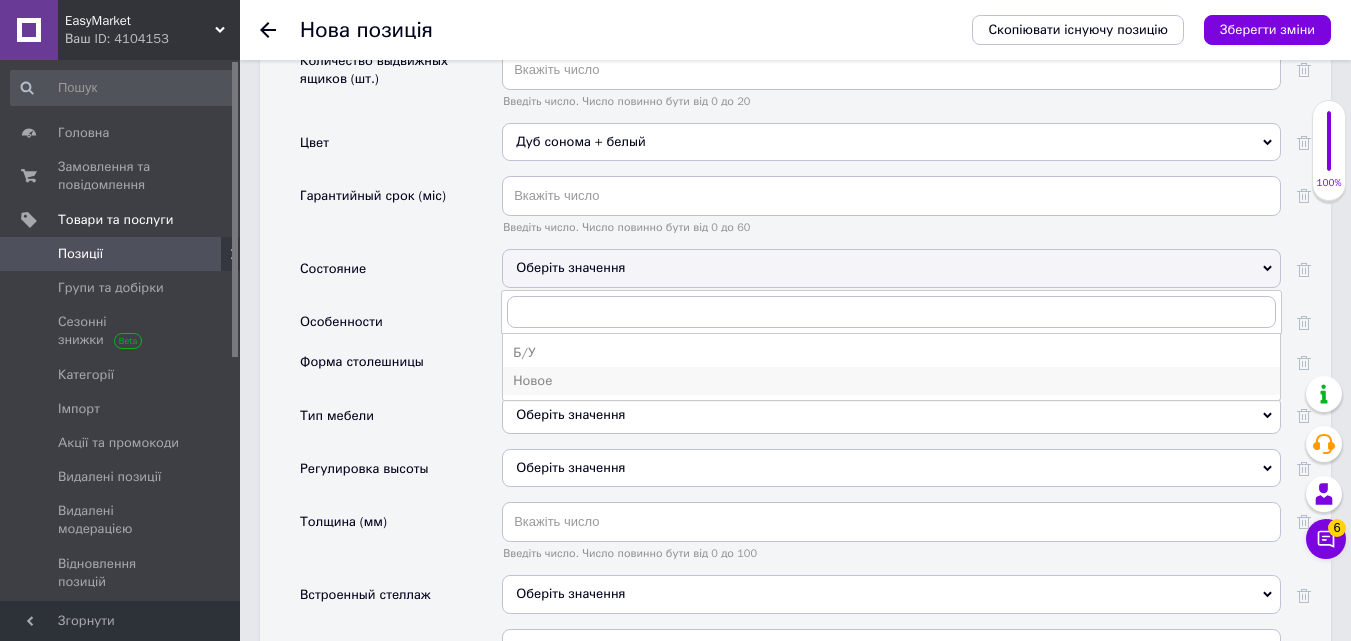 click on "Новое" at bounding box center (891, 381) 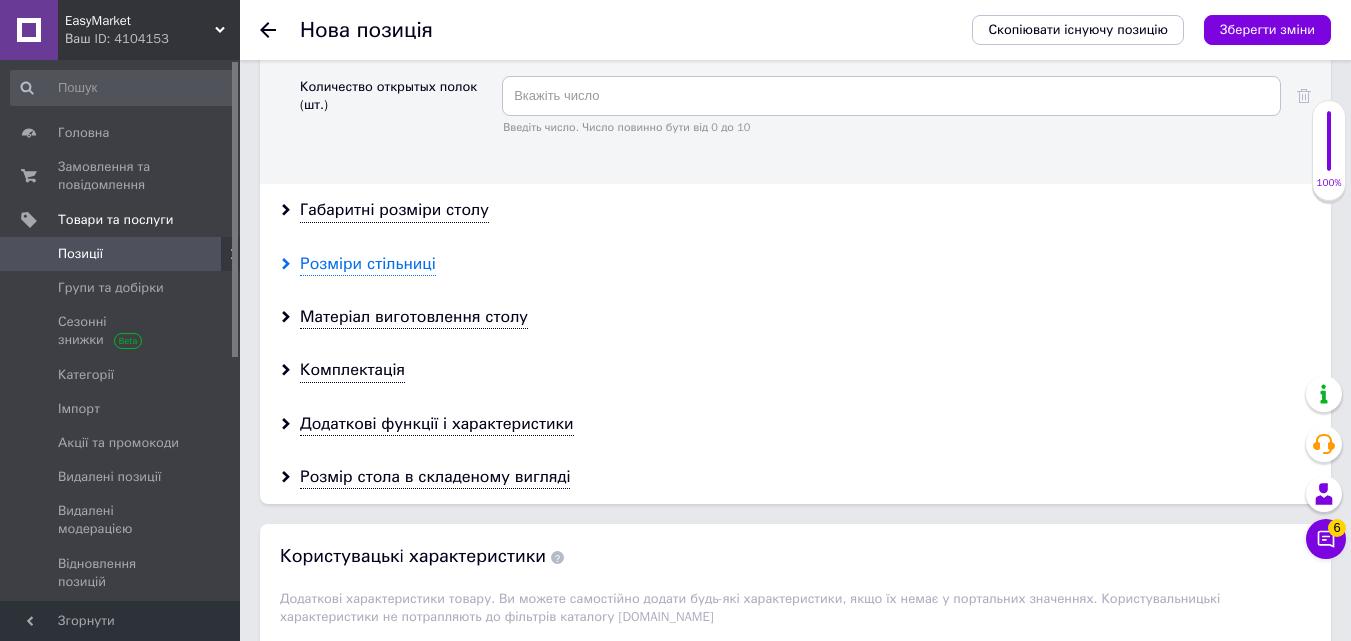 scroll, scrollTop: 4000, scrollLeft: 0, axis: vertical 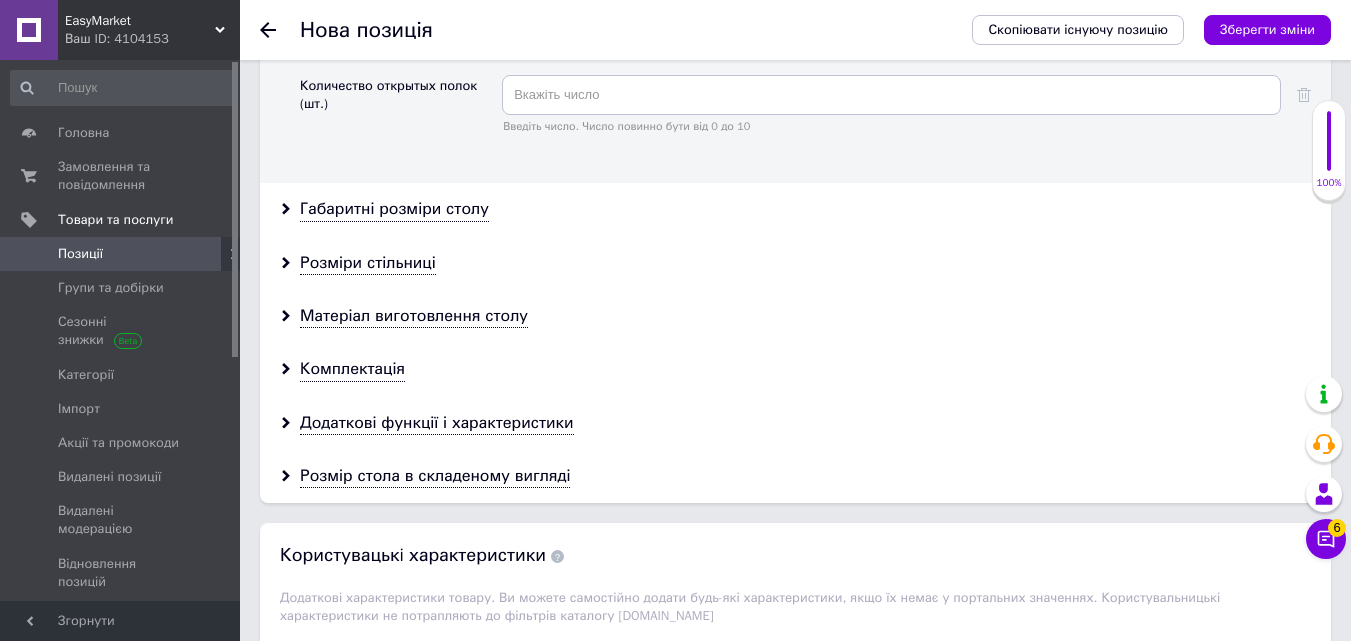 click on "Габаритні розміри столу" at bounding box center [795, 209] 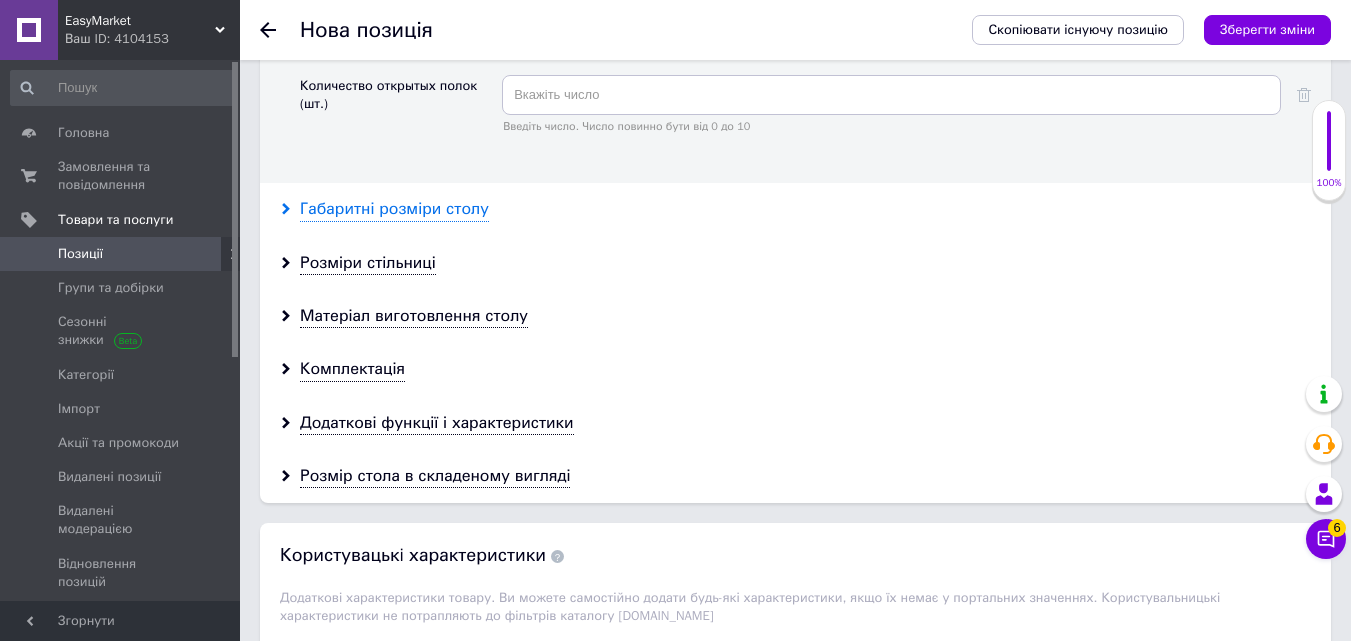 click on "Габаритні розміри столу" at bounding box center [394, 209] 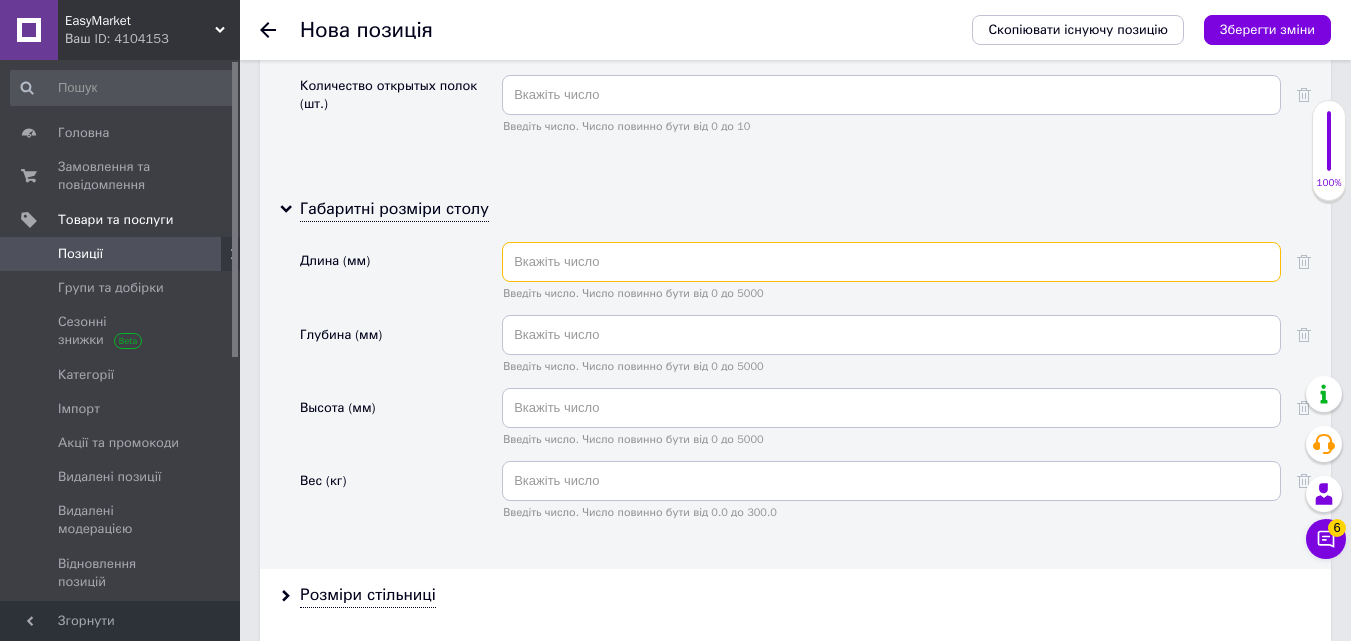 click at bounding box center (891, 262) 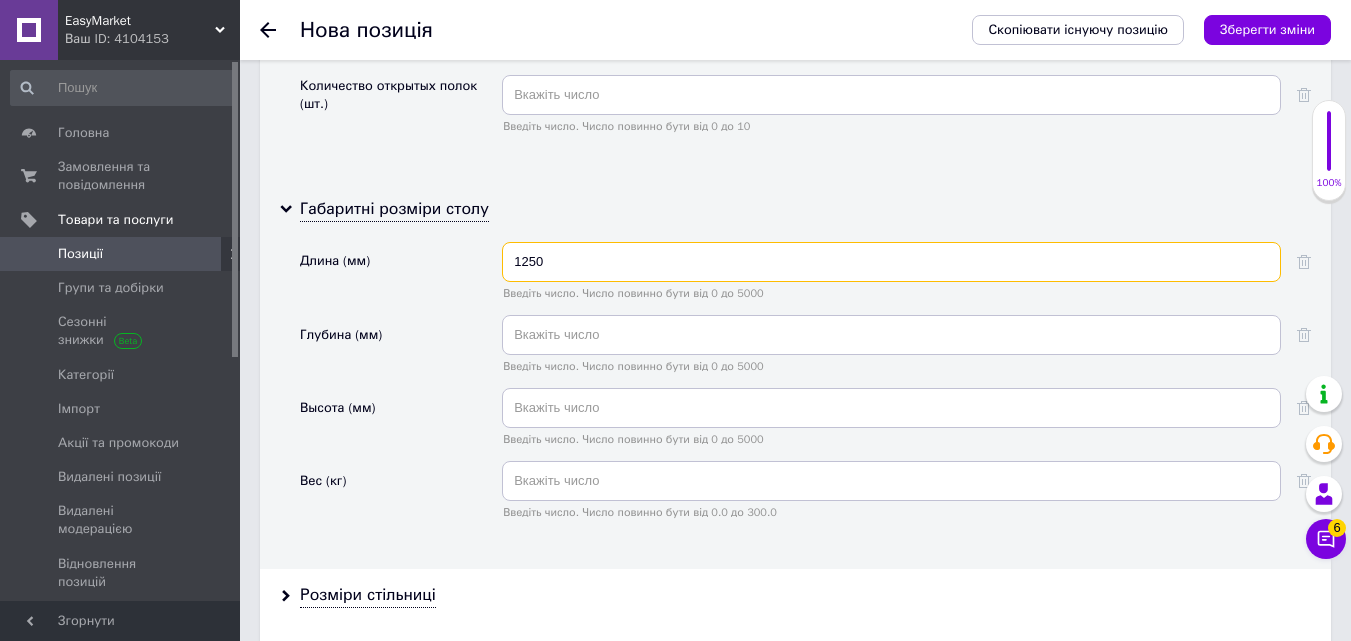 type on "1250" 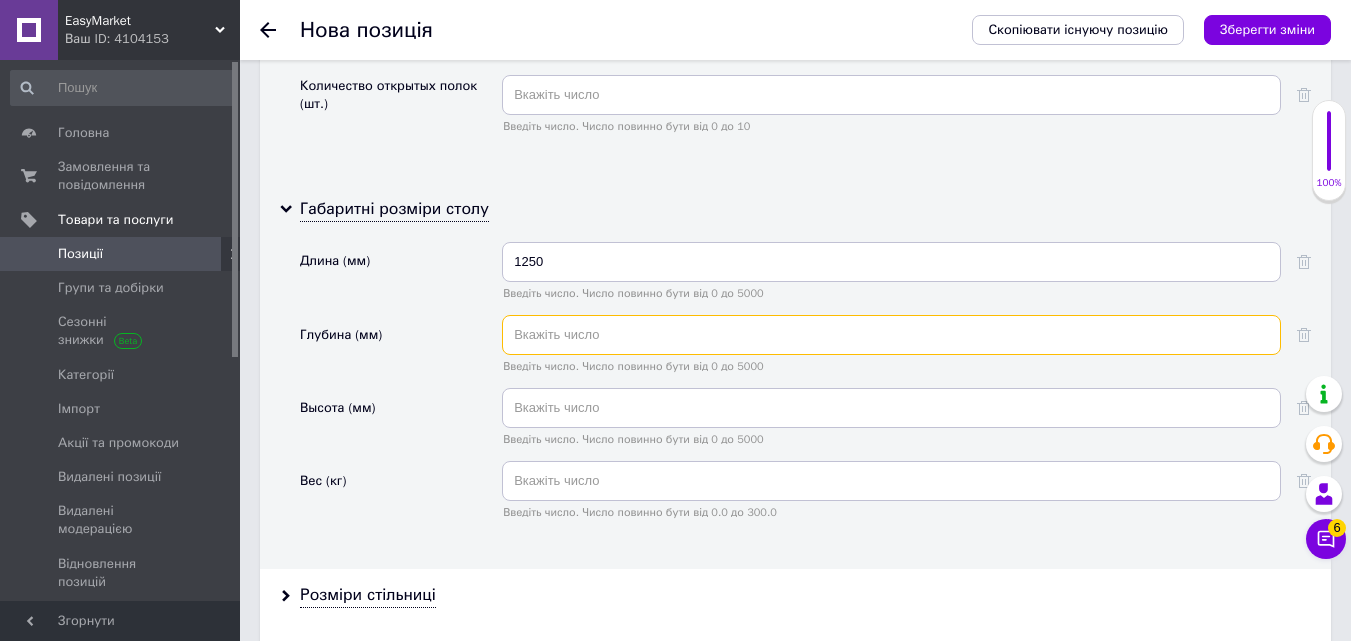 click at bounding box center (891, 335) 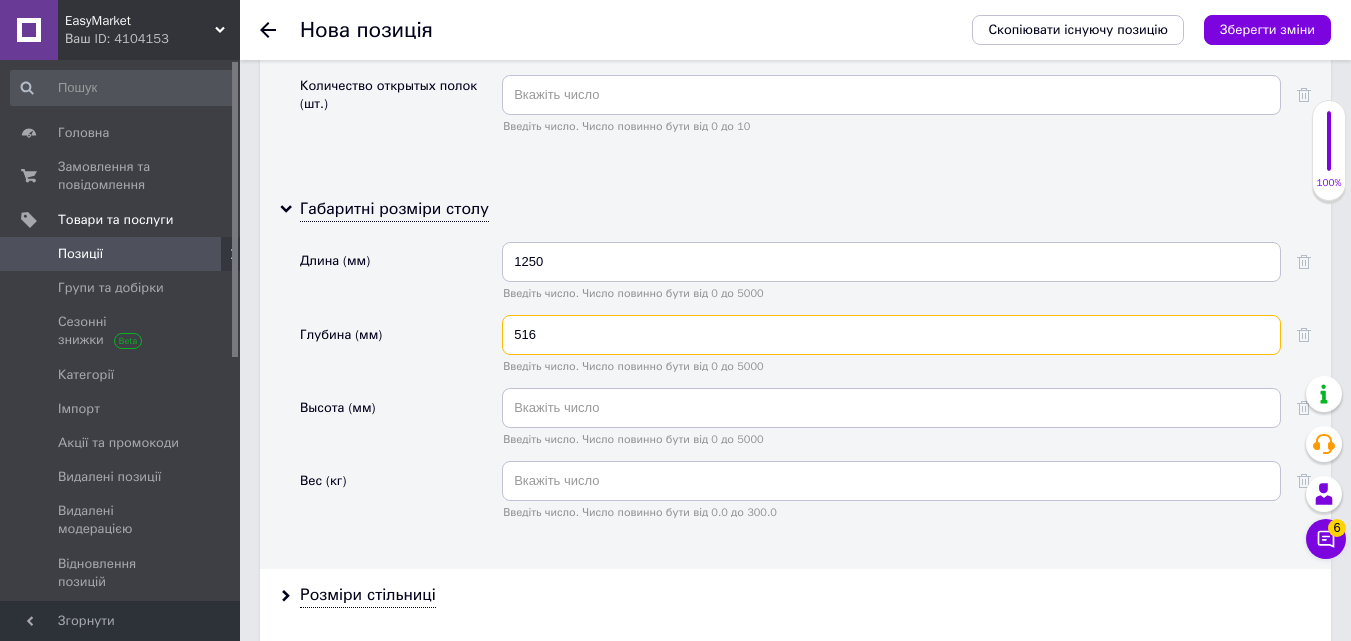 type on "516" 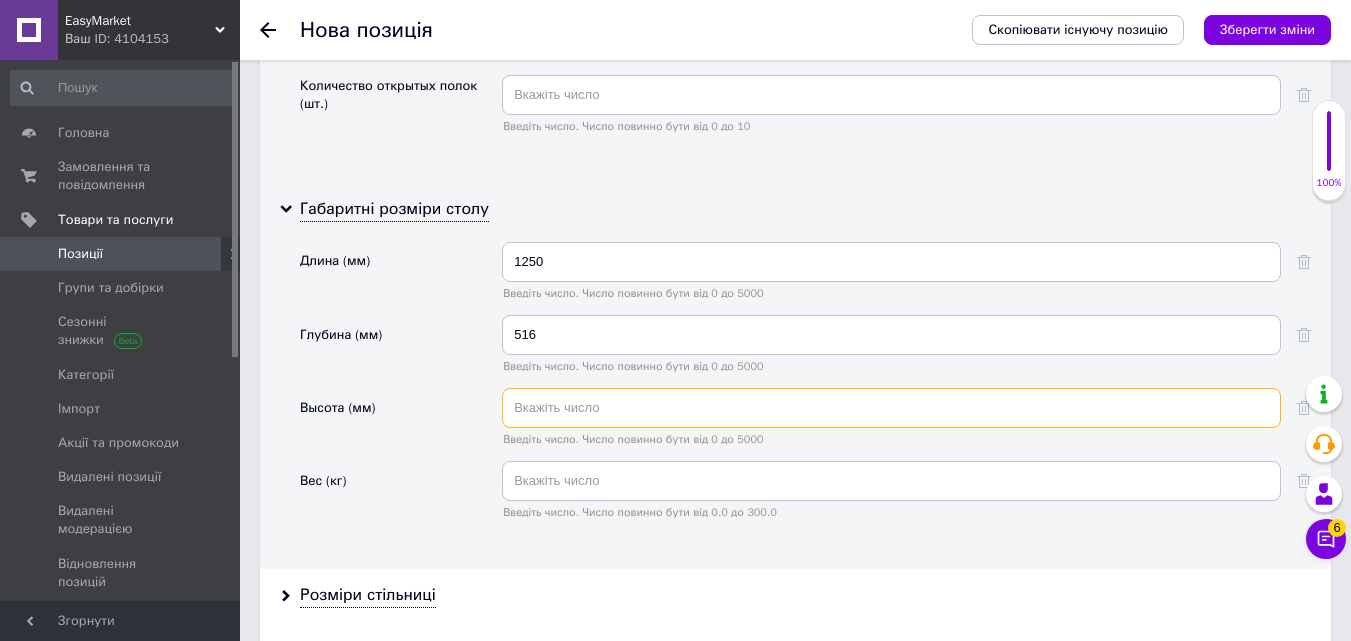 click at bounding box center [891, 408] 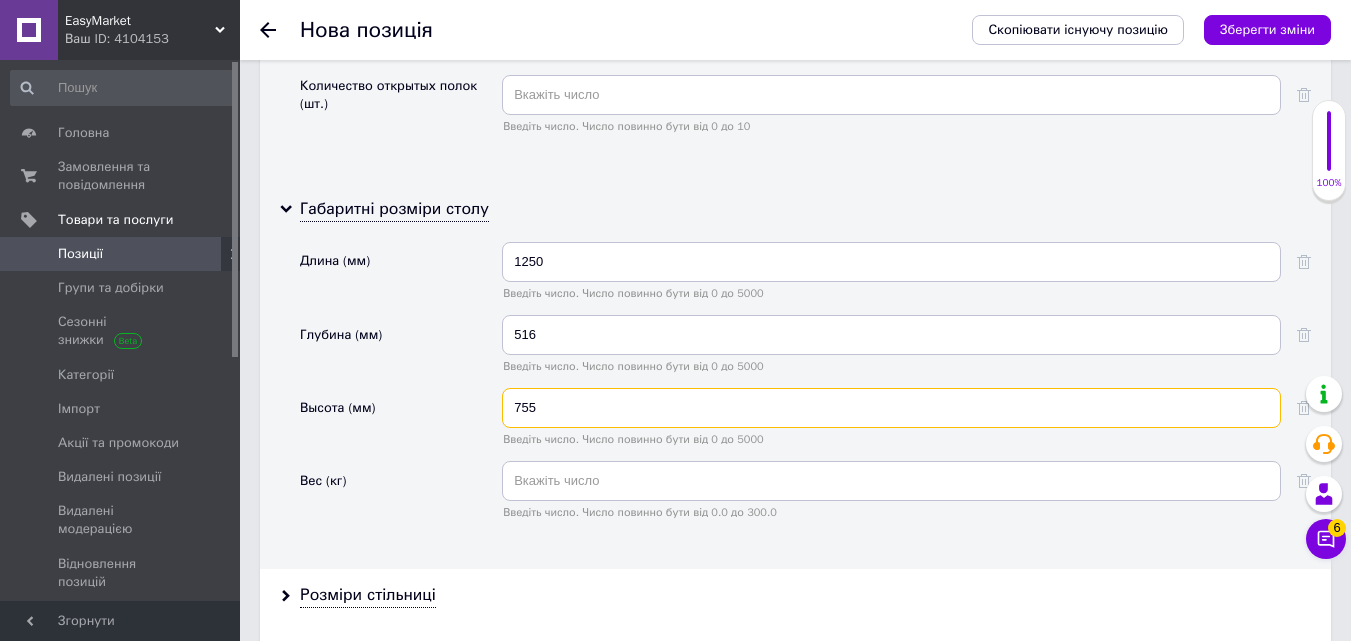 type on "755" 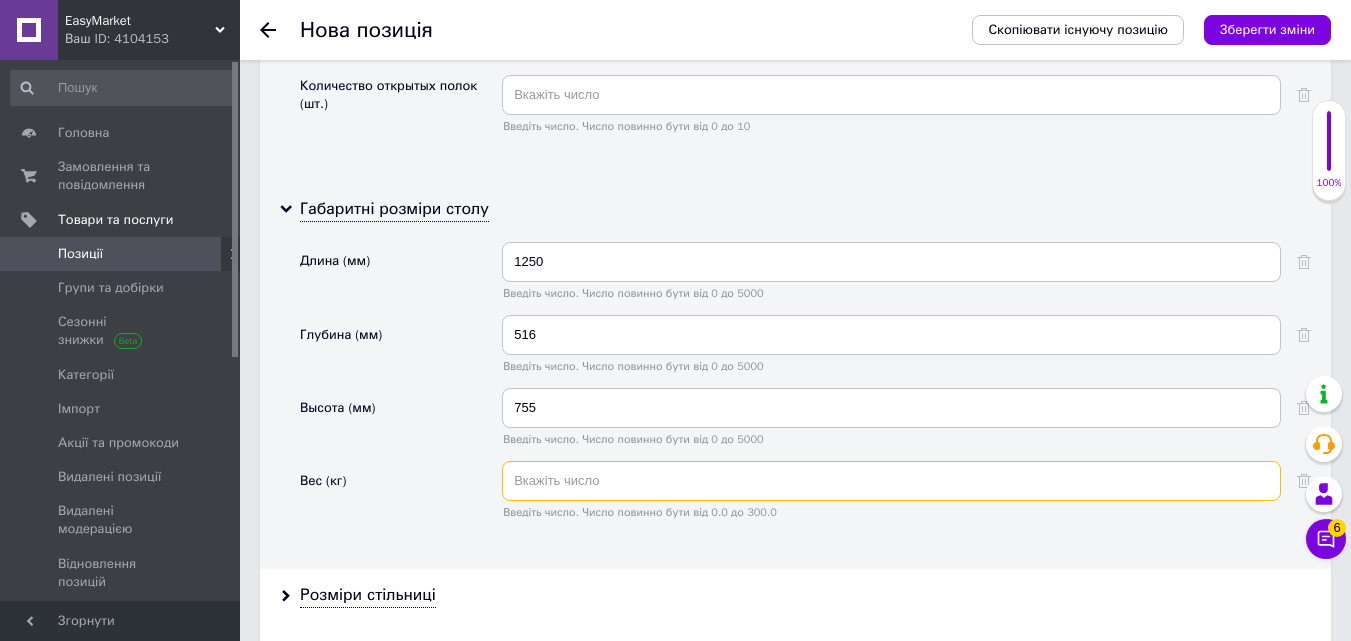 click at bounding box center [891, 481] 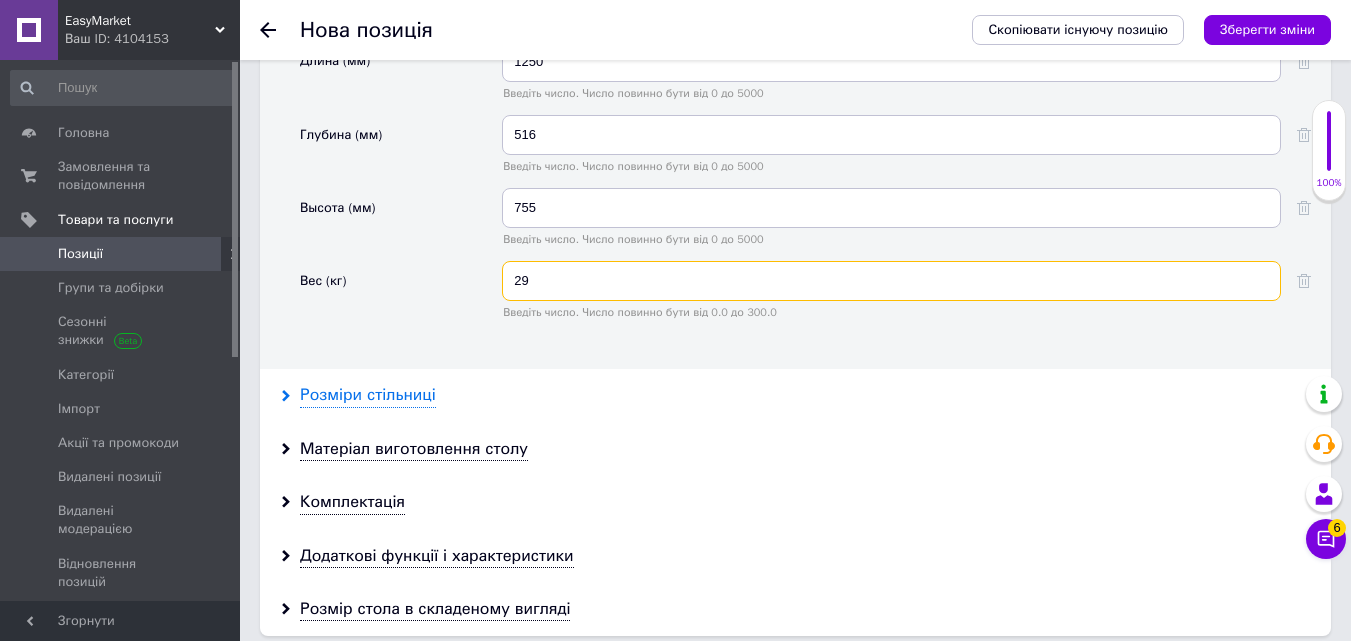 type on "29" 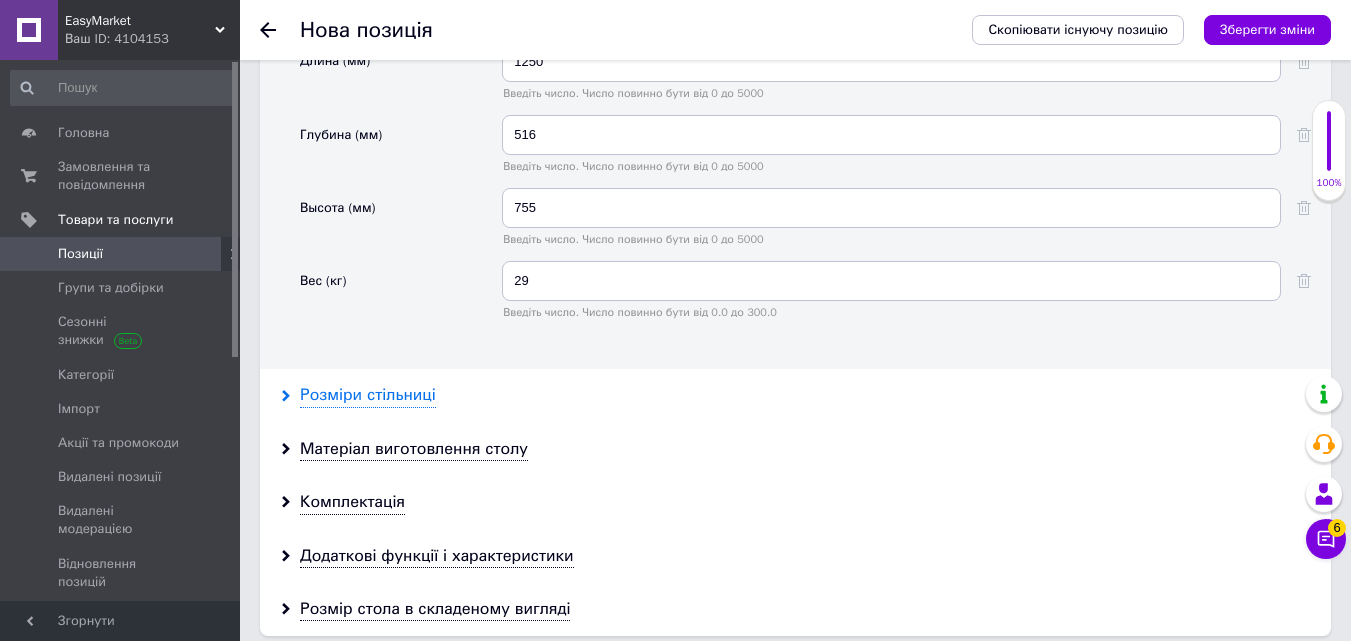 click on "Розміри стільниці" at bounding box center (368, 395) 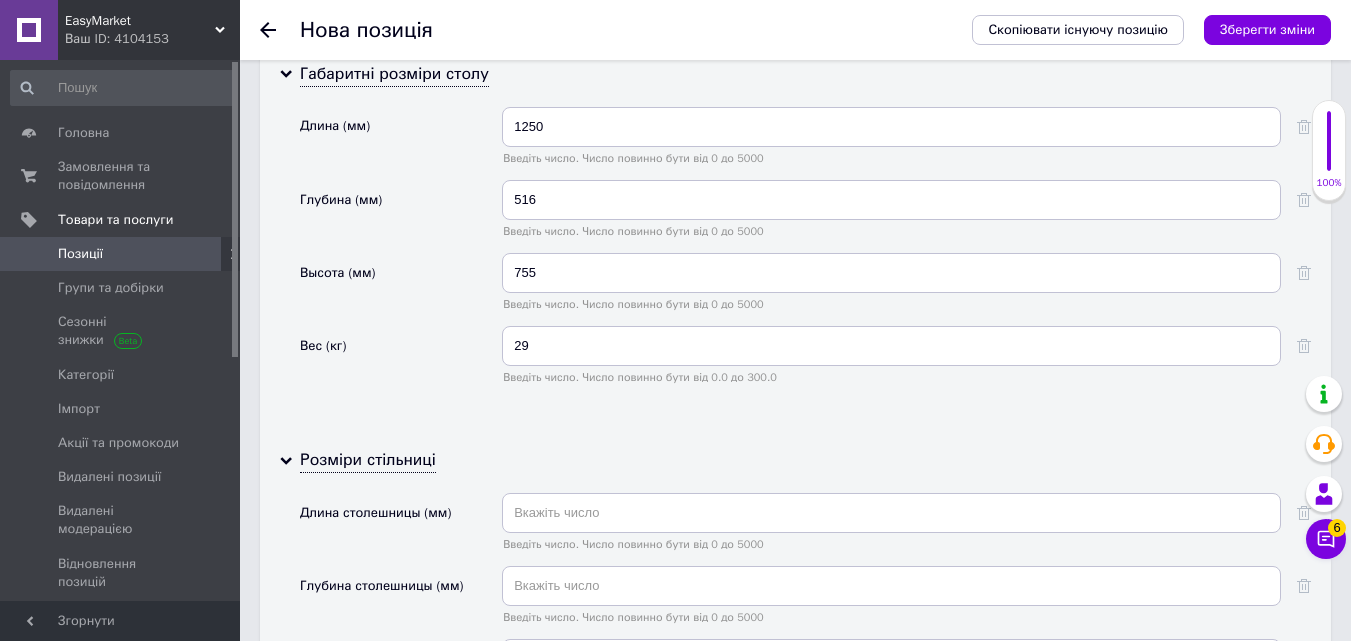 scroll, scrollTop: 4100, scrollLeft: 0, axis: vertical 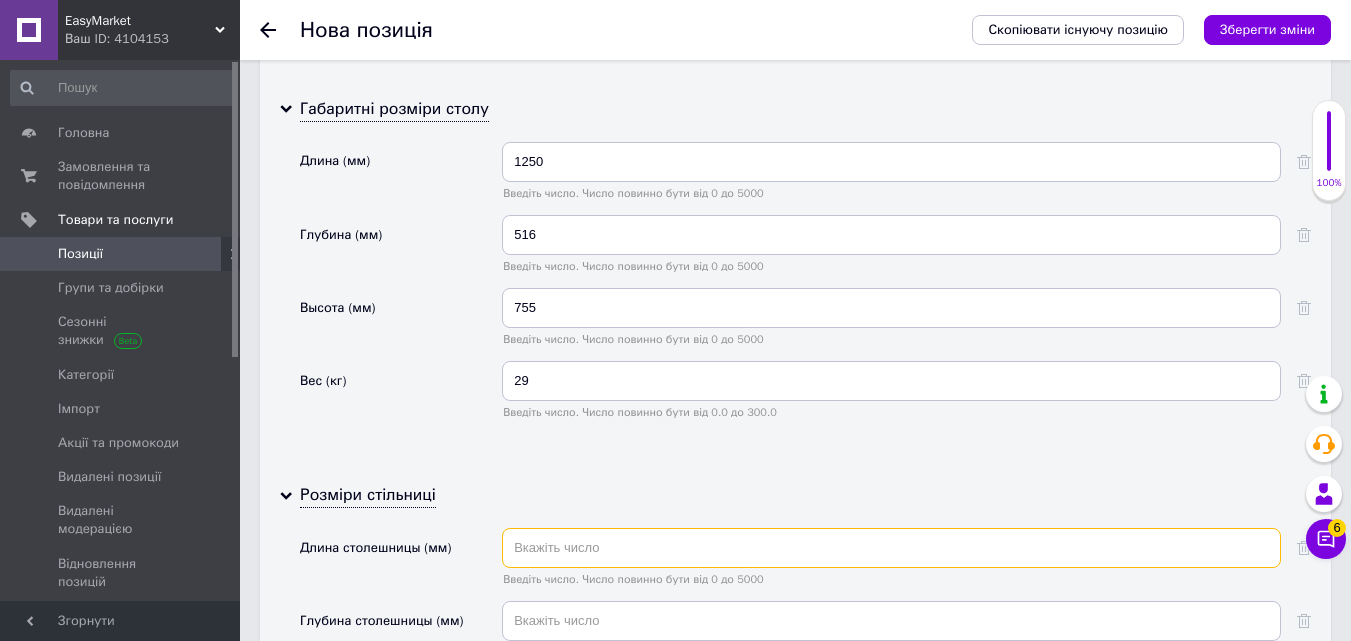 click at bounding box center (891, 548) 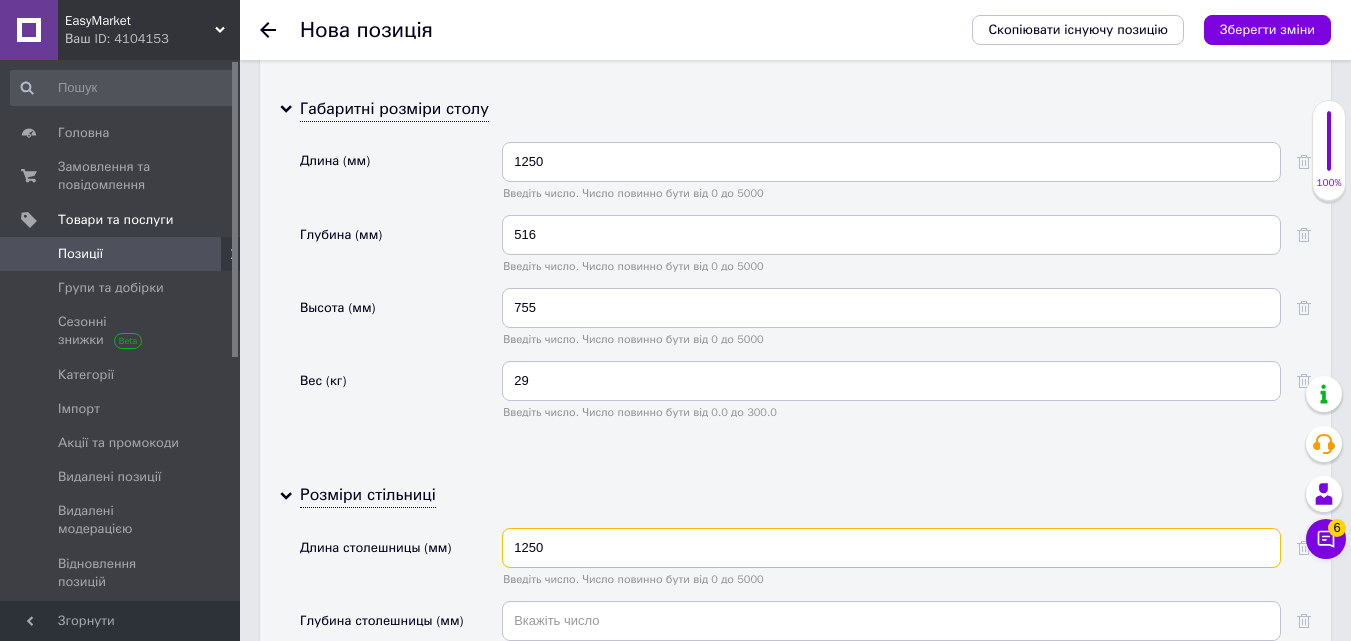 type on "1250" 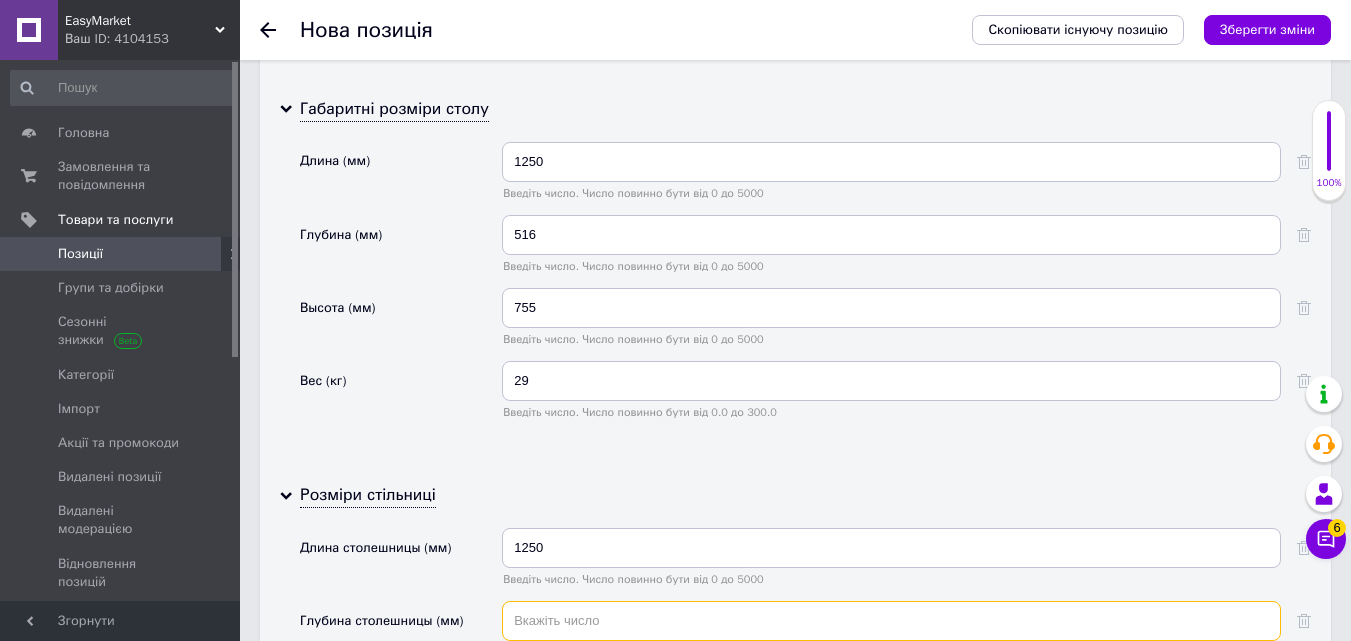 click at bounding box center (891, 621) 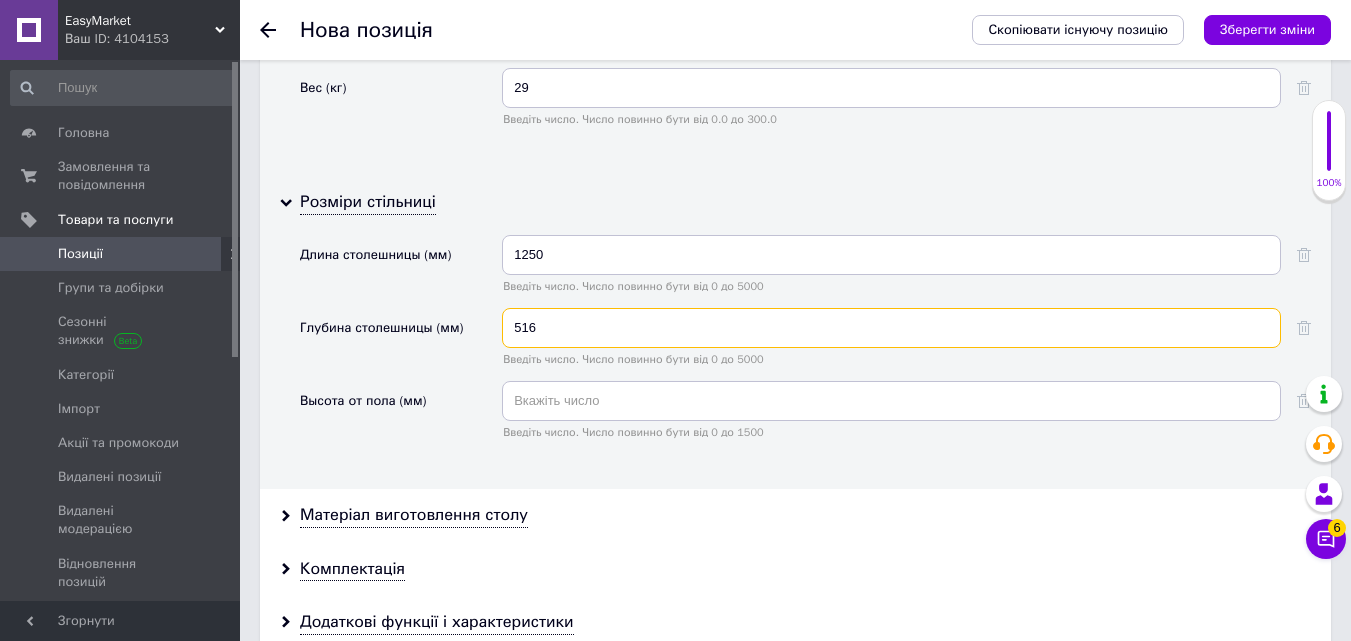 scroll, scrollTop: 4400, scrollLeft: 0, axis: vertical 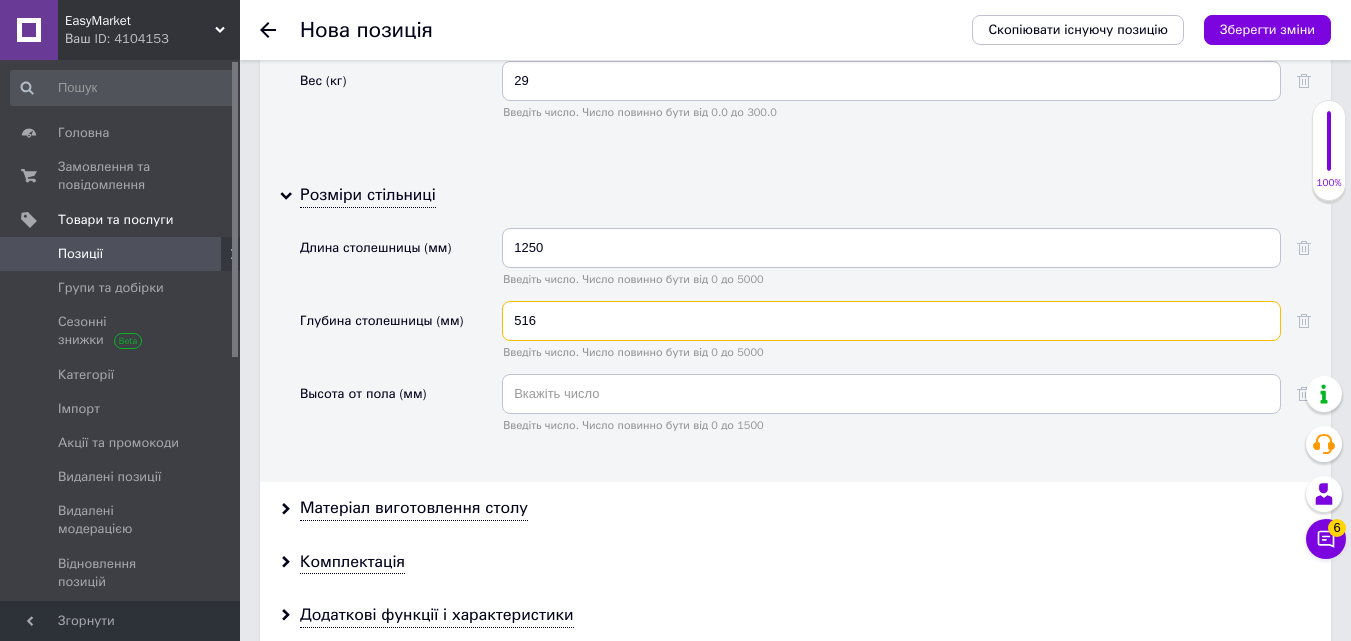 type on "516" 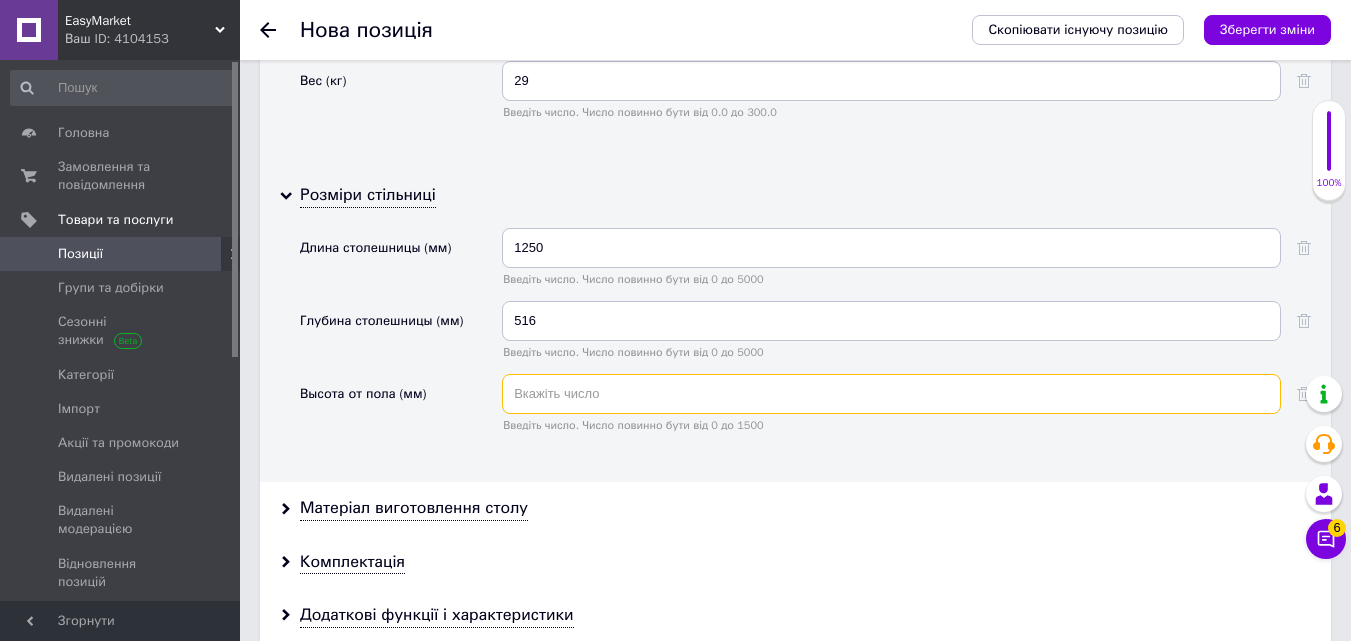 click at bounding box center [891, 394] 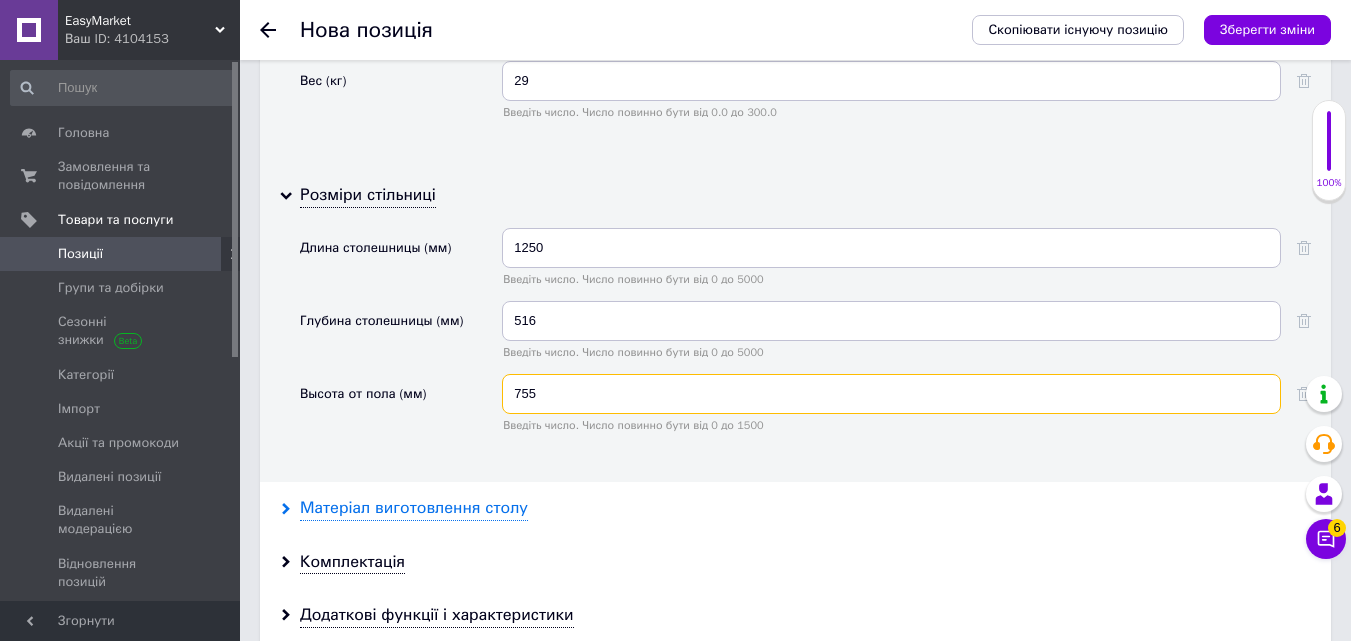 type on "755" 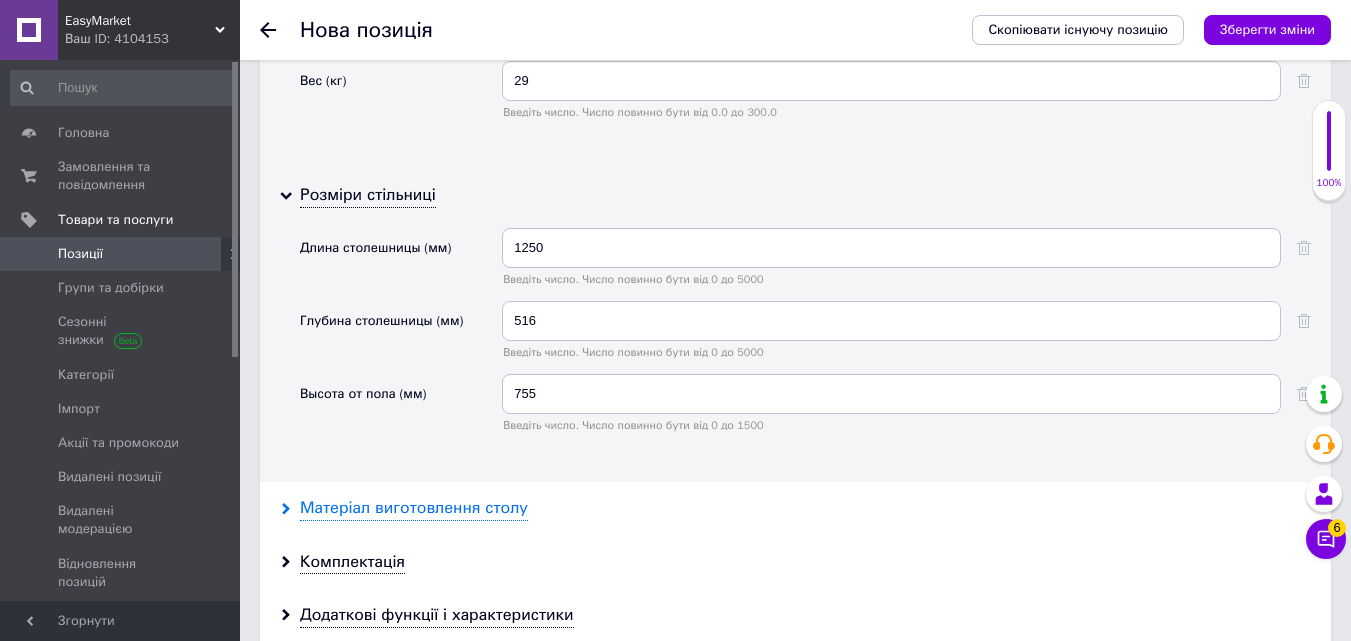 click on "Матеріал виготовлення столу" at bounding box center (414, 508) 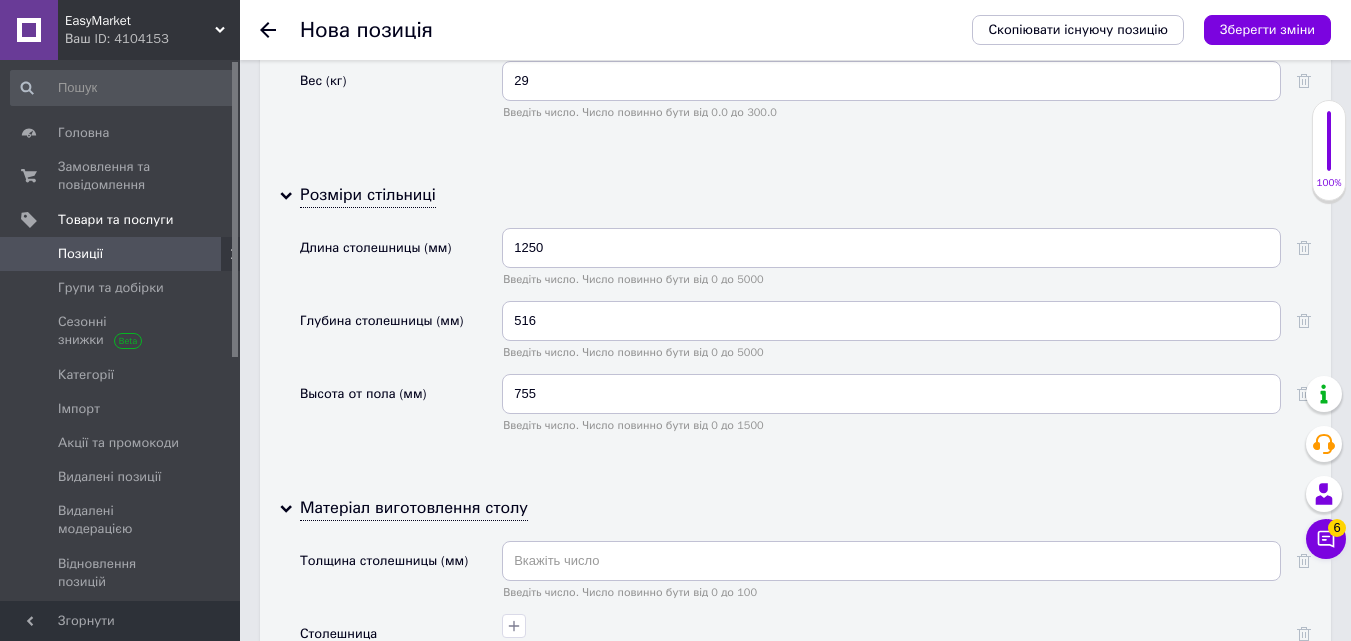 scroll, scrollTop: 4800, scrollLeft: 0, axis: vertical 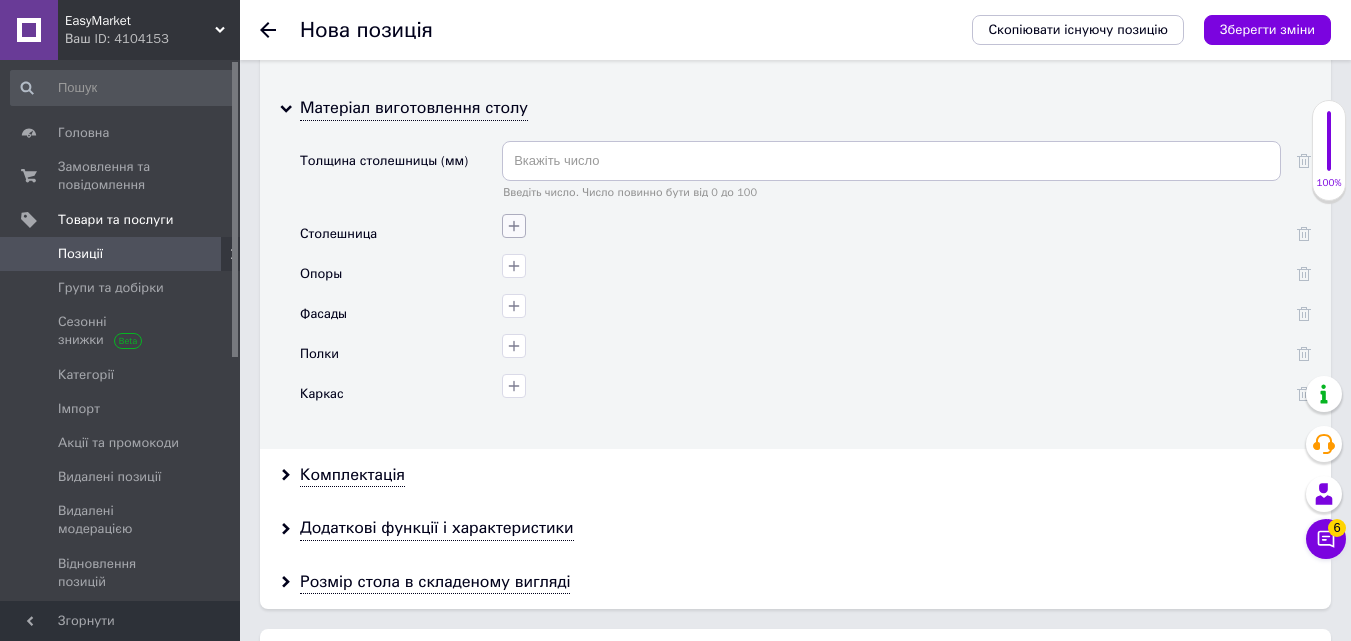 click 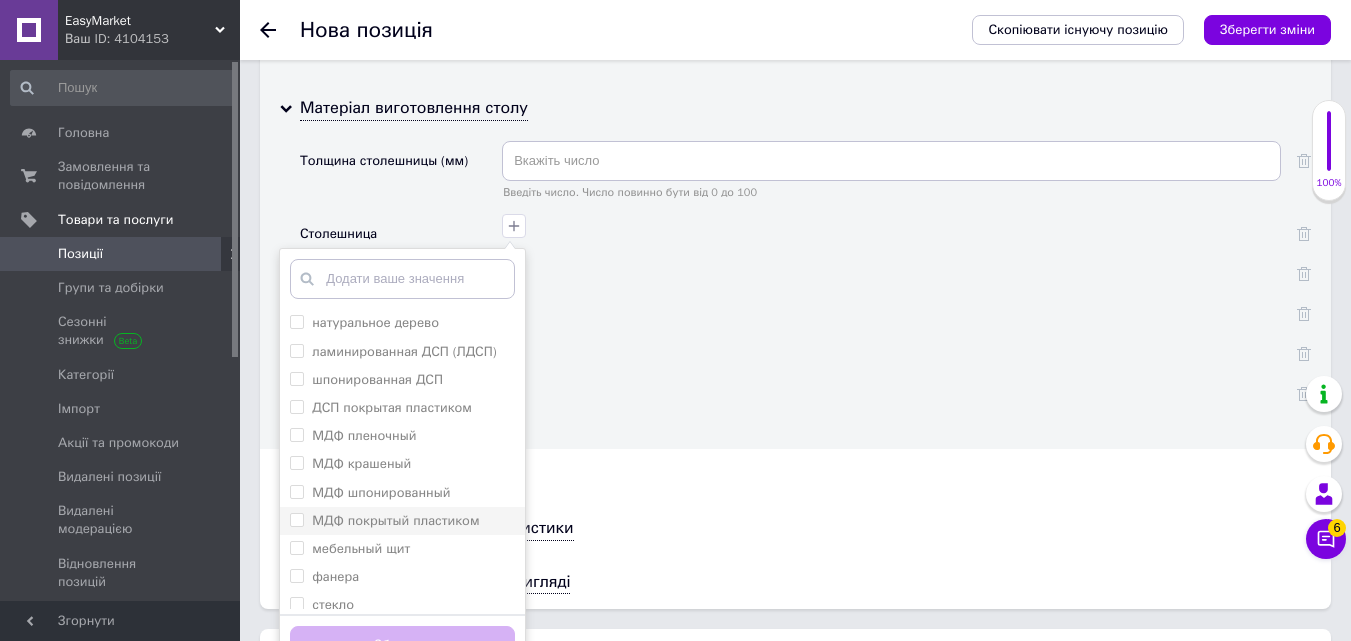 click on "ламинированная ДСП (ЛДСП)" at bounding box center [296, 350] 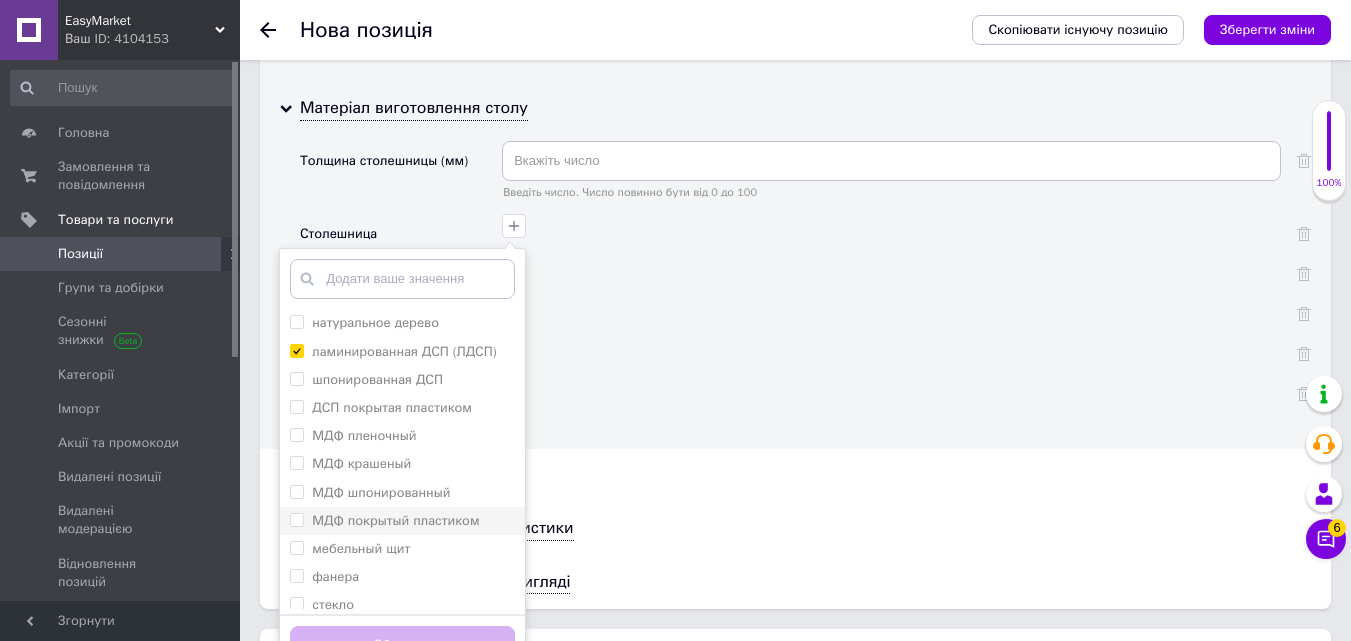 checkbox on "true" 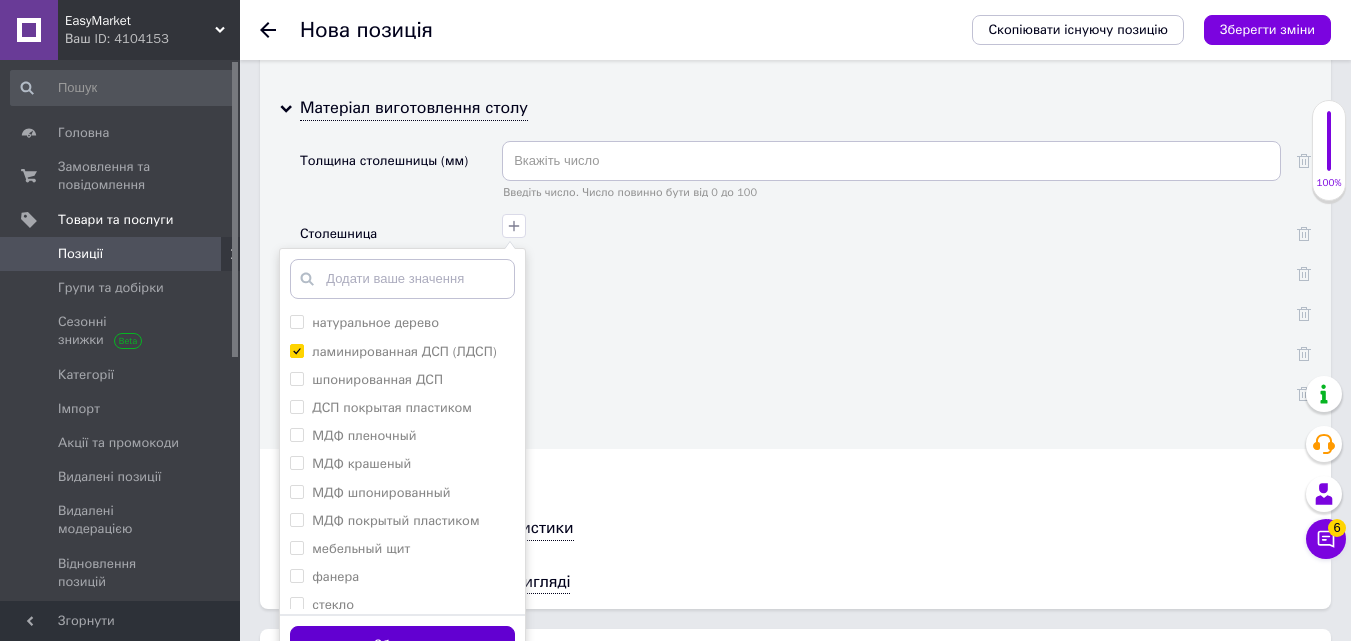 click on "Зберегти" at bounding box center [402, 645] 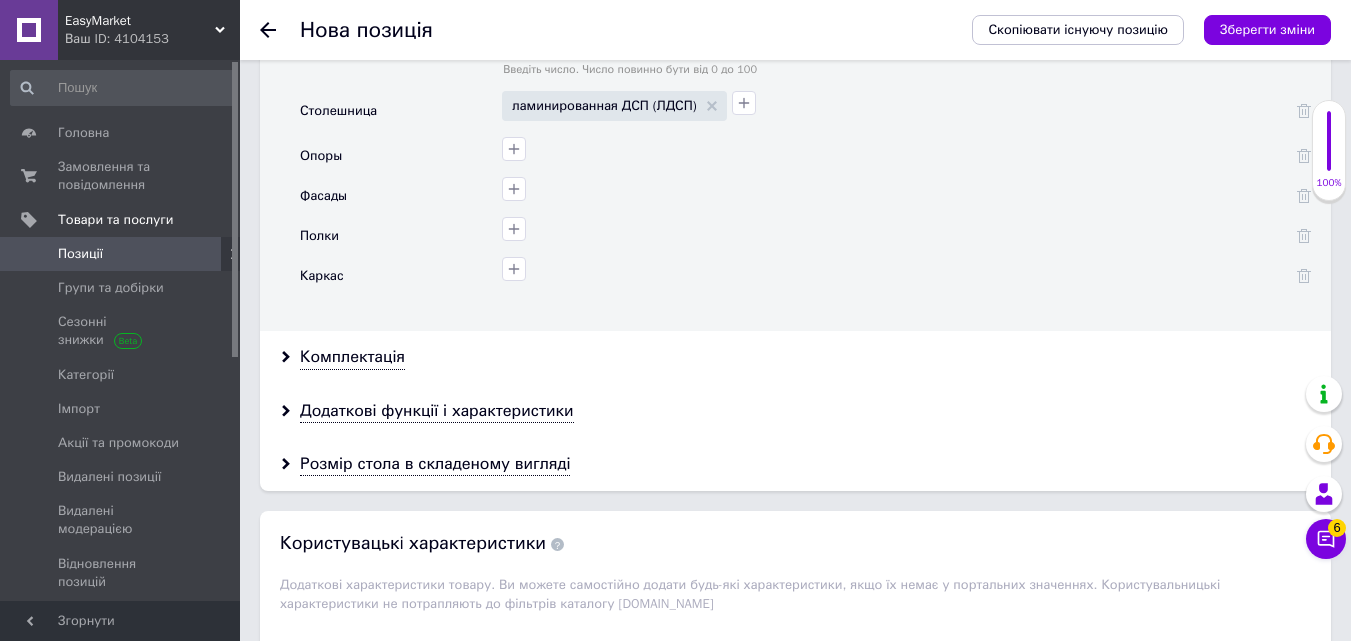 scroll, scrollTop: 4900, scrollLeft: 0, axis: vertical 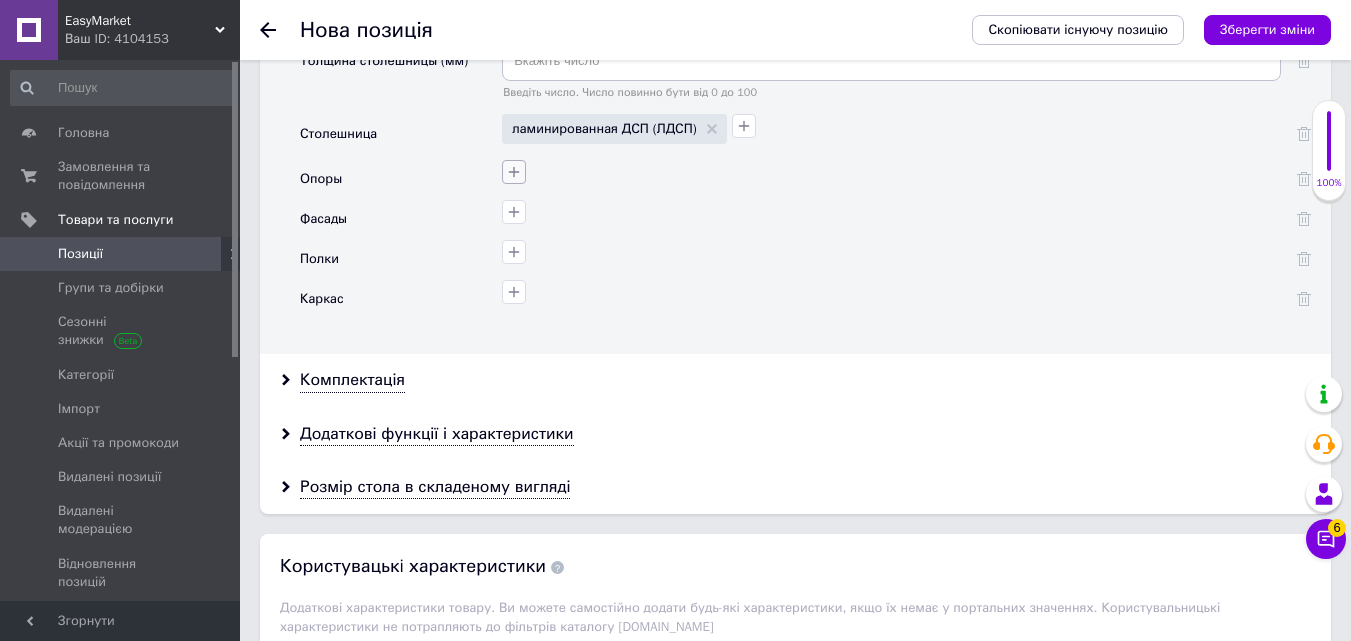 click 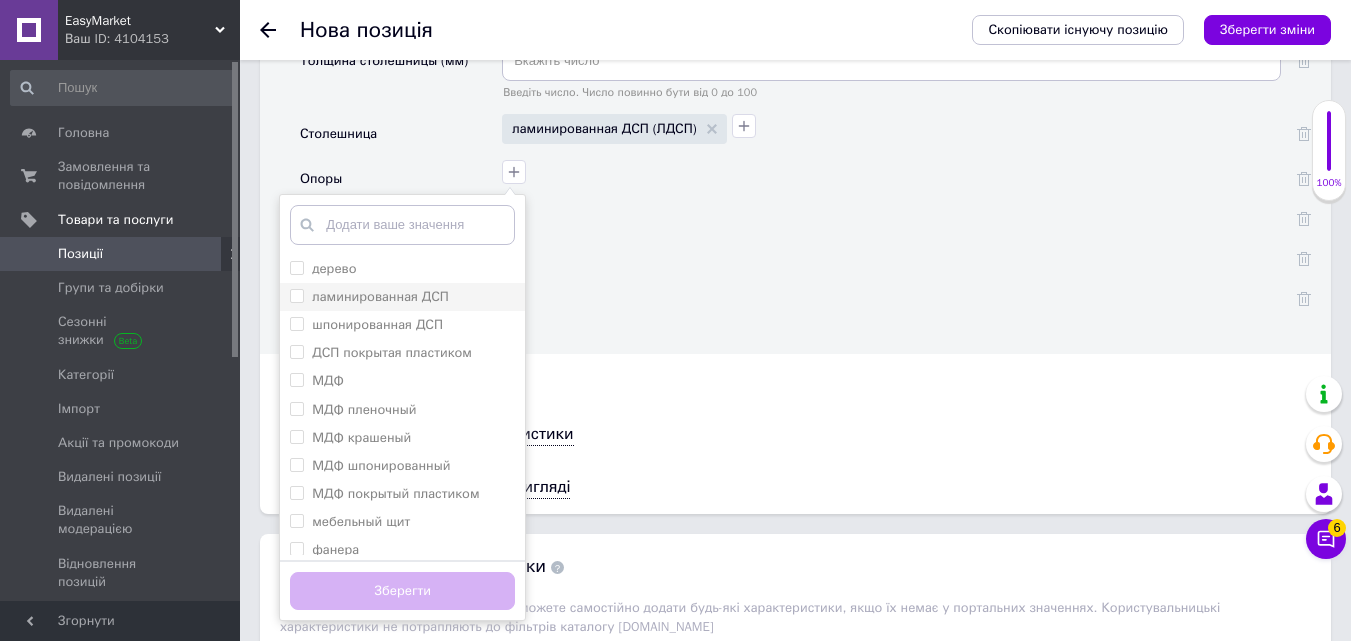 click on "ламинированная ДСП" at bounding box center [296, 295] 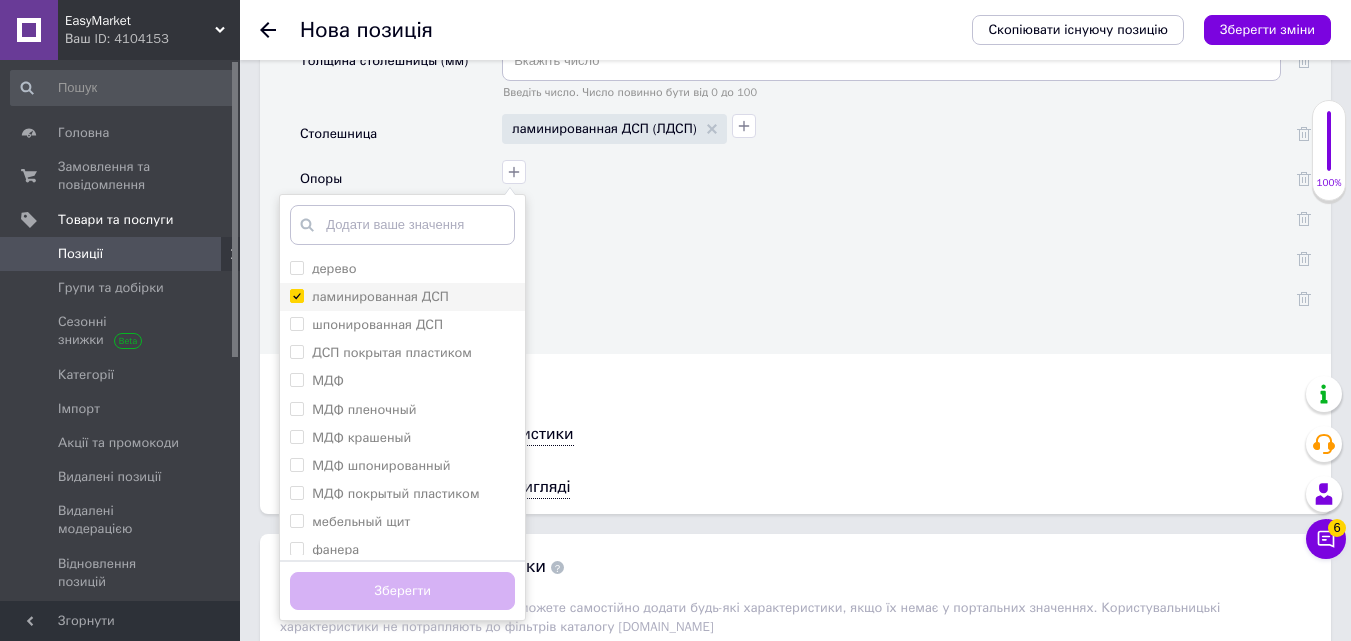 checkbox on "true" 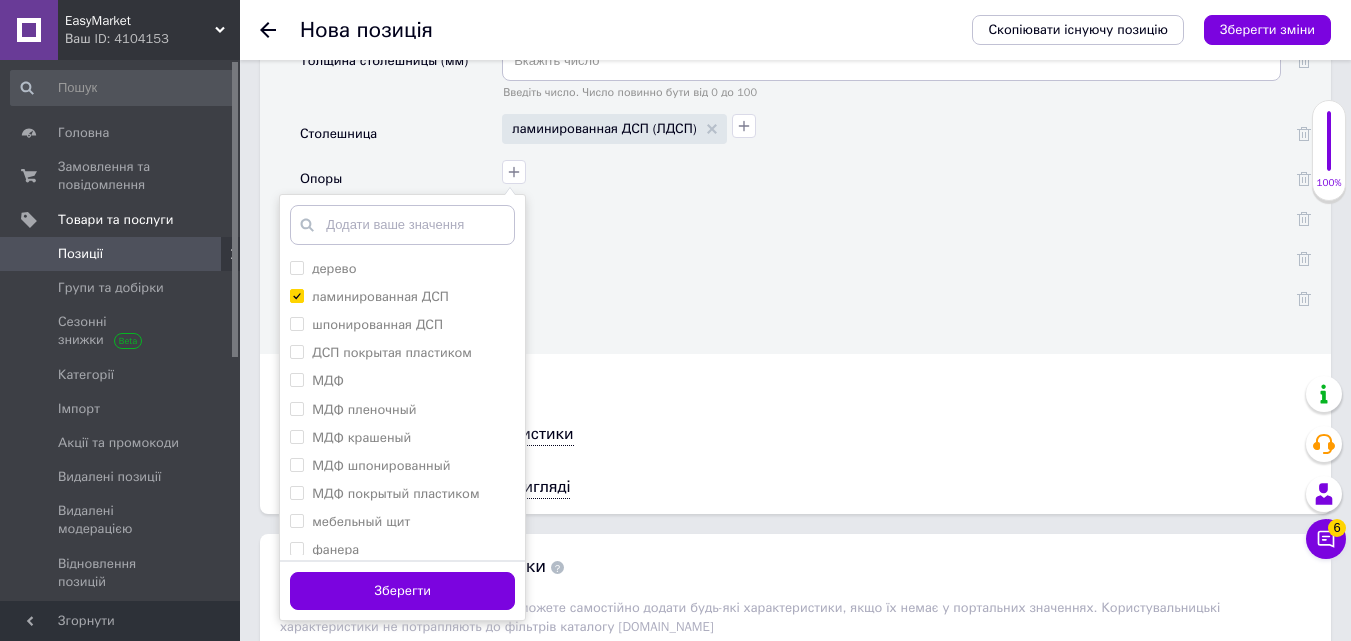 drag, startPoint x: 458, startPoint y: 567, endPoint x: 537, endPoint y: 217, distance: 358.80496 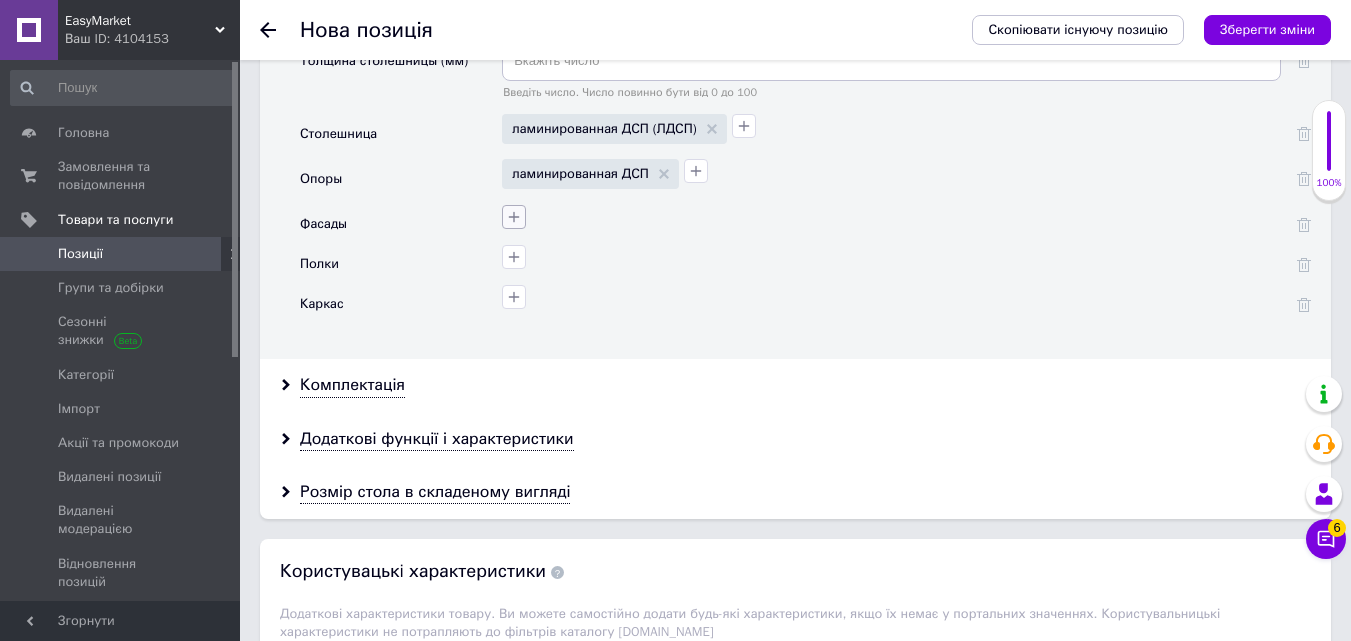 click 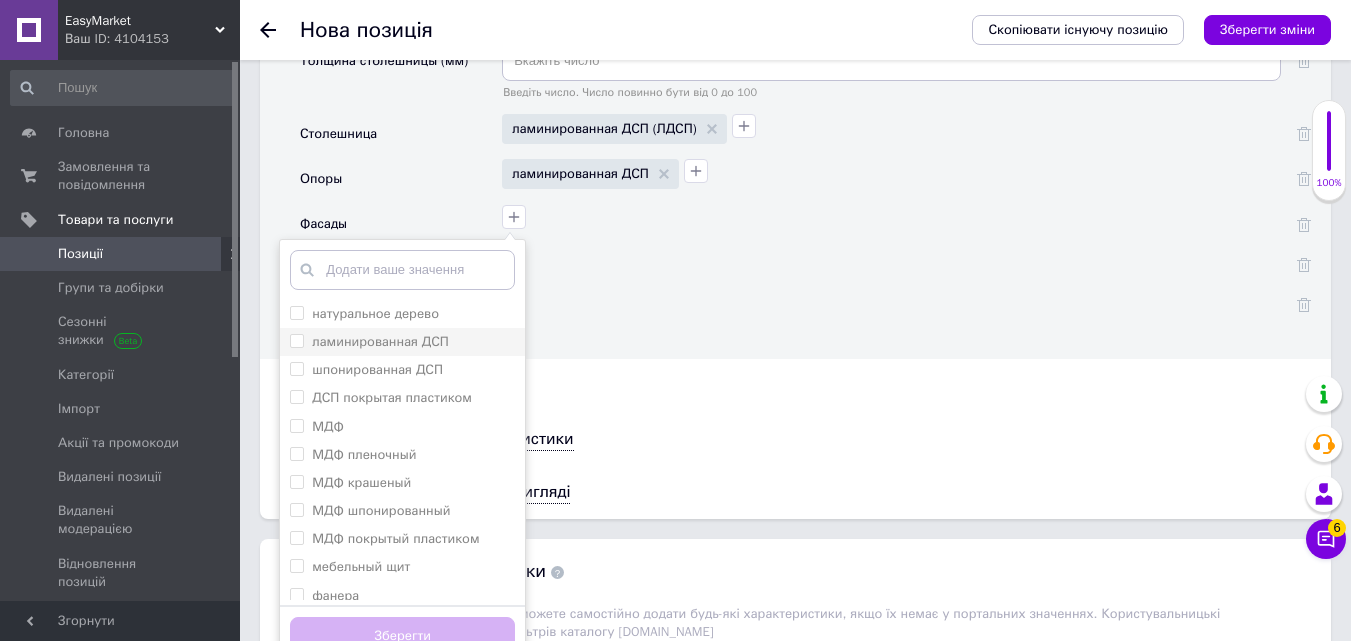 click on "ламинированная ДСП" at bounding box center (296, 340) 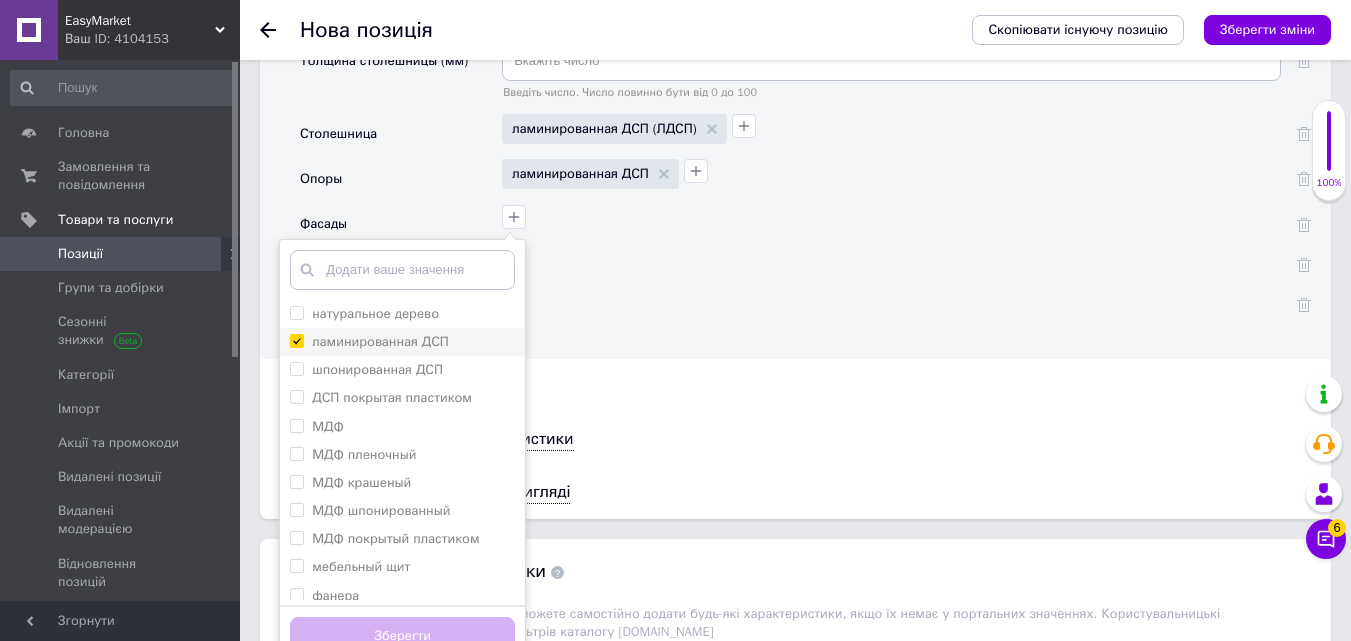 checkbox on "true" 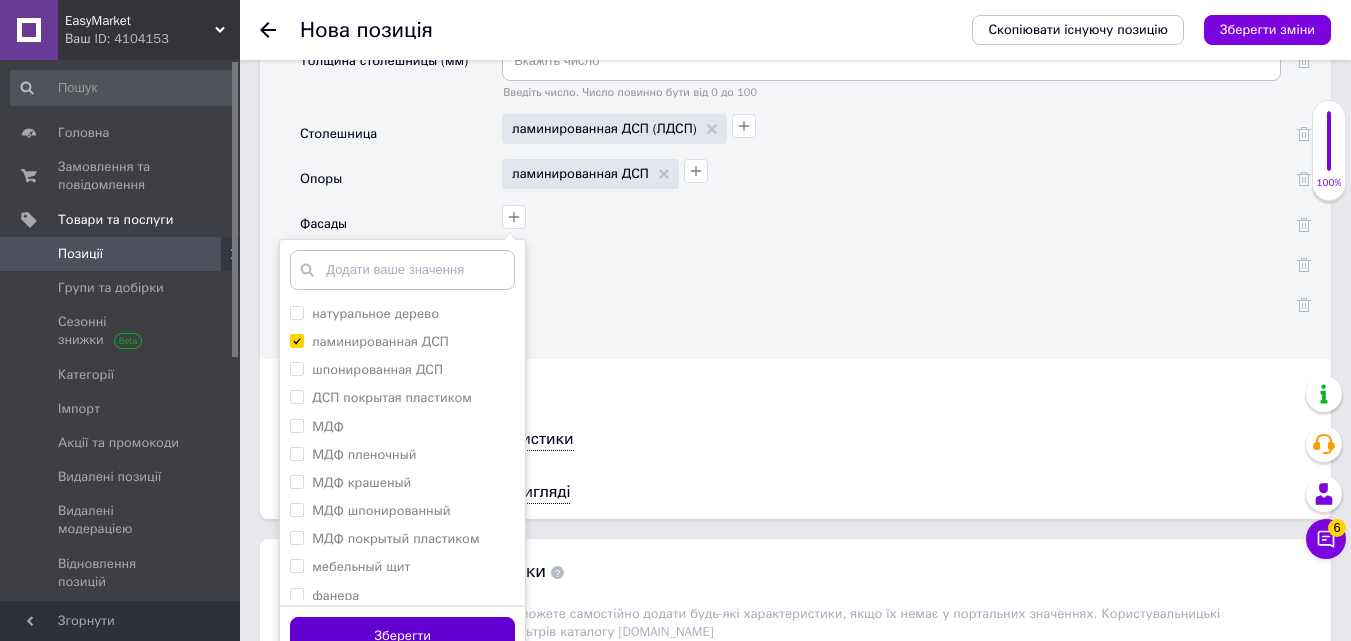 click on "Зберегти" at bounding box center (402, 636) 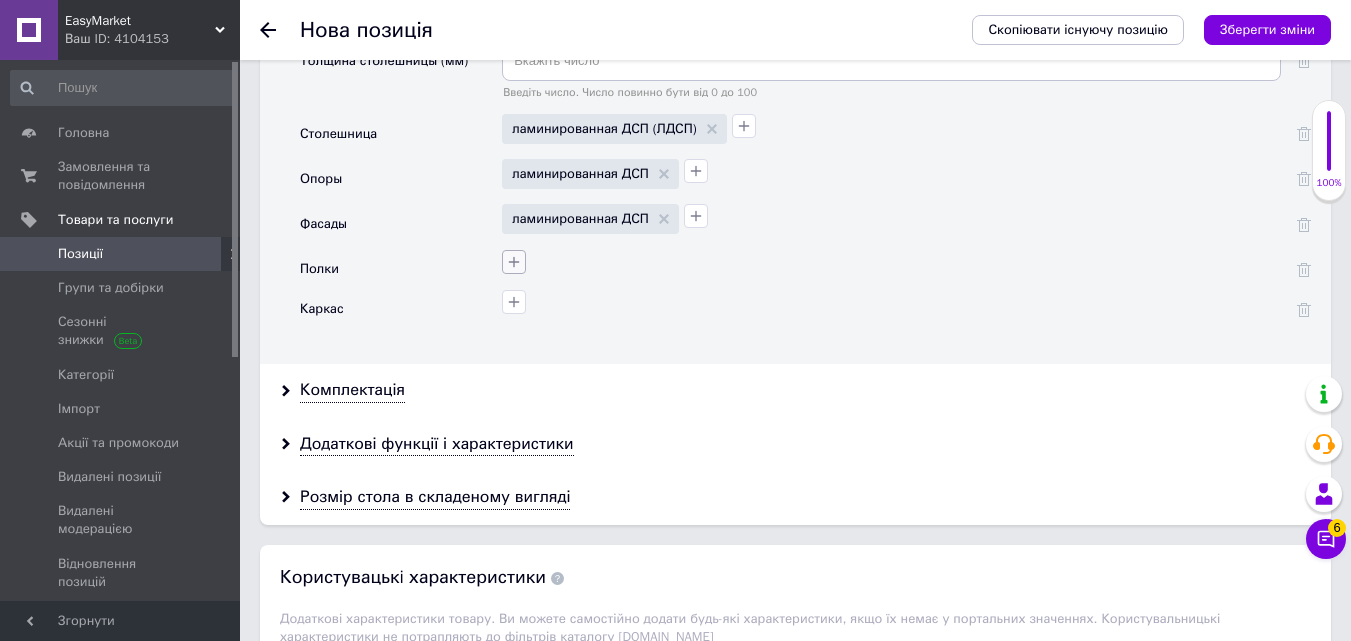 click 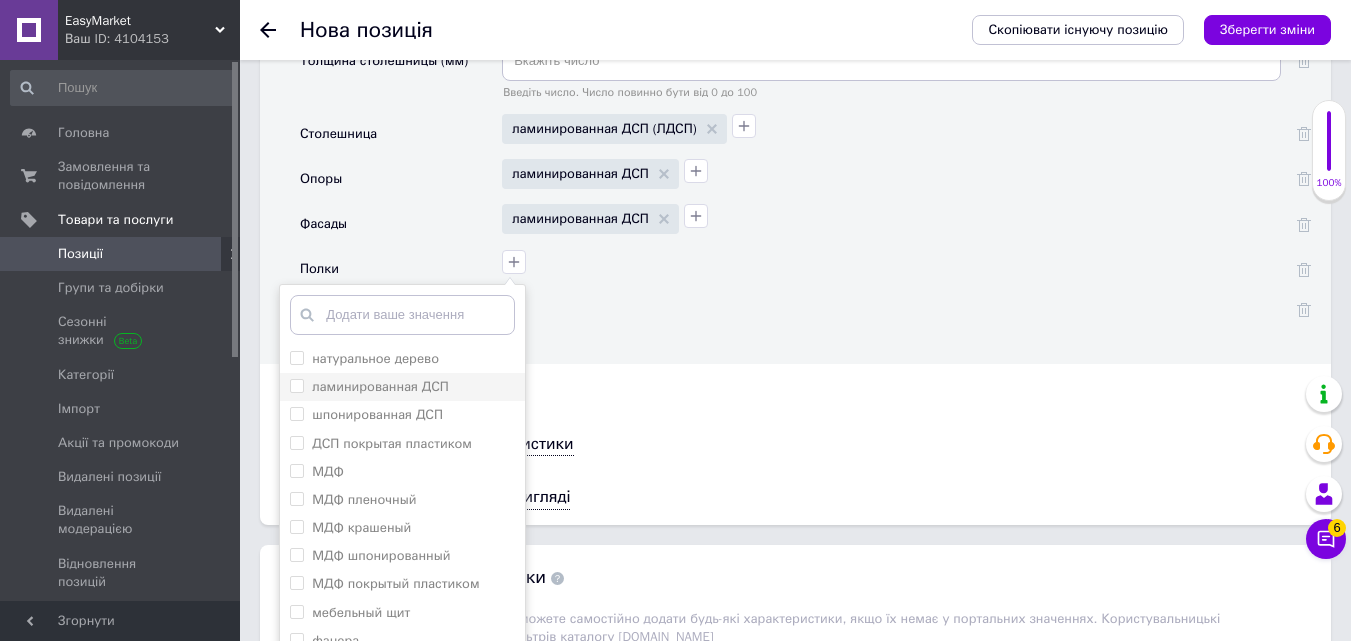 click on "ламинированная ДСП" at bounding box center [296, 385] 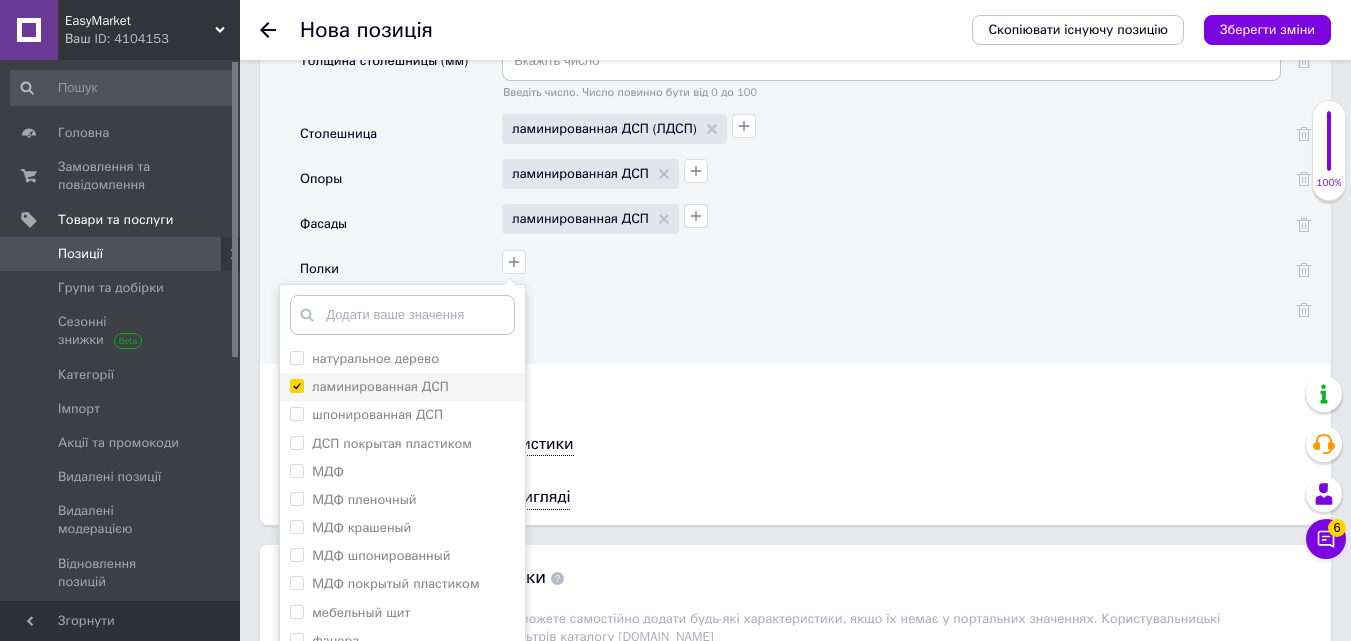 checkbox on "true" 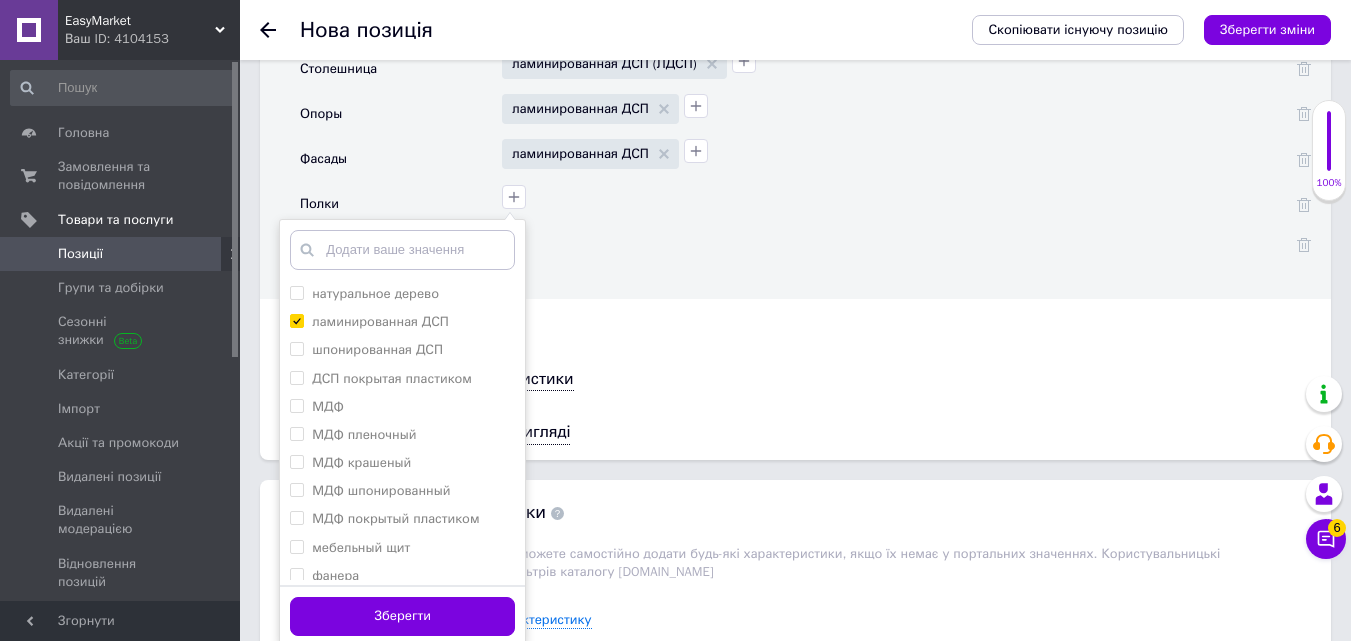 scroll, scrollTop: 5000, scrollLeft: 0, axis: vertical 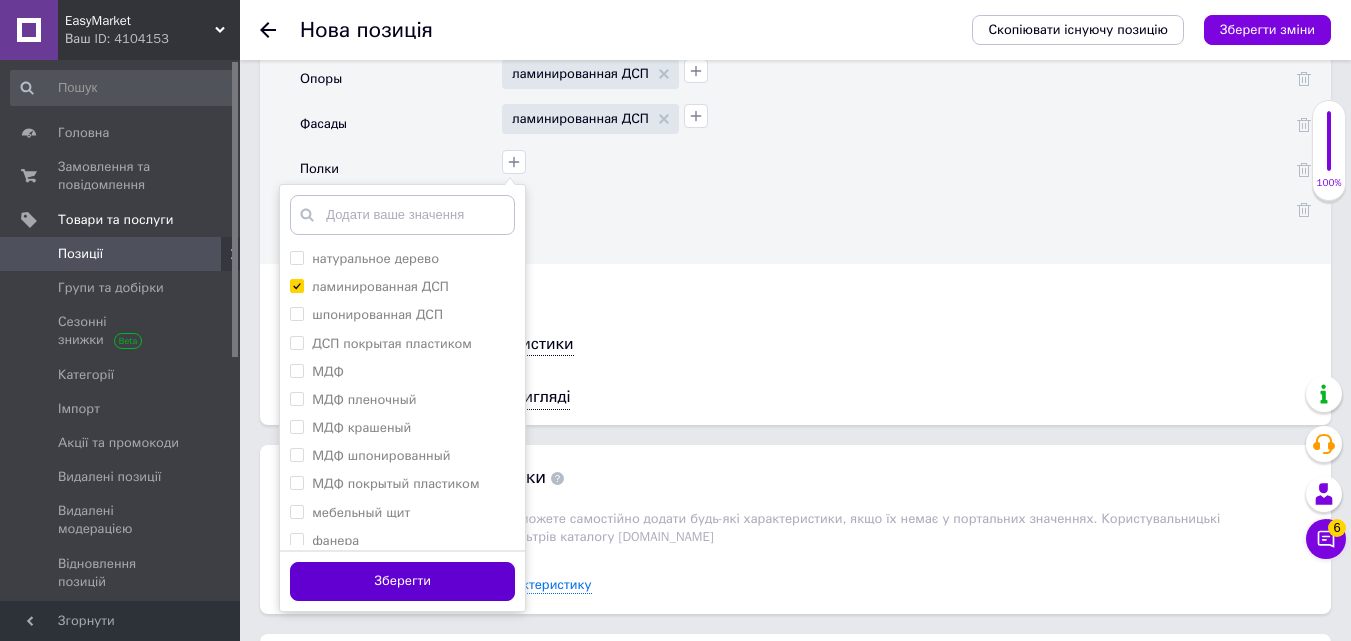 click on "Зберегти" at bounding box center [402, 581] 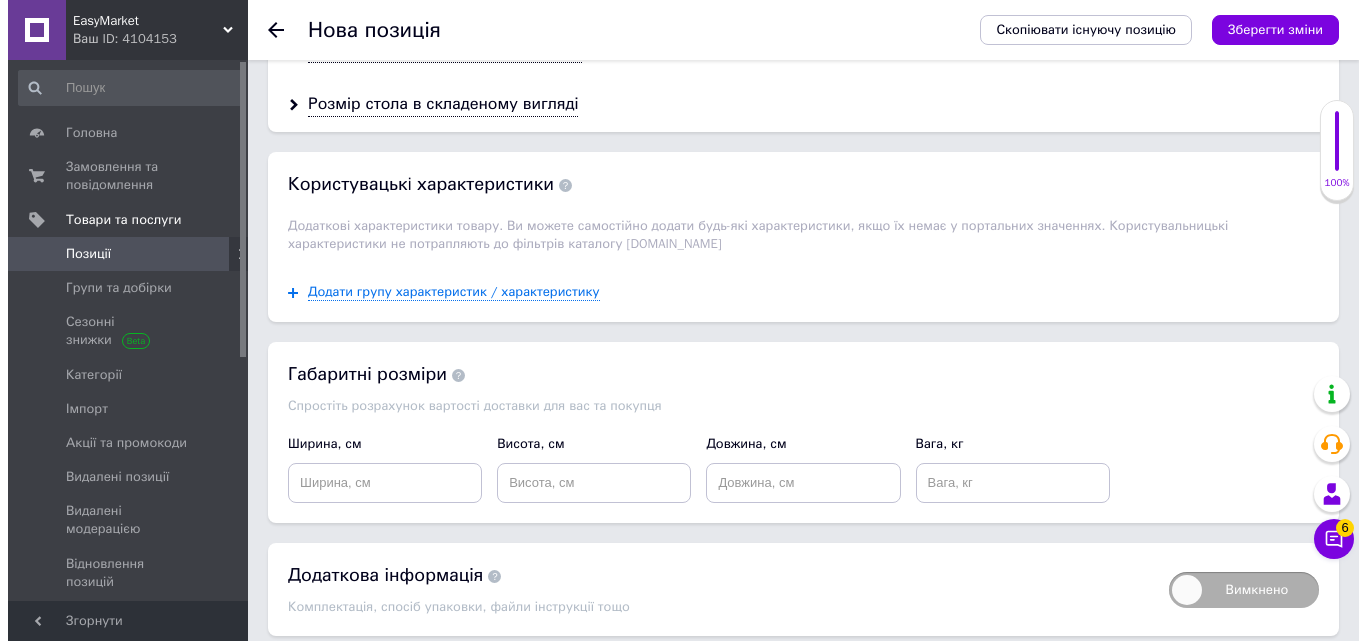 scroll, scrollTop: 5300, scrollLeft: 0, axis: vertical 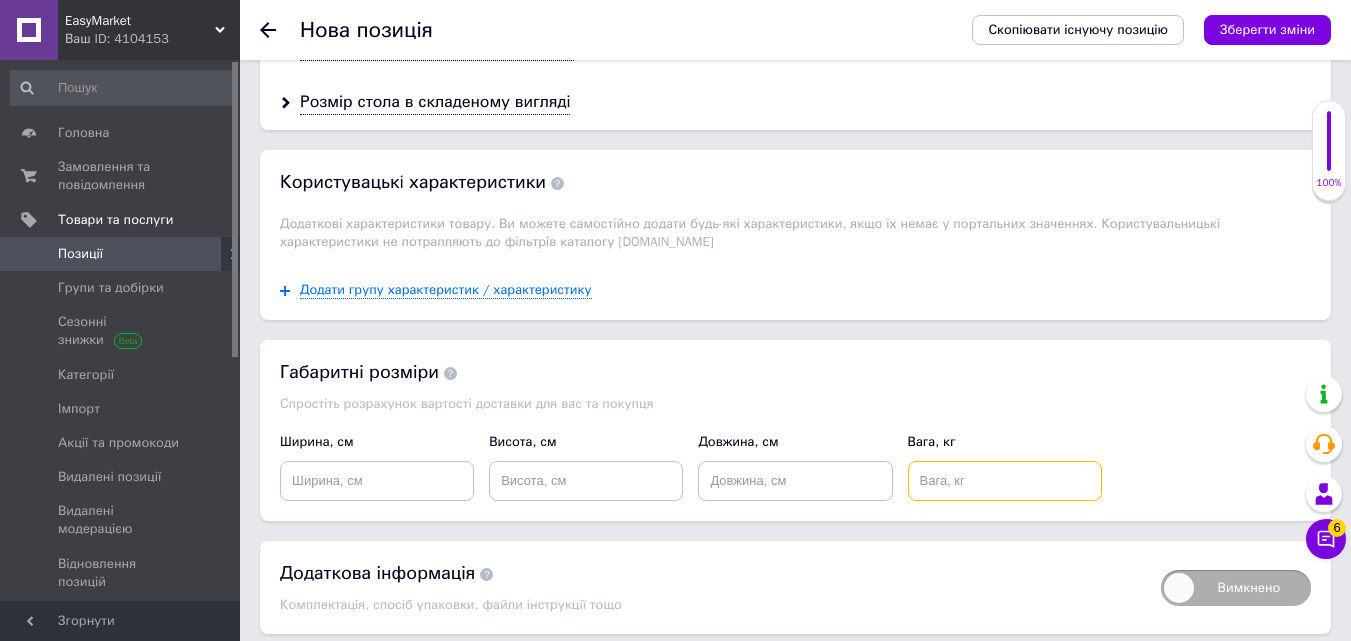 click at bounding box center (1005, 481) 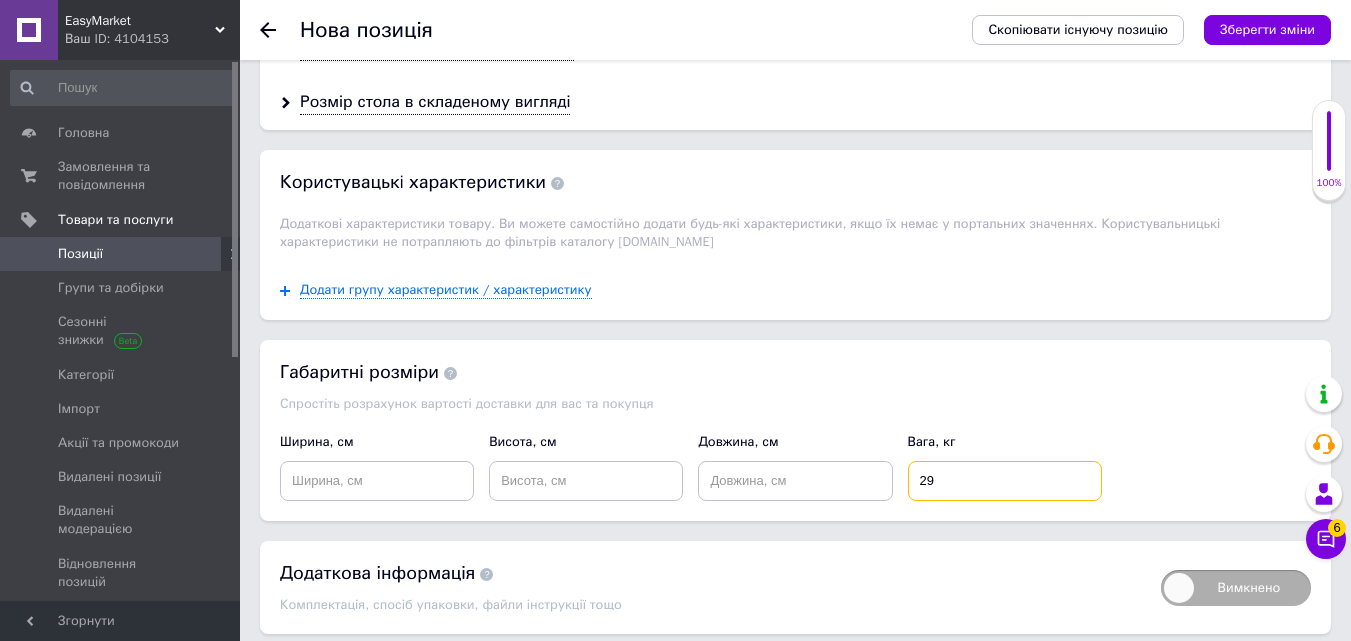 type on "29" 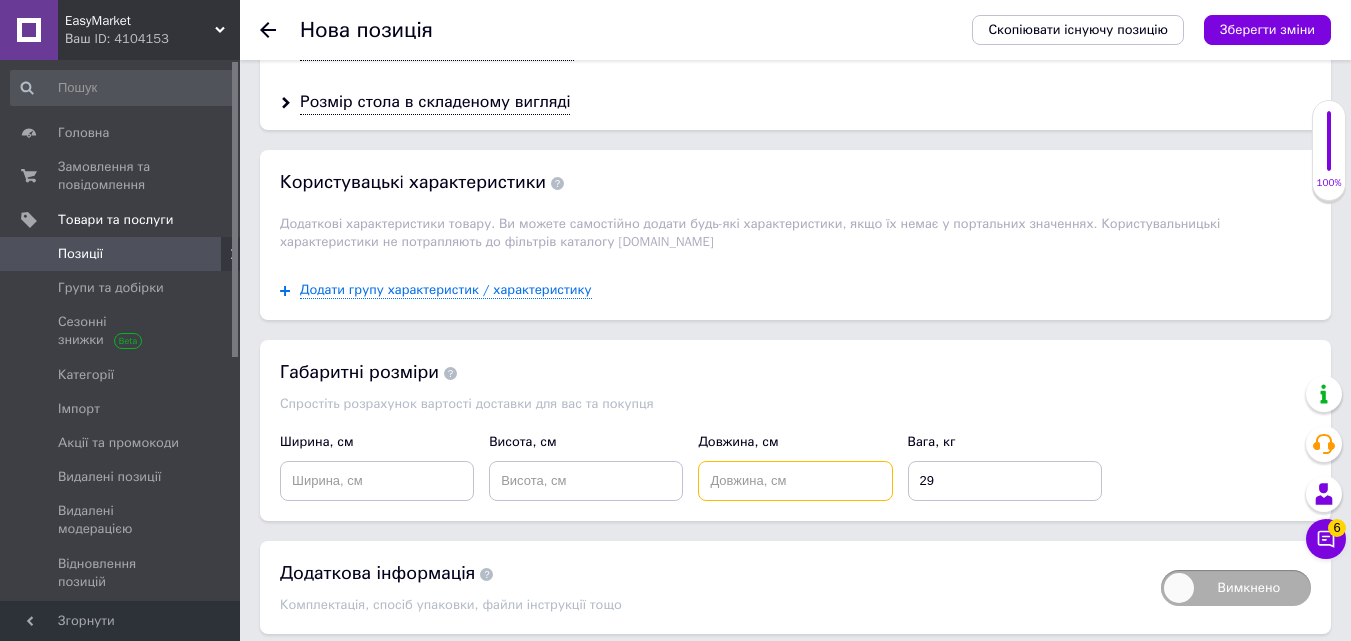 click at bounding box center (795, 481) 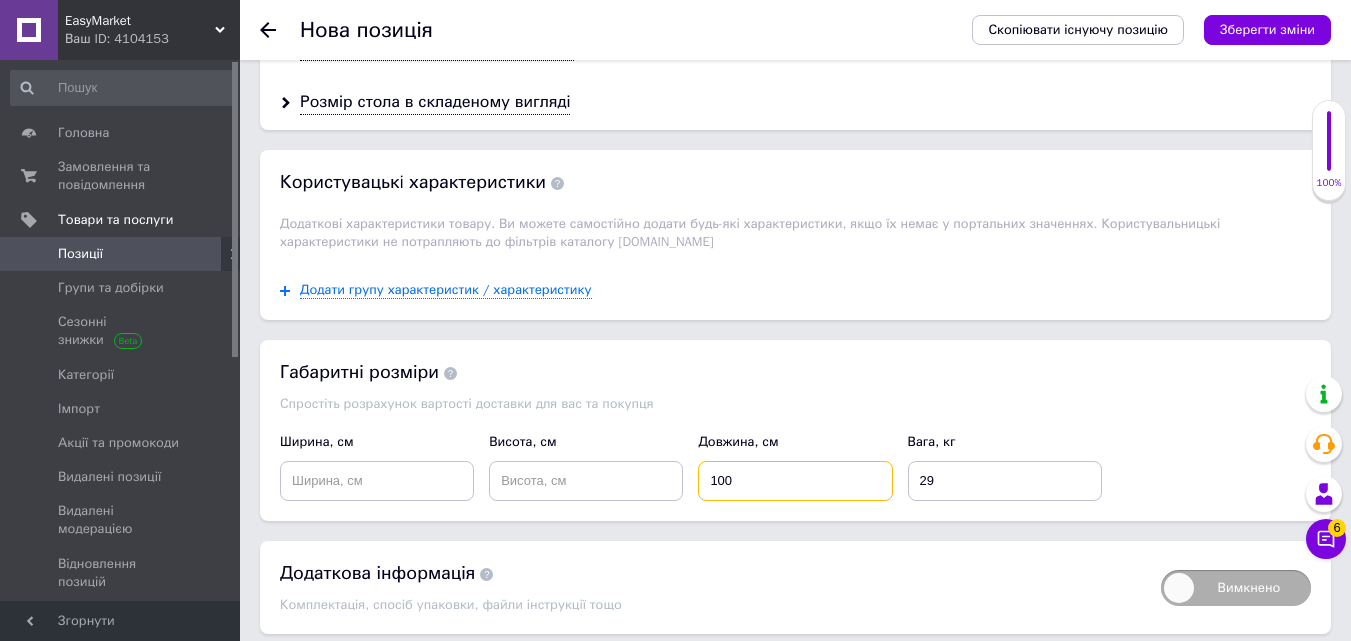 type on "100" 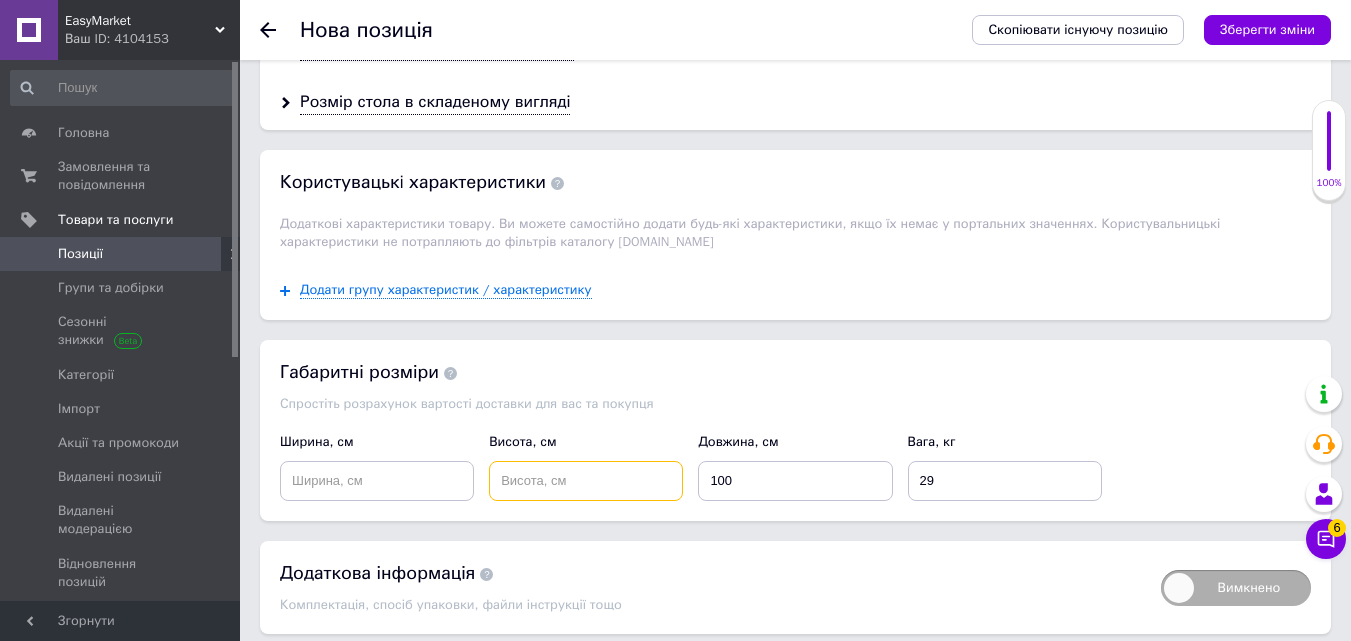 click at bounding box center [586, 481] 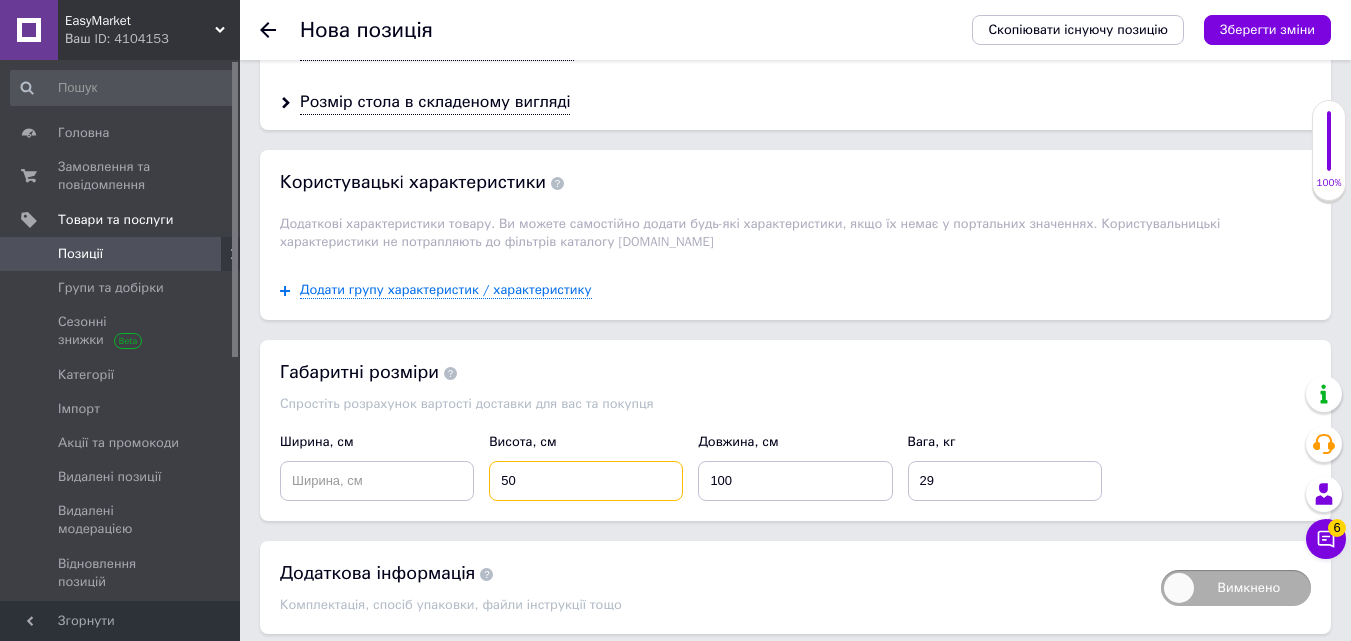 type on "50" 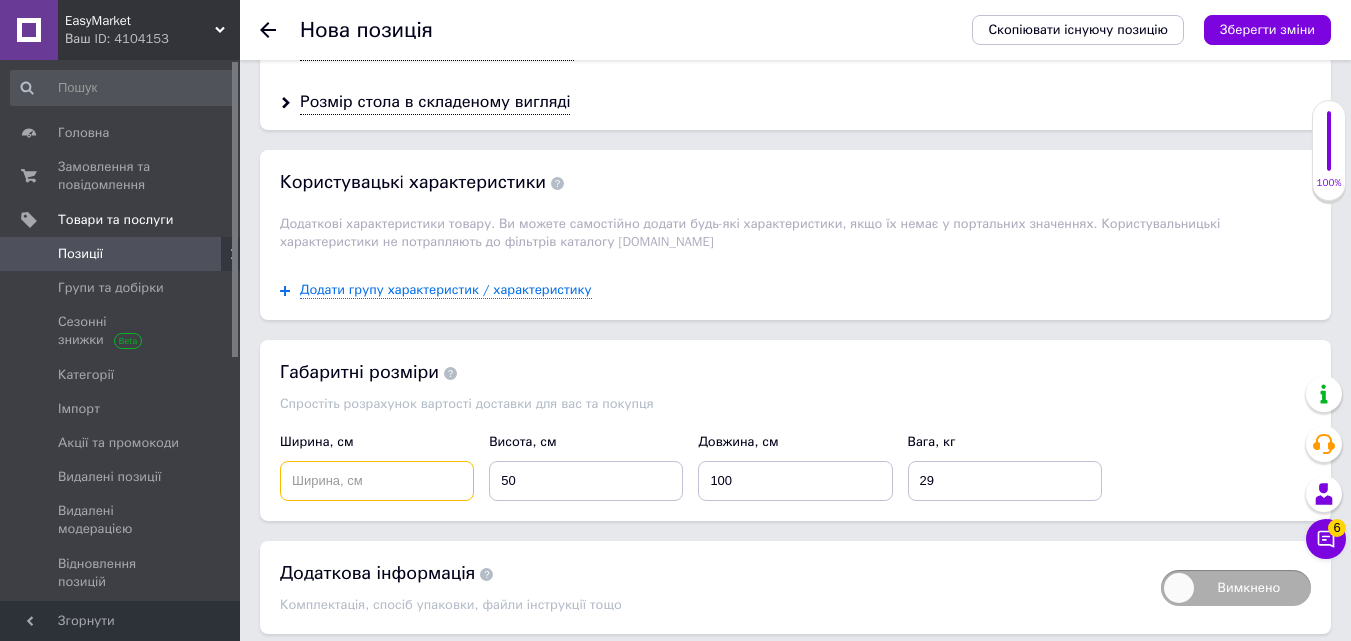 click at bounding box center [377, 481] 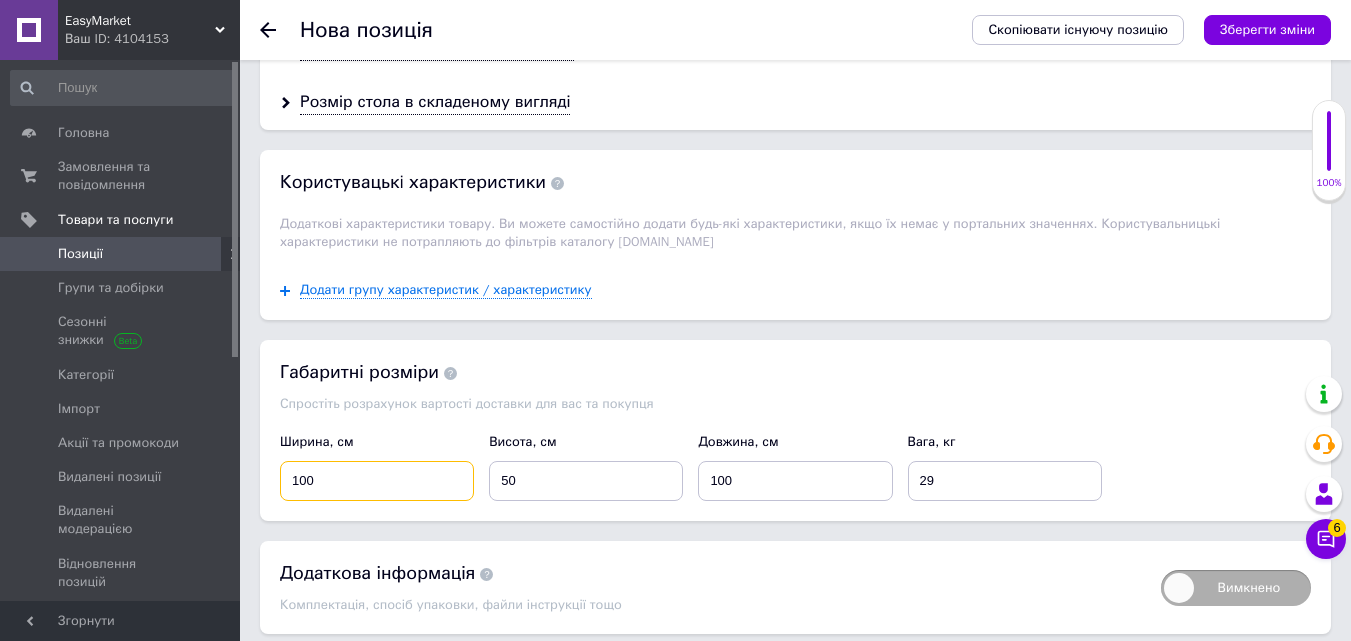 type on "100" 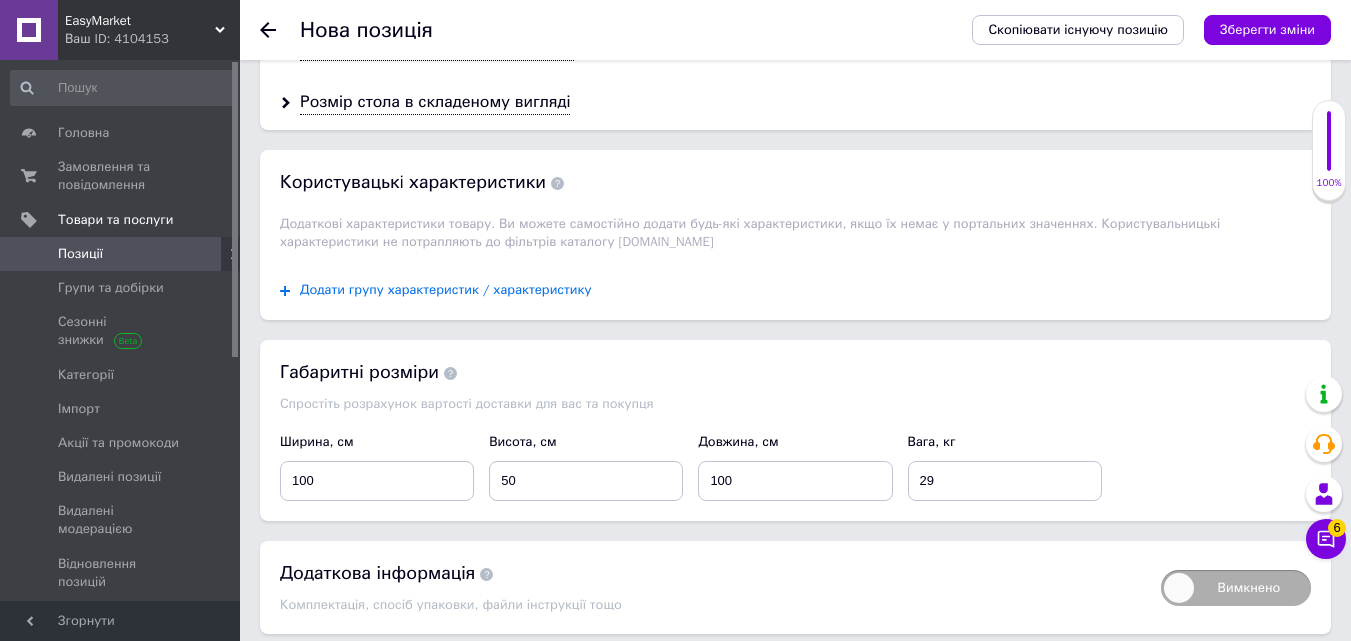 click on "Додати групу характеристик / характеристику" at bounding box center [446, 290] 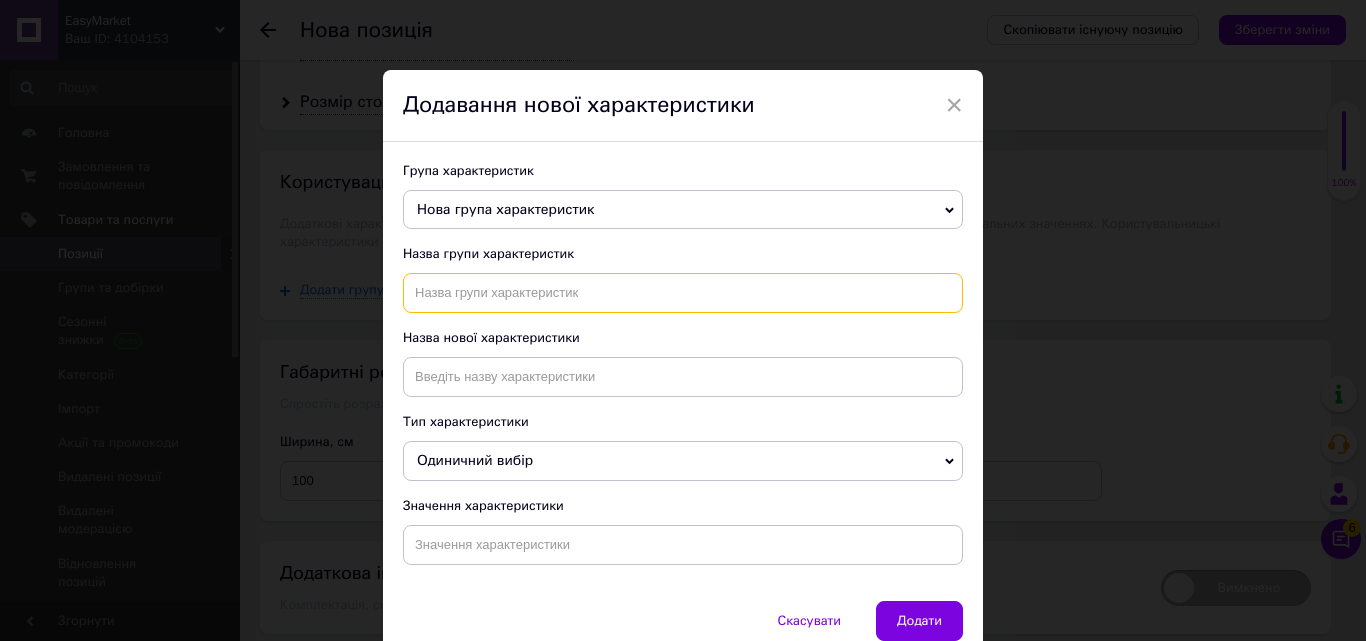 click at bounding box center [683, 293] 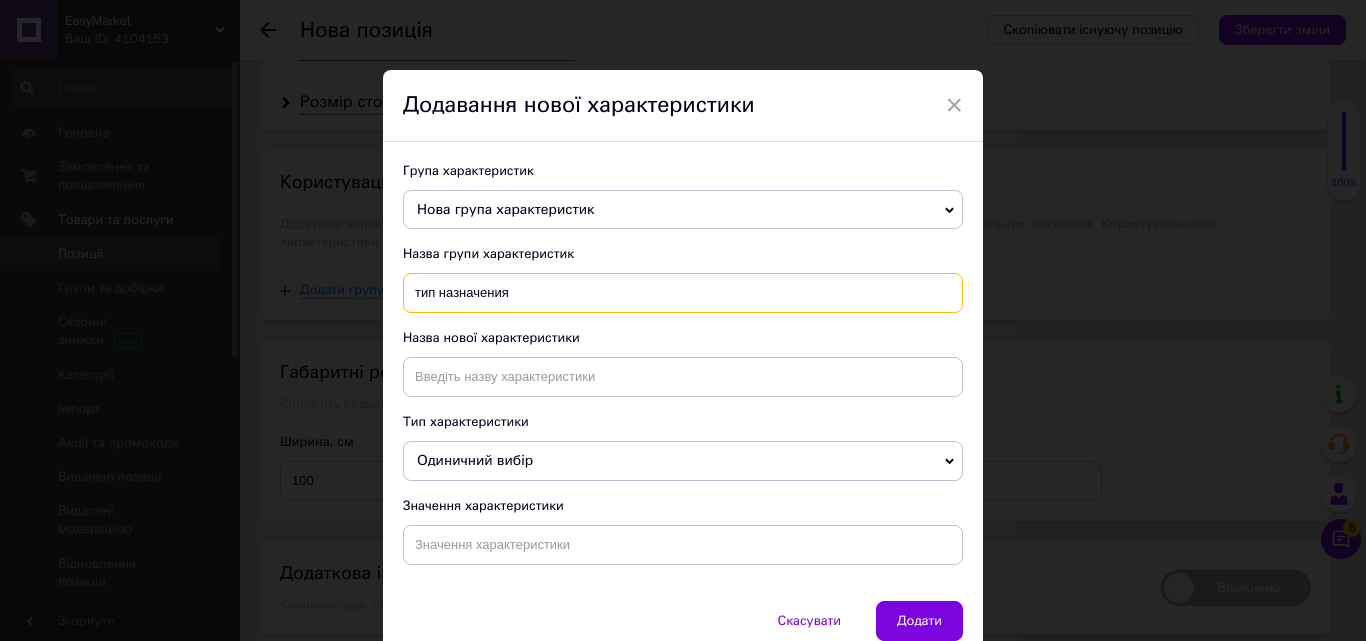 type on "тип назначения" 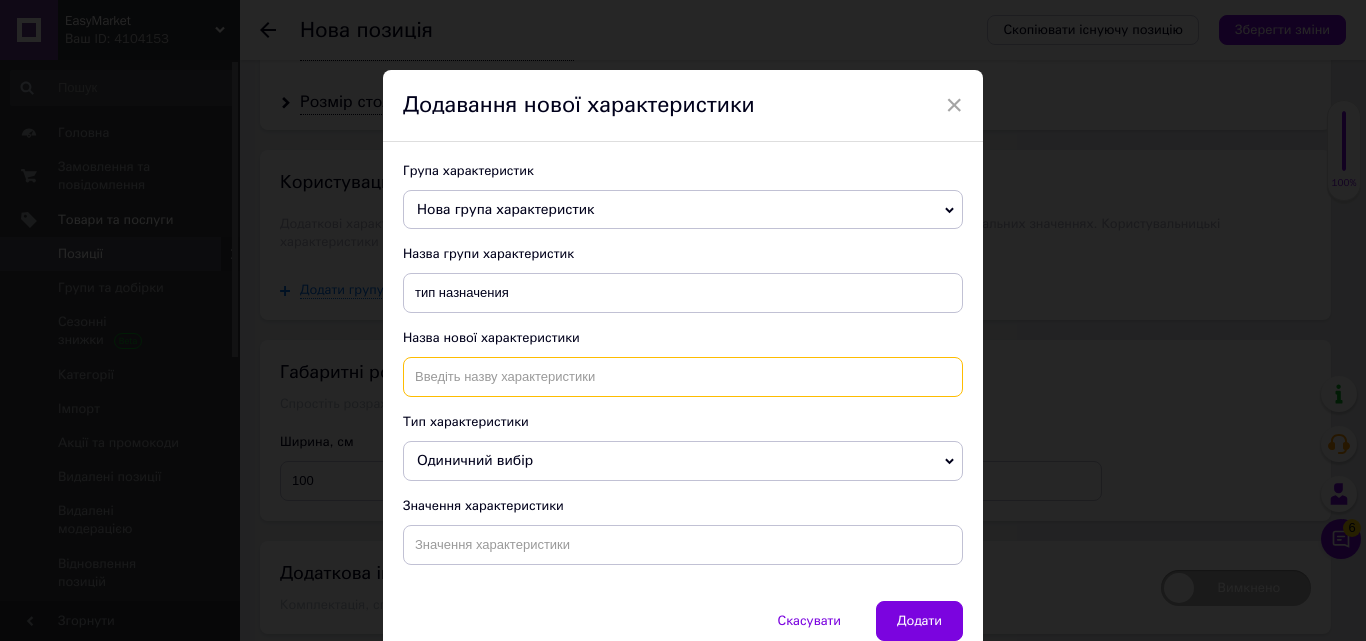 click at bounding box center (683, 377) 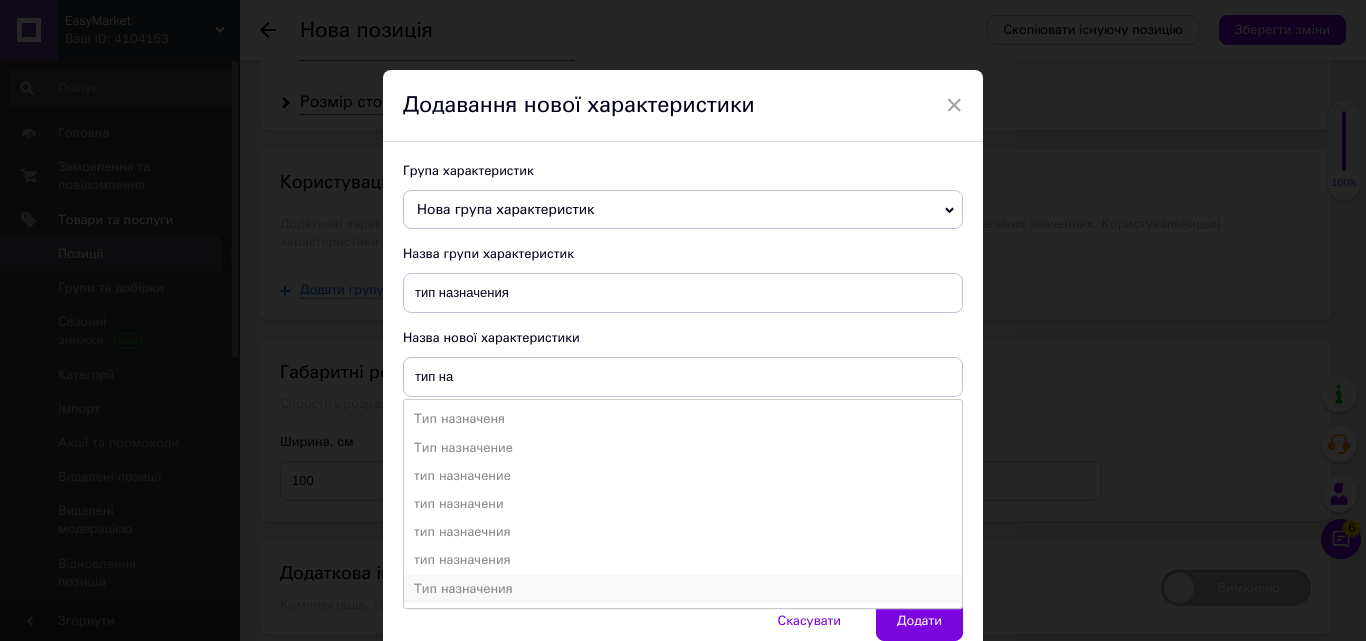 click on "Тип назначения" at bounding box center (683, 589) 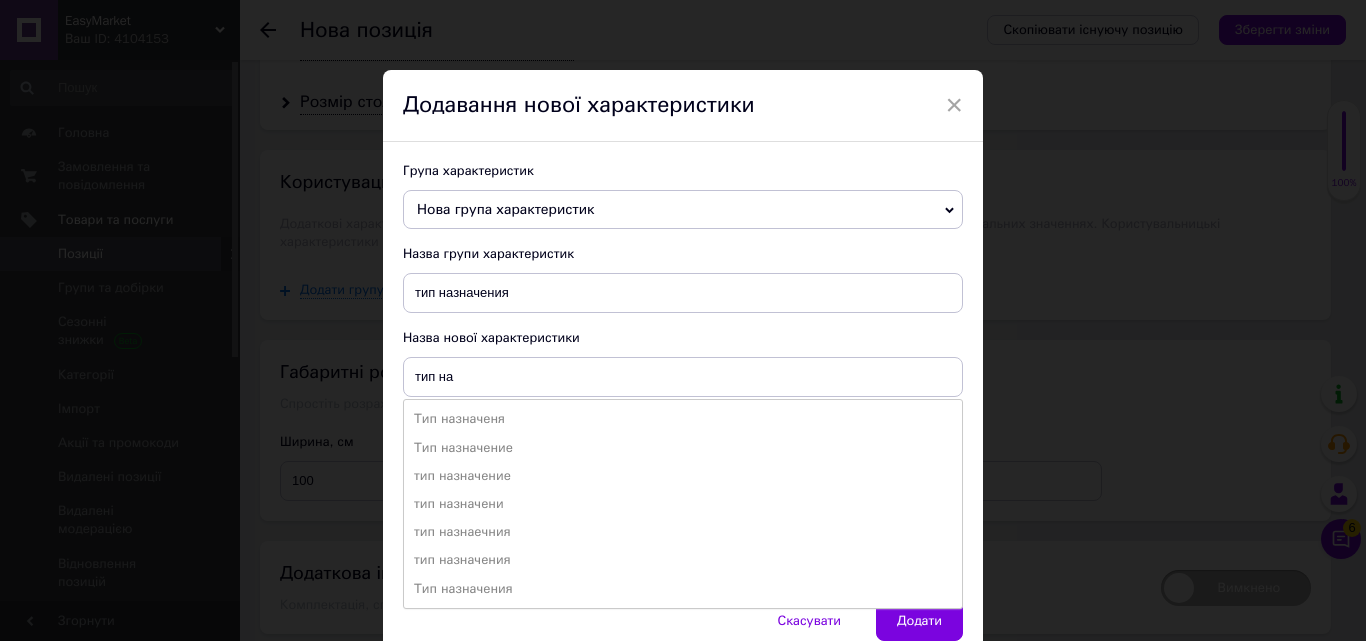 type on "Тип назначения" 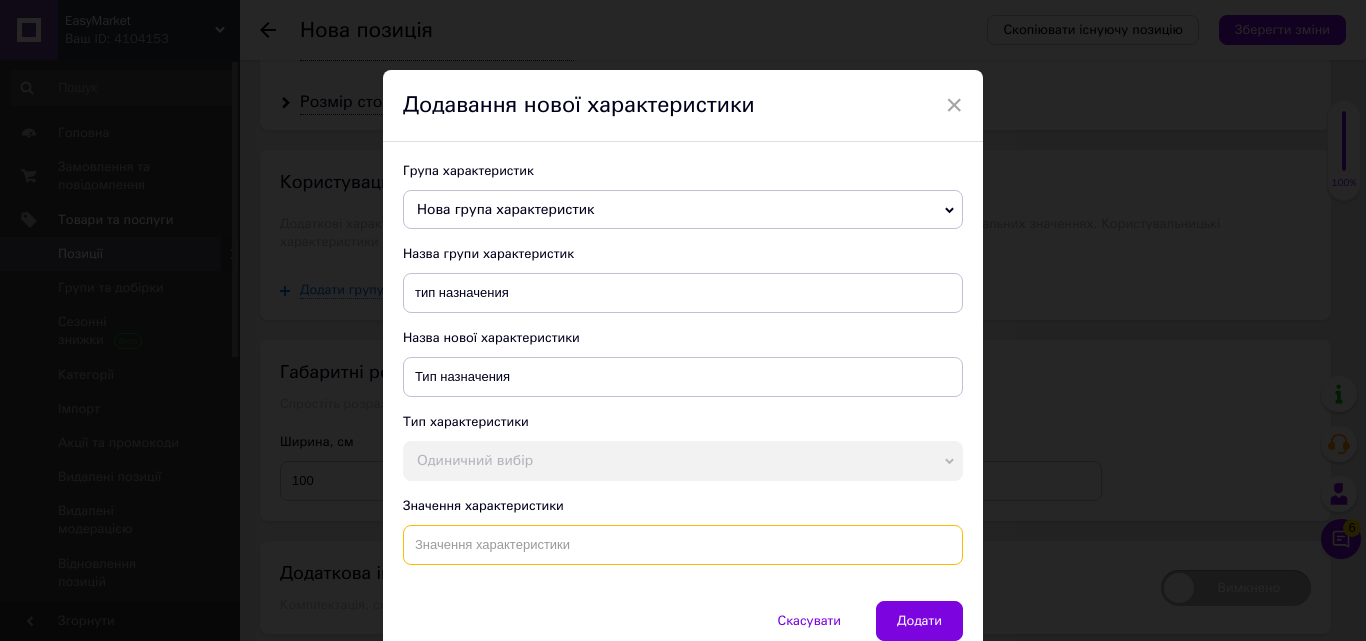 click at bounding box center (683, 545) 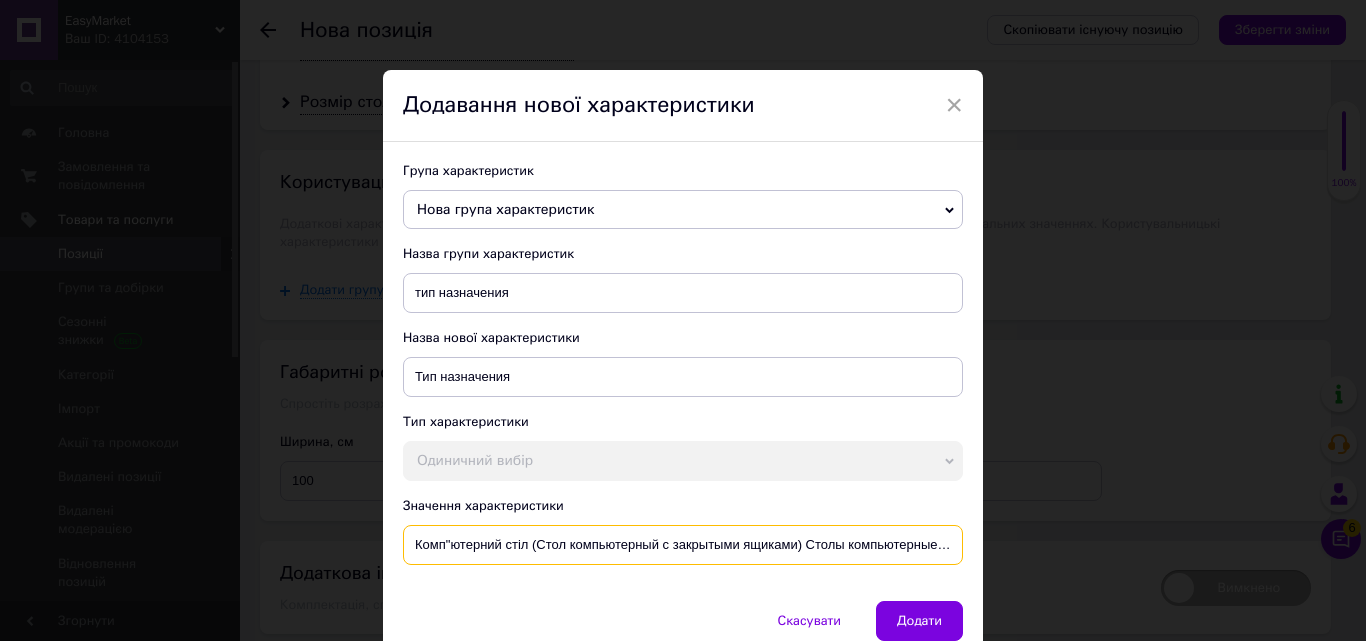 scroll, scrollTop: 0, scrollLeft: 275, axis: horizontal 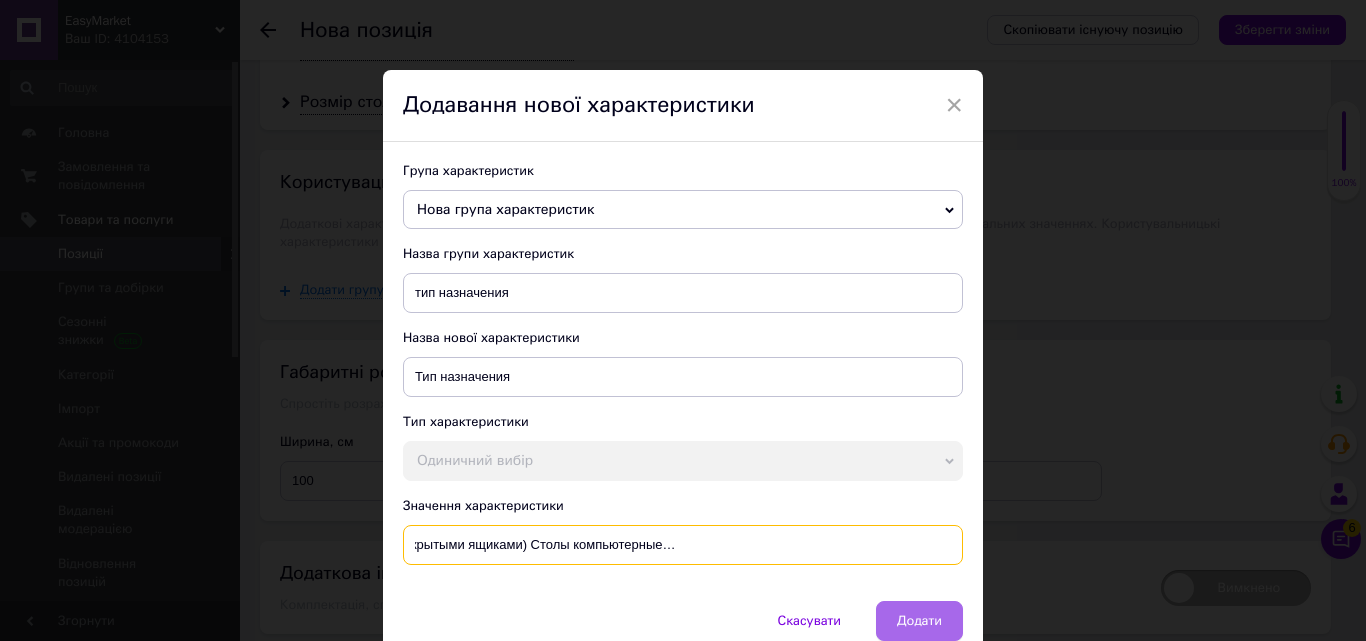 type on "Комп"ютерний стіл (Стол компьютерный с закрытыми ящиками) Столы компьютерные для дома (Компьютерный стол для школьника)" 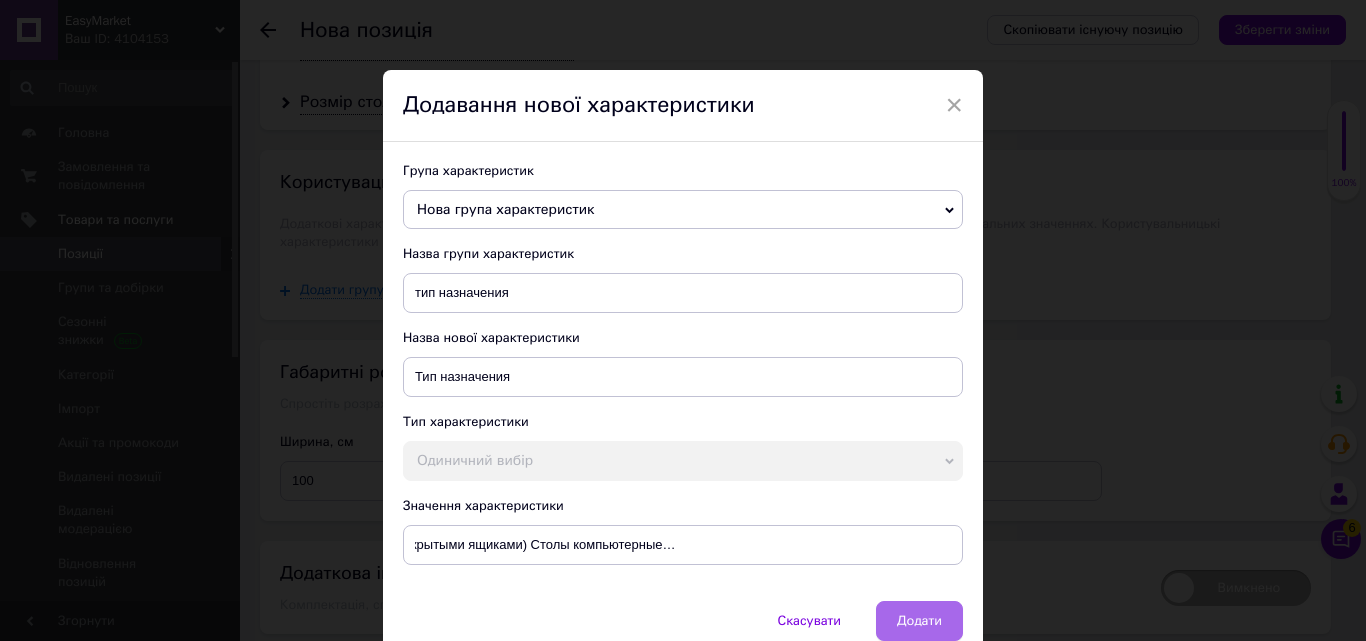 click on "Додати" at bounding box center [919, 621] 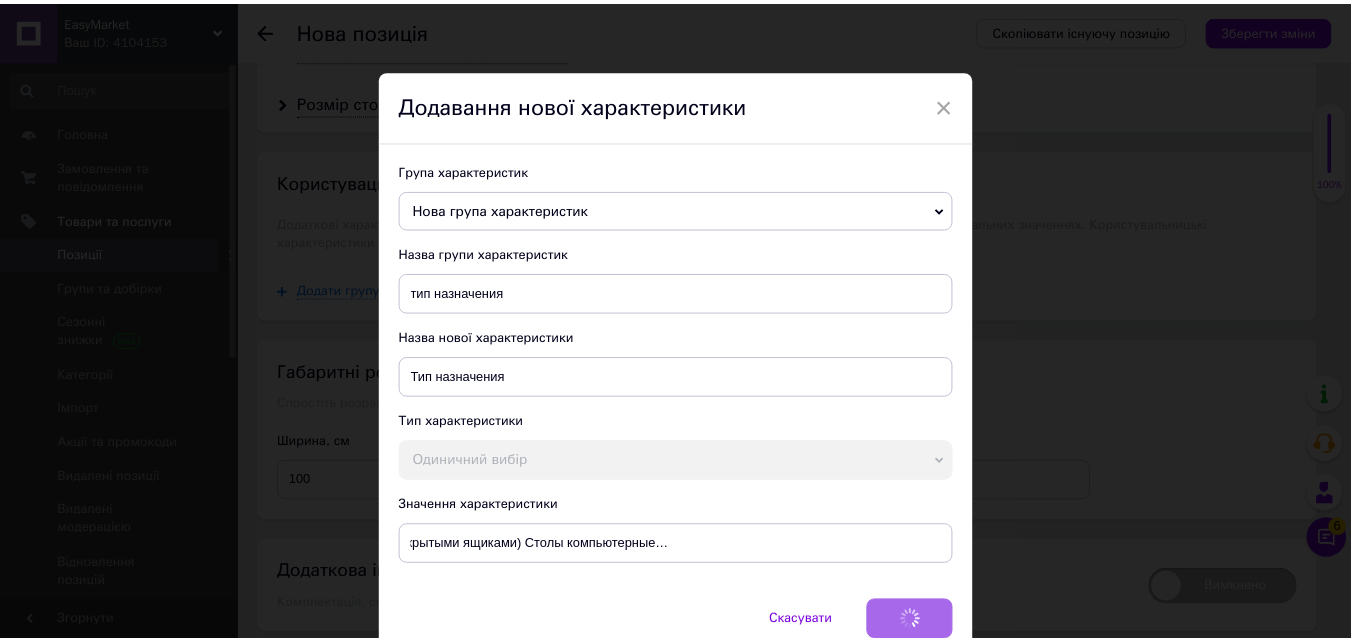 scroll, scrollTop: 0, scrollLeft: 0, axis: both 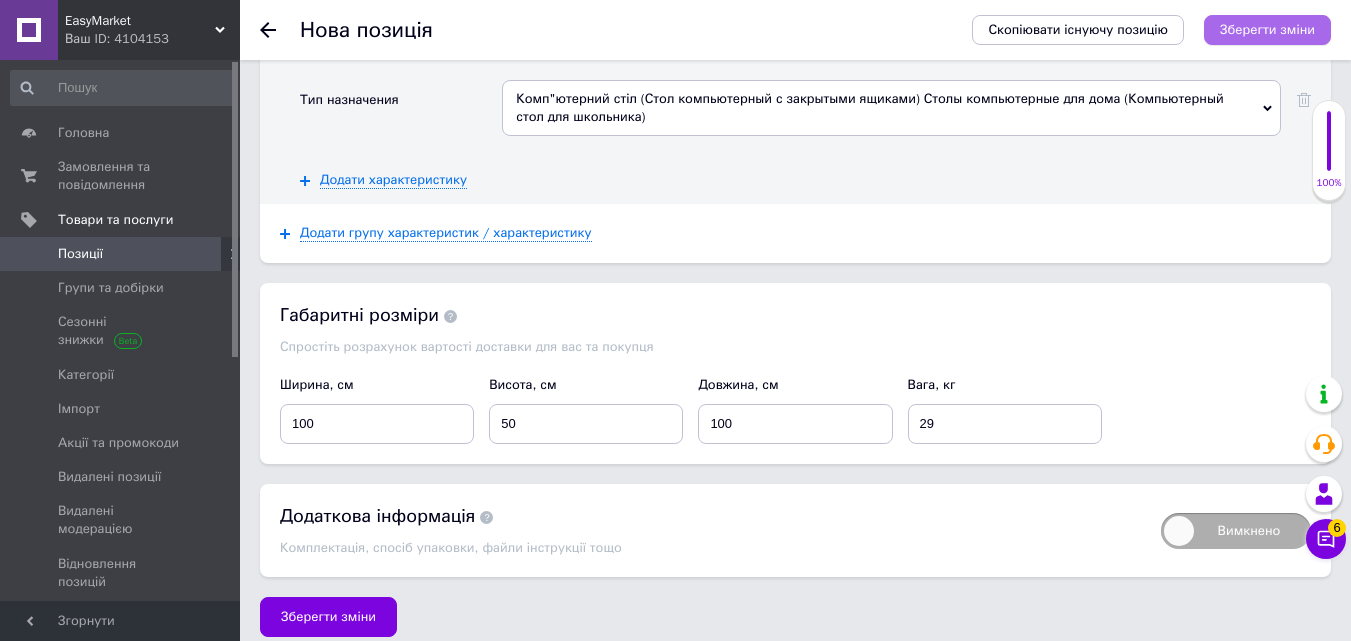 click on "Зберегти зміни" at bounding box center [1267, 29] 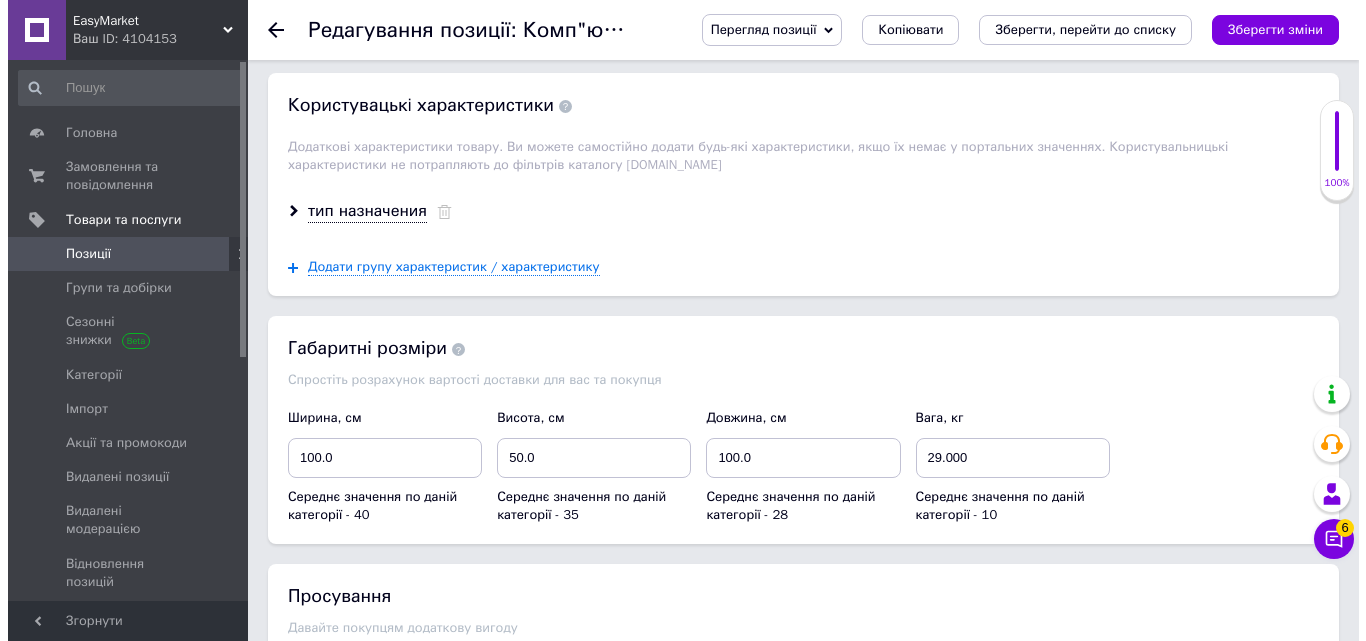 scroll, scrollTop: 3542, scrollLeft: 0, axis: vertical 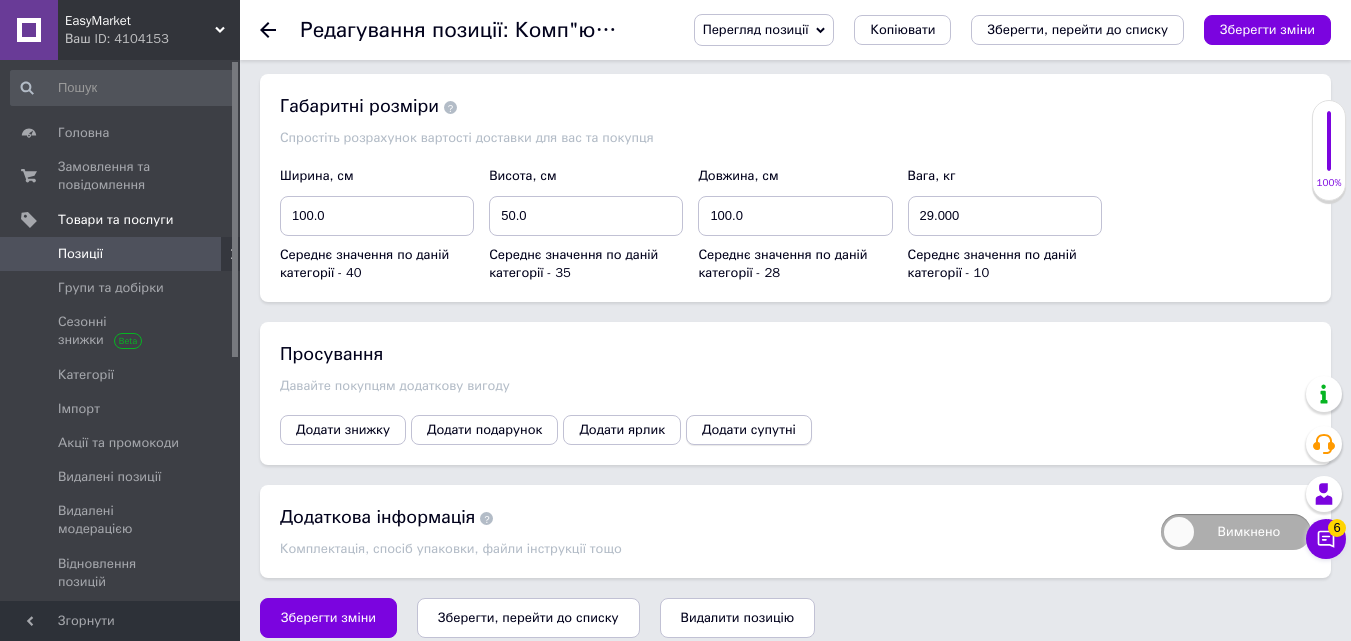click on "Додати супутні" at bounding box center [749, 430] 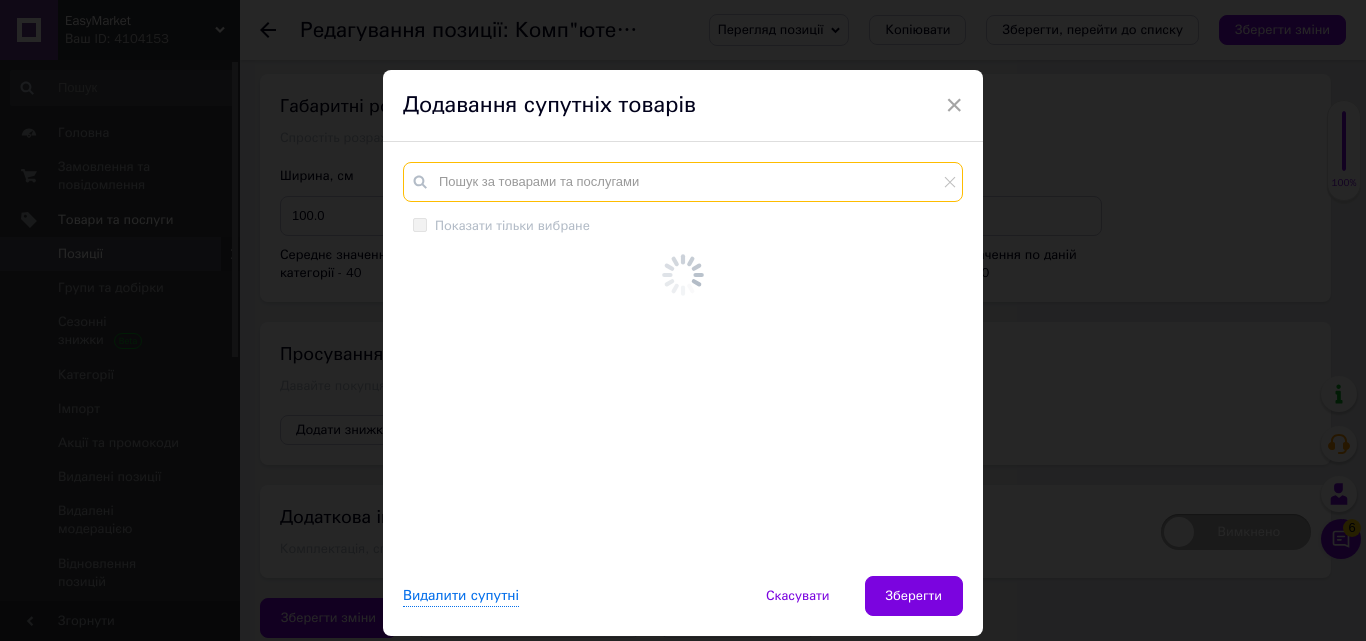 click at bounding box center [683, 182] 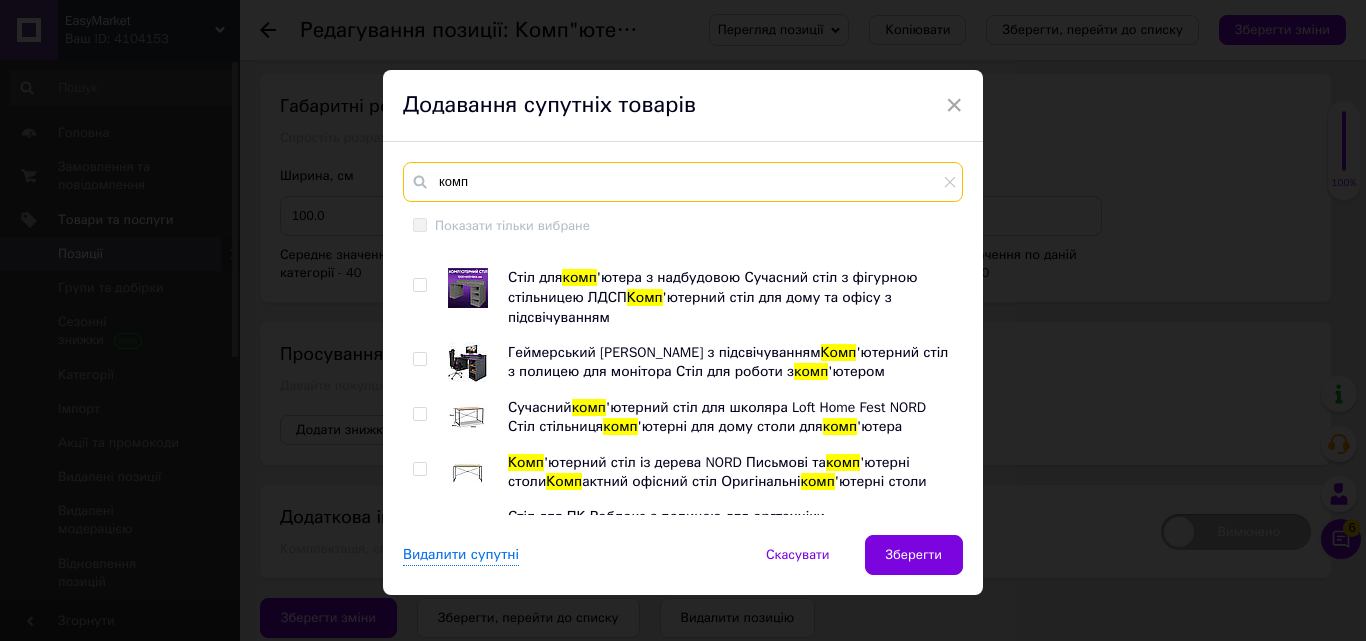scroll, scrollTop: 5746, scrollLeft: 0, axis: vertical 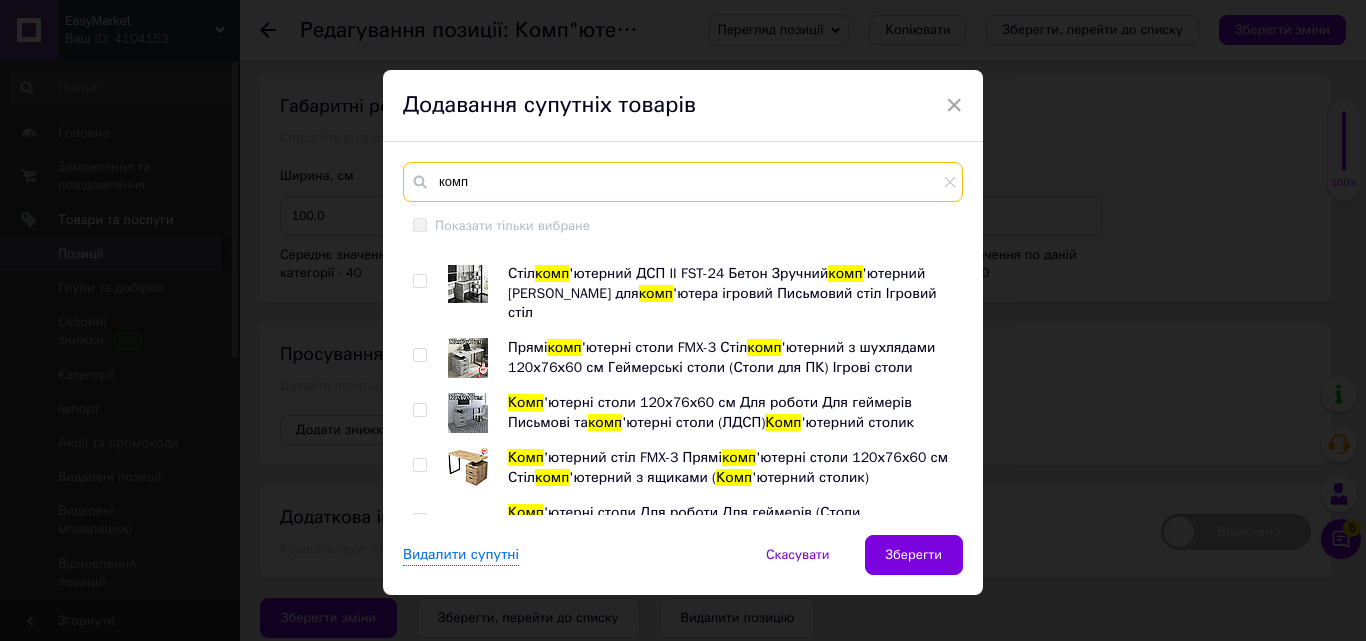 type on "комп" 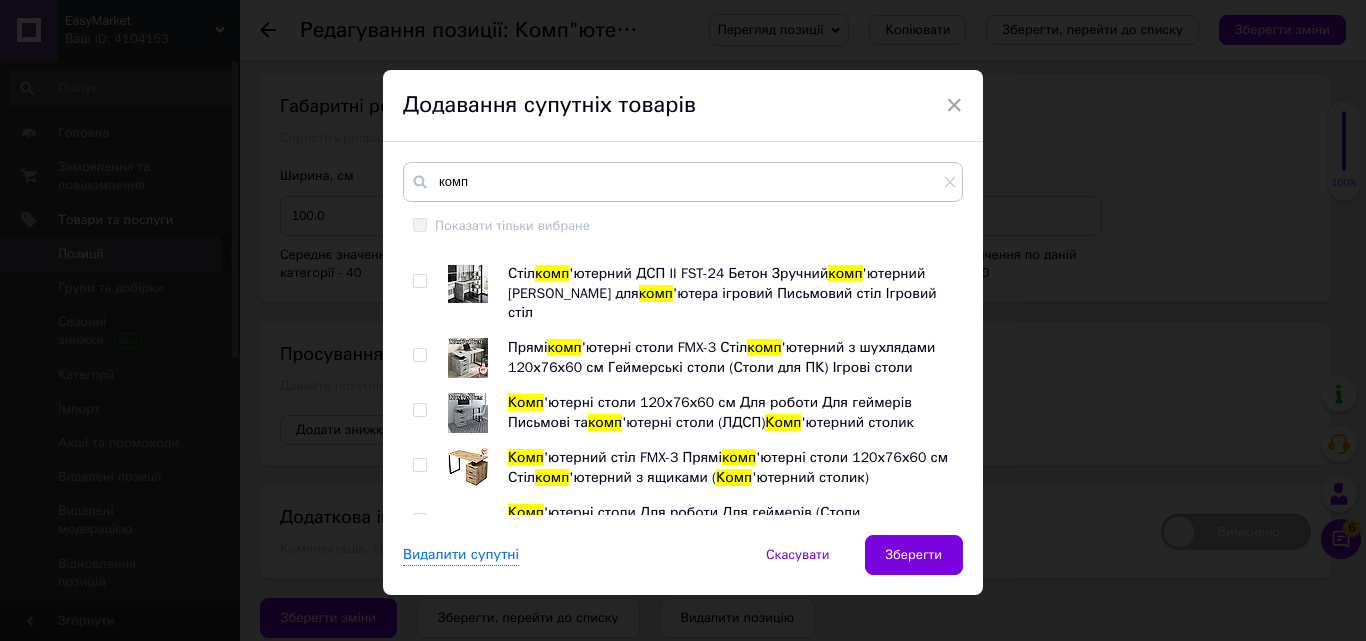click at bounding box center [419, 980] 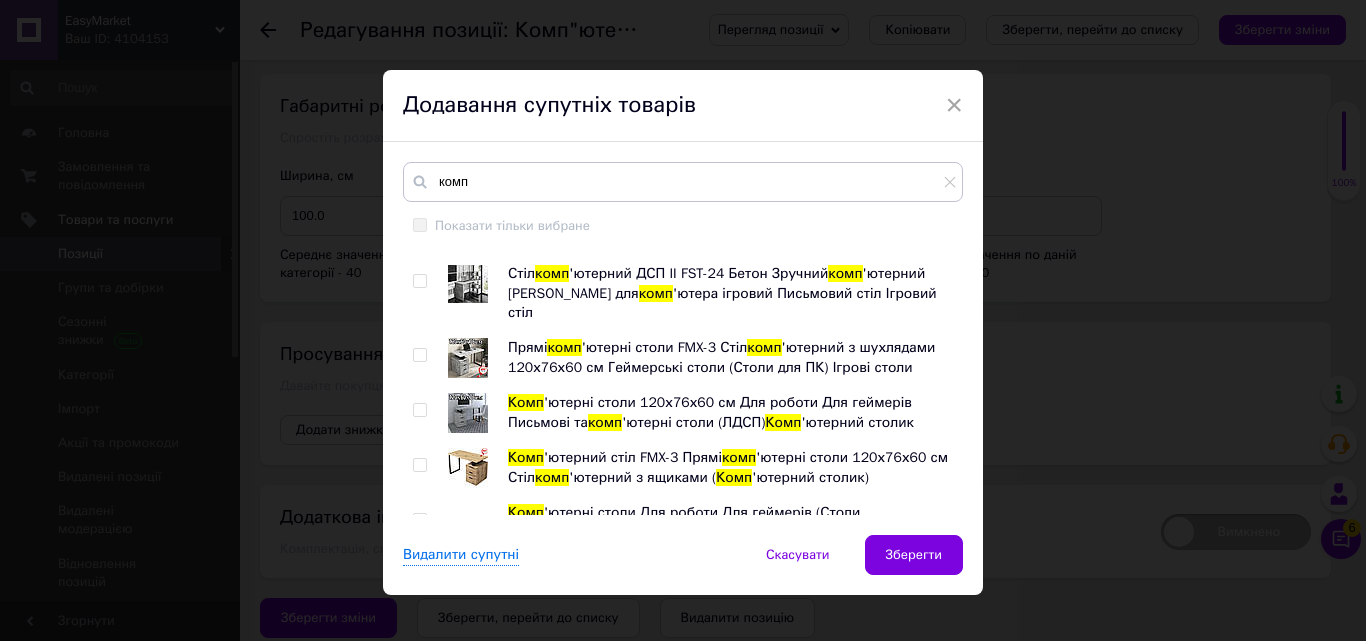 checkbox on "true" 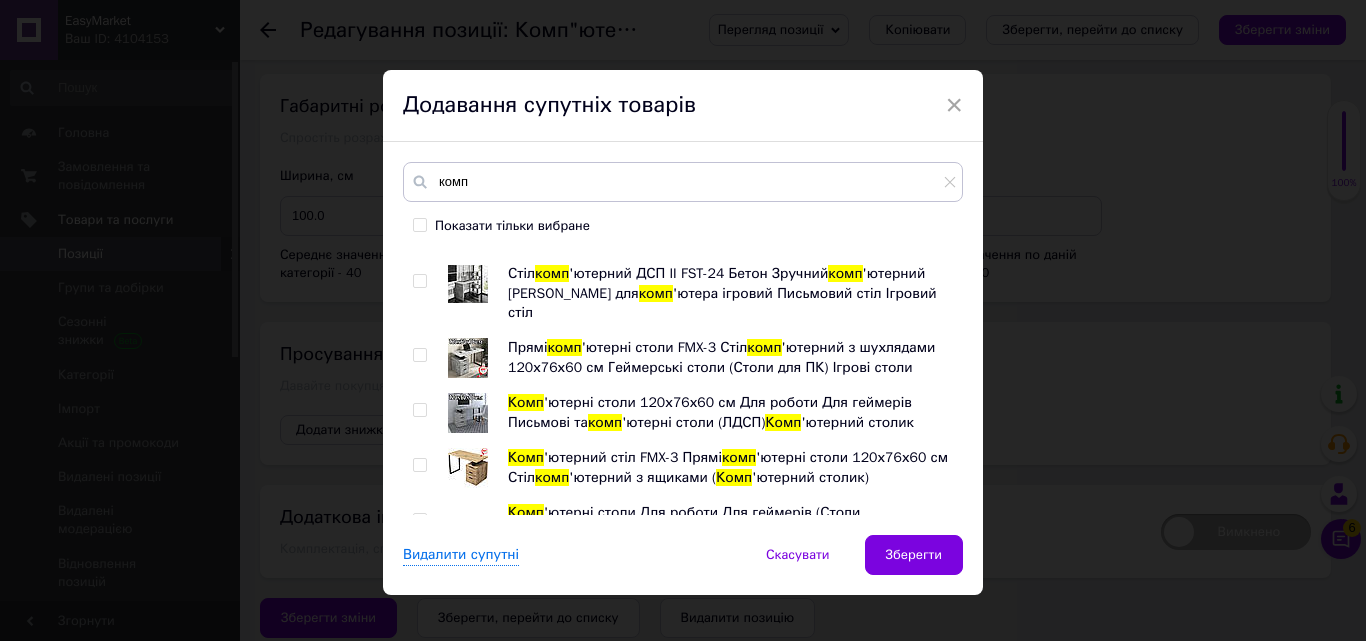 click at bounding box center [419, 925] 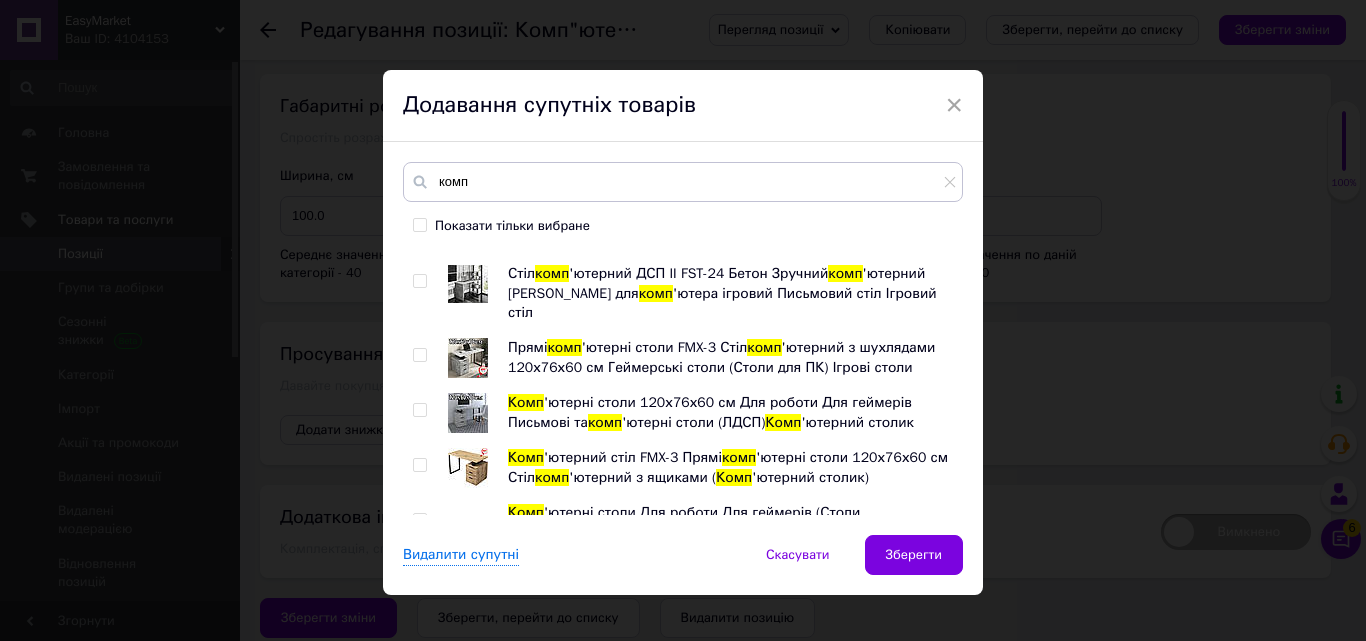 click at bounding box center (419, 796) 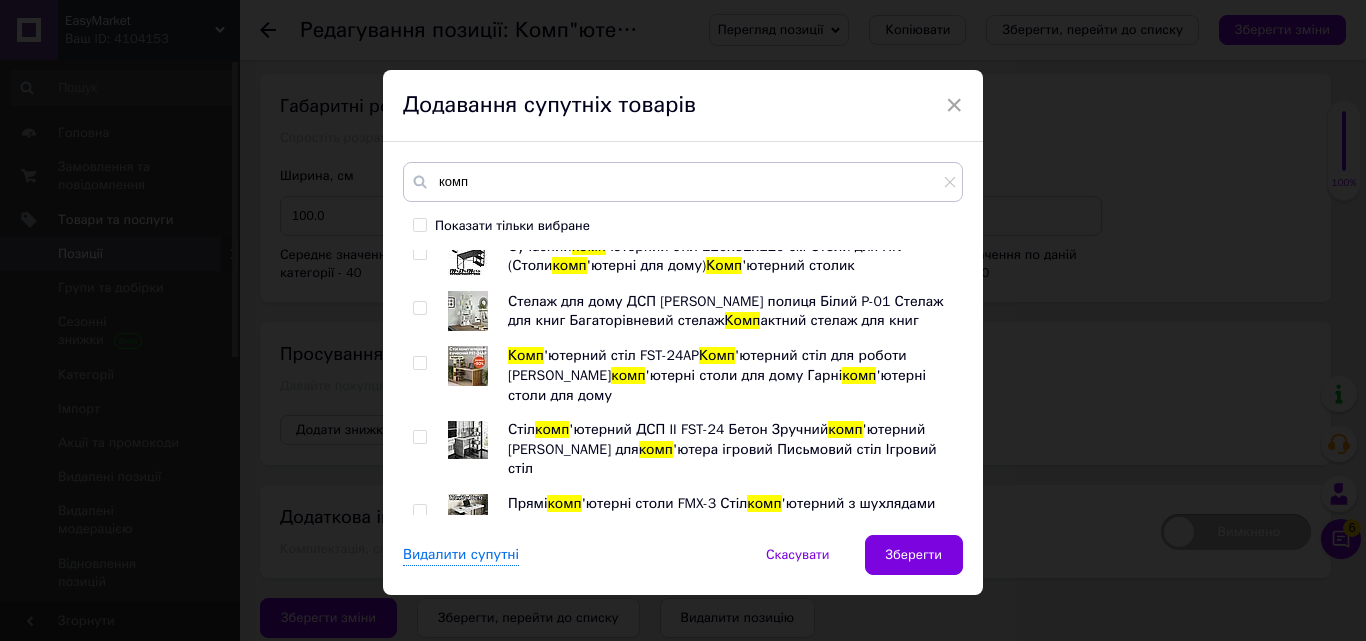 scroll, scrollTop: 5546, scrollLeft: 0, axis: vertical 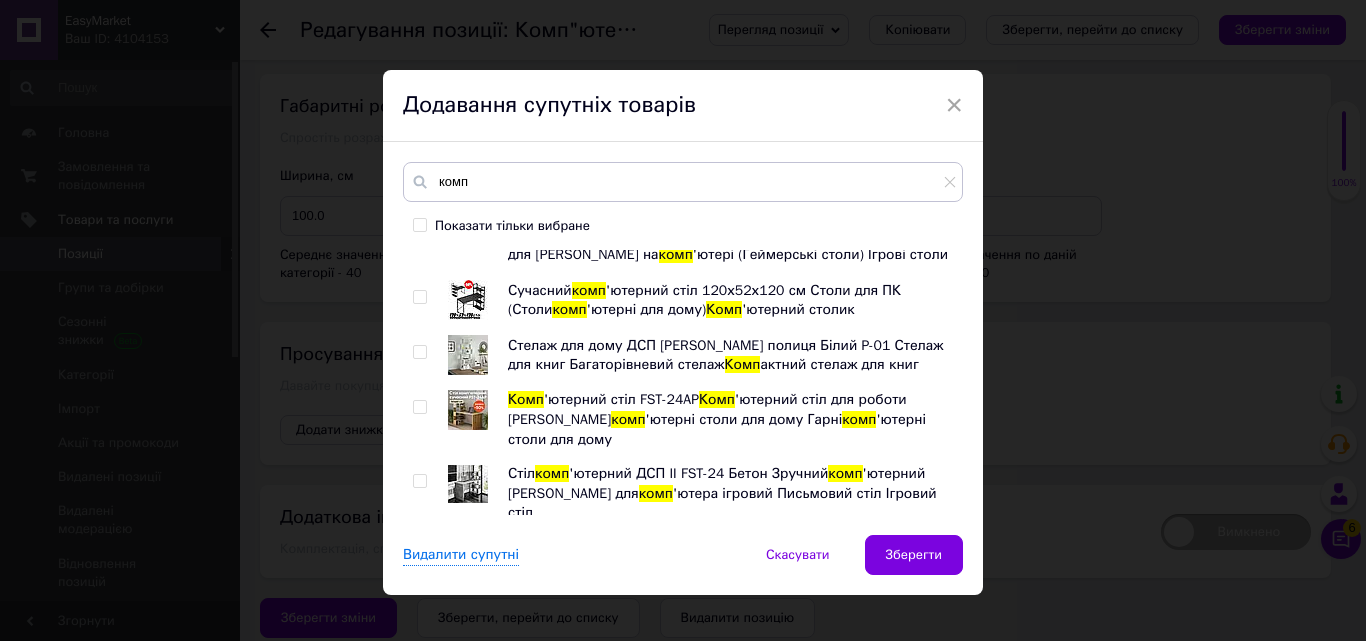 click at bounding box center (419, 849) 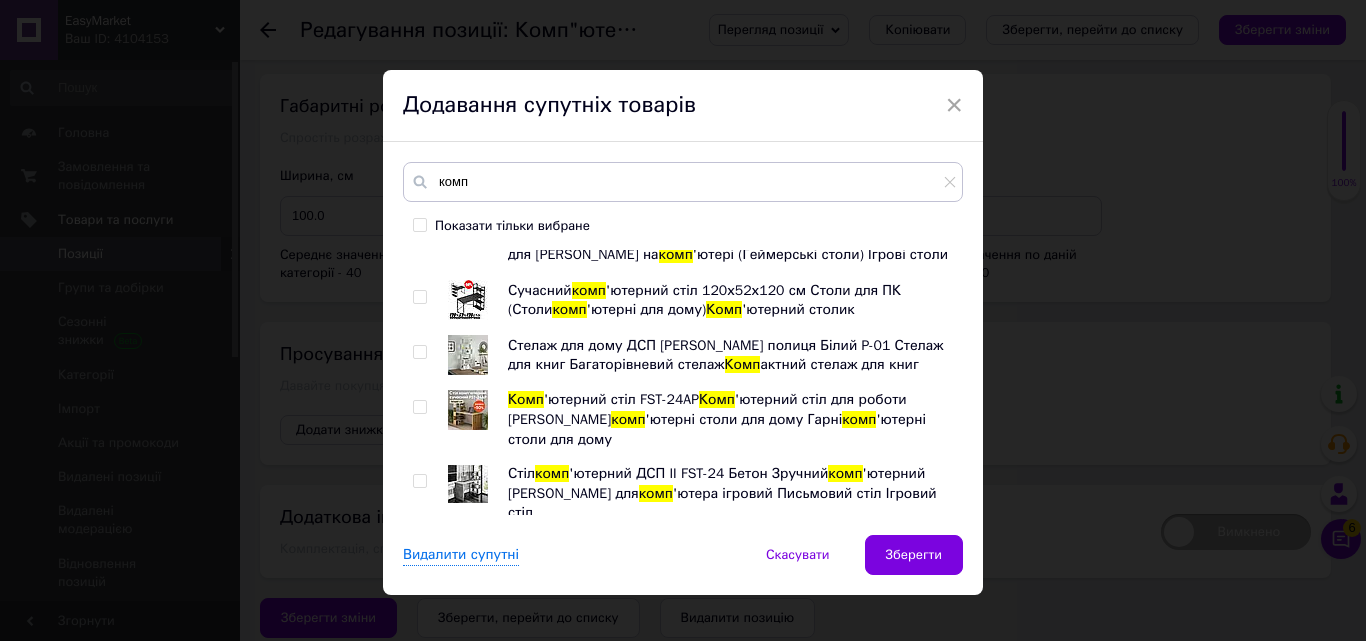 click at bounding box center (419, 794) 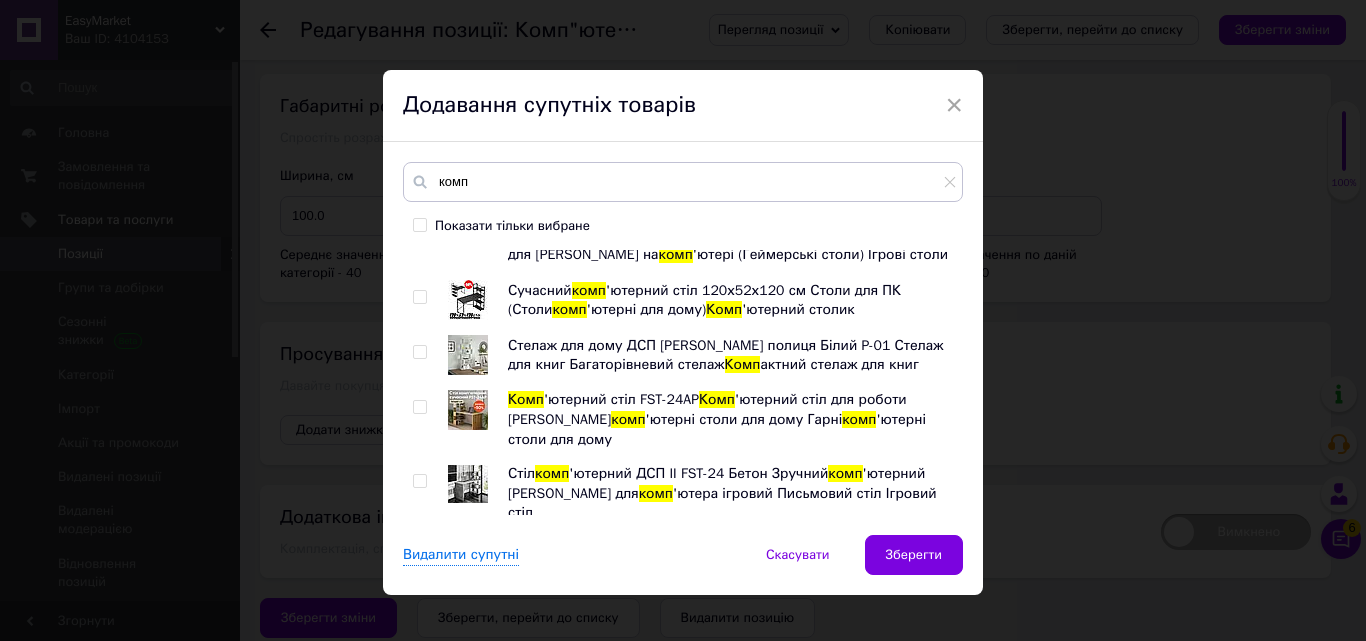 click at bounding box center [419, 720] 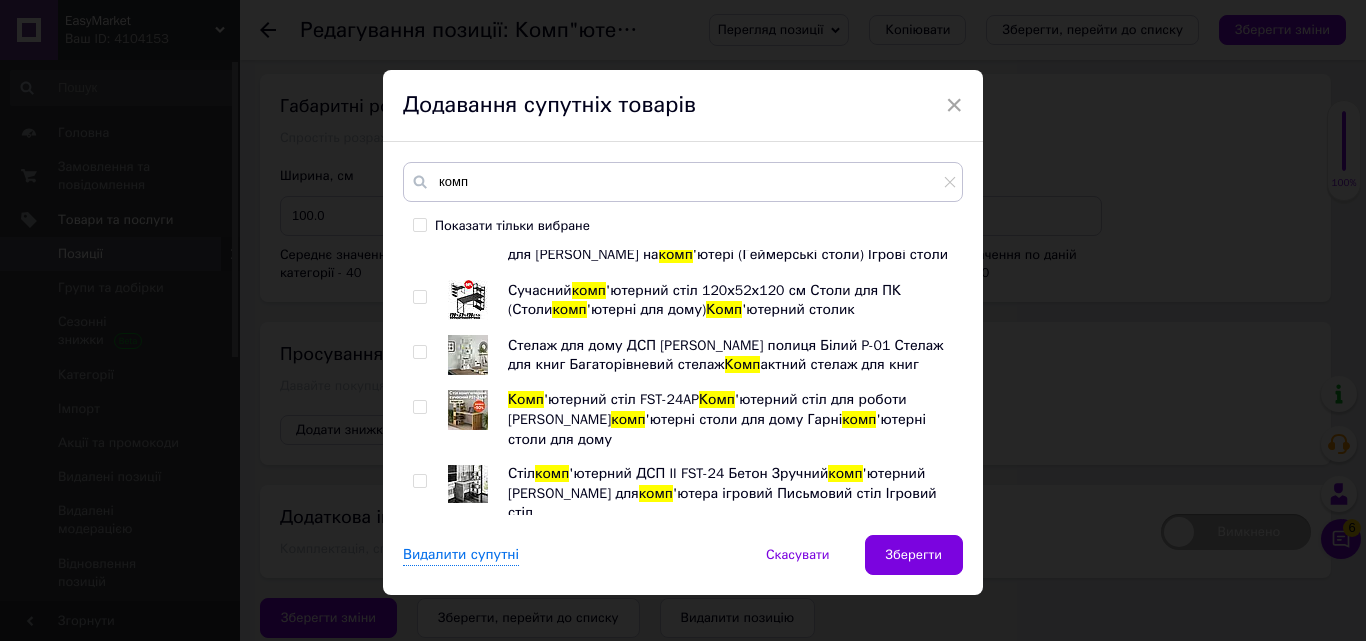 checkbox on "true" 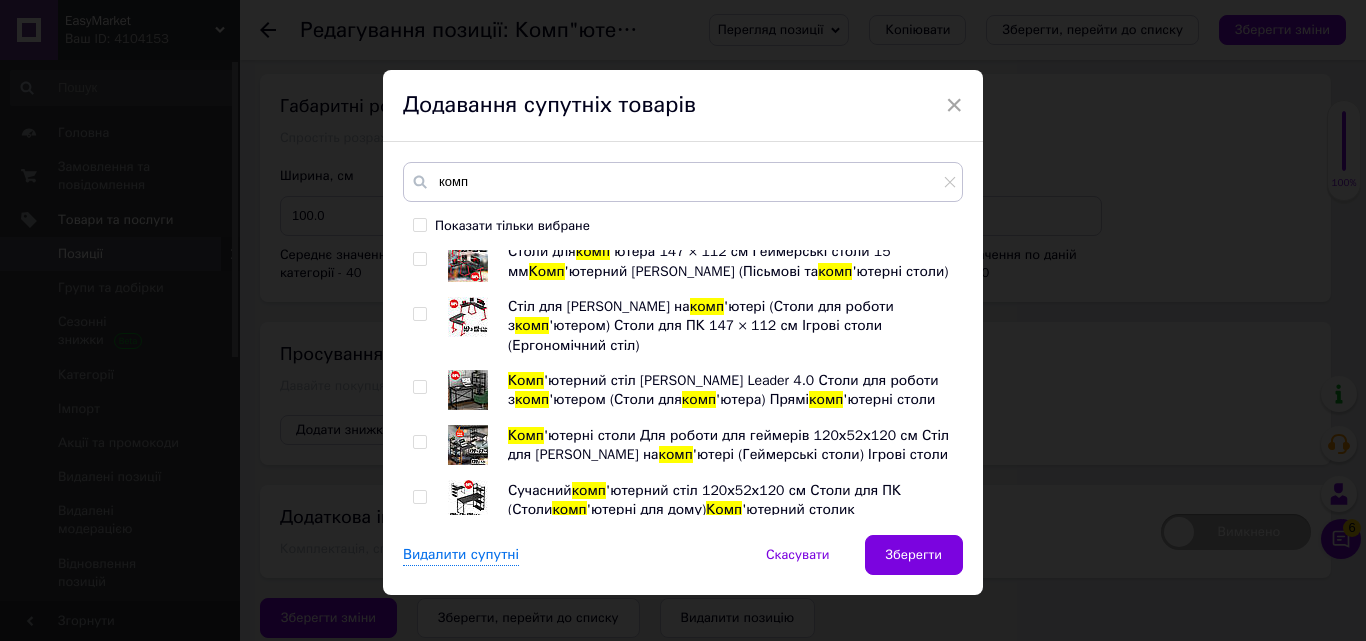 click at bounding box center [419, 865] 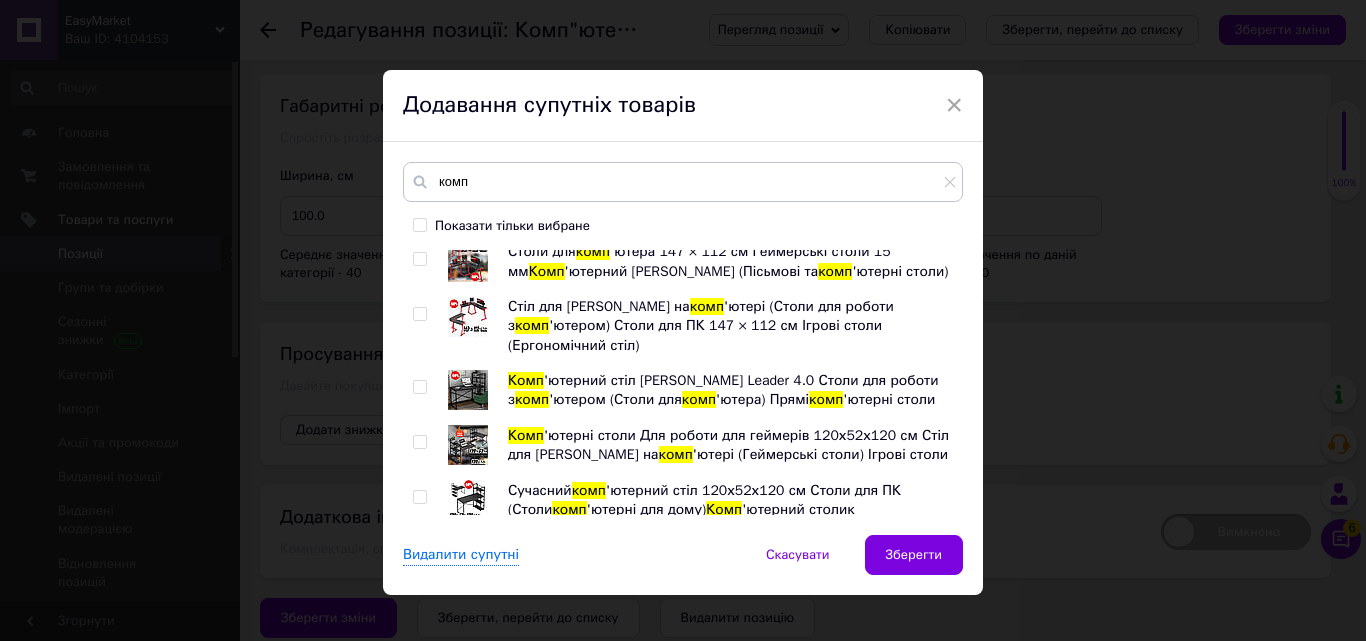 checkbox on "true" 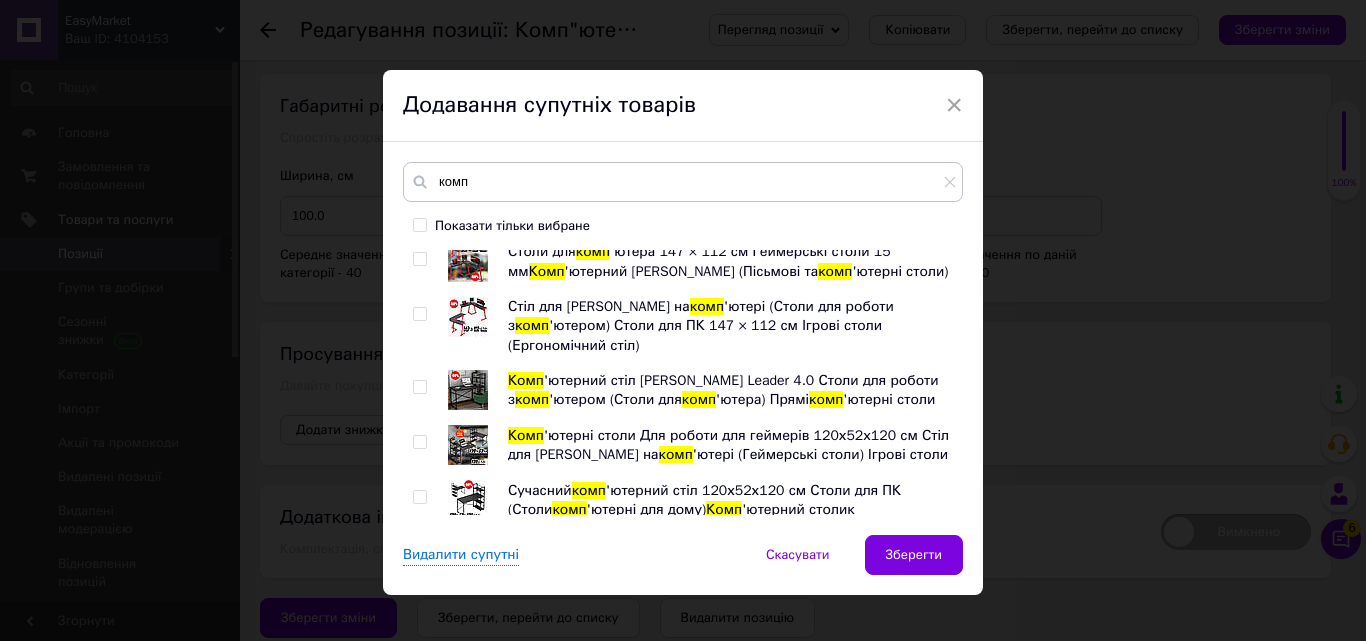 click at bounding box center [419, 755] 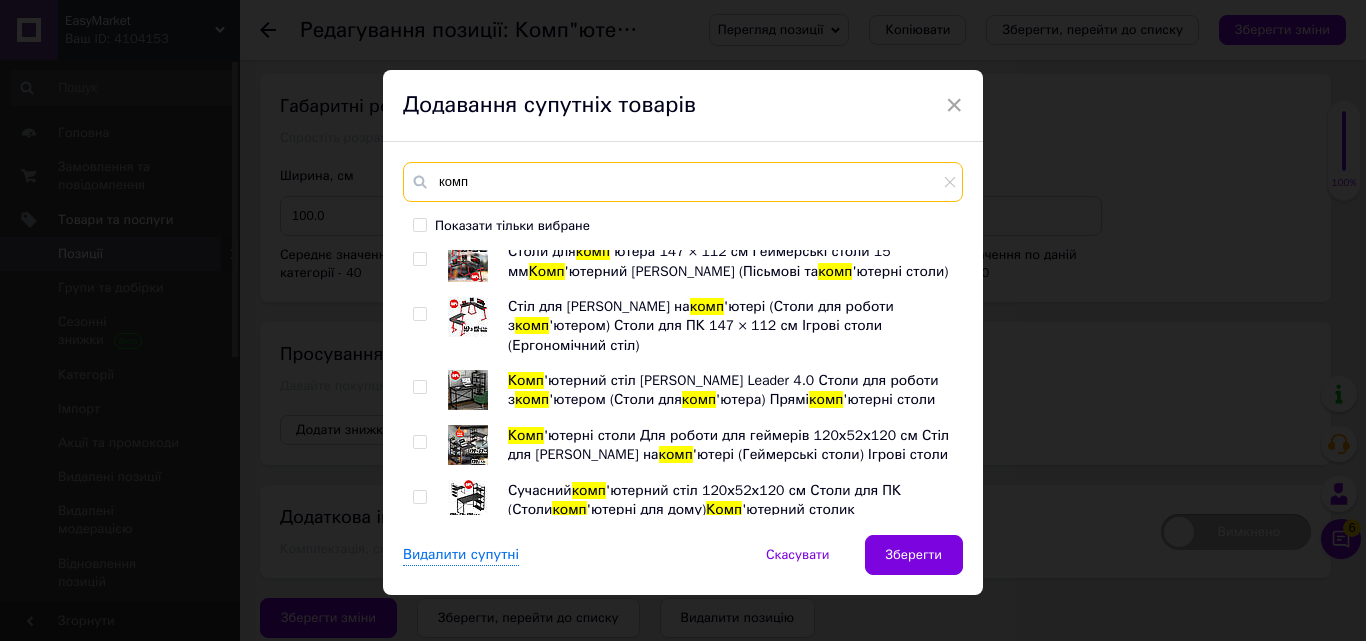 click on "комп" at bounding box center (683, 182) 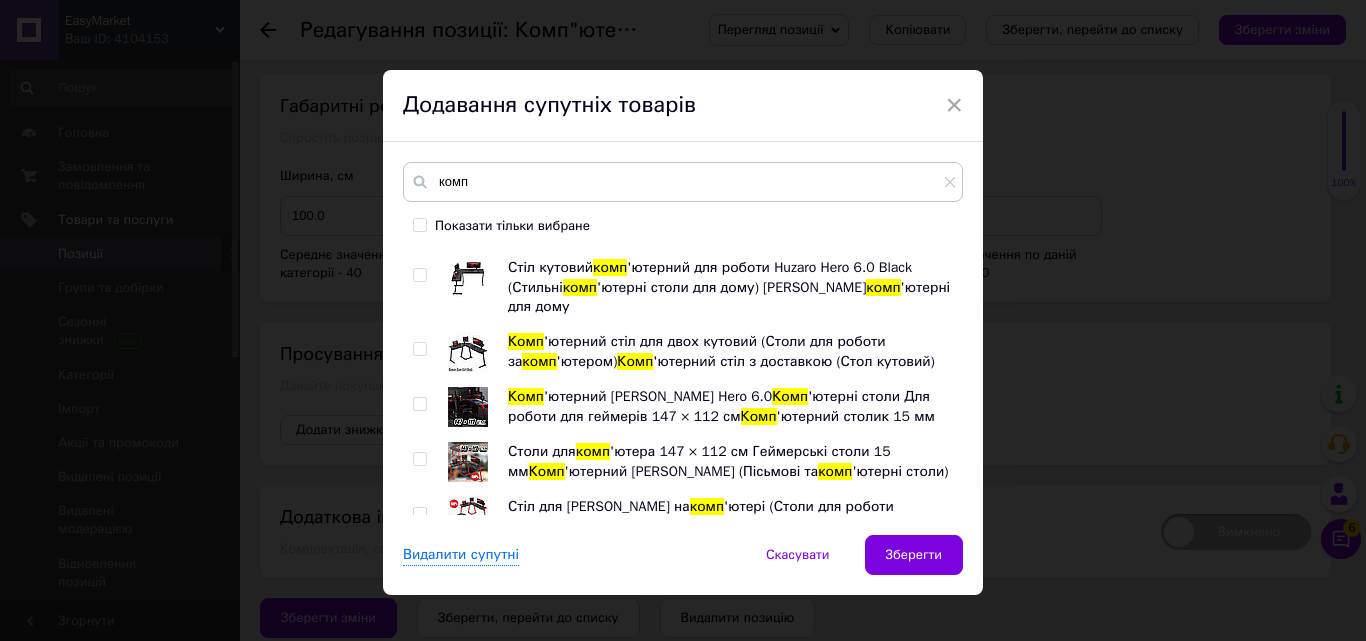 drag, startPoint x: 418, startPoint y: 409, endPoint x: 415, endPoint y: 359, distance: 50.08992 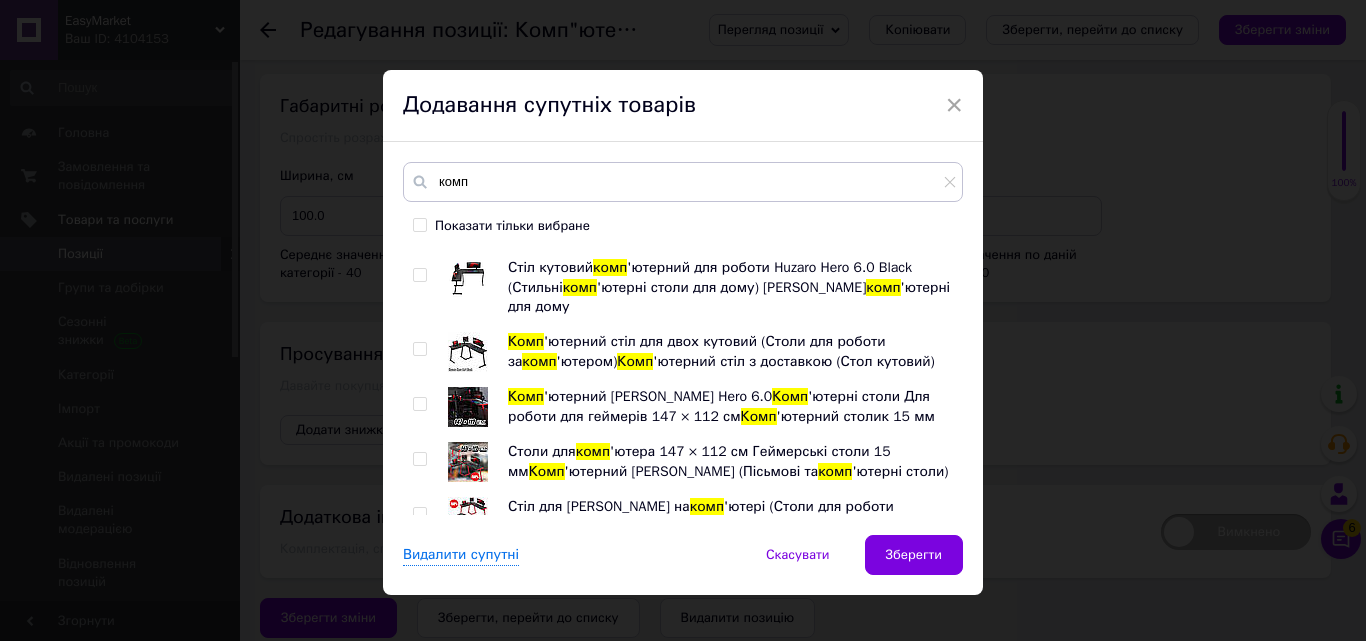 drag, startPoint x: 415, startPoint y: 359, endPoint x: 417, endPoint y: 341, distance: 18.110771 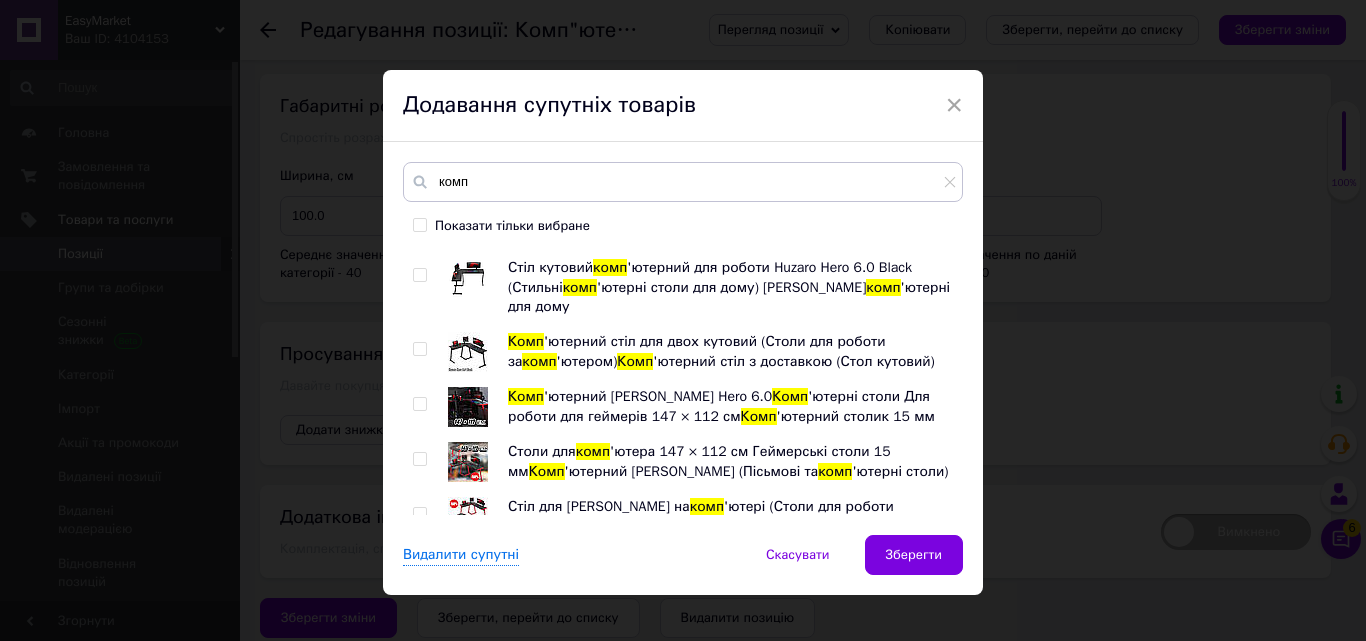 click at bounding box center [419, 752] 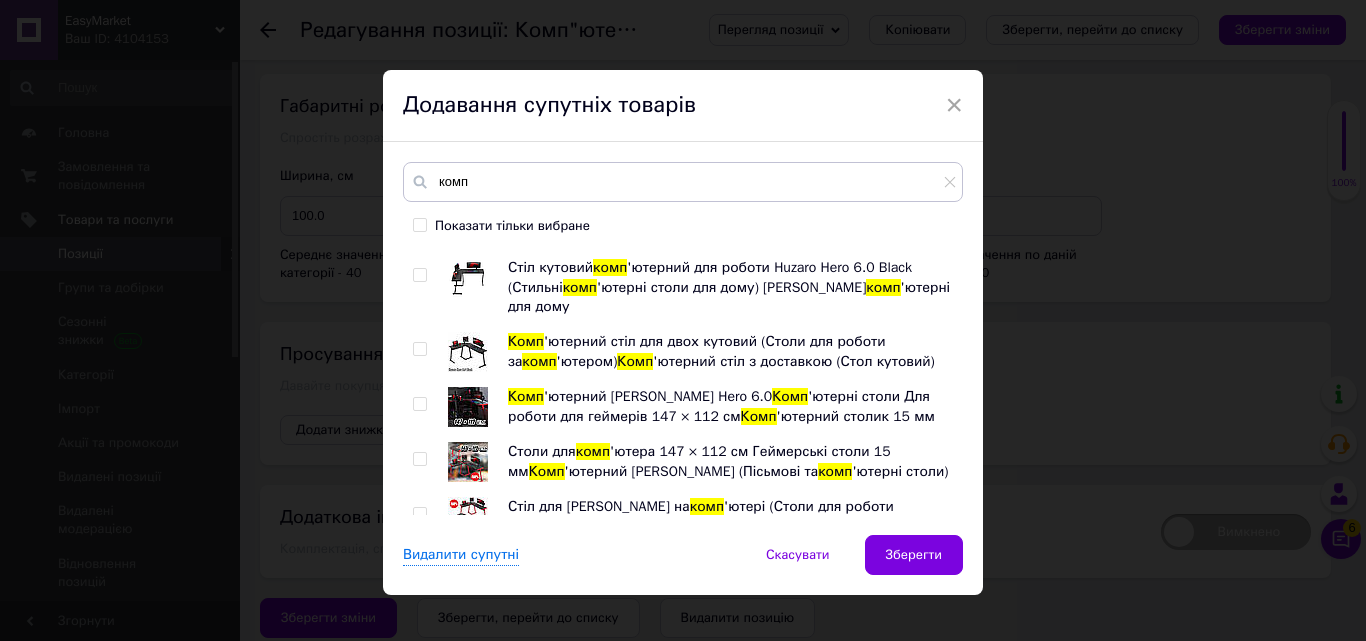 click at bounding box center [419, 752] 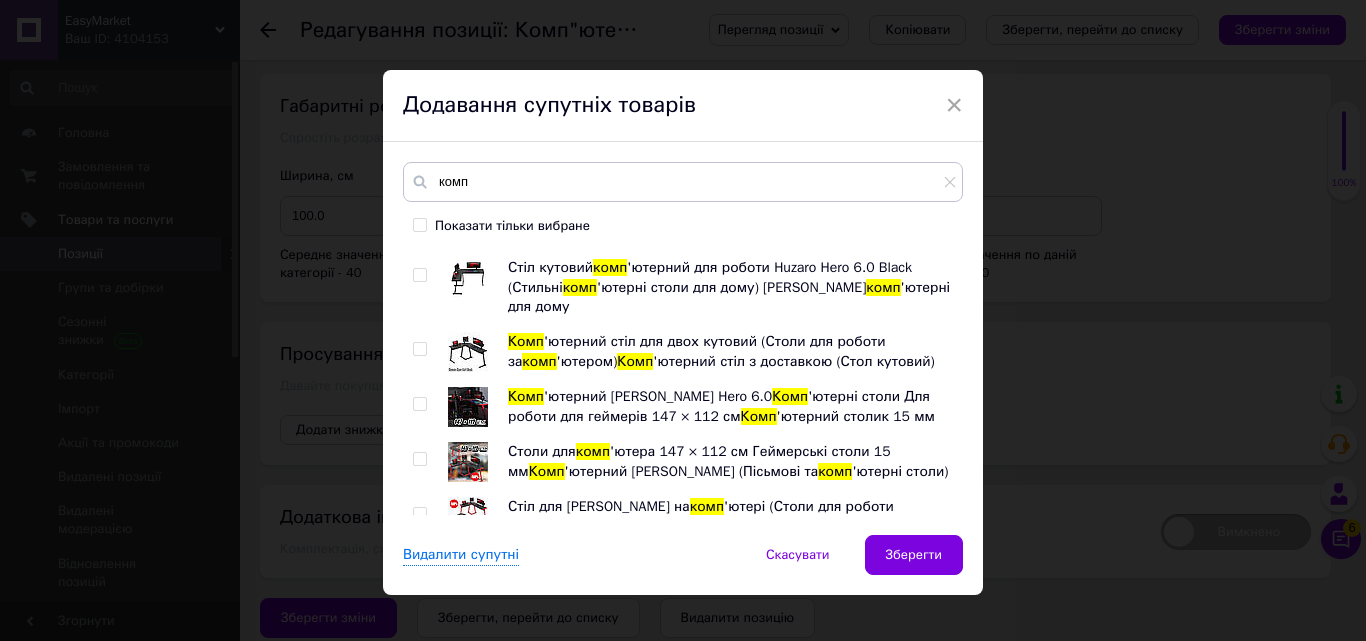 checkbox on "false" 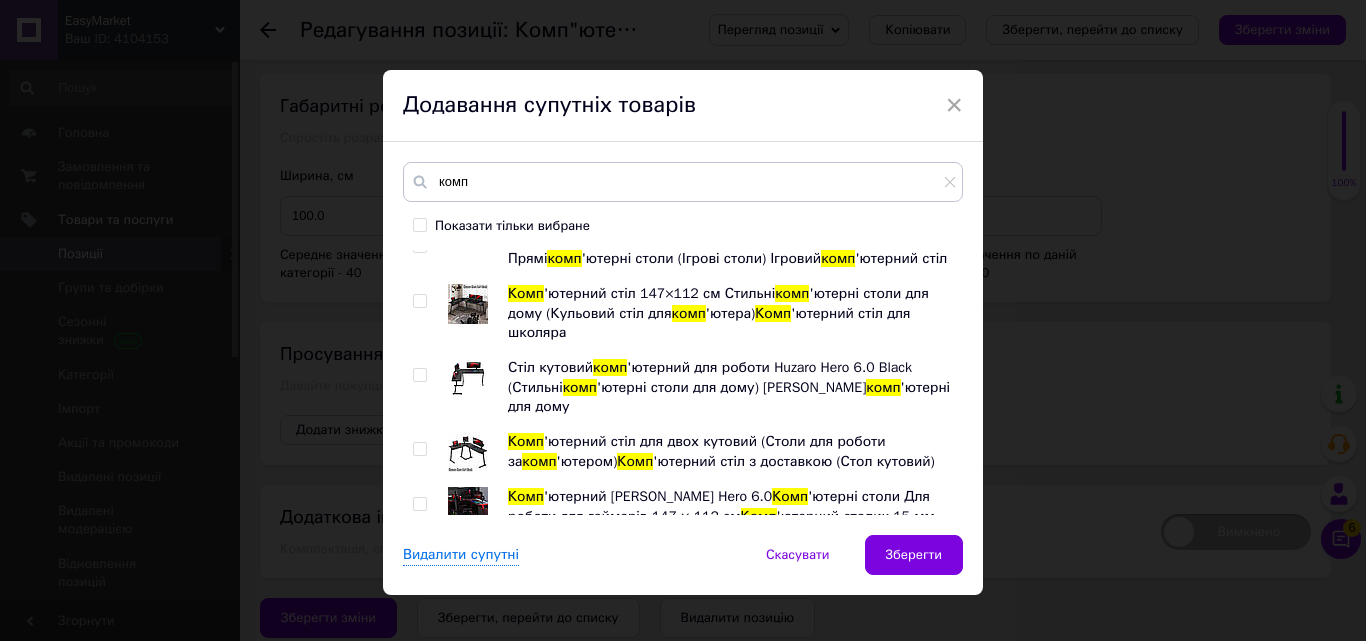 click at bounding box center [419, 742] 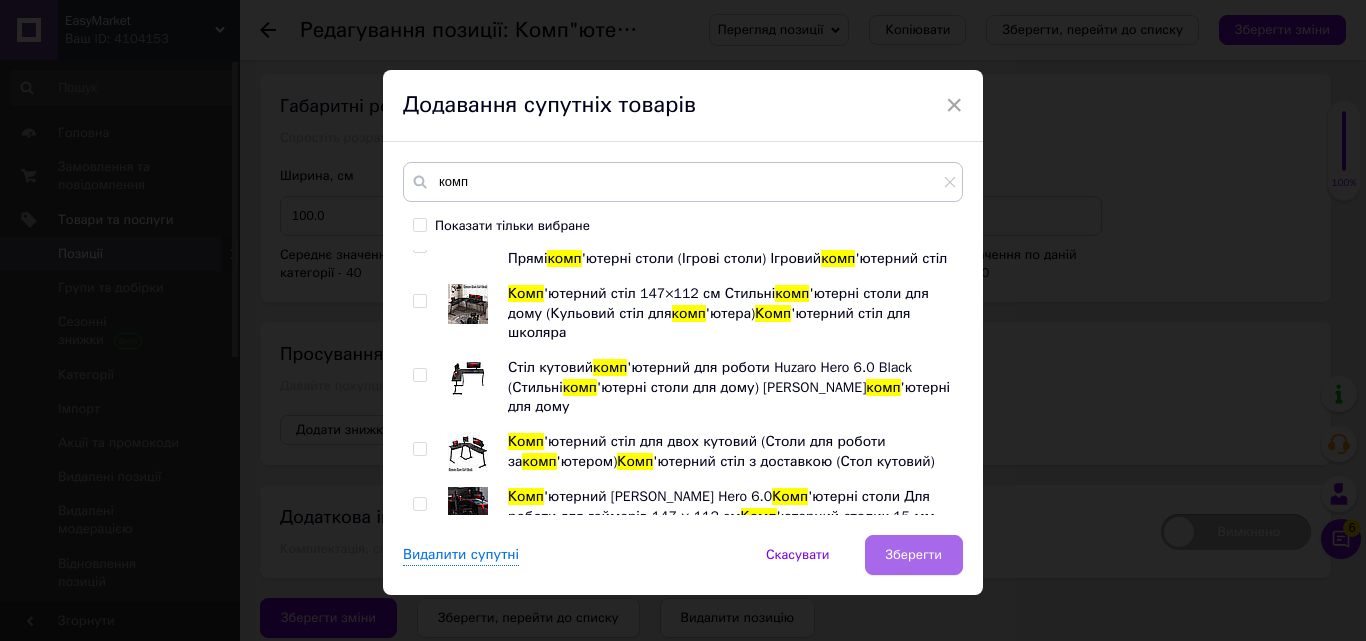 click on "Зберегти" at bounding box center (914, 555) 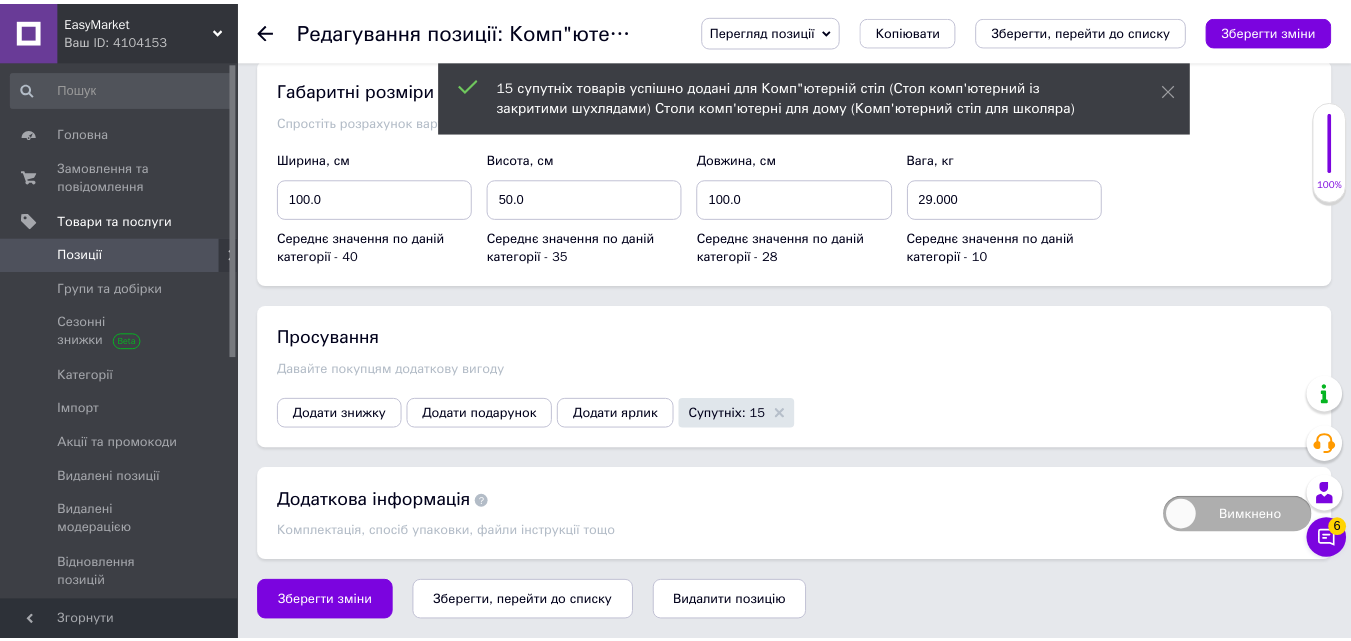 scroll, scrollTop: 3512, scrollLeft: 0, axis: vertical 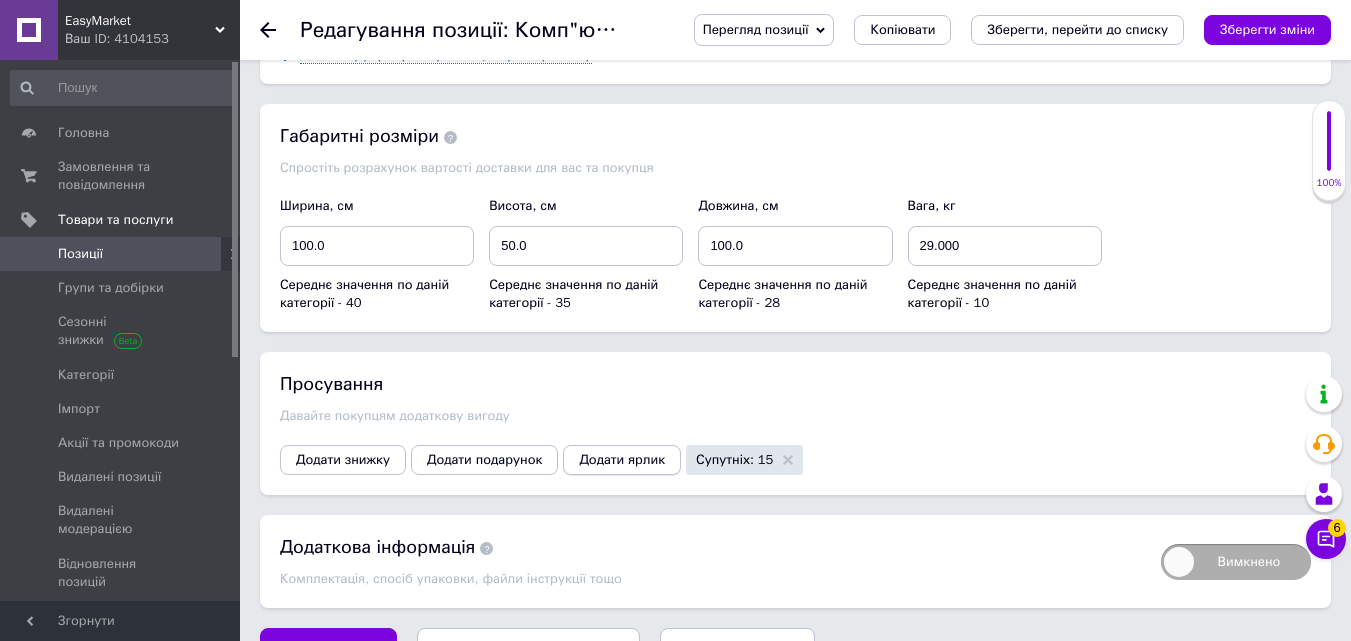 click on "Додати ярлик" at bounding box center (622, 460) 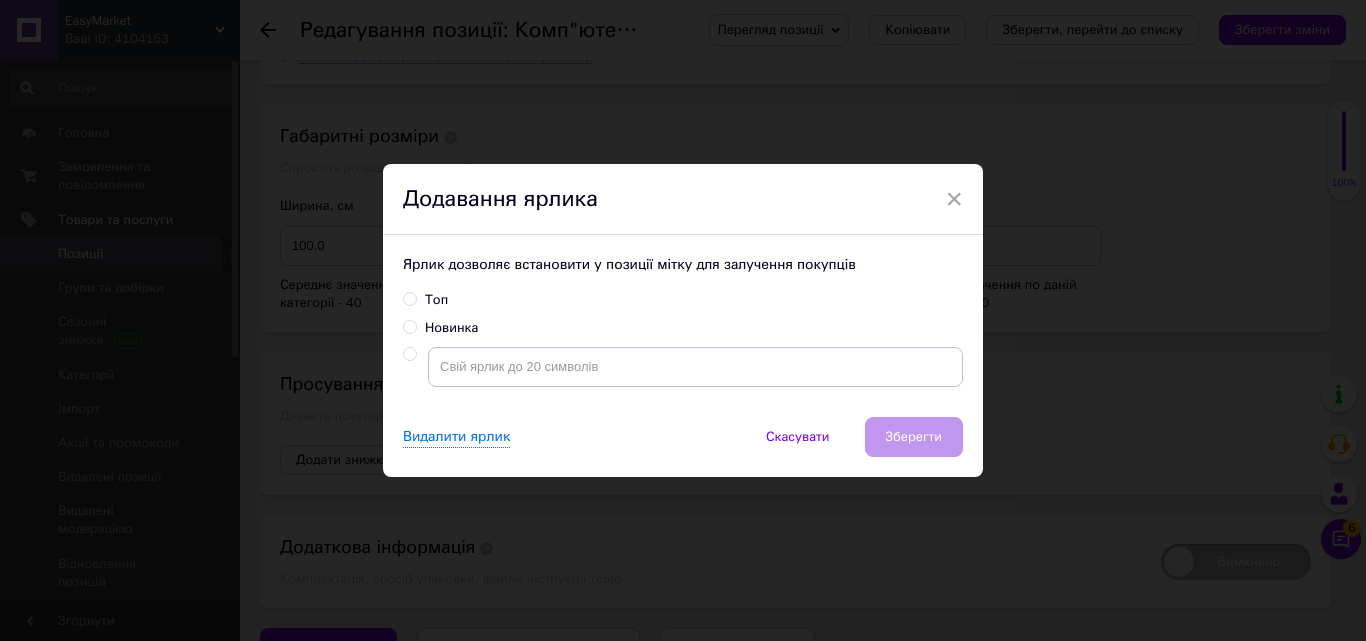 click on "Топ" at bounding box center (409, 298) 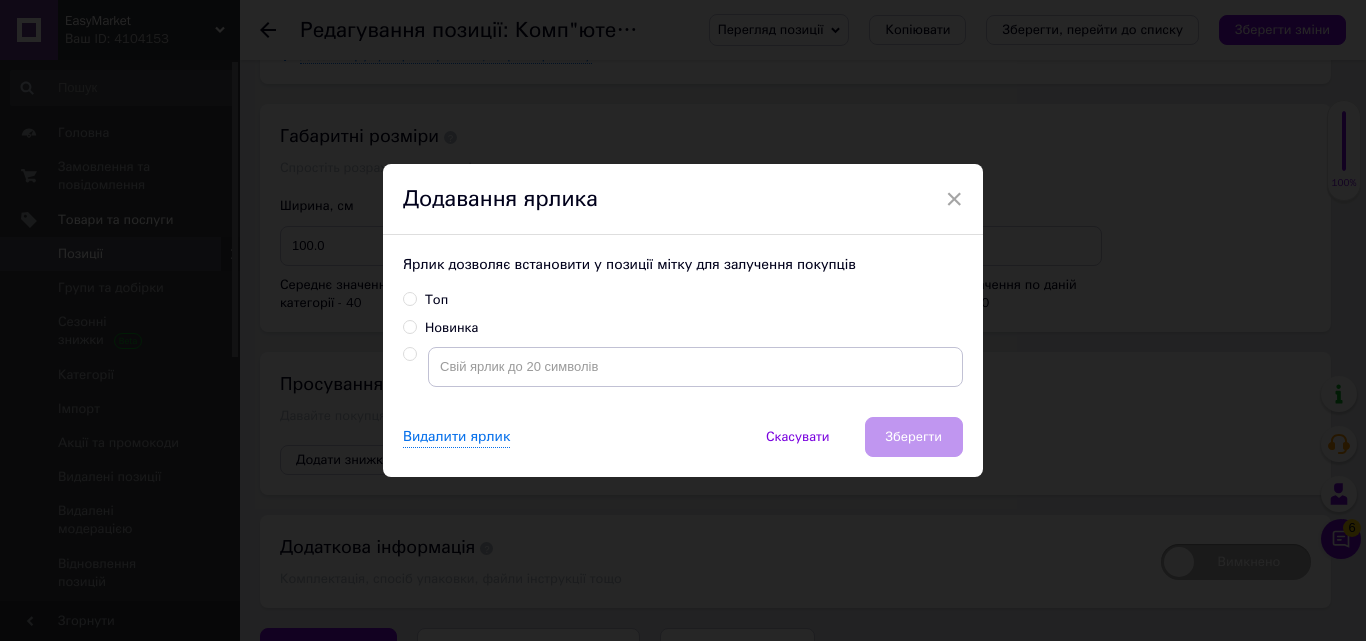 radio on "true" 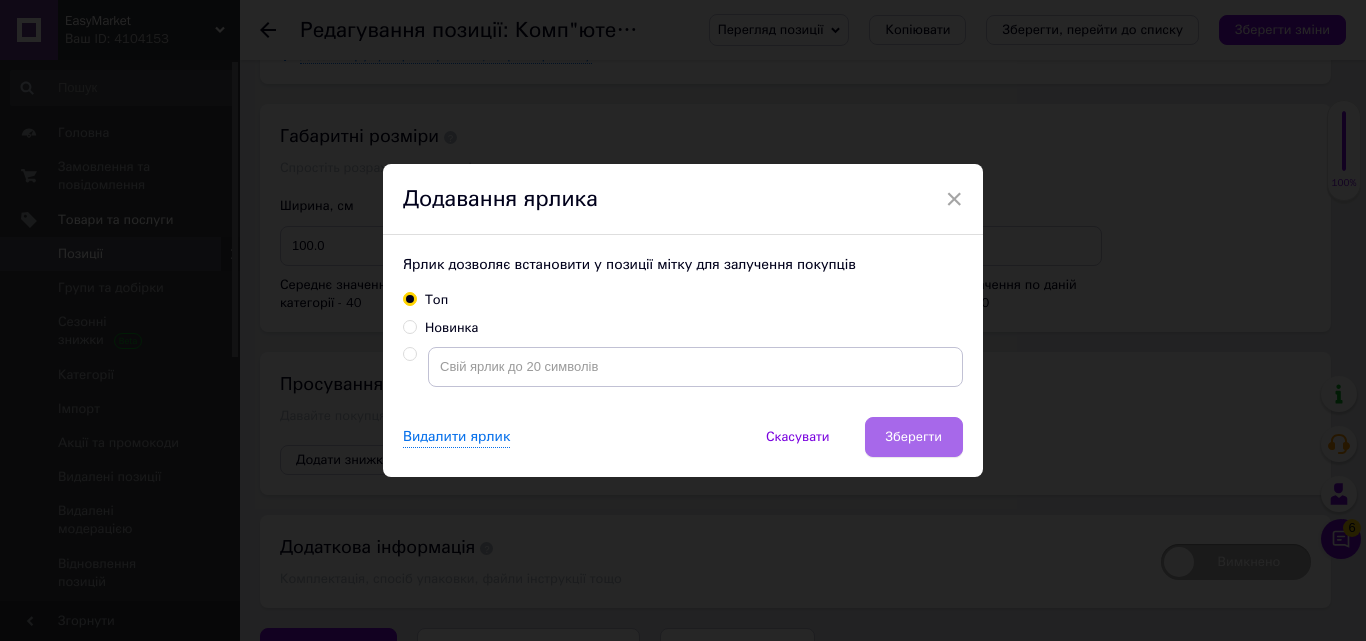 click on "Зберегти" at bounding box center [914, 437] 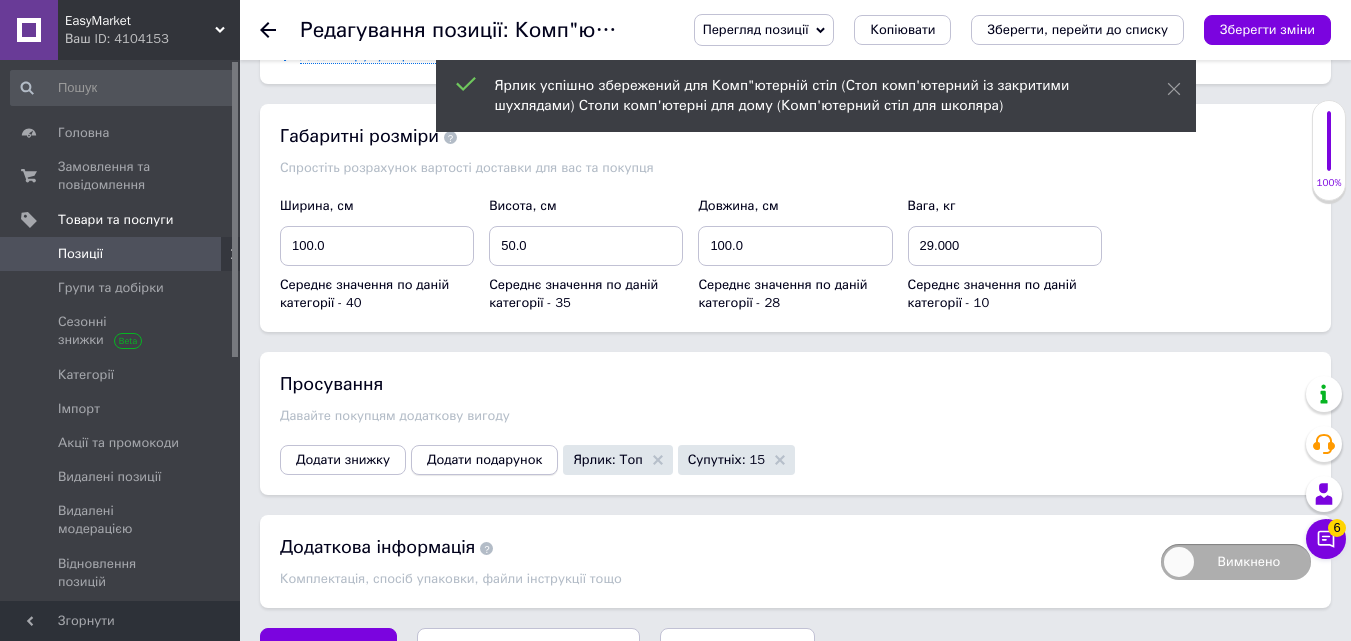 click on "Додати подарунок" at bounding box center (484, 460) 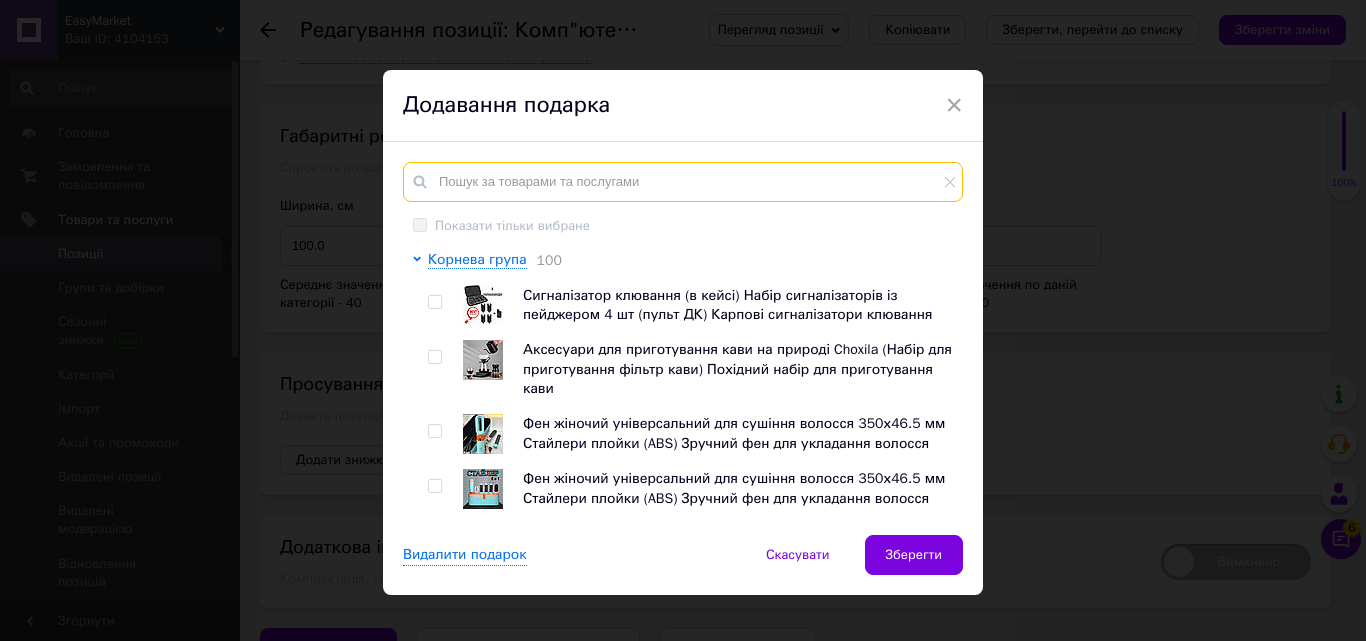 click at bounding box center [683, 182] 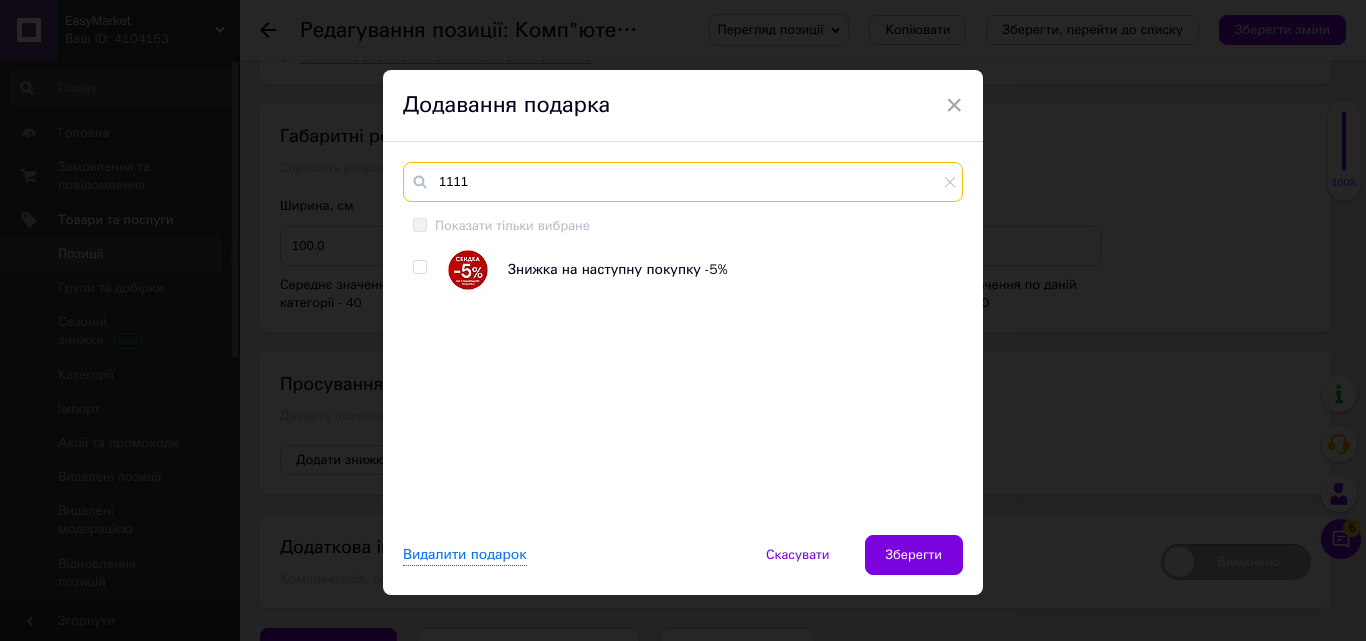 type on "1111" 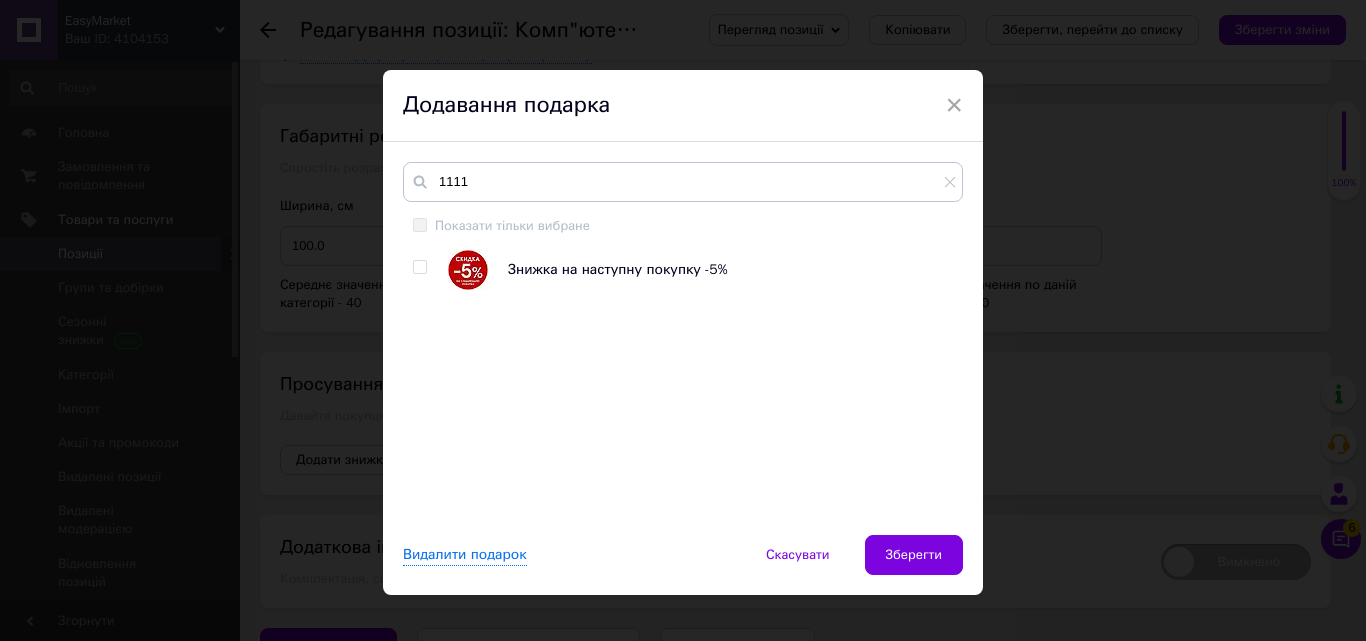 click at bounding box center (419, 267) 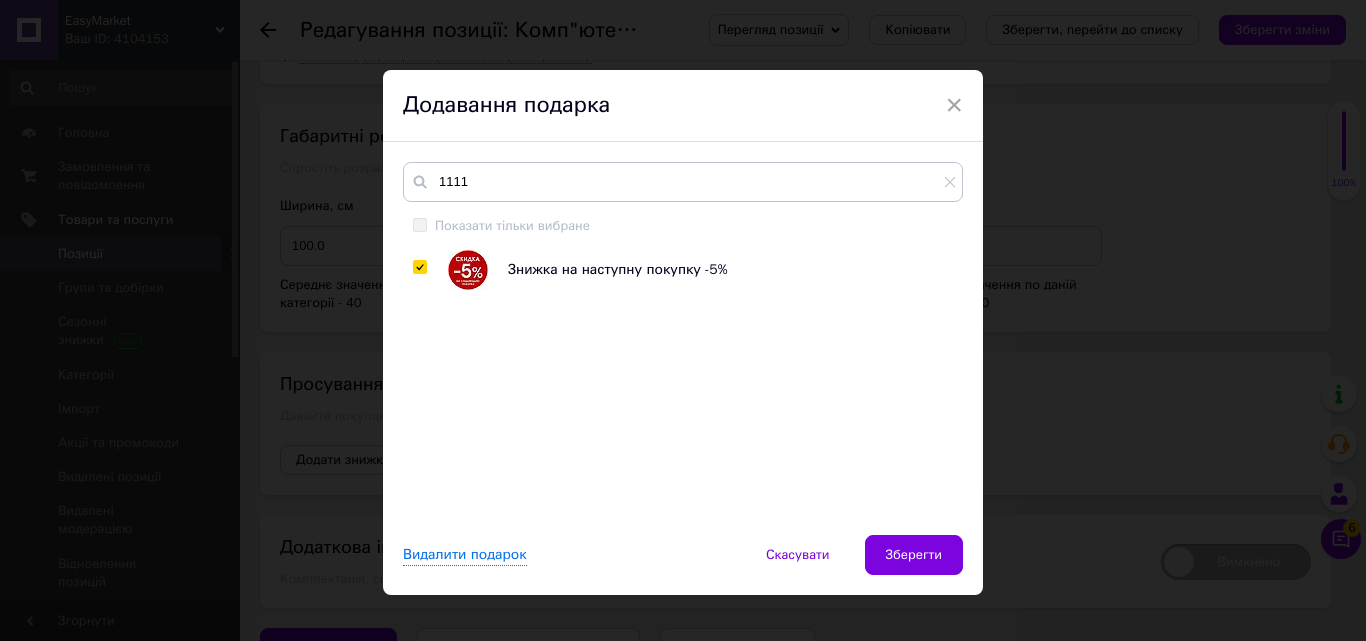 checkbox on "true" 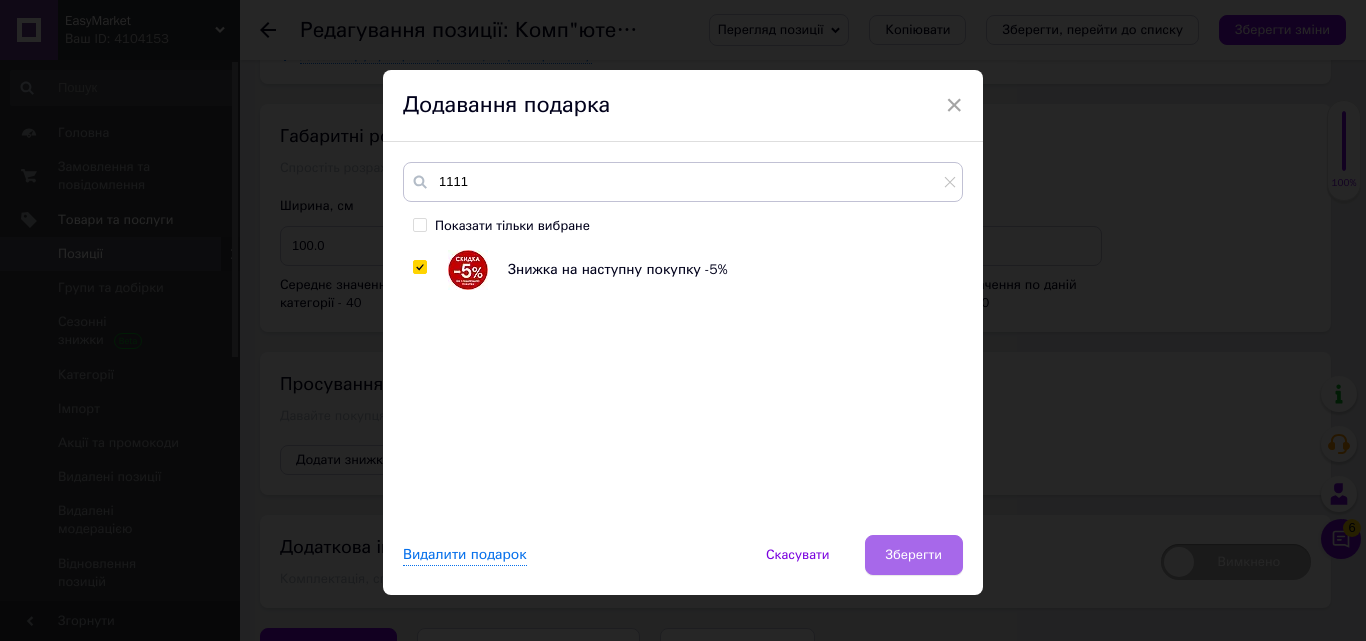 click on "Зберегти" at bounding box center (914, 555) 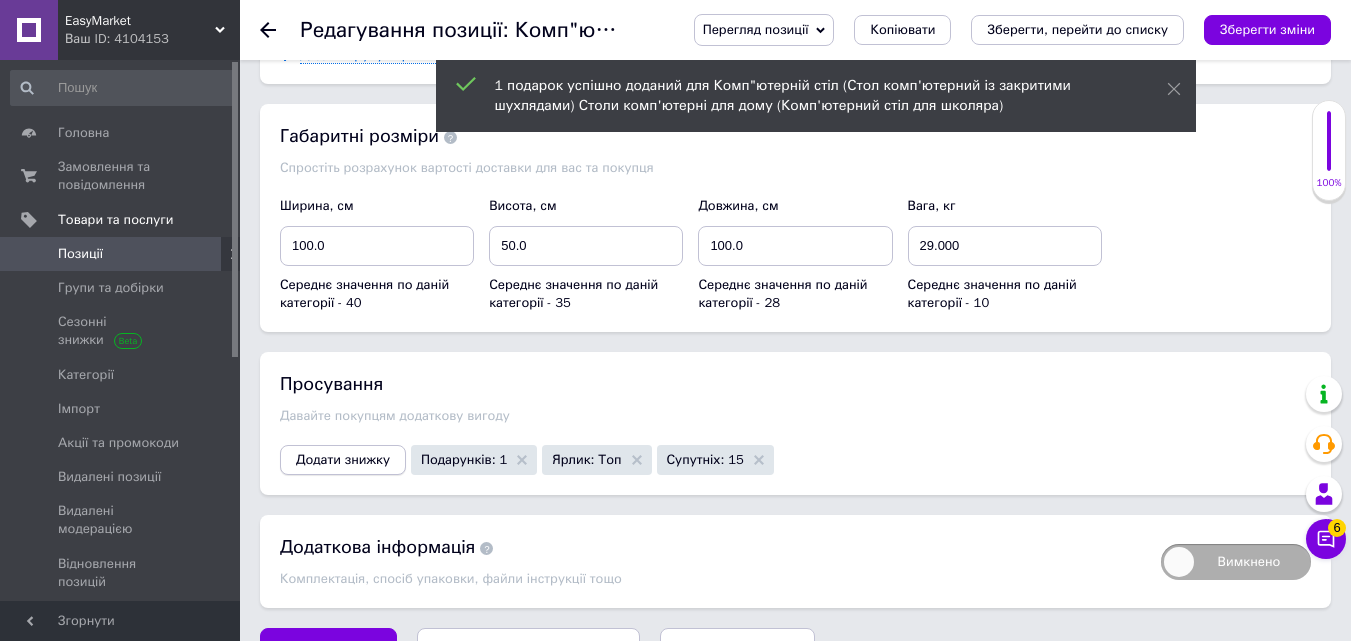 click on "Додати знижку" at bounding box center (343, 460) 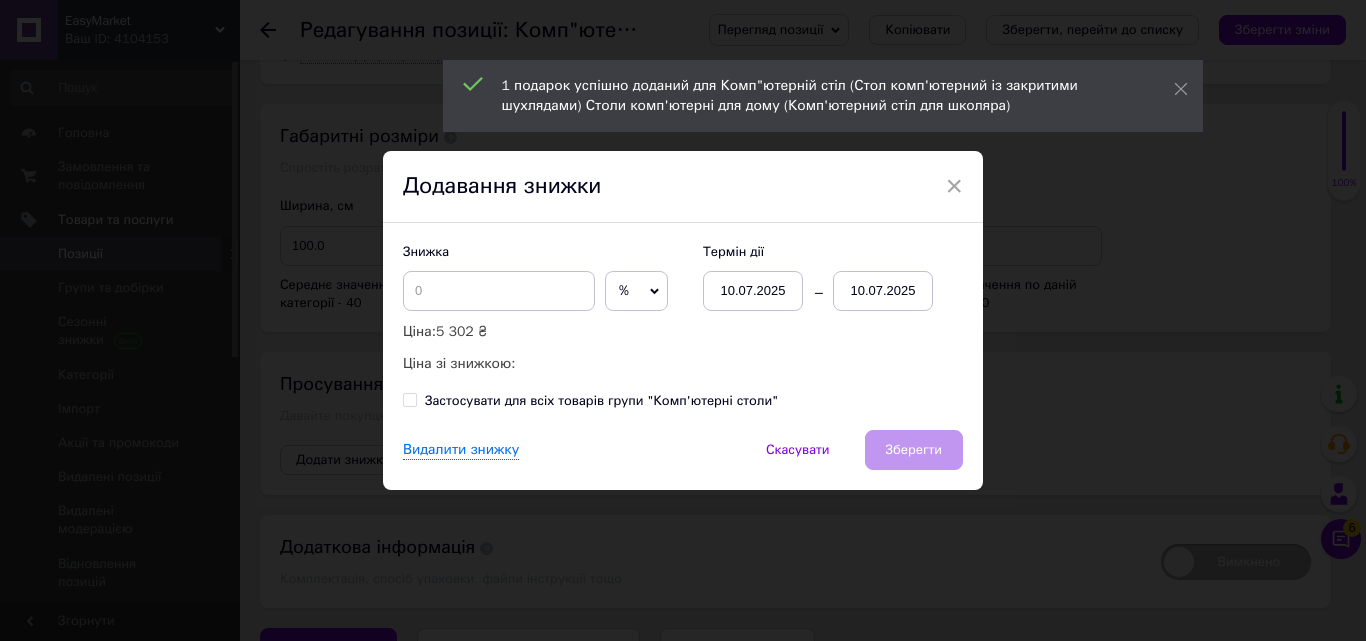 click on "10.07.2025" at bounding box center (883, 291) 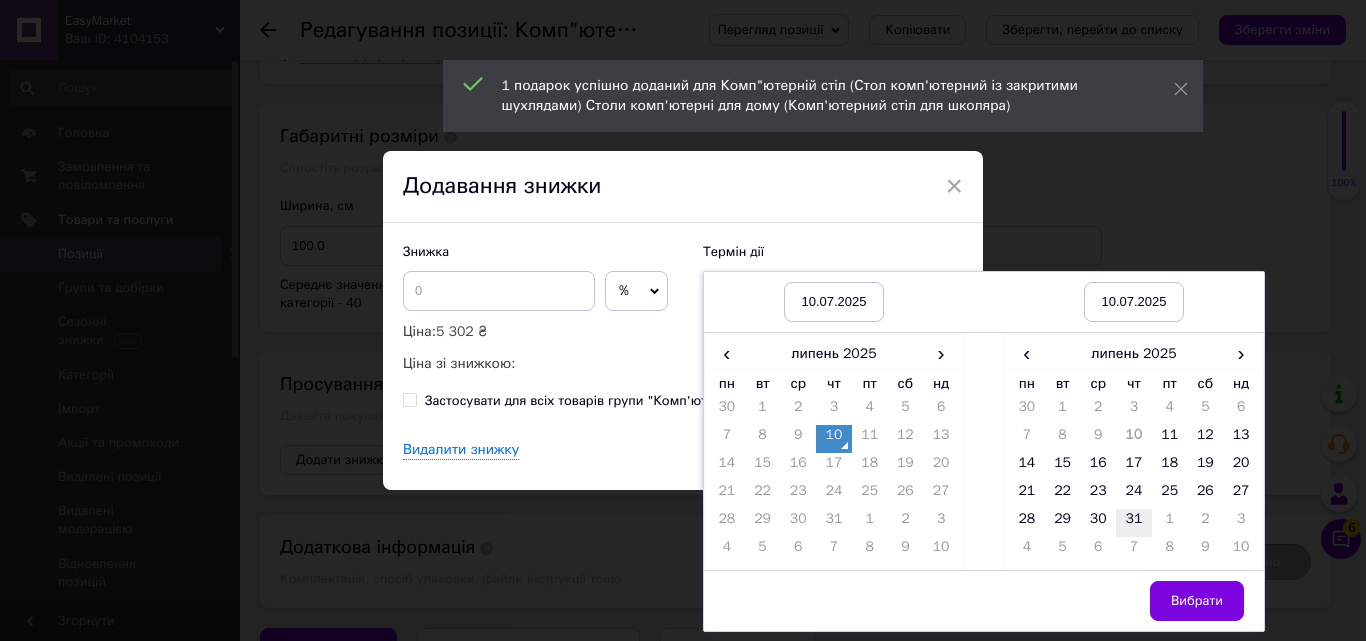 click on "31" at bounding box center [1134, 523] 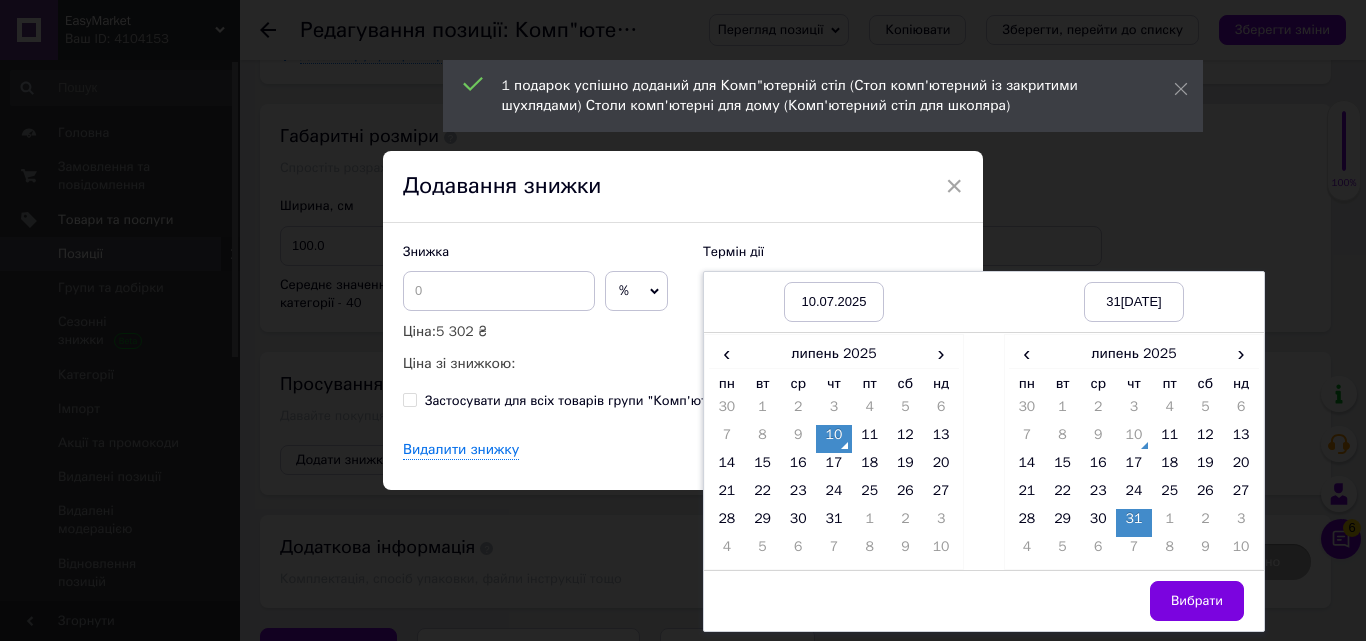 click on "Вибрати" at bounding box center [1197, 601] 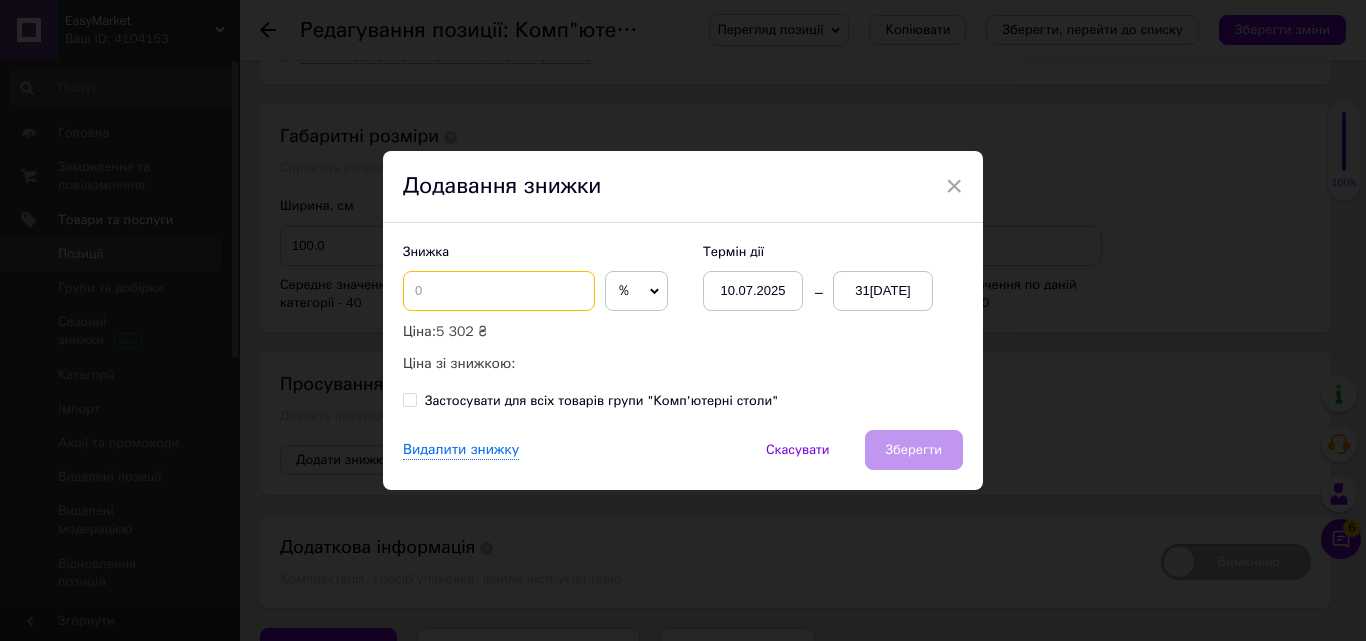 click at bounding box center [499, 291] 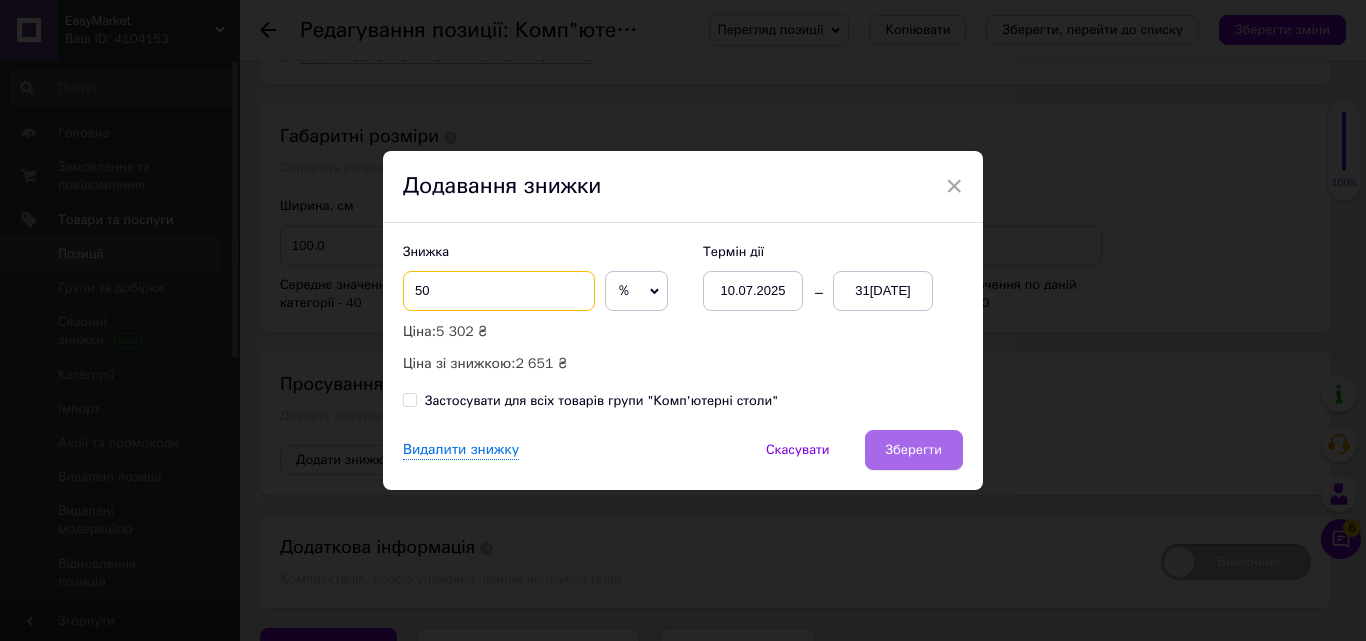 type on "50" 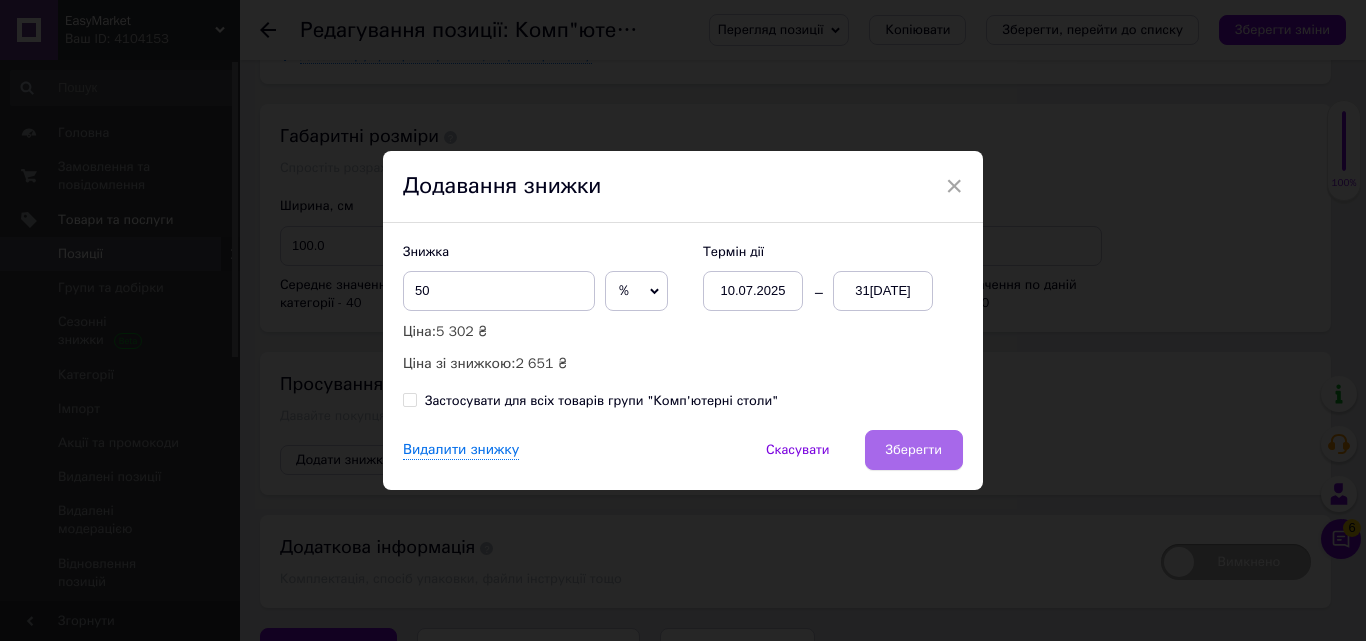 click on "Зберегти" at bounding box center (914, 450) 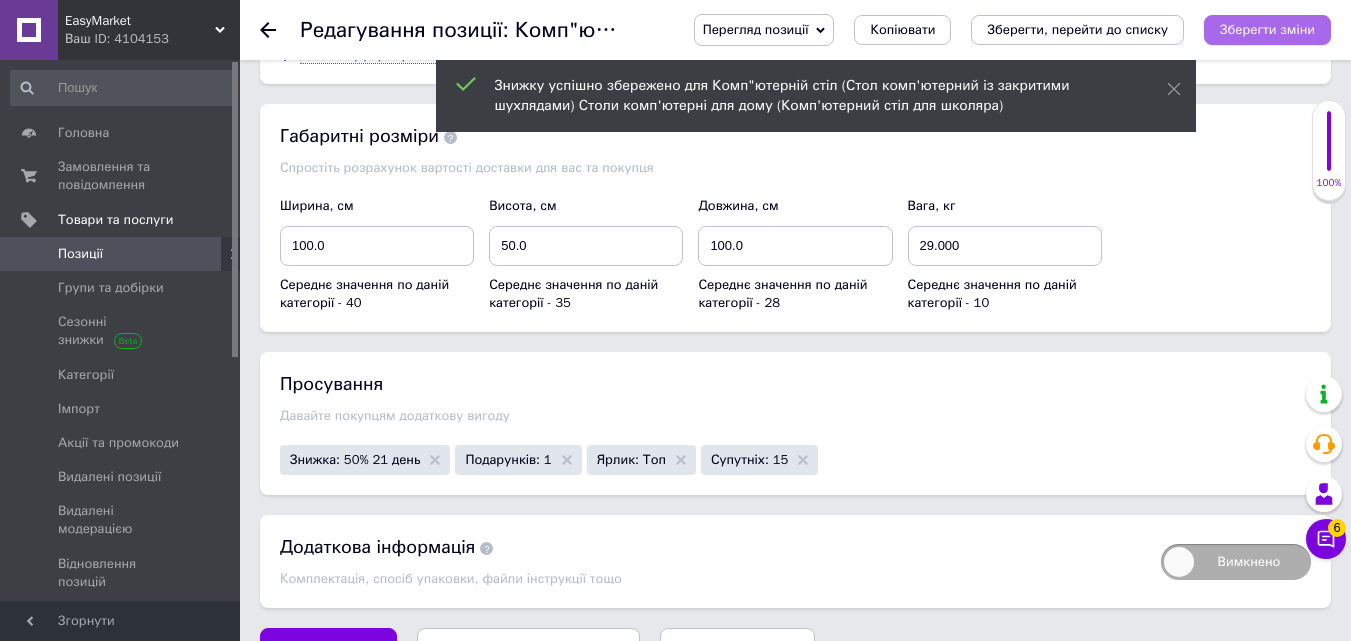 click on "Зберегти зміни" at bounding box center [1267, 29] 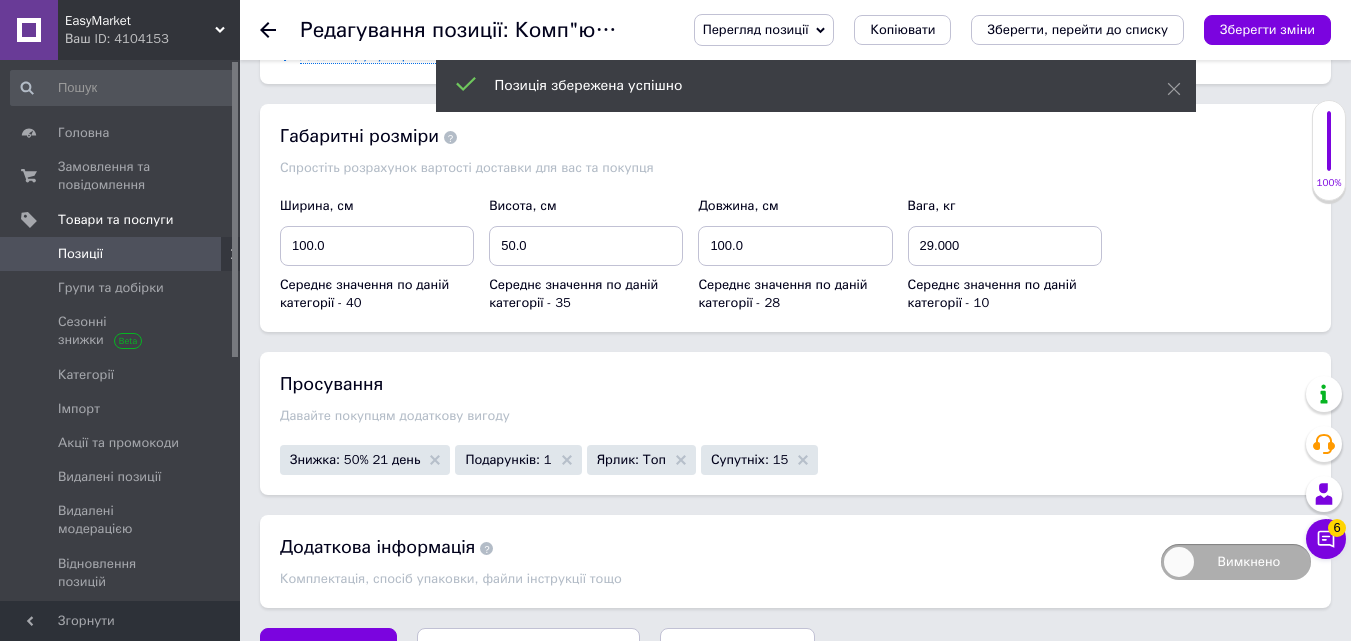 click on "Позиції" at bounding box center (80, 254) 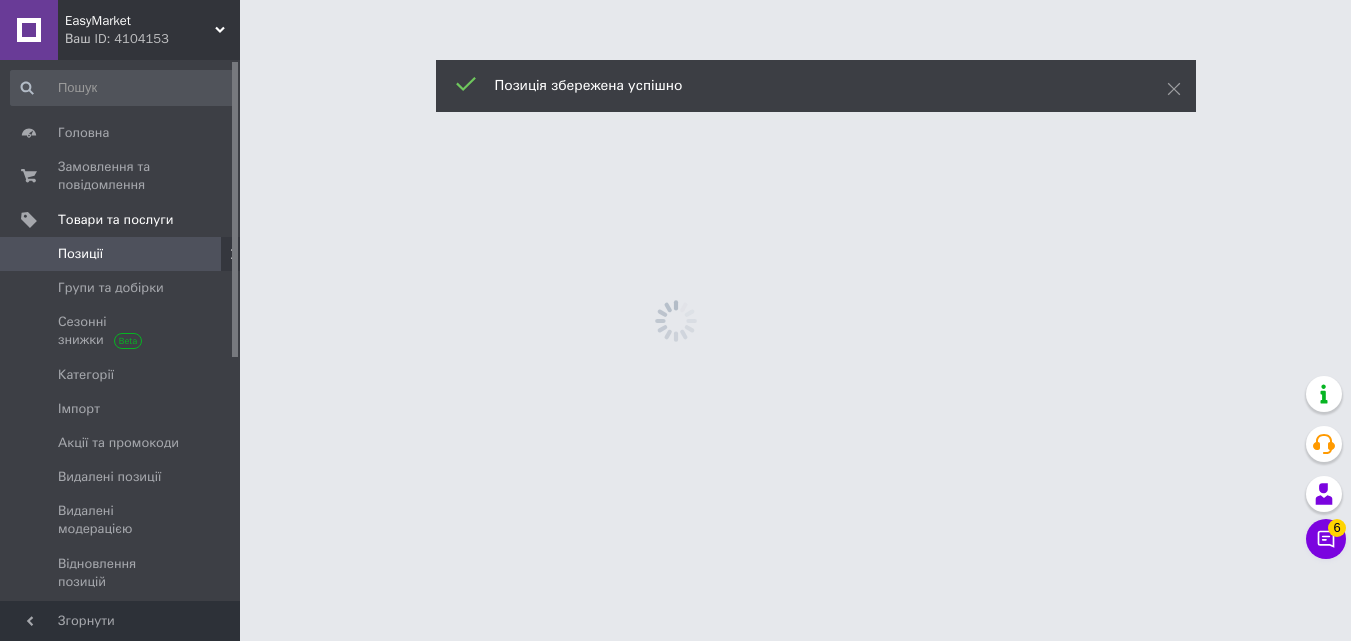 scroll, scrollTop: 0, scrollLeft: 0, axis: both 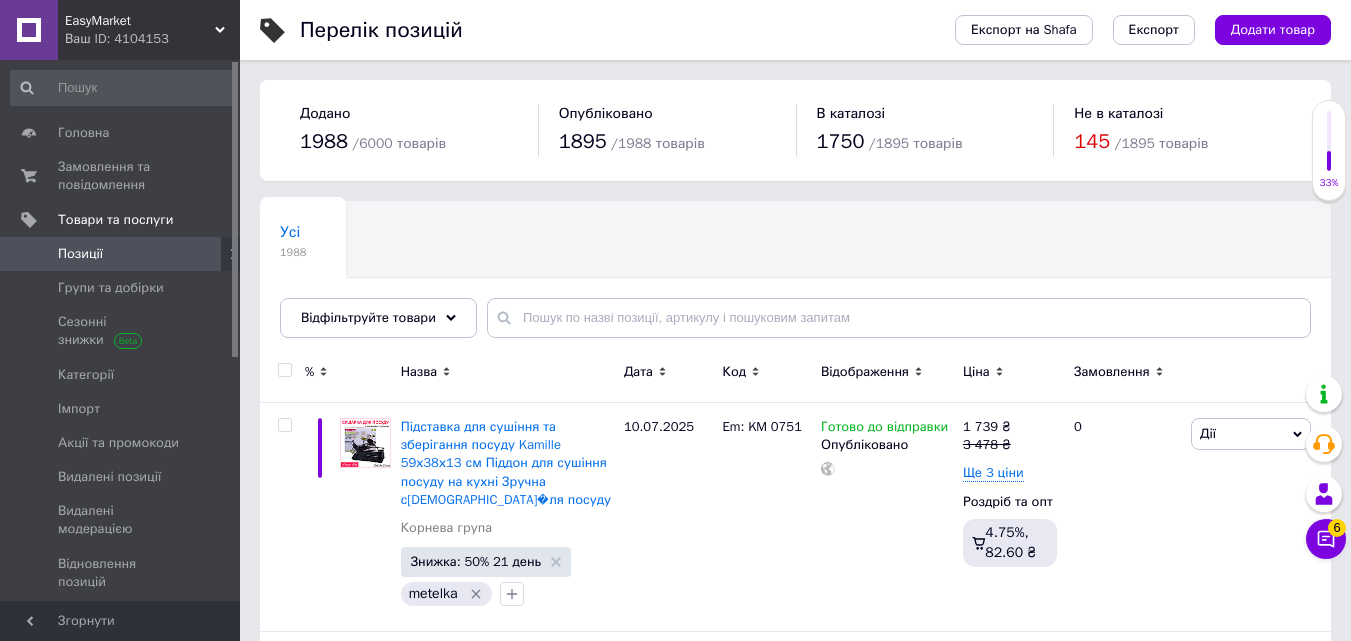 click on "Усі 1988 Ok Відфільтровано...  Зберегти" at bounding box center (392, 240) 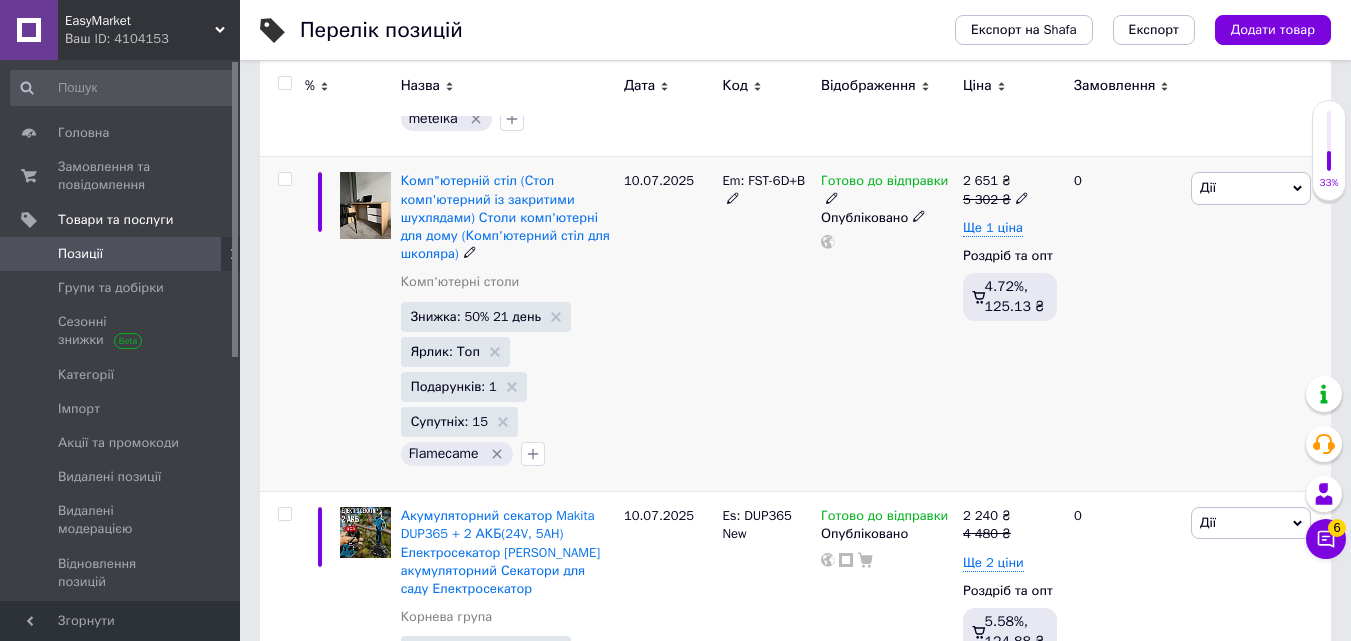 scroll, scrollTop: 500, scrollLeft: 0, axis: vertical 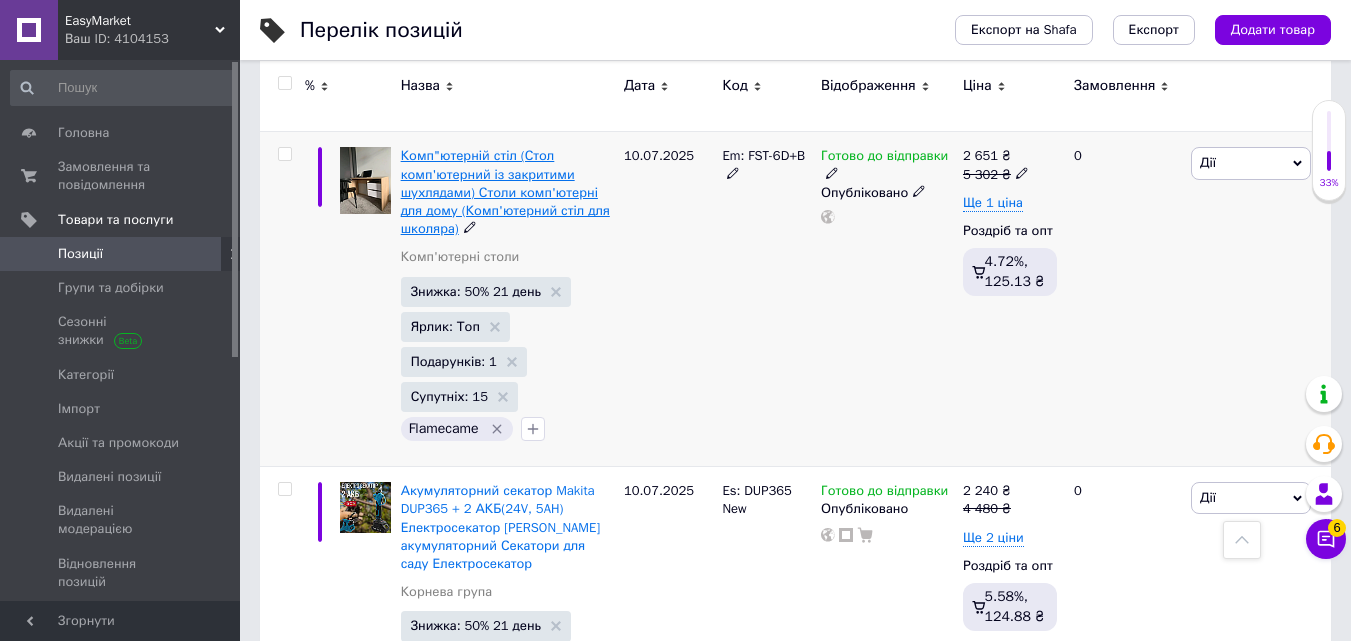 click on "Комп"ютерній стіл (Стол комп'ютерний із закритими шухлядами) Столи комп'ютерні для дому (Комп'ютерний стіл для школяра)" at bounding box center (505, 192) 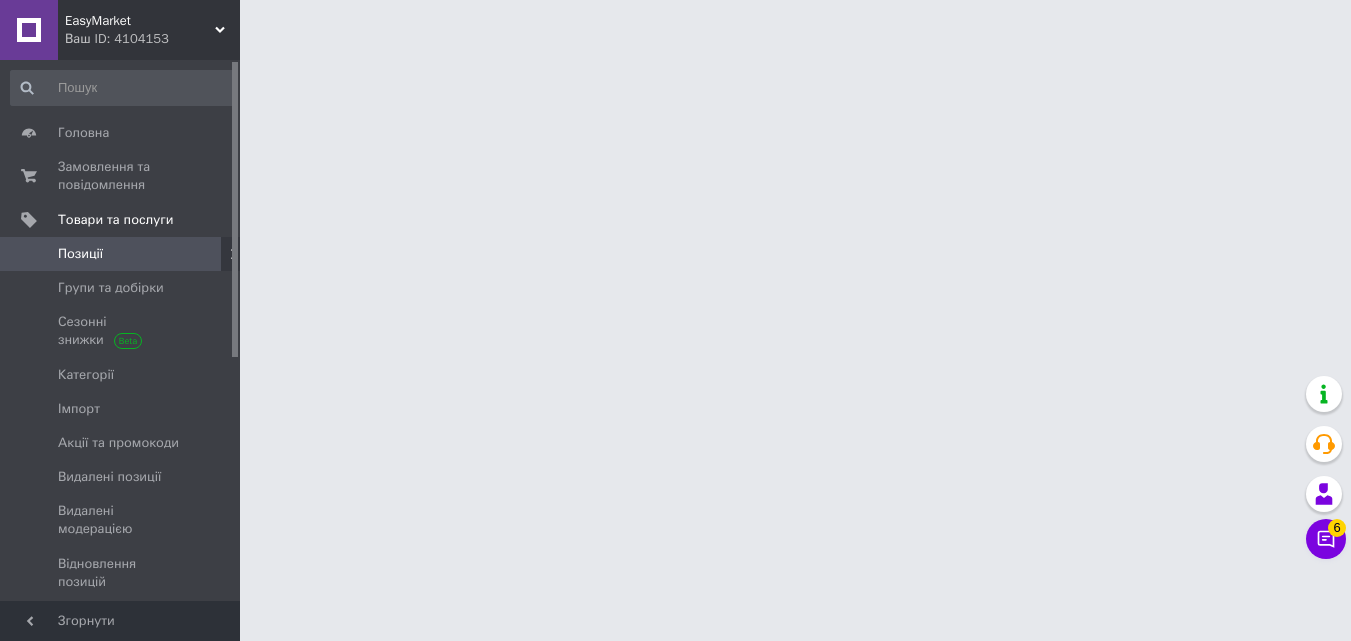 scroll, scrollTop: 0, scrollLeft: 0, axis: both 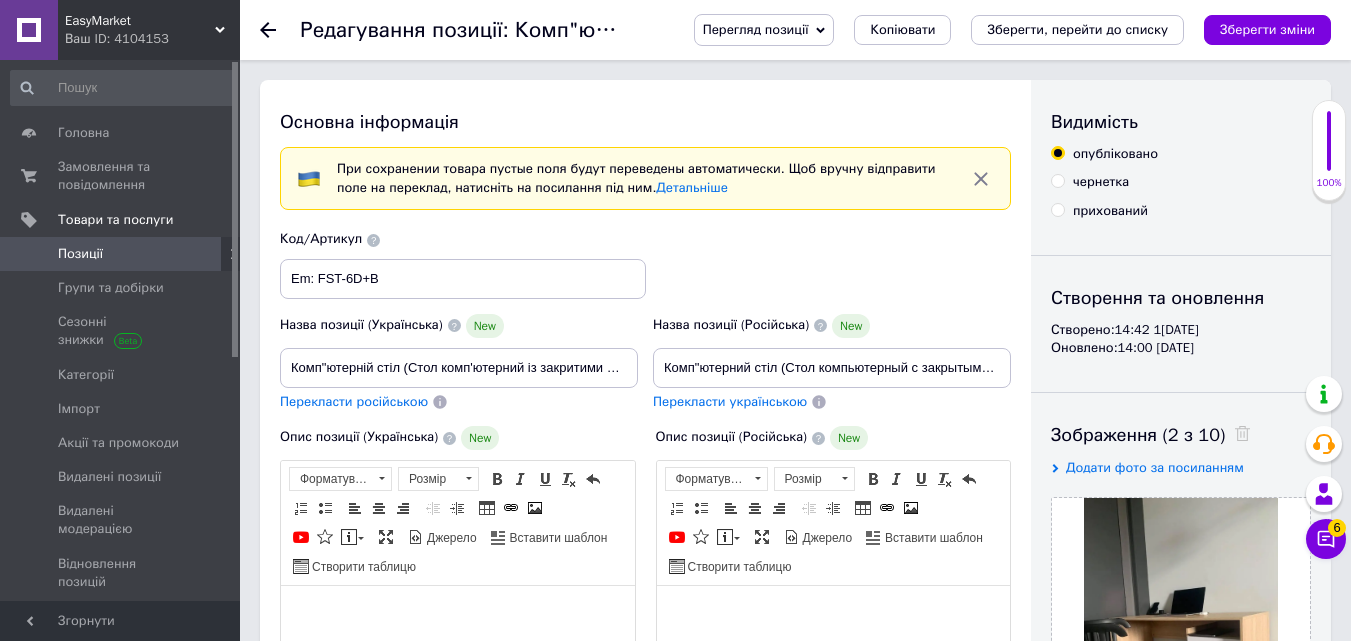 click on "Основна інформація При сохранении товара пустые поля будут переведены автоматически. Щоб вручну відправити поле на переклад, натисніть на посилання під ним.  Детальніше Назва позиції (Українська) New Комп"ютерній стіл (Стол комп'ютерний із закритими шухлядами) Столи комп'ютерні для дому (Комп'ютерний стіл для школяра) Перекласти російською Код/Артикул Em: FST-6D+B Назва позиції (Російська) New Комп"ютерний стіл (Стол компьютерный с закрытыми ящиками) Столы компьютерные для дома (Компьютерный стол для школьника) Перекласти українською Опис позиції (Українська) New" at bounding box center [795, 2130] 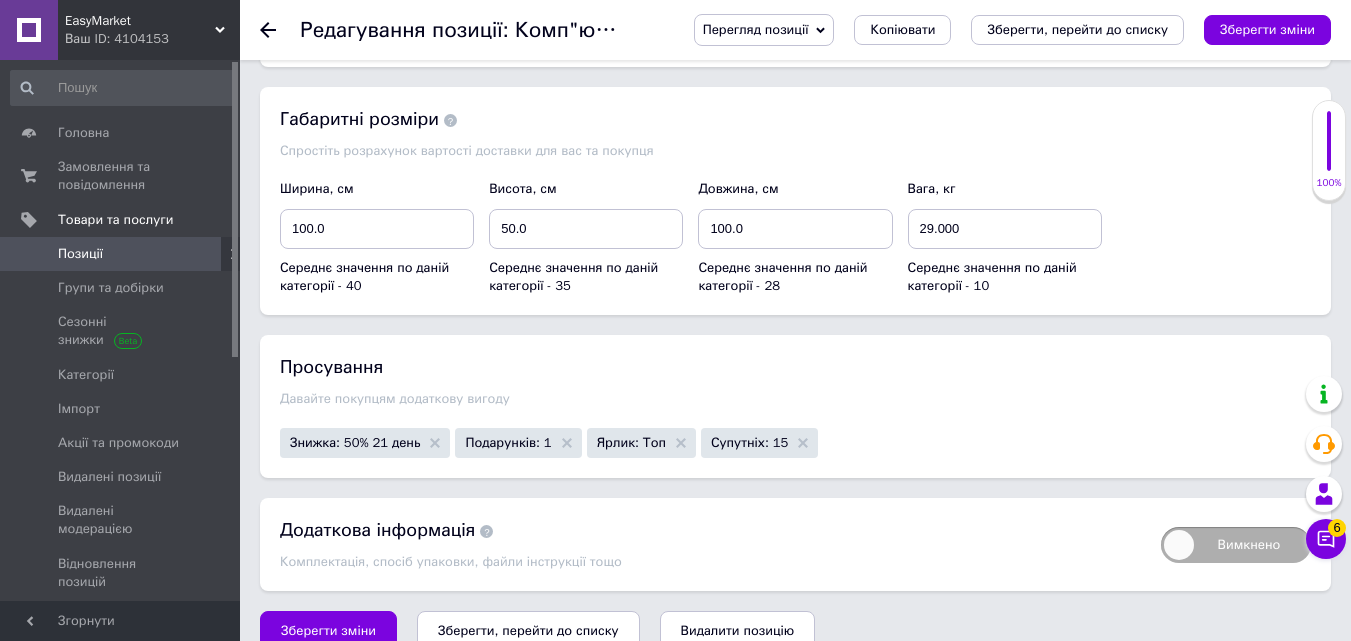 scroll, scrollTop: 3543, scrollLeft: 0, axis: vertical 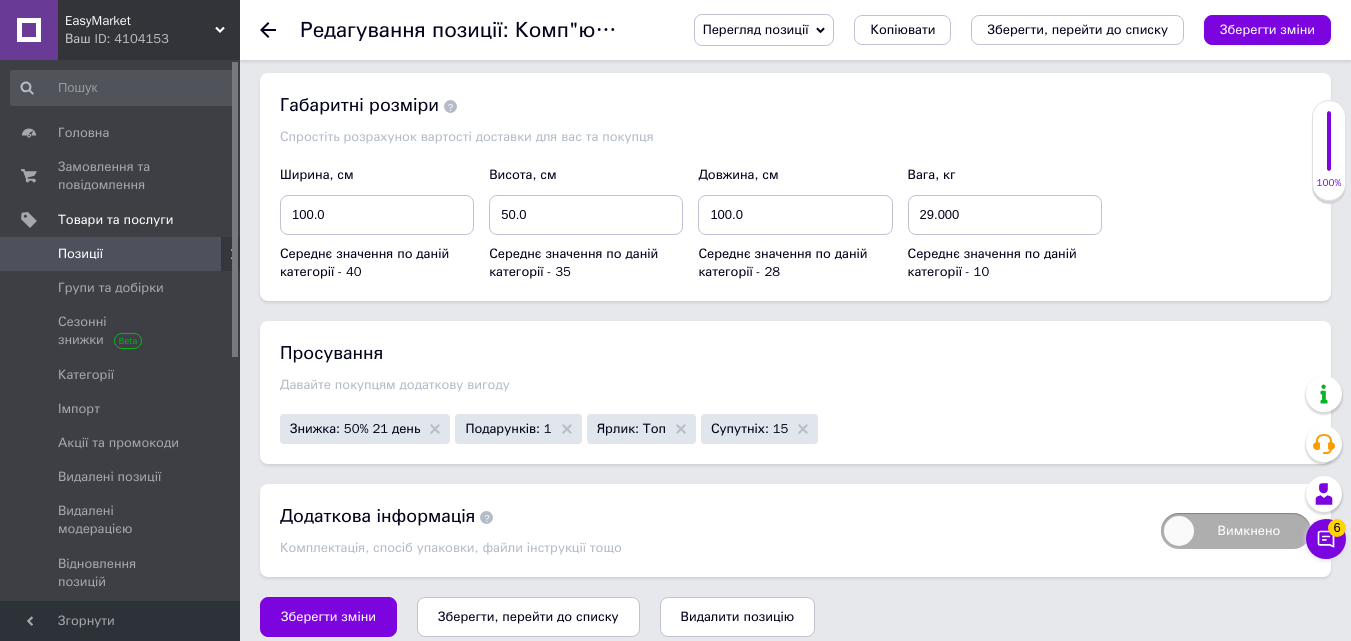 click on "Позиції" at bounding box center [80, 254] 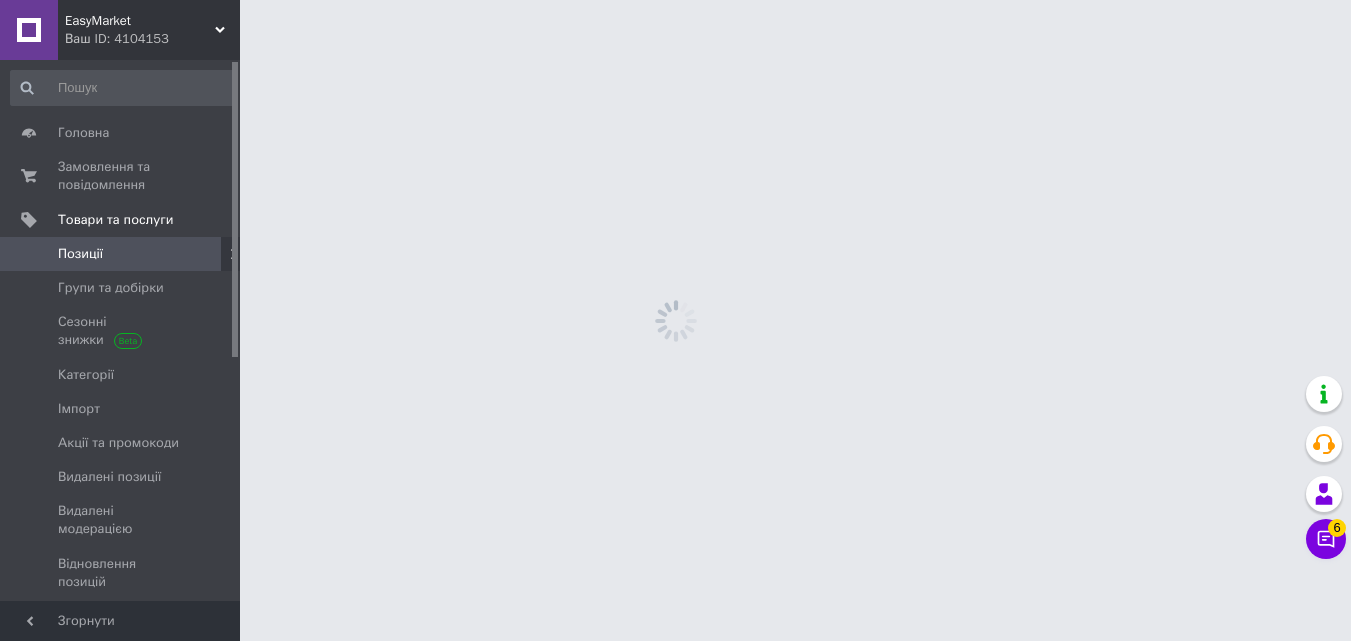 scroll, scrollTop: 0, scrollLeft: 0, axis: both 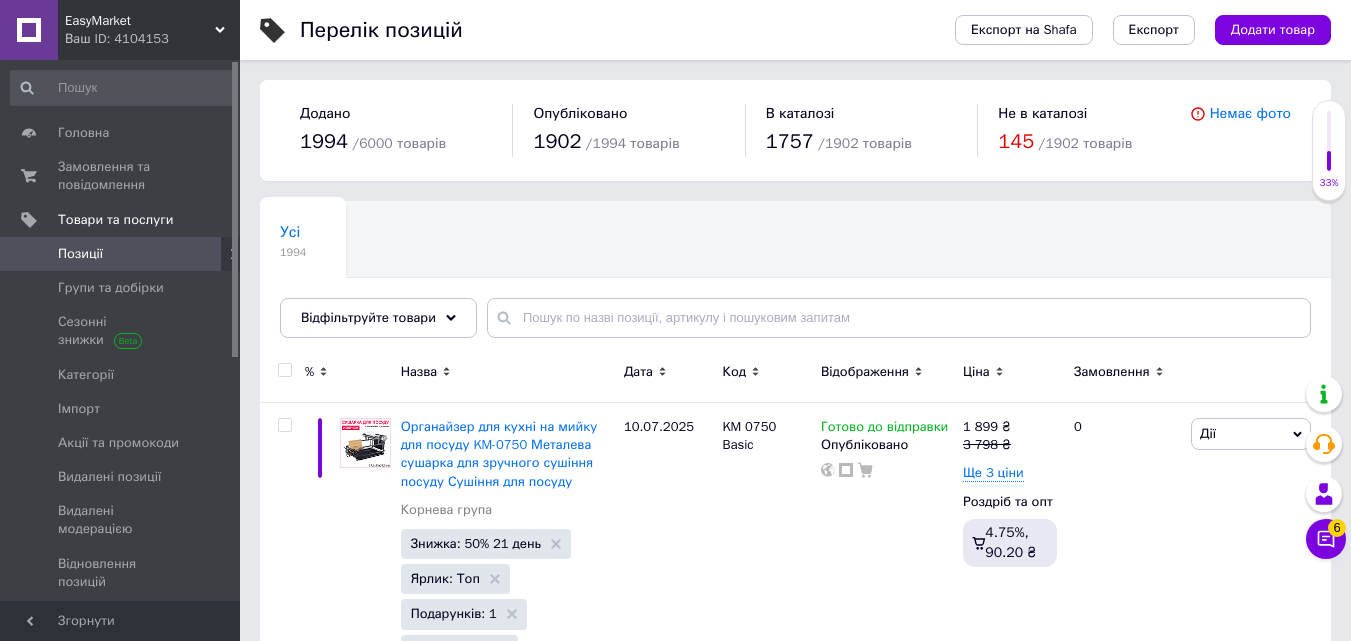 click on "Усі 1994 Ok Відфільтровано...  Зберегти" at bounding box center [392, 240] 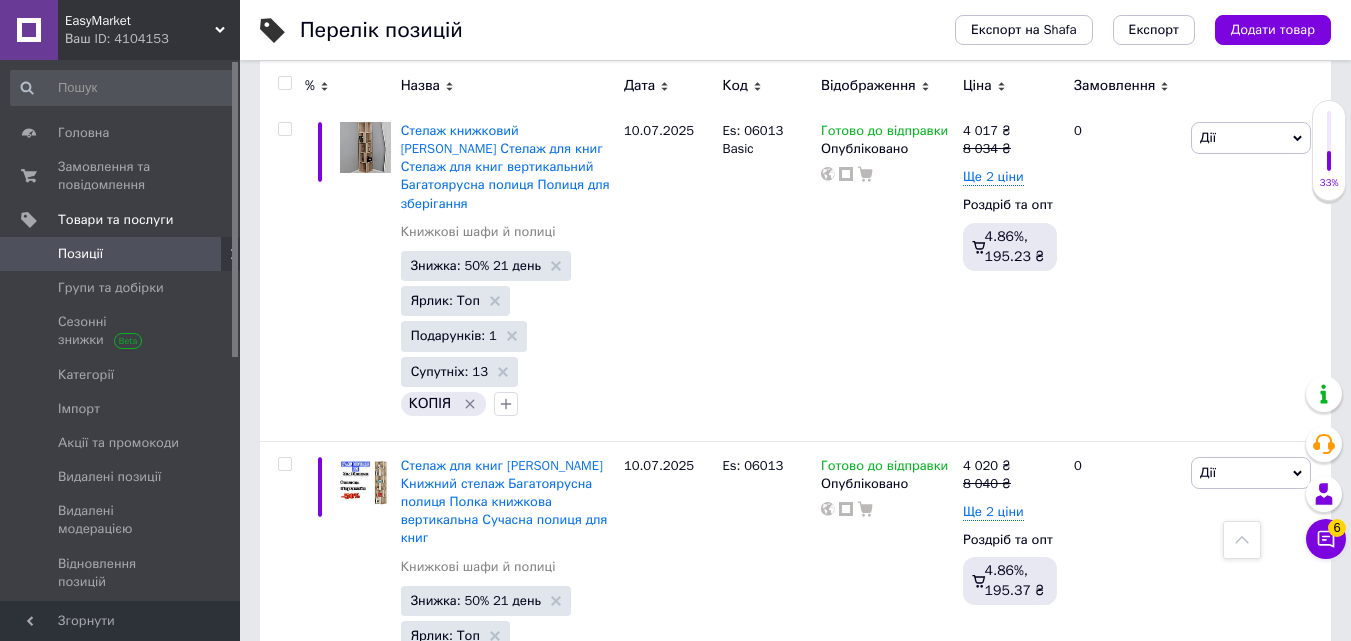 scroll, scrollTop: 1100, scrollLeft: 0, axis: vertical 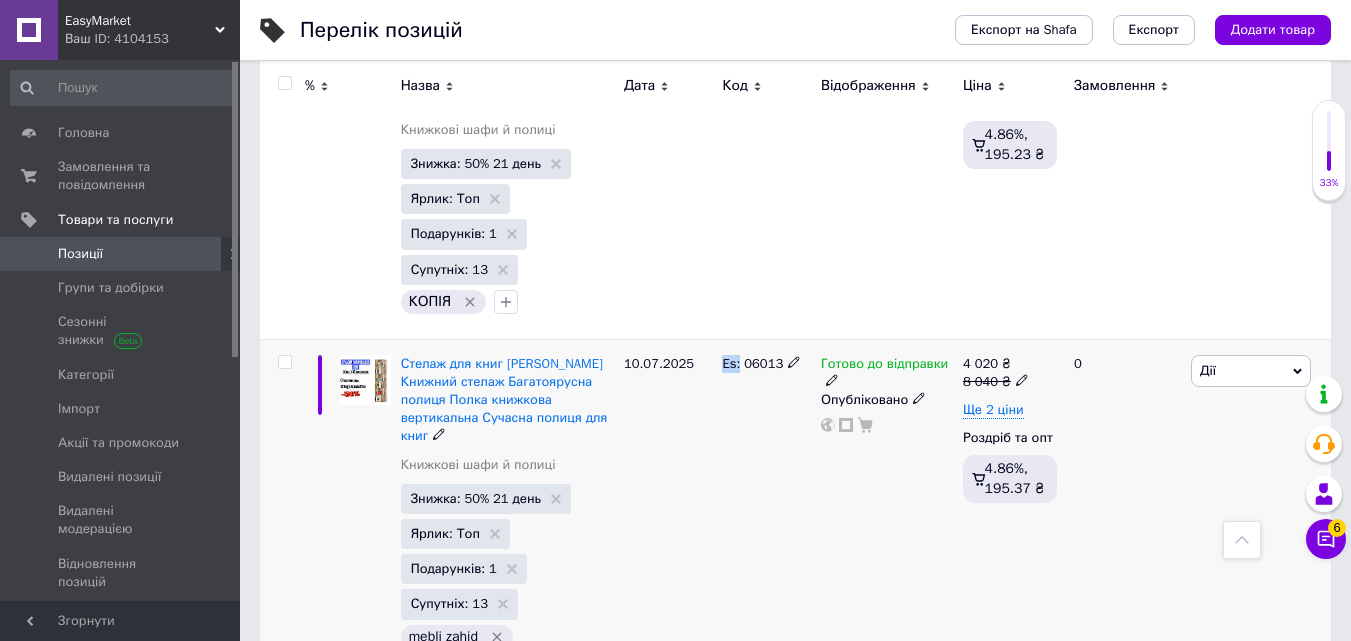 drag, startPoint x: 722, startPoint y: 328, endPoint x: 738, endPoint y: 325, distance: 16.27882 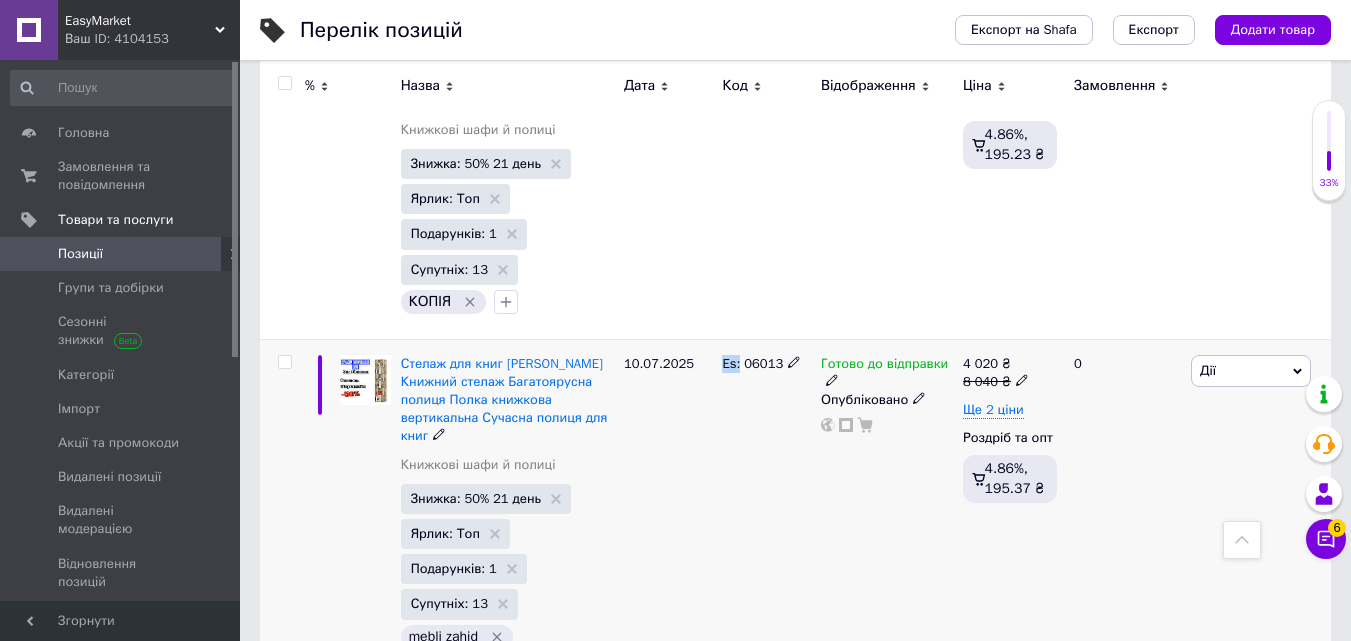 click on "Es: 06013" at bounding box center [752, 363] 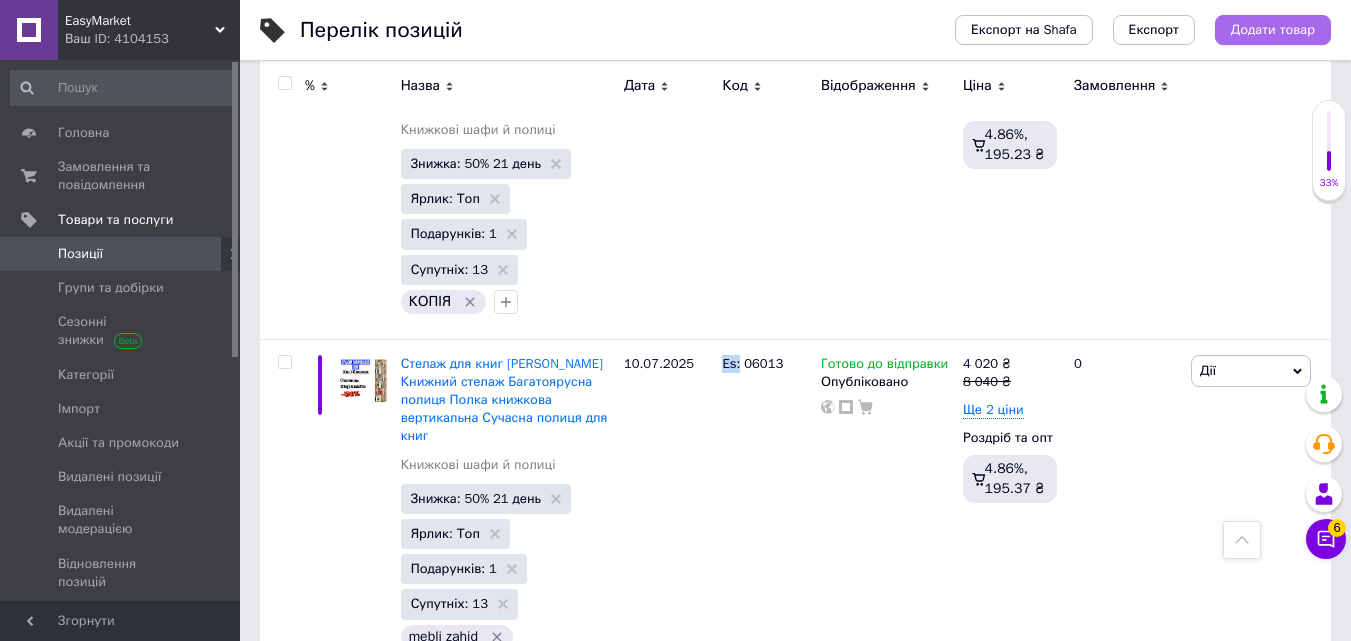 click on "Додати товар" at bounding box center [1273, 30] 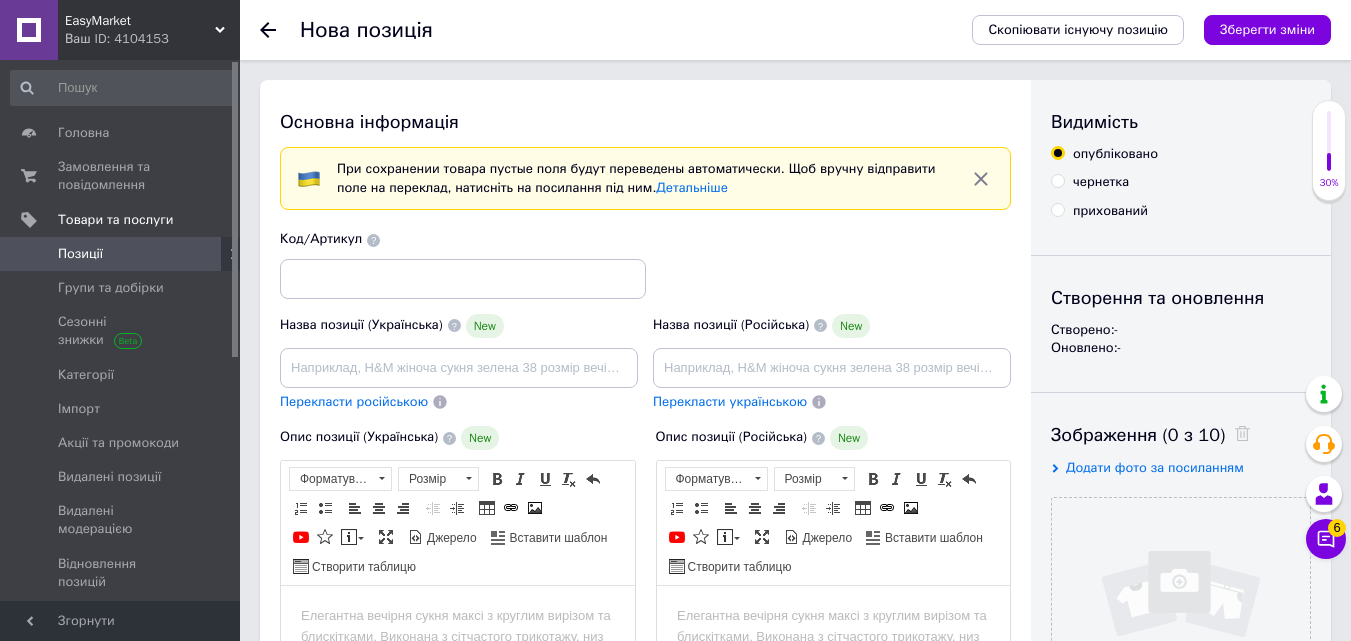 scroll, scrollTop: 0, scrollLeft: 0, axis: both 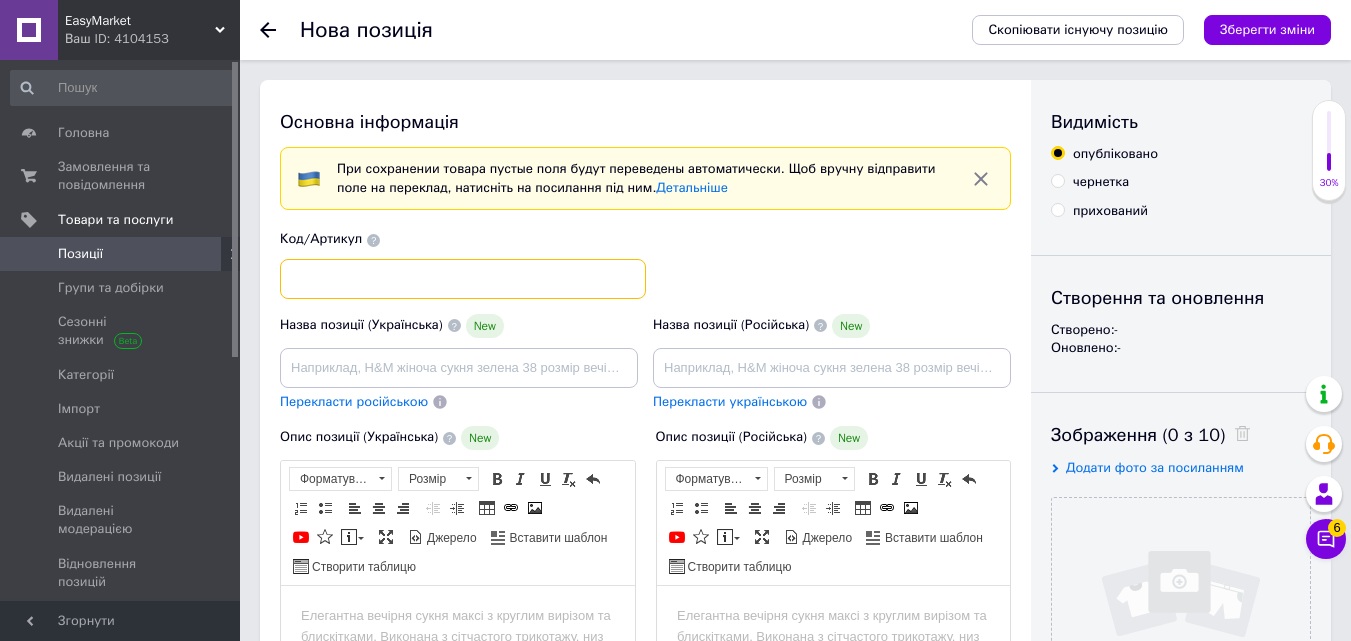 click at bounding box center (463, 279) 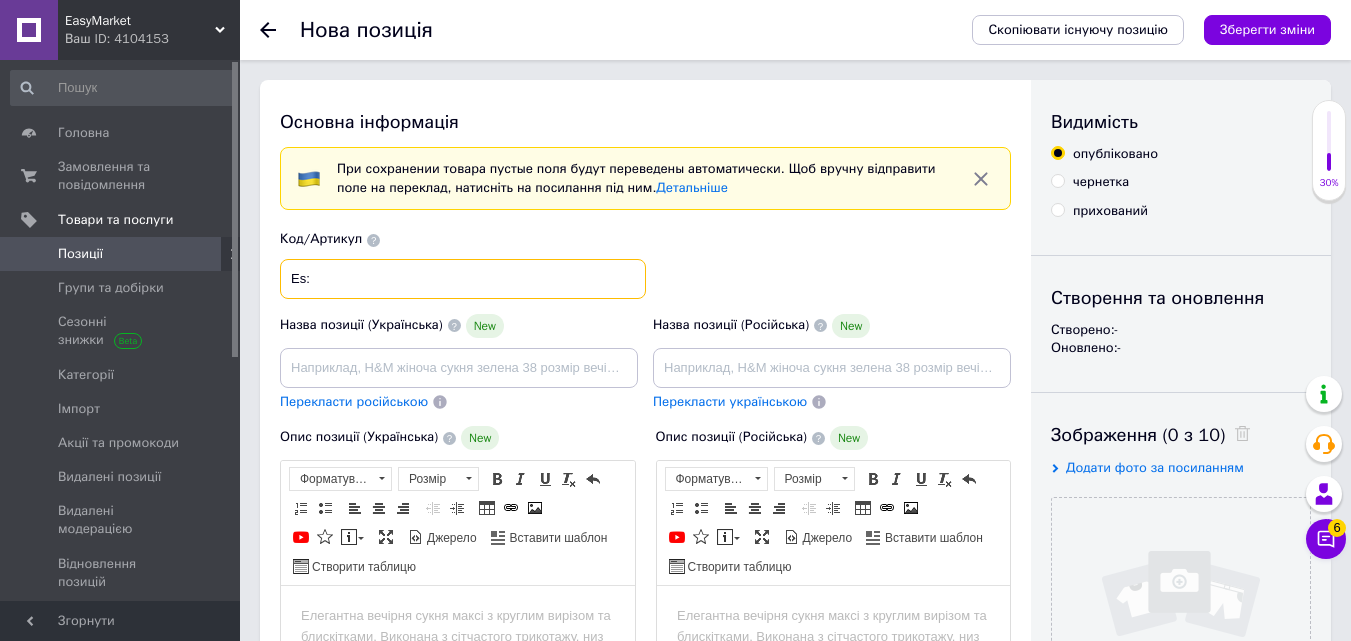paste on "FST-6V" 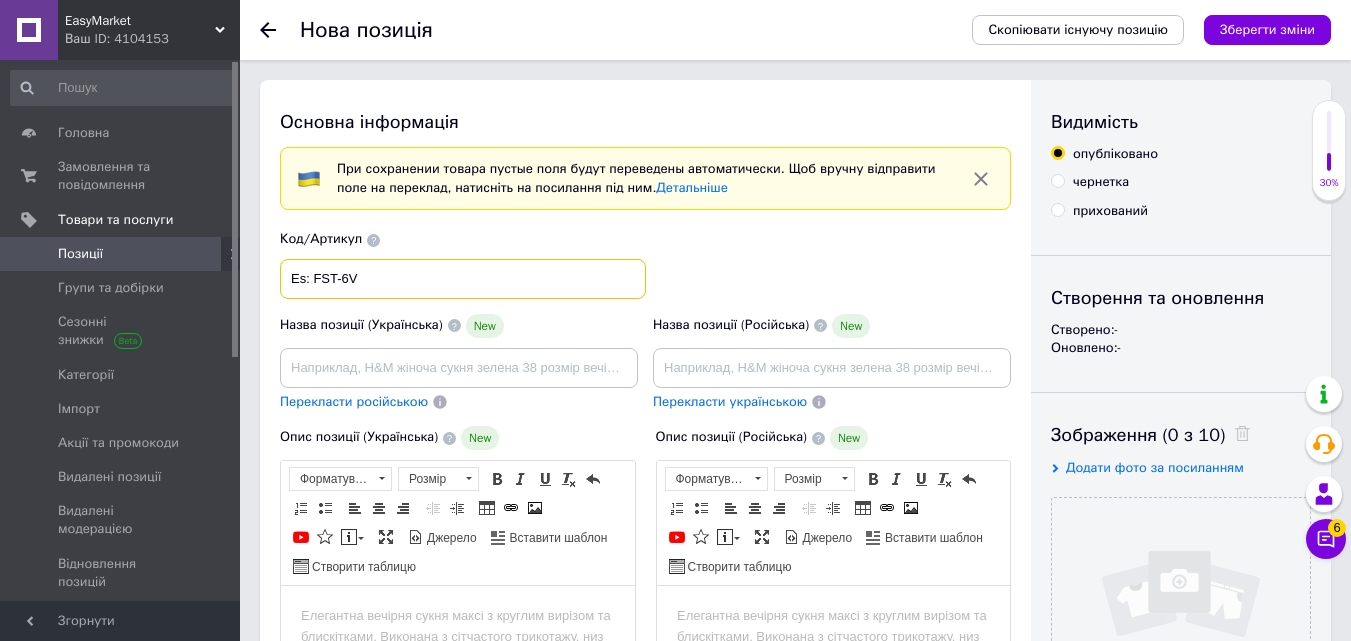type on "Es: FST-6V" 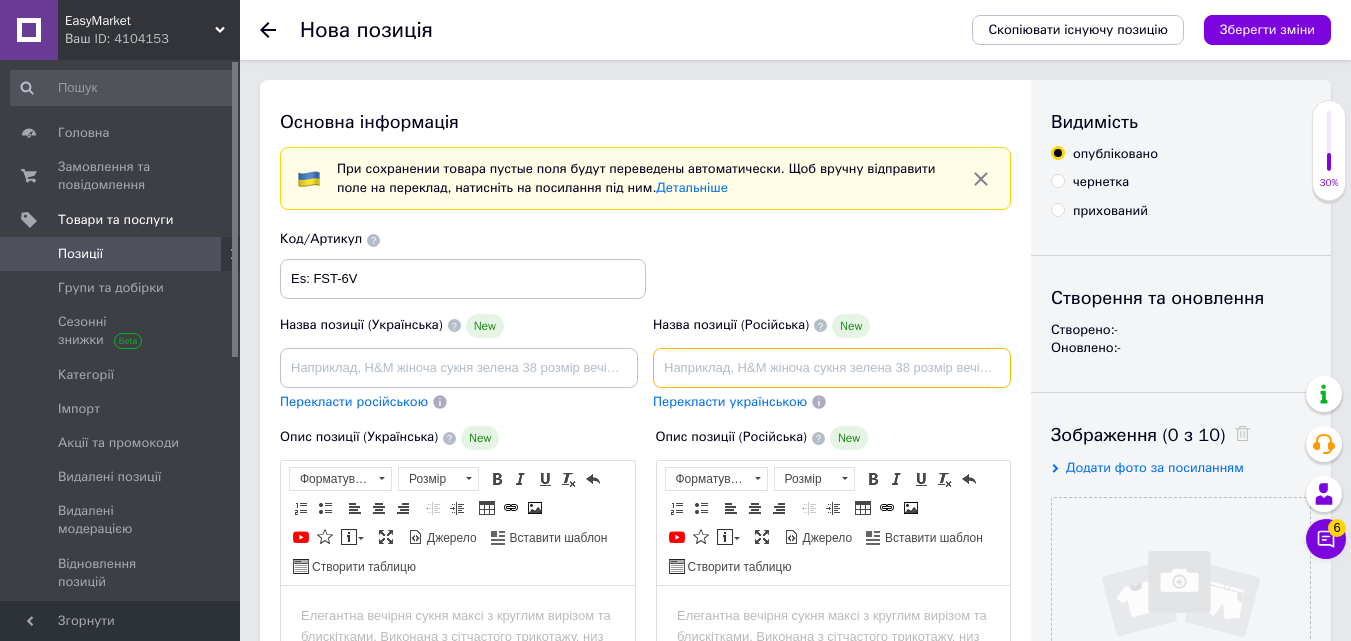 click at bounding box center (832, 368) 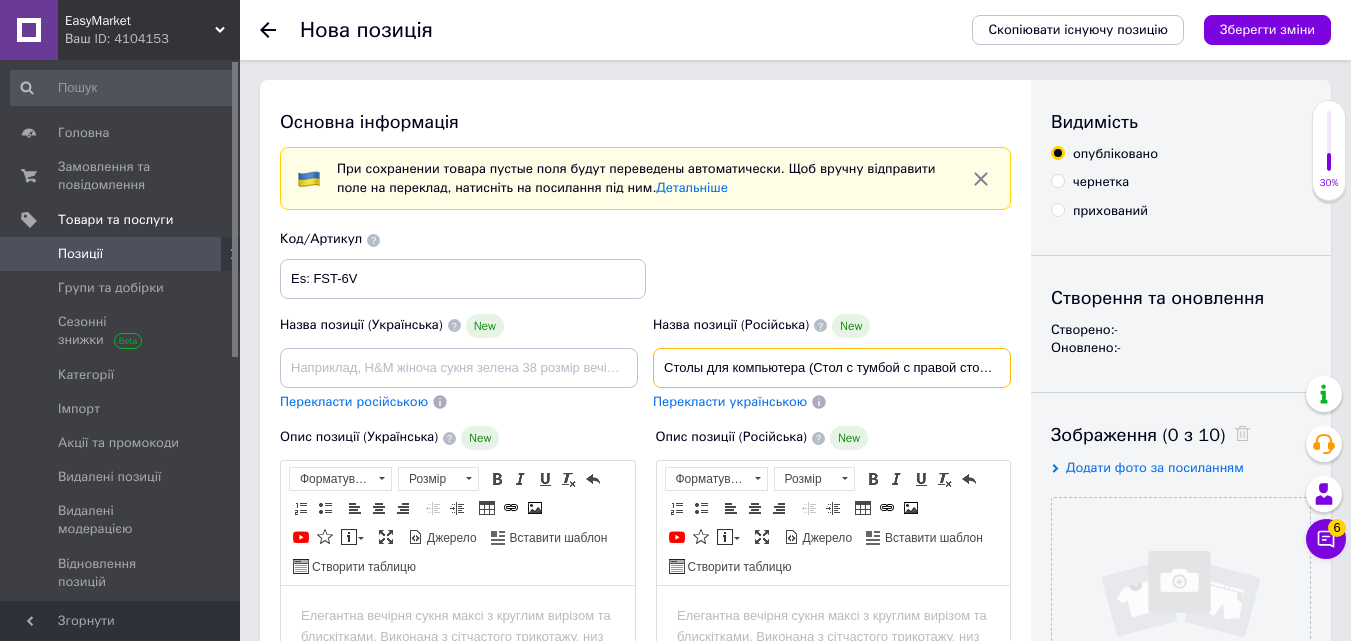scroll, scrollTop: 0, scrollLeft: 545, axis: horizontal 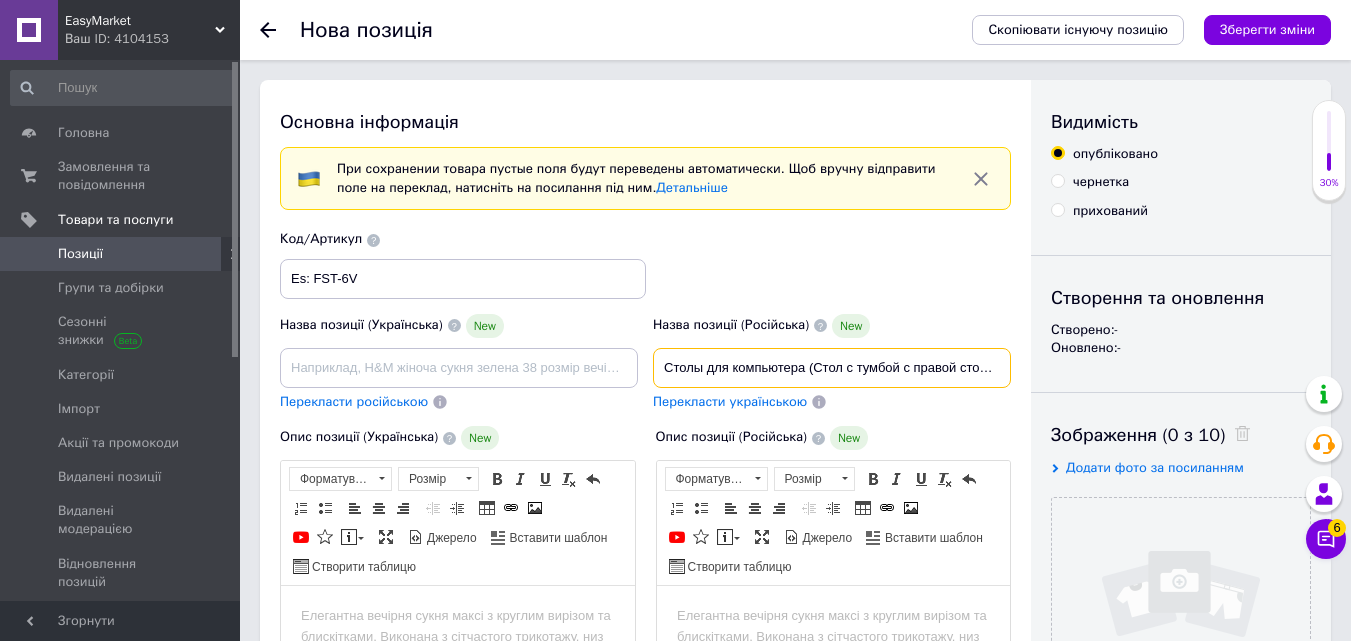 click on "Столы для компьютера (Стол с тумбой с правой стороны) Стол компьютерный с ящиками (Стильные компьютерные столы для дома) Столы для" at bounding box center [832, 368] 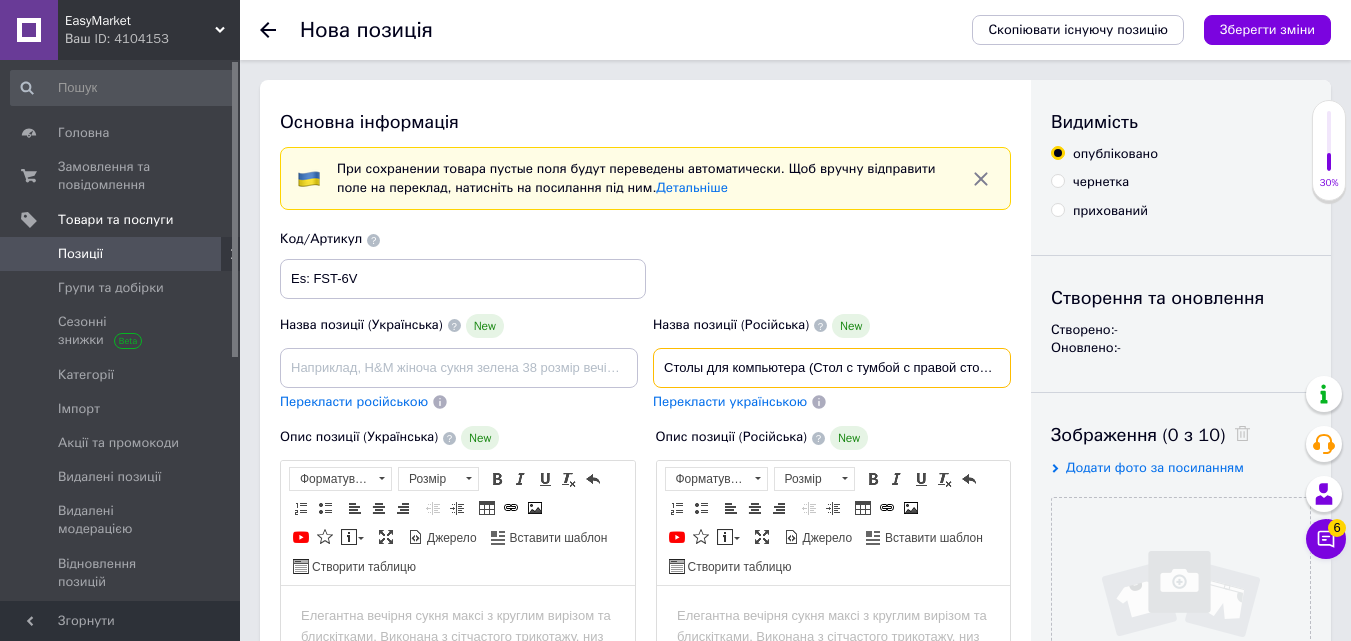 scroll, scrollTop: 0, scrollLeft: 480, axis: horizontal 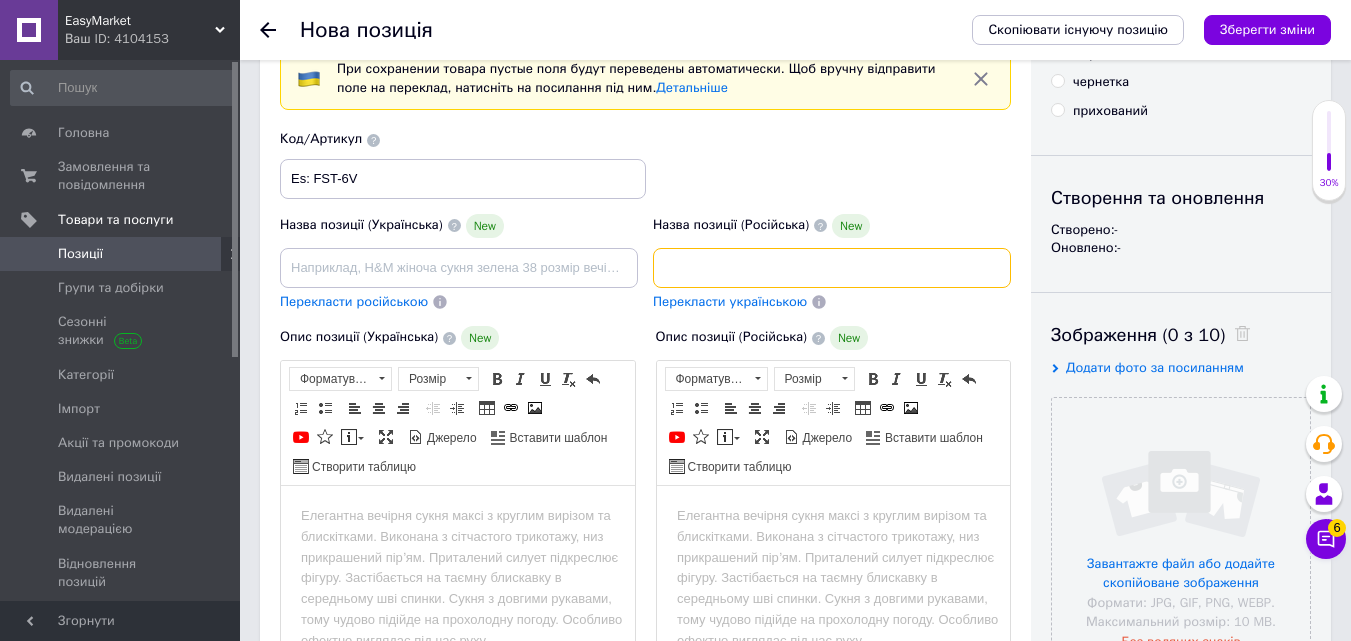 type on "Столы для компьютера (Стол с тумбой с правой стороны) Стол компьютерный с ящиками (Стильные компьютерные столы для дома)" 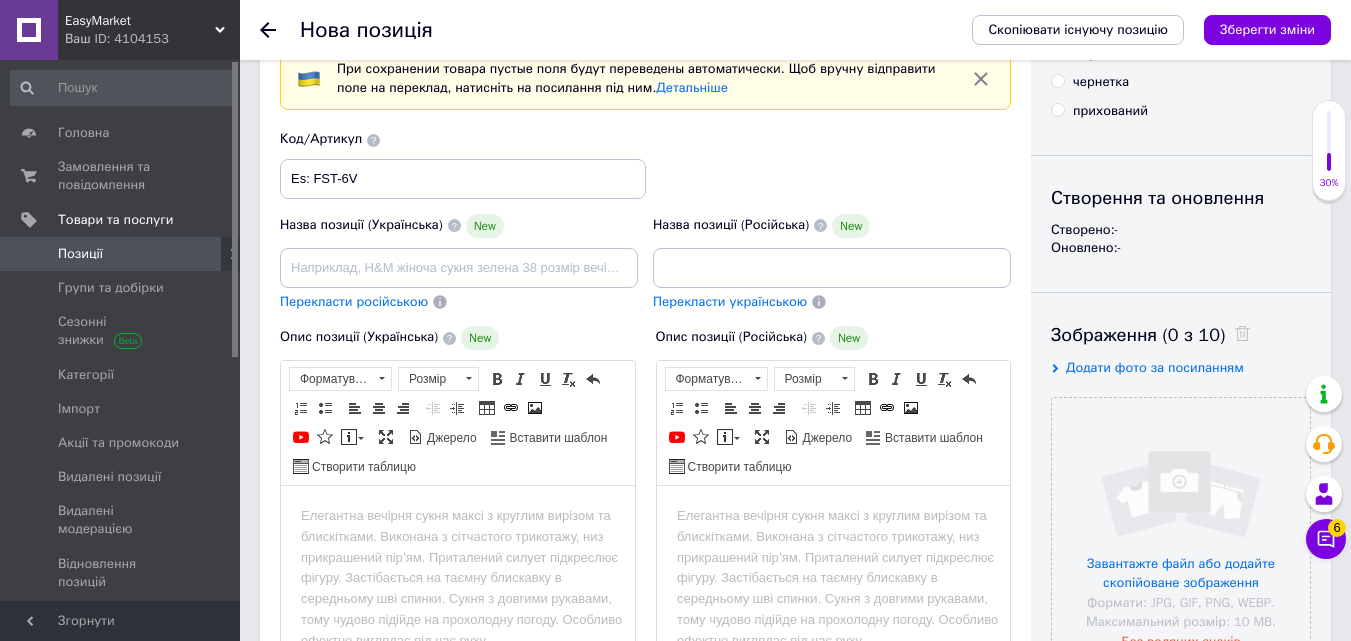 click at bounding box center (833, 516) 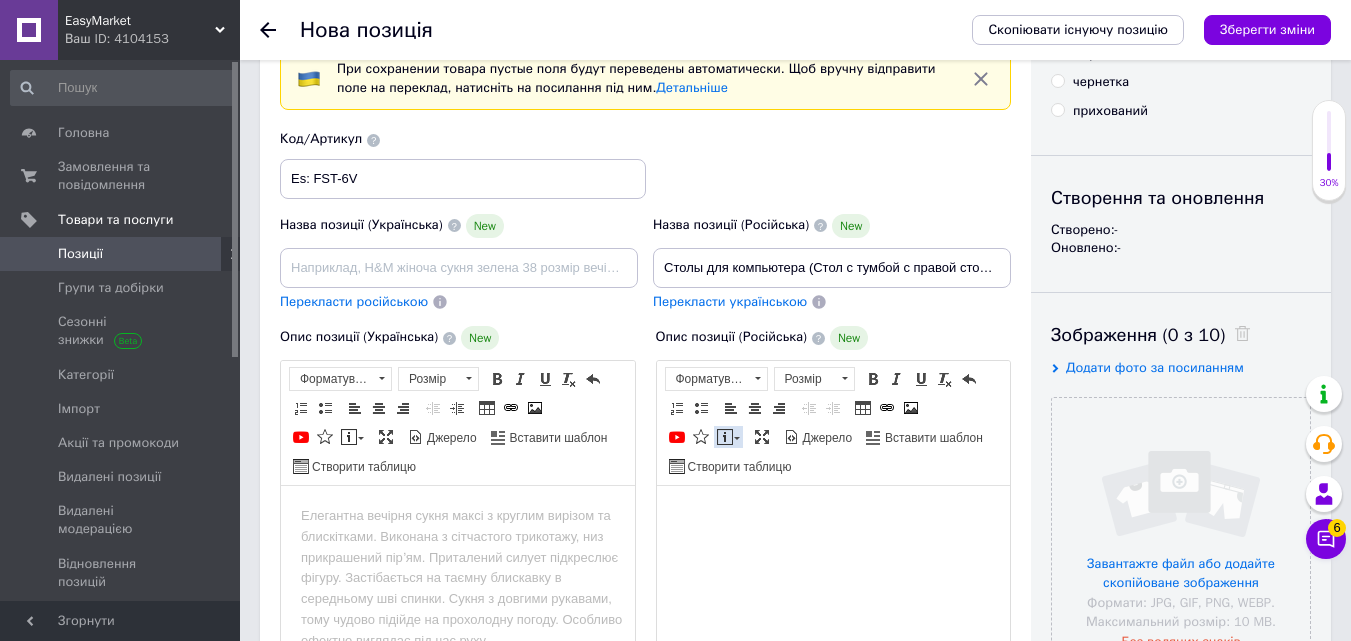 click at bounding box center [725, 437] 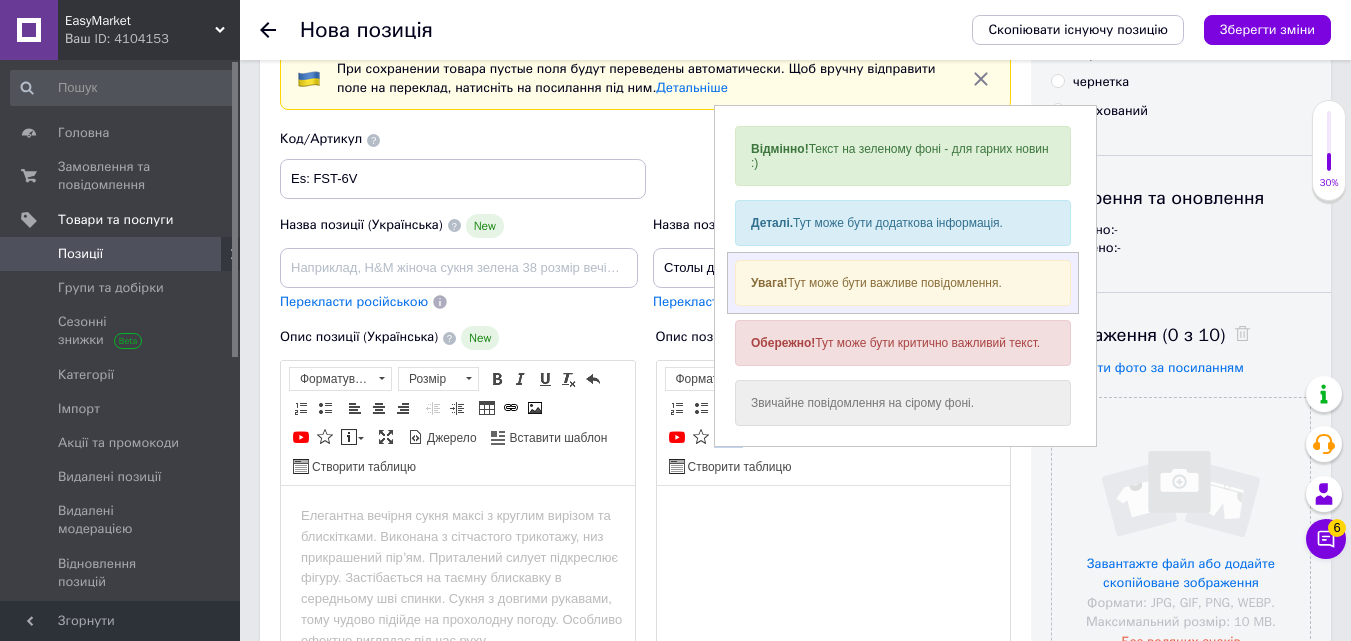 scroll, scrollTop: 0, scrollLeft: 0, axis: both 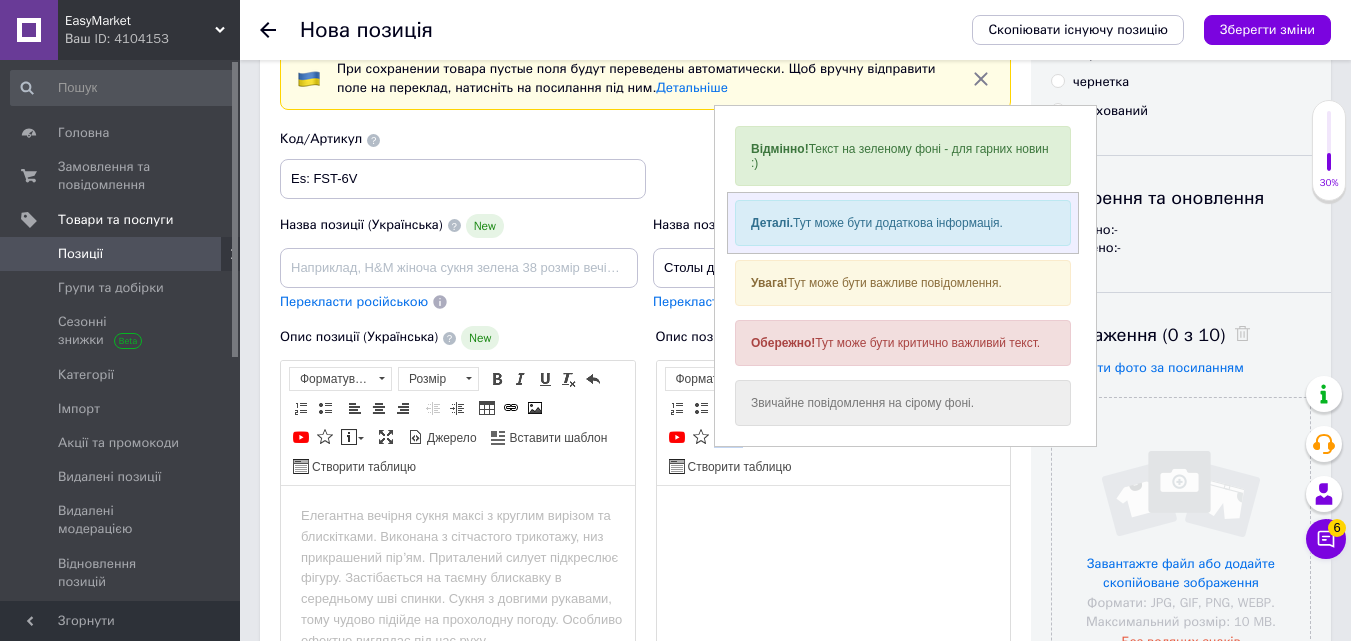 click on "Деталі.  Тут може бути додаткова інформація." at bounding box center [902, 223] 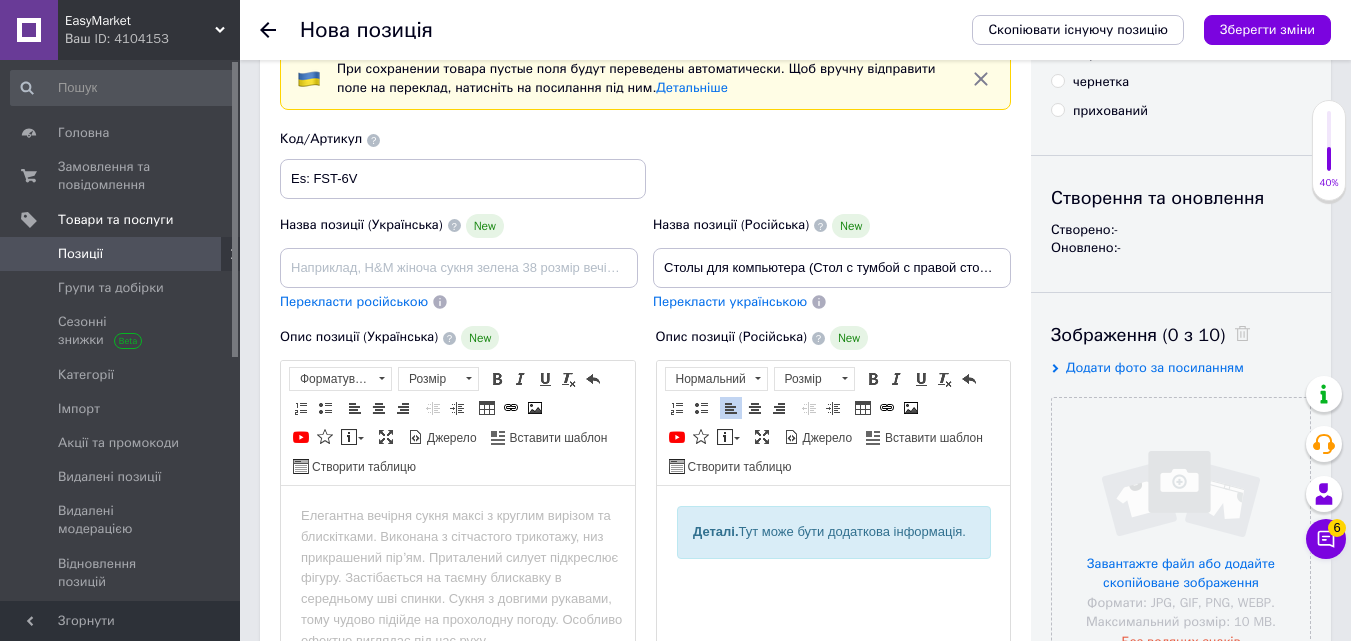 click on "Деталі.  Тут може бути додаткова інформація." at bounding box center (833, 532) 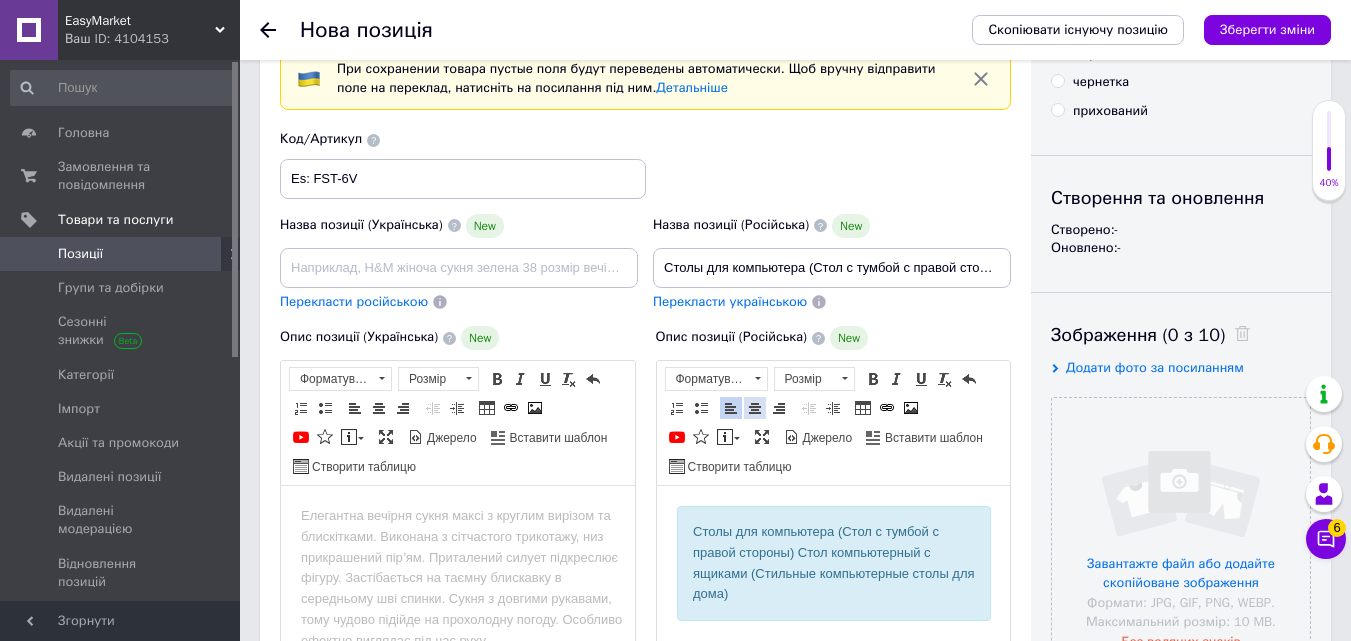 click at bounding box center [755, 408] 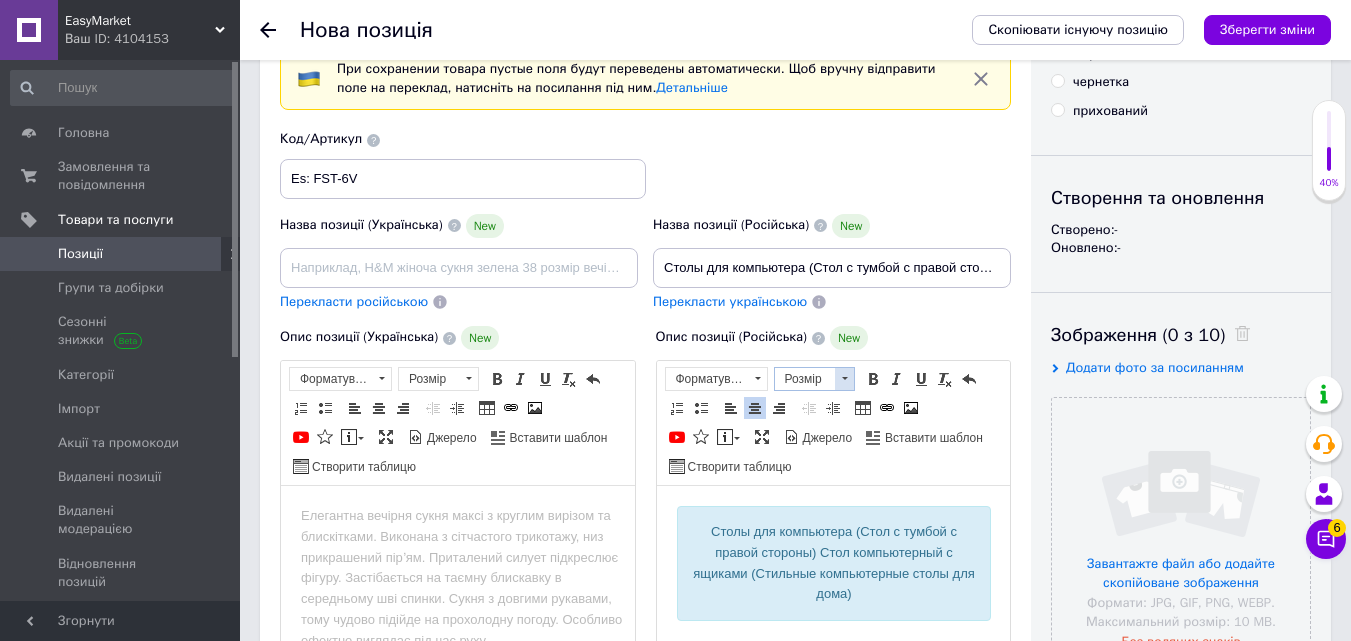 click at bounding box center [844, 379] 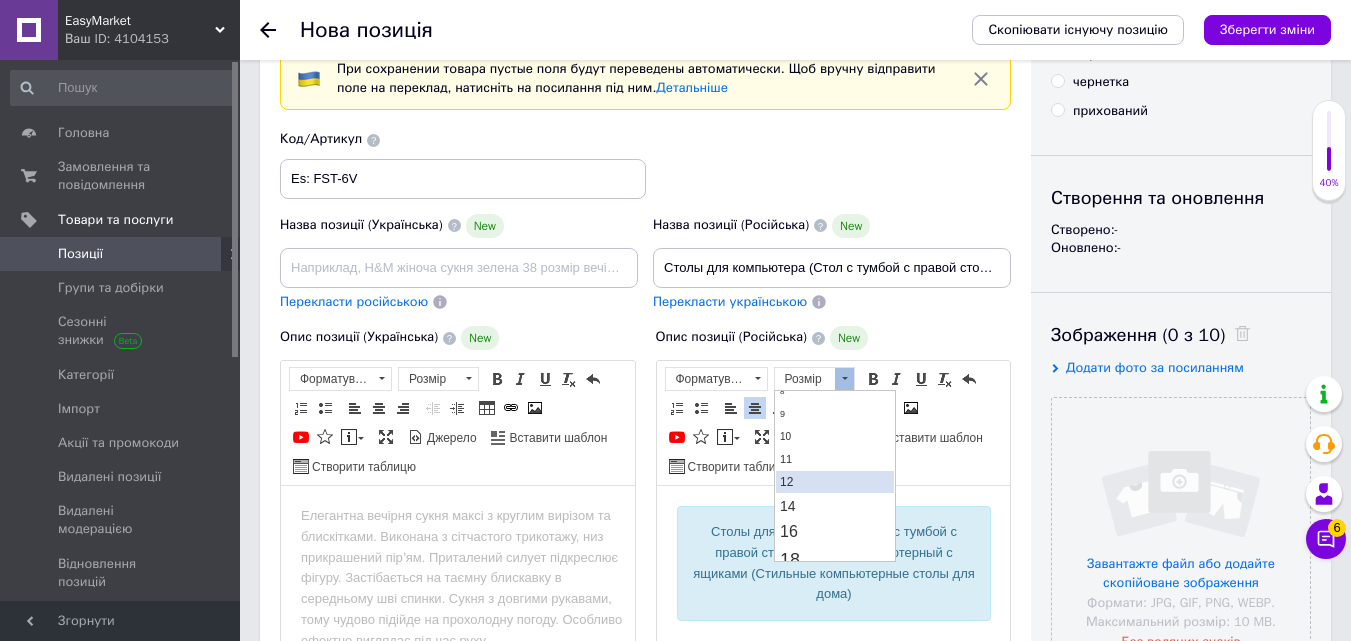 scroll, scrollTop: 100, scrollLeft: 0, axis: vertical 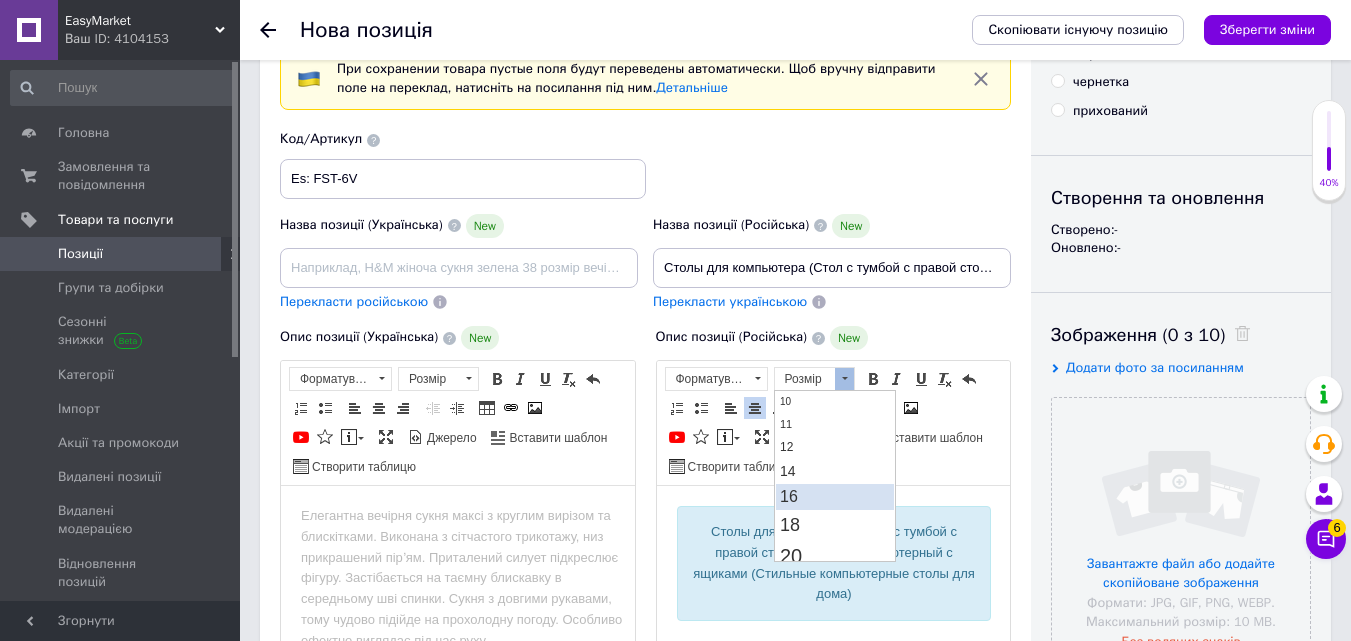click on "16" at bounding box center [834, 497] 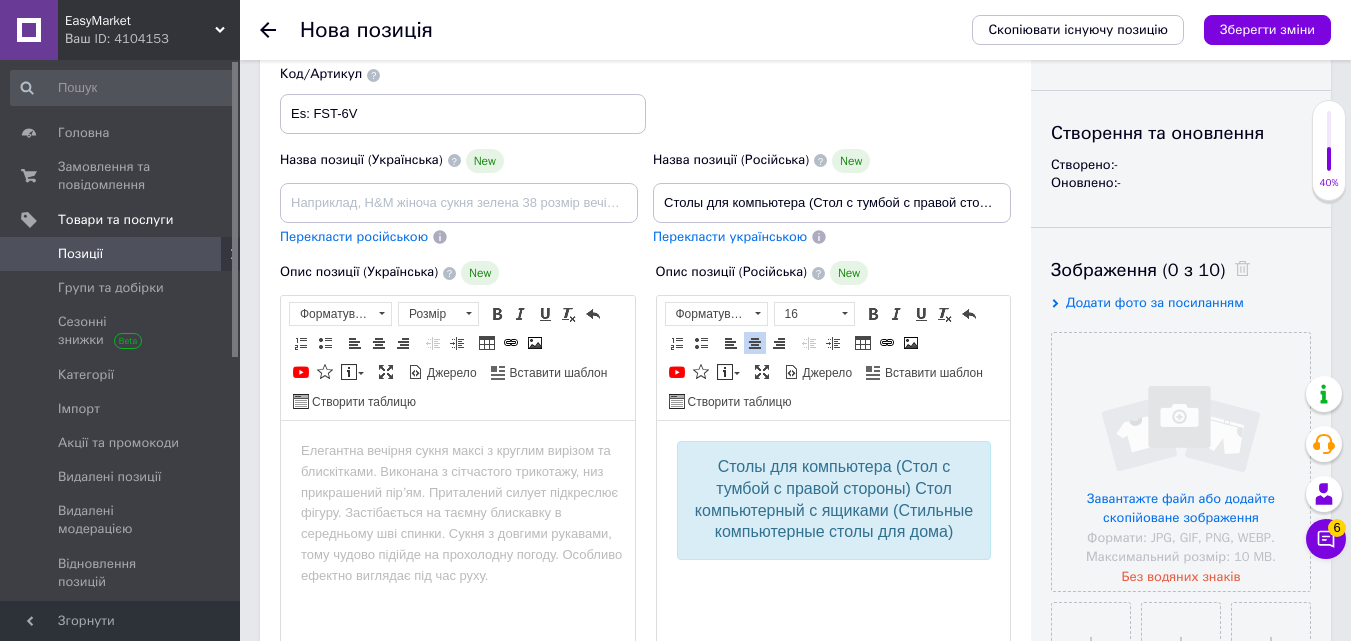 scroll, scrollTop: 200, scrollLeft: 0, axis: vertical 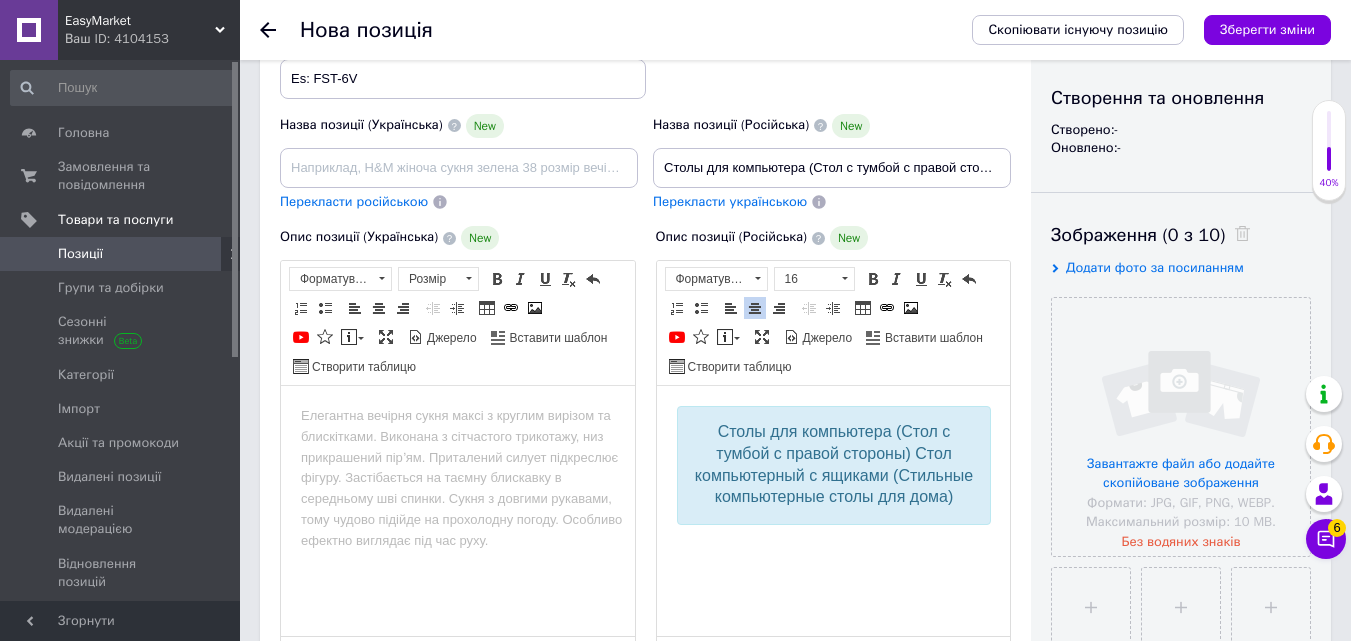 click at bounding box center (833, 548) 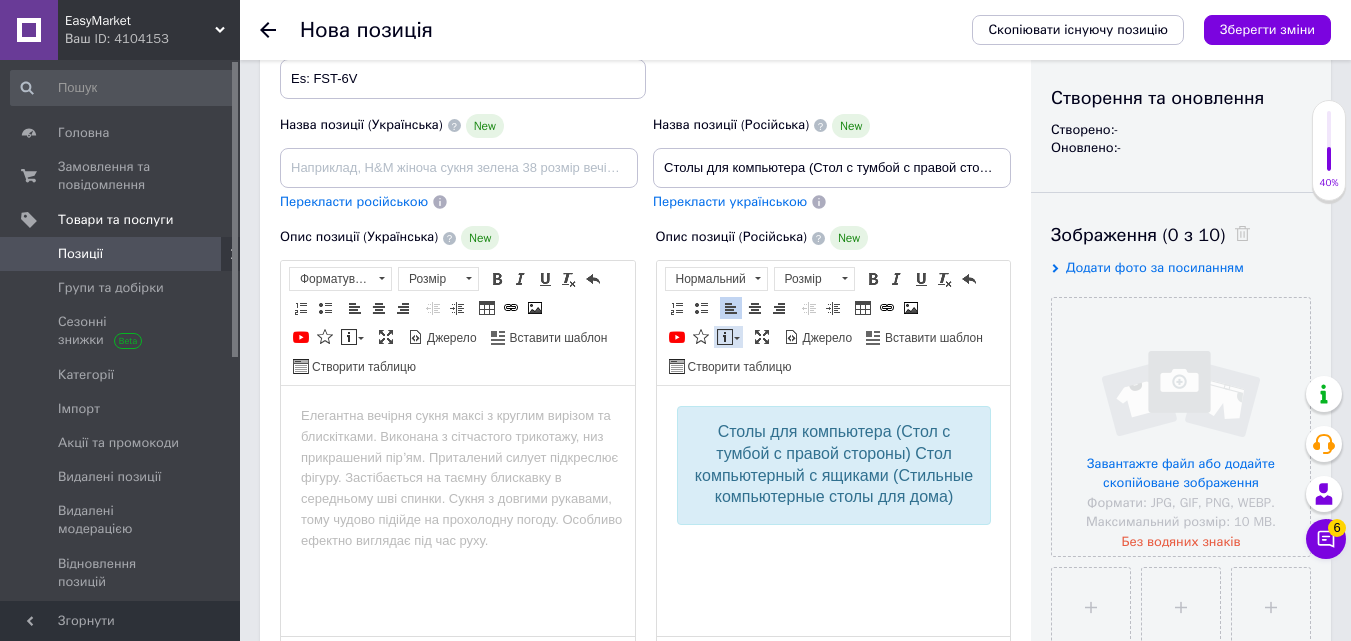 click at bounding box center (725, 337) 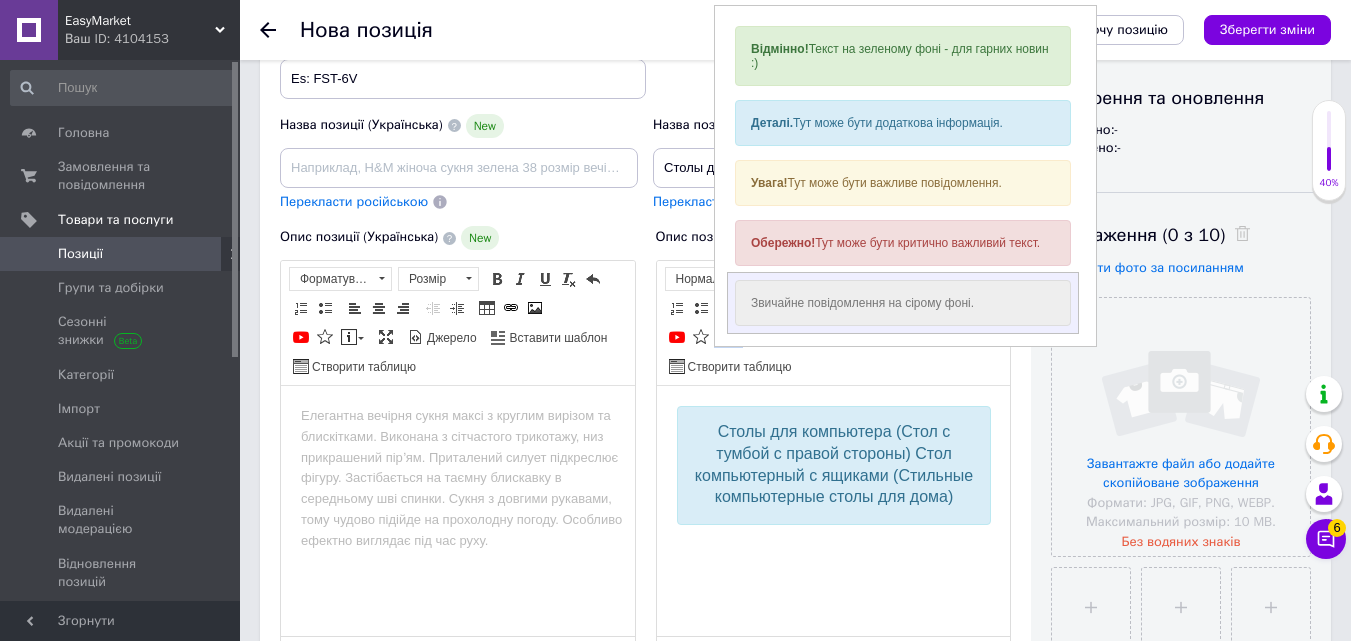 click on "Звичайне повідомлення на сірому фоні." at bounding box center (902, 303) 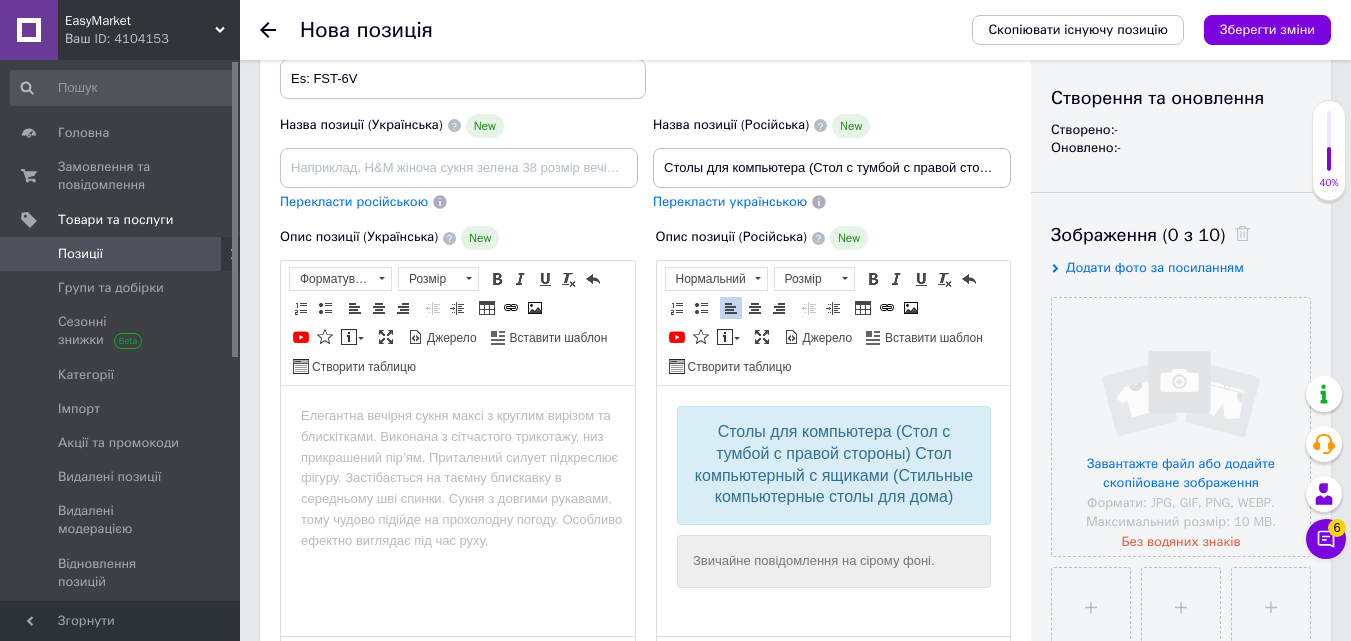 scroll, scrollTop: 4, scrollLeft: 0, axis: vertical 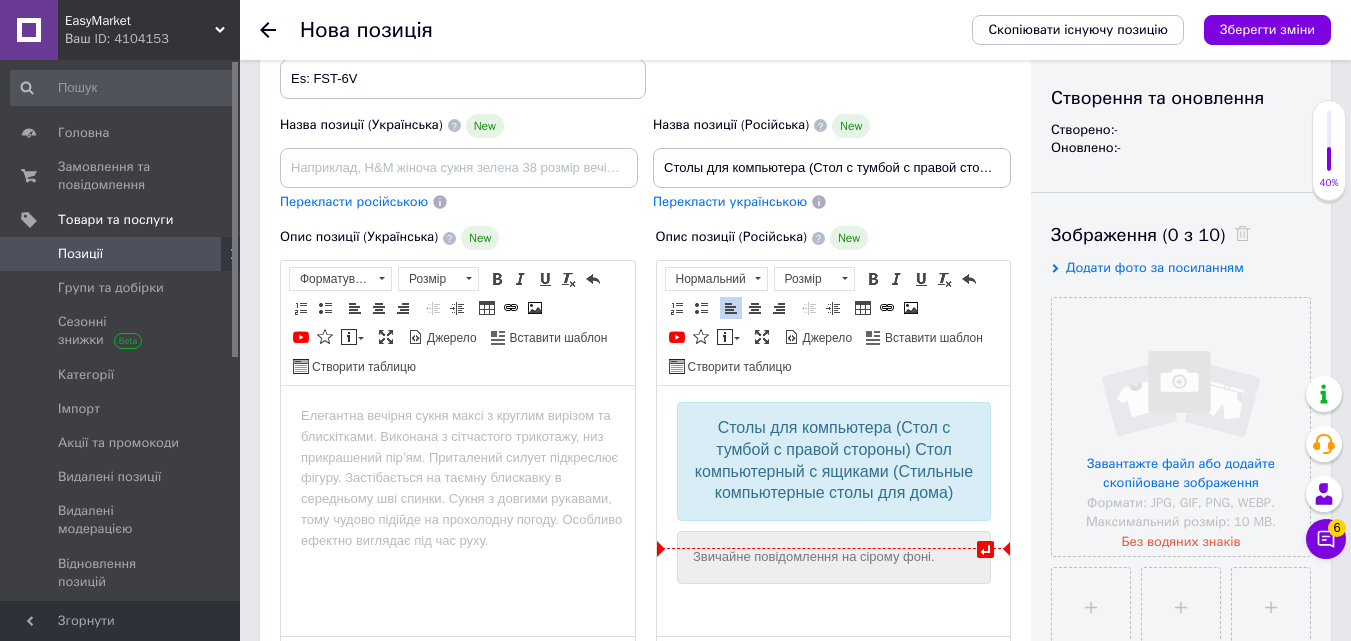 click on "Звичайне повідомлення на сірому фоні." at bounding box center (833, 557) 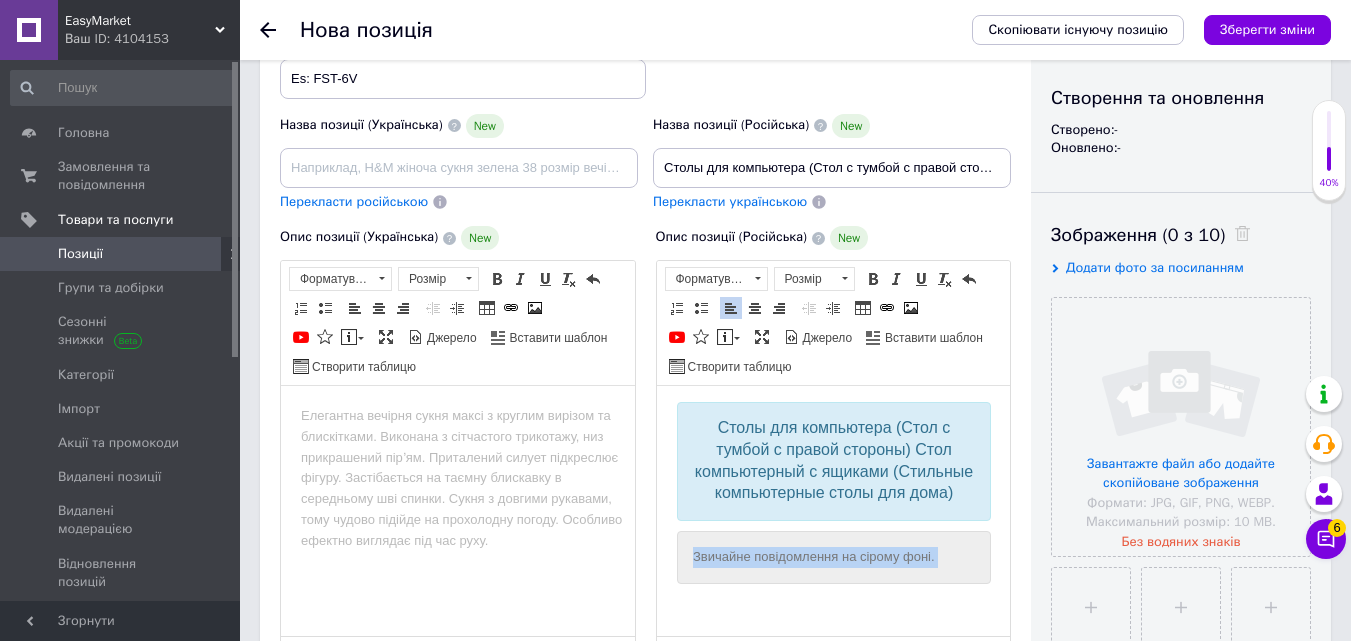 drag, startPoint x: 686, startPoint y: 579, endPoint x: 1027, endPoint y: 580, distance: 341.00146 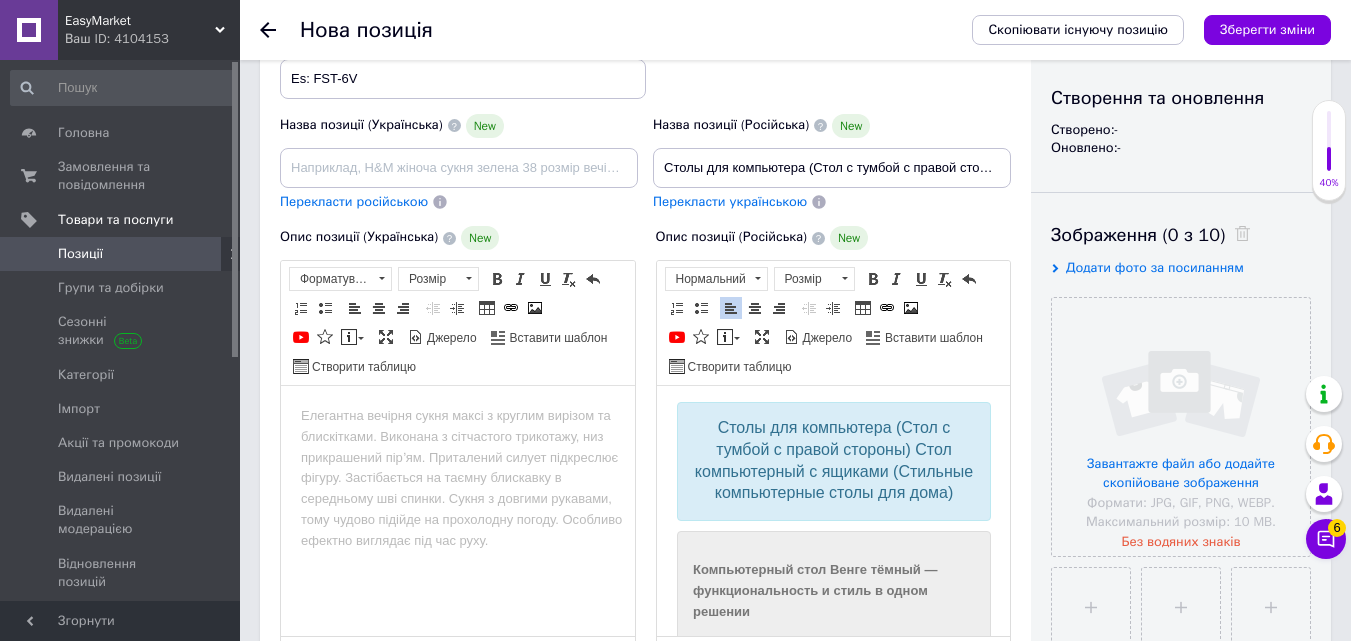 scroll, scrollTop: 1106, scrollLeft: 0, axis: vertical 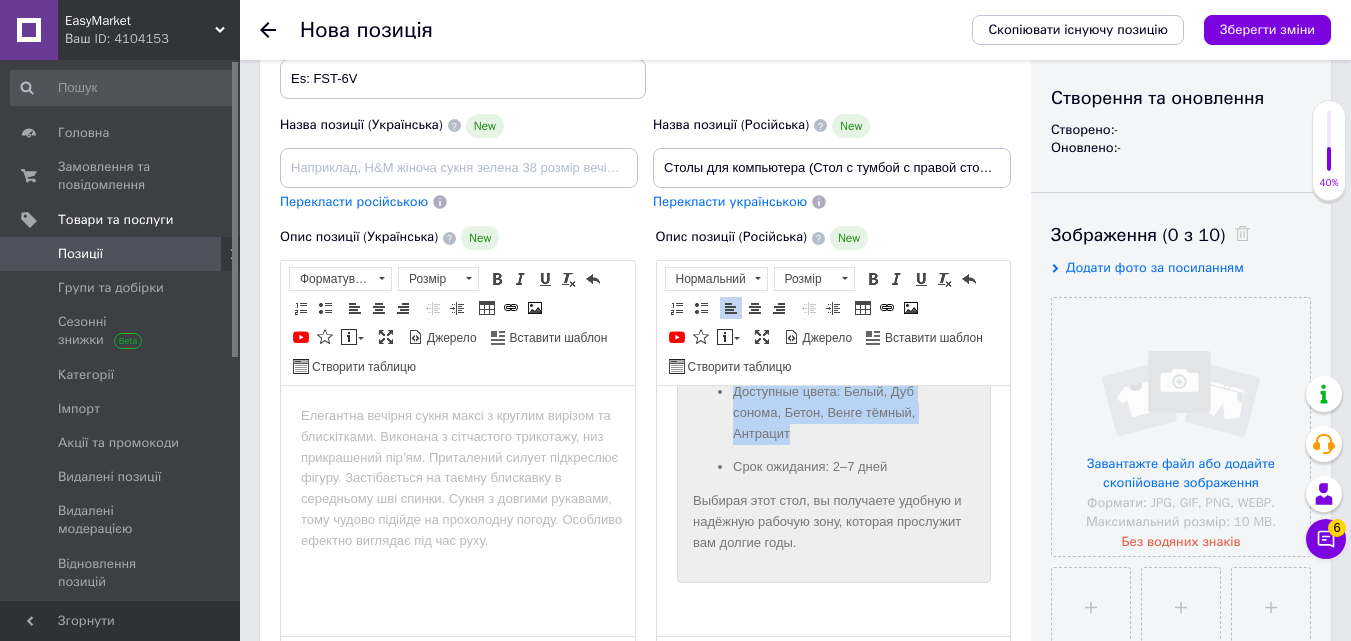 drag, startPoint x: 796, startPoint y: 520, endPoint x: 714, endPoint y: 484, distance: 89.55445 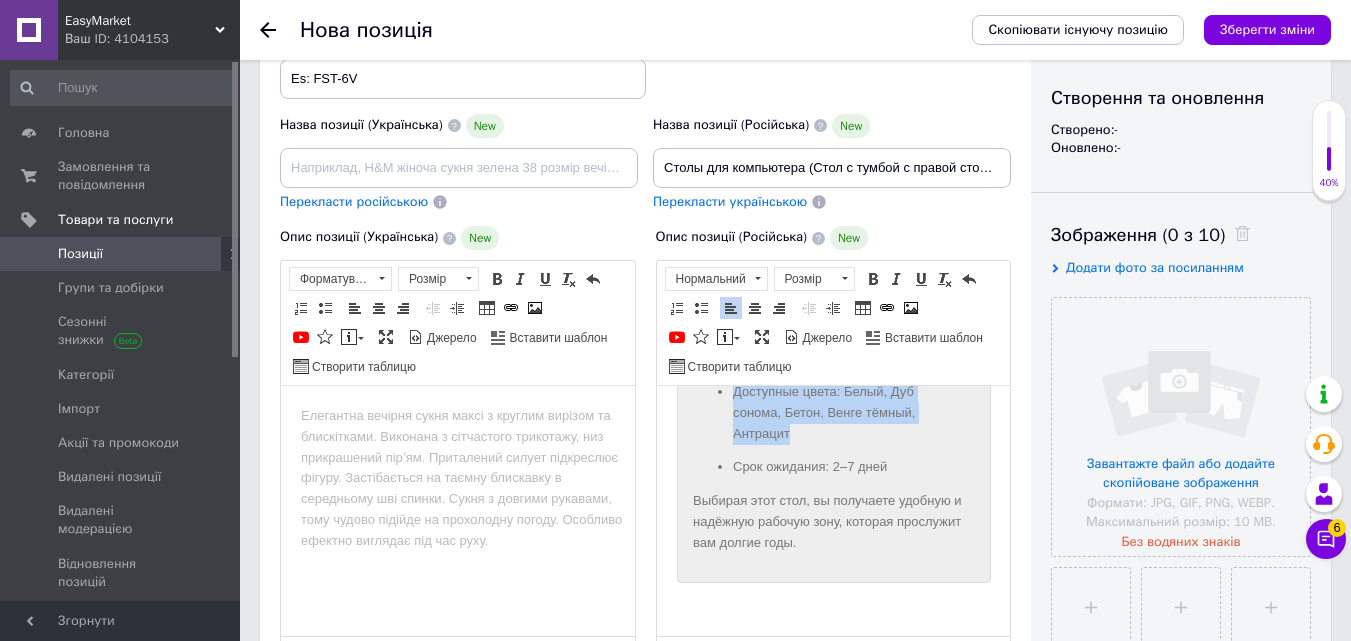 click on "Материал: ламинированная ДСП Толщина: 16 мм Цвет: Венге тёмный Размеры:   — Ширина: 1250 мм   — Высота: 755 мм   — Глубина: 516 мм Устойчивость к царапинам благодаря меламиновой смоле Полки: открытые, для хранения канцелярии, техники и аксессуаров Поставка: в разобранном виде с крепежами и инструкцией Доступные цвета: Белый, Дуб сонома, Бетон, Венге тёмный, Антрацит Срок ожидания: 2–7 дней" at bounding box center [833, 239] 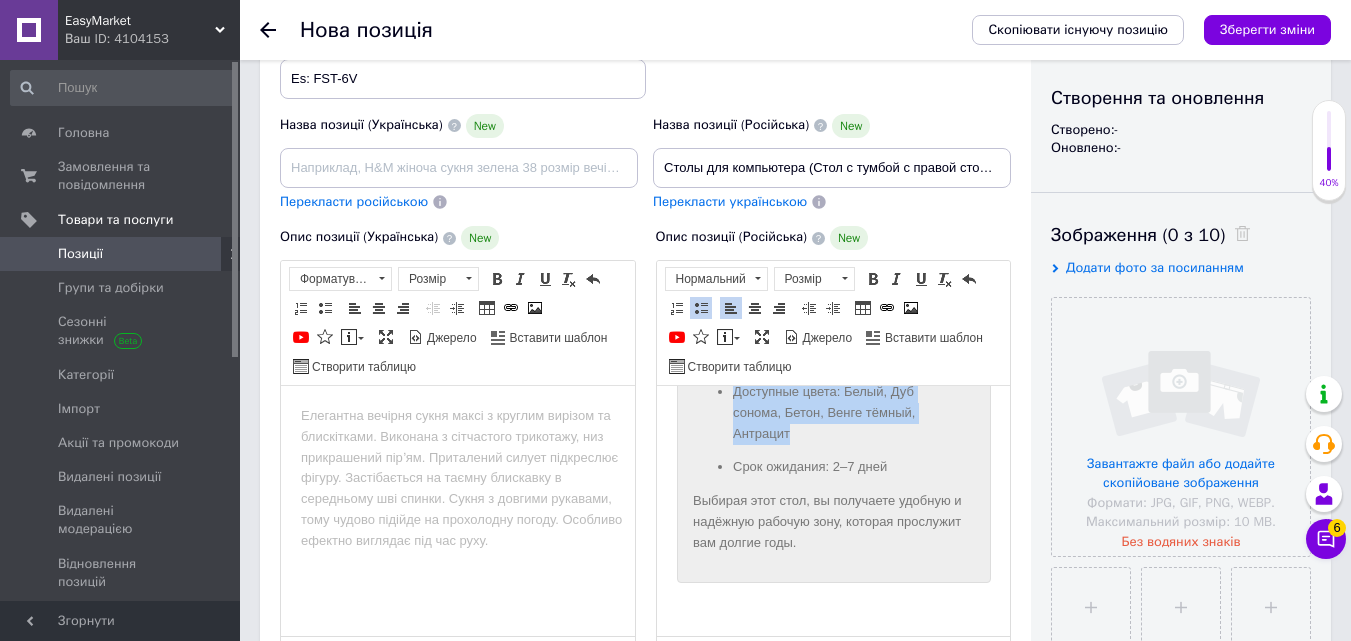 type 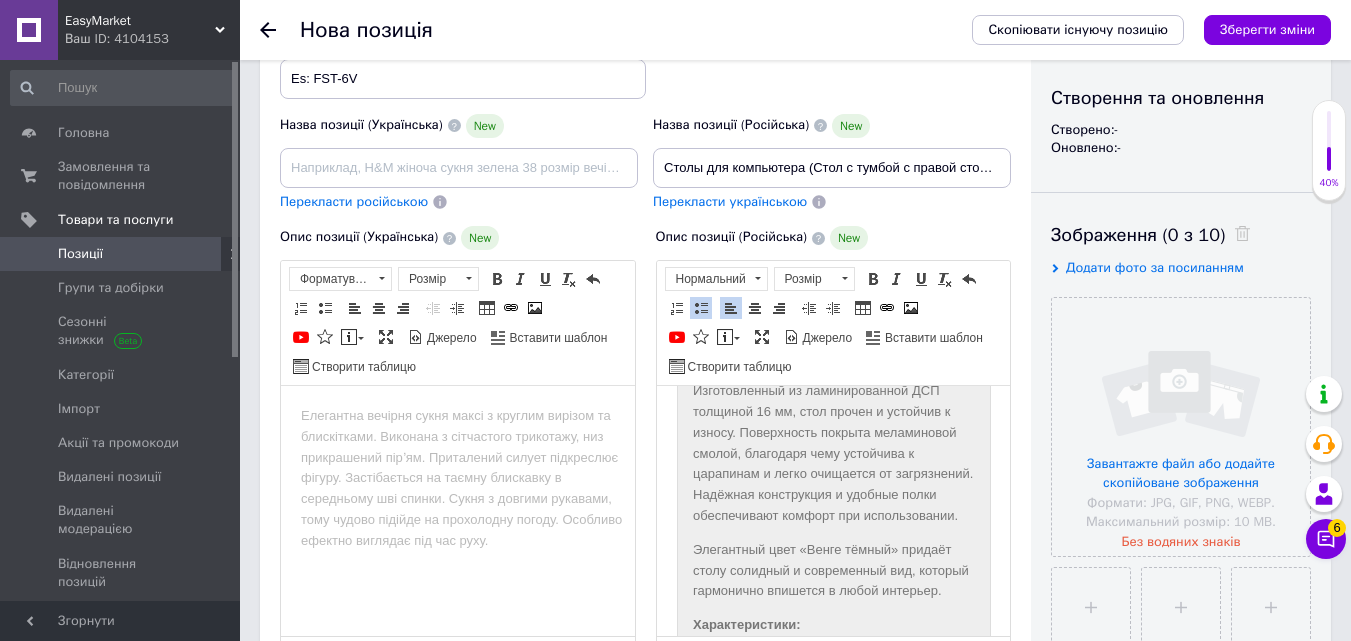 scroll, scrollTop: 617, scrollLeft: 0, axis: vertical 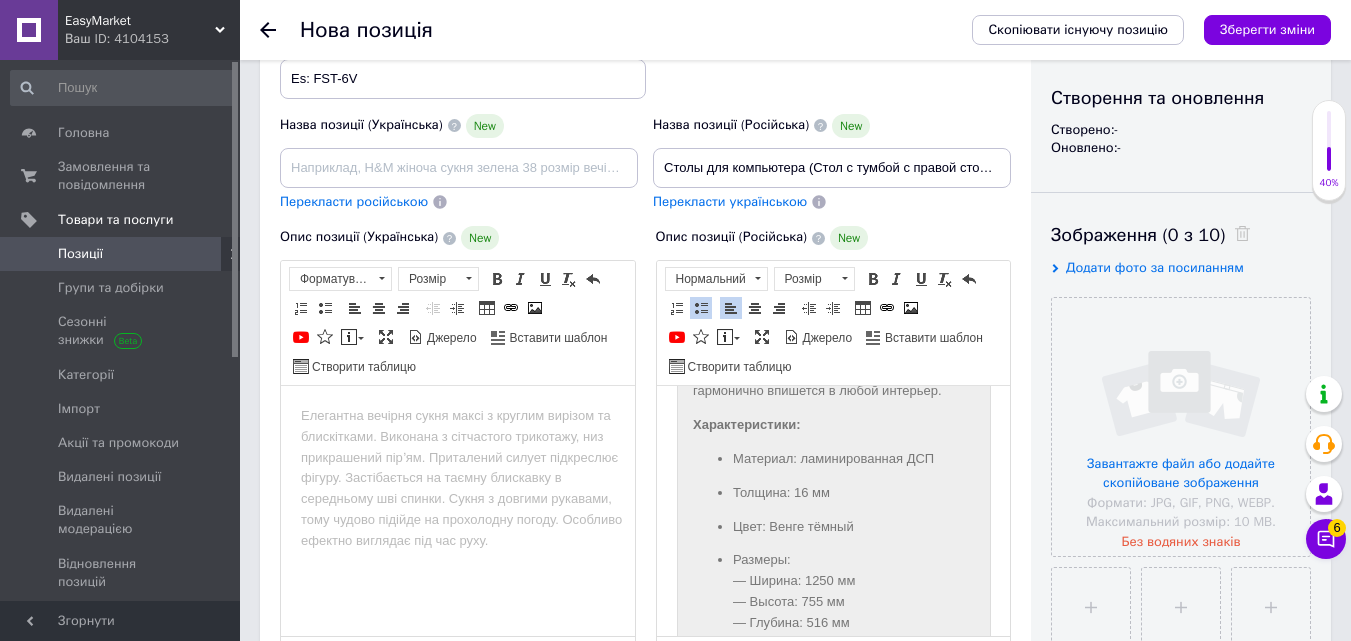 click on "Элегантный цвет «Венге тёмный» придаёт столу солидный и современный вид, который гармонично впишется в любой интерьер." at bounding box center (833, 371) 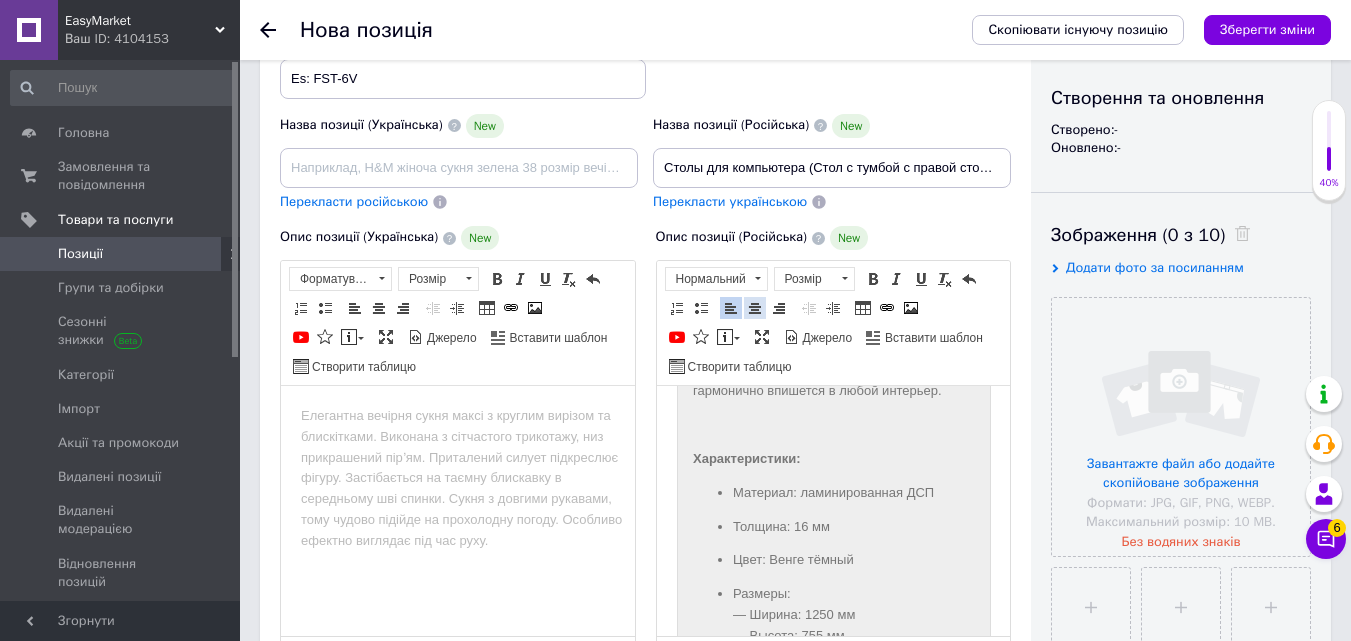 click at bounding box center (755, 308) 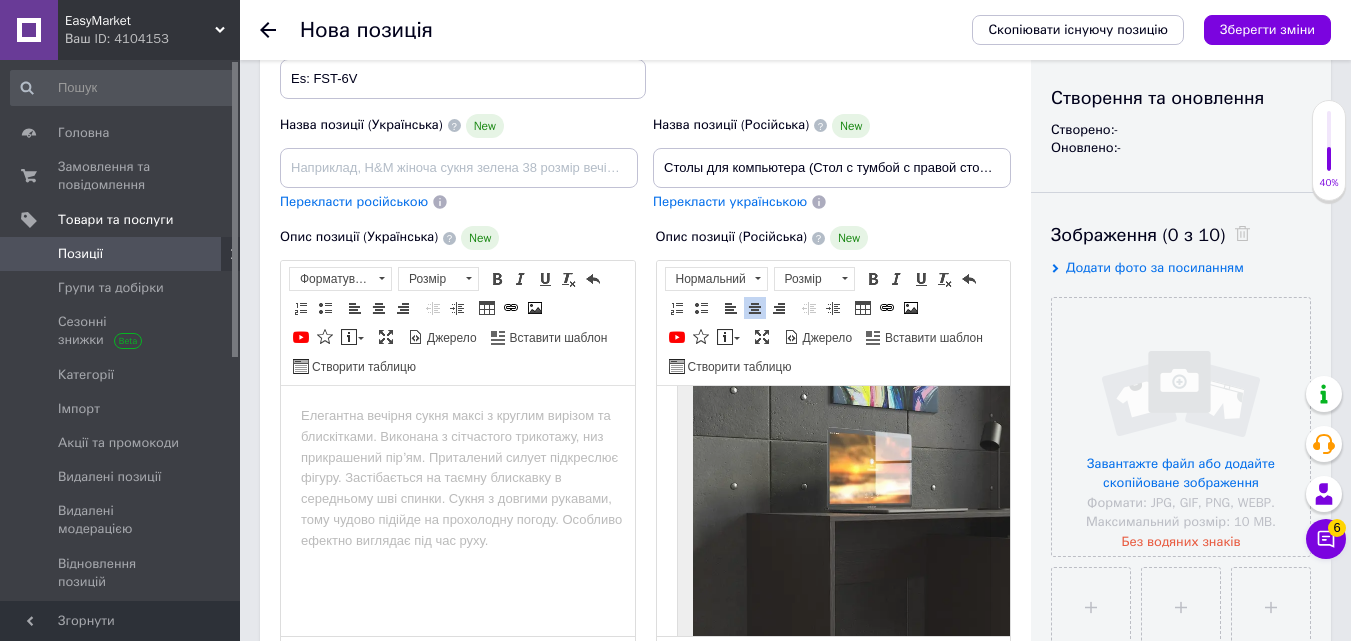 click at bounding box center (1008, 531) 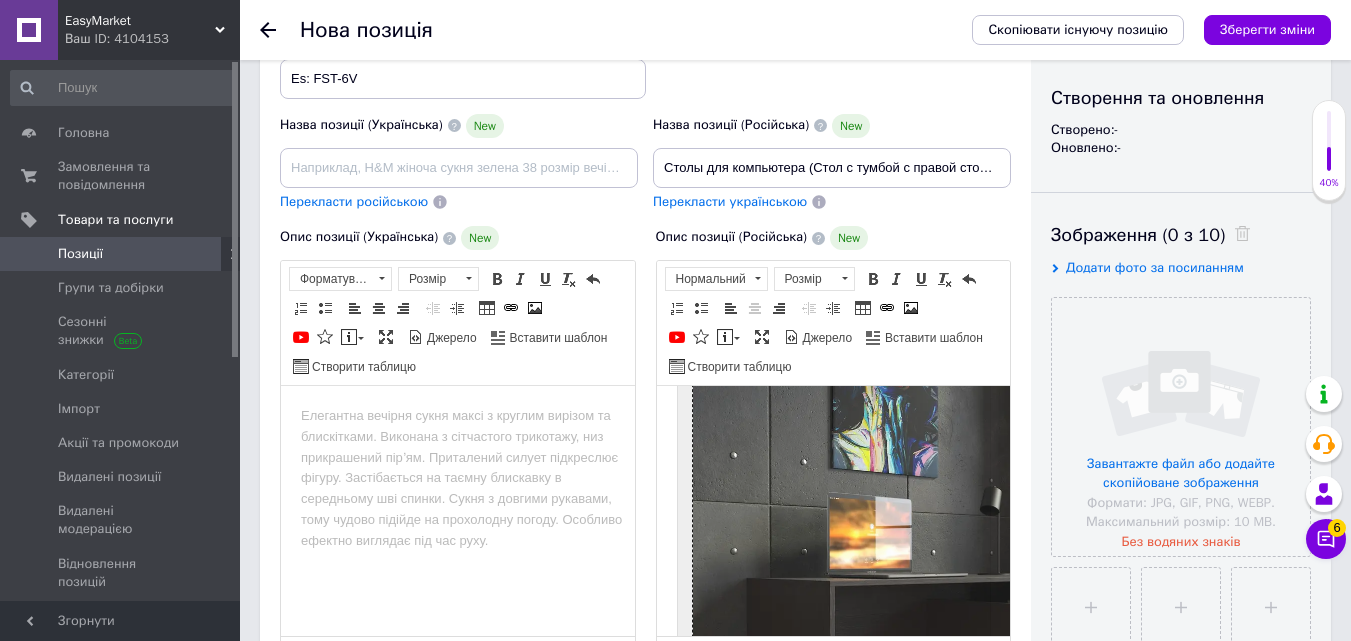 scroll, scrollTop: 717, scrollLeft: 0, axis: vertical 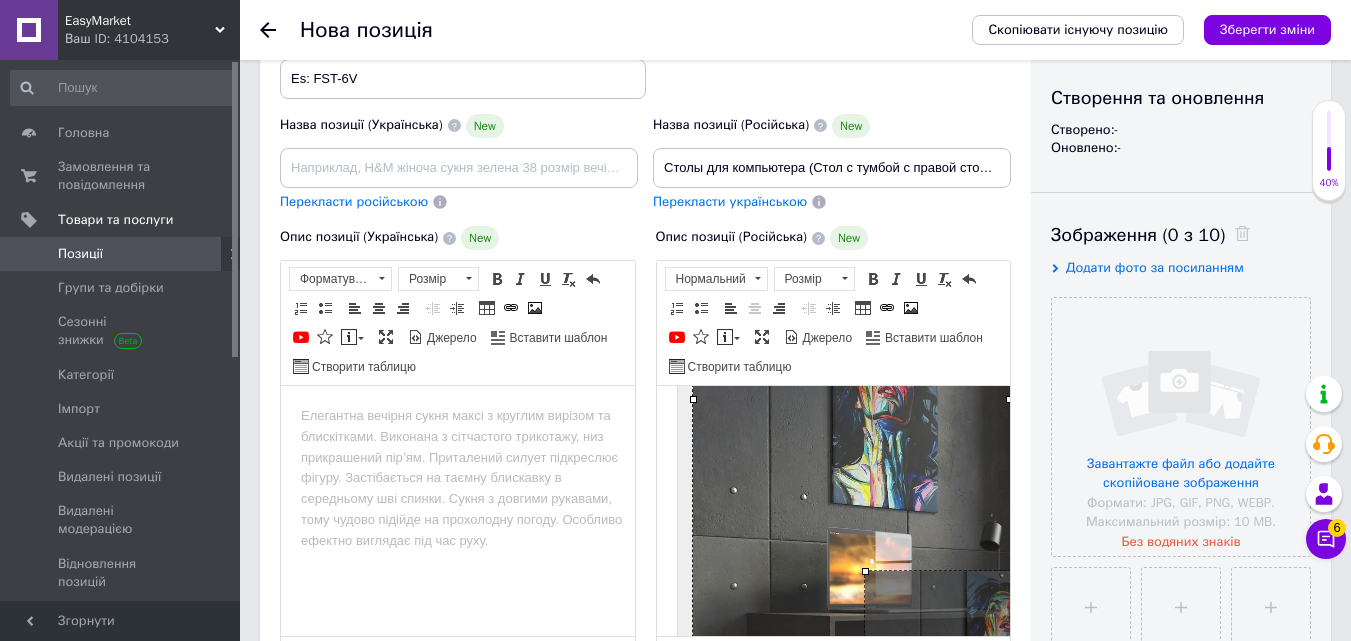 drag, startPoint x: 810, startPoint y: 473, endPoint x: 931, endPoint y: 561, distance: 149.61618 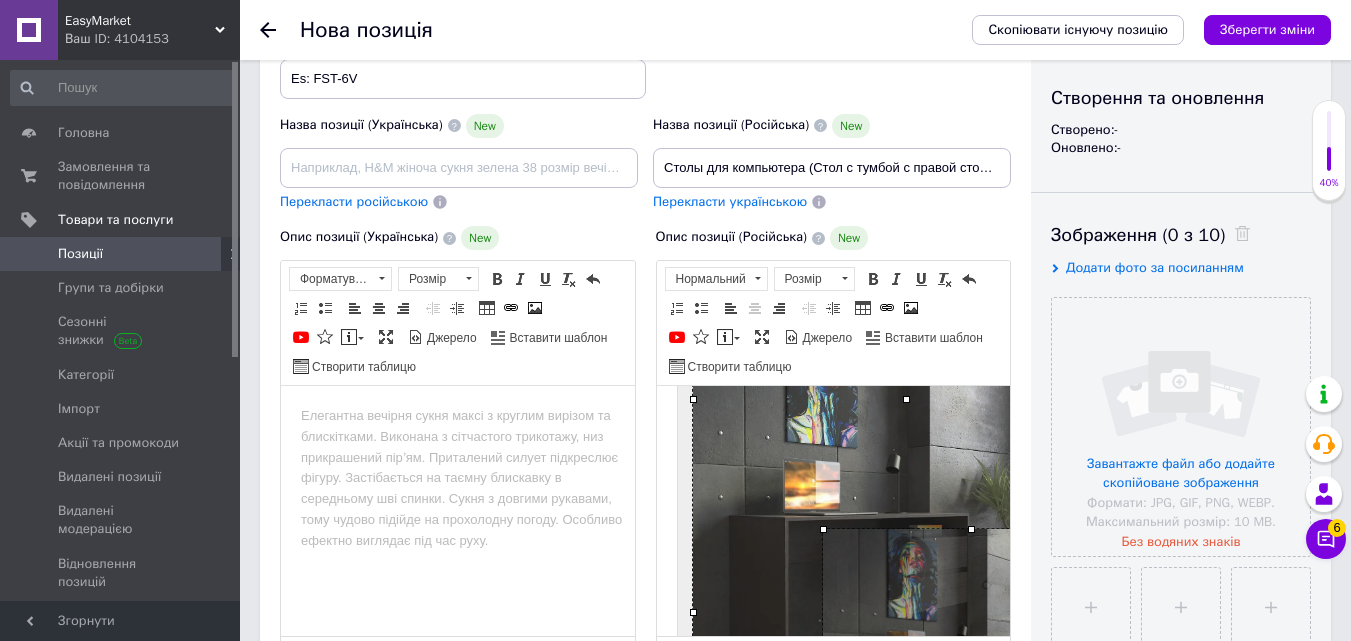 drag, startPoint x: 691, startPoint y: 398, endPoint x: 875, endPoint y: 531, distance: 227.03523 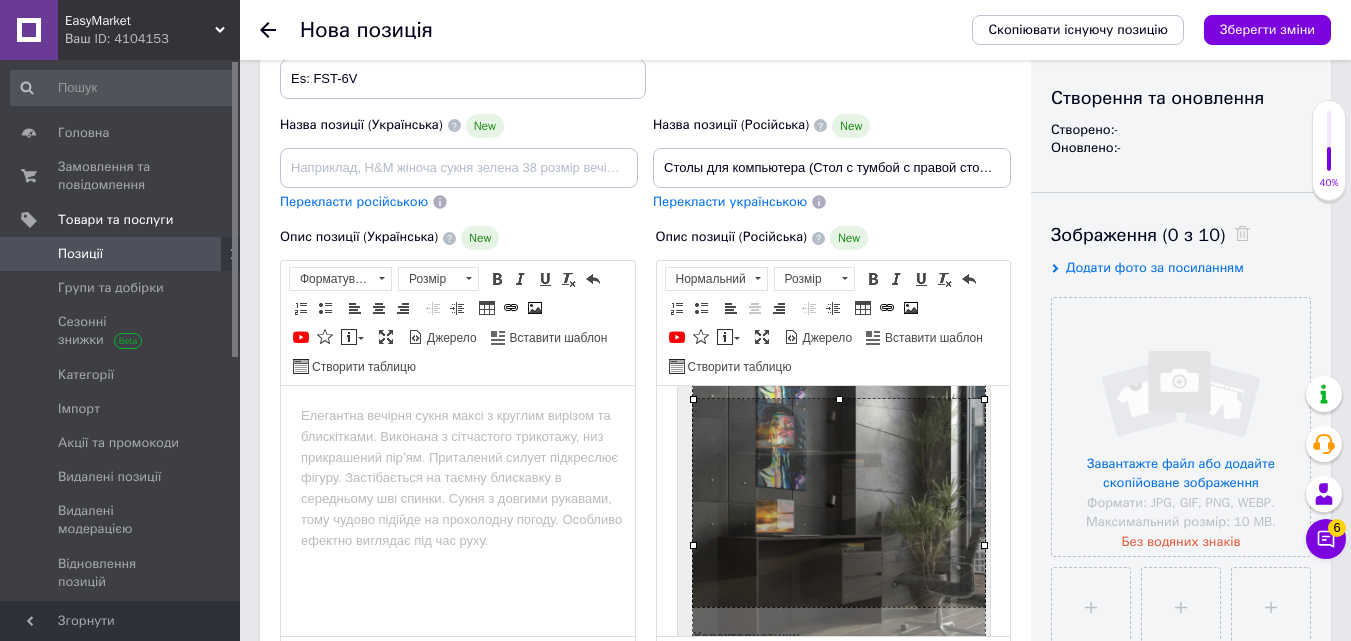 drag, startPoint x: 690, startPoint y: 395, endPoint x: 751, endPoint y: 443, distance: 77.62087 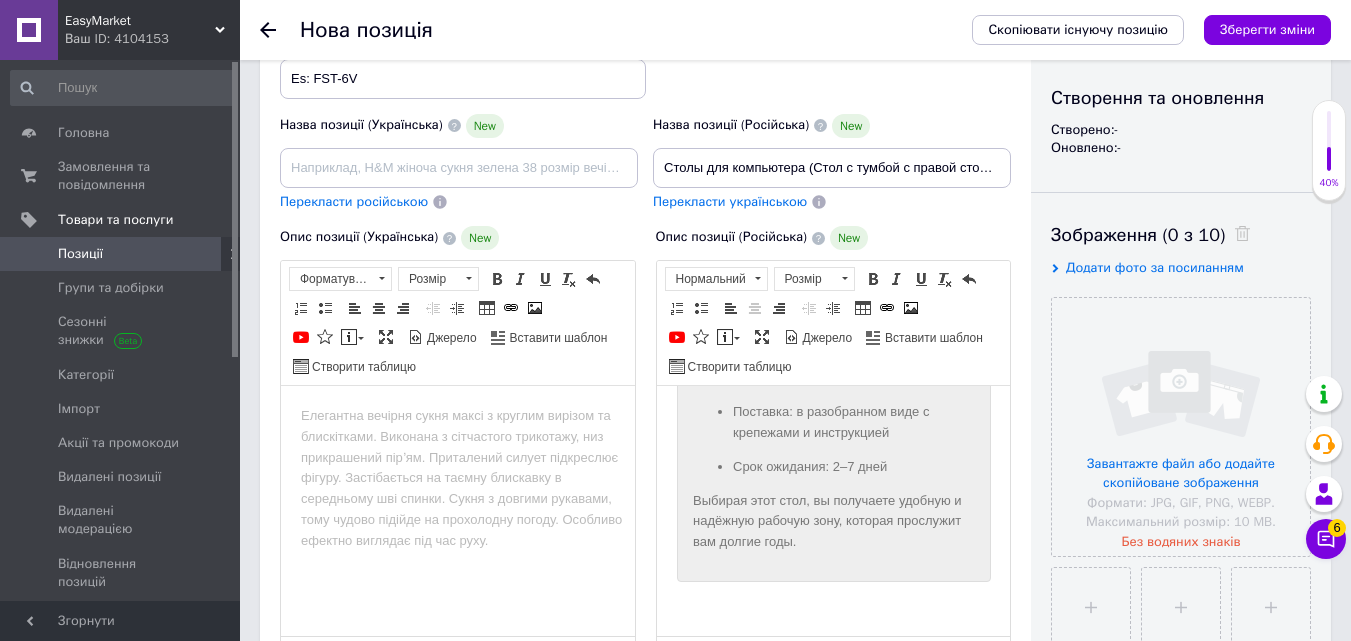 scroll, scrollTop: 1382, scrollLeft: 0, axis: vertical 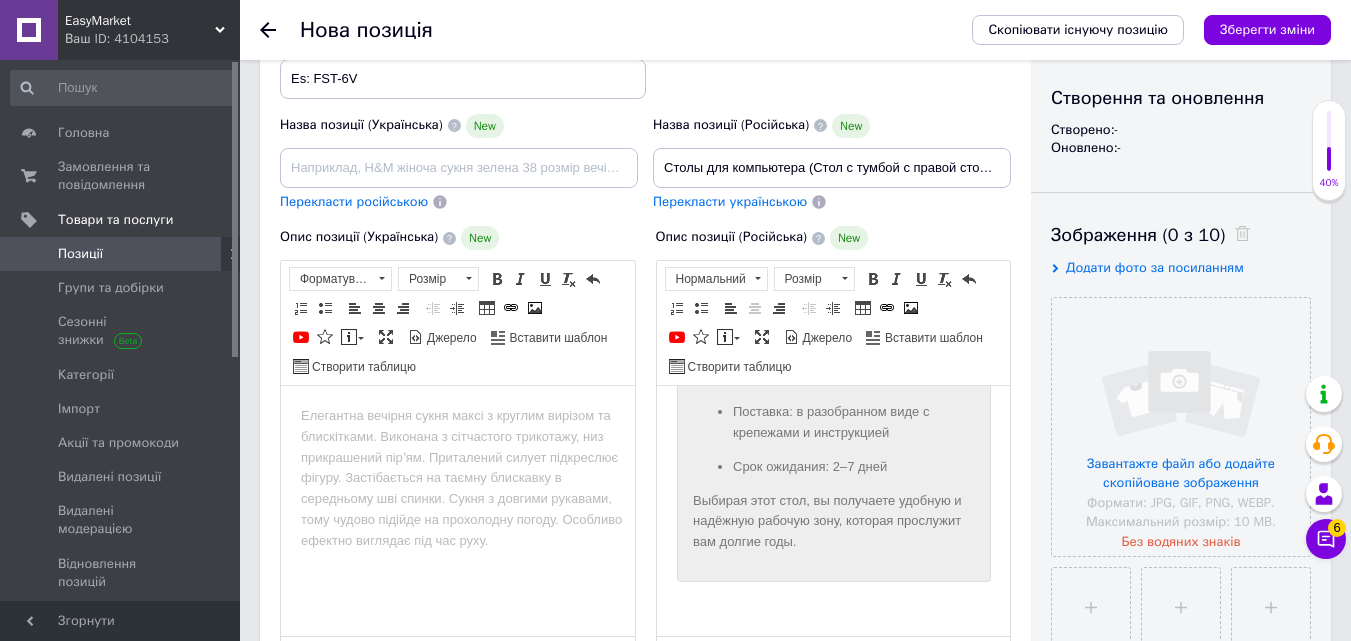 click on "Компьютерный стол Венге тёмный — функциональность и стиль в одном решении Компьютерный стол — необходимая мебель в любом доме или офисе. Он служит не только рабочей поверхностью, но и органично дополняет интерьер помещения. Стол подойдёт для работы за компьютером, выполнения домашних заданий, творчества и других повседневных задач. Элегантный цвет «Венге тёмный» придаёт столу солидный и современный вид, который гармонично впишется в любой интерьер. Характеристики: Материал: ламинированная ДСП Толщина: 16 мм Цвет: Венге тёмный Размеры:" at bounding box center (833, -70) 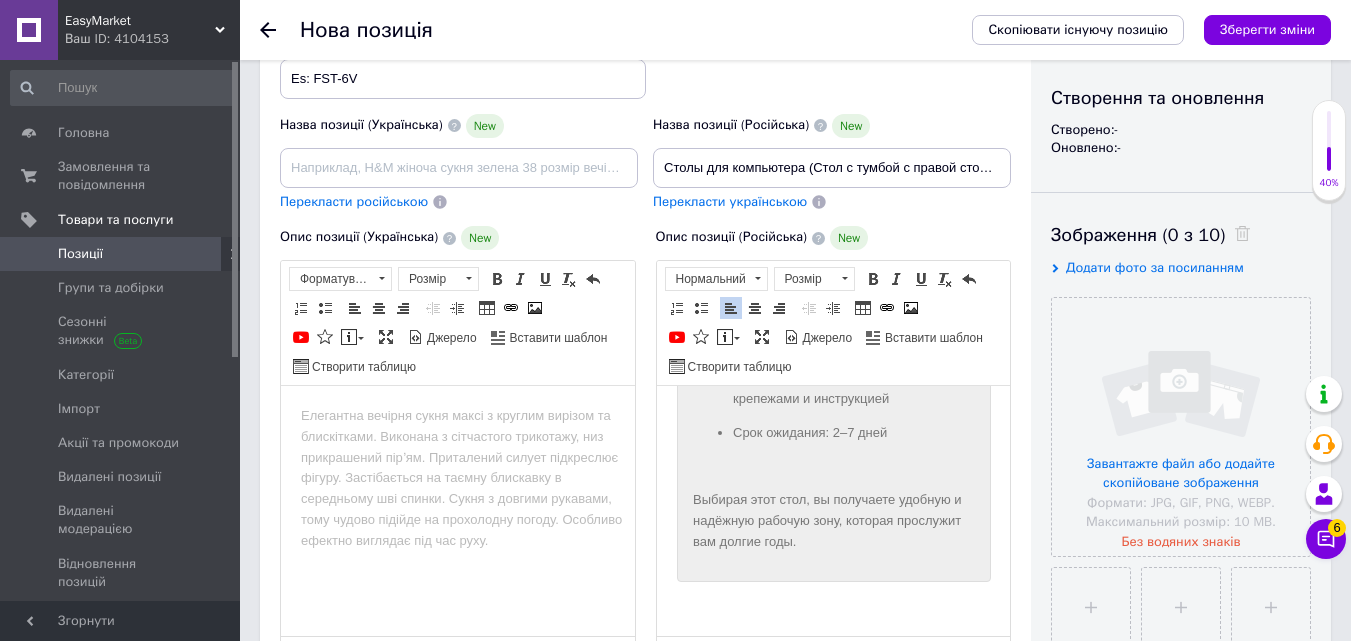 click on "Компьютерный стол Венге тёмный — функциональность и стиль в одном решении Компьютерный стол — необходимая мебель в любом доме или офисе. Он служит не только рабочей поверхностью, но и органично дополняет интерьер помещения. Стол подойдёт для работы за компьютером, выполнения домашних заданий, творчества и других повседневных задач. Элегантный цвет «Венге тёмный» придаёт столу солидный и современный вид, который гармонично впишется в любой интерьер. Характеристики: Материал: ламинированная ДСП Толщина: 16 мм Цвет: Венге тёмный Размеры:" at bounding box center [833, -87] 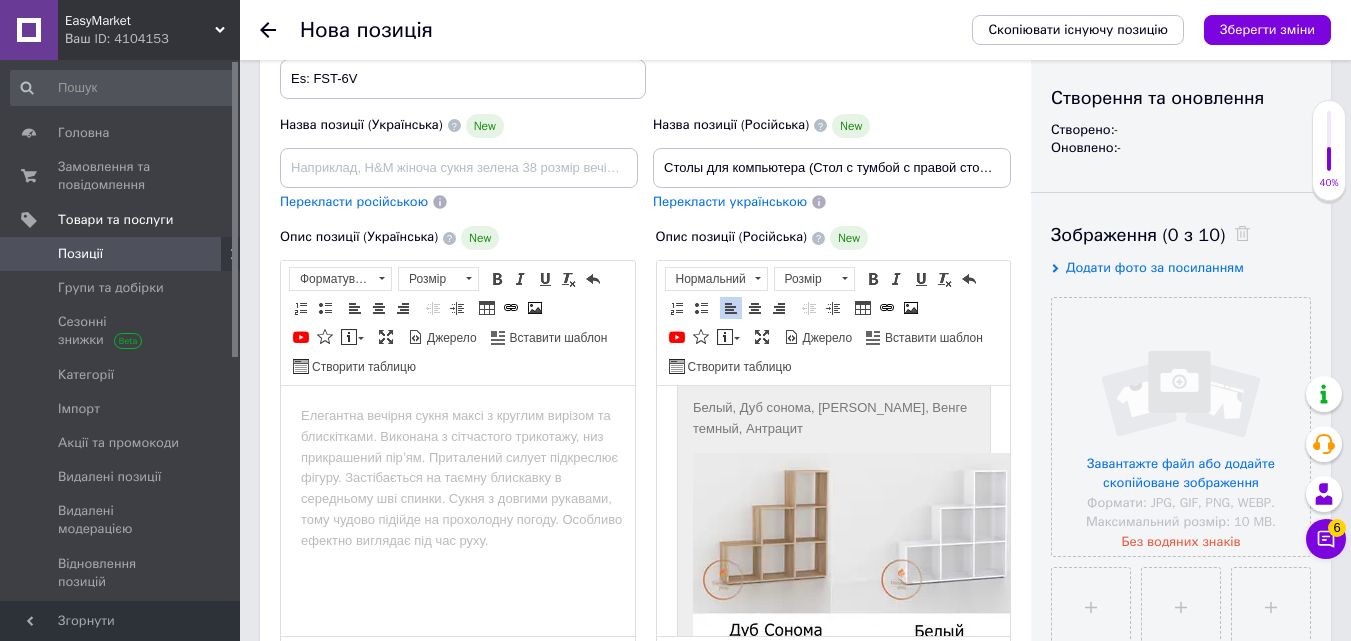scroll, scrollTop: 1554, scrollLeft: 0, axis: vertical 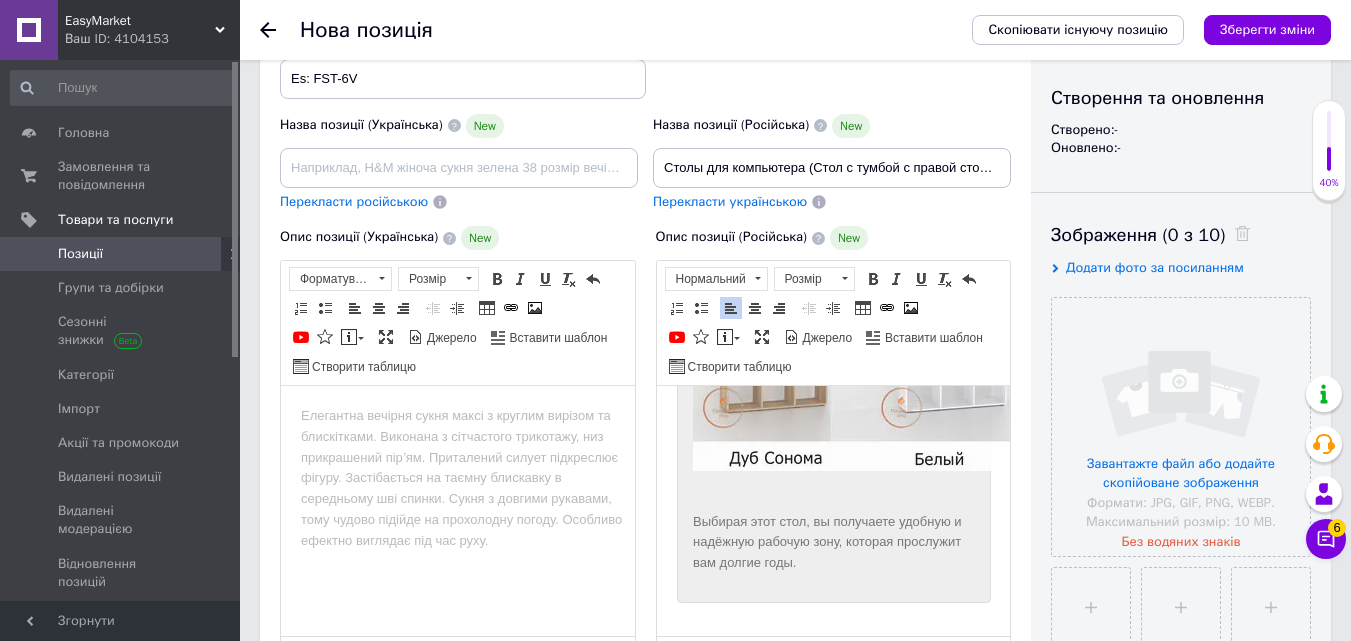 click at bounding box center [1008, 376] 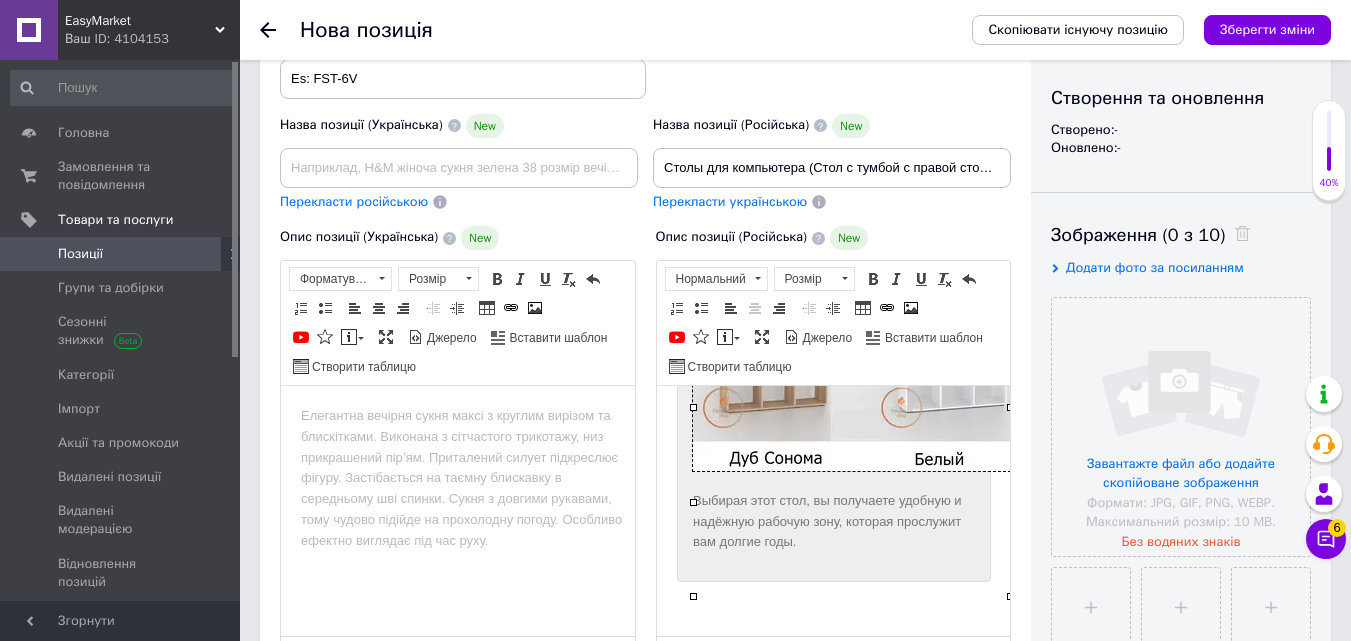 drag, startPoint x: 692, startPoint y: 405, endPoint x: 1012, endPoint y: 547, distance: 350.09143 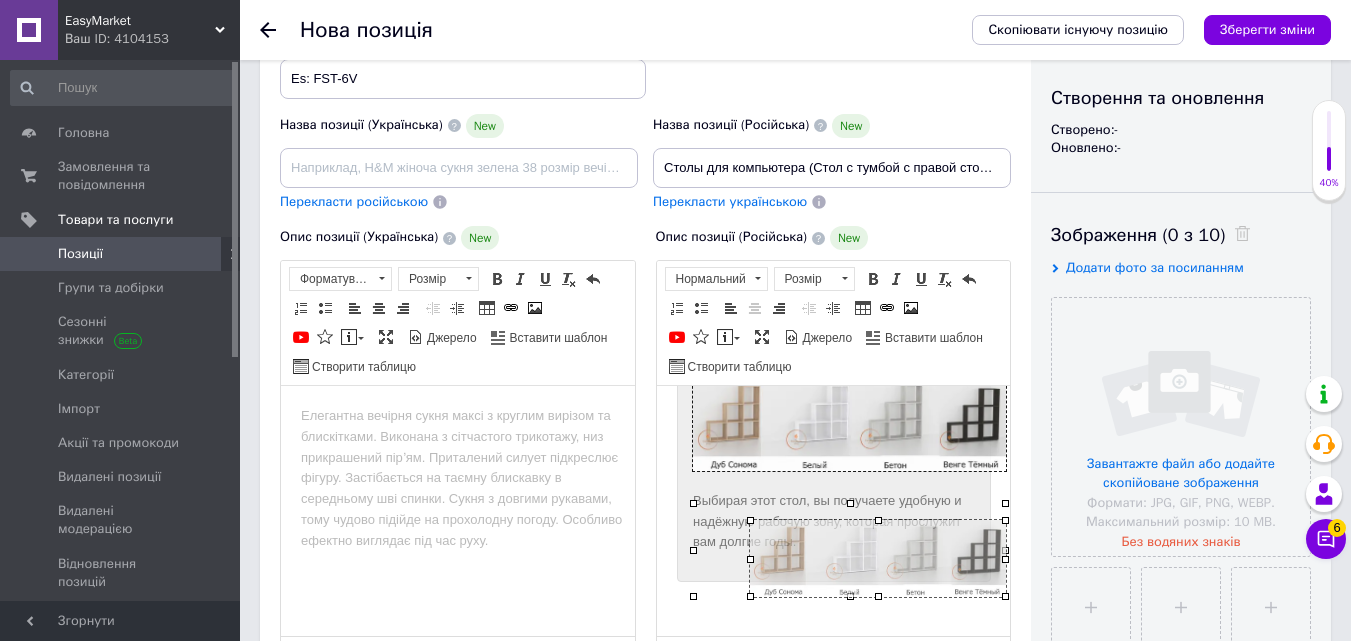 drag, startPoint x: 692, startPoint y: 405, endPoint x: 750, endPoint y: 430, distance: 63.15853 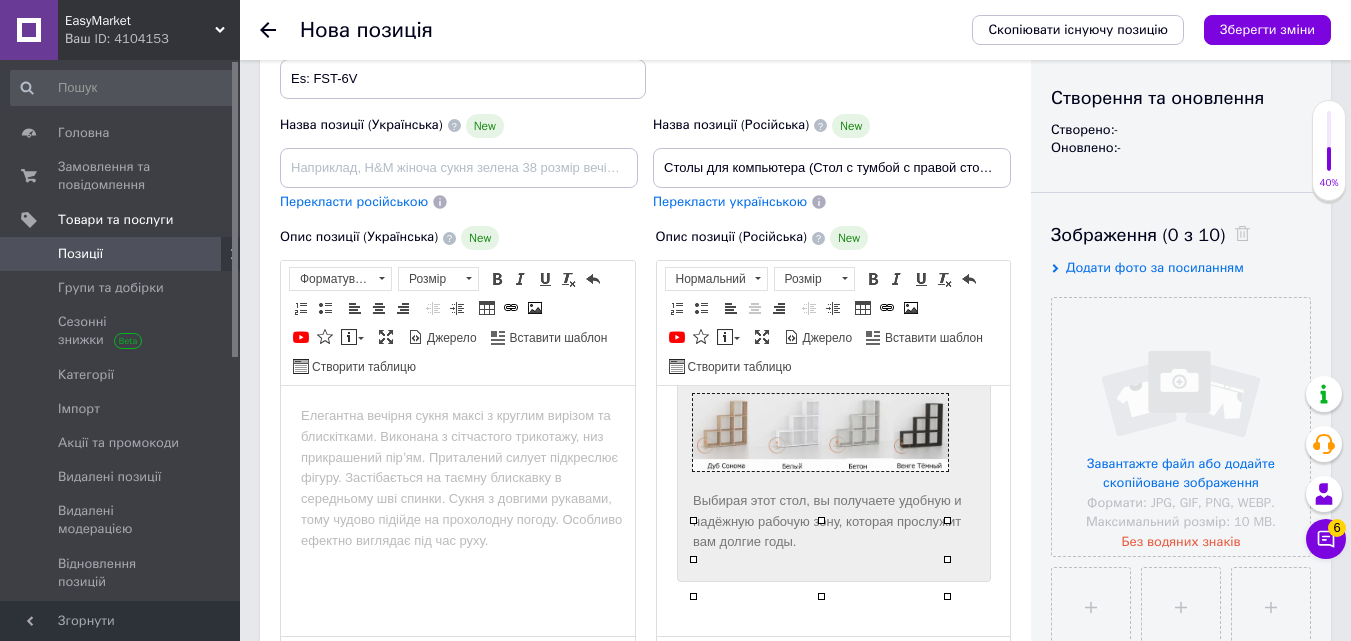 scroll, scrollTop: 1567, scrollLeft: 0, axis: vertical 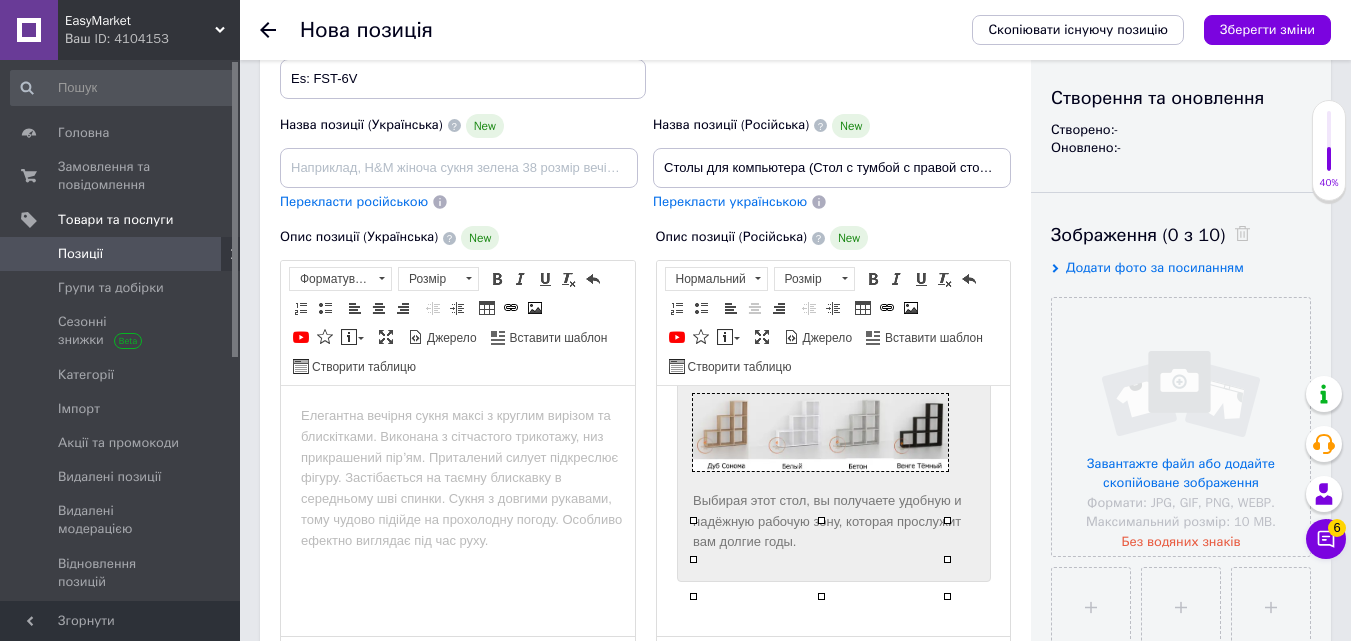click on "Столы для компьютера (Стол с тумбой с правой стороны) Стол компьютерный с ящиками (Стильные компьютерные столы для дома)  Компьютерный стол Венге тёмный — функциональность и стиль в одном решении Компьютерный стол — необходимая мебель в любом доме или офисе. Он служит не только рабочей поверхностью, но и органично дополняет интерьер помещения. Стол подойдёт для работы за компьютером, выполнения домашних заданий, творчества и других повседневных задач. Характеристики: Материал: ламинированная ДСП Толщина: 16 мм Цвет: Венге тёмный Размеры:" at bounding box center (833, -210) 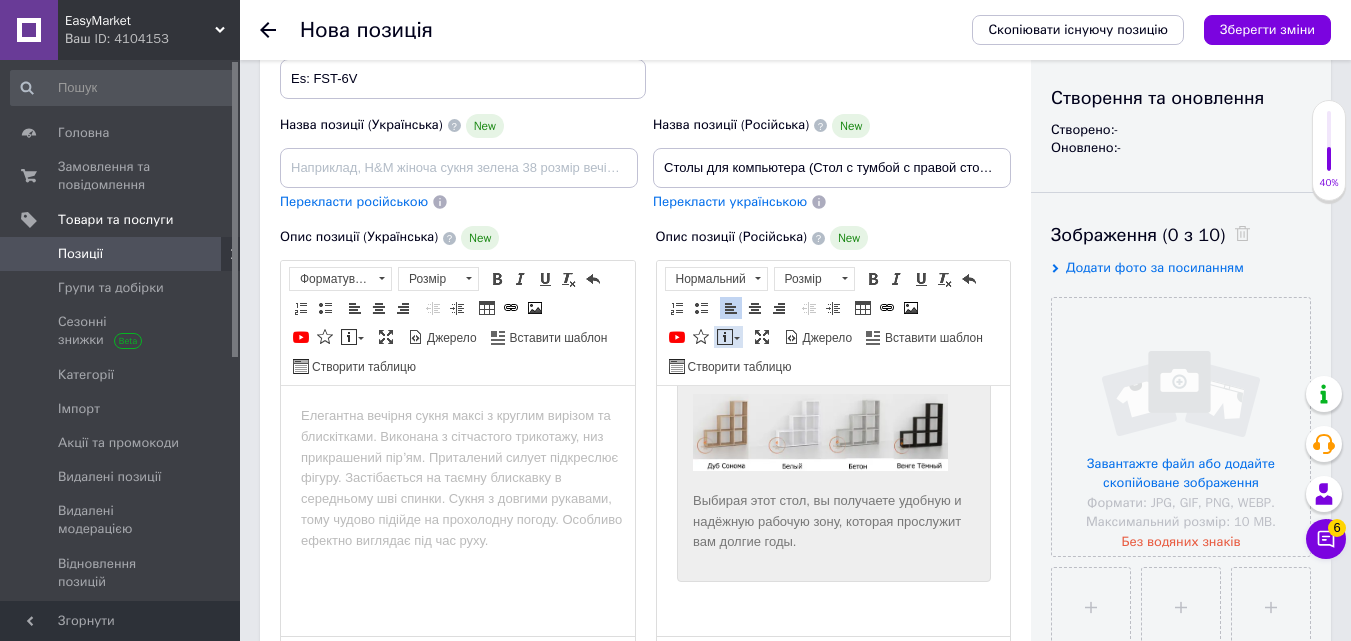 click at bounding box center [725, 337] 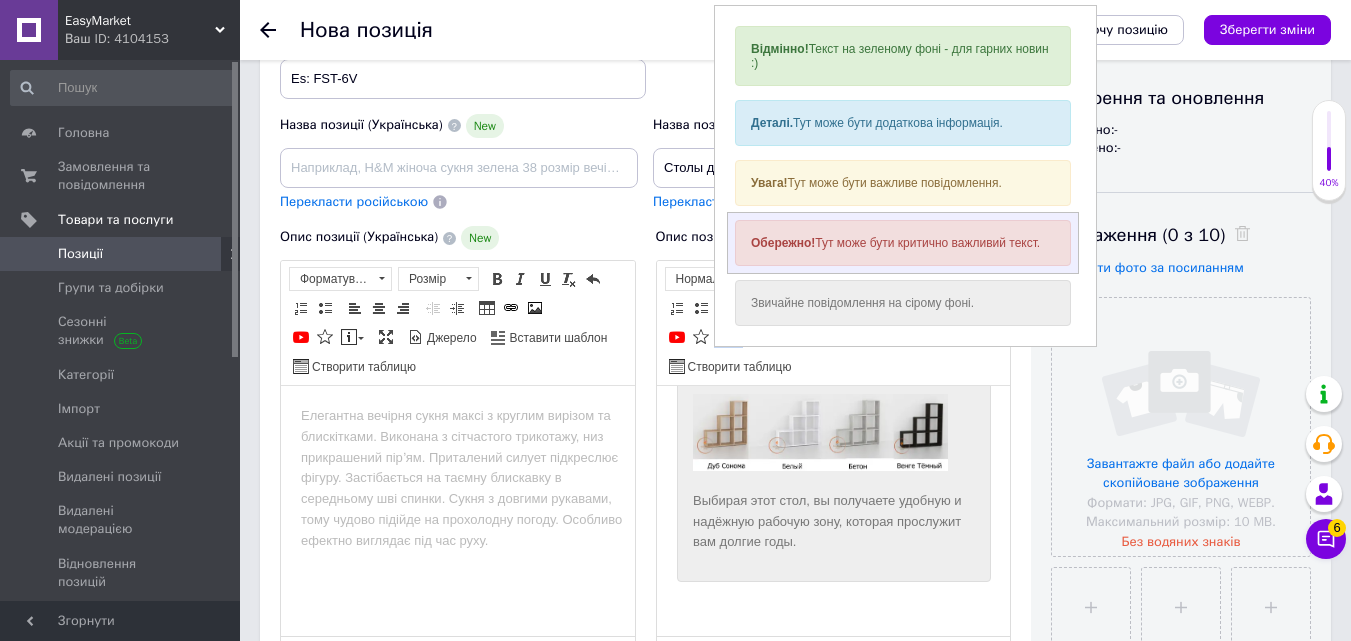 click on "Обережно!" at bounding box center [782, 243] 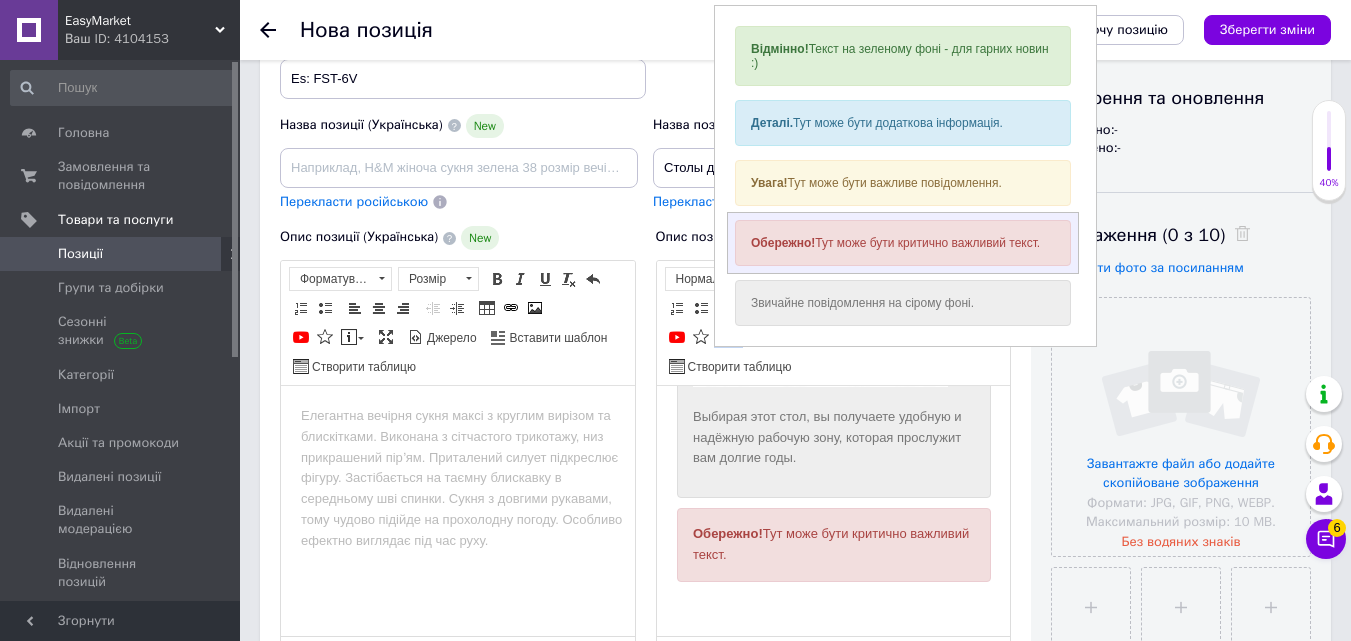 scroll, scrollTop: 1627, scrollLeft: 0, axis: vertical 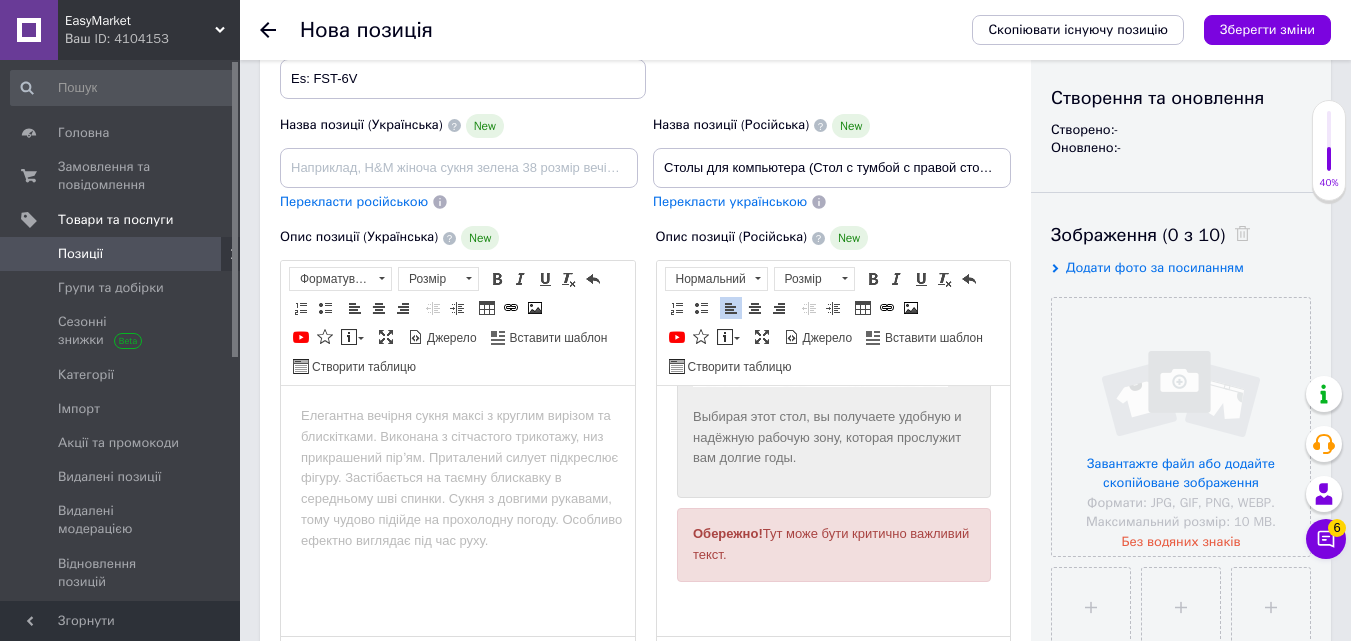 drag, startPoint x: 691, startPoint y: 559, endPoint x: 864, endPoint y: 583, distance: 174.6568 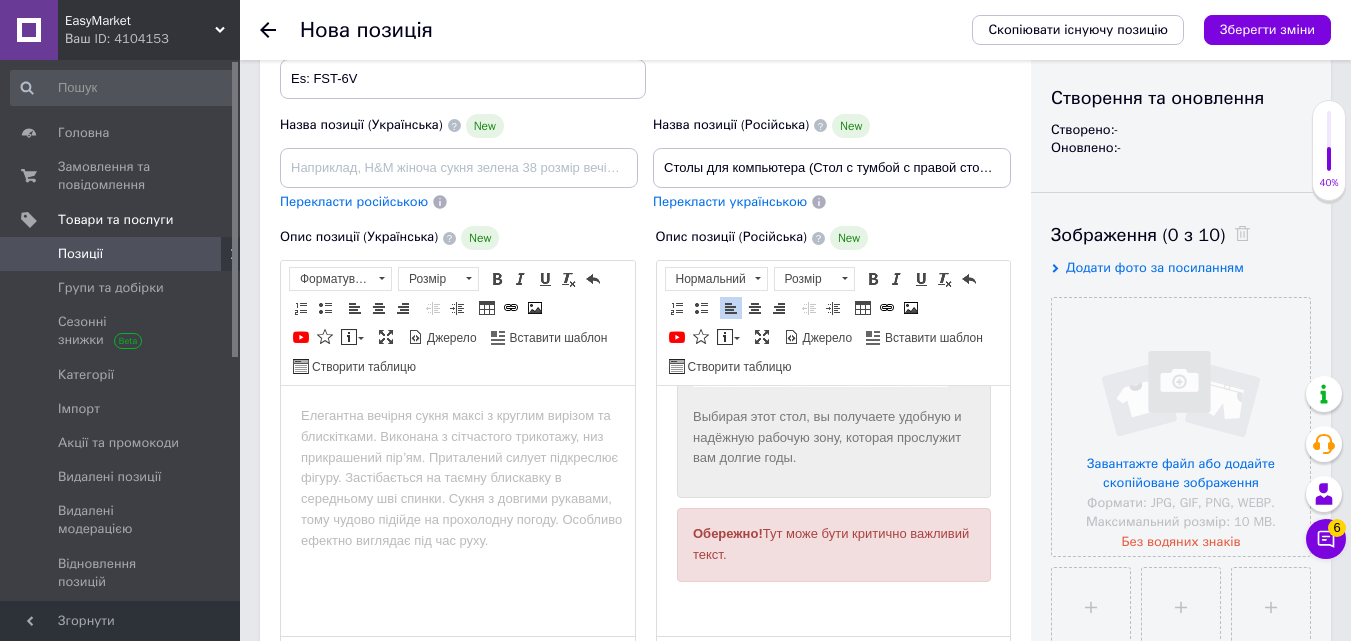 click on "Обережно!  Тут може бути критично важливий текст." at bounding box center (833, 545) 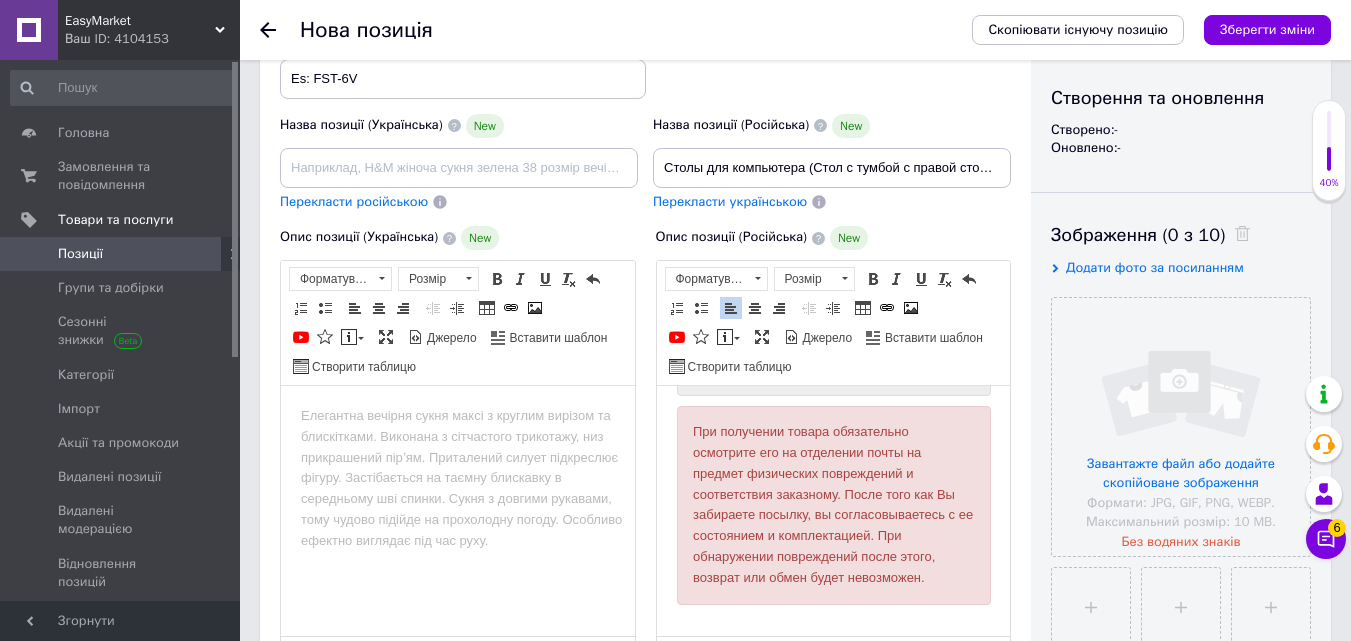 scroll, scrollTop: 1702, scrollLeft: 0, axis: vertical 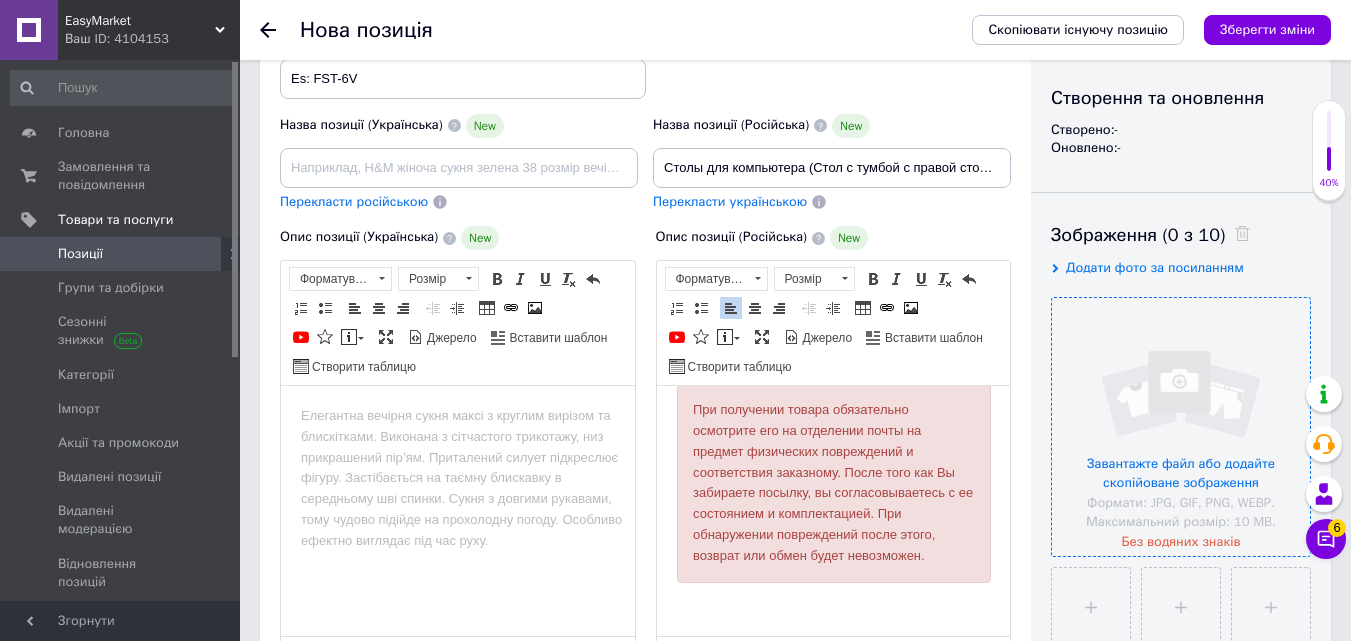 click at bounding box center [1181, 427] 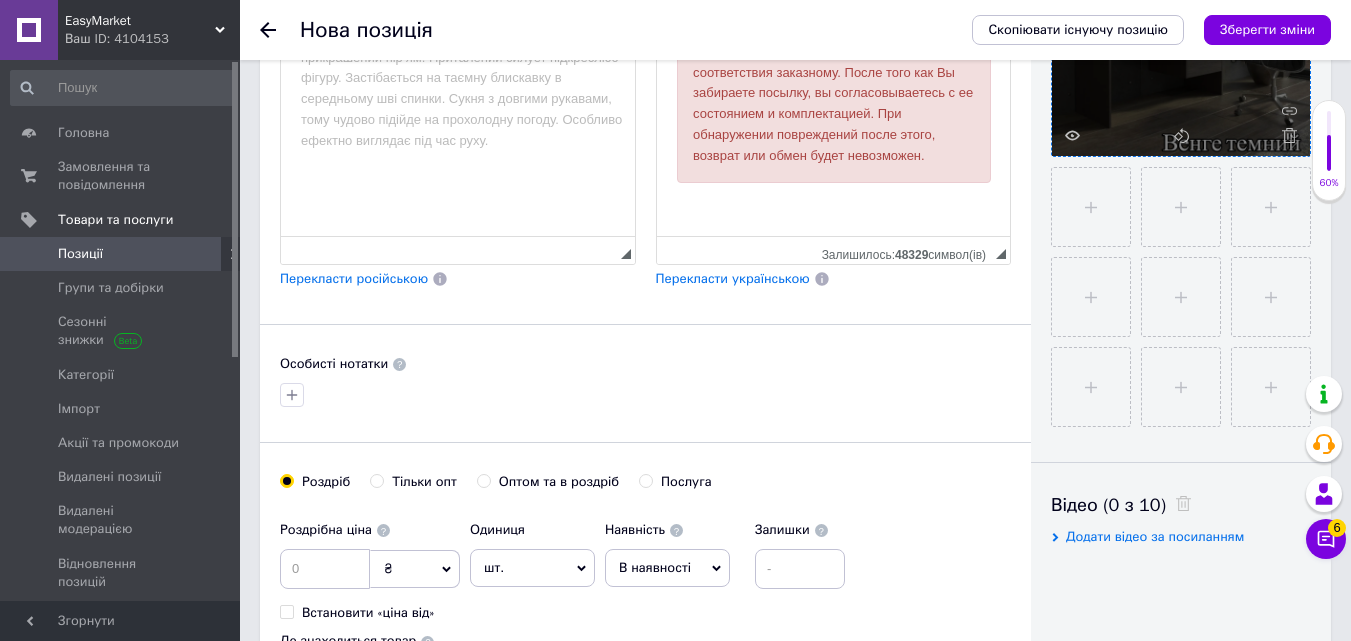 scroll, scrollTop: 700, scrollLeft: 0, axis: vertical 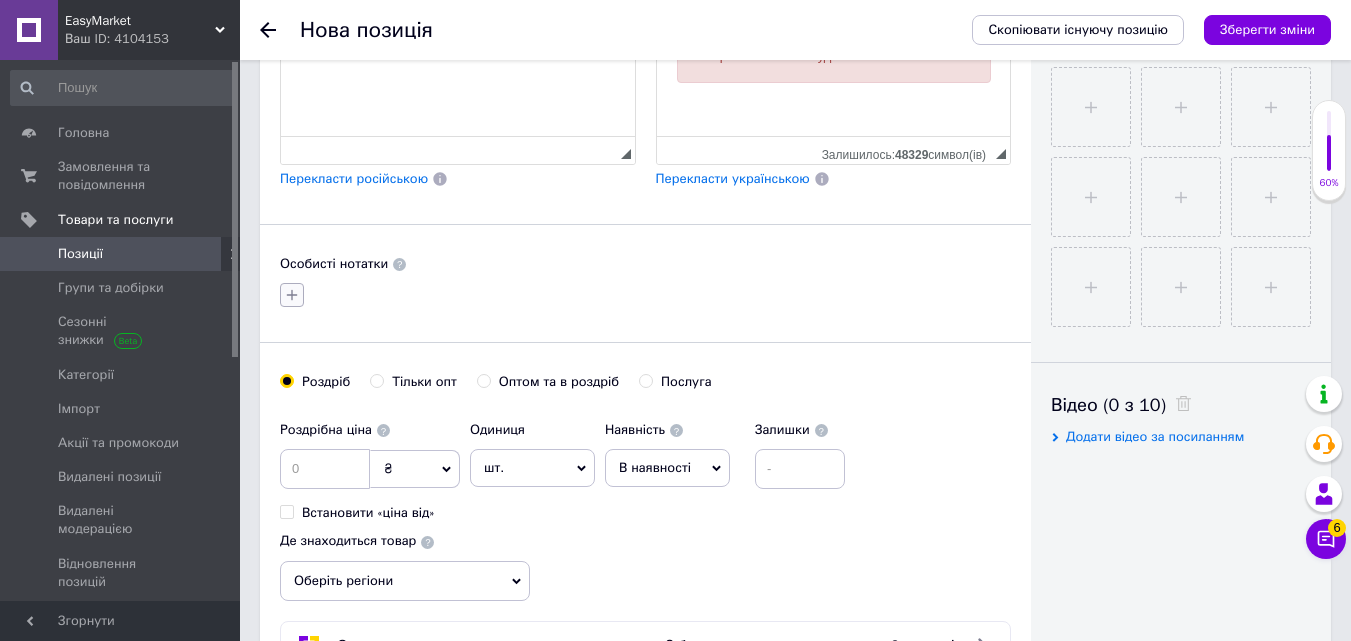 click 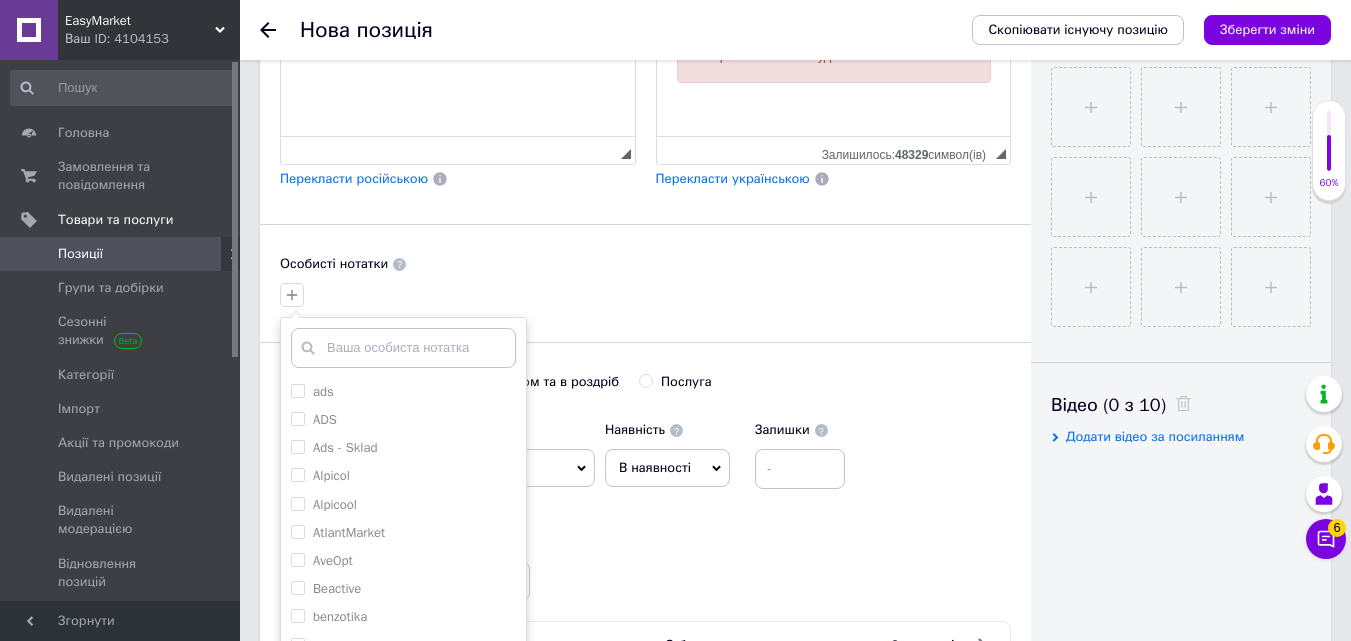 scroll, scrollTop: 800, scrollLeft: 0, axis: vertical 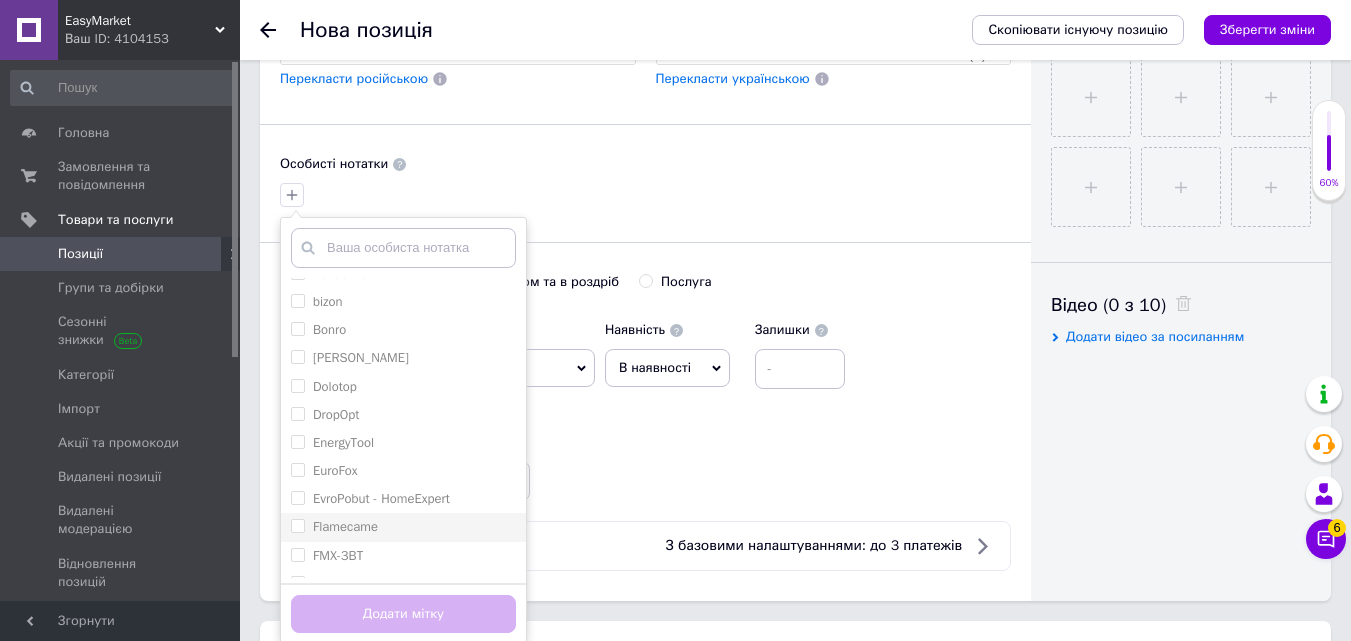 click on "Flamecame" at bounding box center [297, 525] 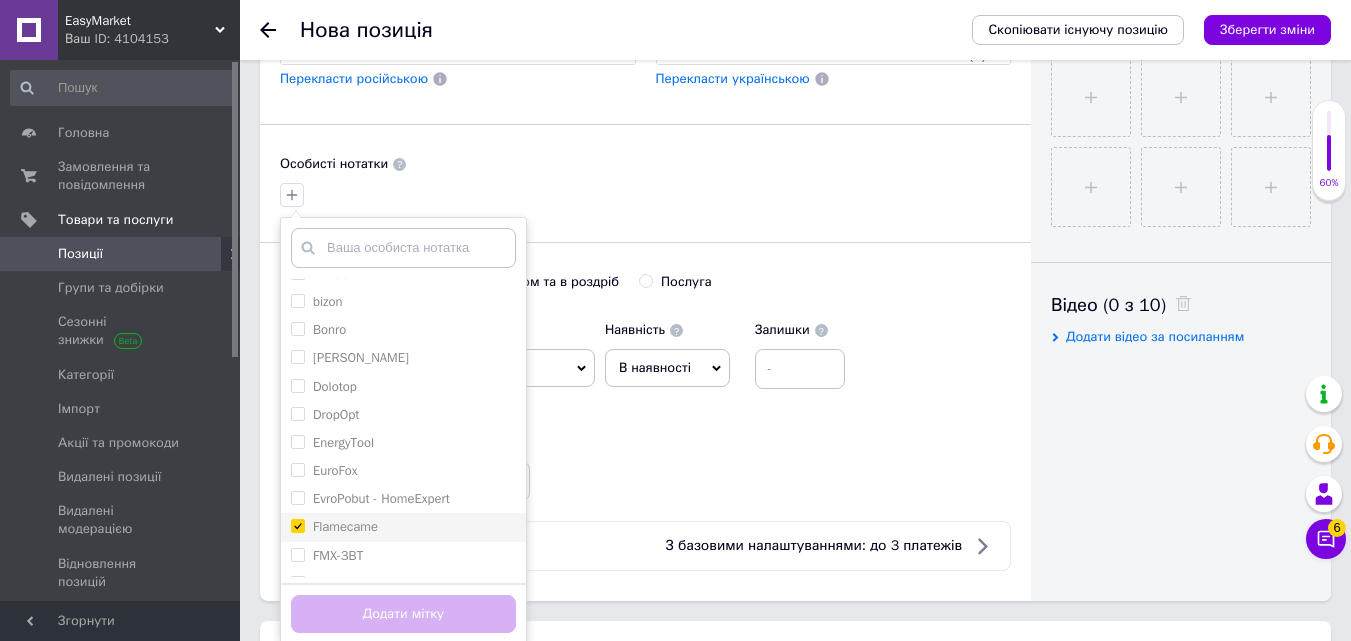 checkbox on "true" 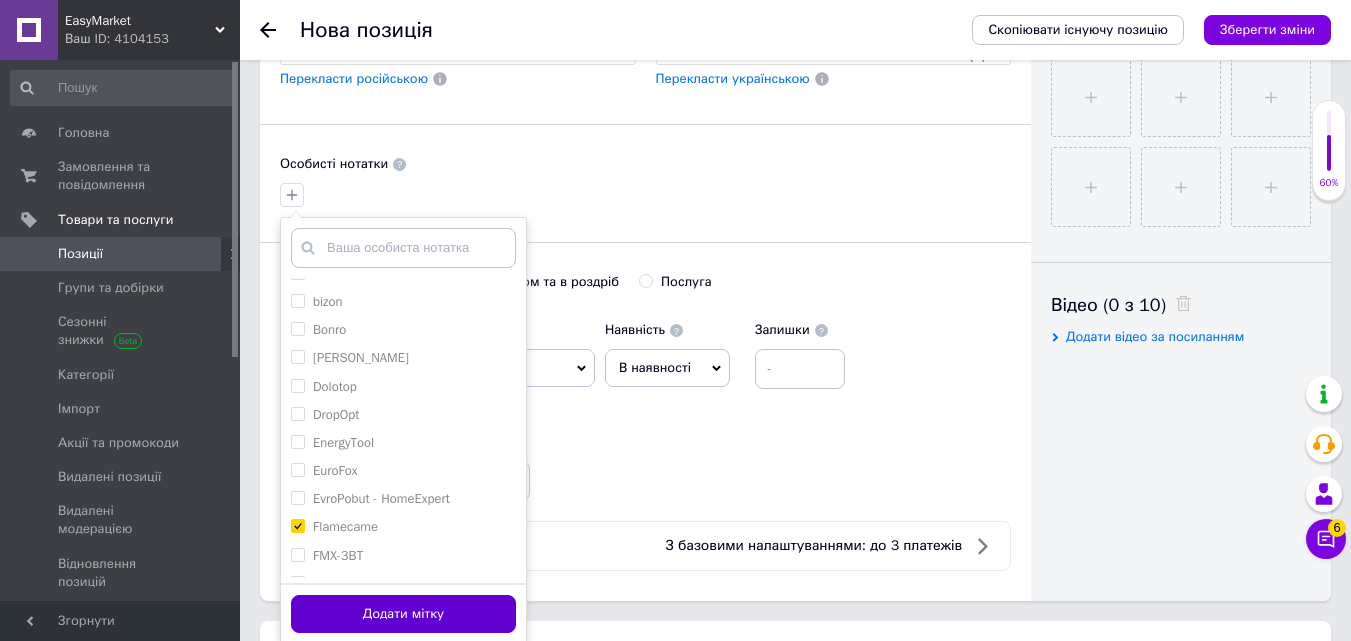 click on "Додати мітку" at bounding box center (403, 614) 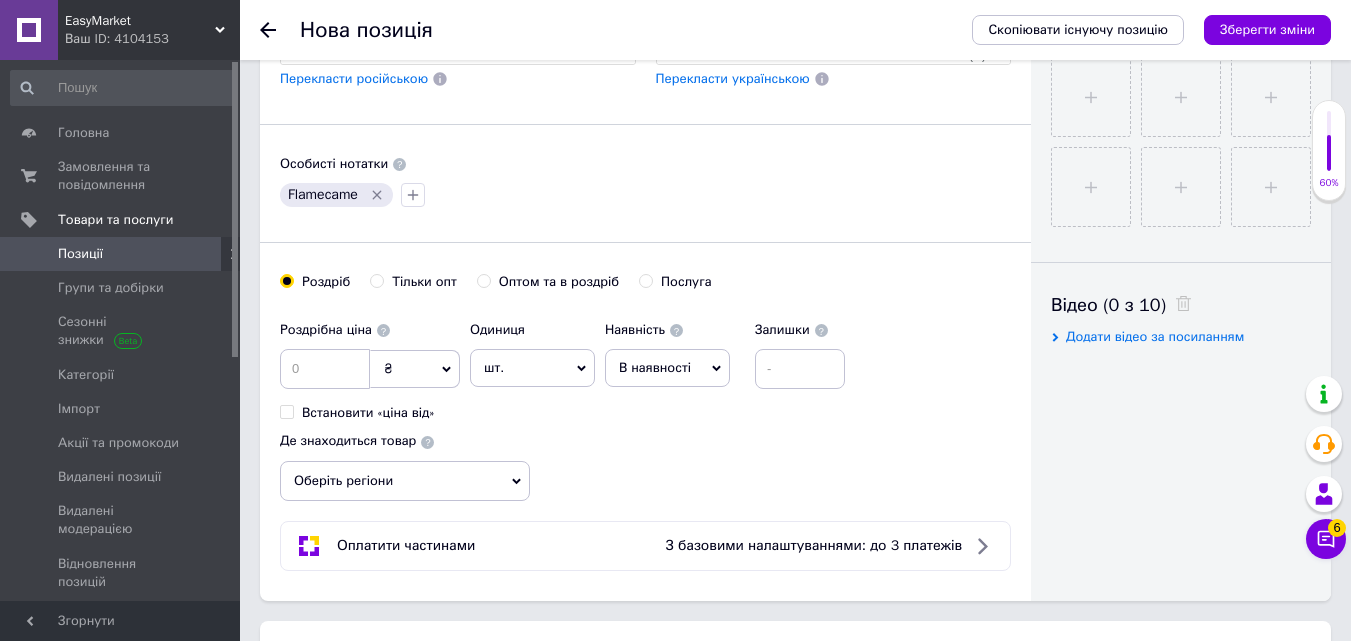 click on "Оптом та в роздріб" at bounding box center (483, 280) 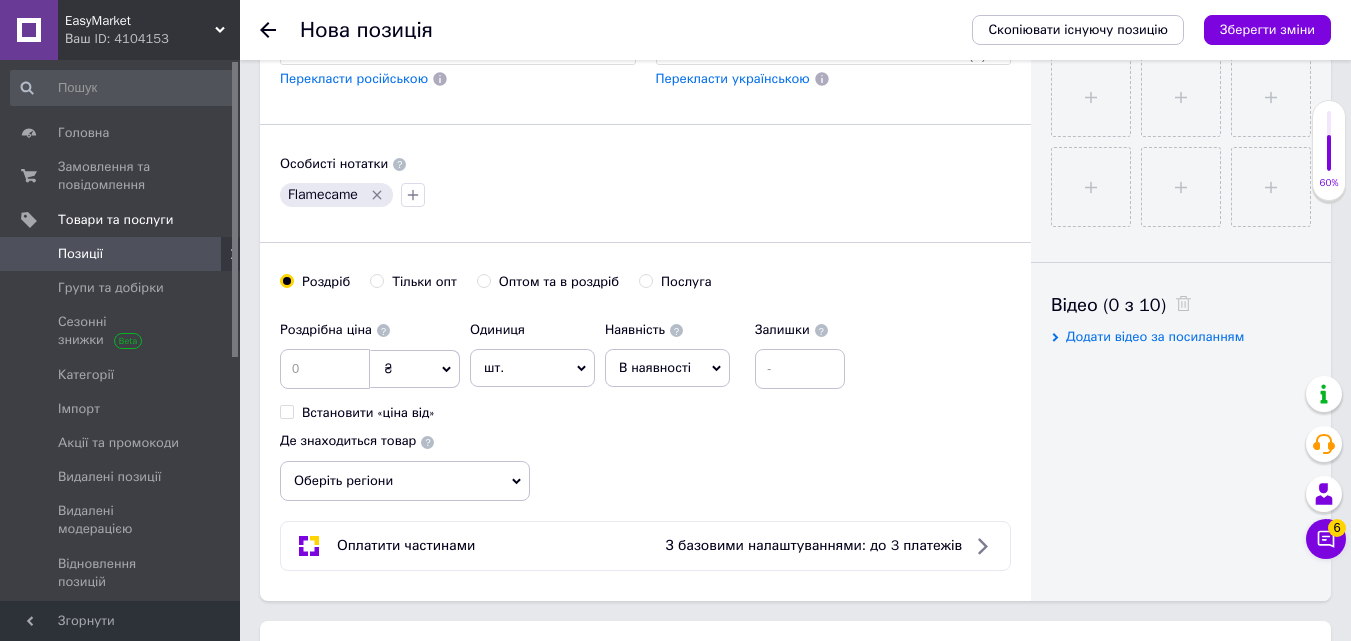 radio on "true" 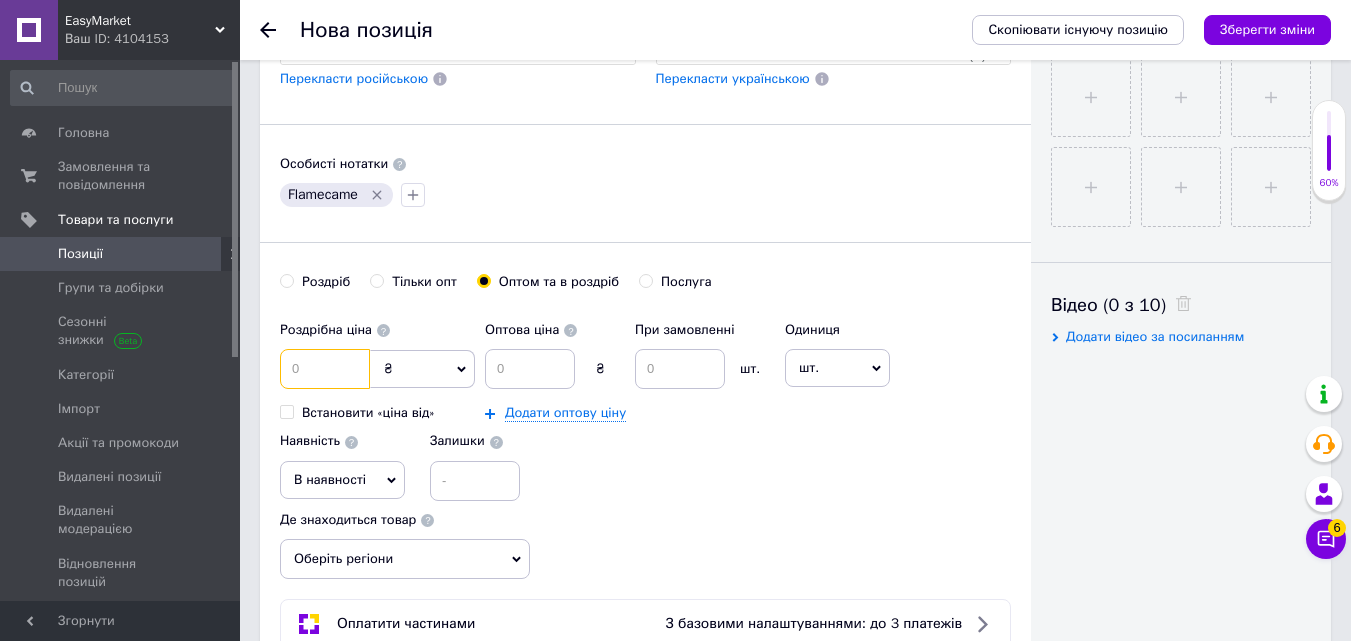 click at bounding box center (325, 369) 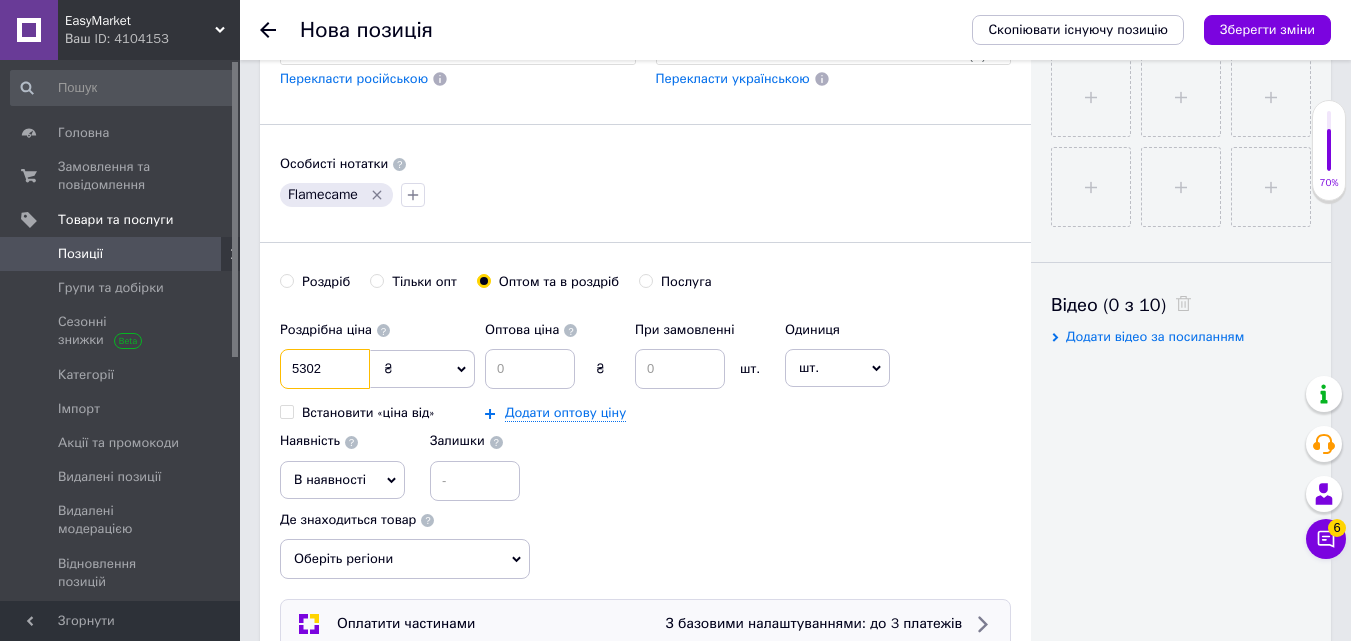 type on "5302" 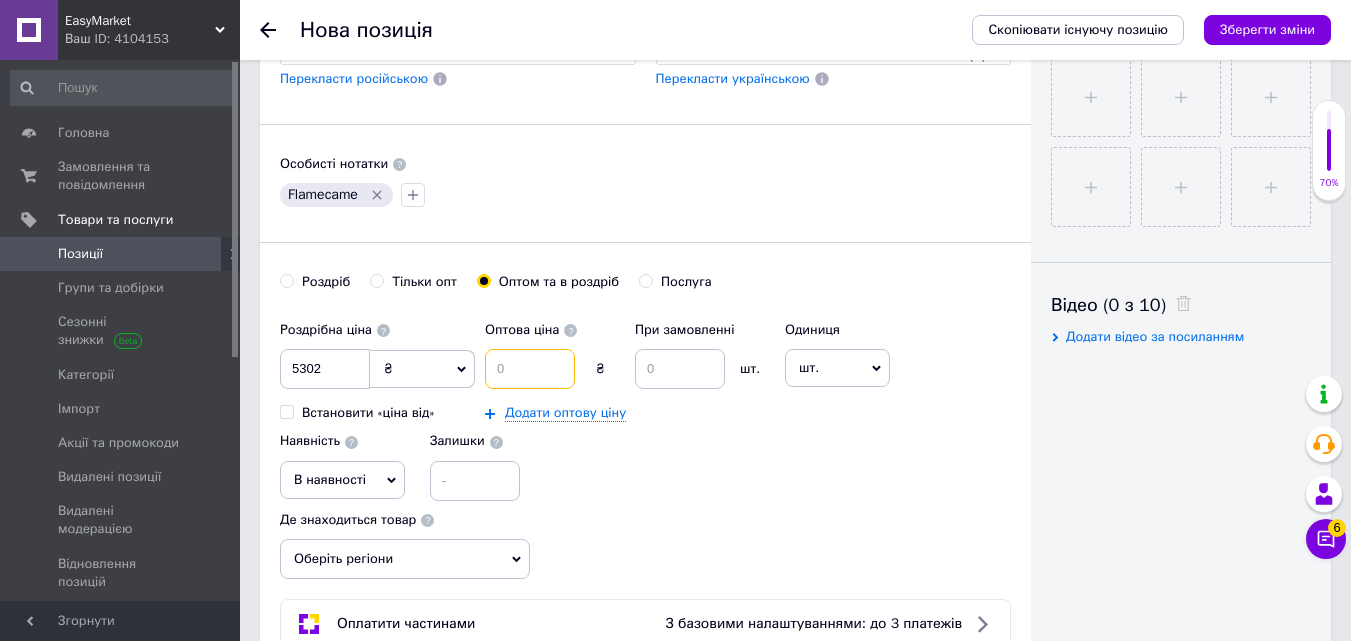 click at bounding box center [530, 369] 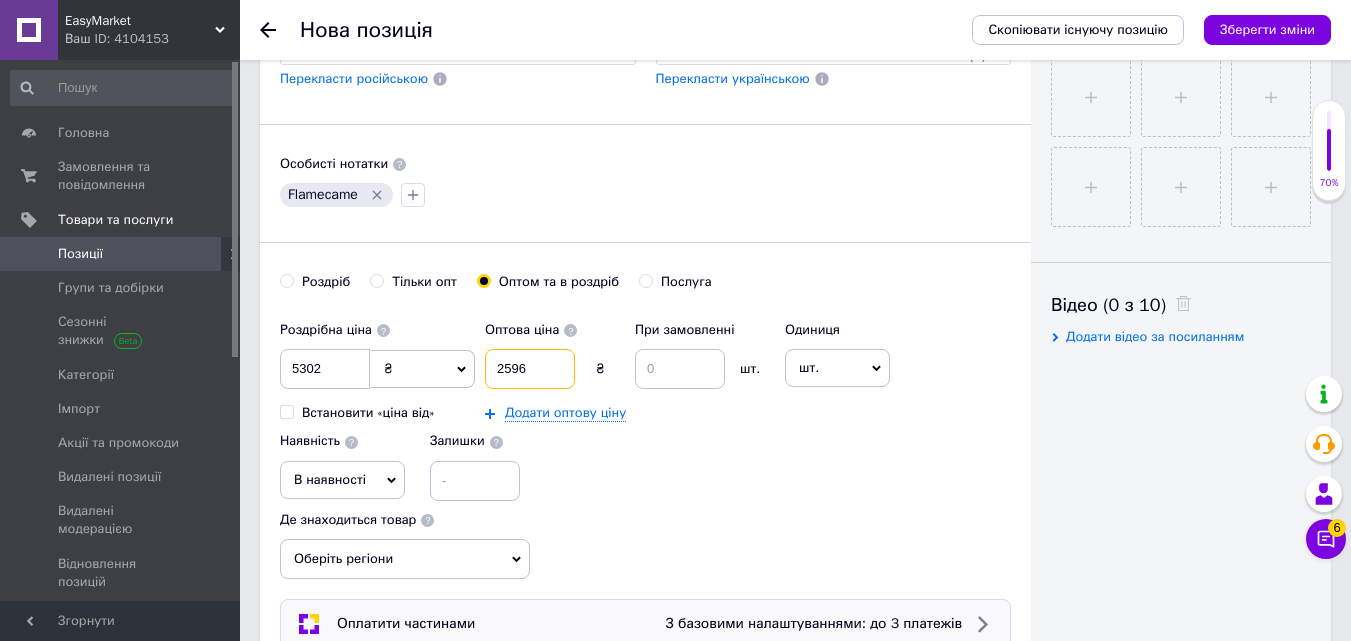 type on "2596" 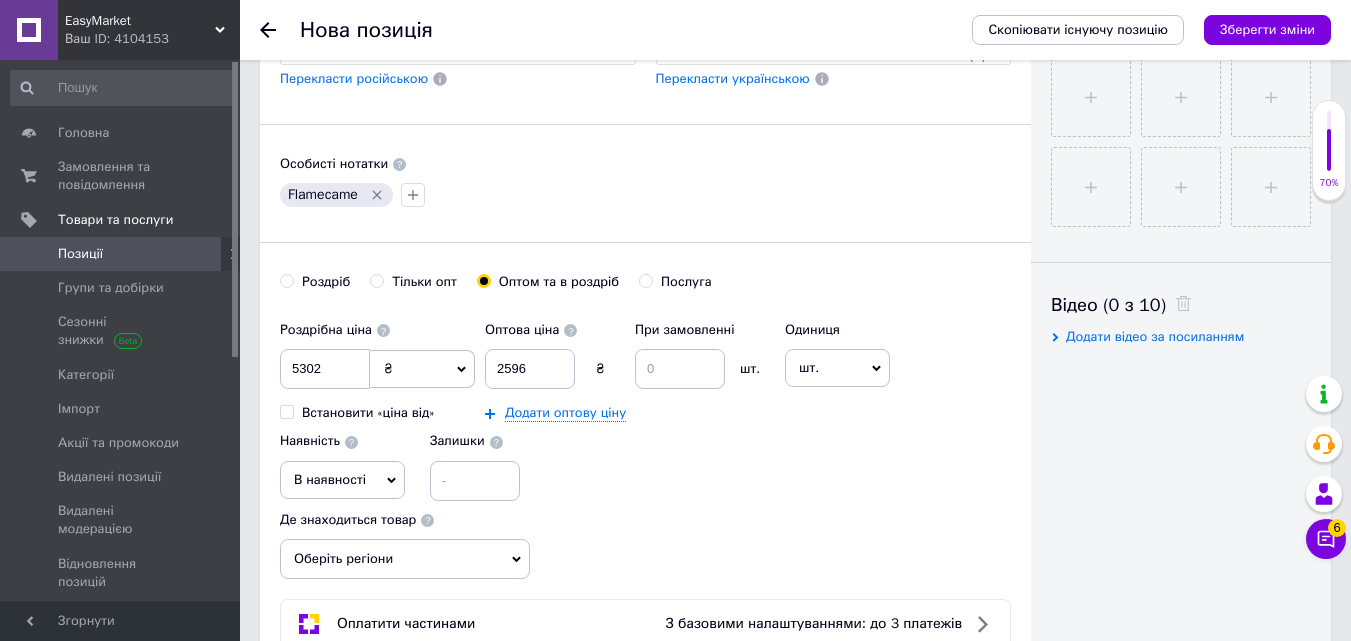 click on "При замовленні шт." at bounding box center (705, 350) 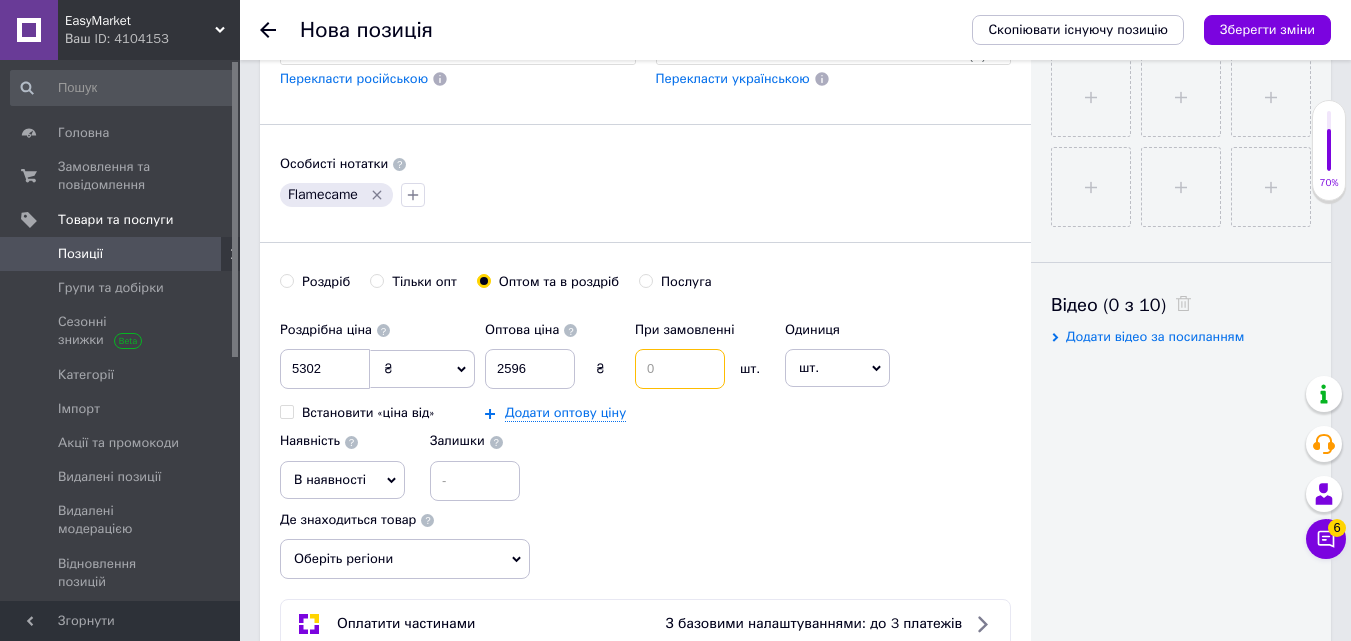 click at bounding box center (680, 369) 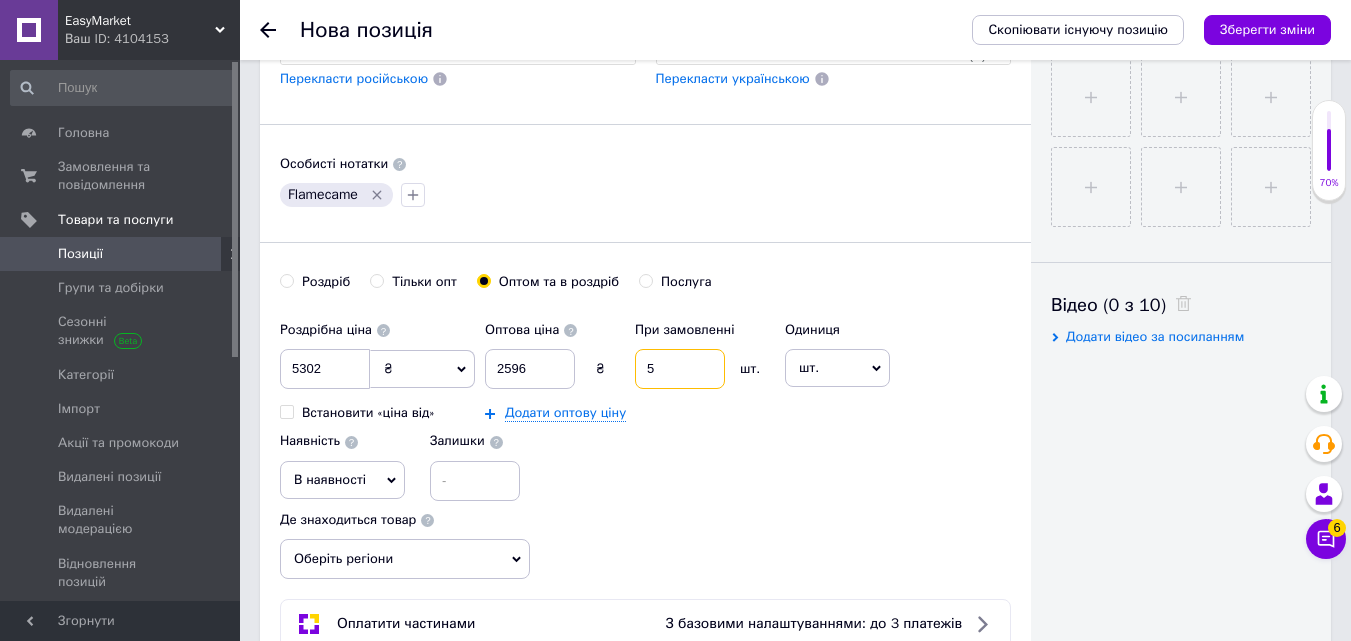 type on "5" 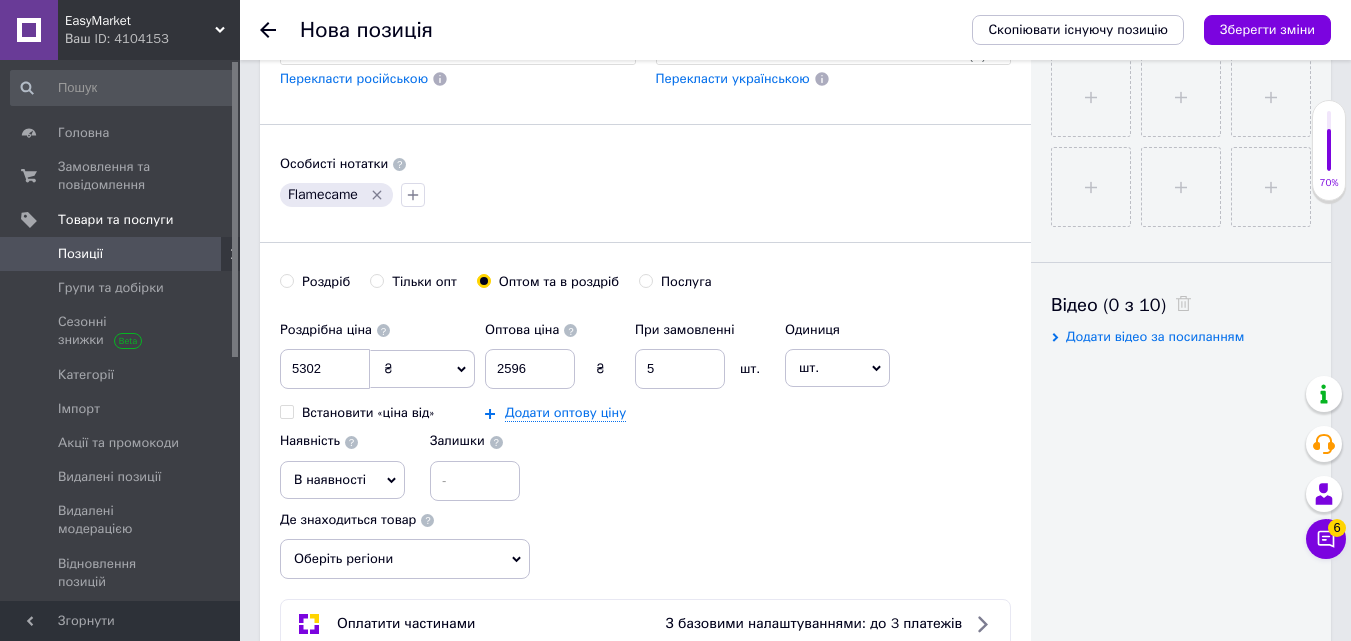 click on "шт." at bounding box center (837, 368) 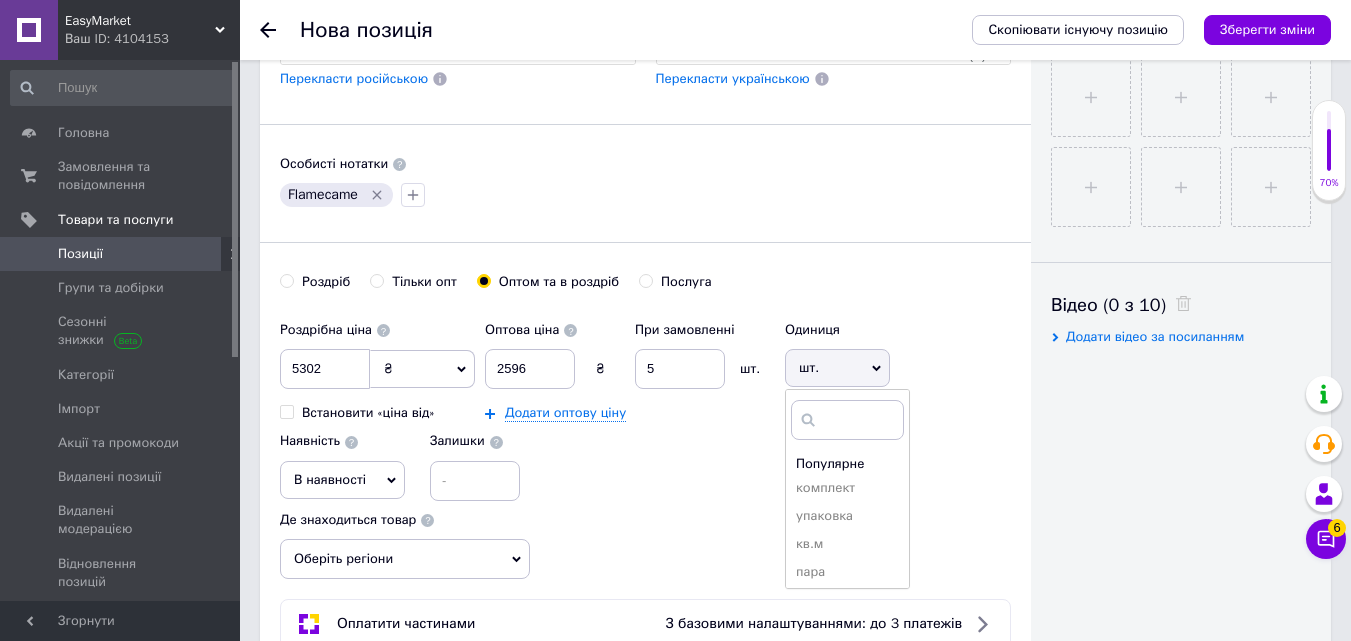 click on "Популярне" at bounding box center (847, 459) 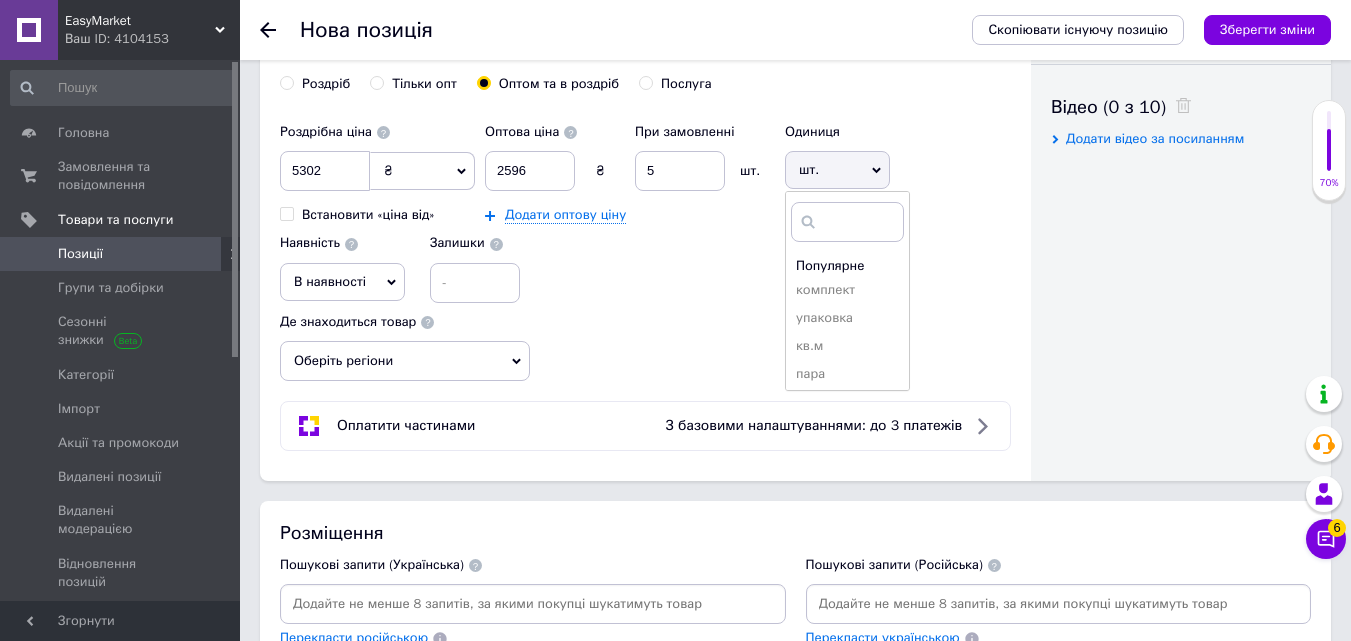 scroll, scrollTop: 1000, scrollLeft: 0, axis: vertical 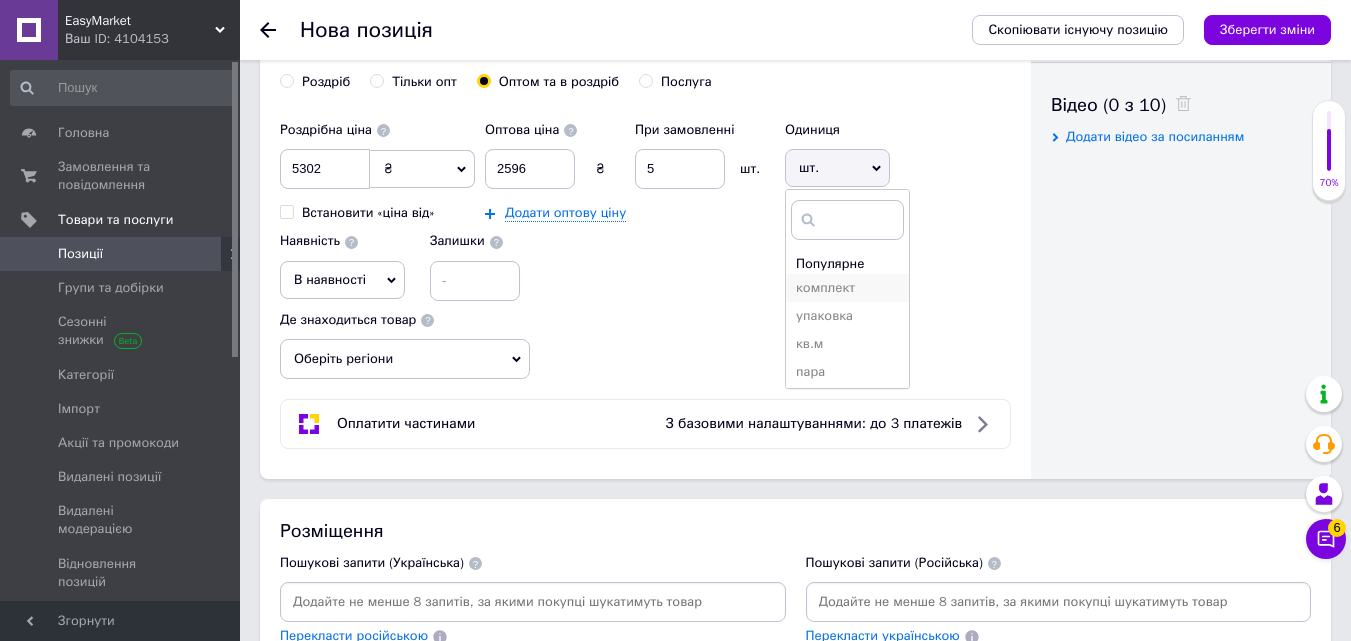 click on "комплект" at bounding box center [847, 288] 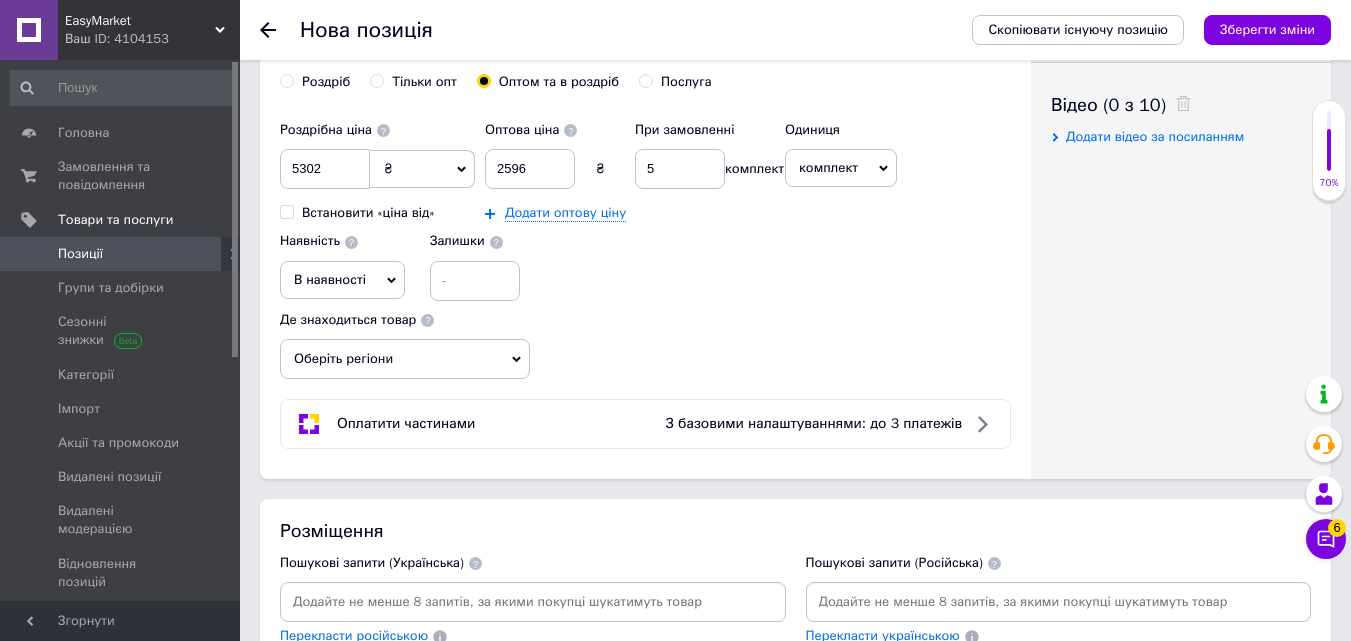 click on "В наявності" at bounding box center [330, 279] 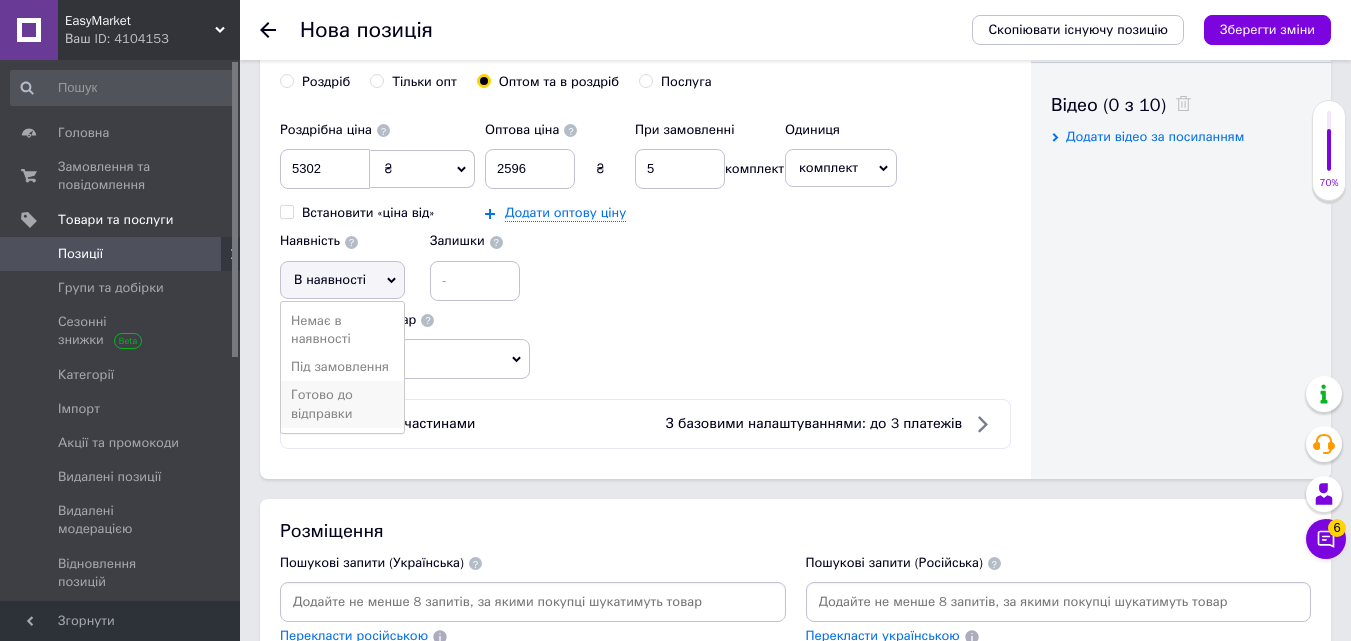 click on "Готово до відправки" at bounding box center [342, 404] 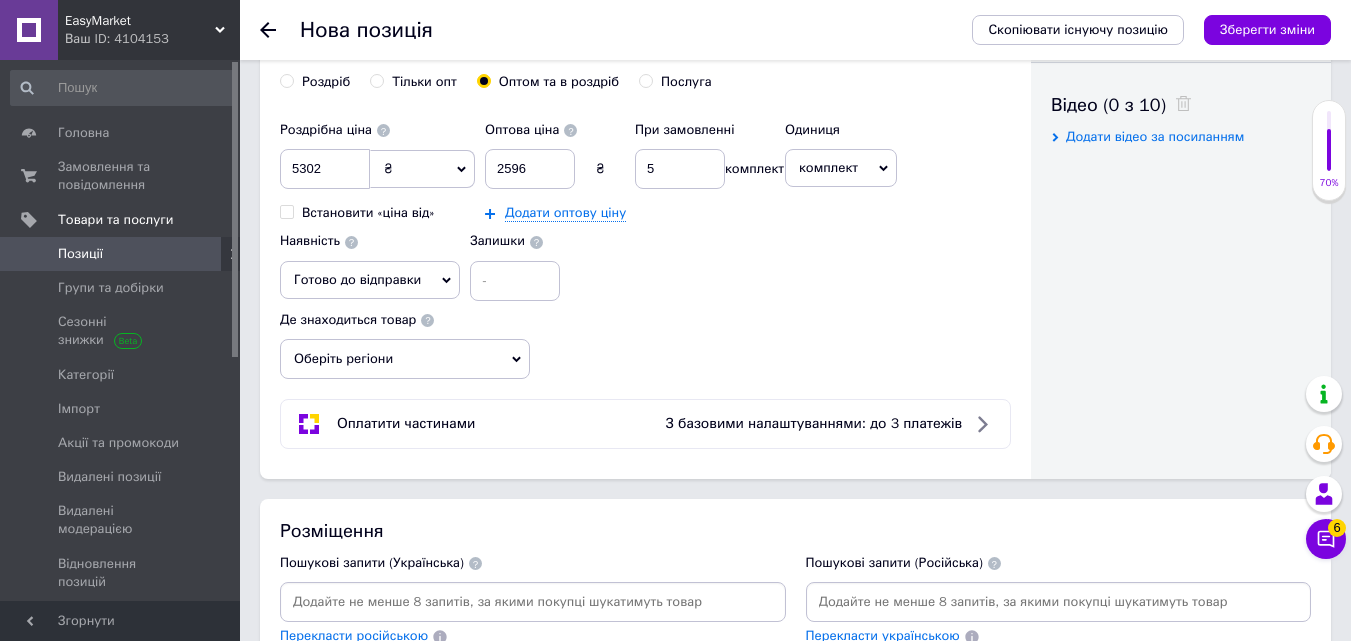 click on "Оберіть регіони" at bounding box center [405, 359] 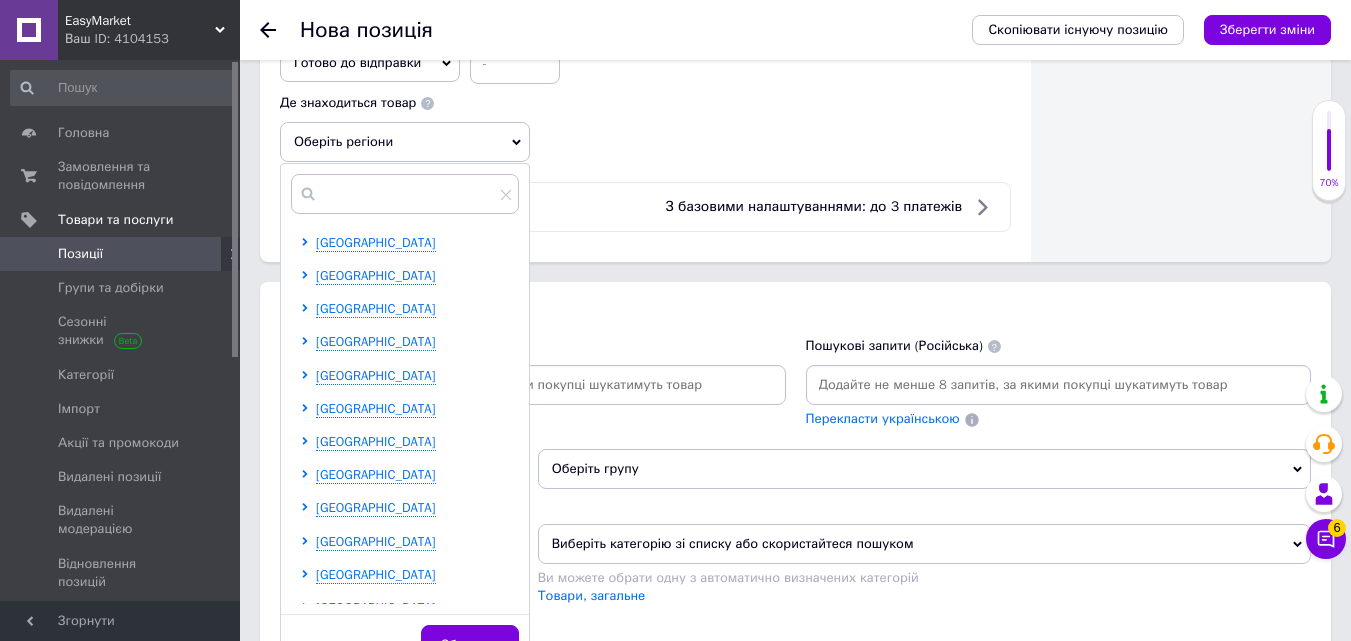 scroll, scrollTop: 1300, scrollLeft: 0, axis: vertical 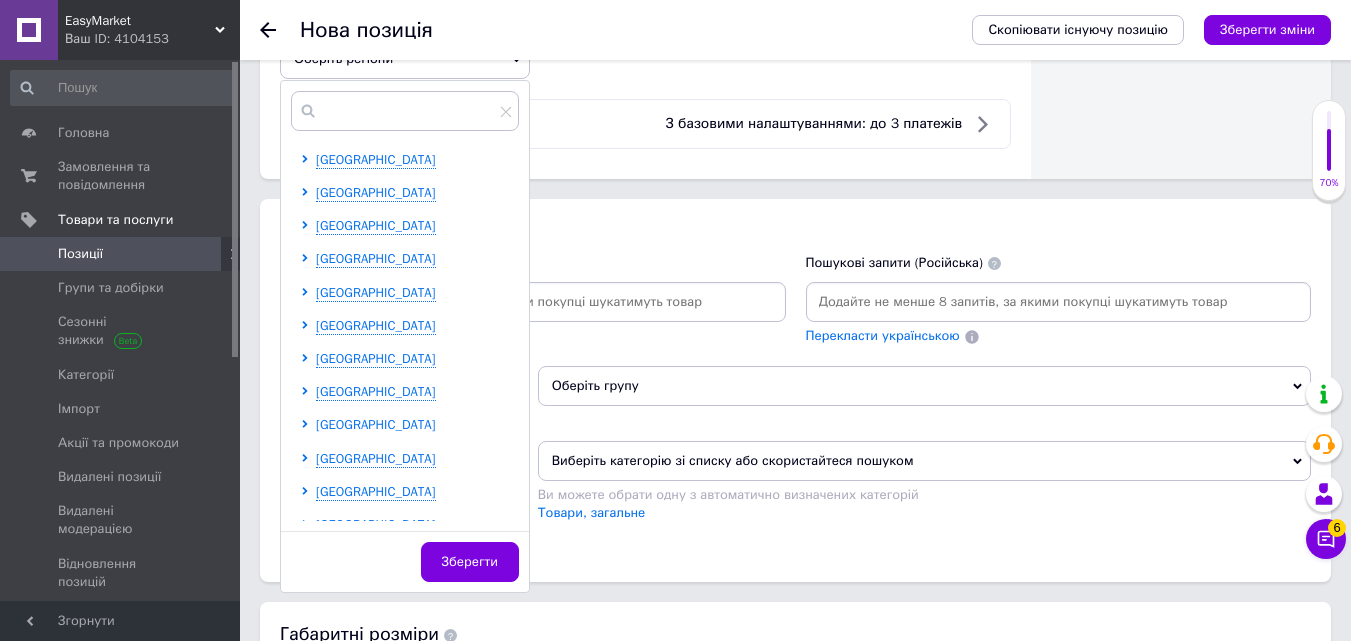 click on "[GEOGRAPHIC_DATA]" at bounding box center [376, 424] 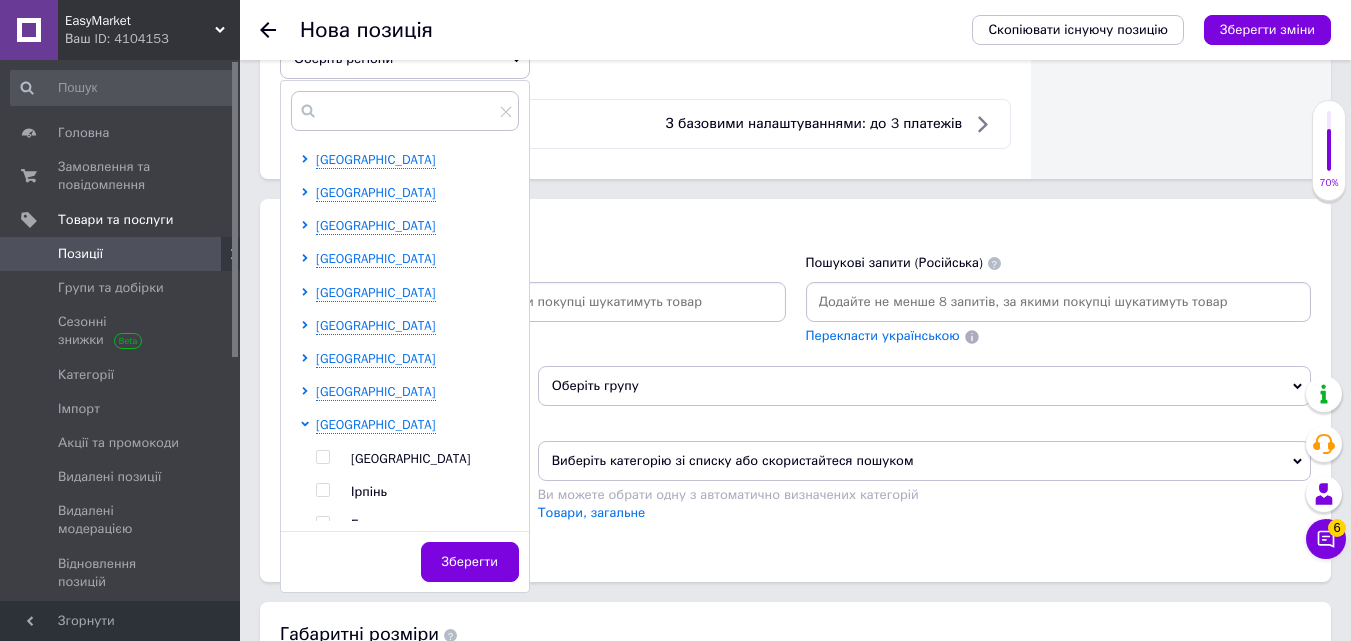 click at bounding box center [322, 457] 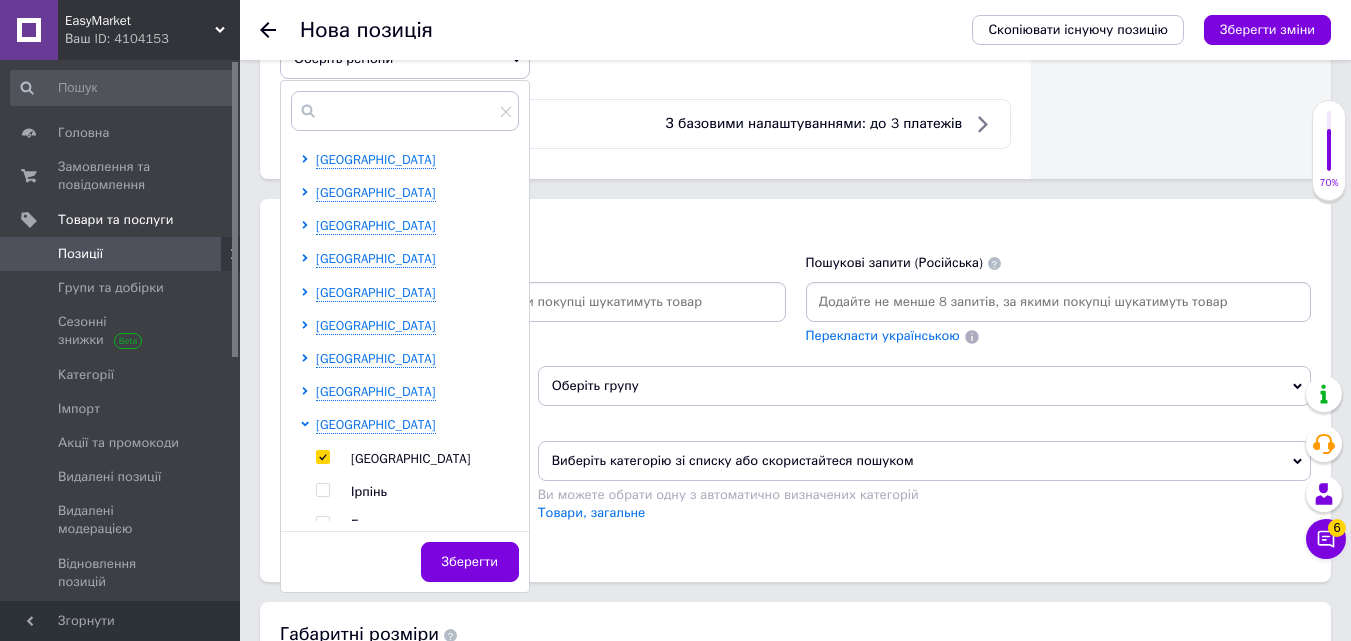 checkbox on "true" 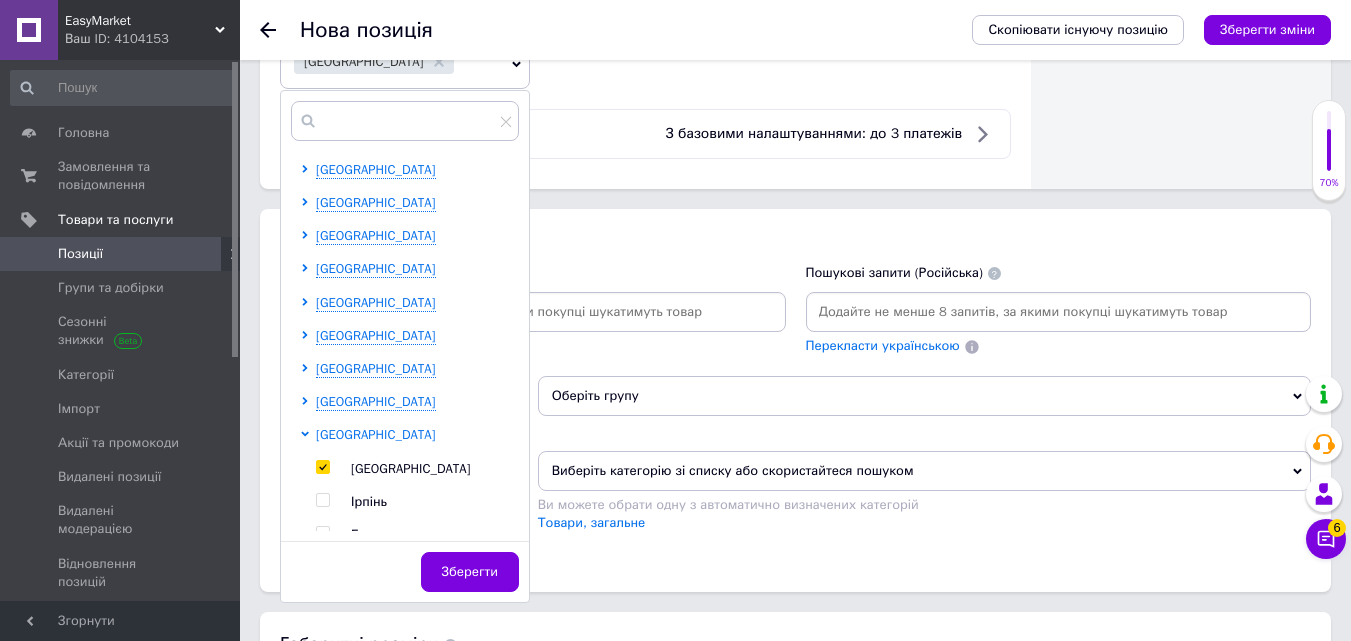 click on "[GEOGRAPHIC_DATA]" at bounding box center (376, 434) 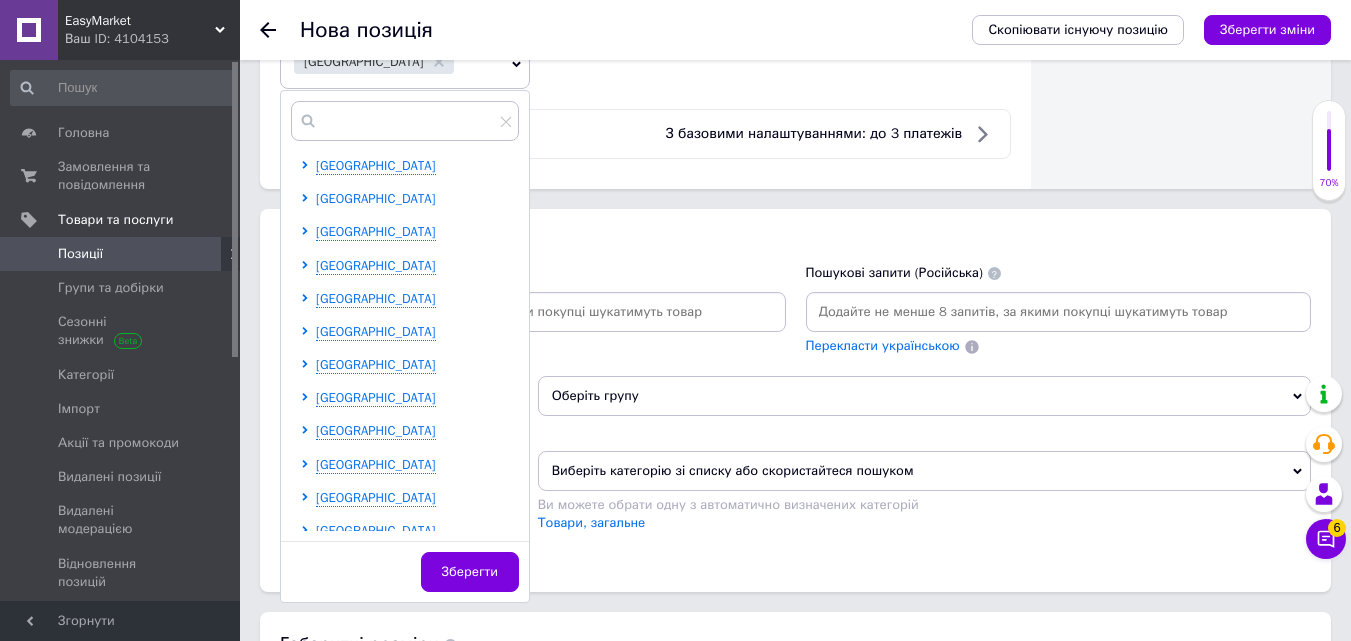scroll, scrollTop: 400, scrollLeft: 0, axis: vertical 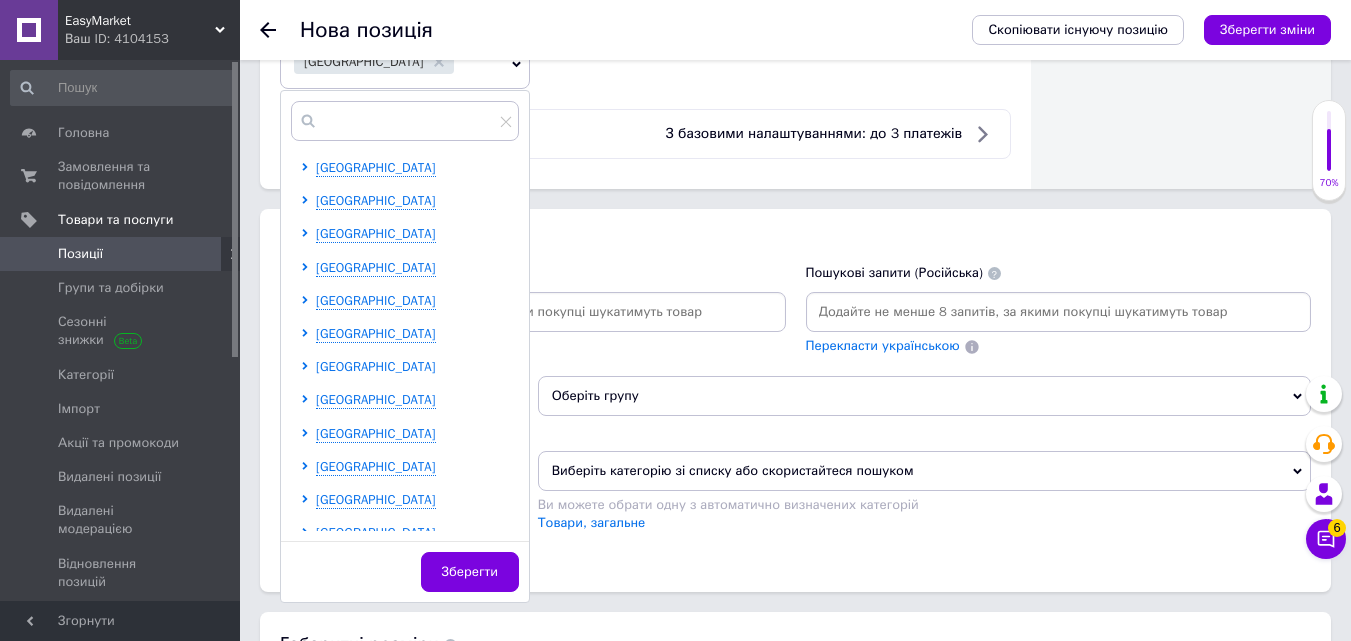 click on "[GEOGRAPHIC_DATA]" at bounding box center (376, 366) 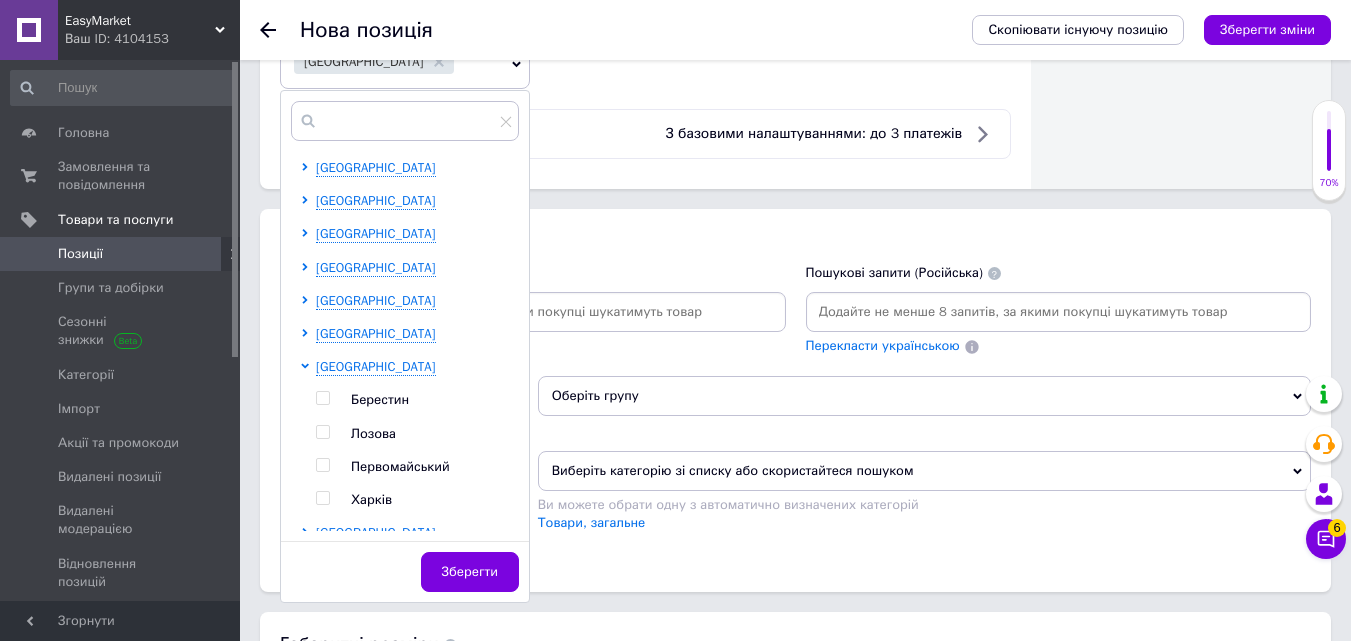 click at bounding box center [322, 498] 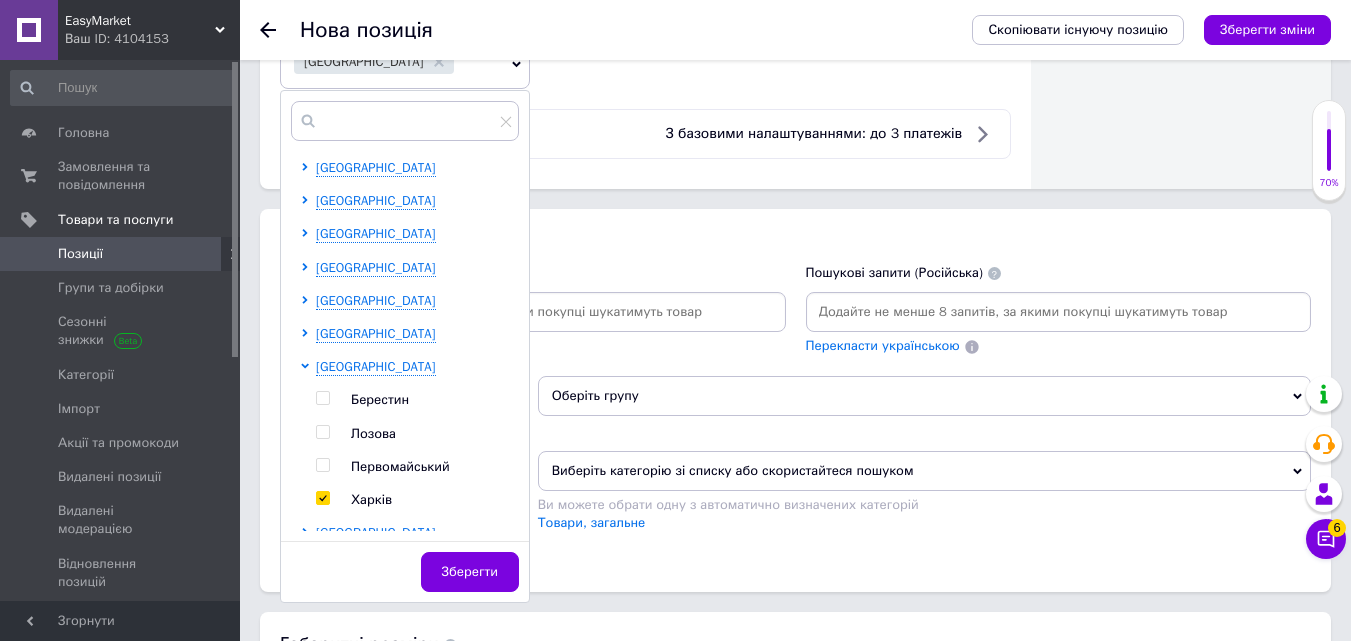 checkbox on "true" 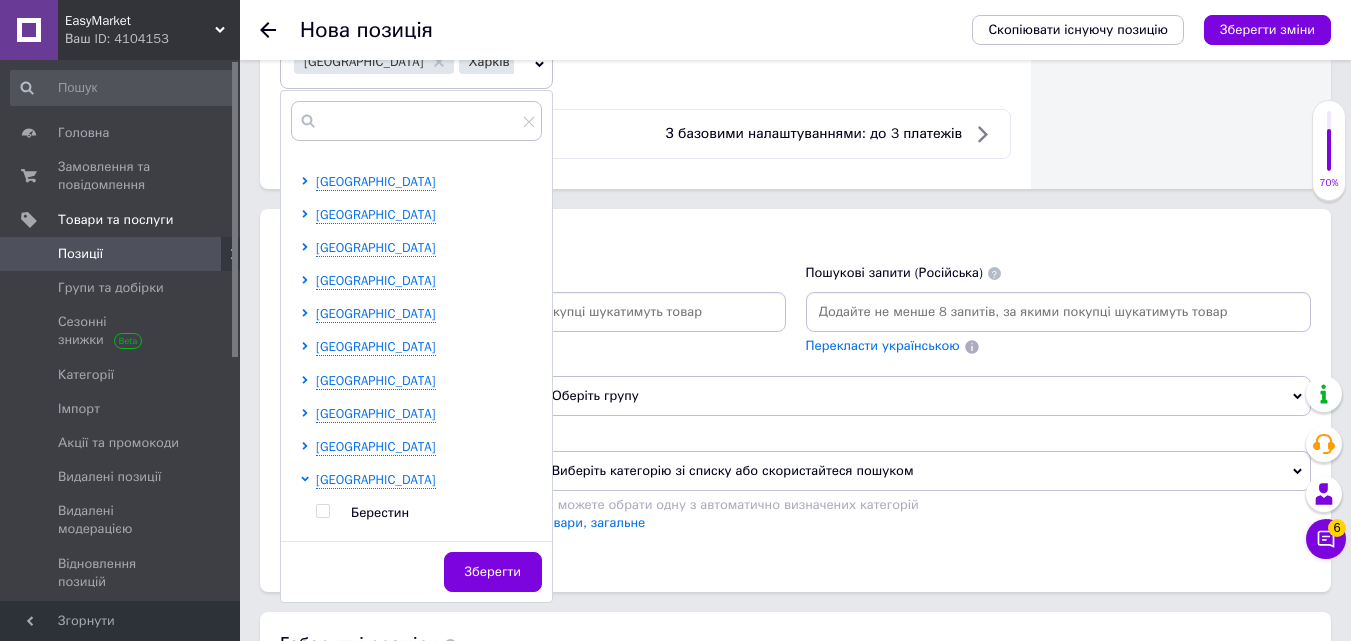 scroll, scrollTop: 200, scrollLeft: 0, axis: vertical 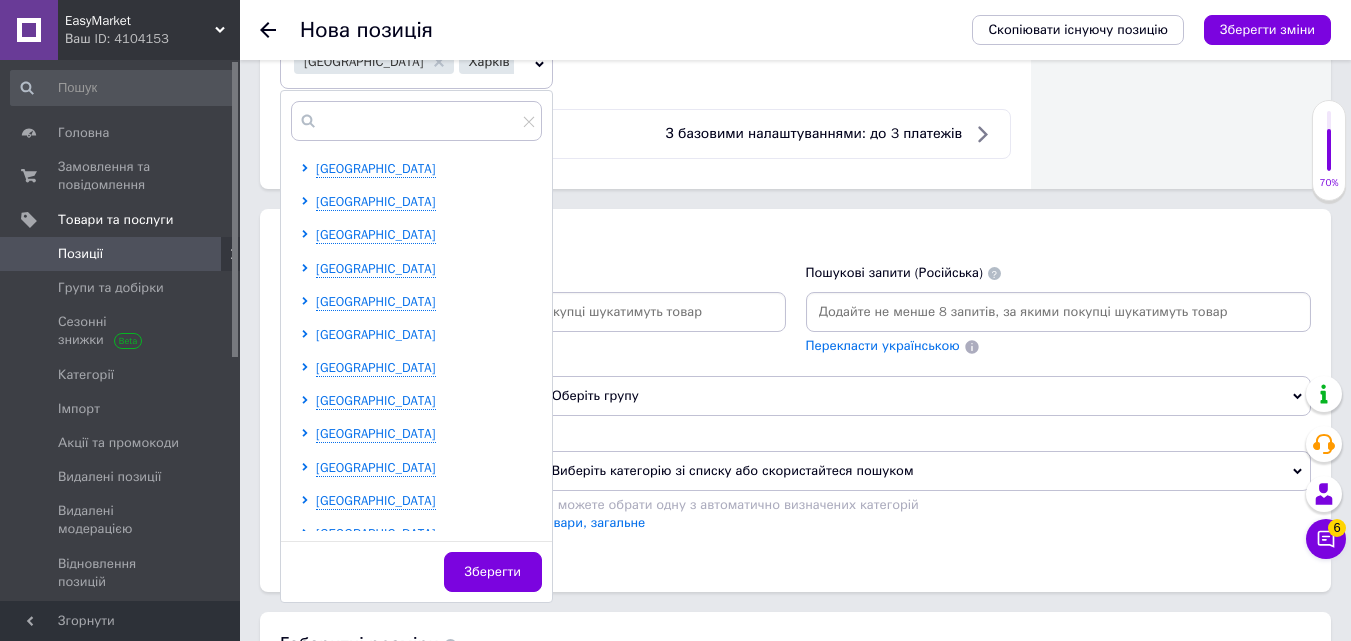 click on "[GEOGRAPHIC_DATA]" at bounding box center [376, 334] 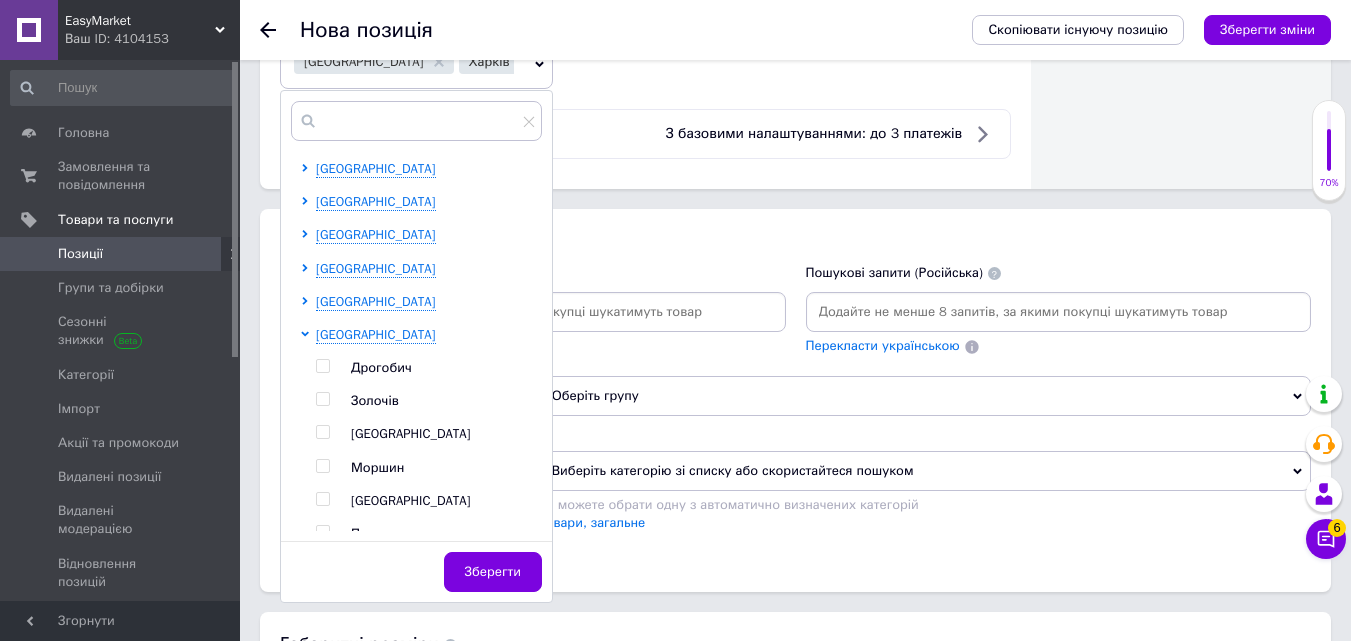click at bounding box center (322, 432) 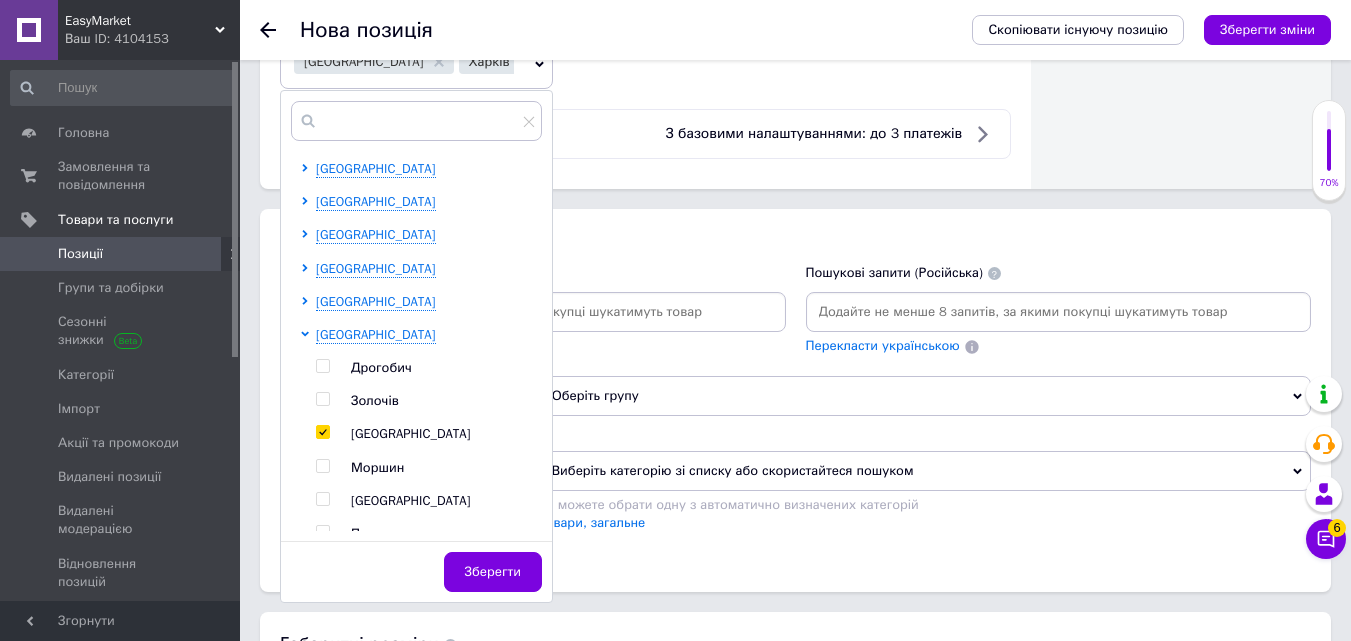 checkbox on "true" 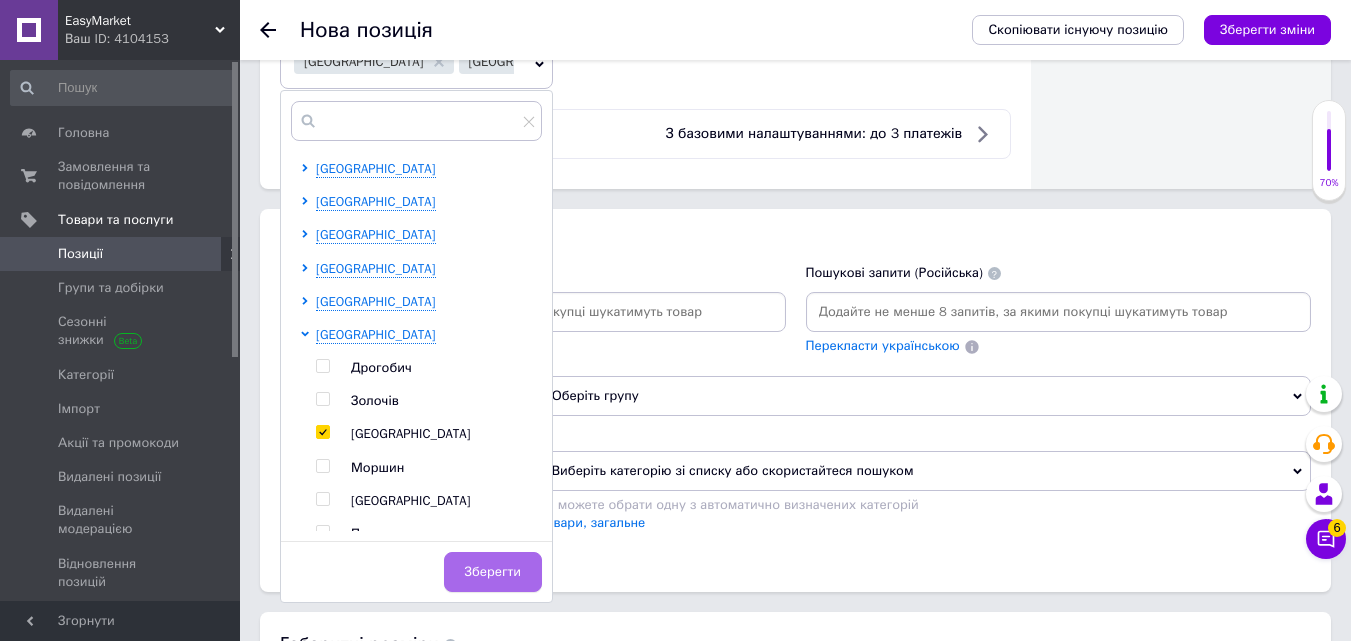 click on "Зберегти" at bounding box center (493, 572) 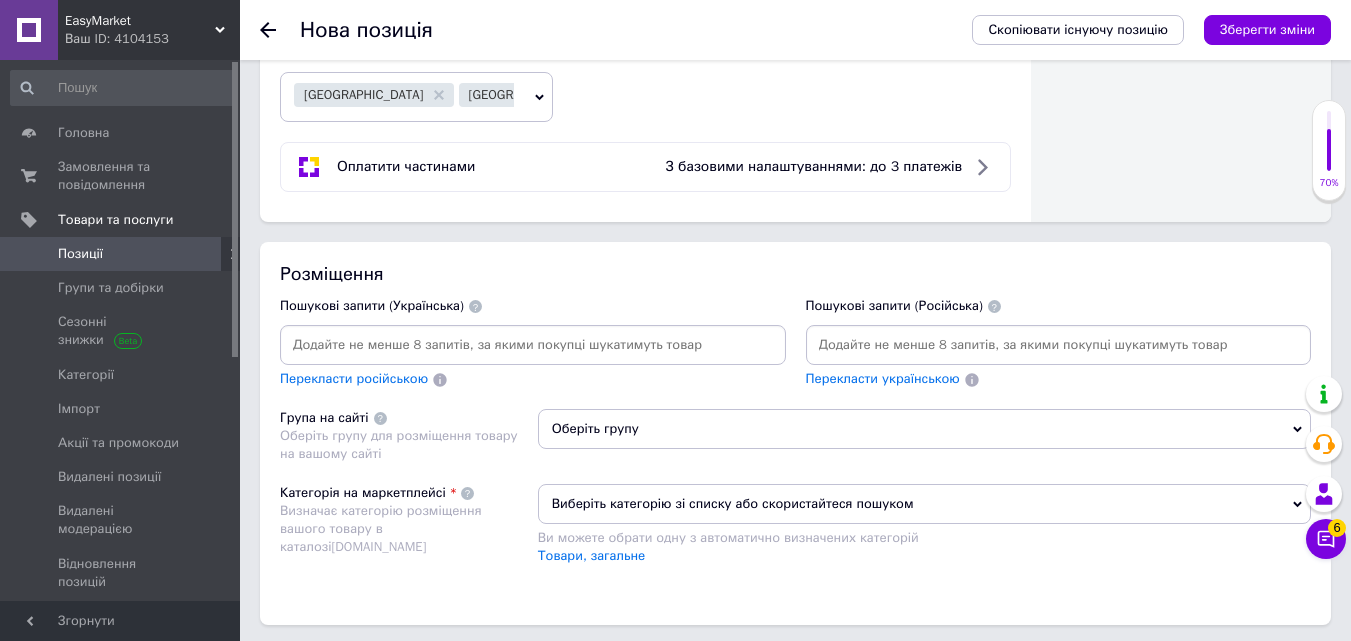 scroll, scrollTop: 1300, scrollLeft: 0, axis: vertical 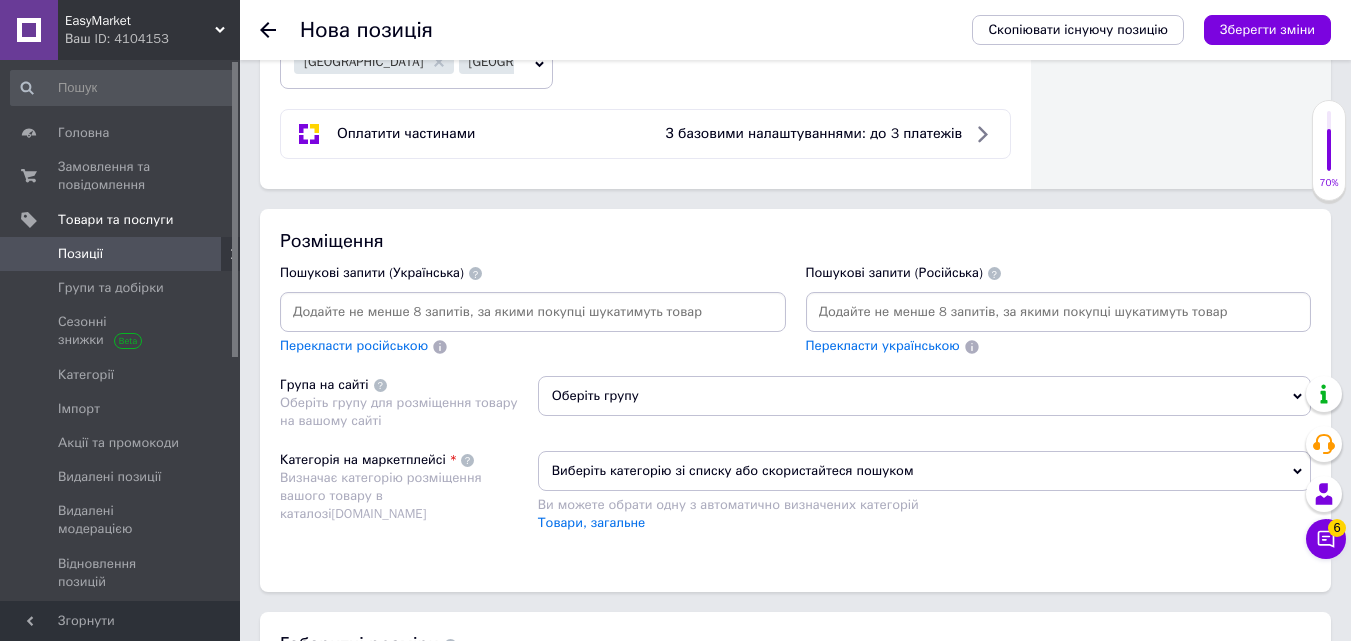 click at bounding box center (1059, 312) 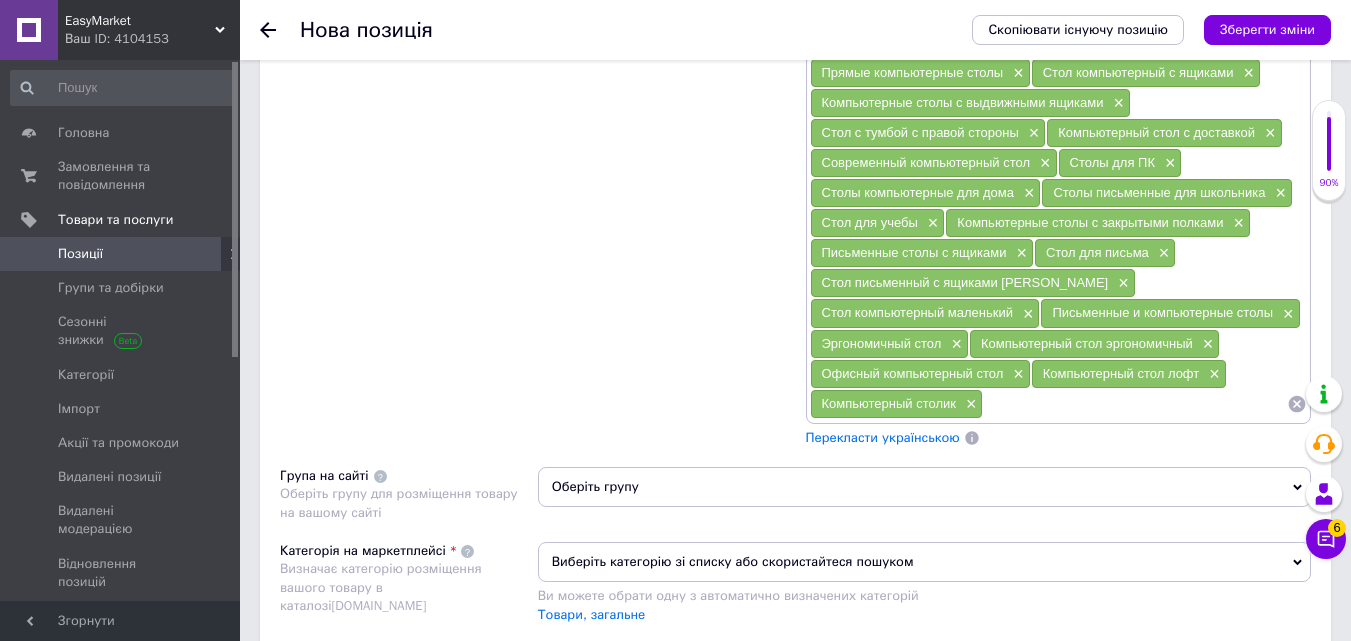 scroll, scrollTop: 2100, scrollLeft: 0, axis: vertical 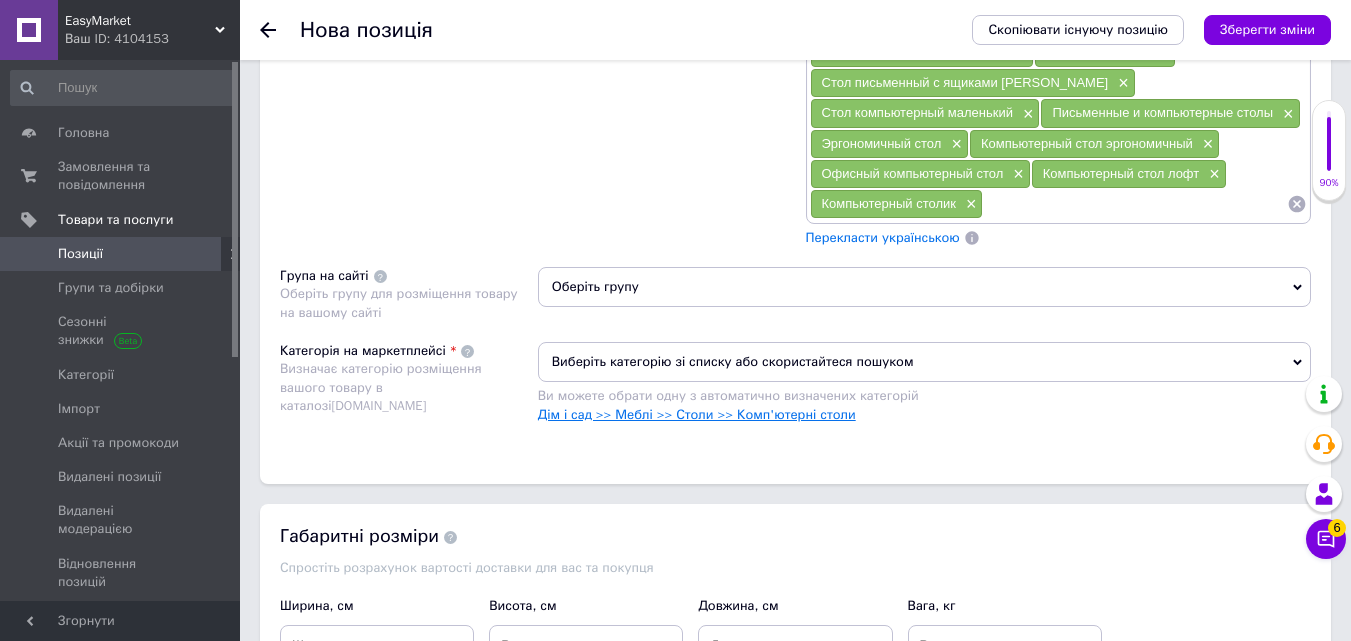 click on "Дім і сад >> Меблі >> Столи >> Комп'ютерні столи" at bounding box center (697, 414) 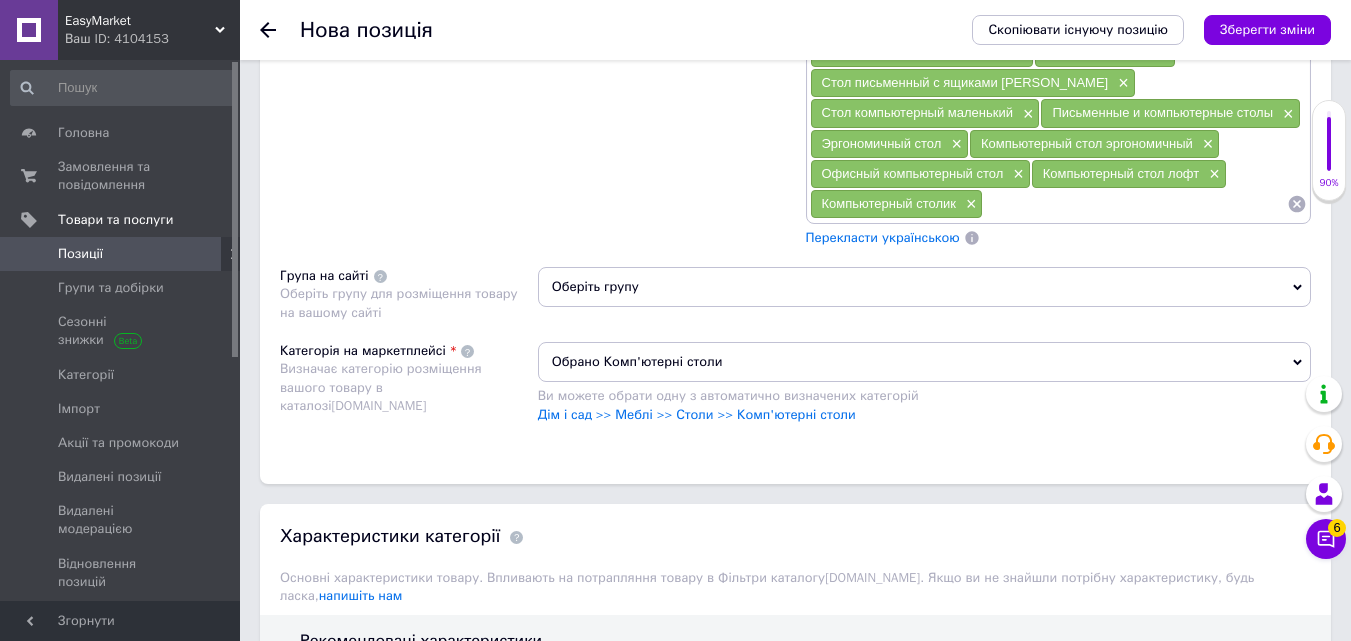 click on "Оберіть групу" at bounding box center [924, 287] 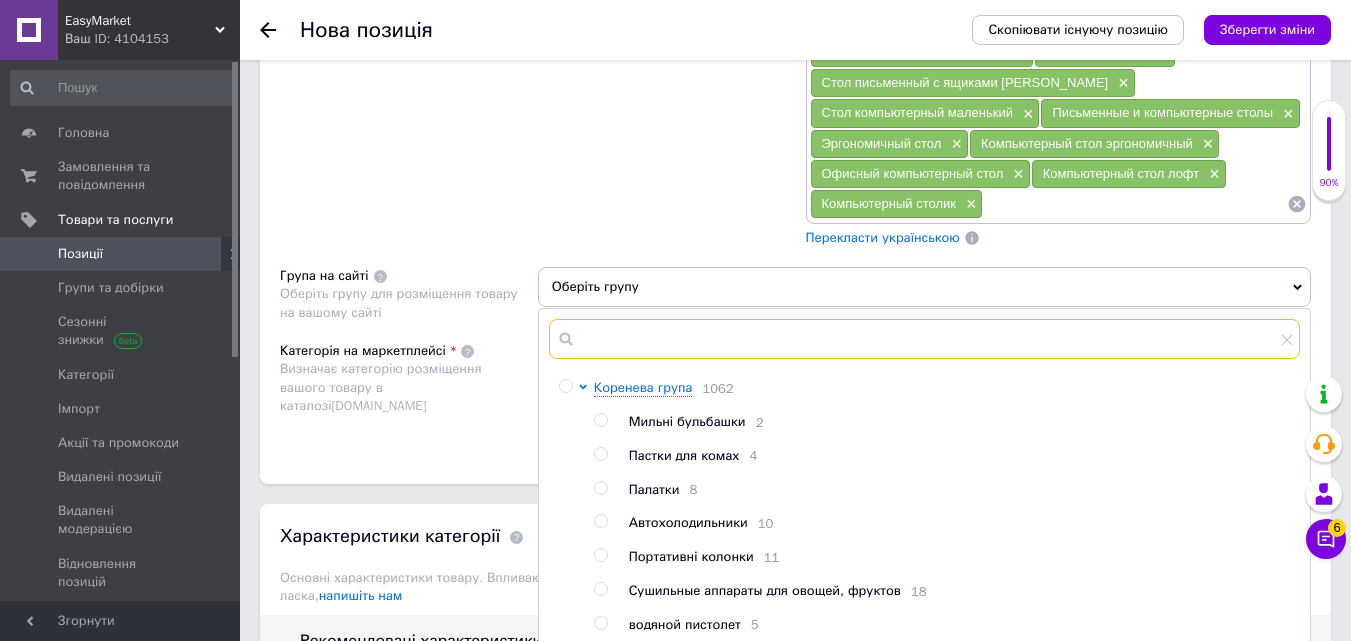 click at bounding box center [924, 339] 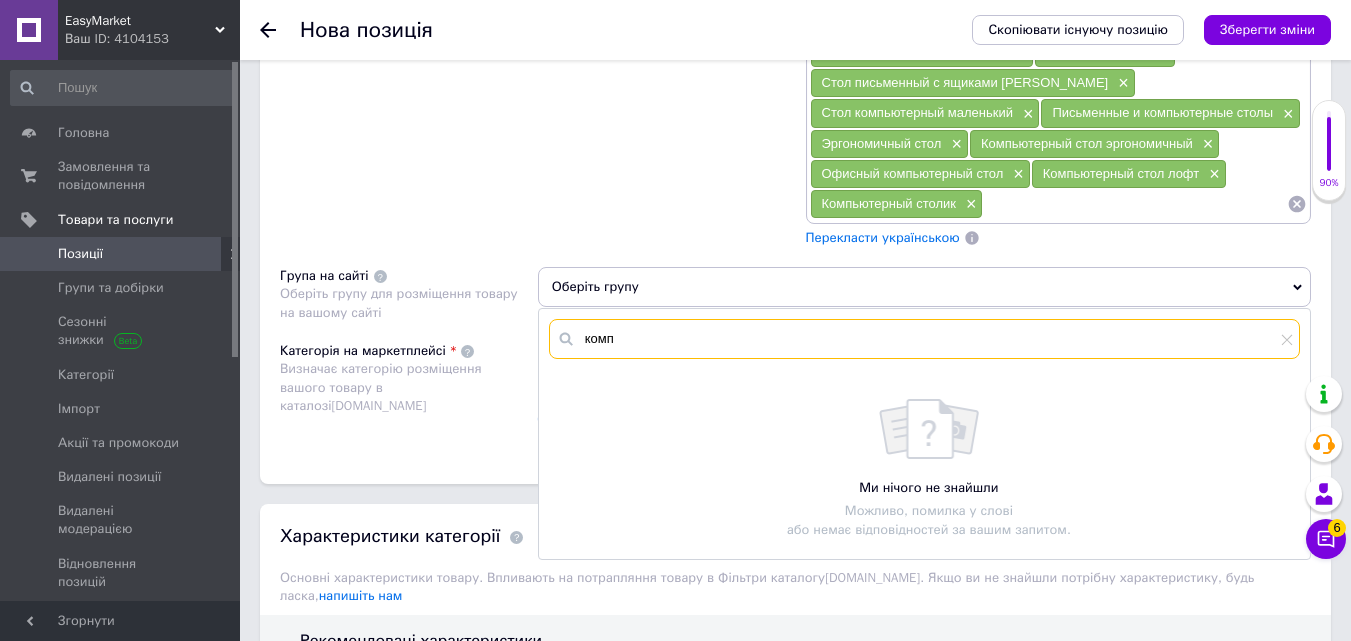 scroll, scrollTop: 2200, scrollLeft: 0, axis: vertical 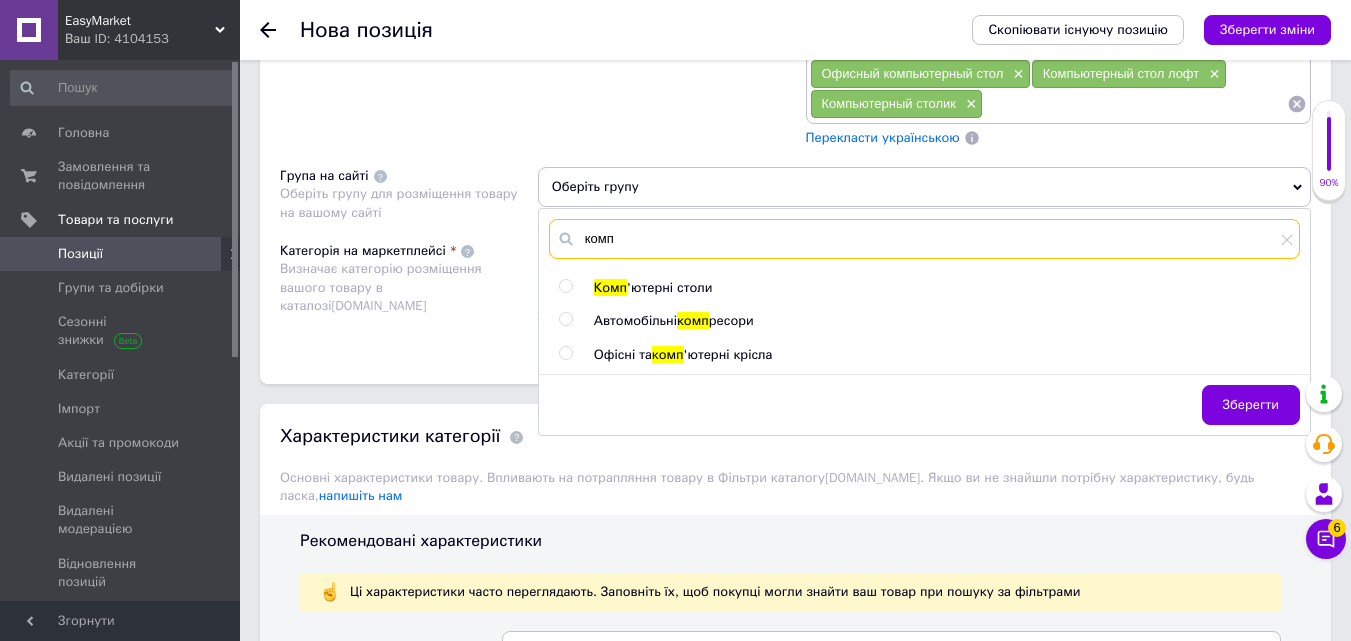 type on "комп" 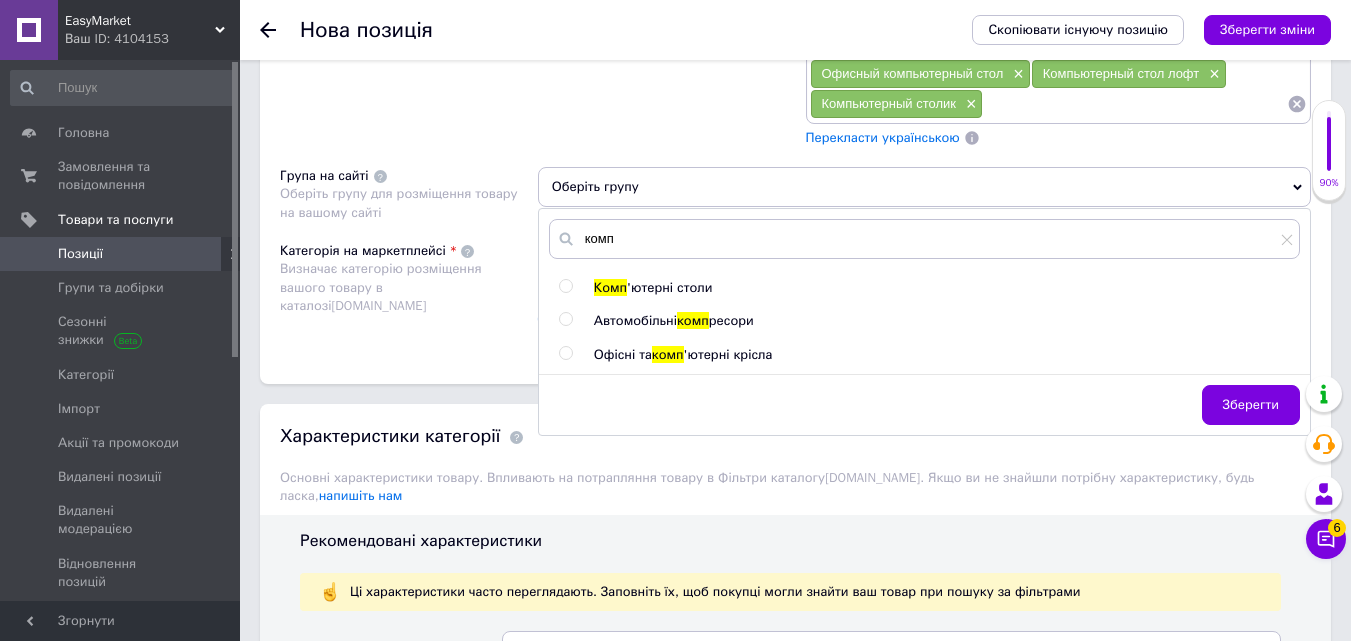 click on "Комп" at bounding box center [610, 287] 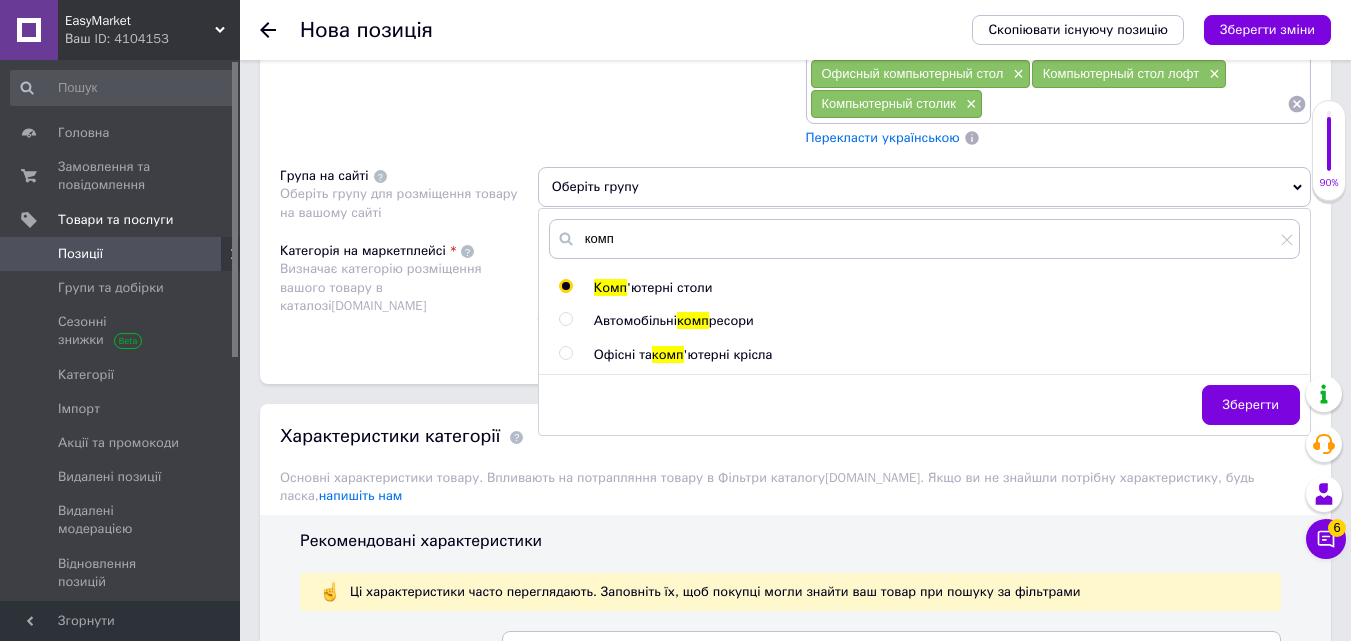 radio on "true" 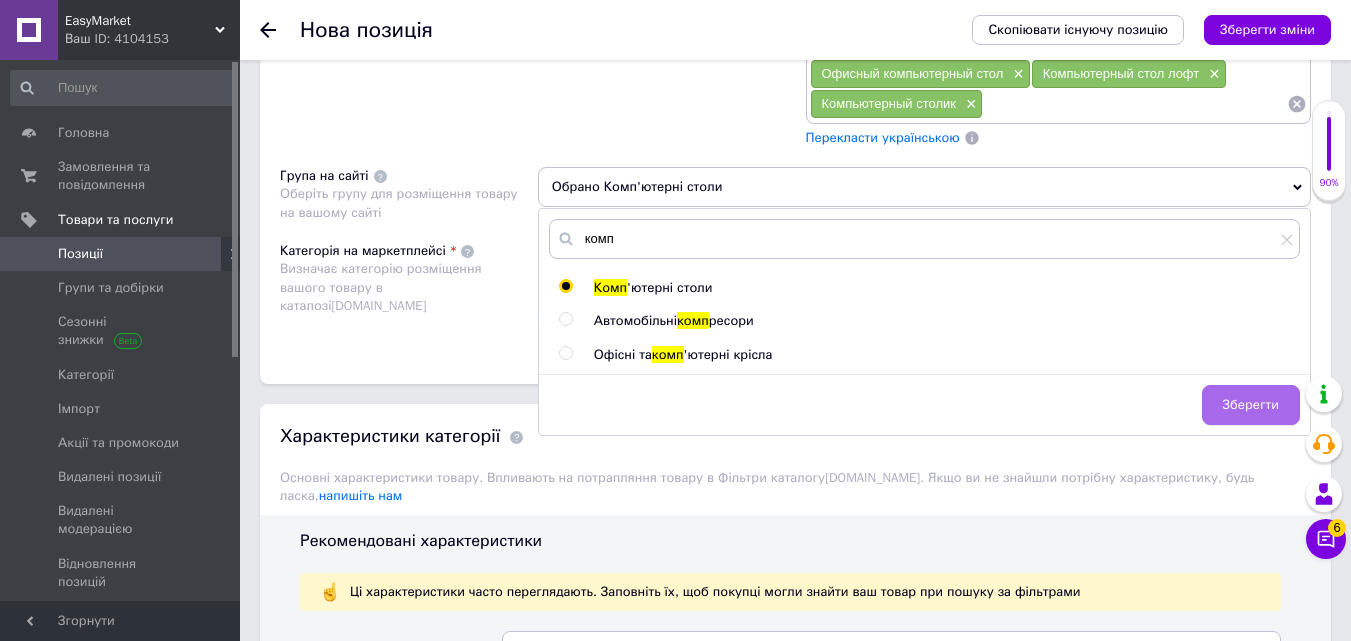 click on "Зберегти" at bounding box center [1251, 405] 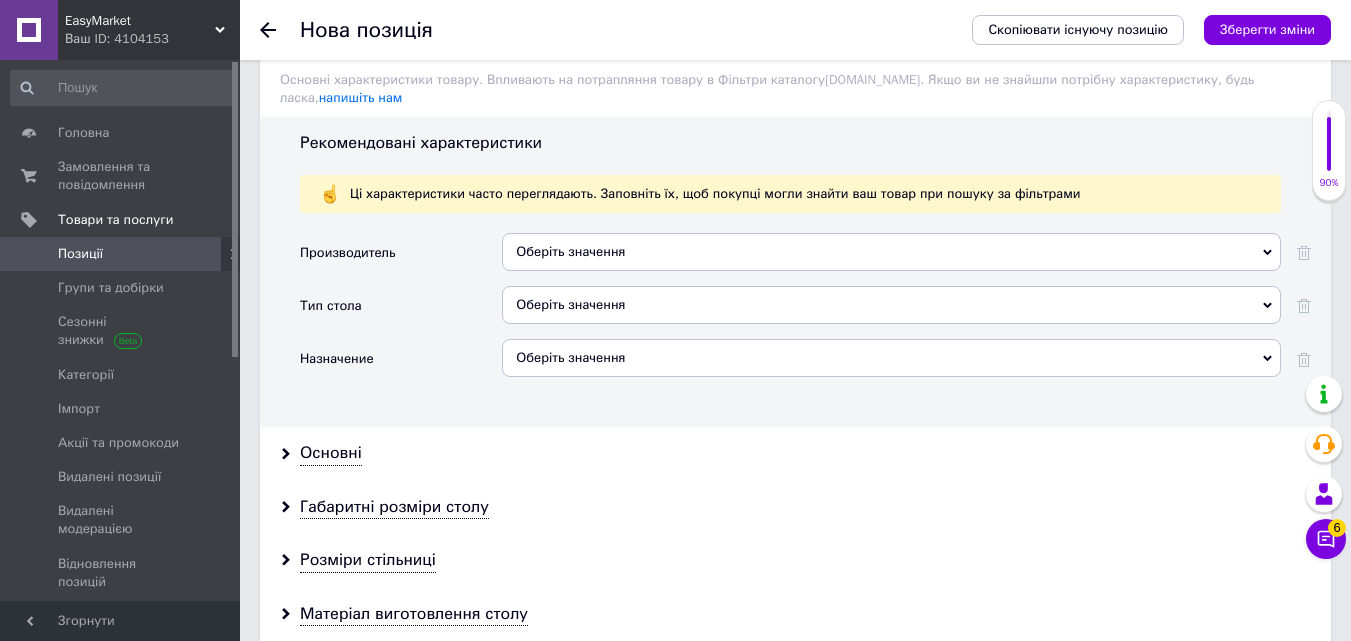 scroll, scrollTop: 2600, scrollLeft: 0, axis: vertical 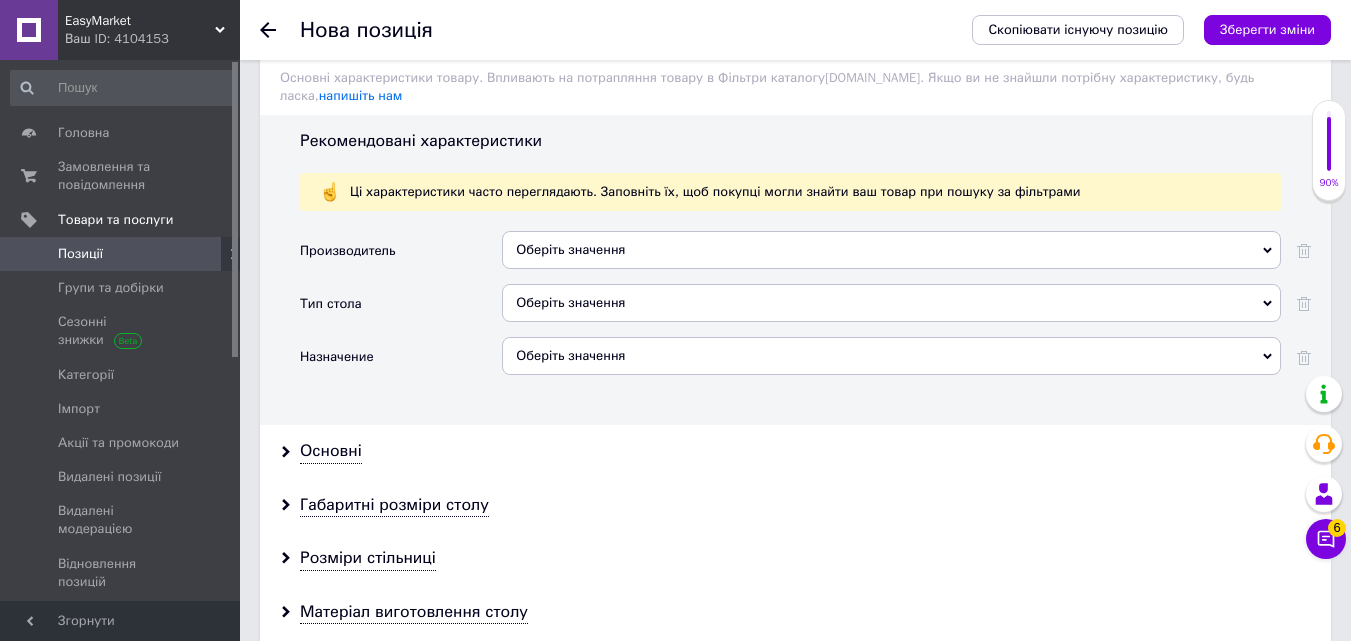 click on "Оберіть значення" at bounding box center (891, 250) 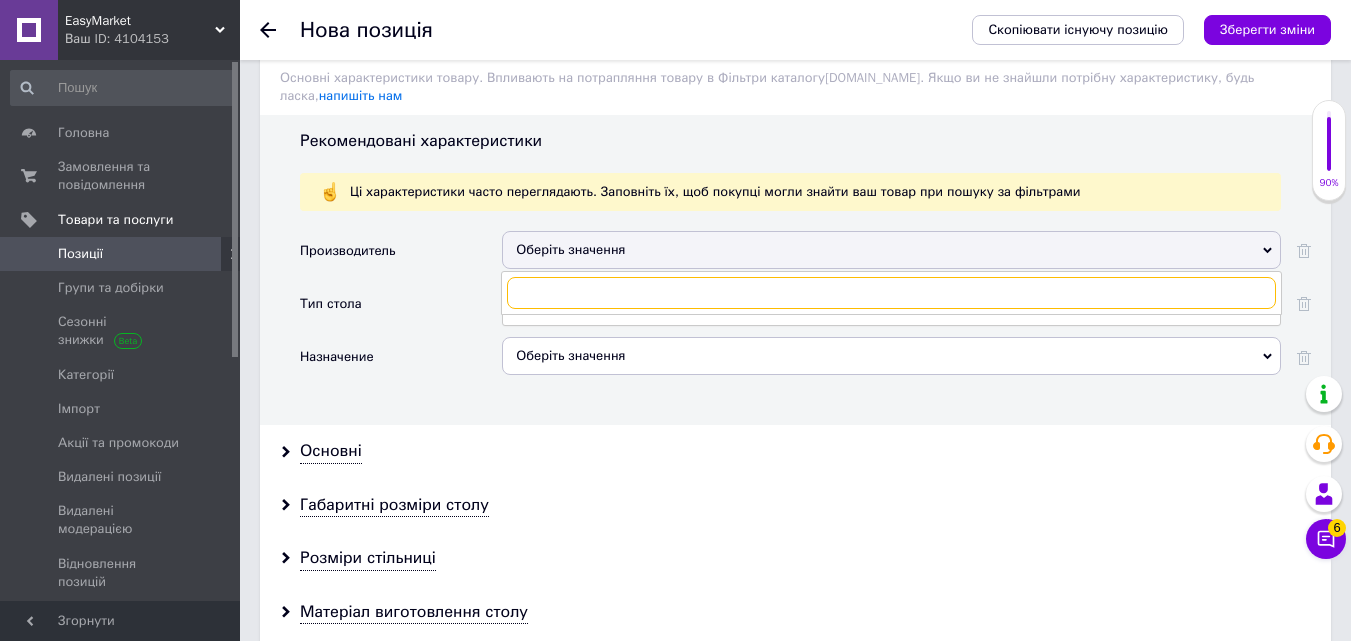 paste on "Собственное производство" 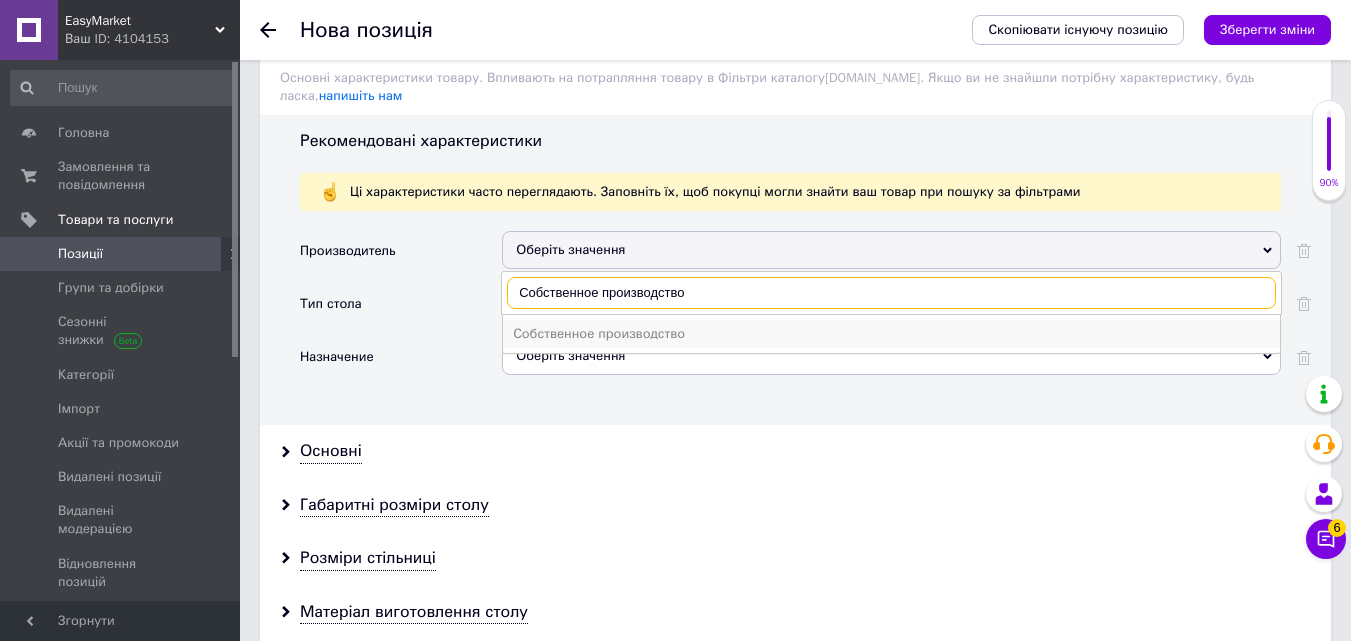 type on "Собственное производство" 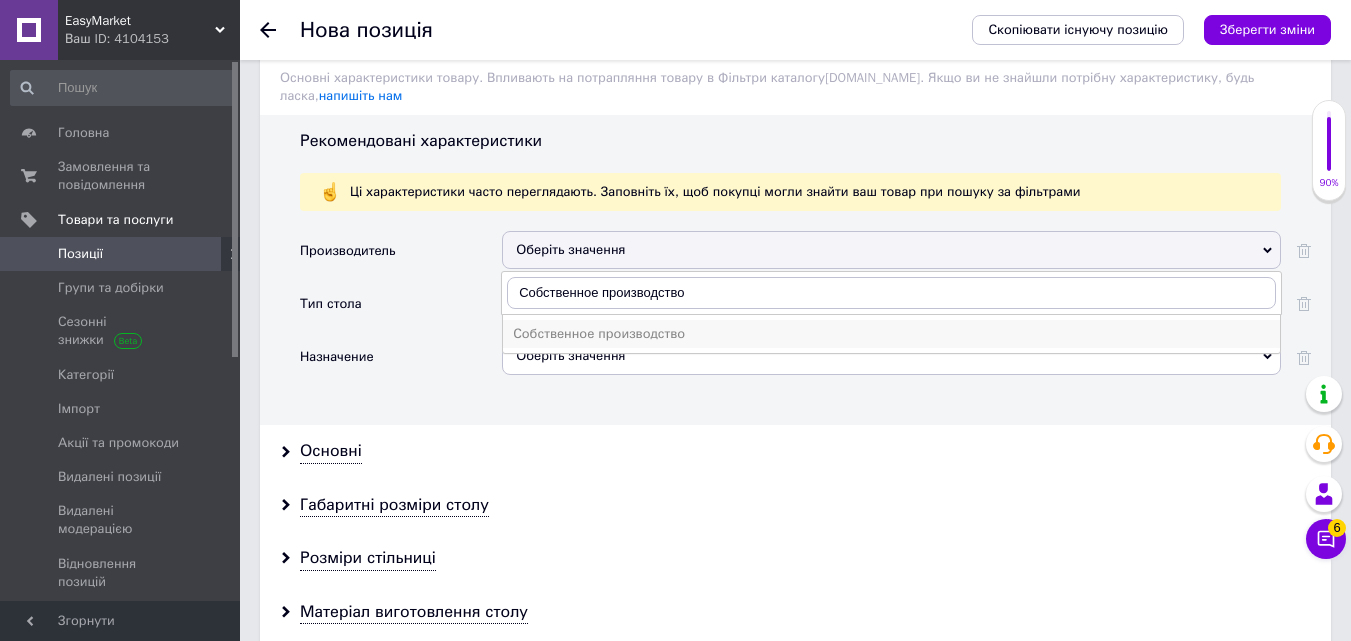 click on "Собственное производство" at bounding box center (891, 334) 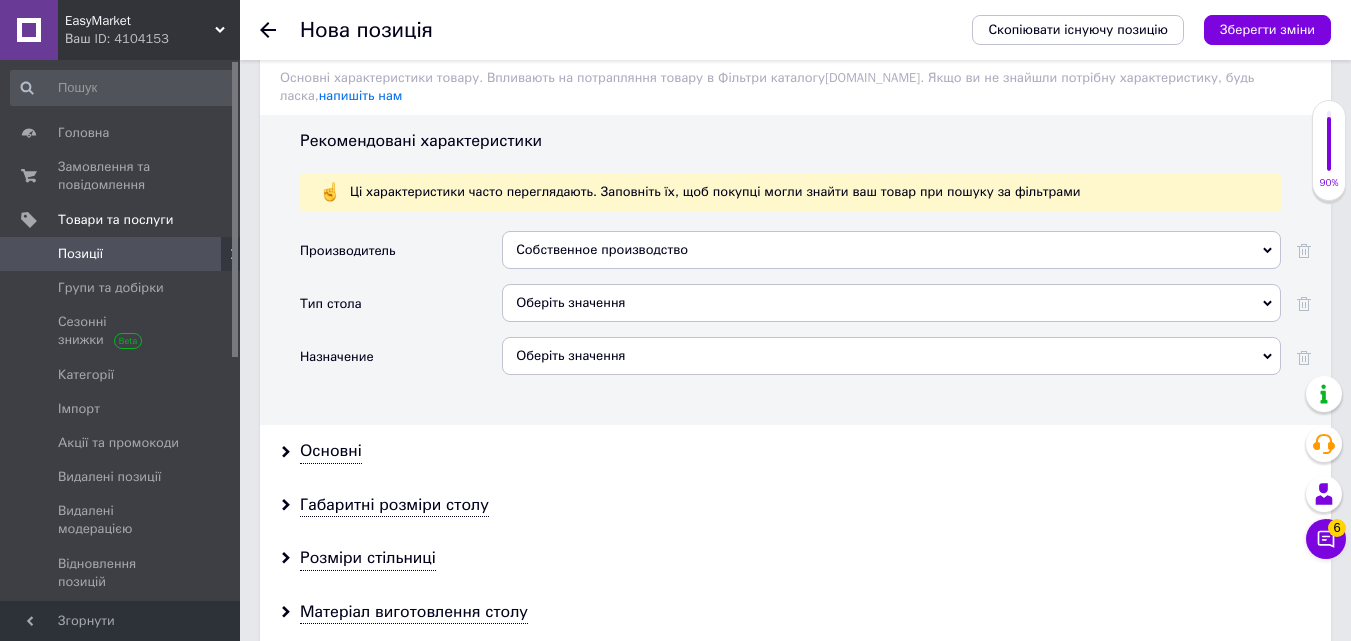click on "Оберіть значення" at bounding box center [891, 303] 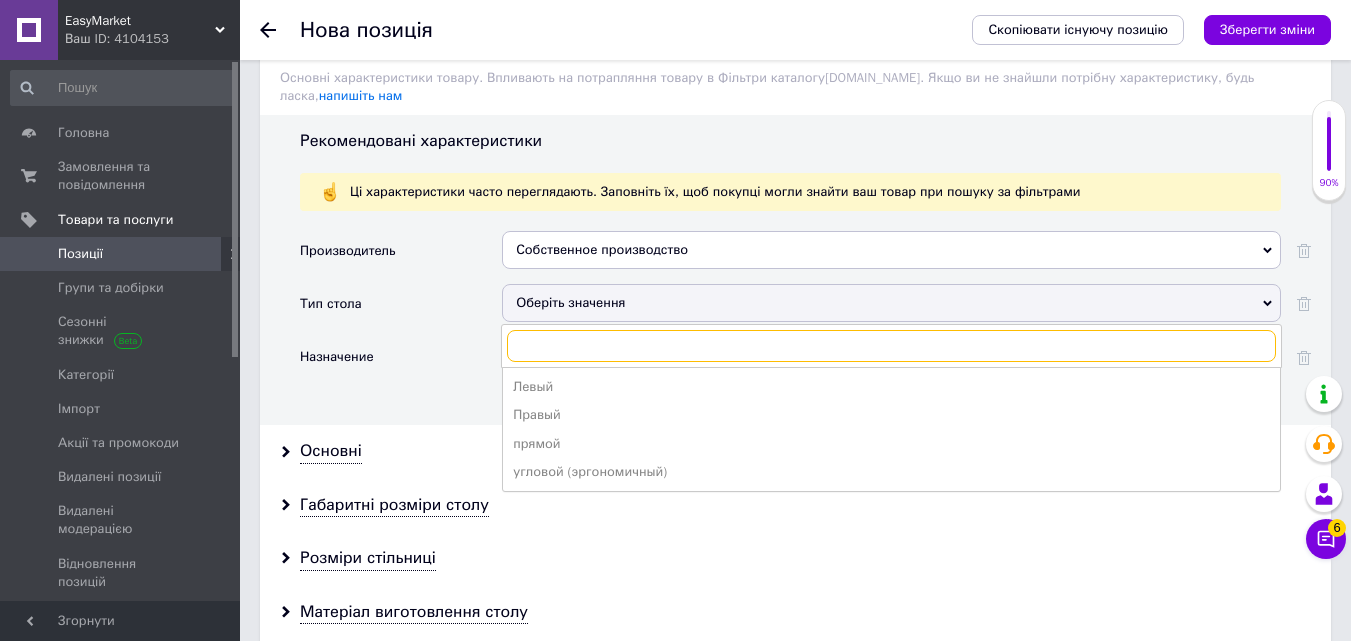 scroll, scrollTop: 2700, scrollLeft: 0, axis: vertical 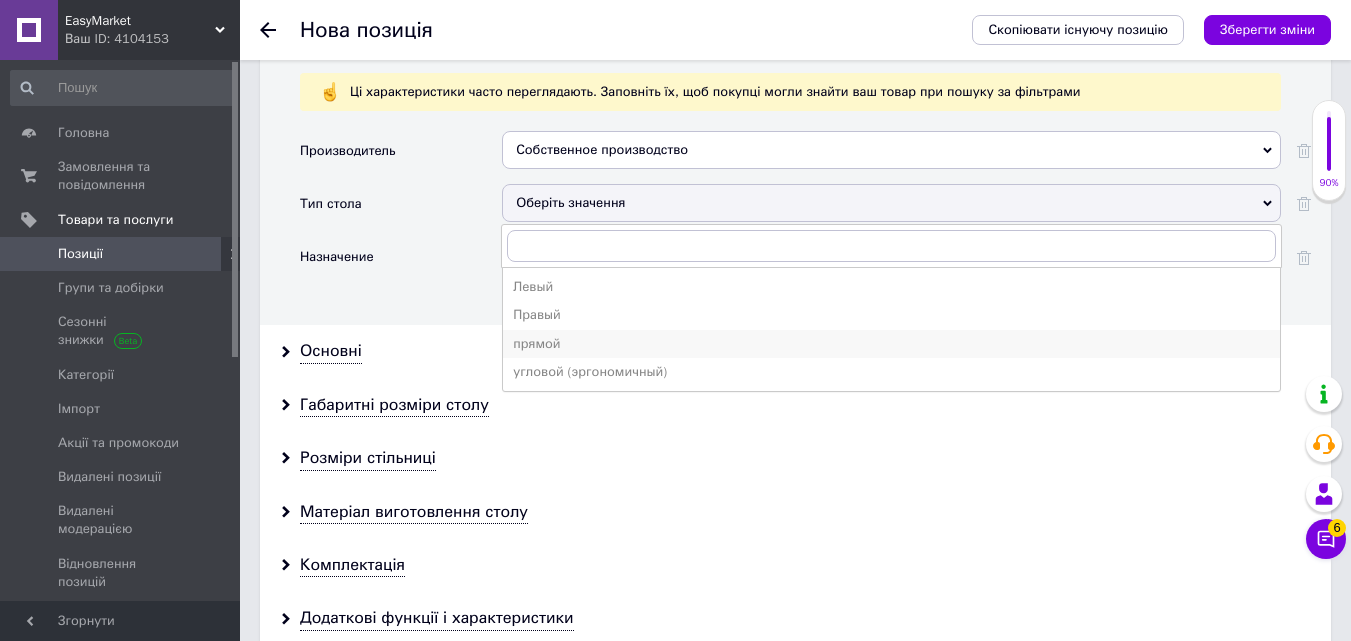 click on "прямой" at bounding box center (891, 344) 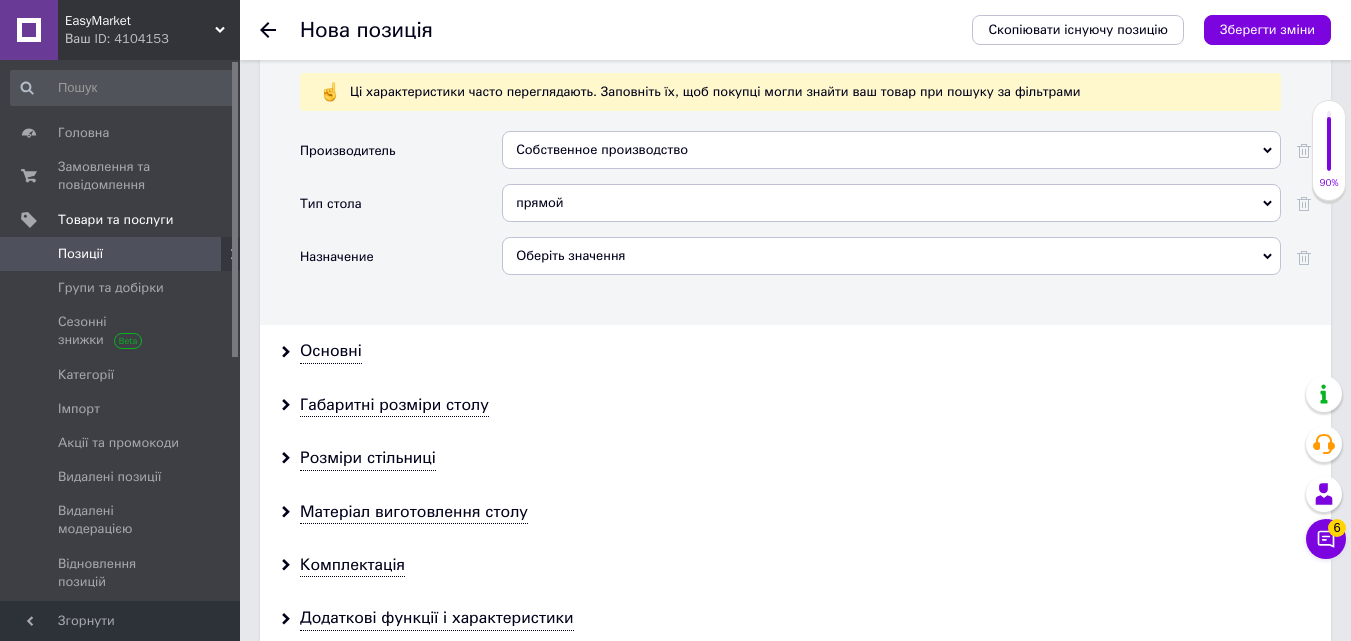 click on "Оберіть значення" at bounding box center (891, 256) 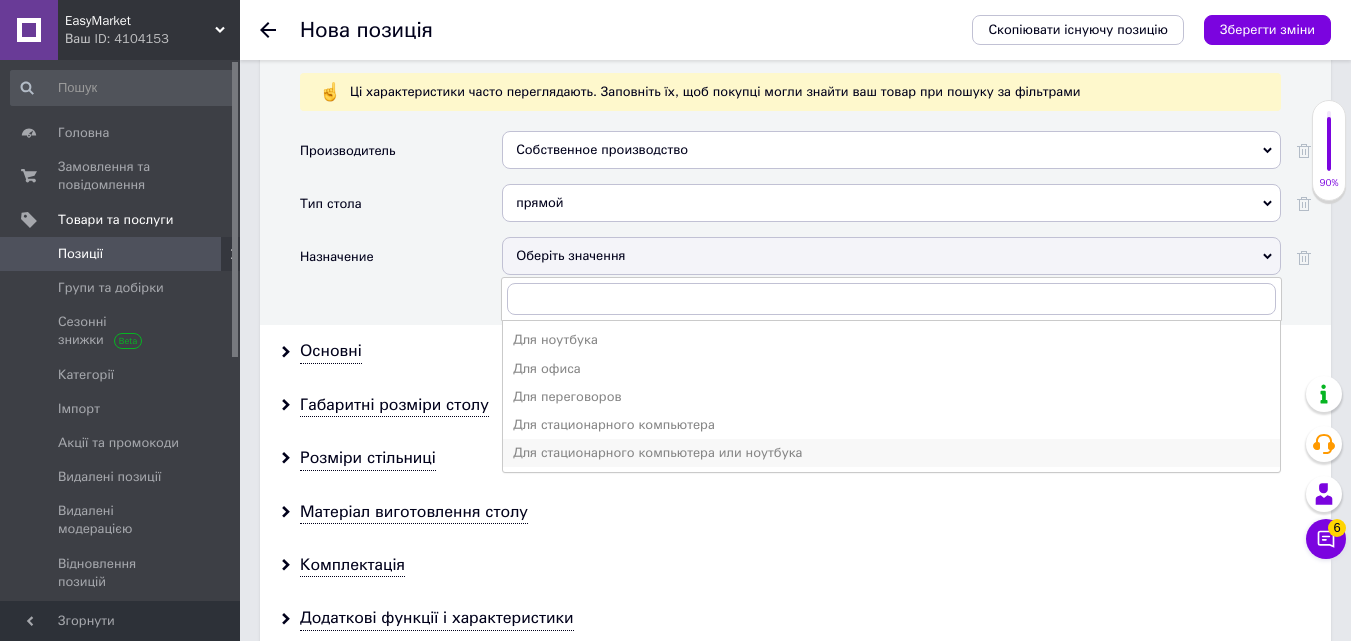 click on "Для стационарного компьютера или ноутбука" at bounding box center (891, 453) 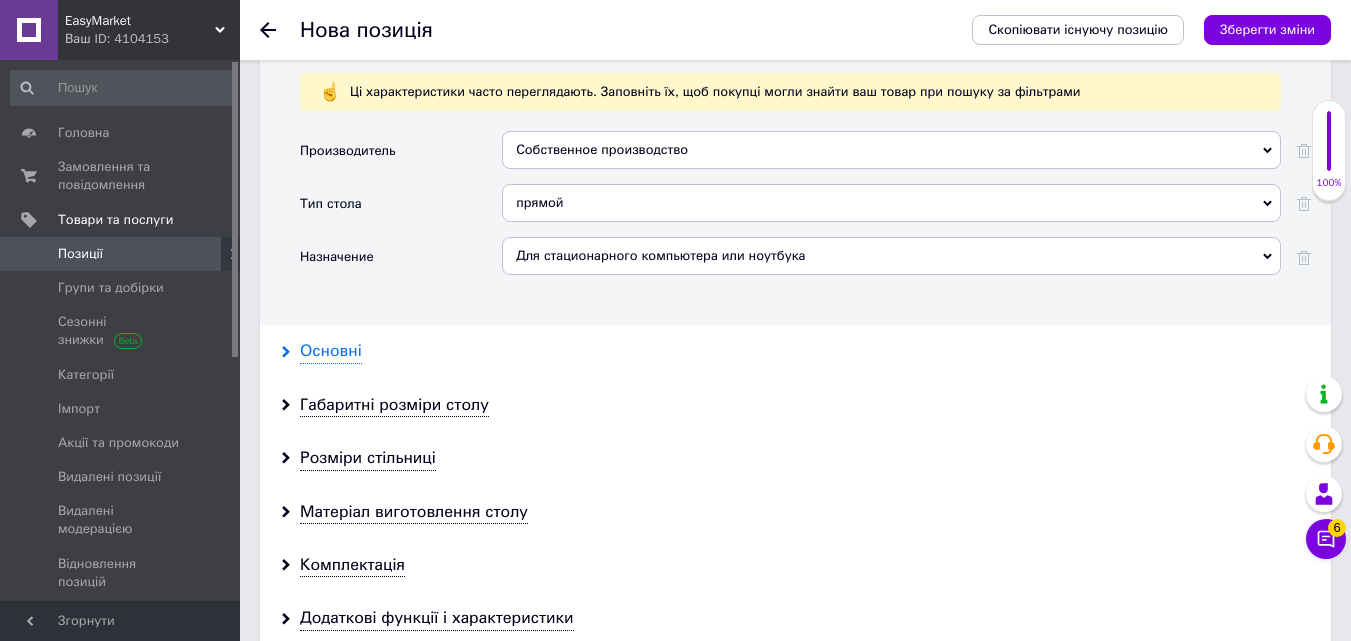 click on "Основні" at bounding box center [331, 351] 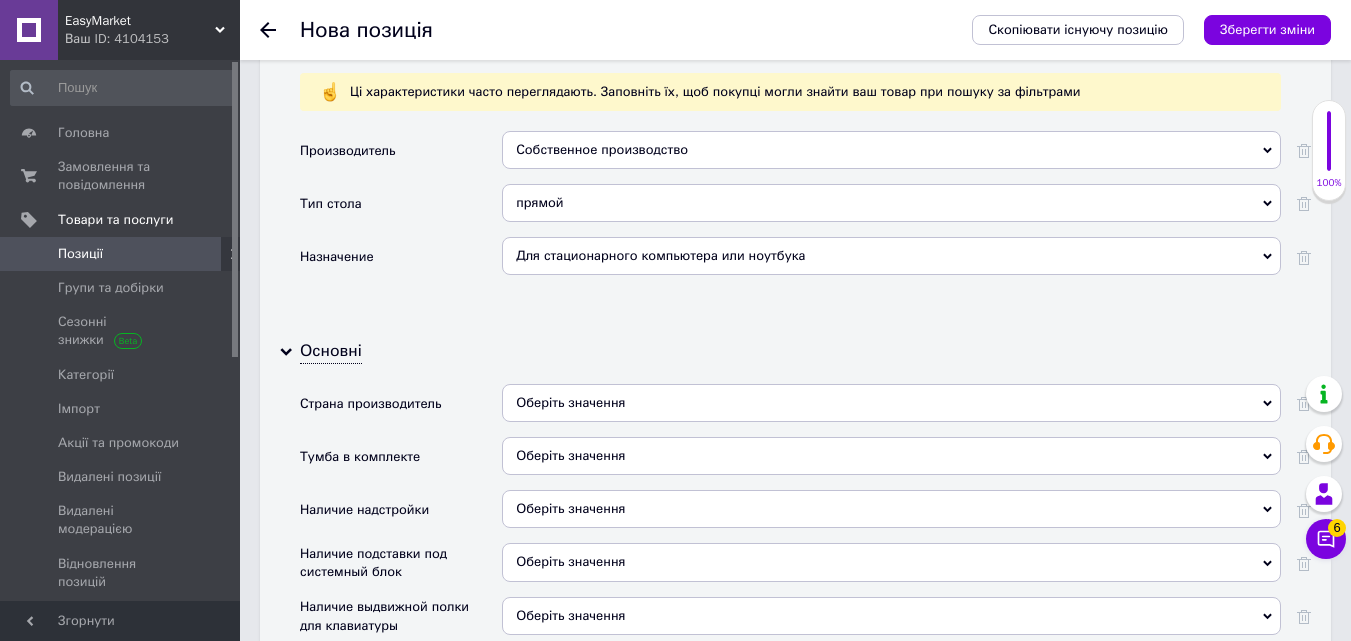 scroll, scrollTop: 2800, scrollLeft: 0, axis: vertical 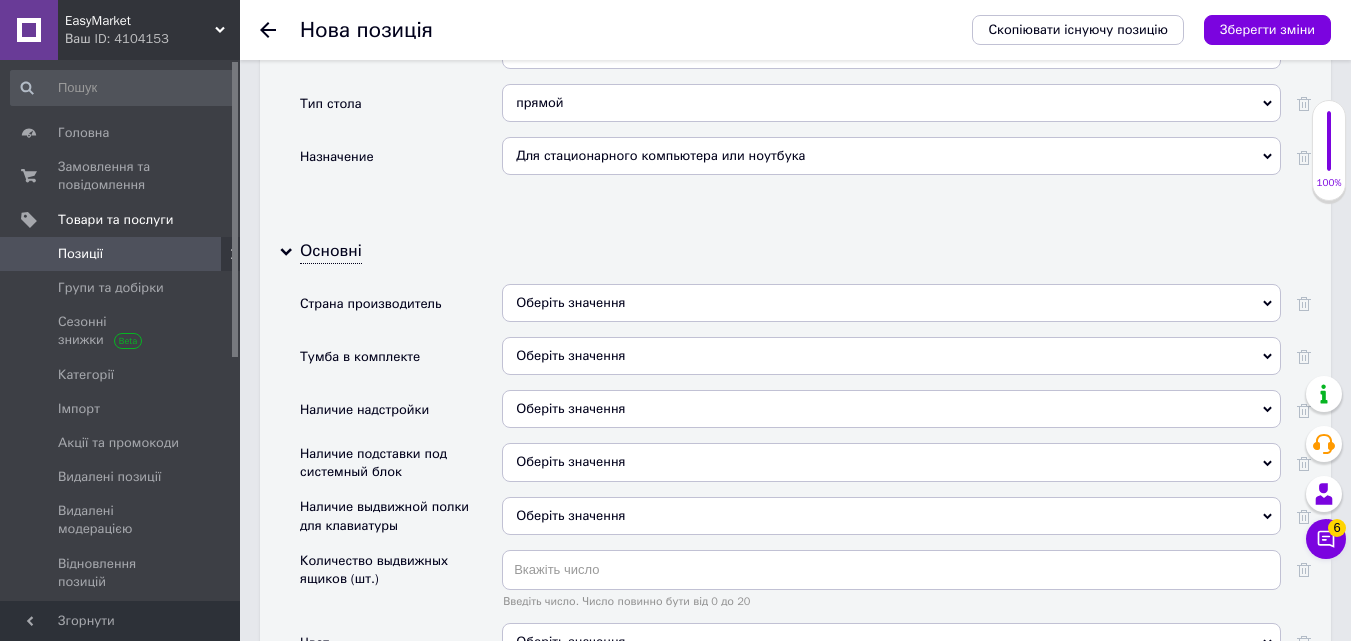 click on "Оберіть значення" at bounding box center (891, 303) 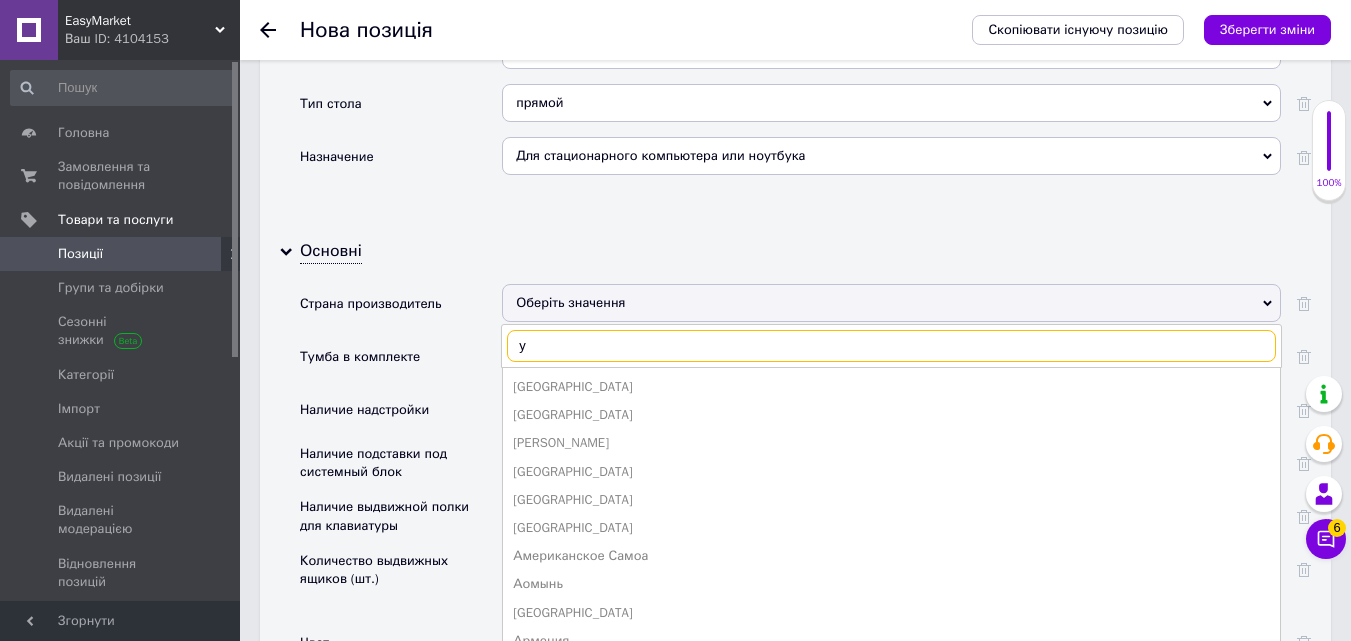type on "ук" 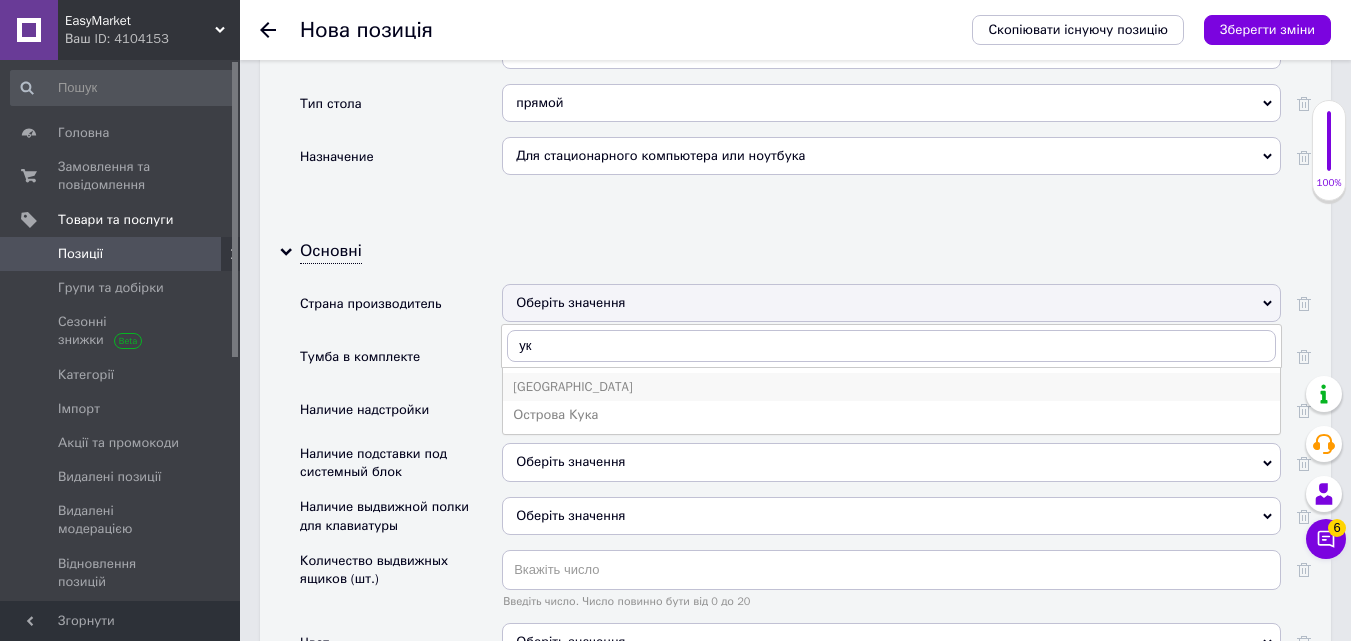 click on "[GEOGRAPHIC_DATA]" at bounding box center (891, 387) 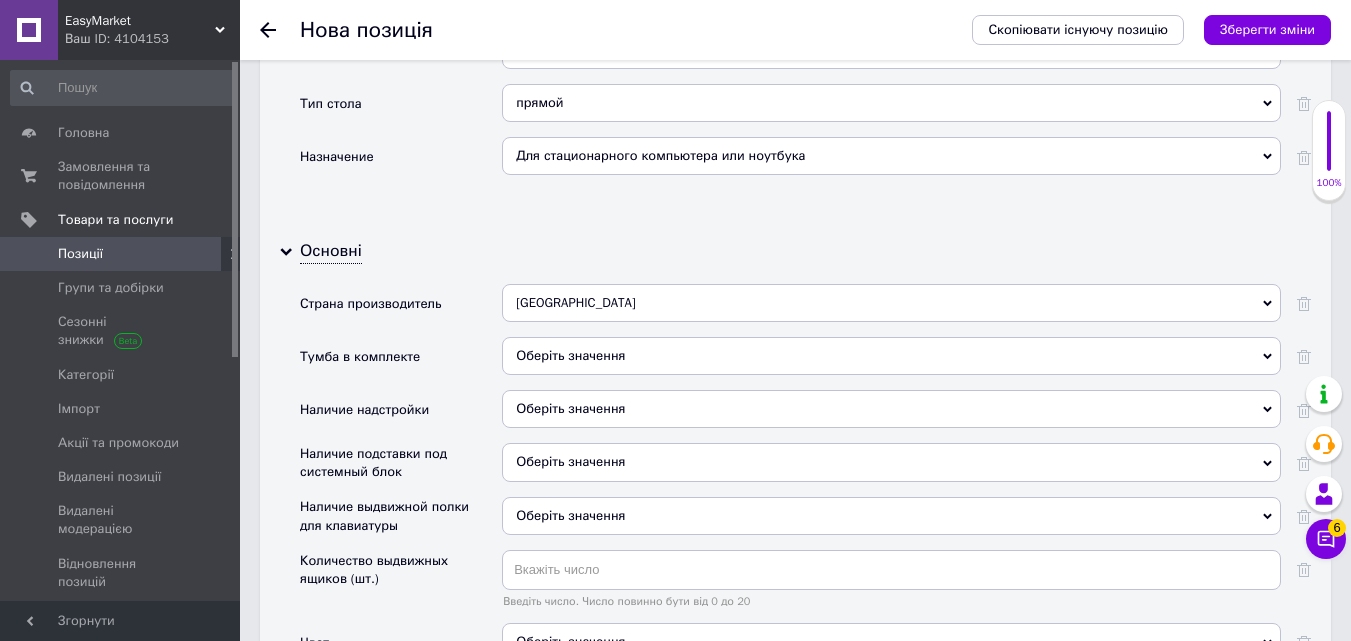 scroll, scrollTop: 2900, scrollLeft: 0, axis: vertical 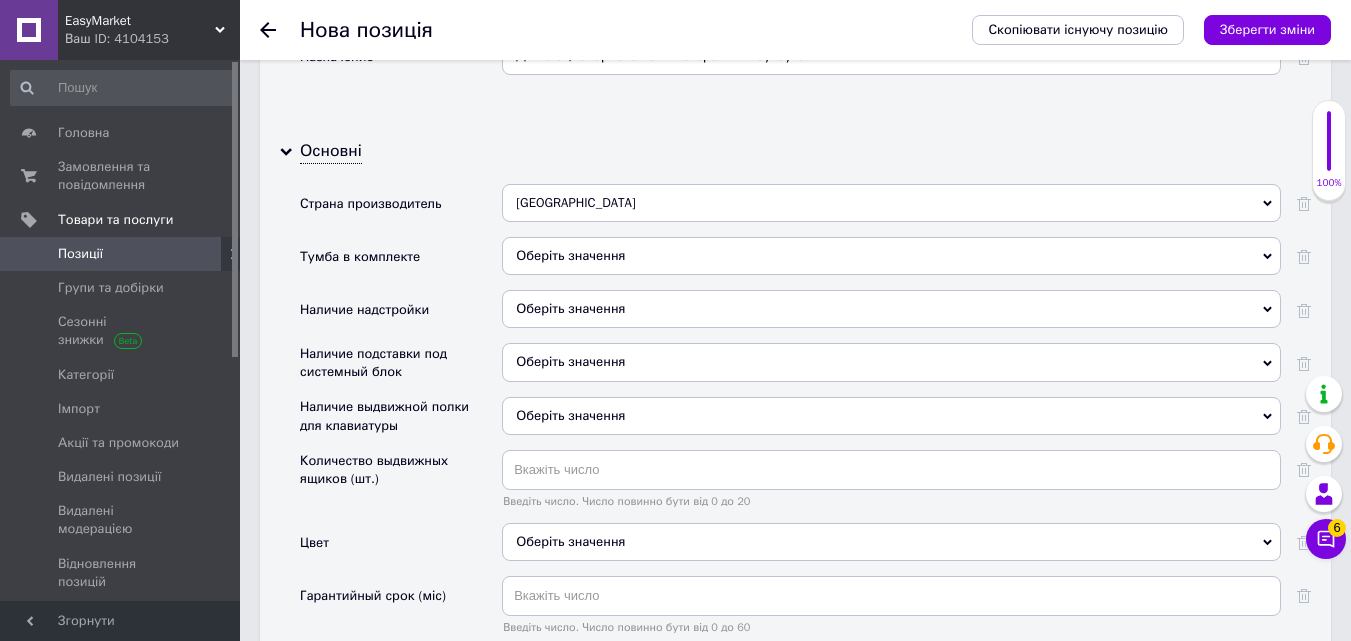 click on "Оберіть значення" at bounding box center [891, 309] 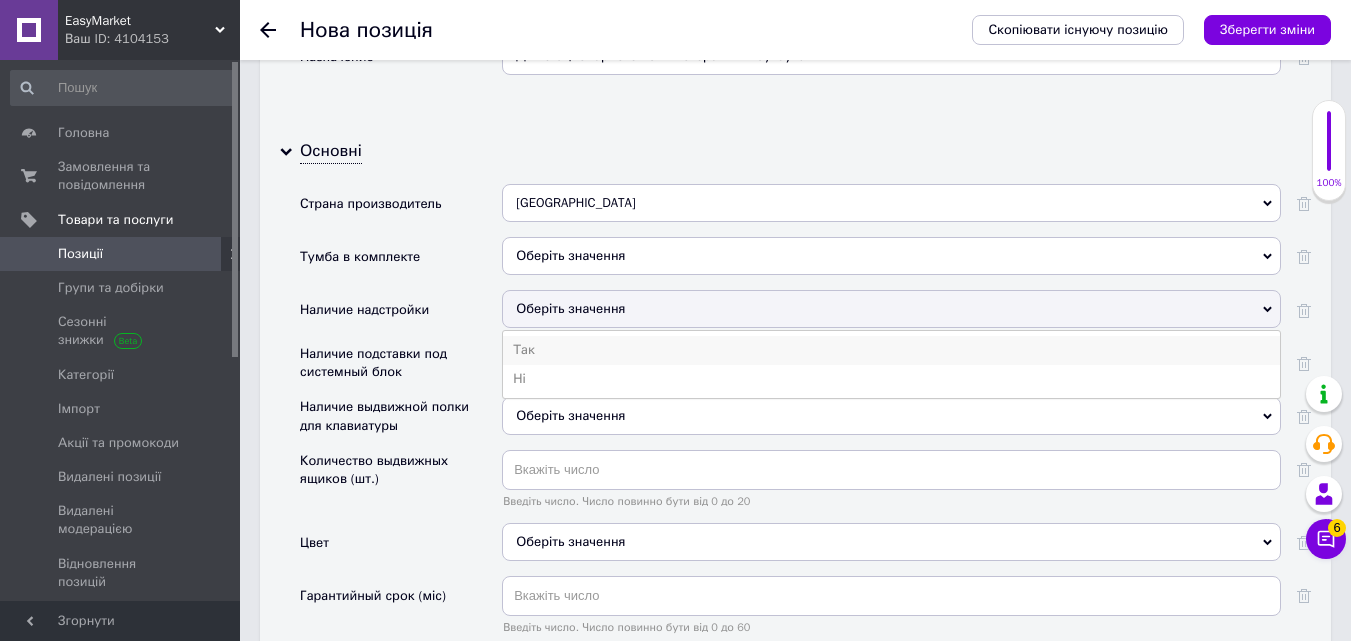 click on "Так" at bounding box center [891, 350] 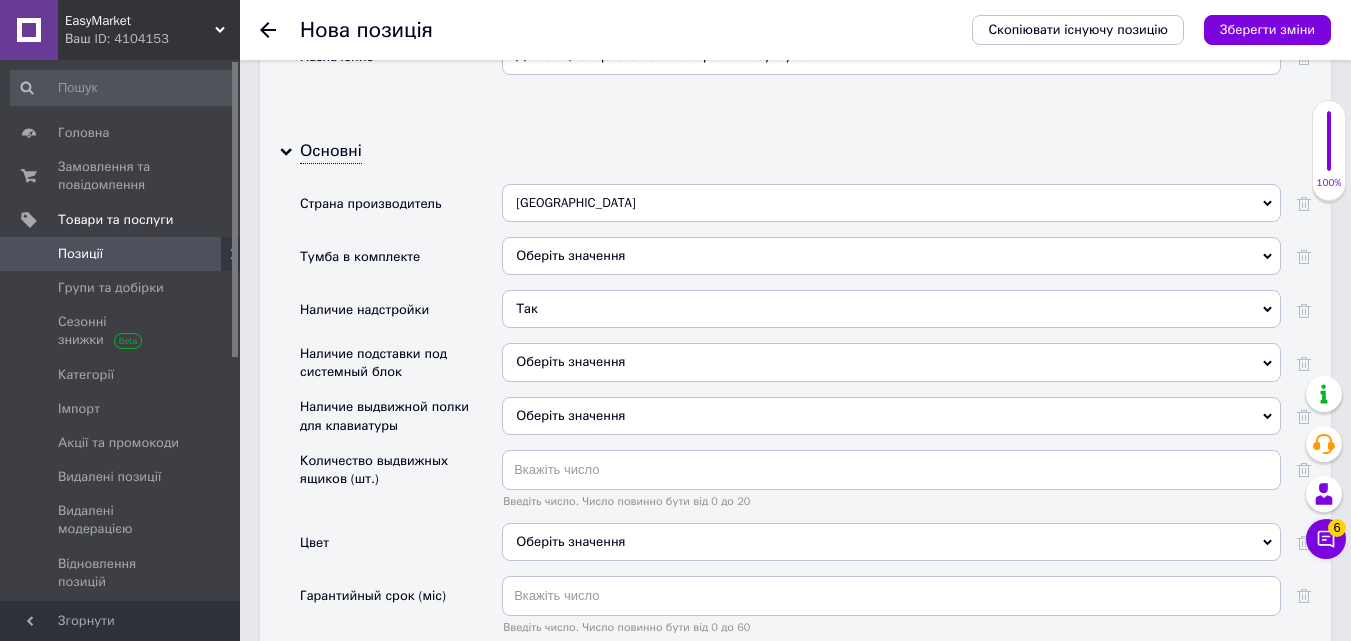 click on "Оберіть значення" at bounding box center [891, 362] 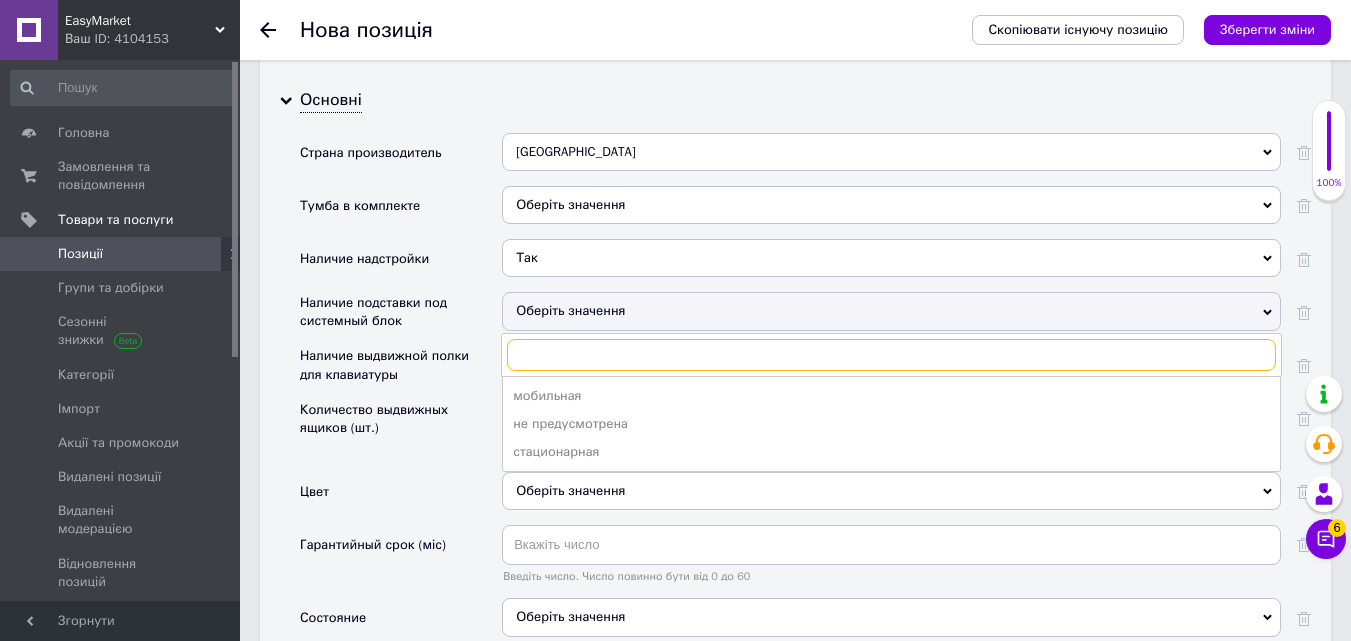 scroll, scrollTop: 3000, scrollLeft: 0, axis: vertical 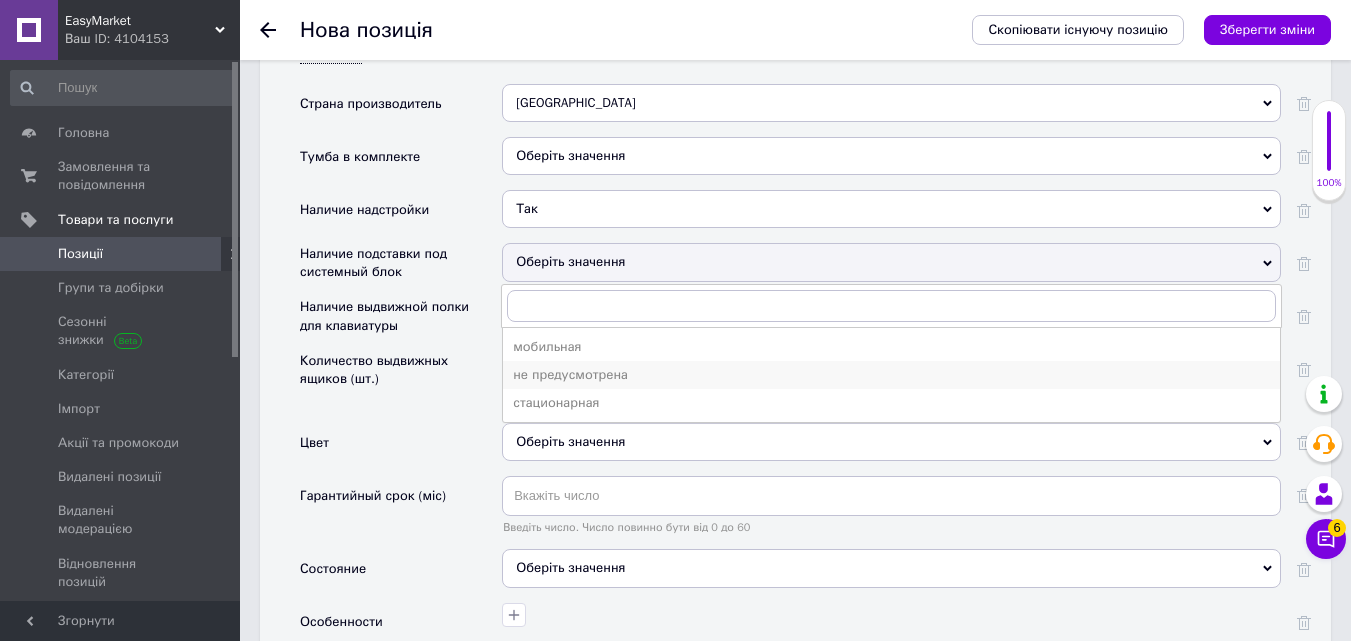 click on "не предусмотрена" at bounding box center (891, 375) 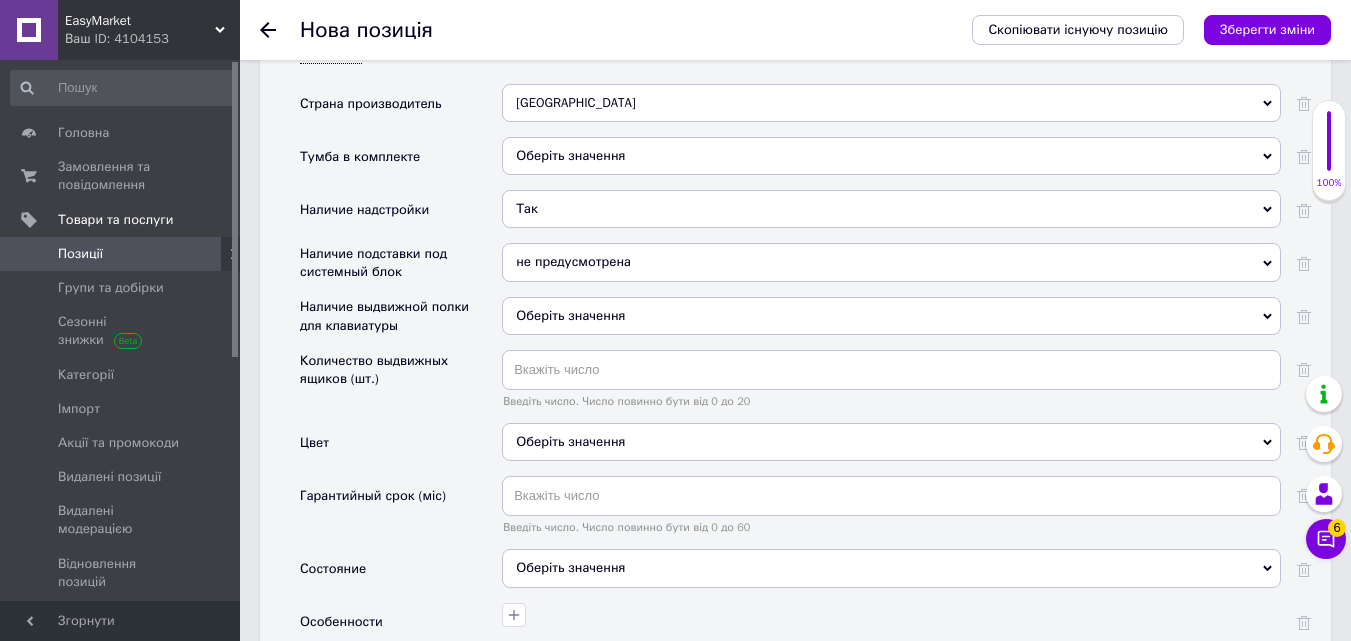 click on "Оберіть значення" at bounding box center [570, 315] 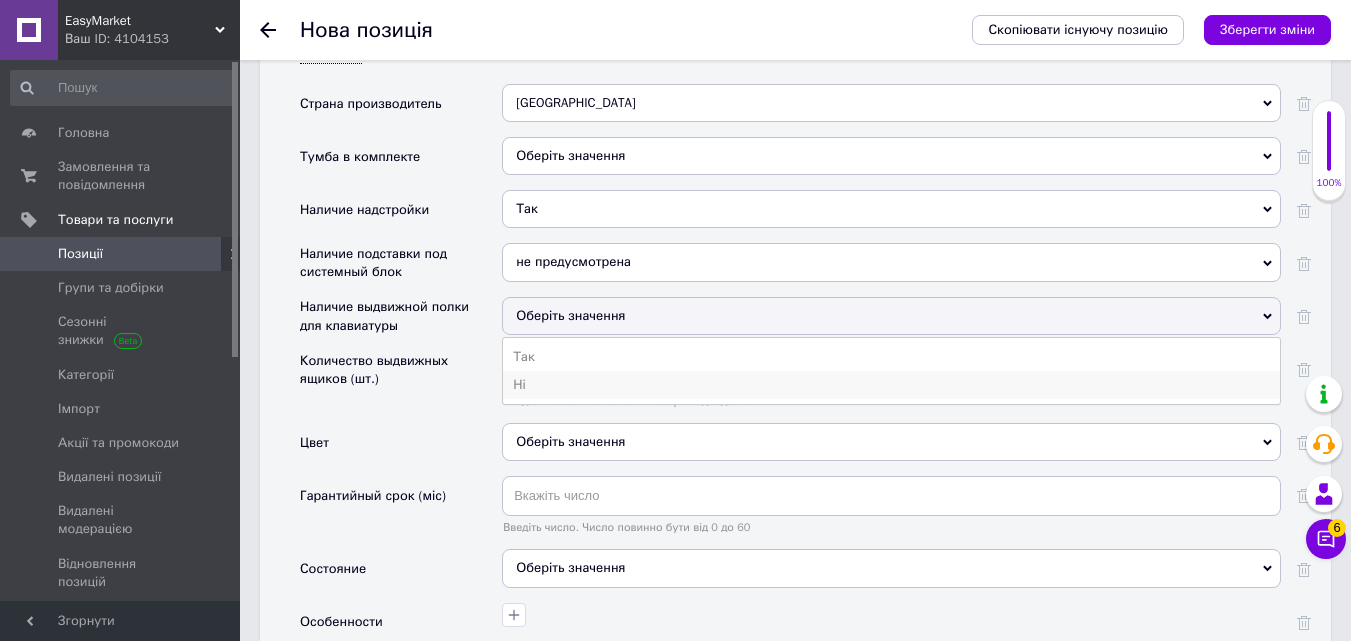 click on "Ні" at bounding box center (891, 385) 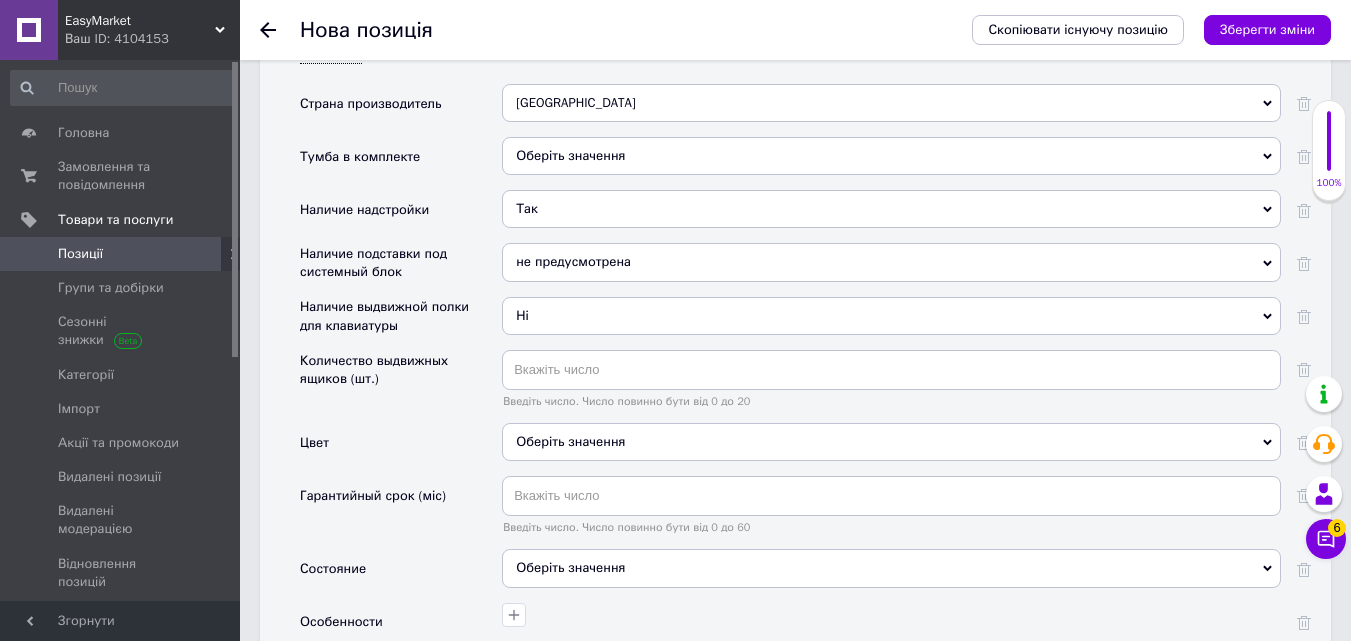 click on "Оберіть значення" at bounding box center [891, 442] 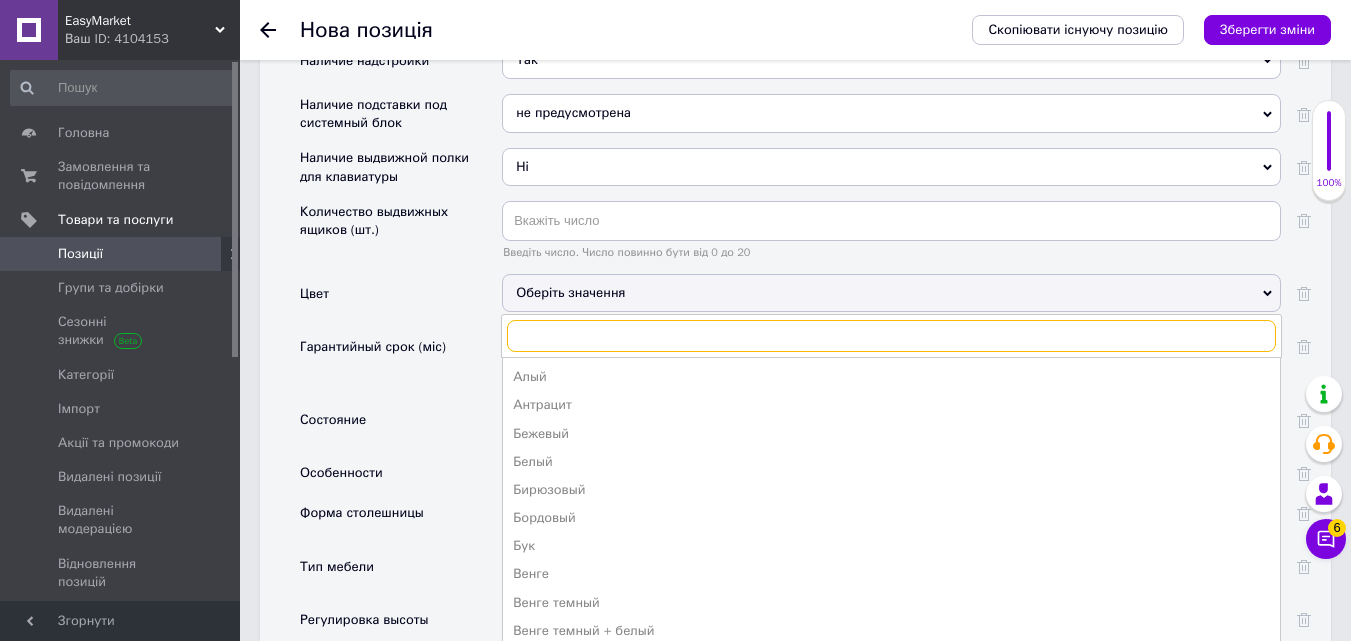 scroll, scrollTop: 3400, scrollLeft: 0, axis: vertical 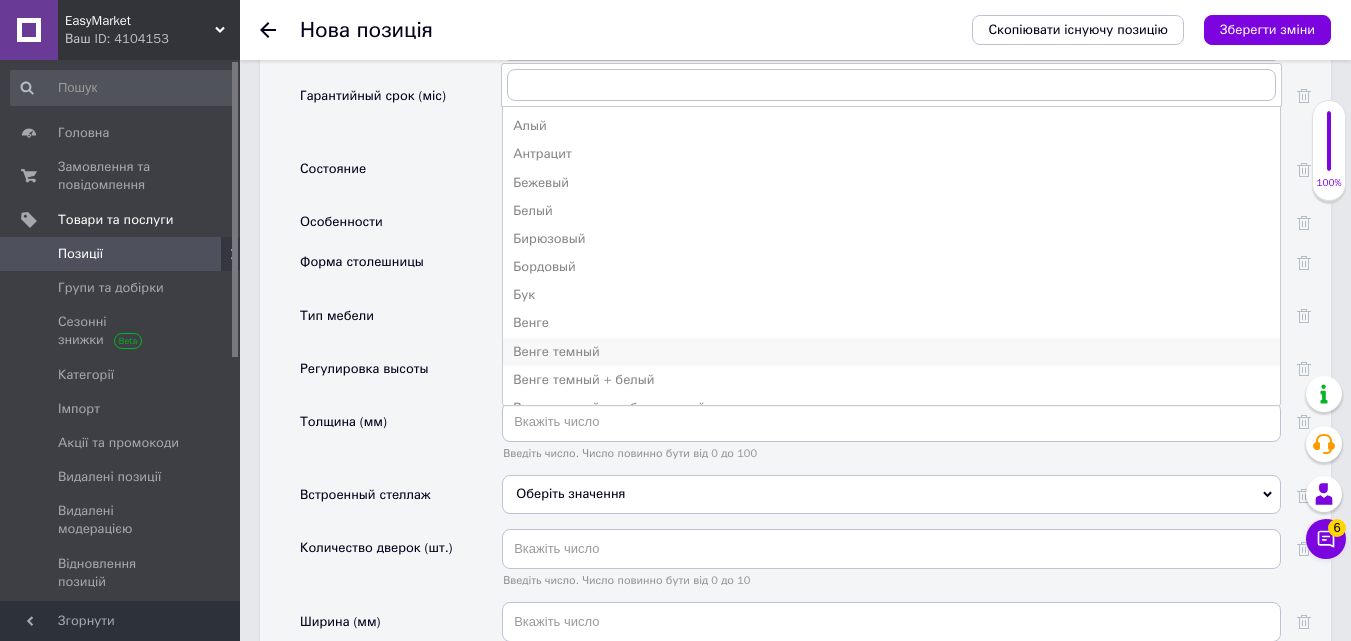 click on "Венге темный" at bounding box center [891, 352] 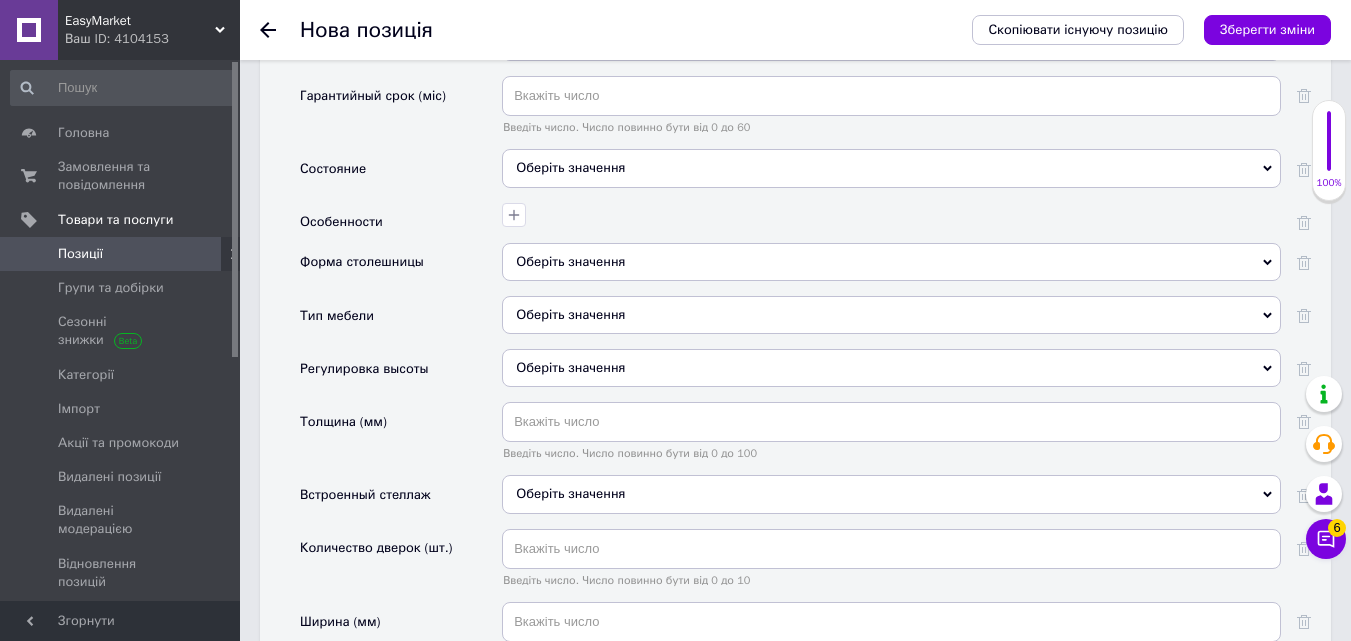click on "Оберіть значення" at bounding box center (891, 168) 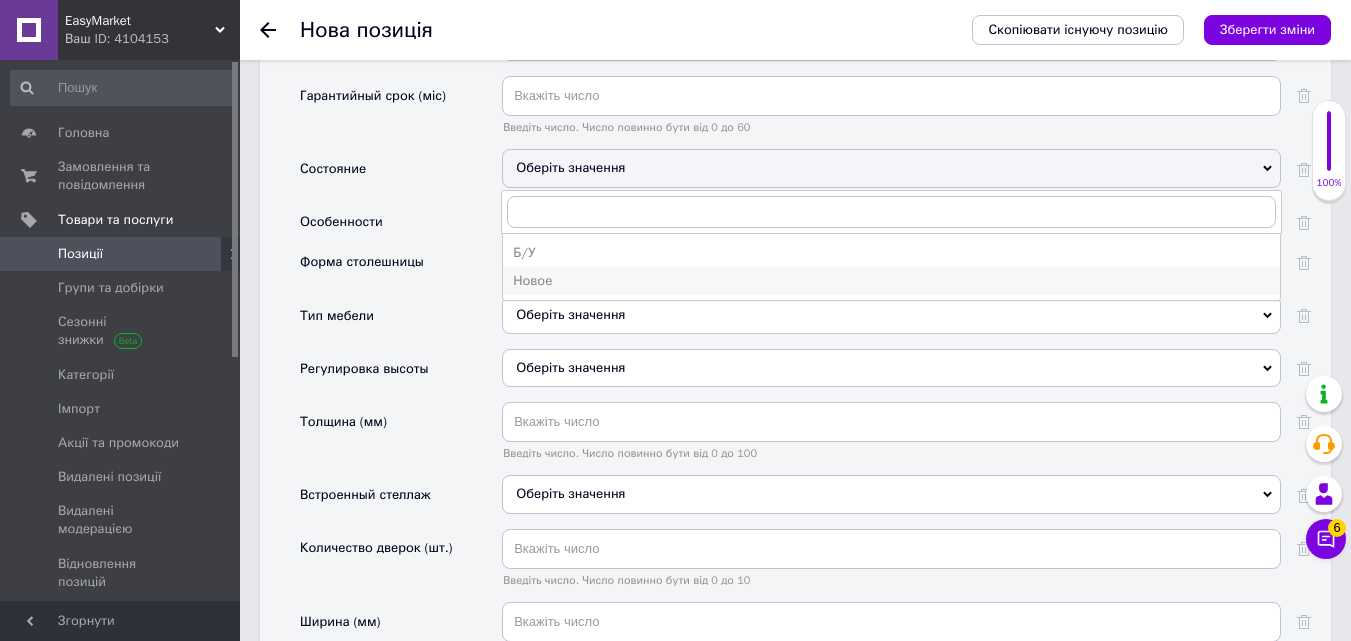 click on "Новое" at bounding box center [891, 281] 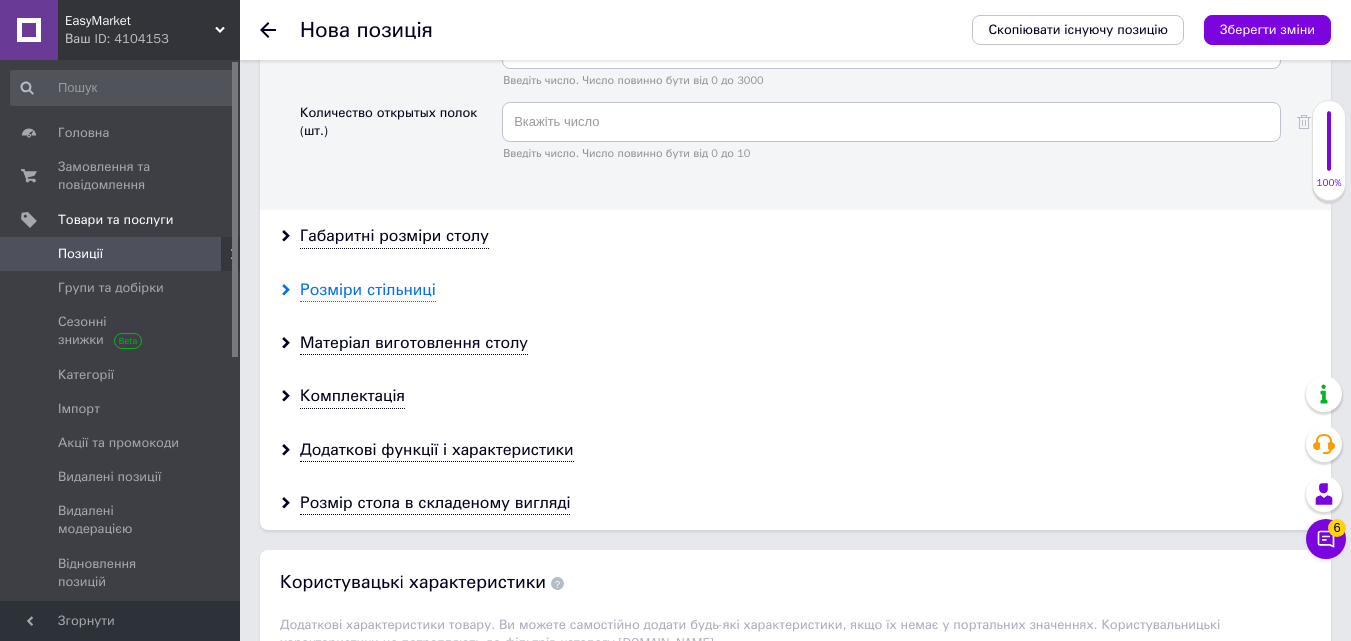 scroll, scrollTop: 4000, scrollLeft: 0, axis: vertical 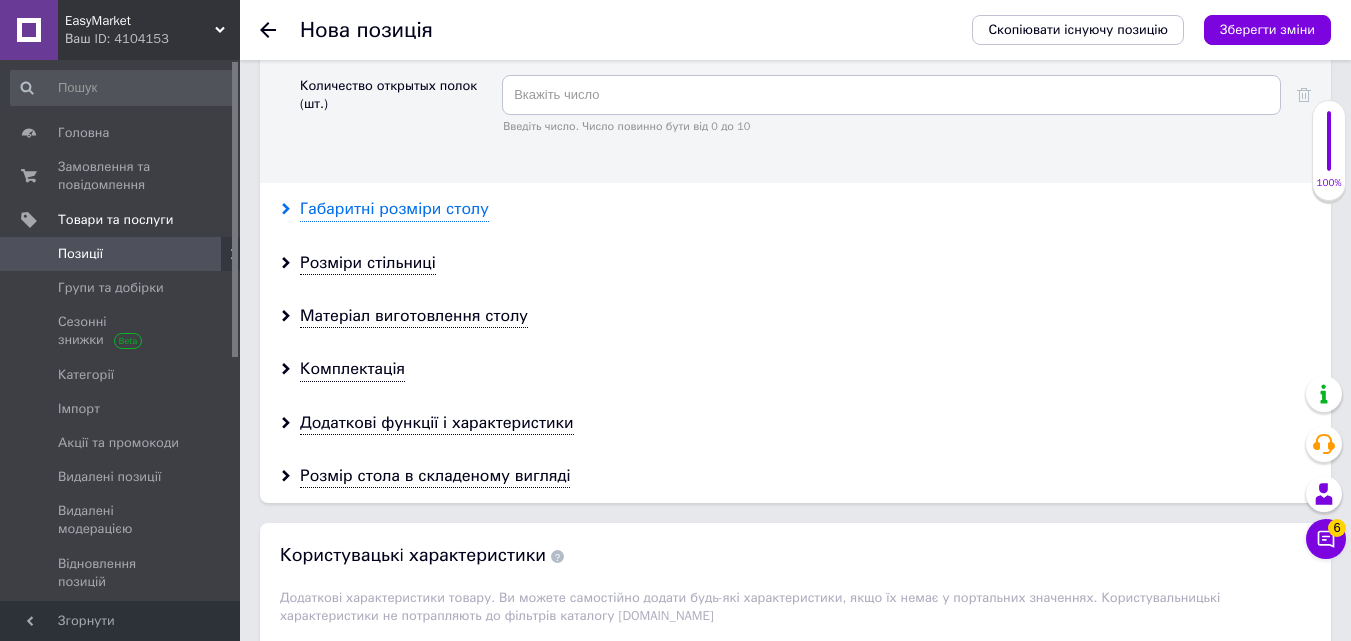 click on "Габаритні розміри столу" at bounding box center [394, 209] 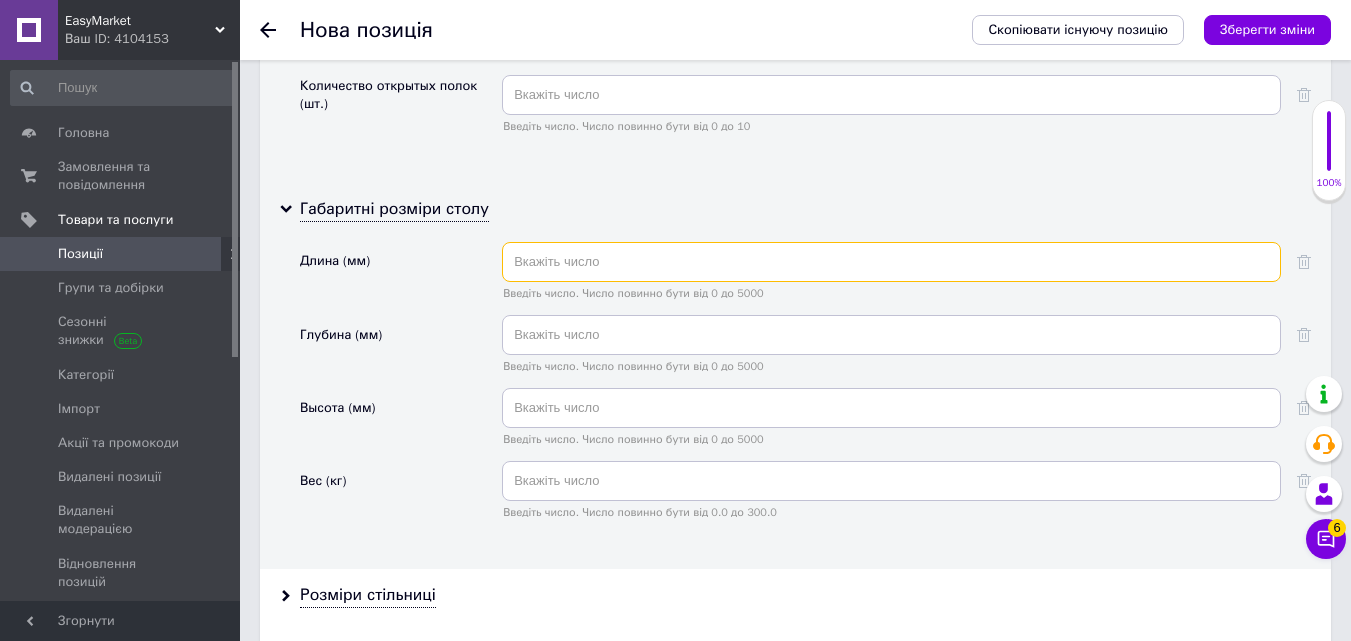 click at bounding box center (891, 262) 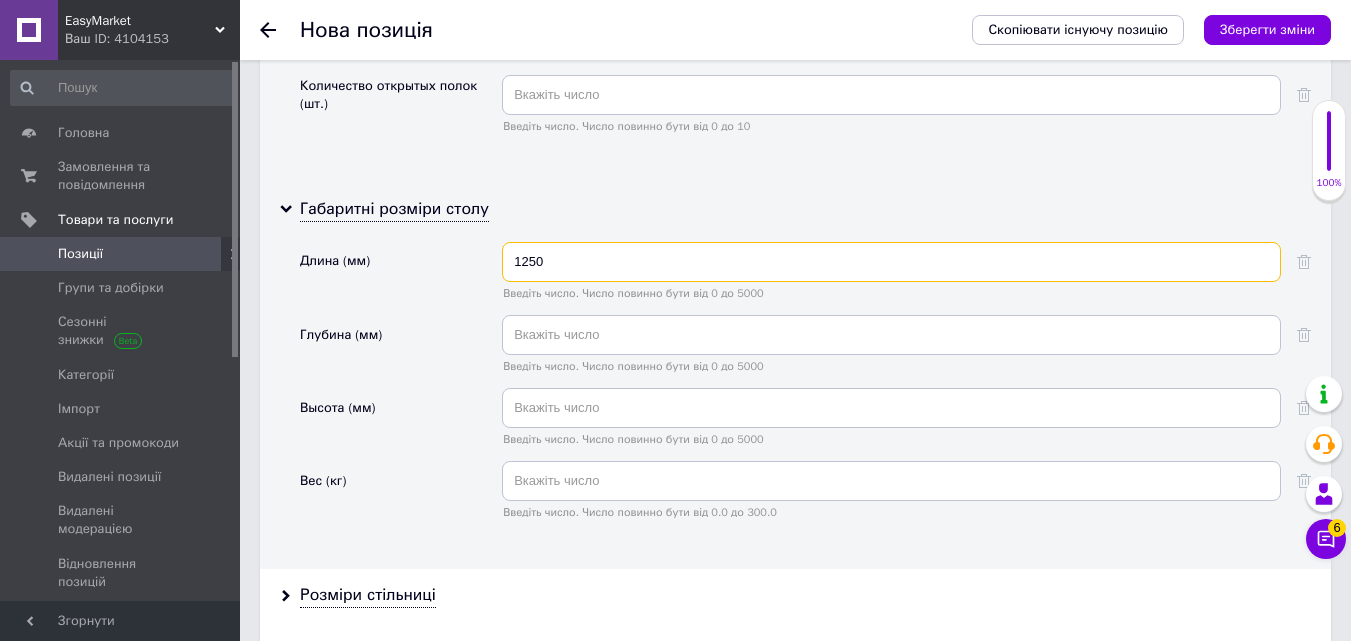 type on "1250" 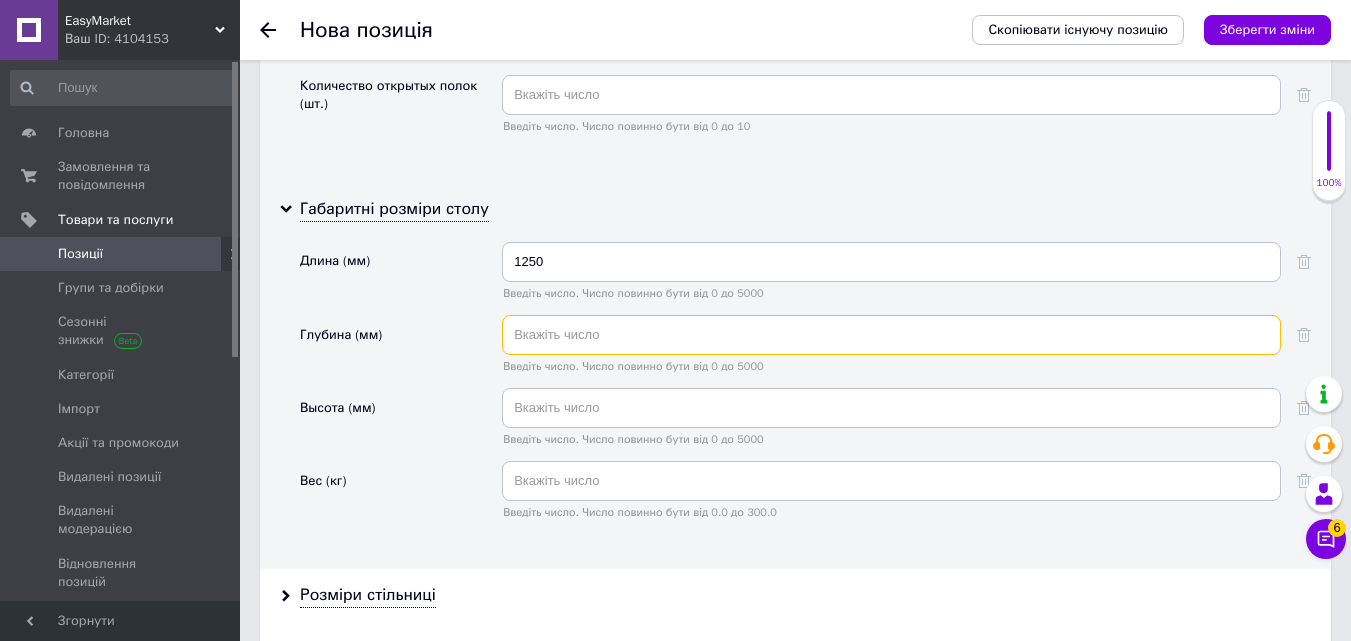 click at bounding box center (891, 335) 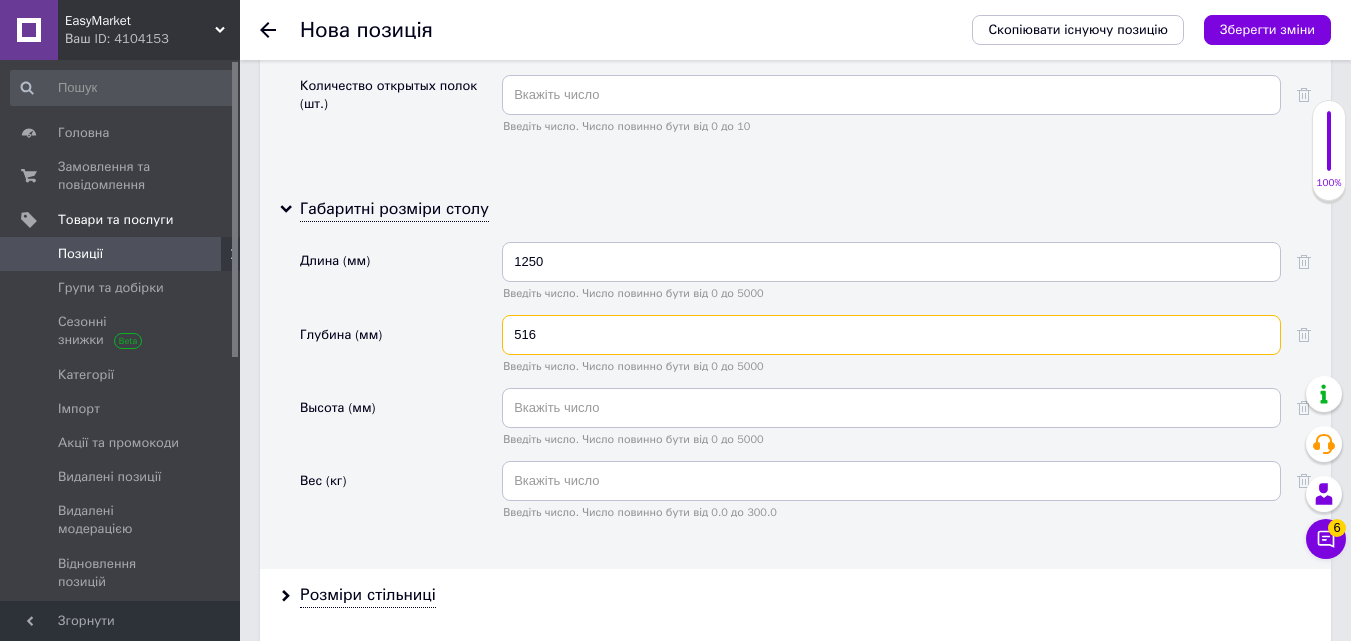 type on "516" 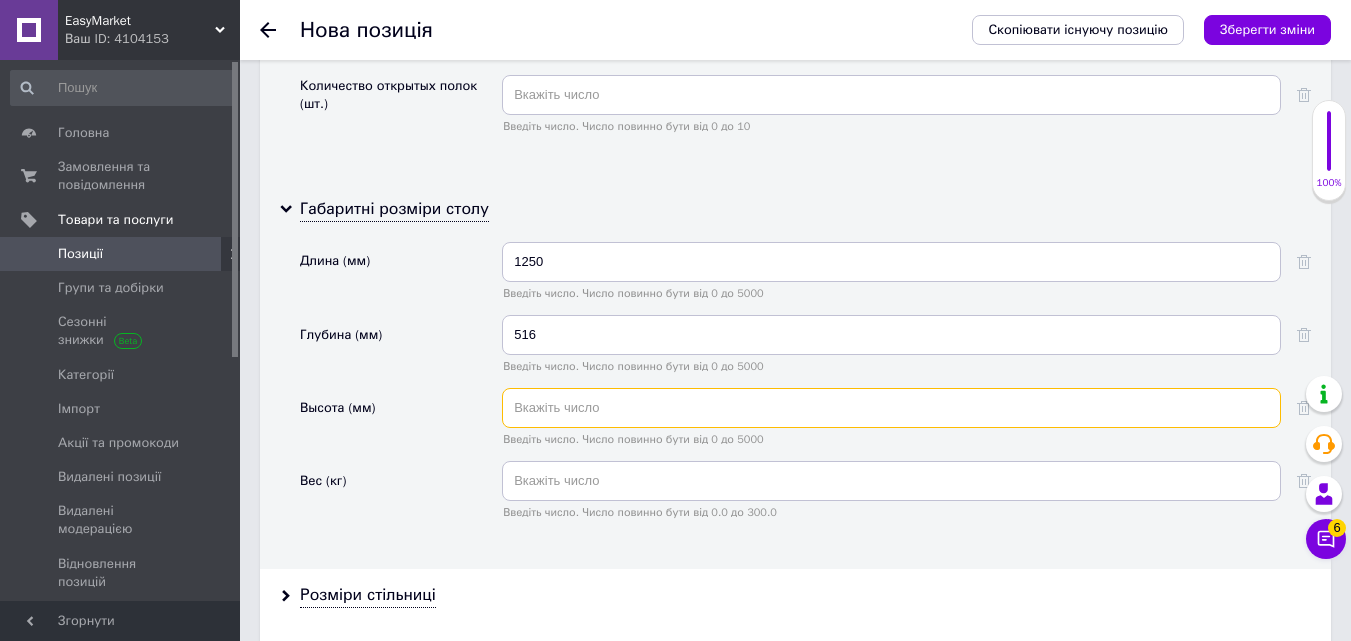 click at bounding box center (891, 408) 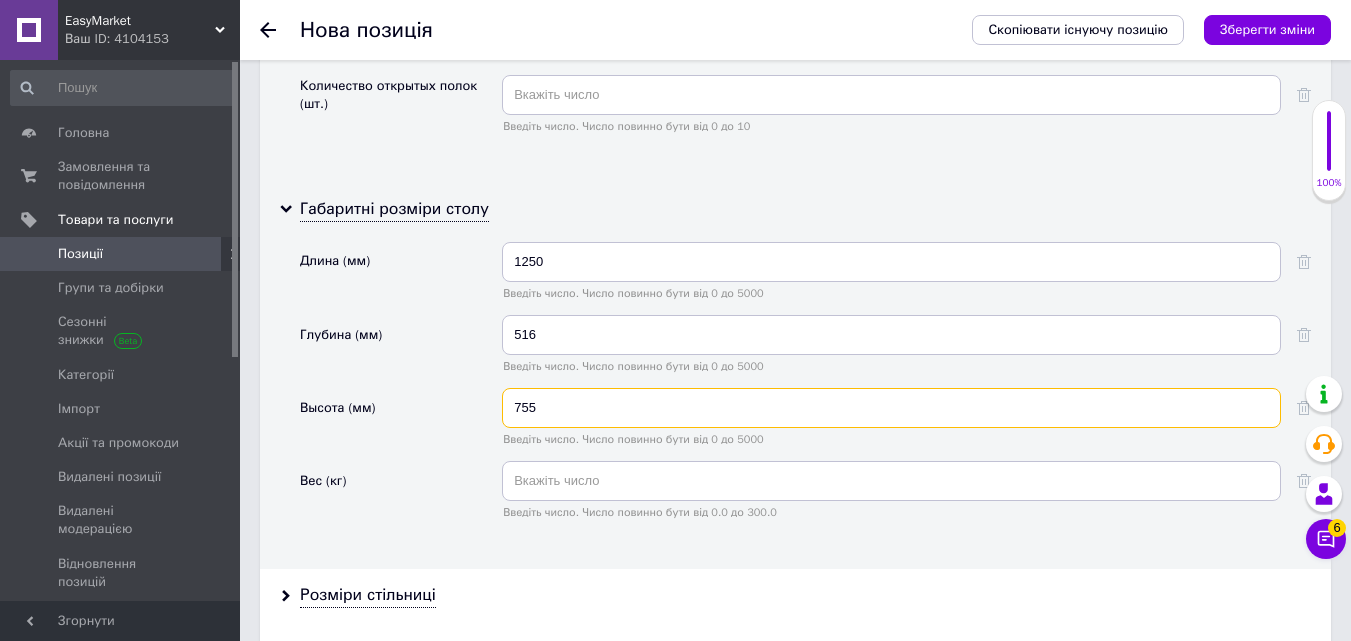 type on "755" 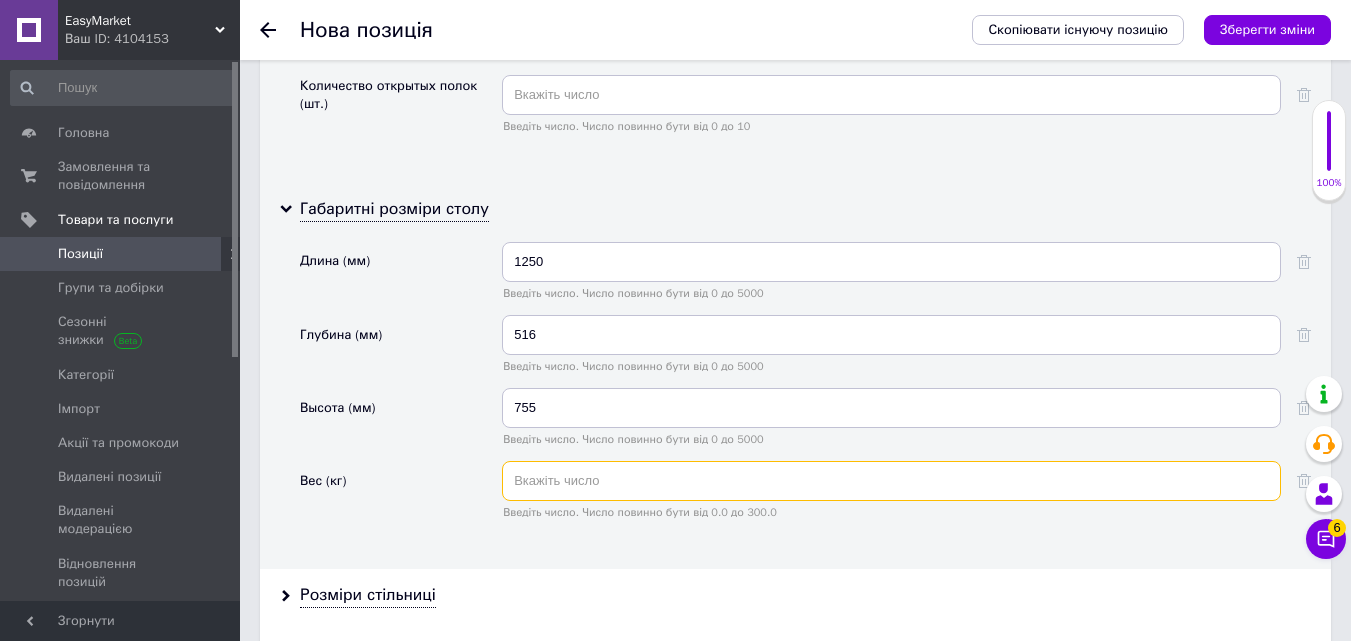 click at bounding box center (891, 481) 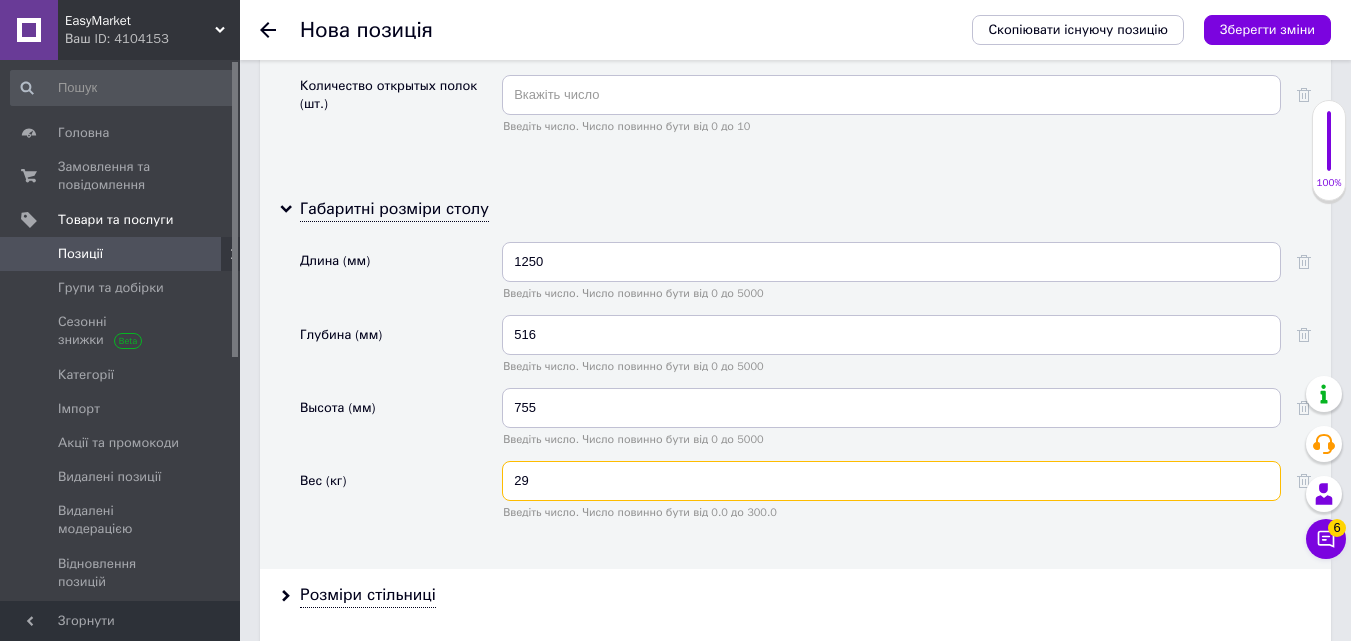 scroll, scrollTop: 4200, scrollLeft: 0, axis: vertical 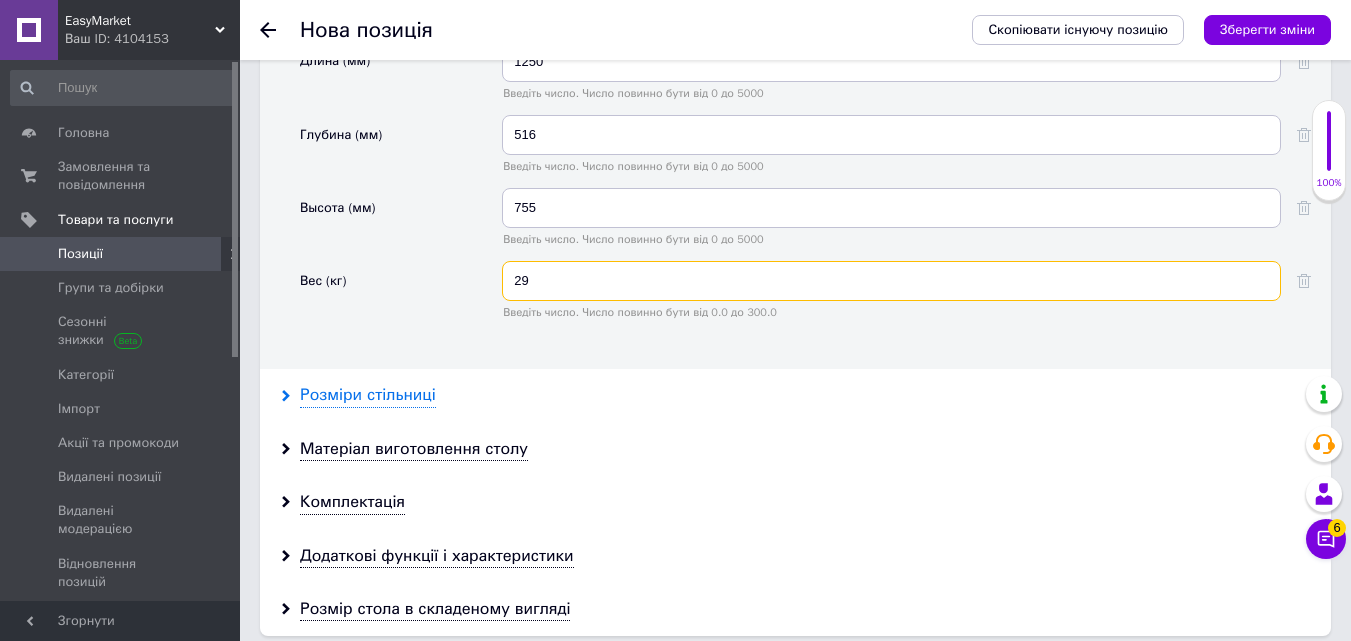 type on "29" 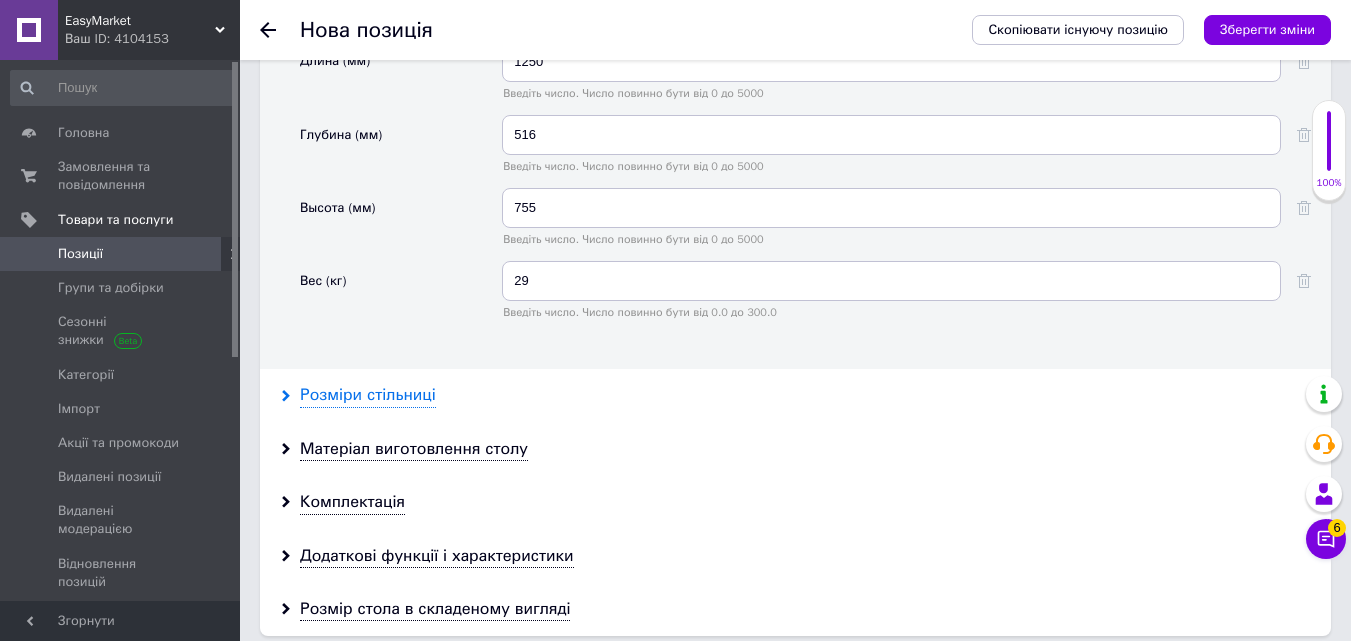 click on "Розміри стільниці" at bounding box center (368, 395) 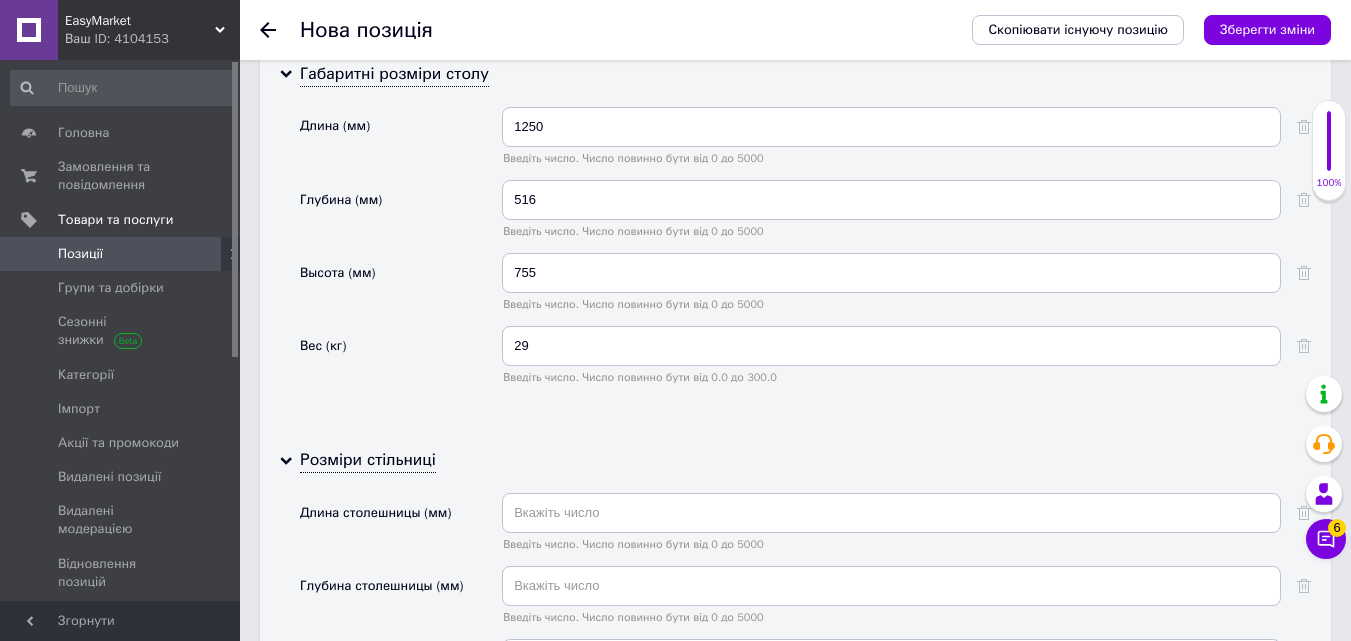 scroll, scrollTop: 4100, scrollLeft: 0, axis: vertical 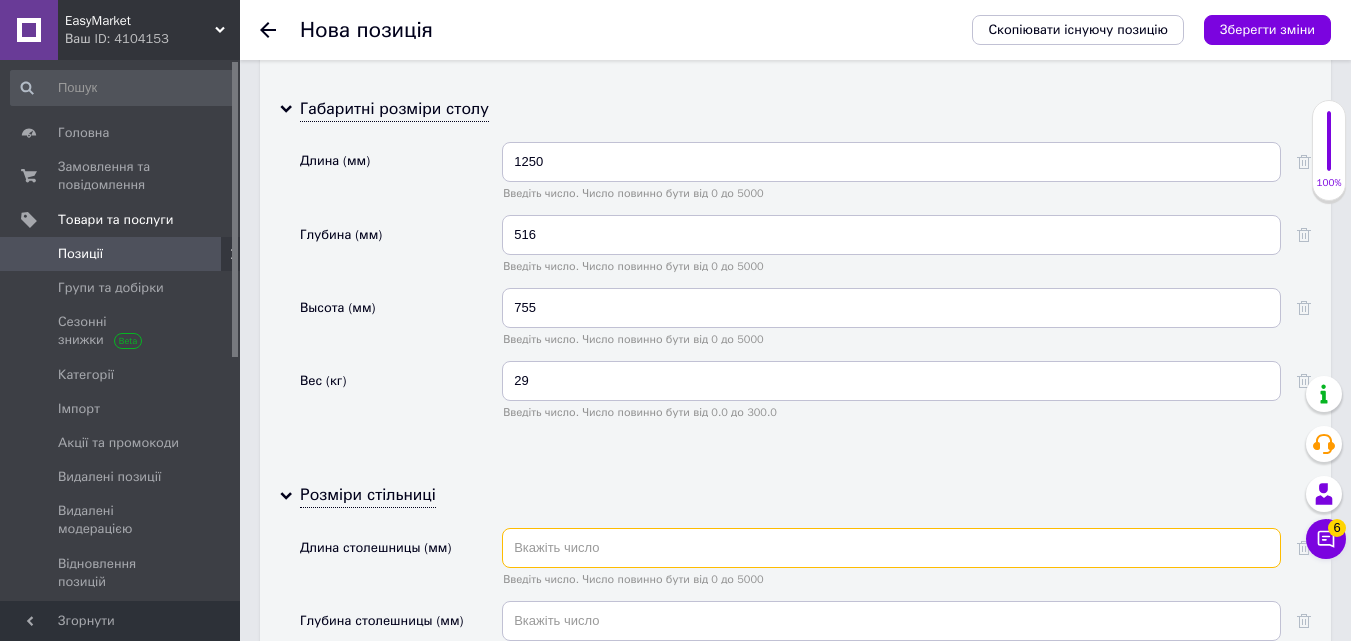 click at bounding box center [891, 548] 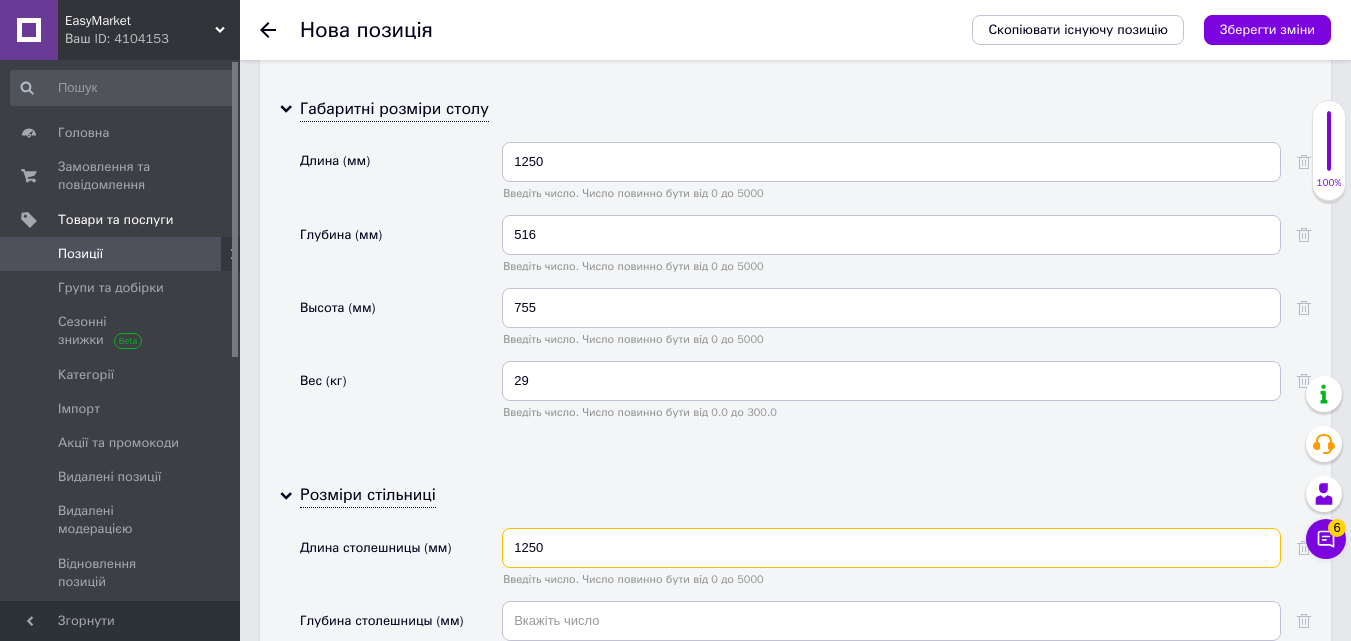 type on "1250" 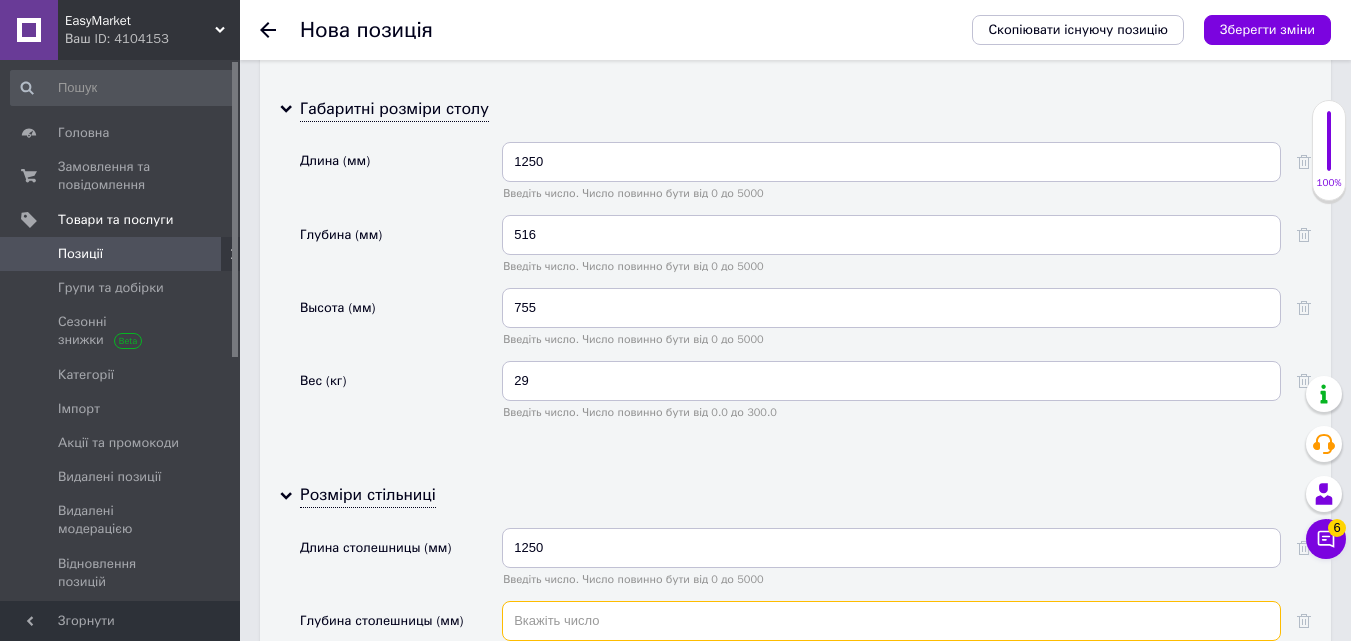 click at bounding box center [891, 621] 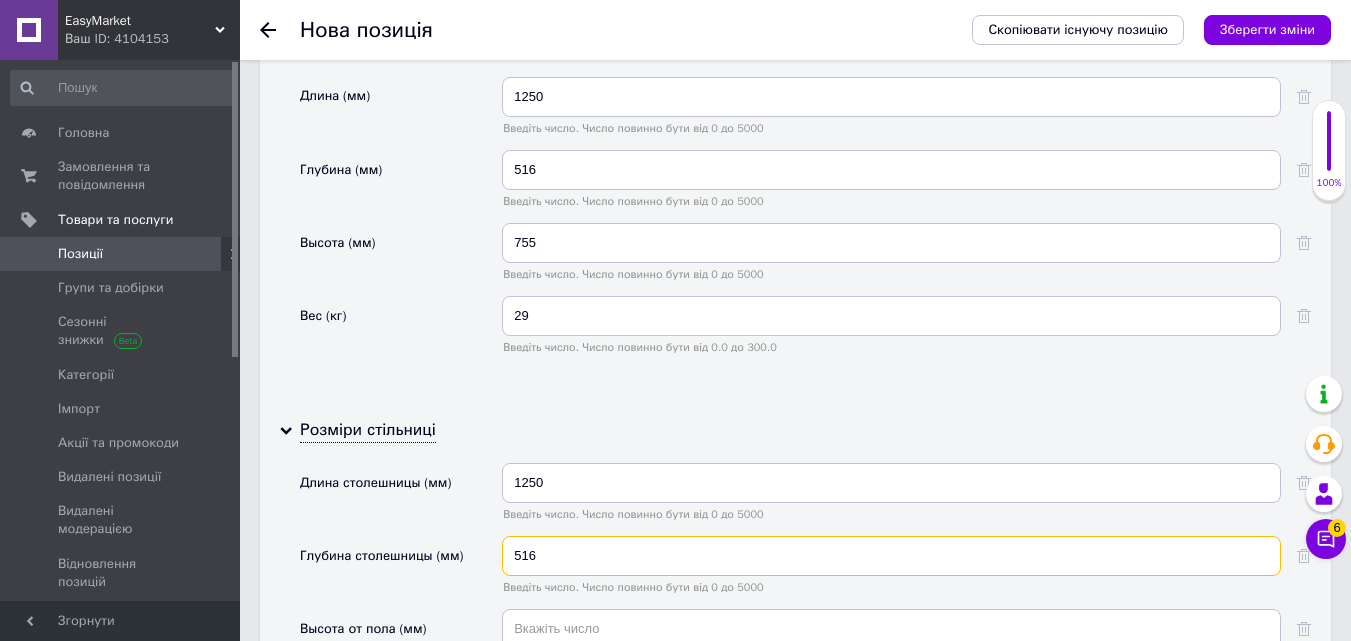 scroll, scrollTop: 4200, scrollLeft: 0, axis: vertical 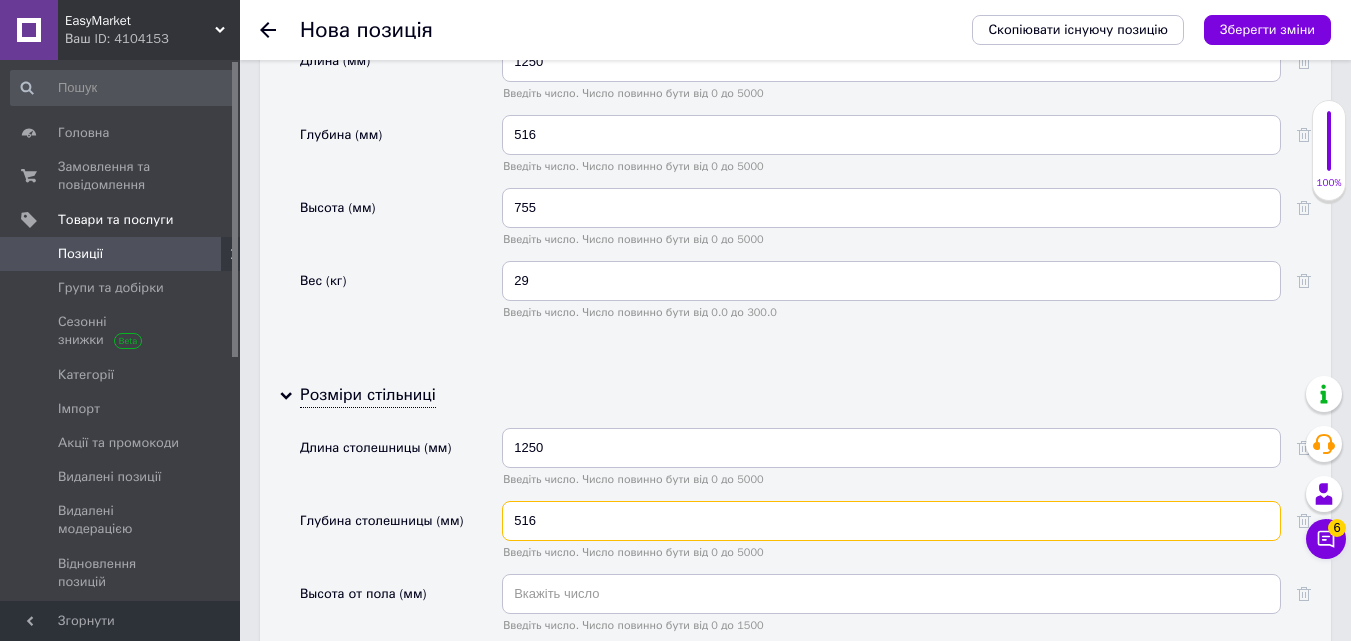 type on "516" 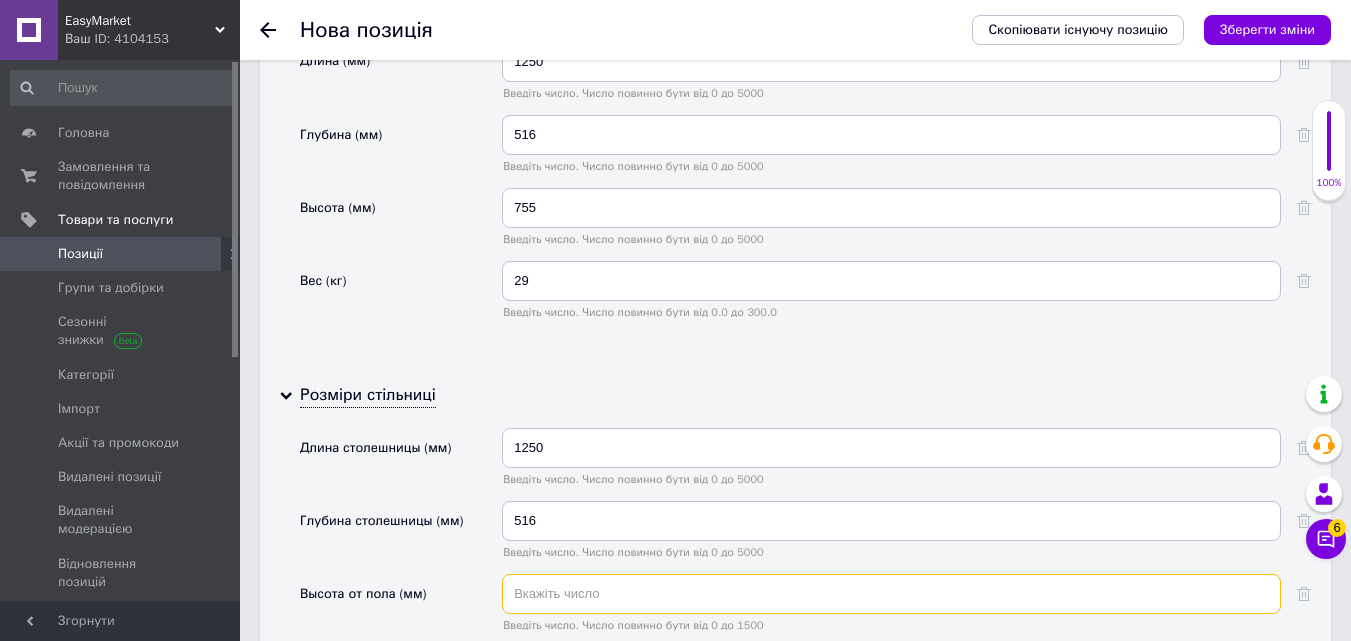 click at bounding box center [891, 594] 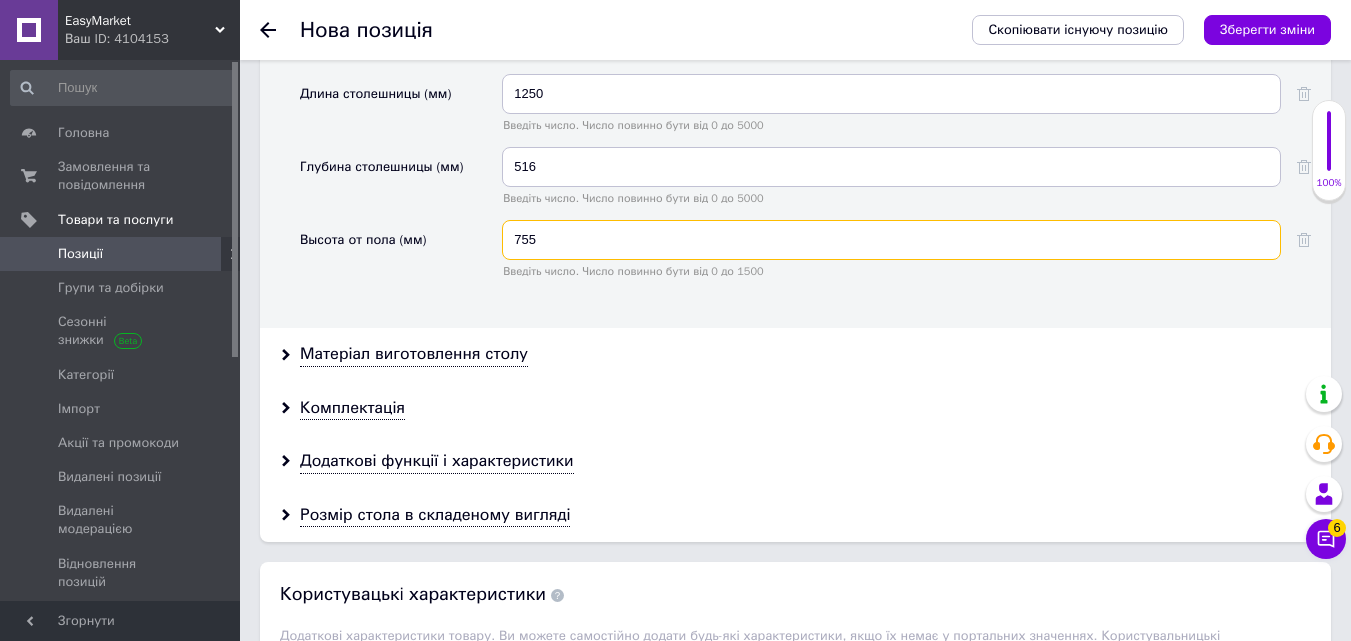 scroll, scrollTop: 4600, scrollLeft: 0, axis: vertical 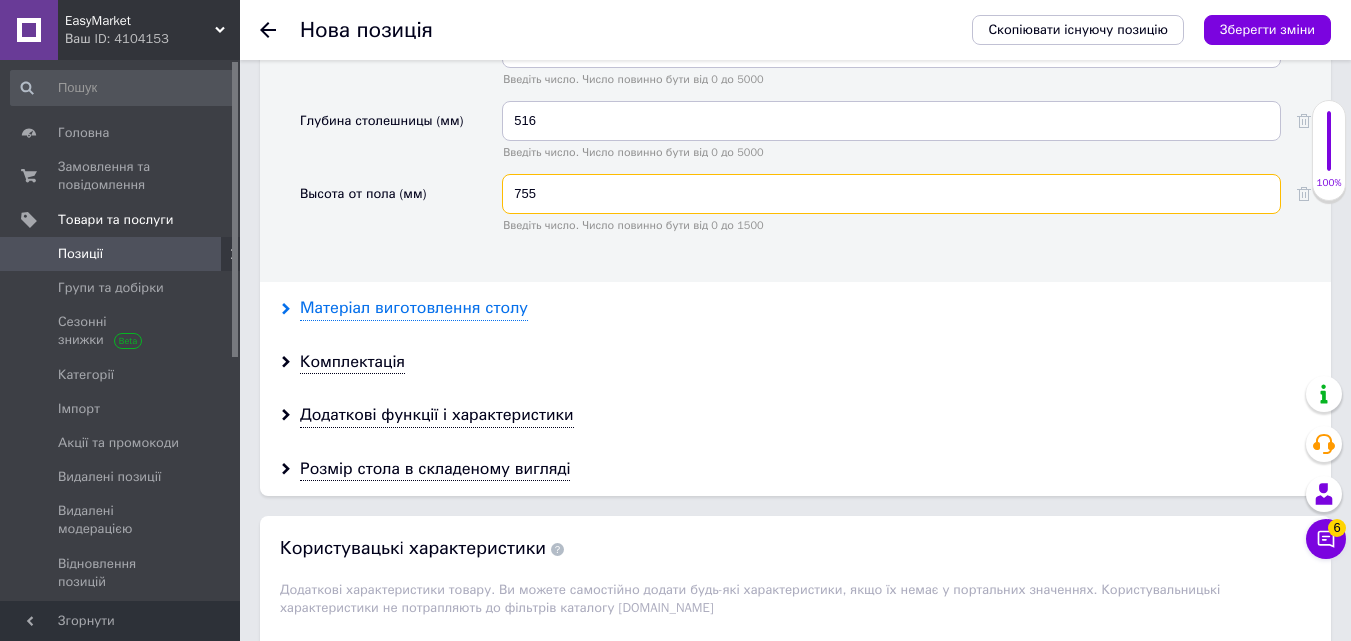 type on "755" 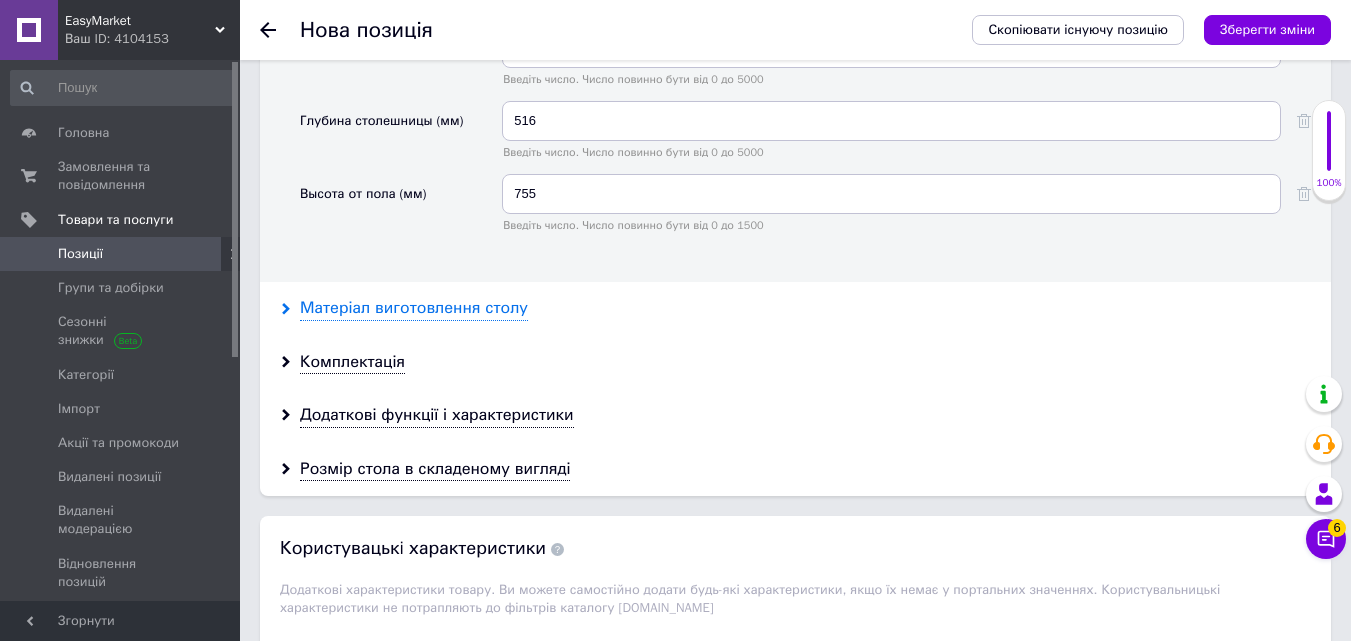 click on "Матеріал виготовлення столу" at bounding box center [414, 308] 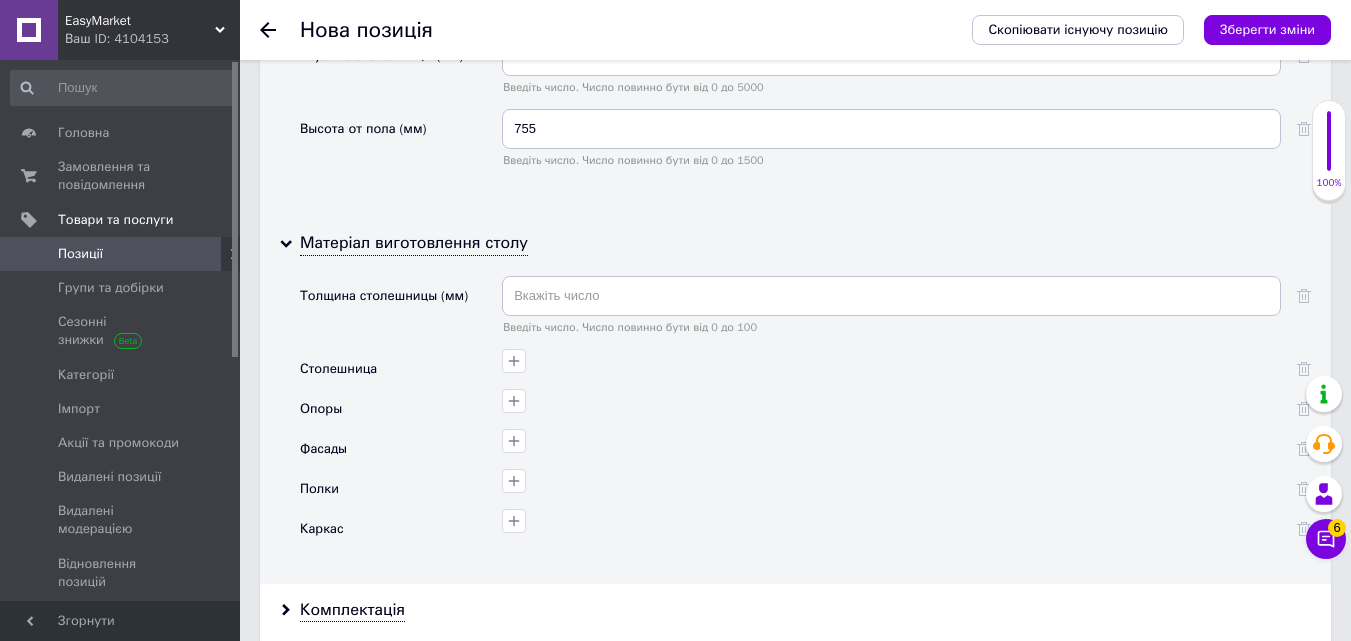 scroll, scrollTop: 4700, scrollLeft: 0, axis: vertical 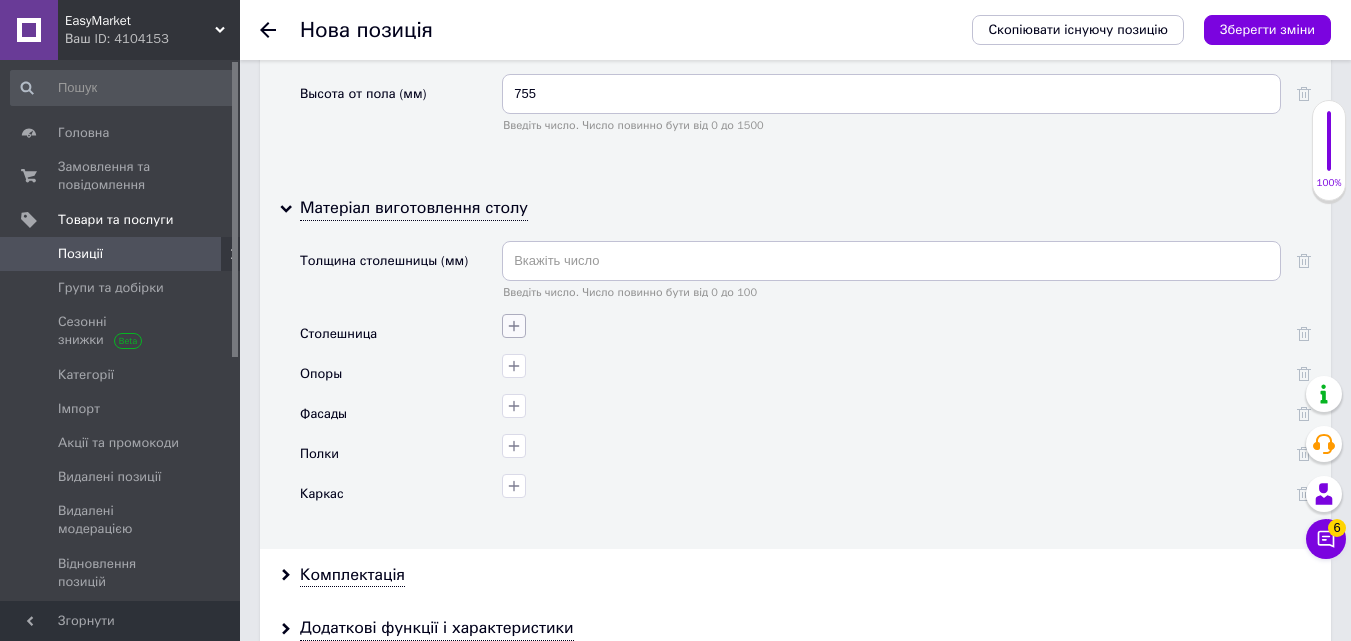 click at bounding box center [514, 326] 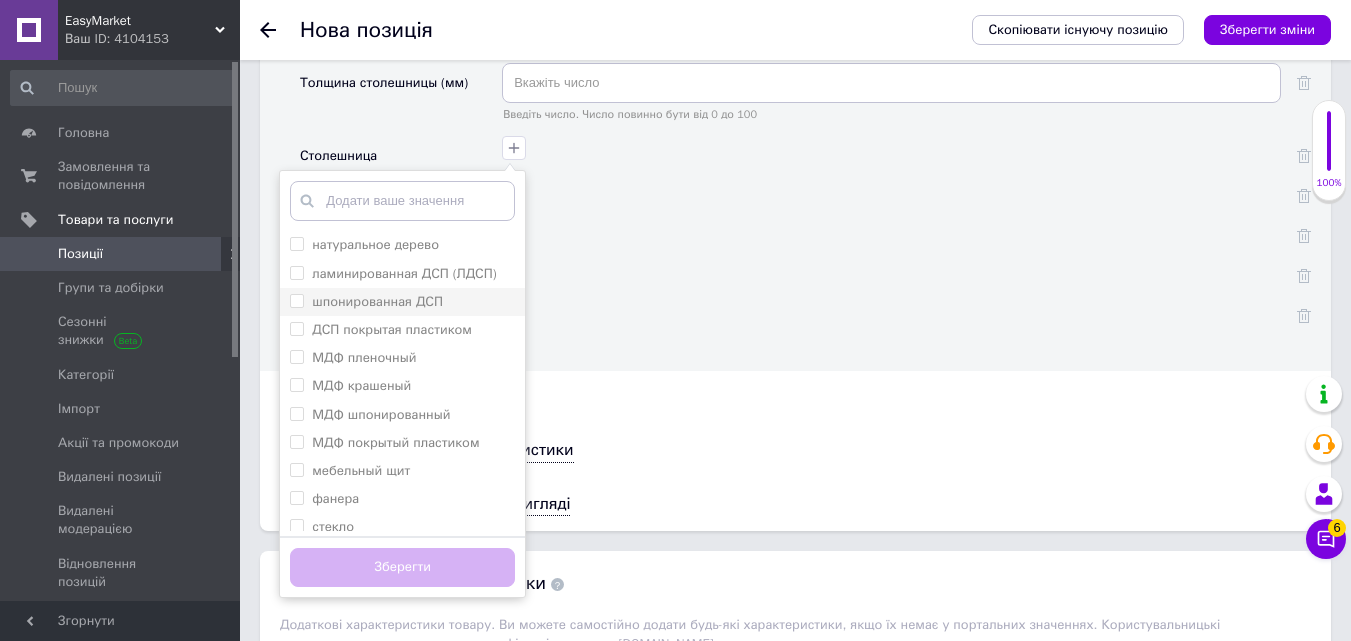 scroll, scrollTop: 4900, scrollLeft: 0, axis: vertical 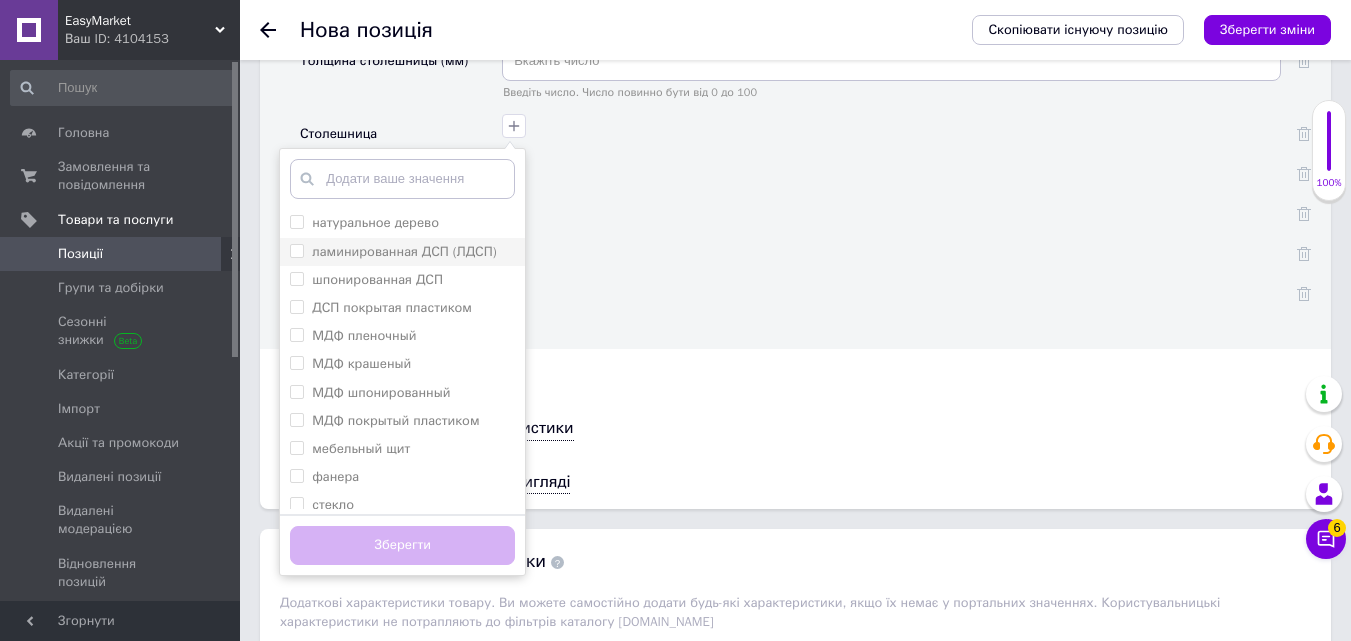 click on "ламинированная ДСП (ЛДСП)" at bounding box center (296, 250) 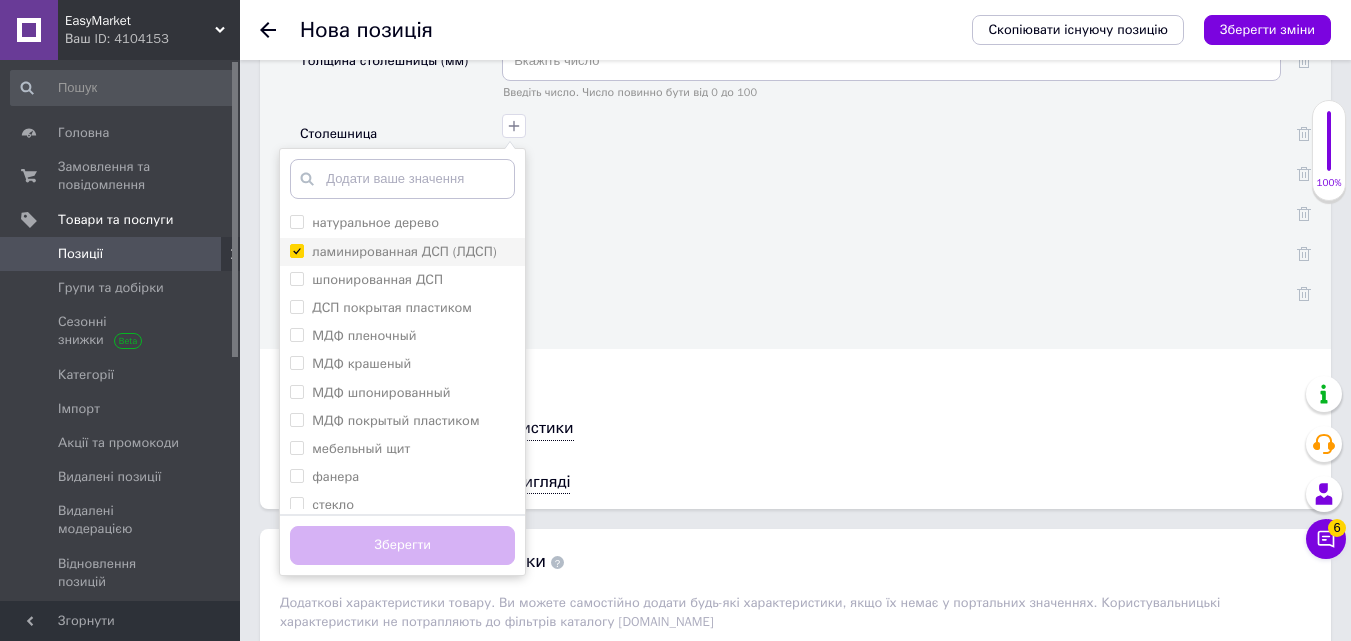 checkbox on "true" 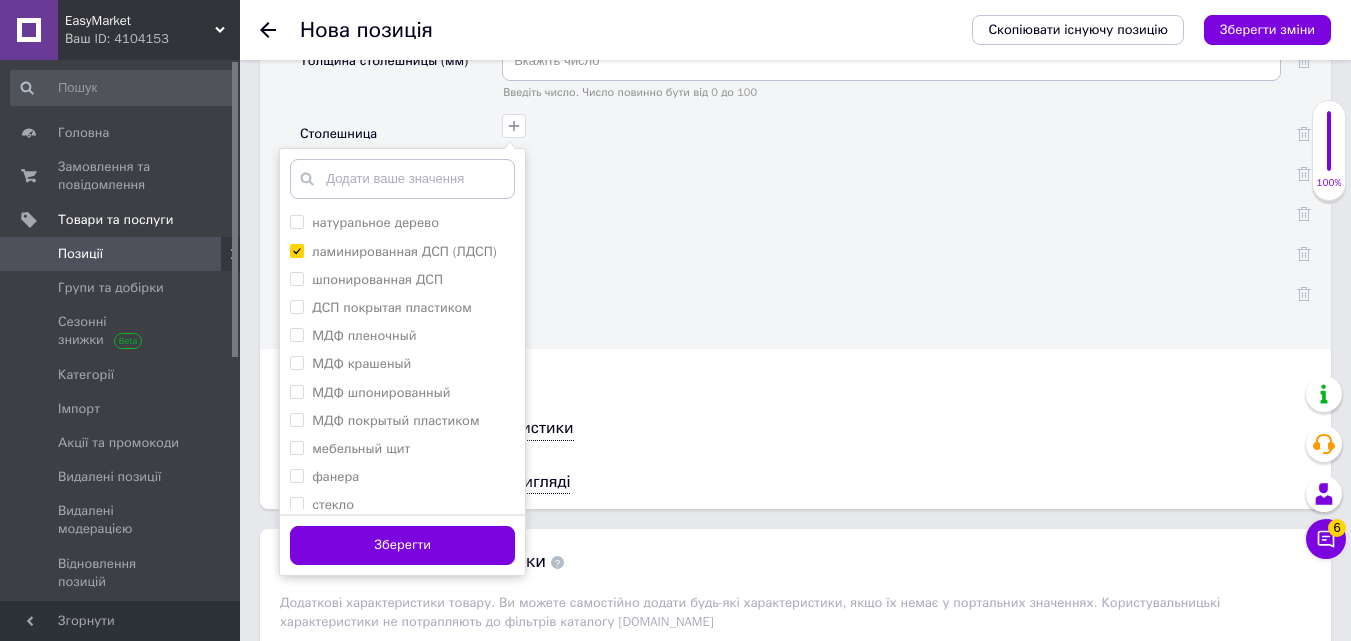 drag, startPoint x: 421, startPoint y: 531, endPoint x: 511, endPoint y: 220, distance: 323.7607 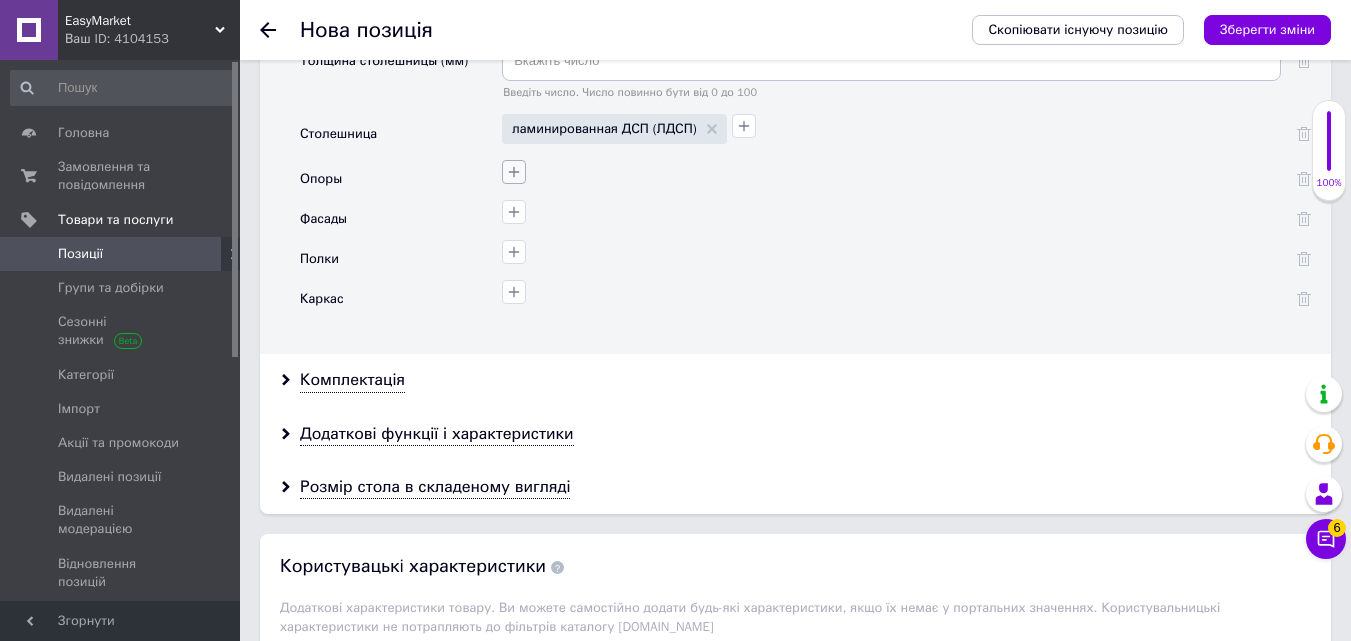 click 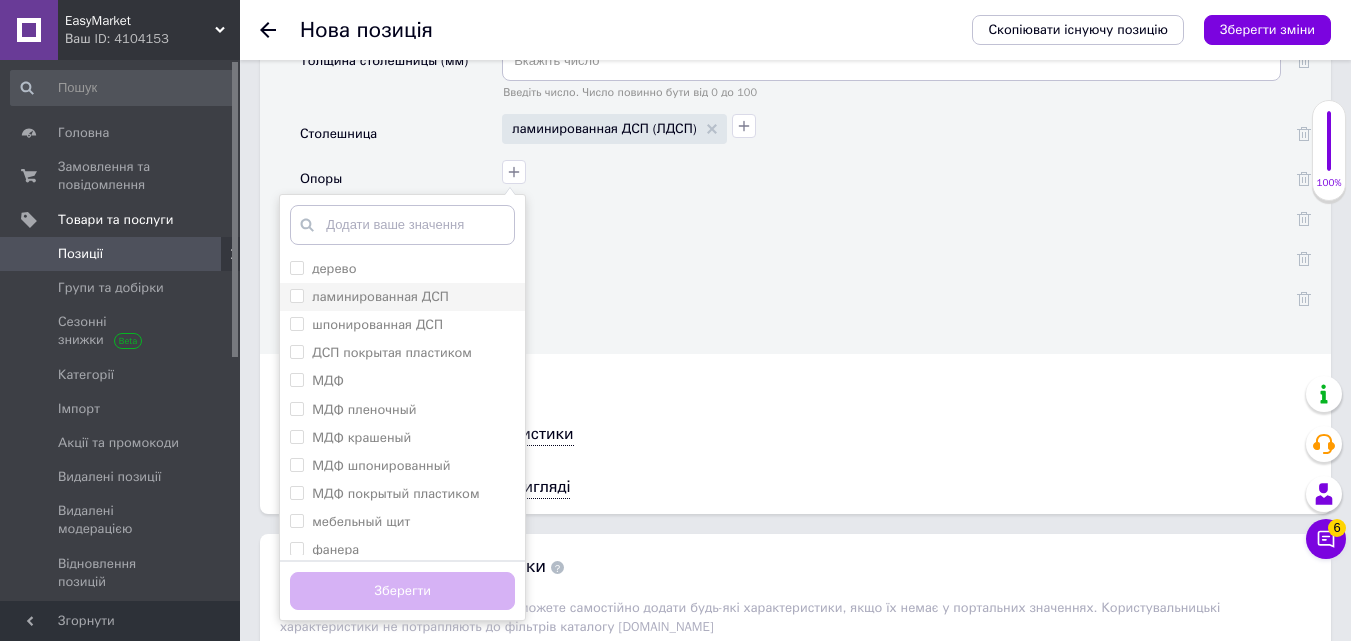 click on "ламинированная ДСП" at bounding box center (402, 297) 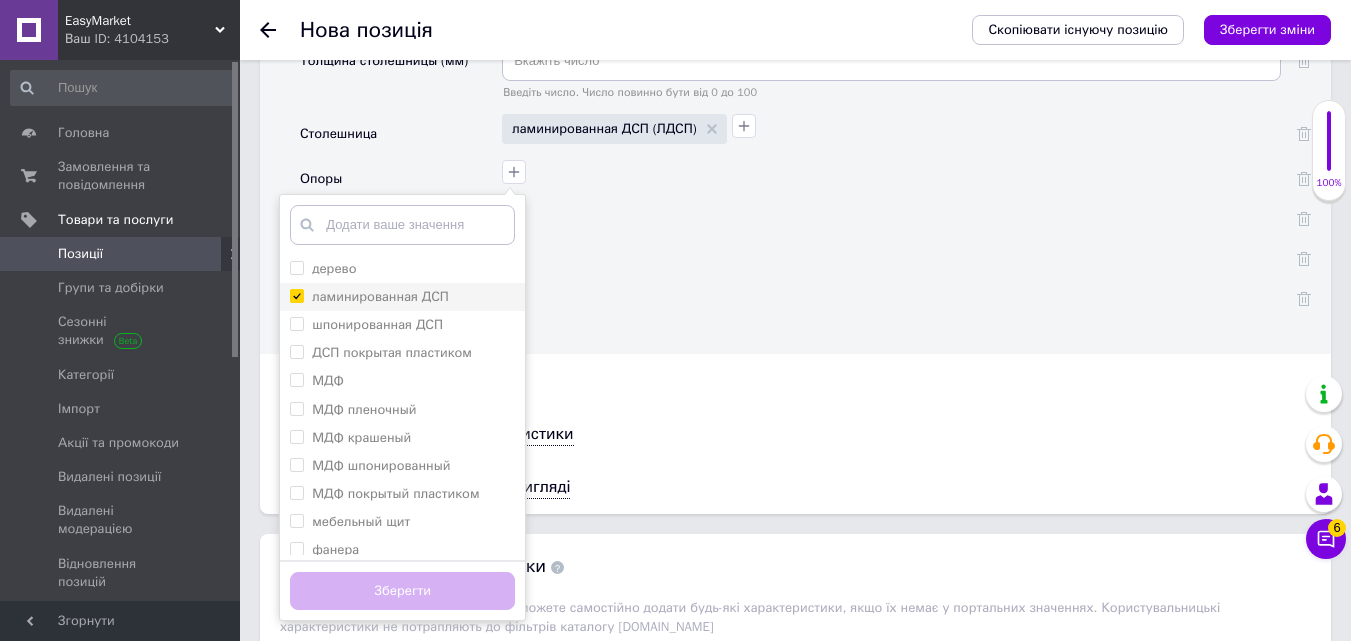 checkbox on "true" 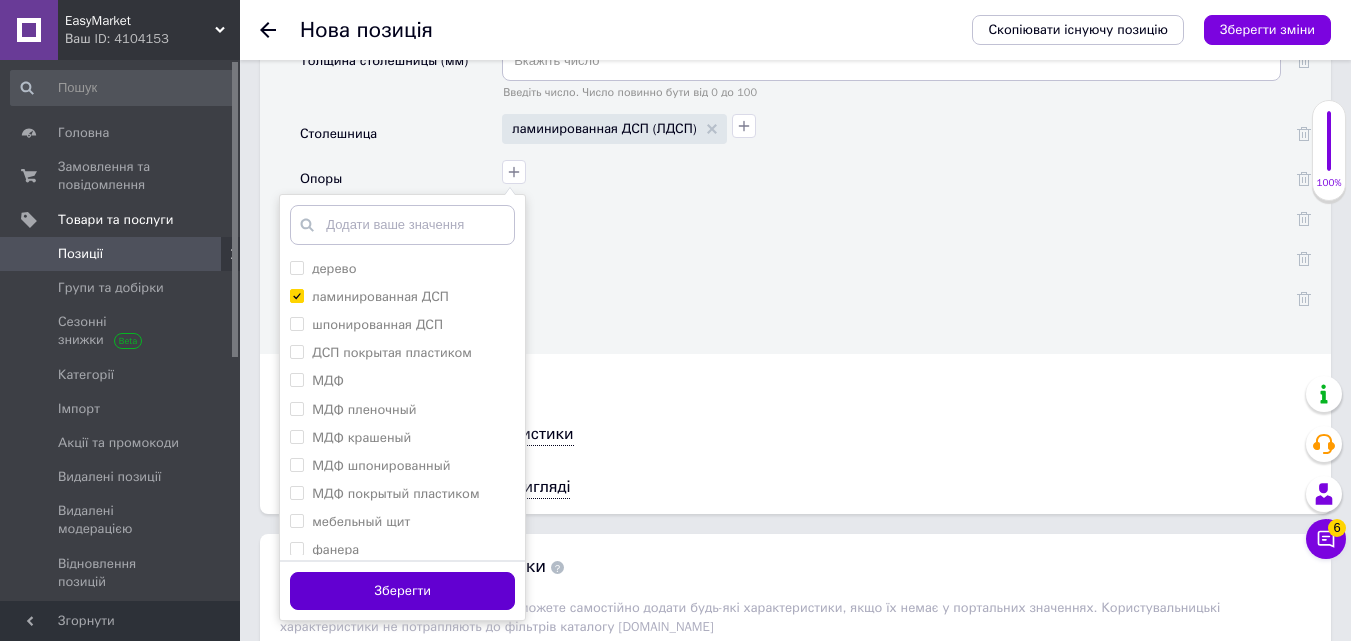 click on "Зберегти" at bounding box center (402, 591) 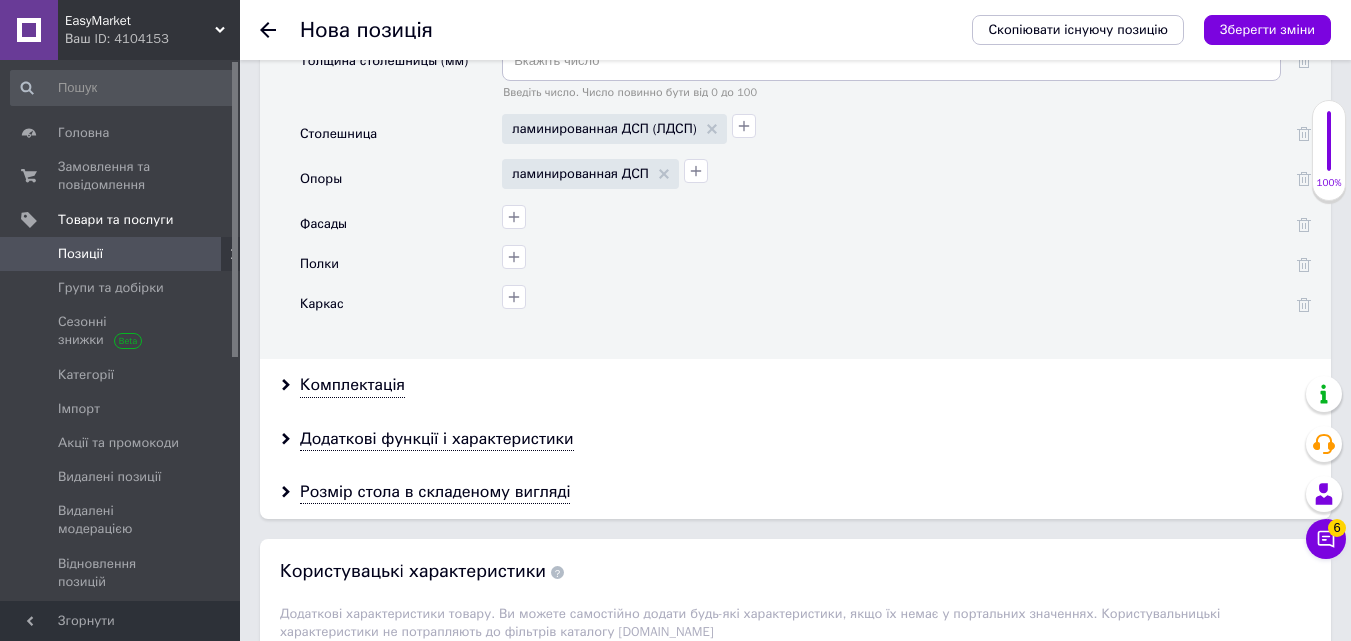 click at bounding box center [514, 217] 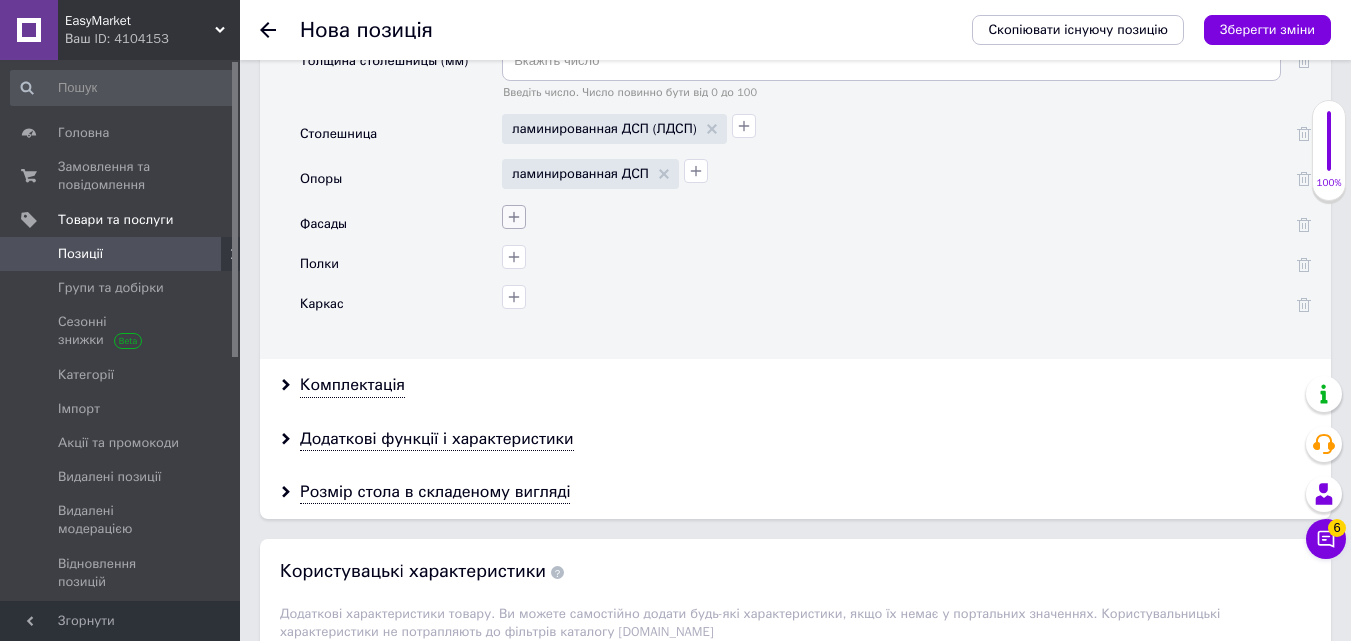 click 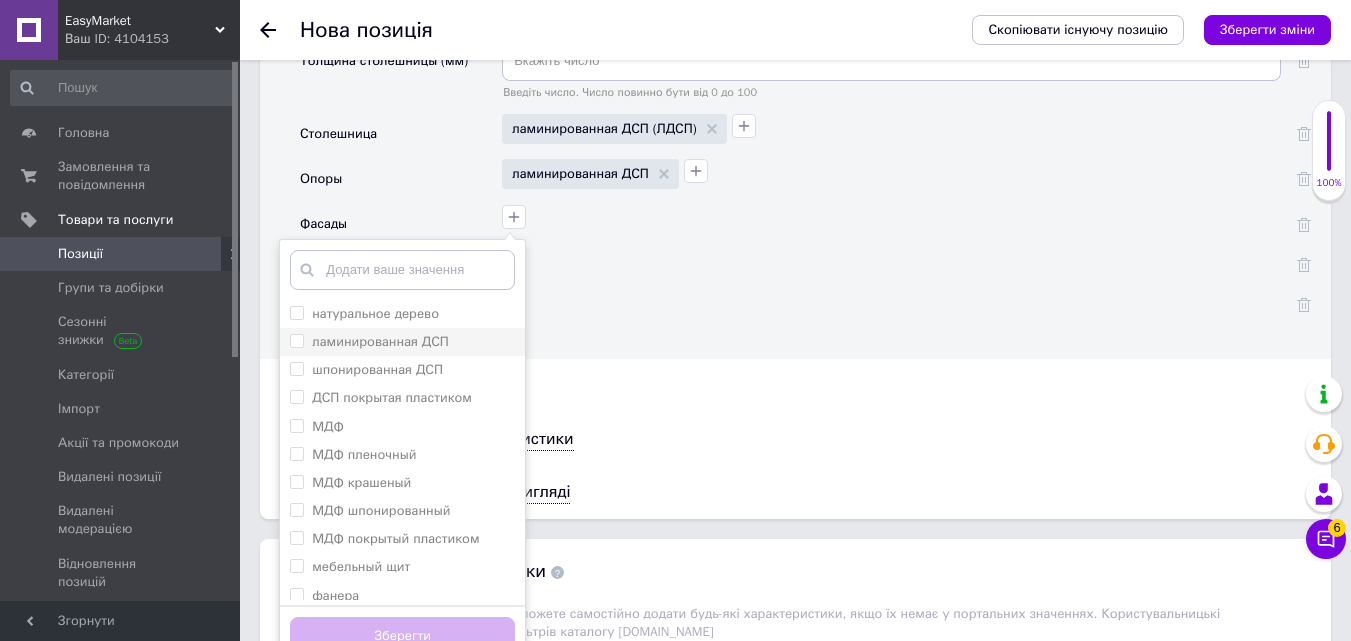 click on "ламинированная ДСП" at bounding box center (296, 340) 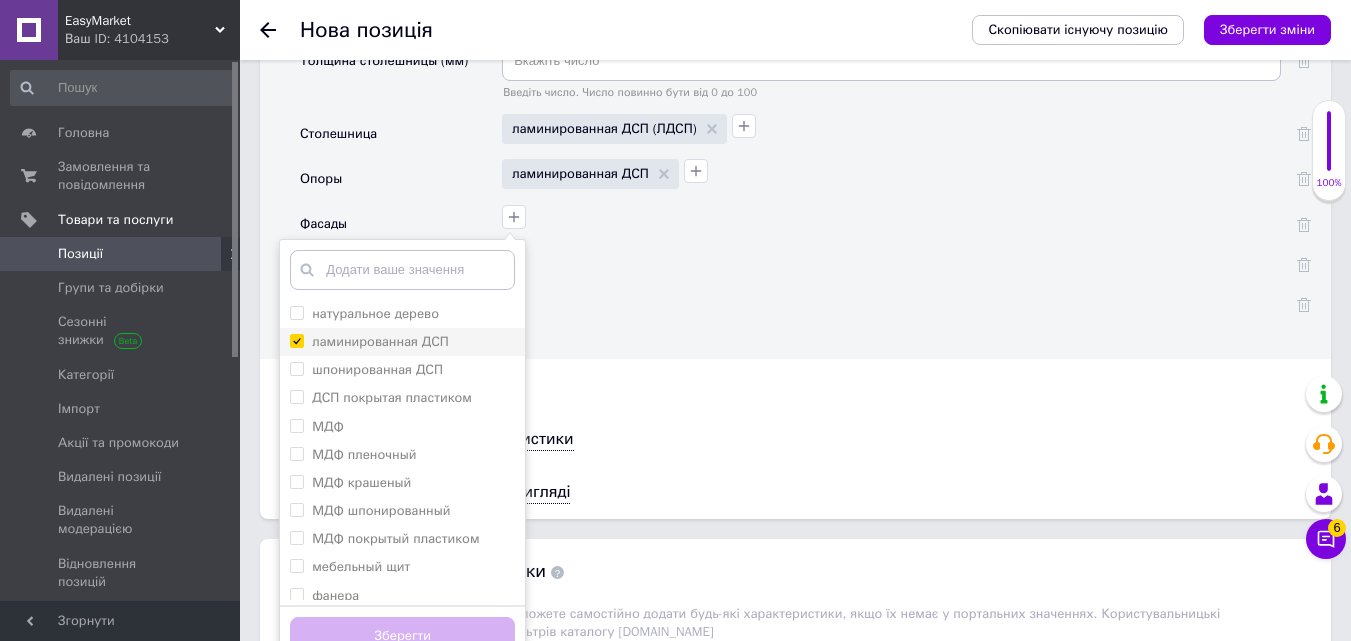 checkbox on "true" 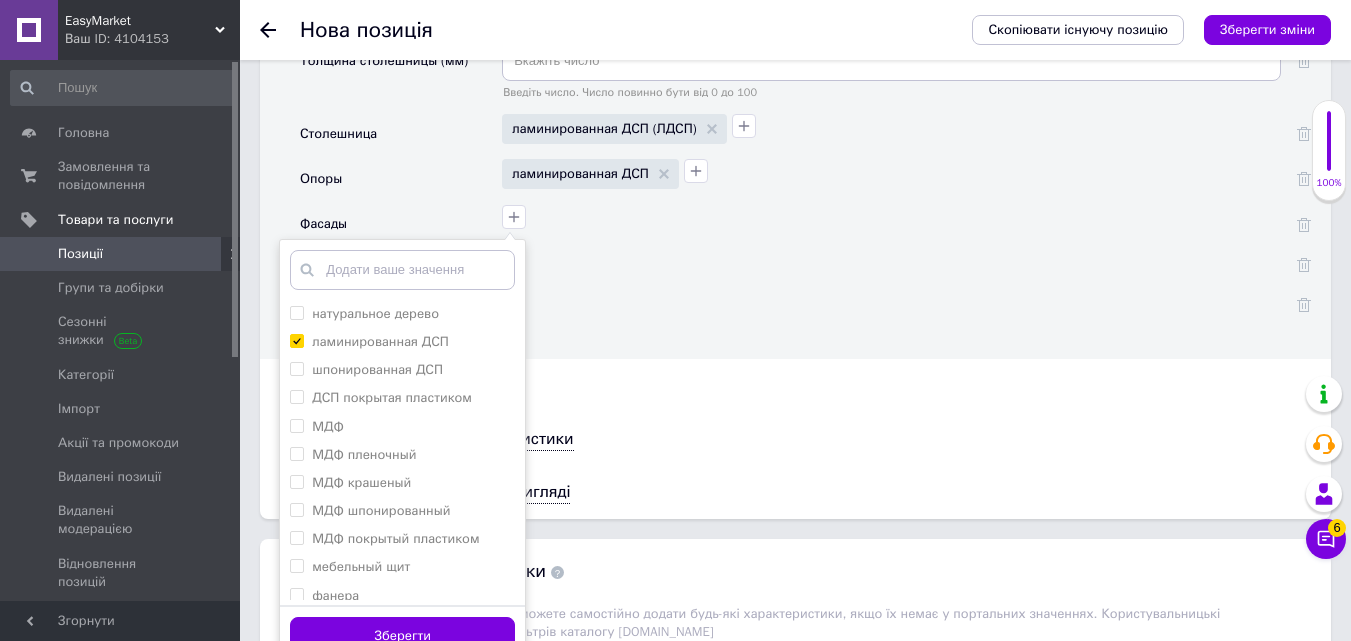 click on "Зберегти" at bounding box center [402, 636] 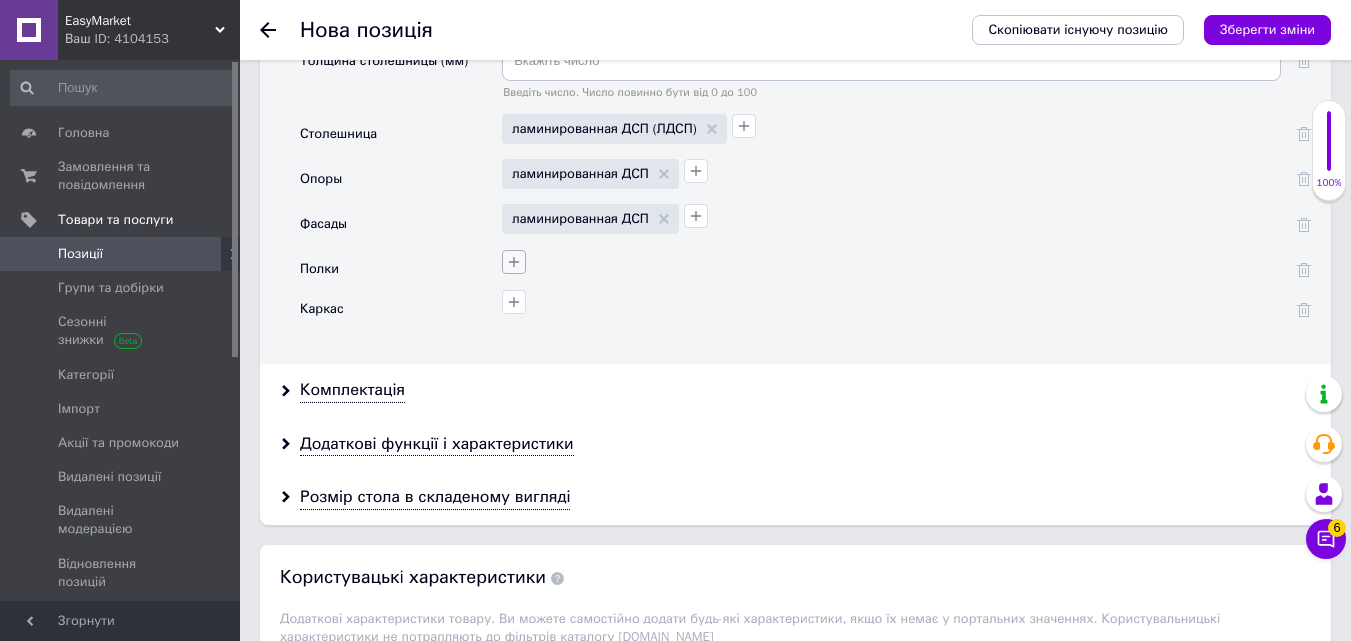 click 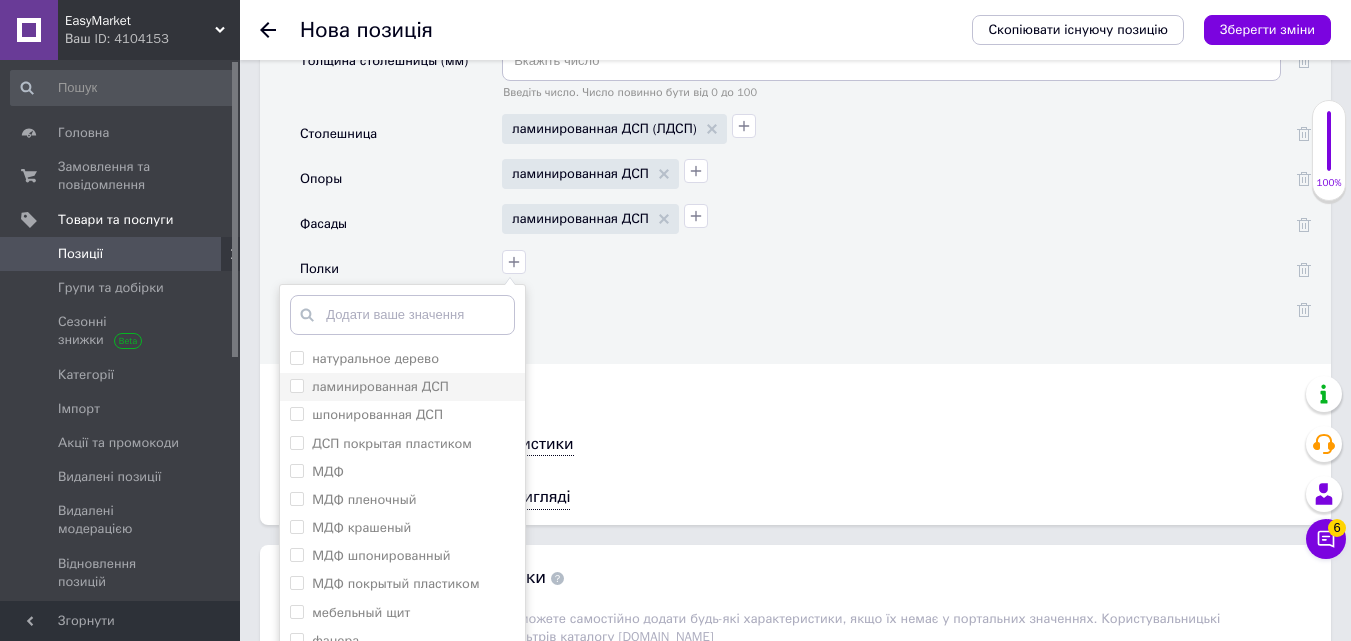 click on "ламинированная ДСП" at bounding box center (296, 385) 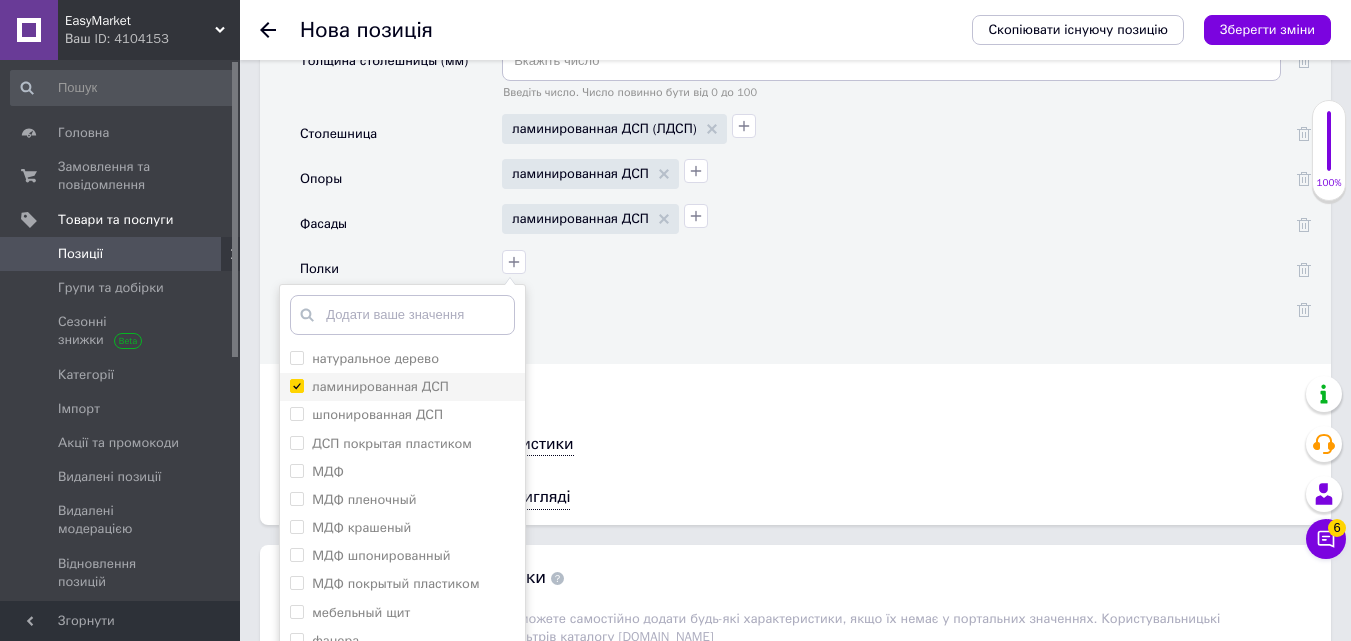 checkbox on "true" 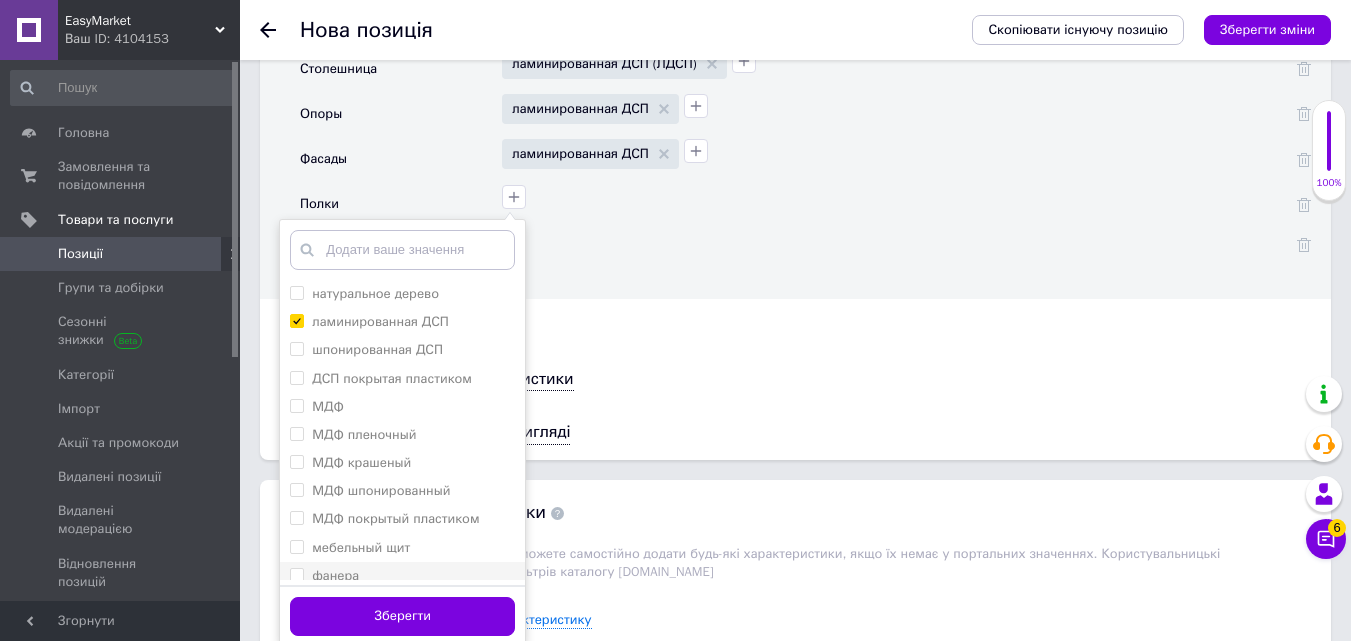 scroll, scrollTop: 5000, scrollLeft: 0, axis: vertical 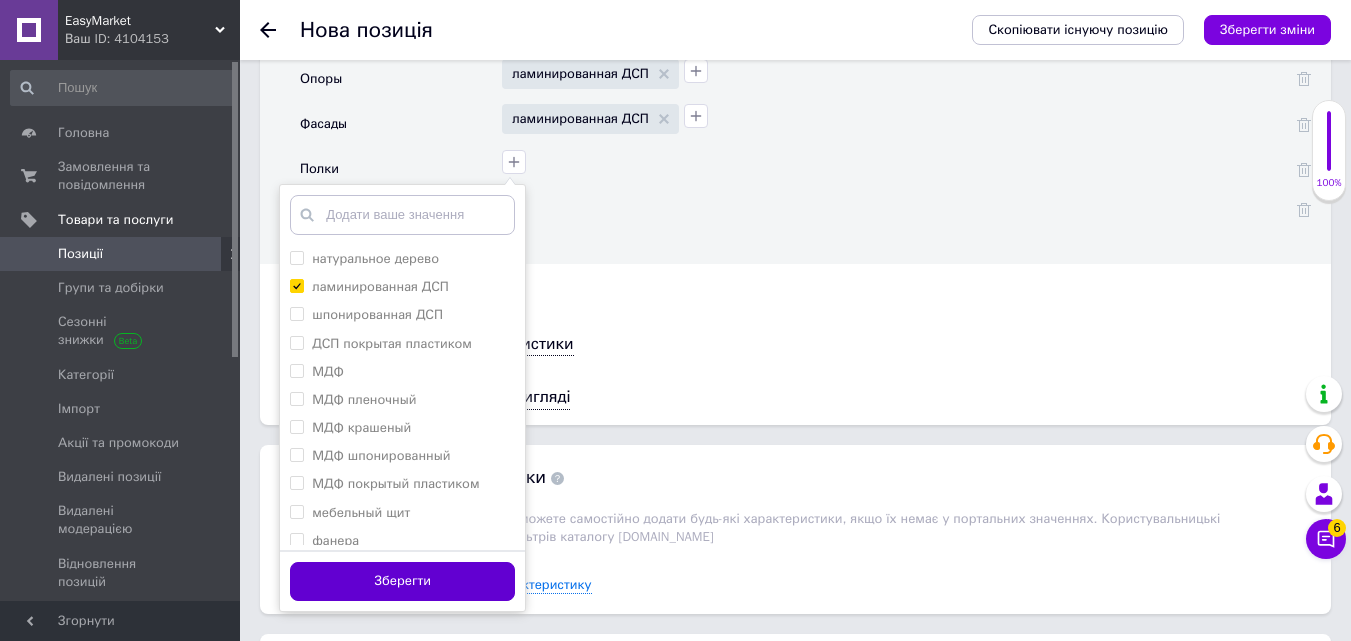 click on "Зберегти" at bounding box center [402, 581] 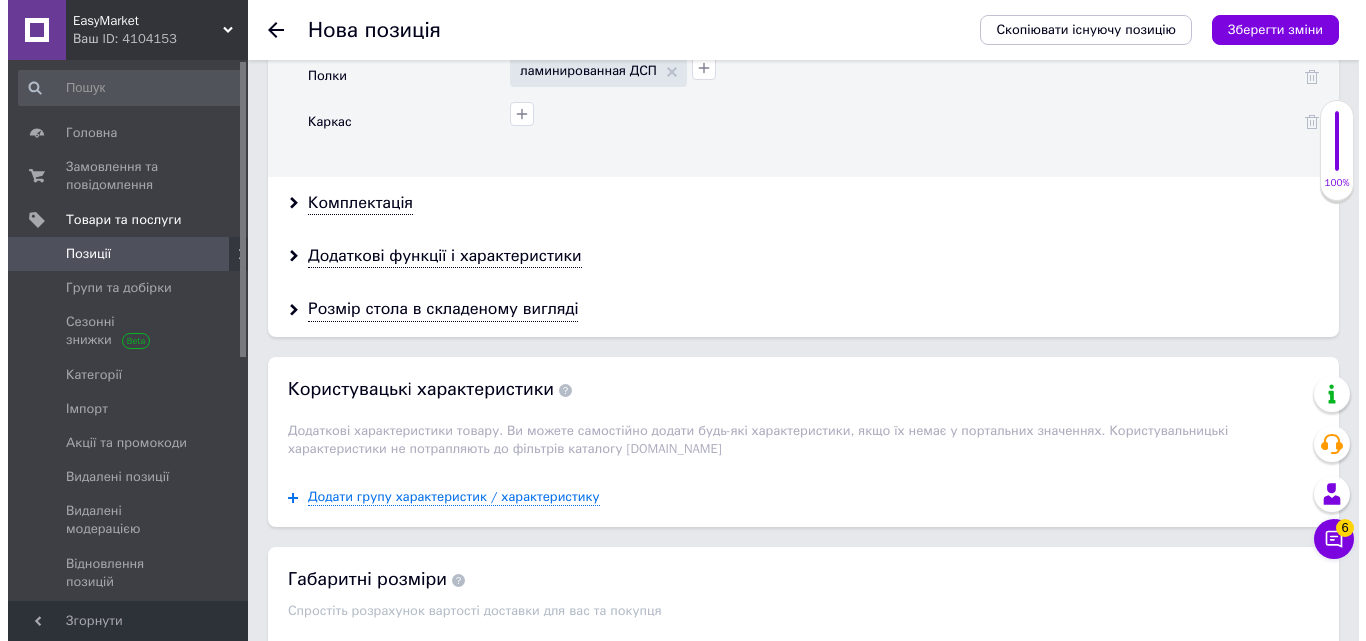 scroll, scrollTop: 5200, scrollLeft: 0, axis: vertical 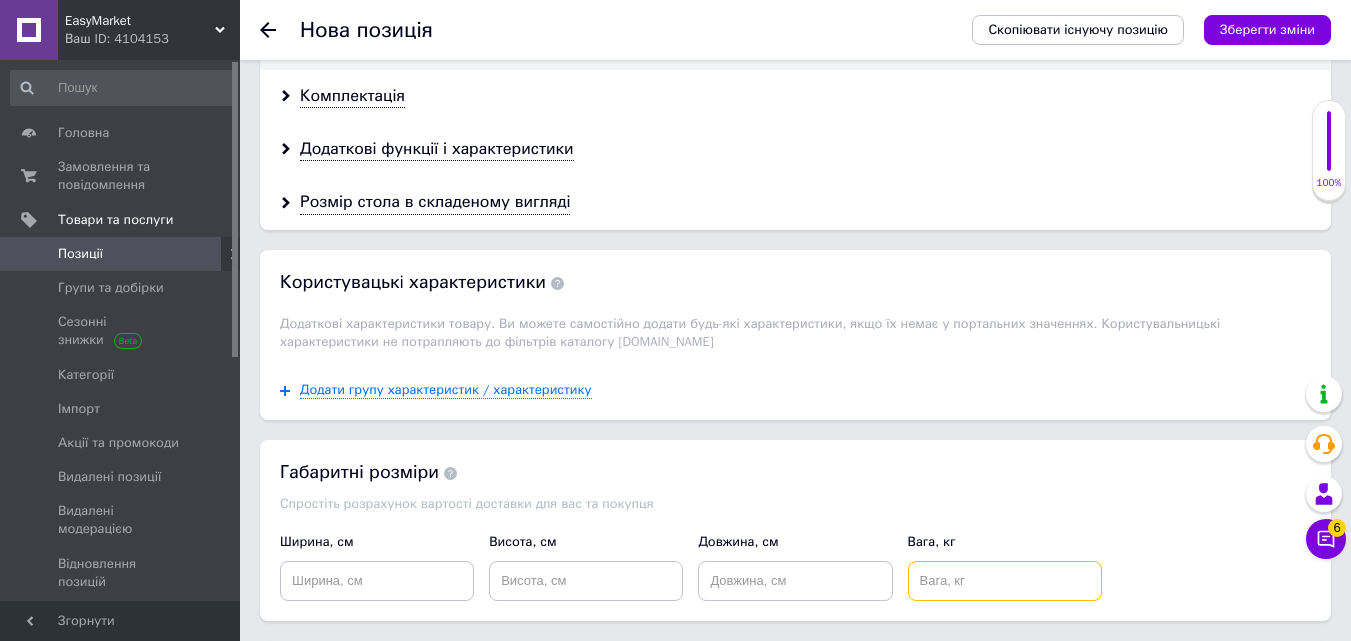 click at bounding box center [1005, 581] 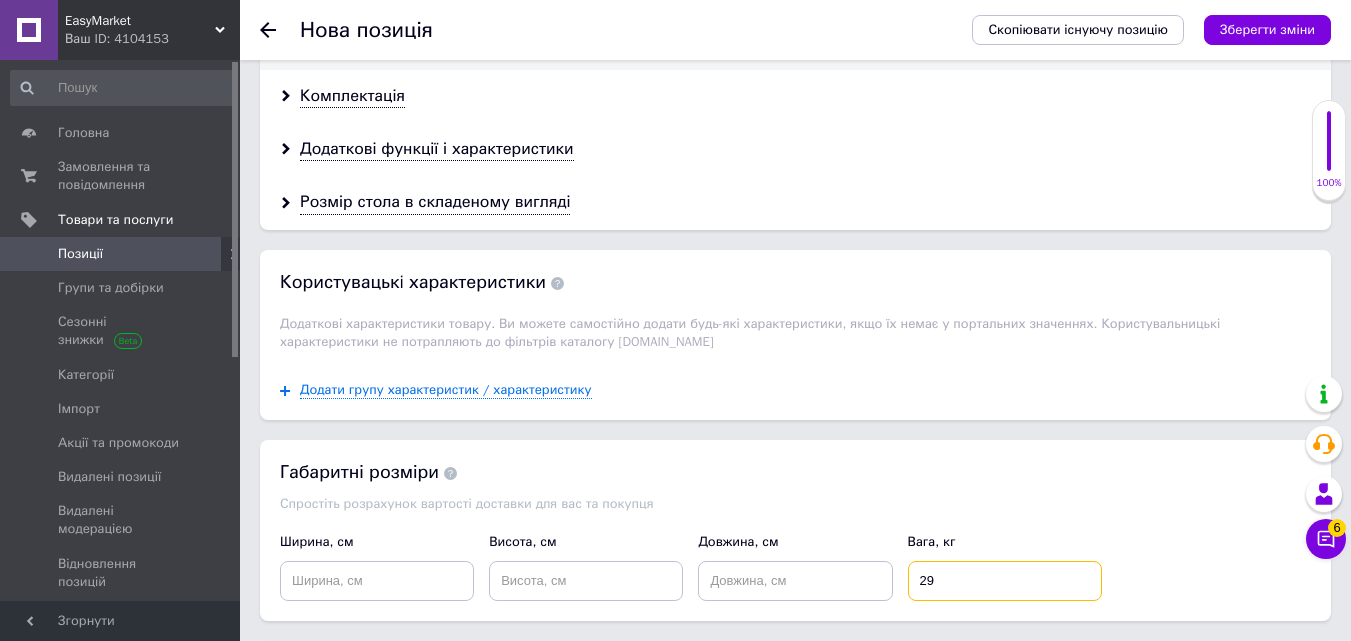 type on "29" 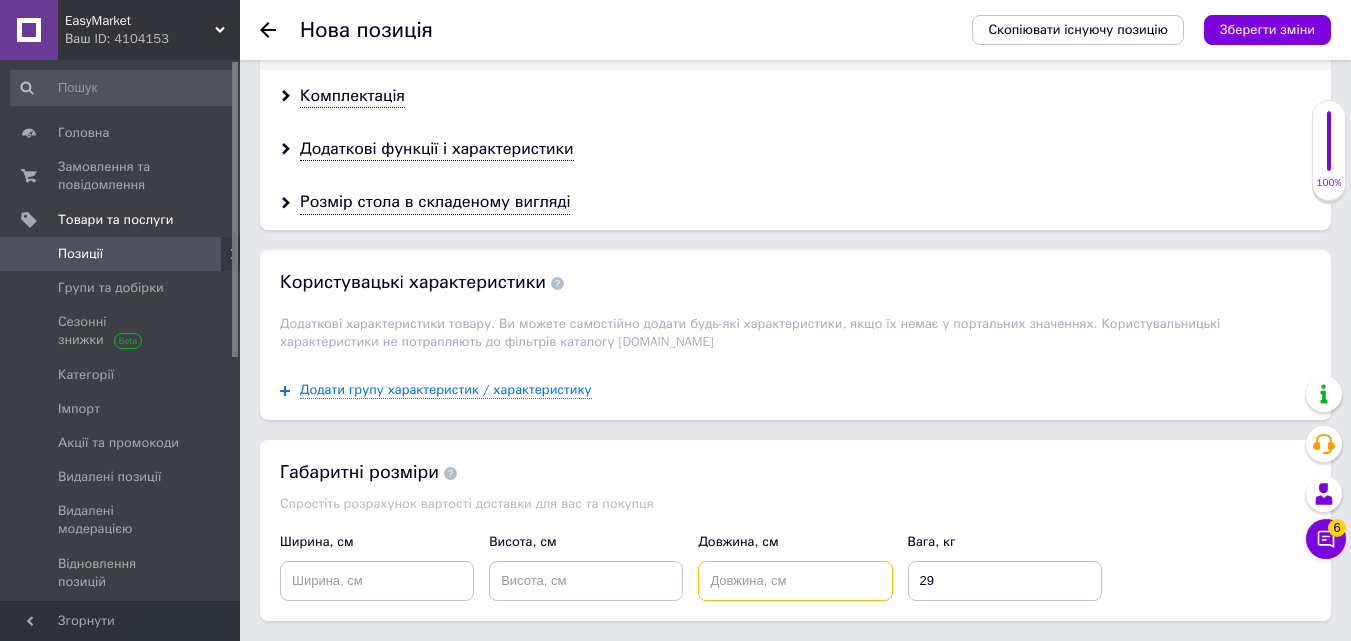 click at bounding box center [795, 581] 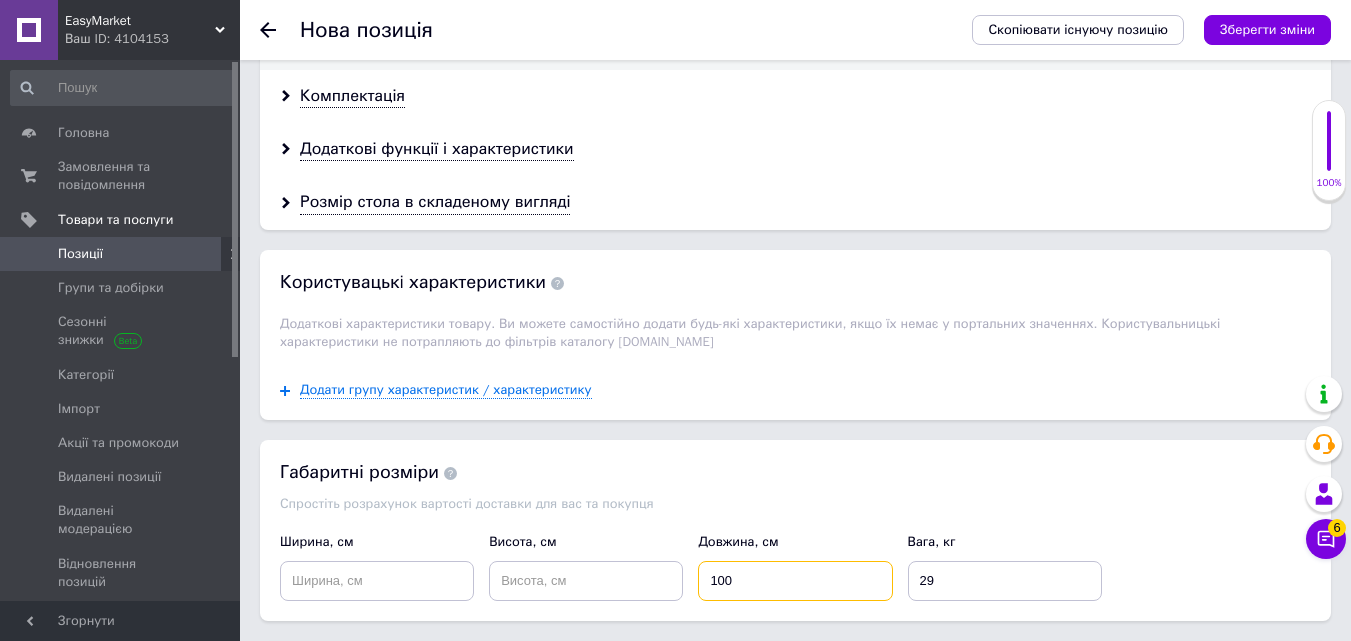 type on "100" 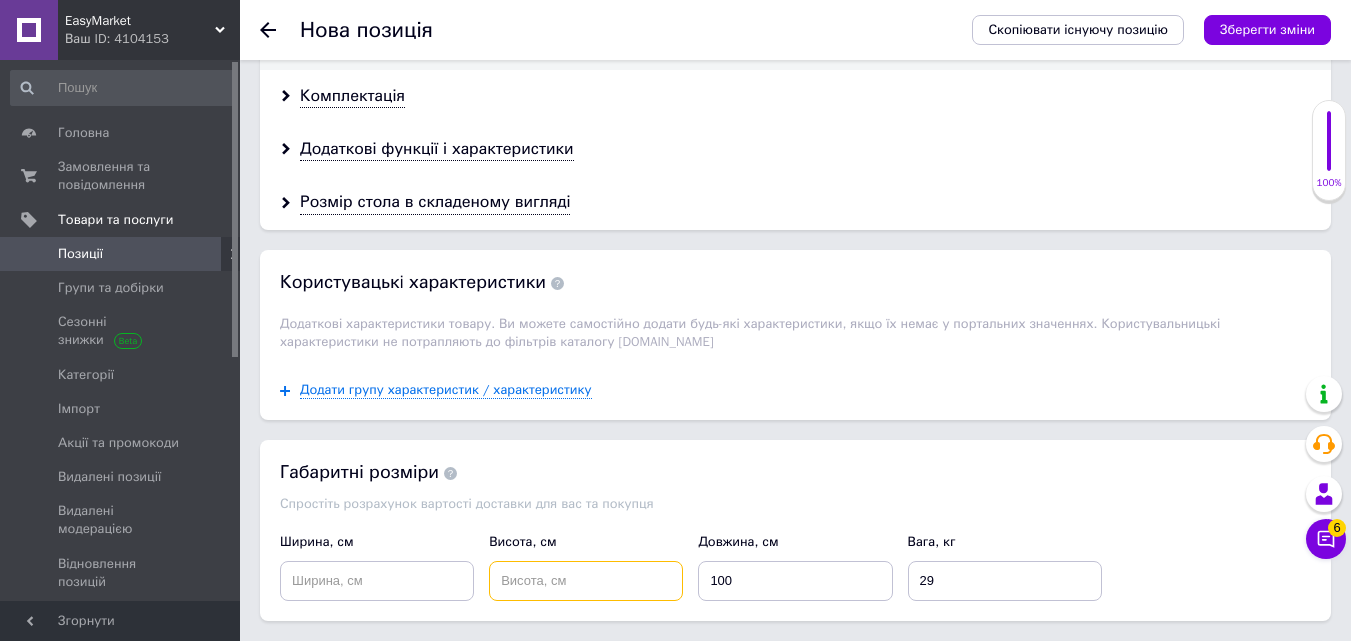 click at bounding box center (586, 581) 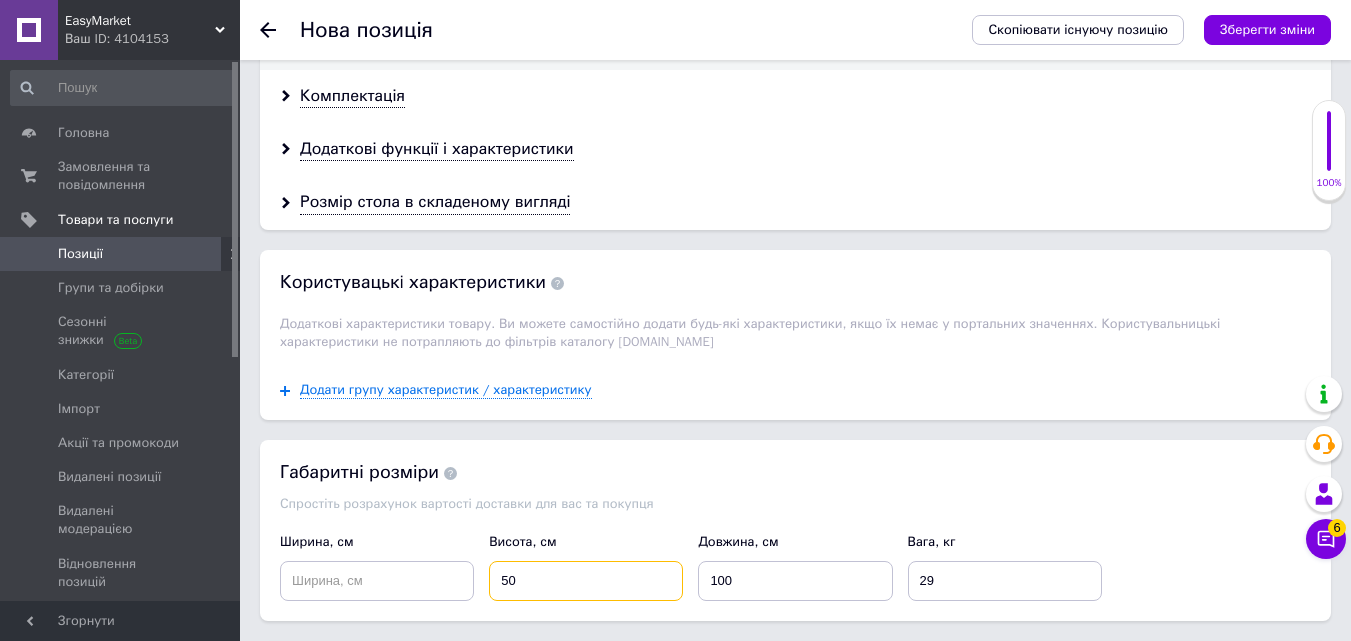 type on "50" 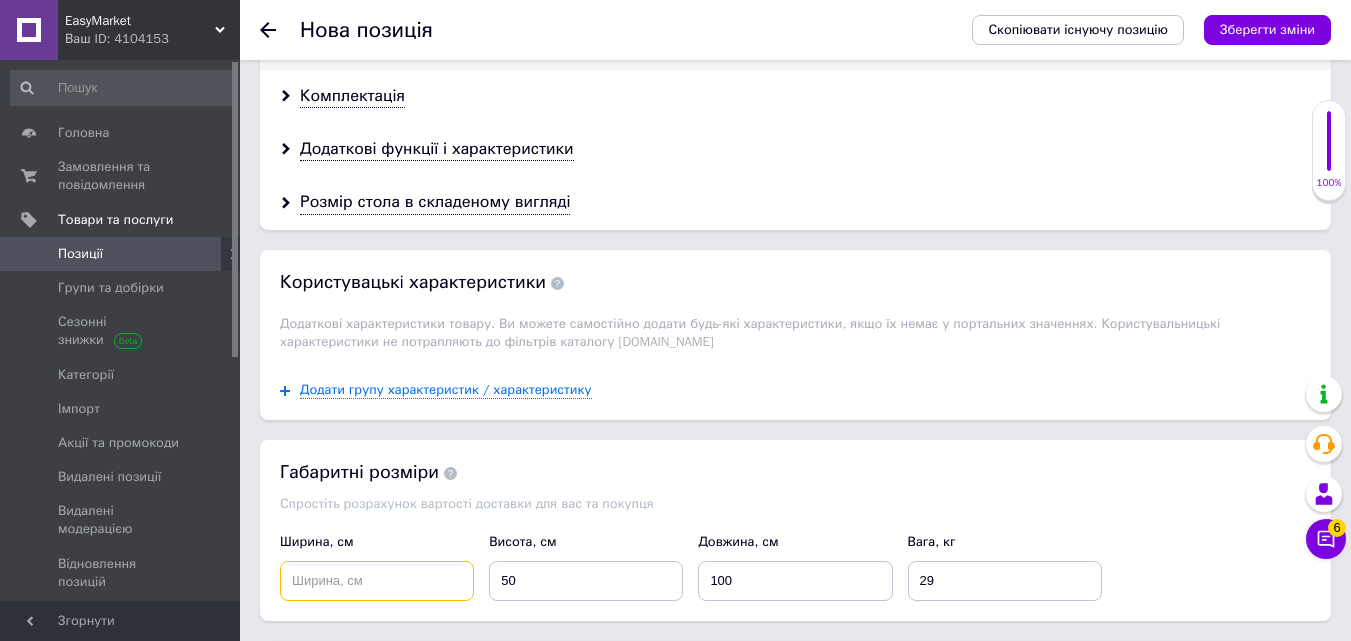 click at bounding box center [377, 581] 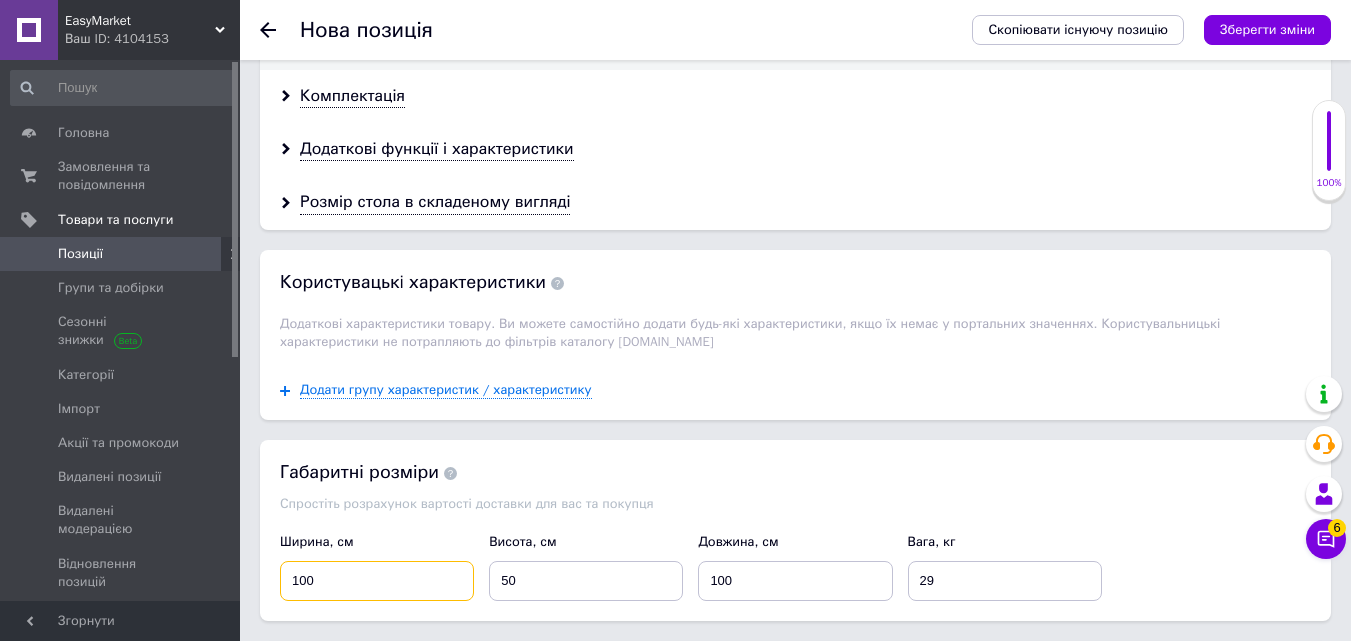 type on "100" 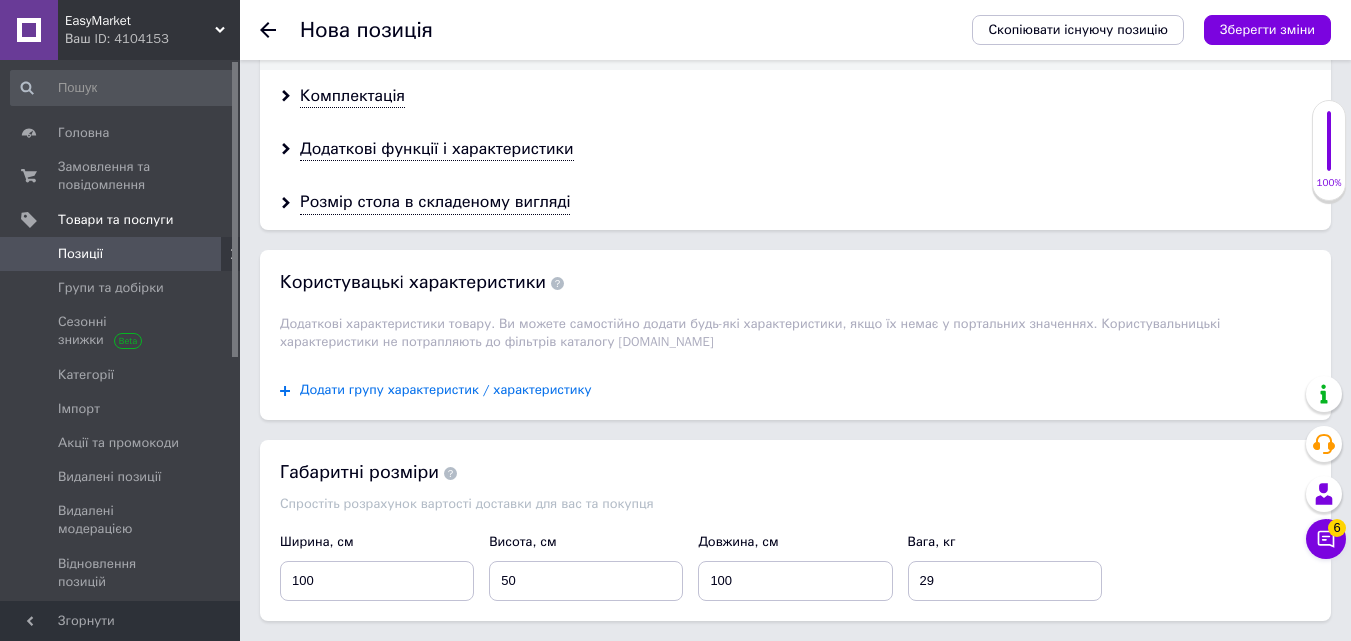 drag, startPoint x: 404, startPoint y: 358, endPoint x: 410, endPoint y: 383, distance: 25.70992 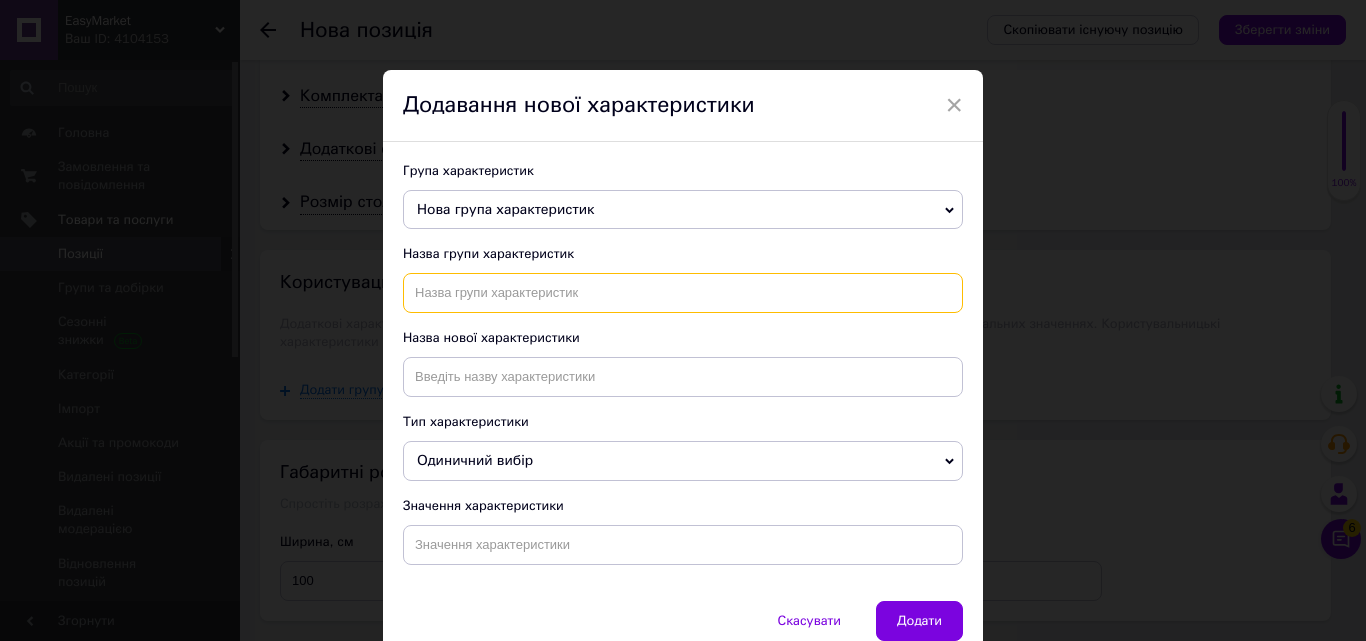 click at bounding box center [683, 293] 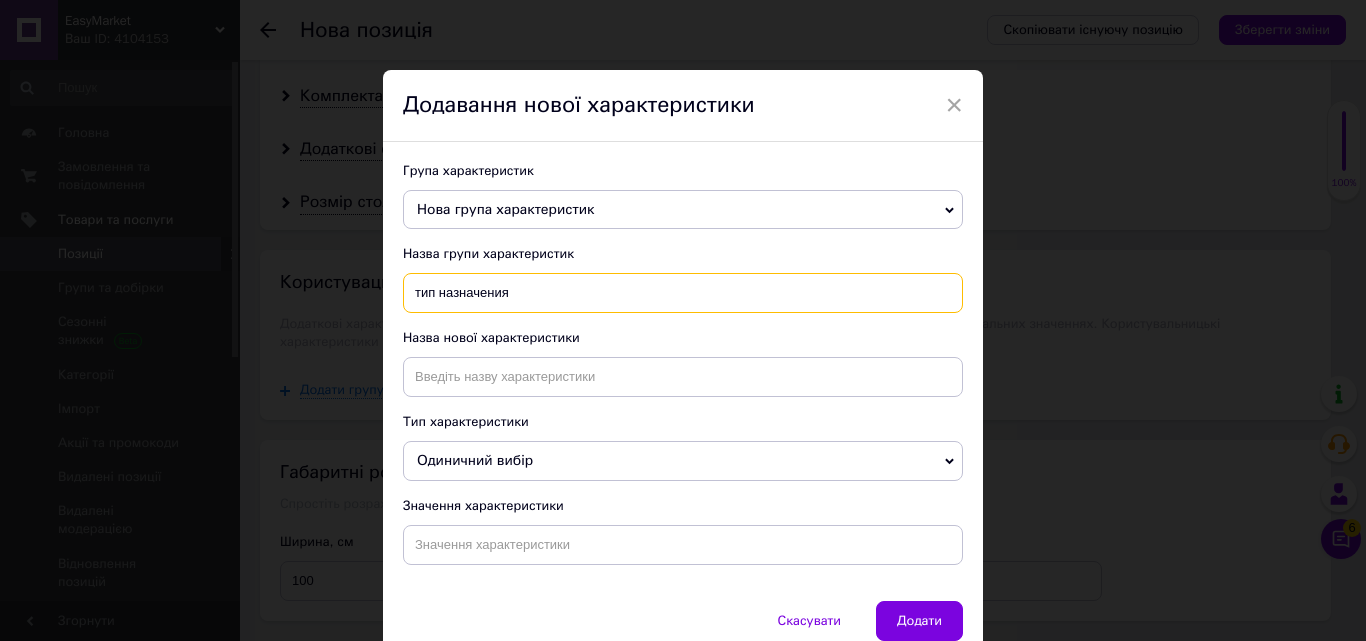 type on "тип назначения" 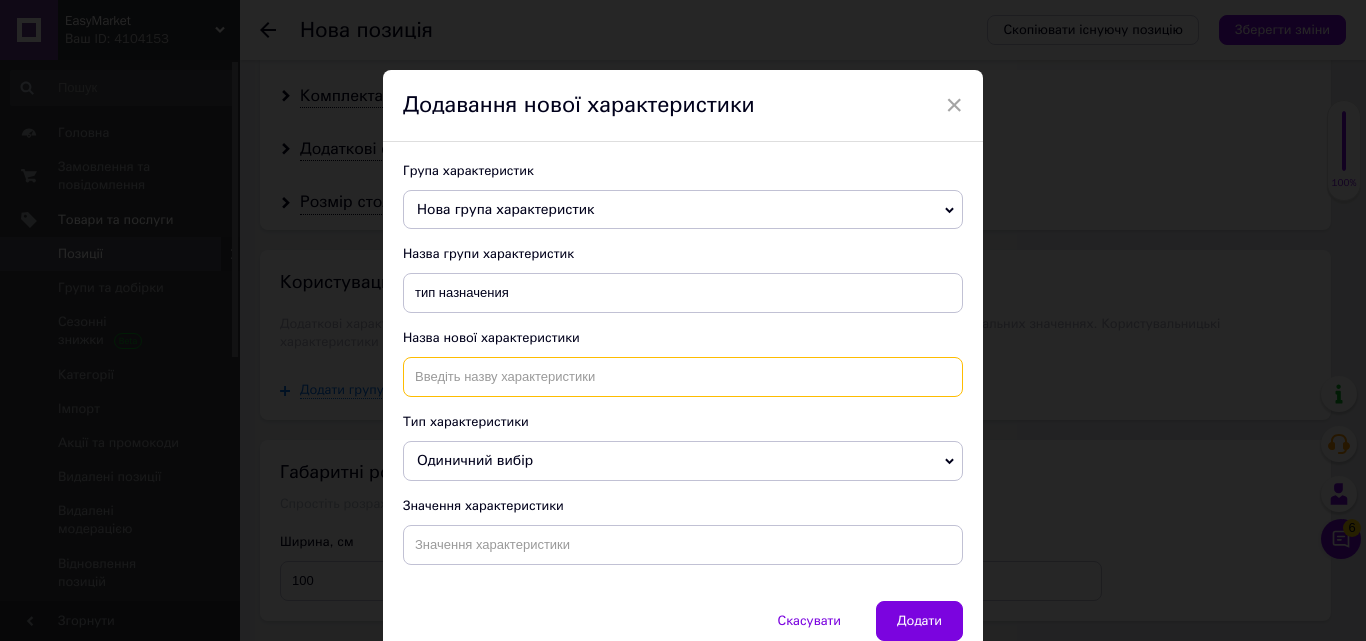click at bounding box center (683, 377) 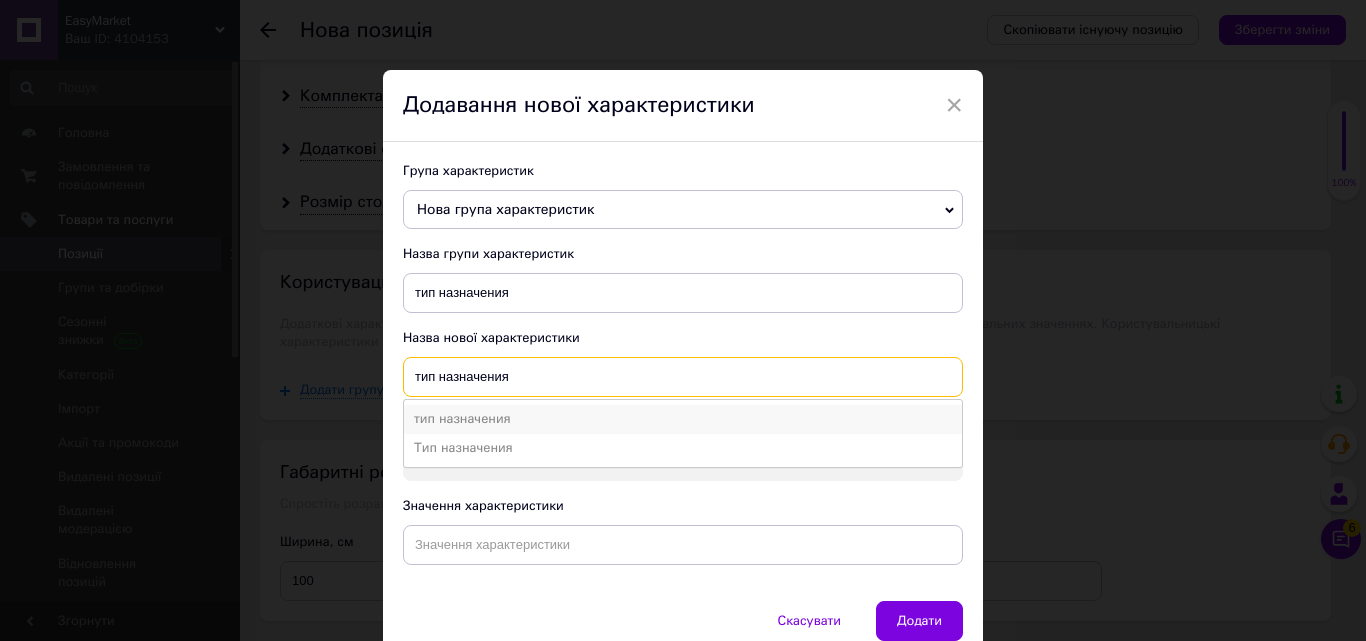 type on "тип назначения" 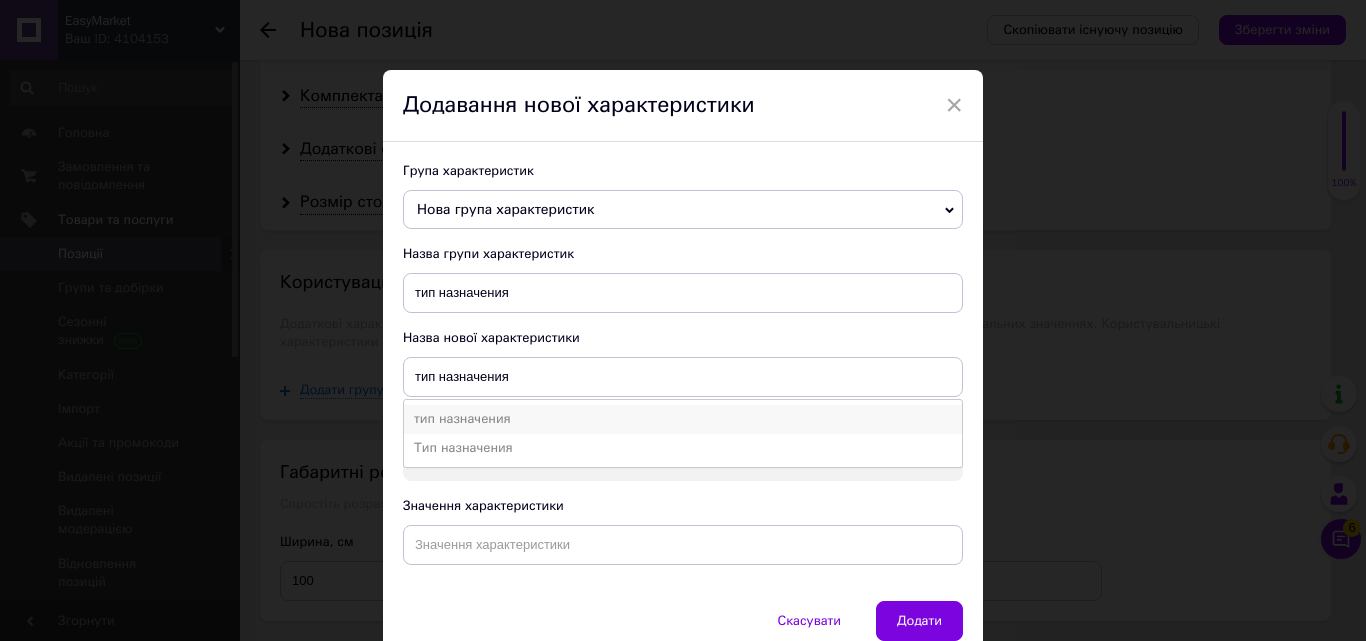 click on "тип назначения" at bounding box center [683, 419] 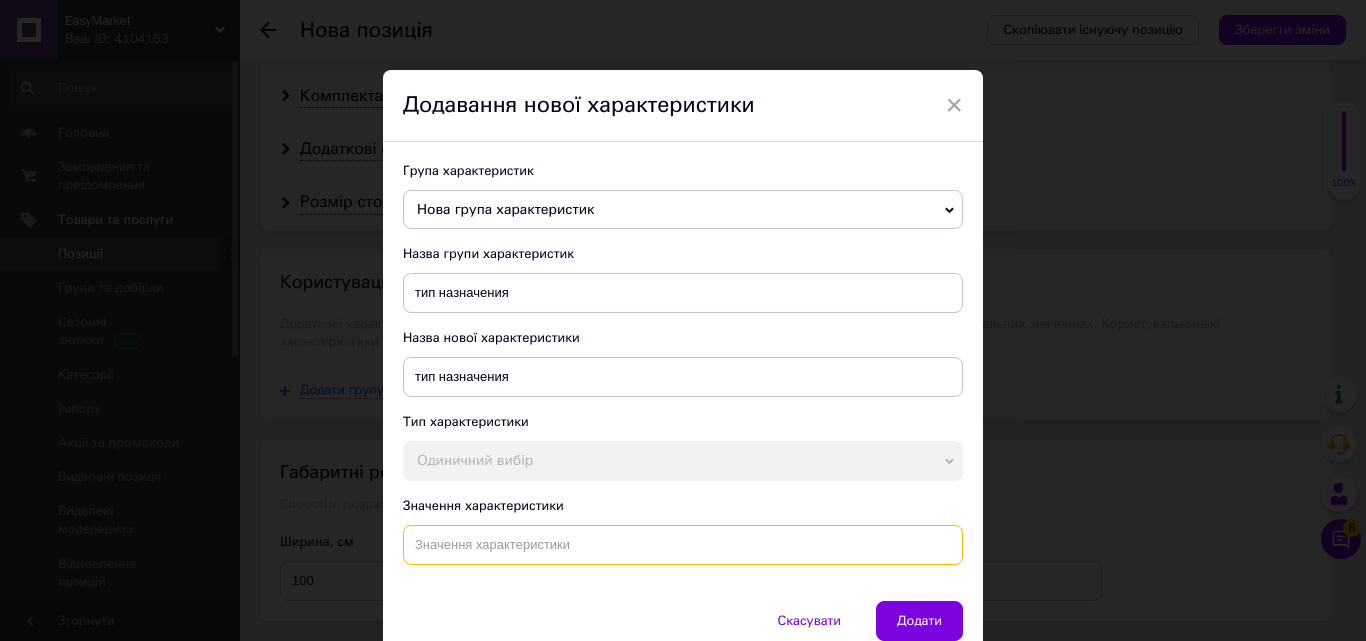 click at bounding box center [683, 545] 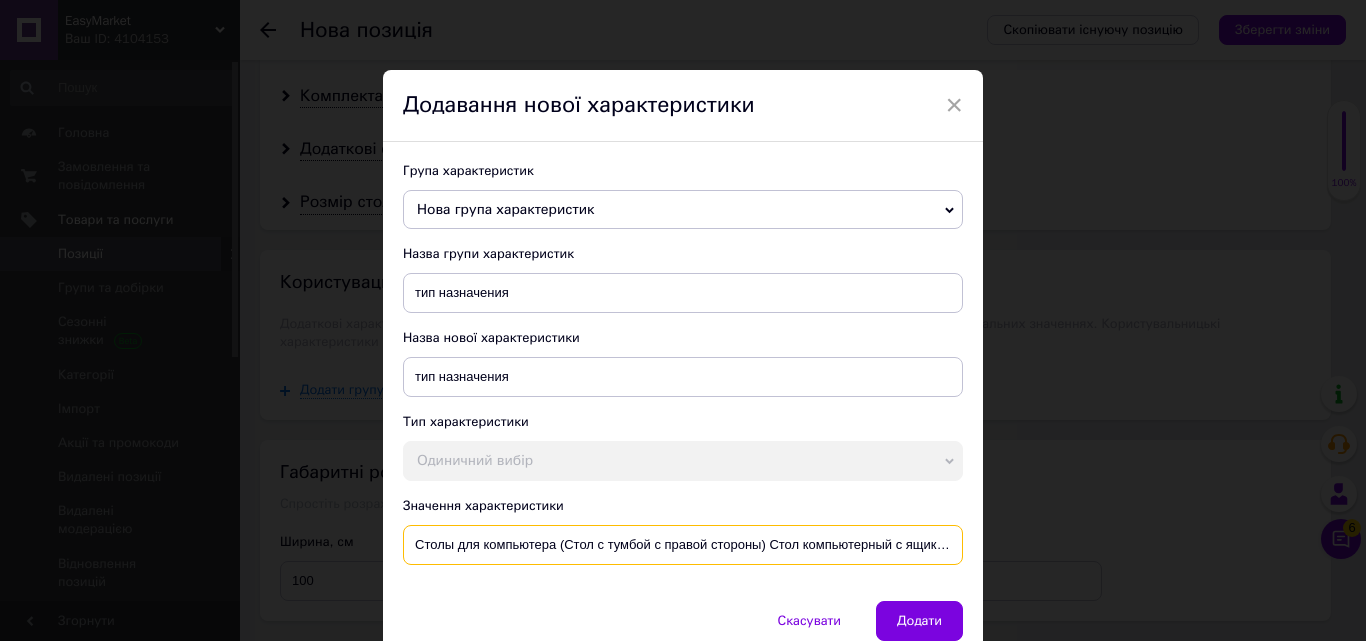 scroll, scrollTop: 0, scrollLeft: 278, axis: horizontal 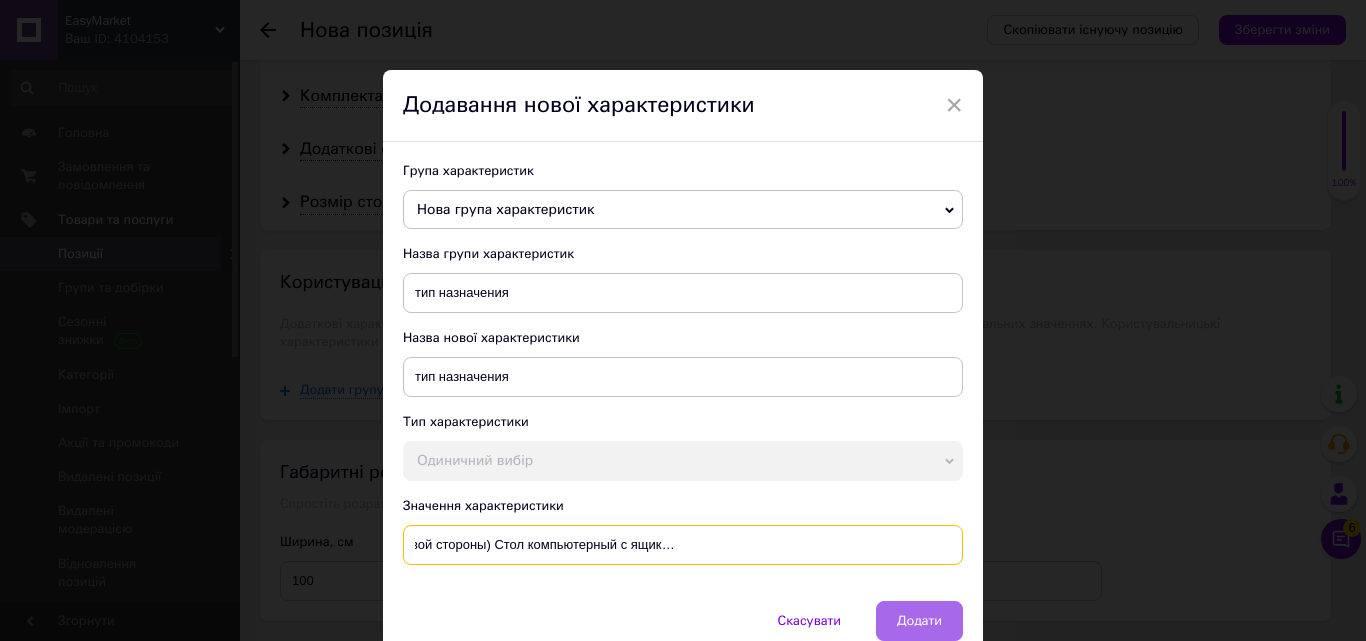 type on "Столы для компьютера (Стол с тумбой с правой стороны) Стол компьютерный с ящиками (Стильные компьютерные столы для дома)" 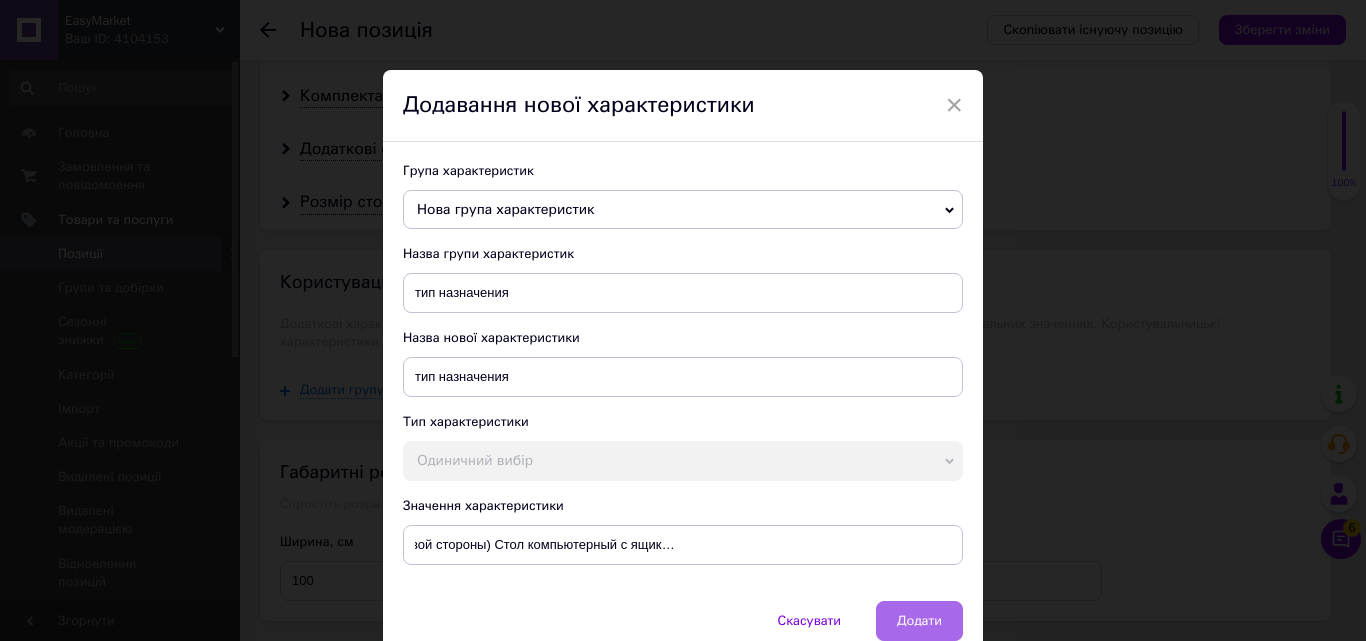 click on "Додати" at bounding box center (919, 621) 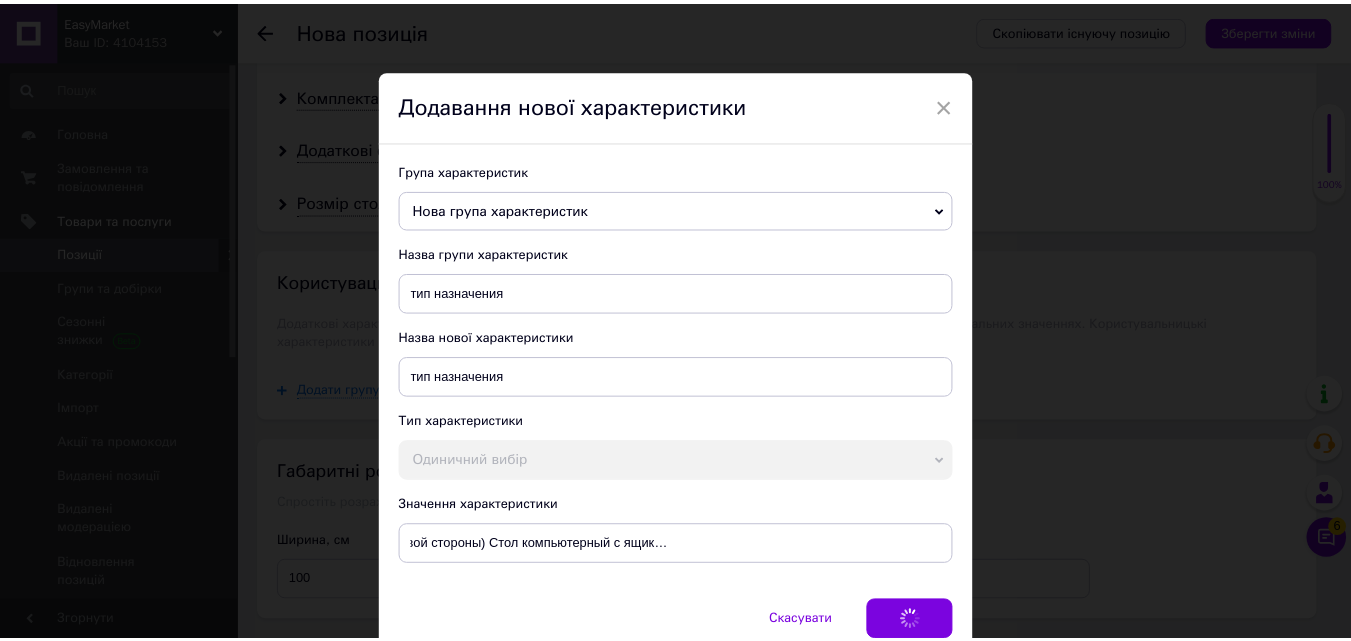 scroll, scrollTop: 0, scrollLeft: 0, axis: both 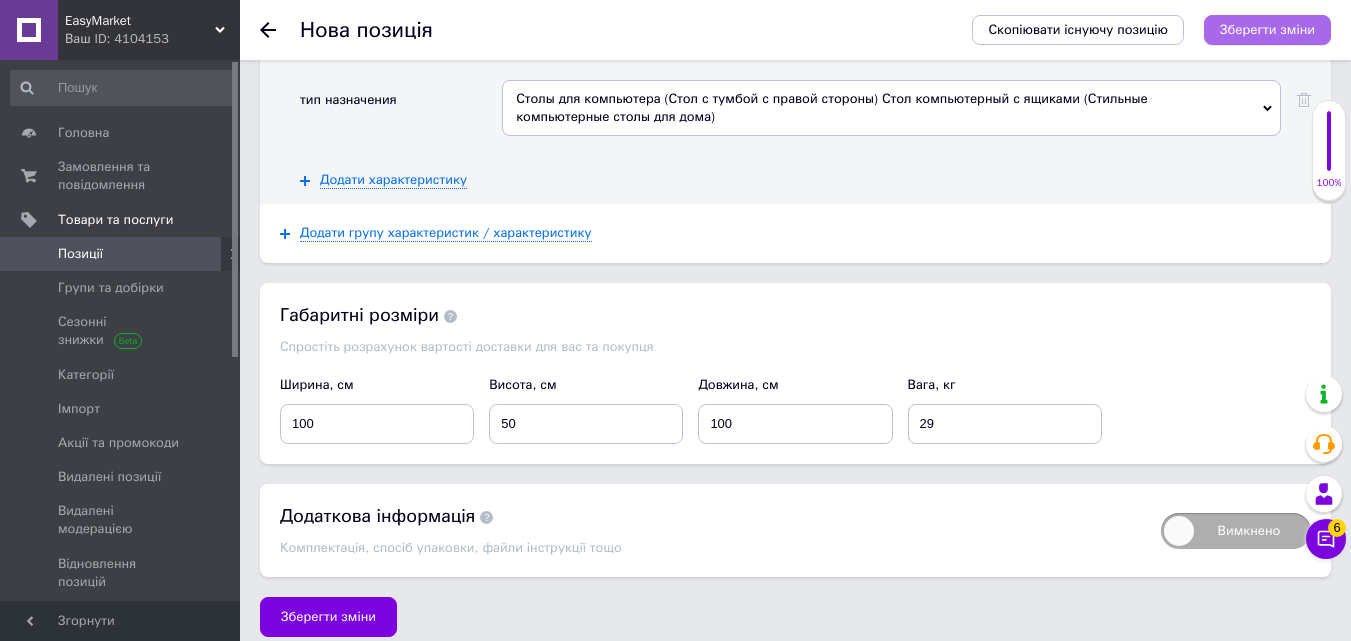 click on "Зберегти зміни" at bounding box center (1267, 29) 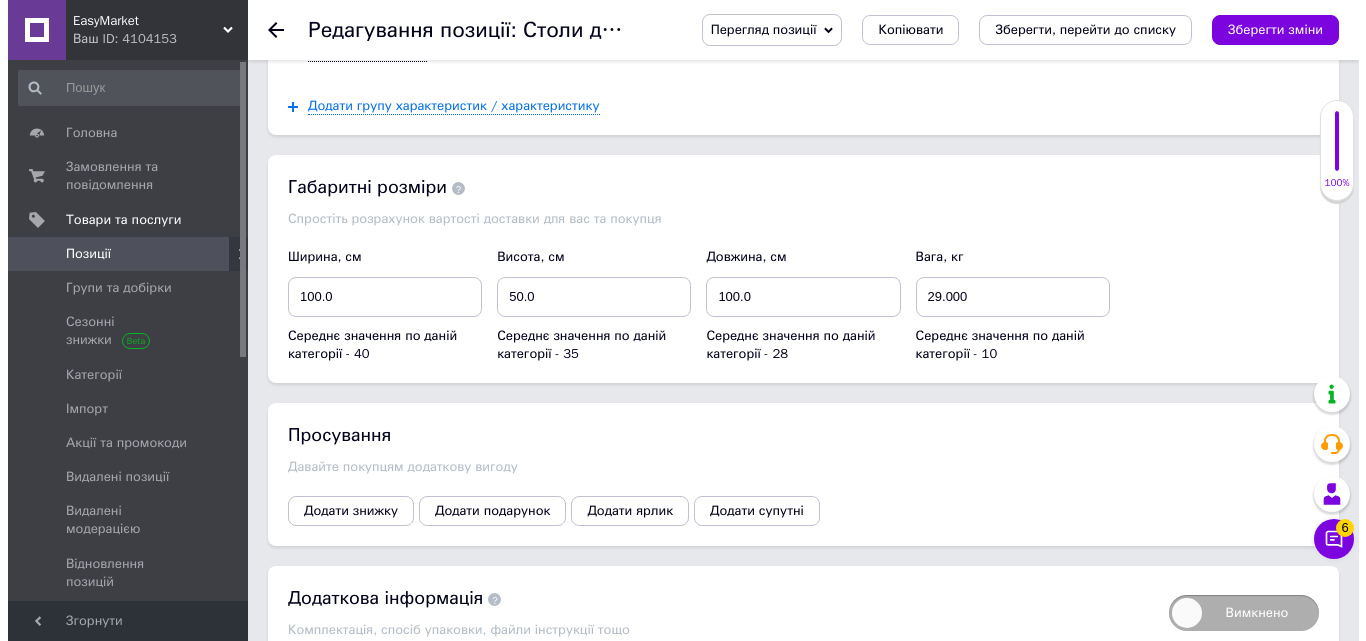 scroll, scrollTop: 3542, scrollLeft: 0, axis: vertical 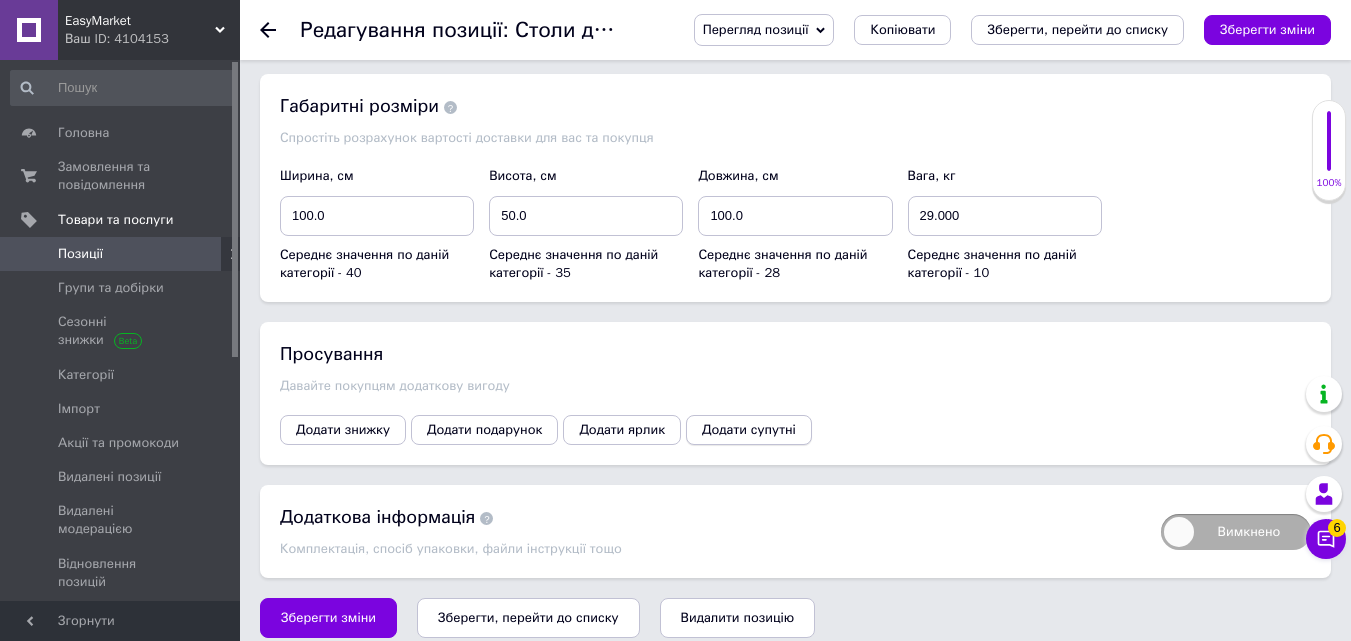 click on "Додати супутні" at bounding box center [749, 430] 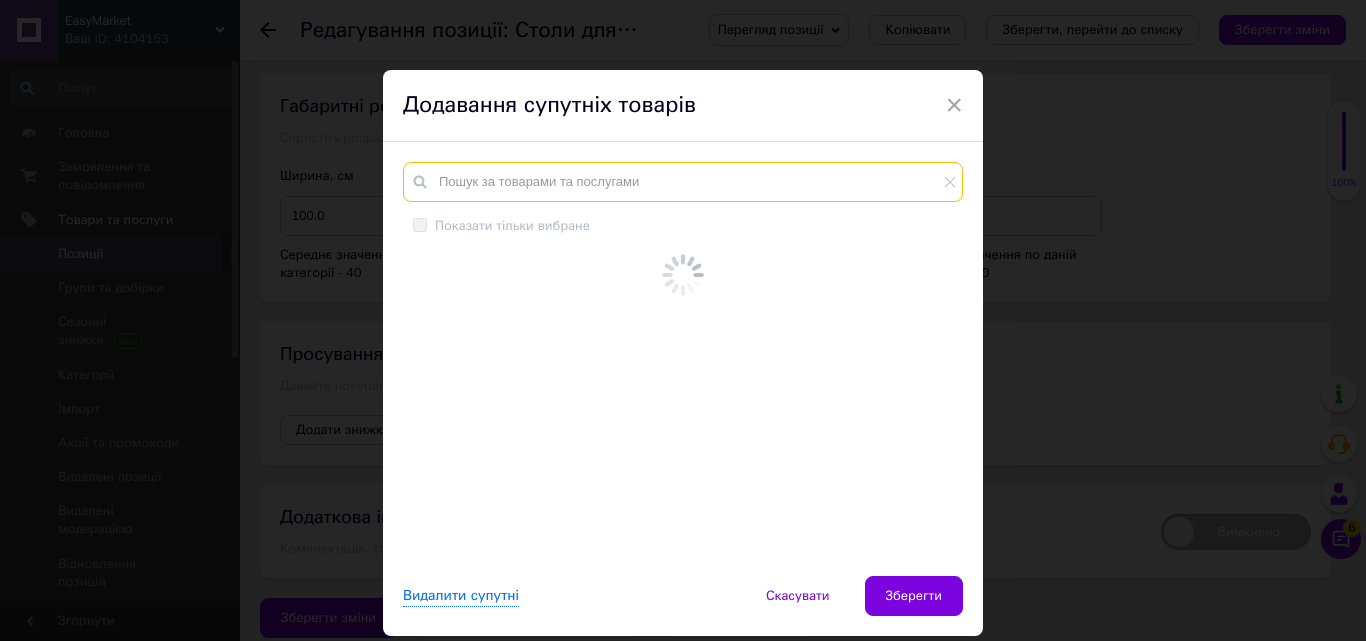click at bounding box center [683, 182] 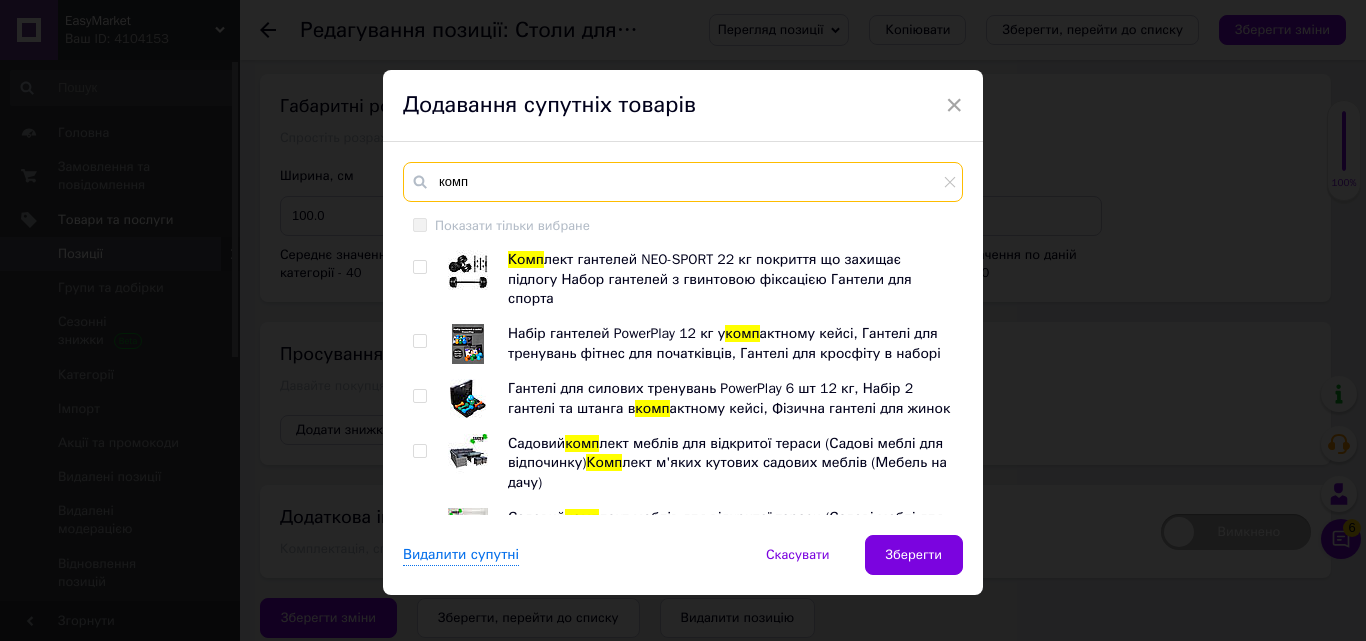 type on "комп" 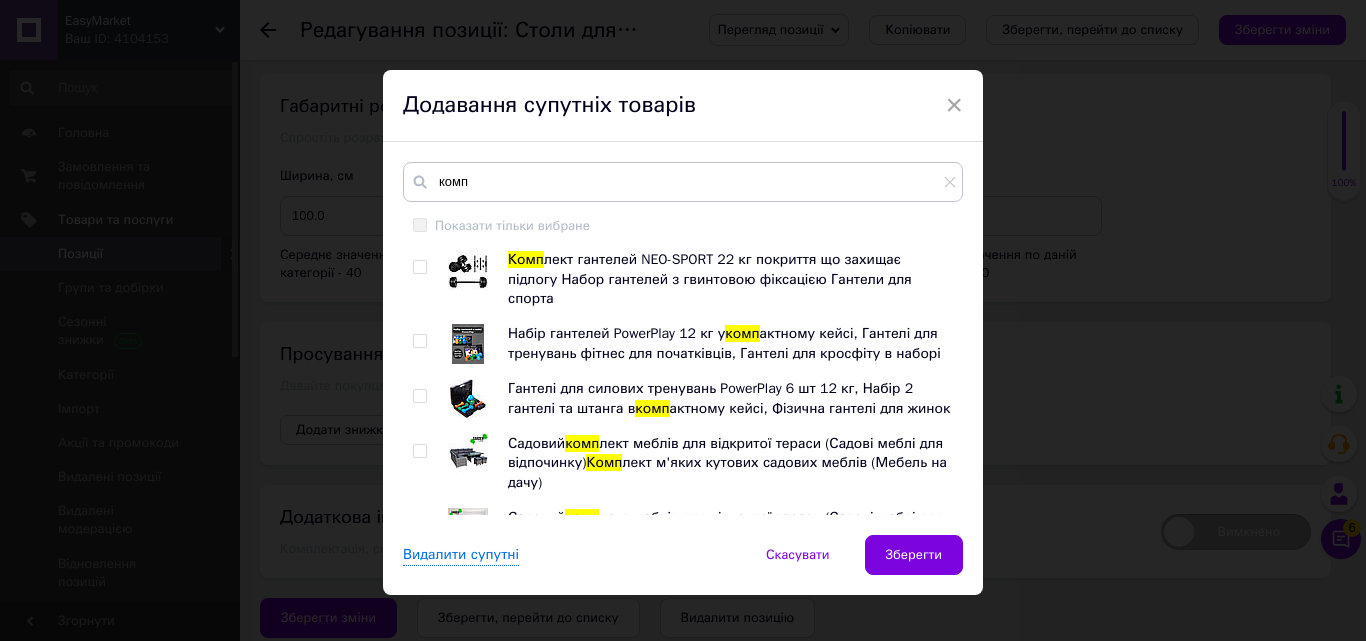 click on "комп Показати тільки вибране Комп лект гантелей NEO-SPORT 22 кг покриття що захищає підлогу Набор гантелей з гвинтовою фіксацією Гантели для спорта Набір гантелей PowerPlay 12 кг у  комп актному кейсі, Гантелі для тренувань фітнес для початківців, Гантелі для кросфіту в наборі Гантелі для силових тренувань PowerPlay 6 шт 12 кг, Набір 2 гантелі та штанга в  комп актному кейсі, Фізична гантелі для жинок [PERSON_NAME]  комп лект меблів для відкритої тераси (Садові меблі для відпочинку)  Комп лект м'яких кутових садових меблів (Мебель на дачу) [PERSON_NAME]  комп Комп комп комп Комп комп" at bounding box center [683, 338] 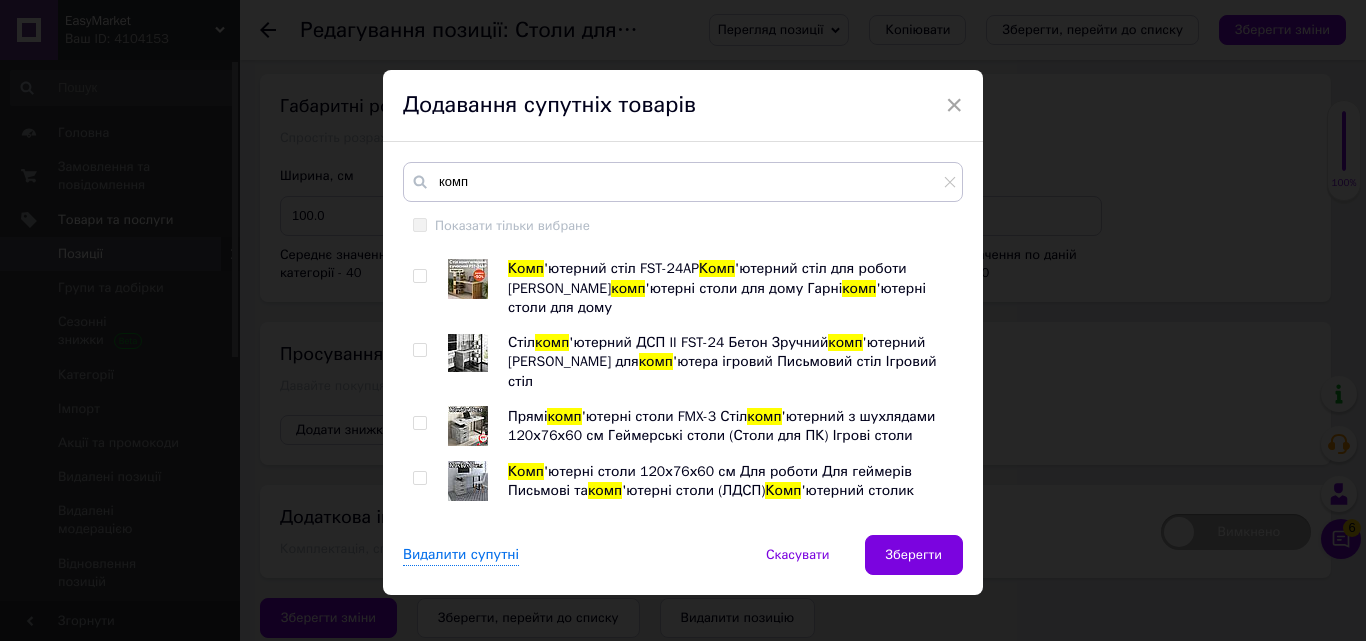 scroll, scrollTop: 5746, scrollLeft: 0, axis: vertical 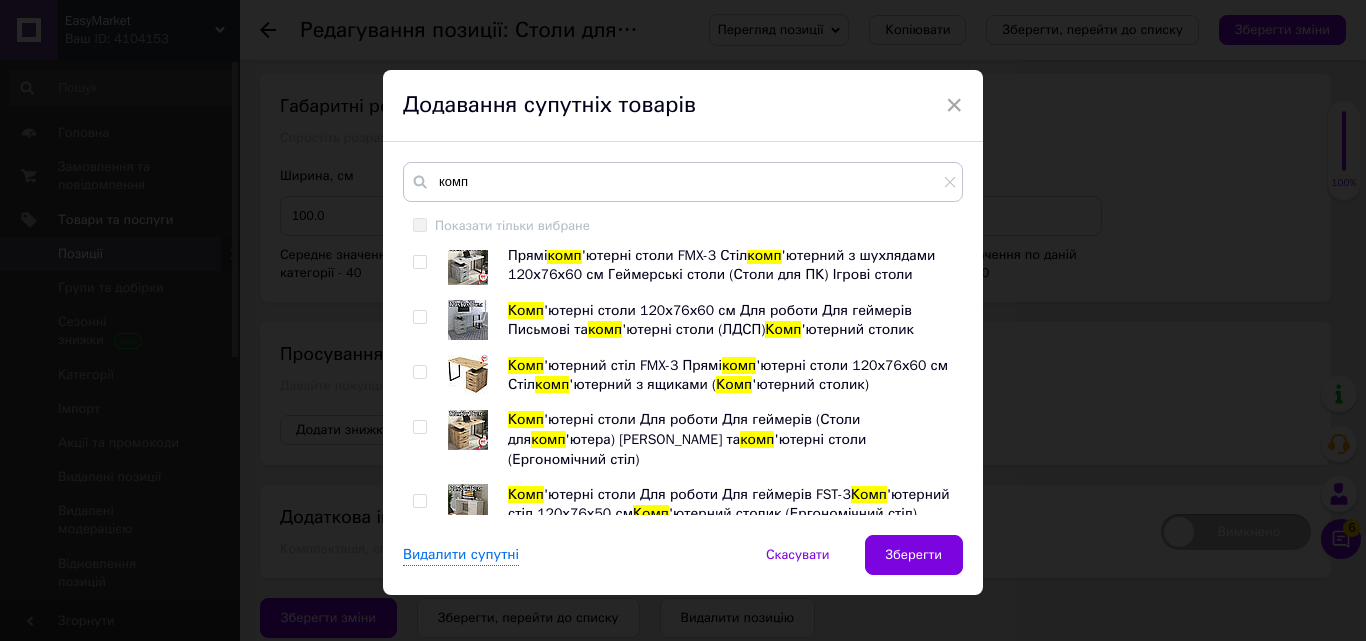 click at bounding box center [419, 943] 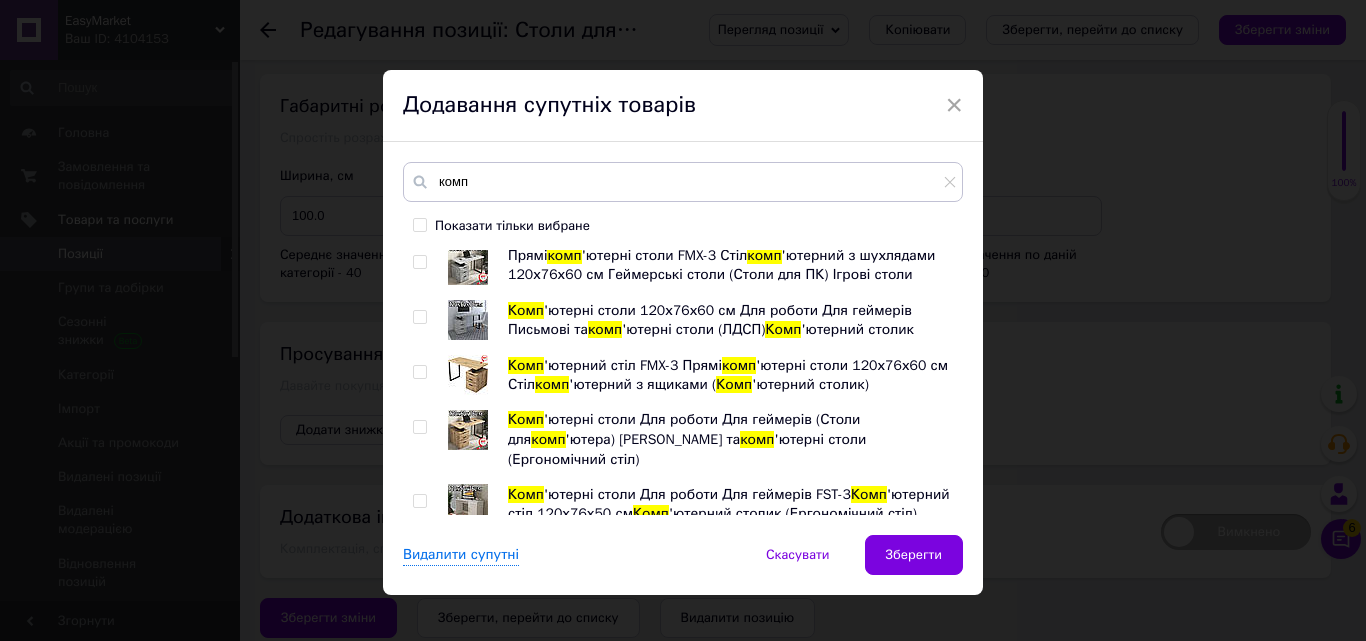 click at bounding box center [419, 888] 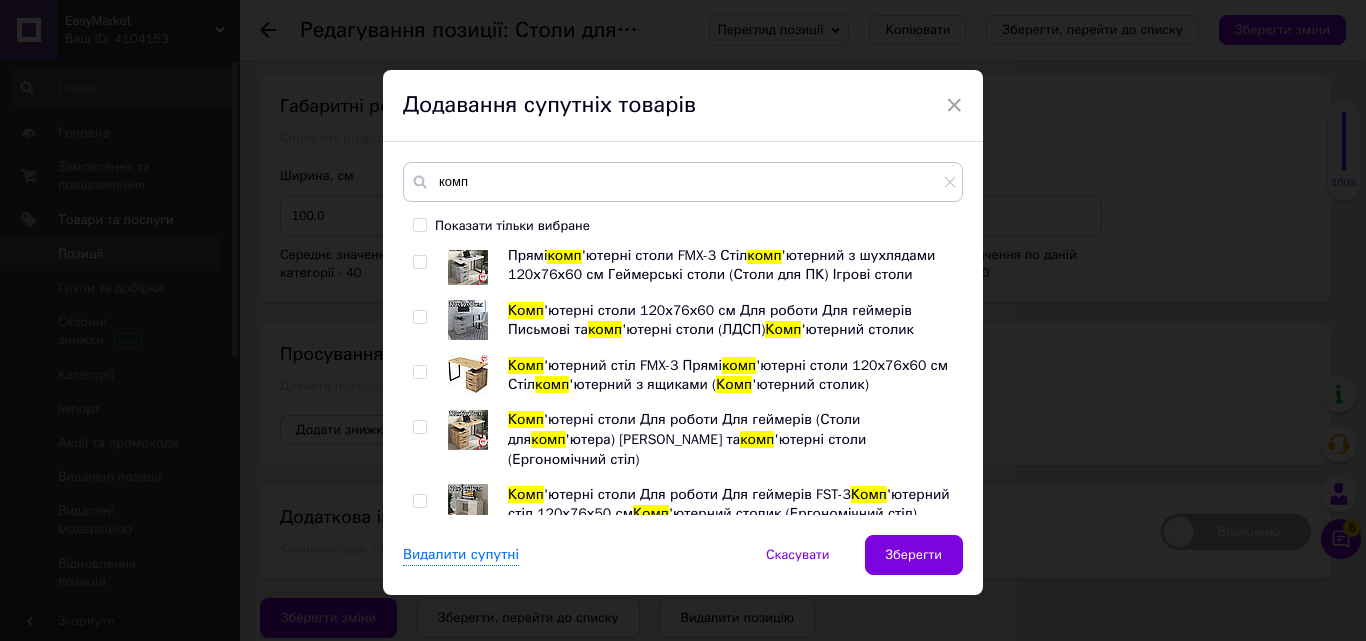 click at bounding box center (423, 836) 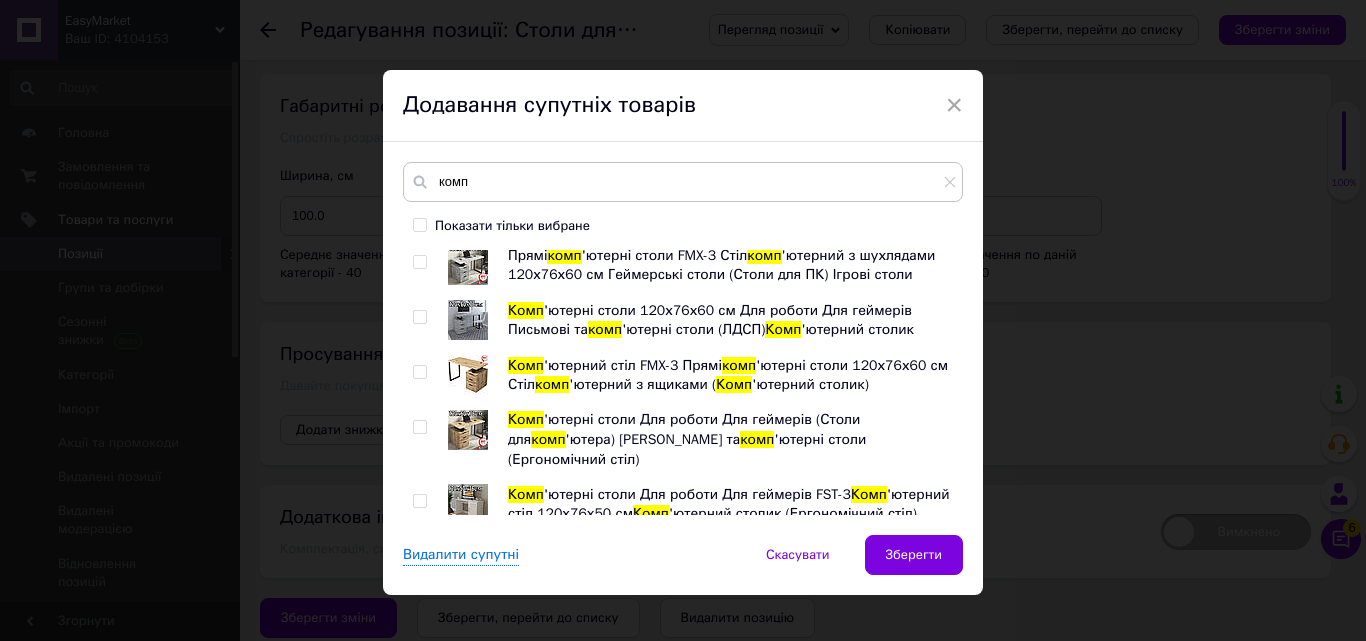 click at bounding box center [419, 833] 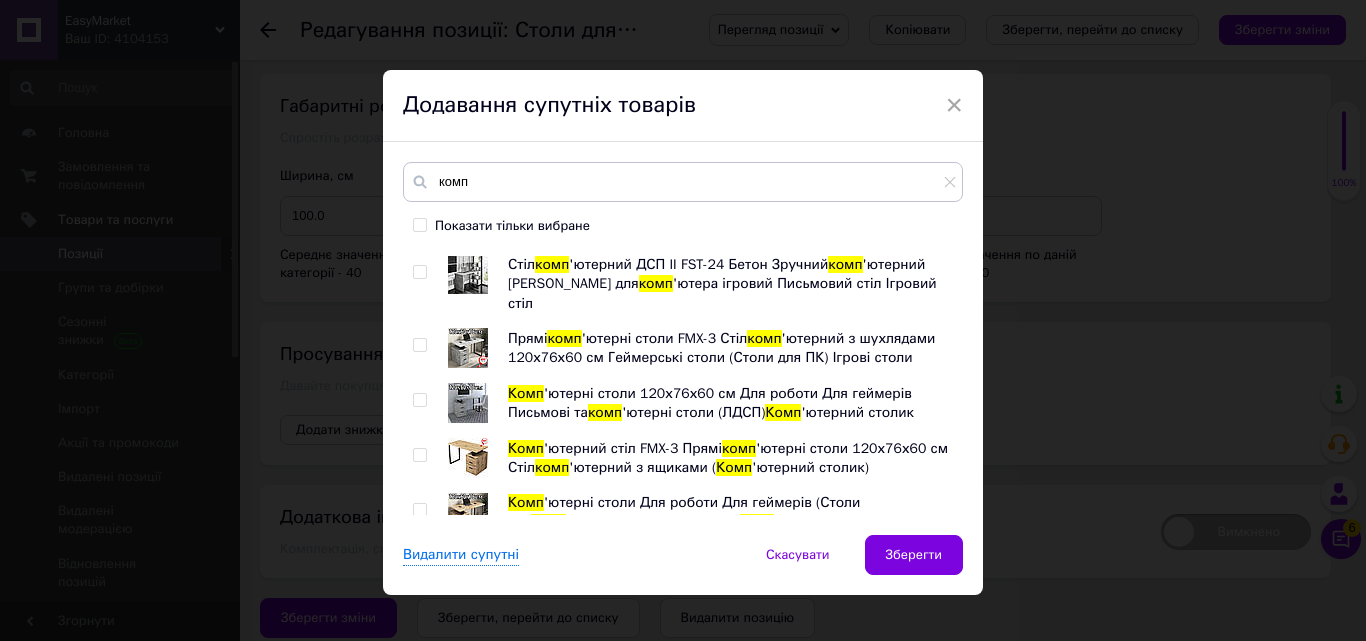 scroll, scrollTop: 5646, scrollLeft: 0, axis: vertical 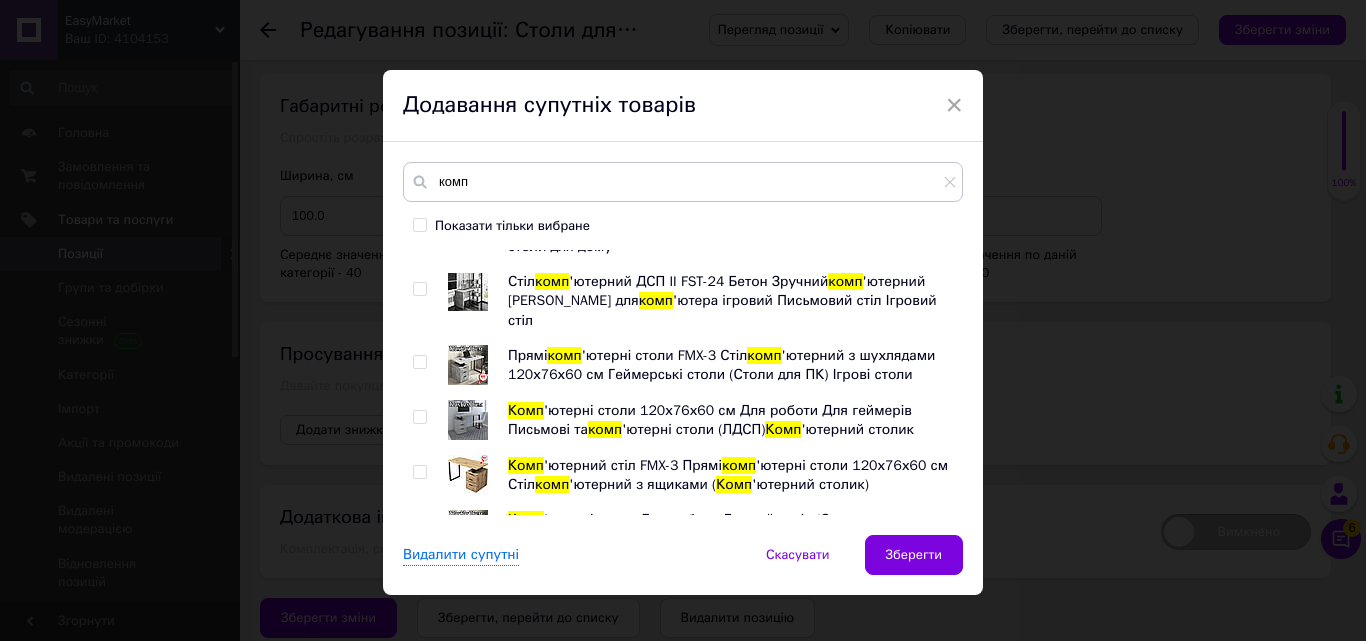 click at bounding box center [419, 730] 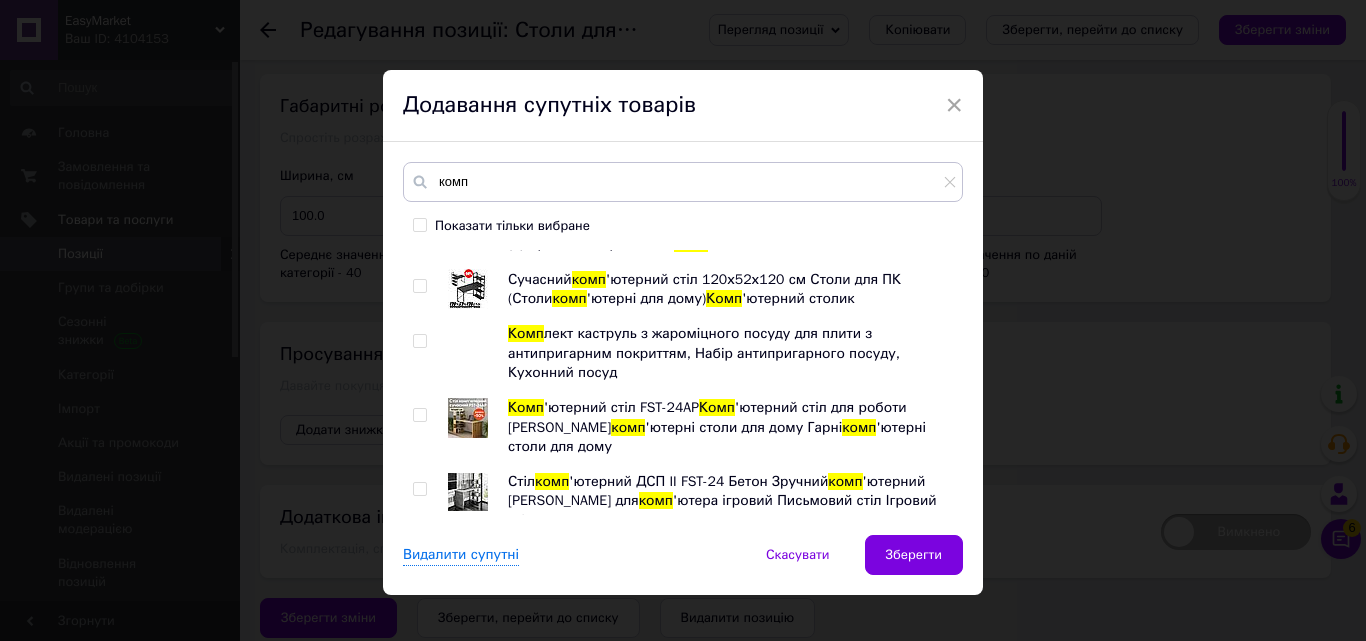 click at bounding box center (423, 868) 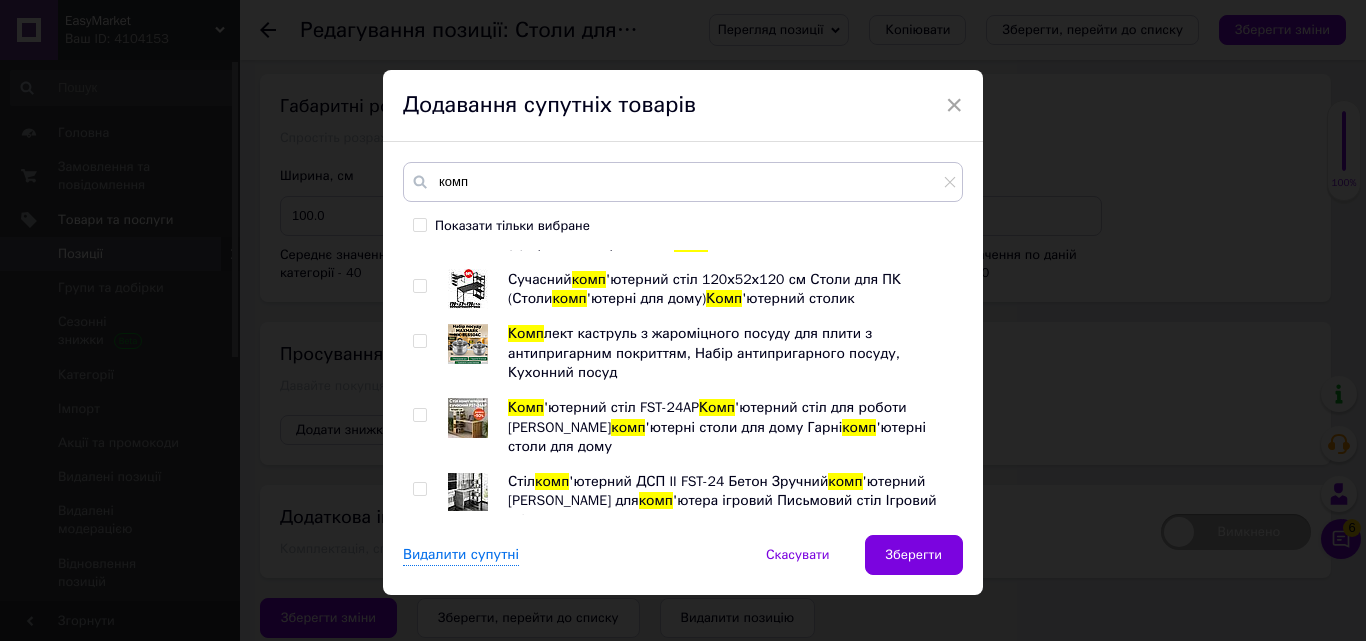 click at bounding box center [423, 868] 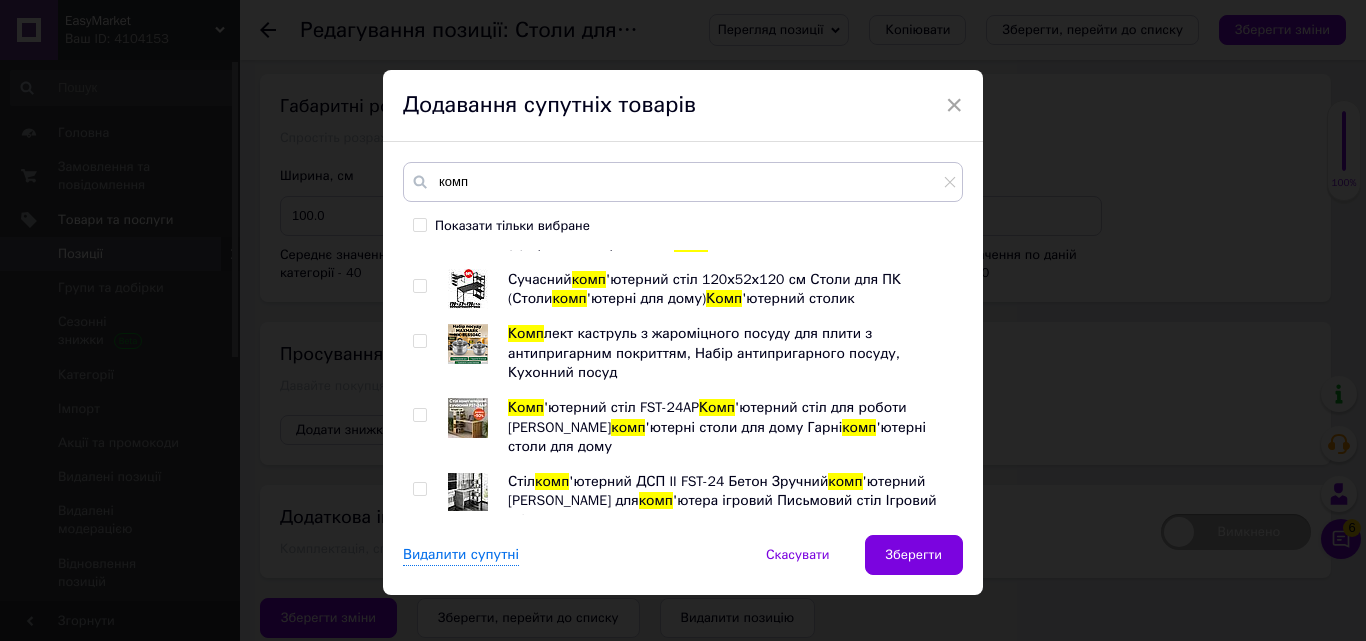 checkbox on "true" 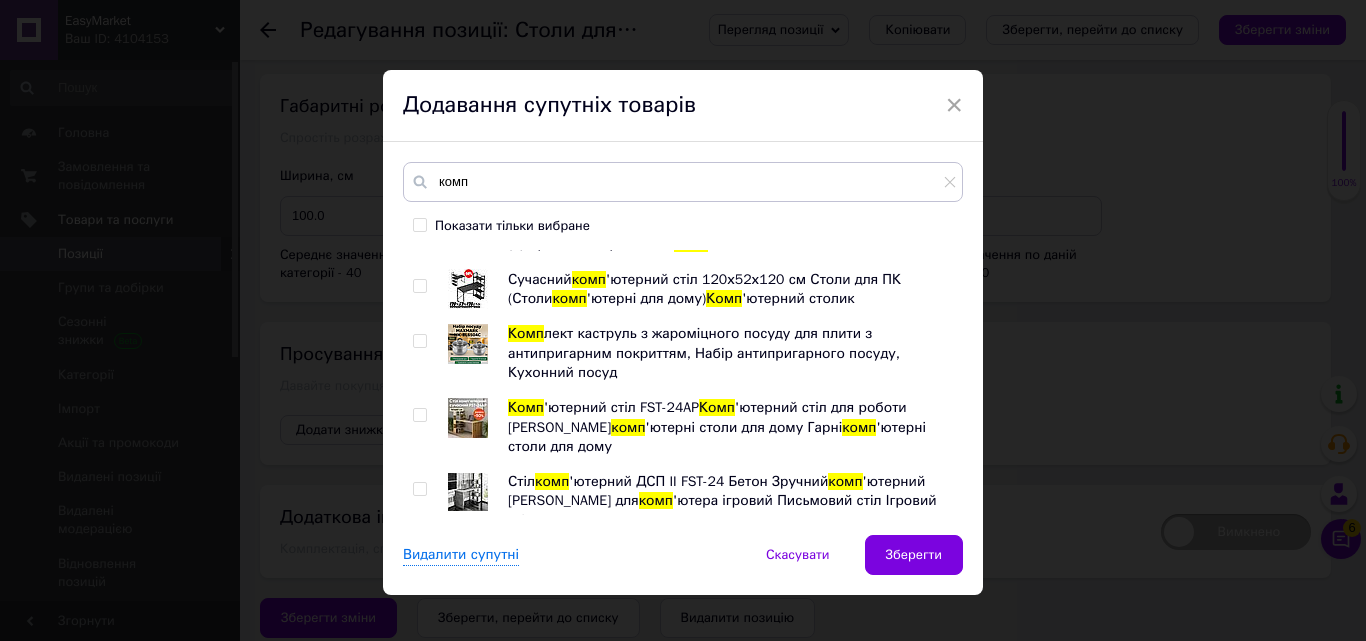 click at bounding box center [419, 672] 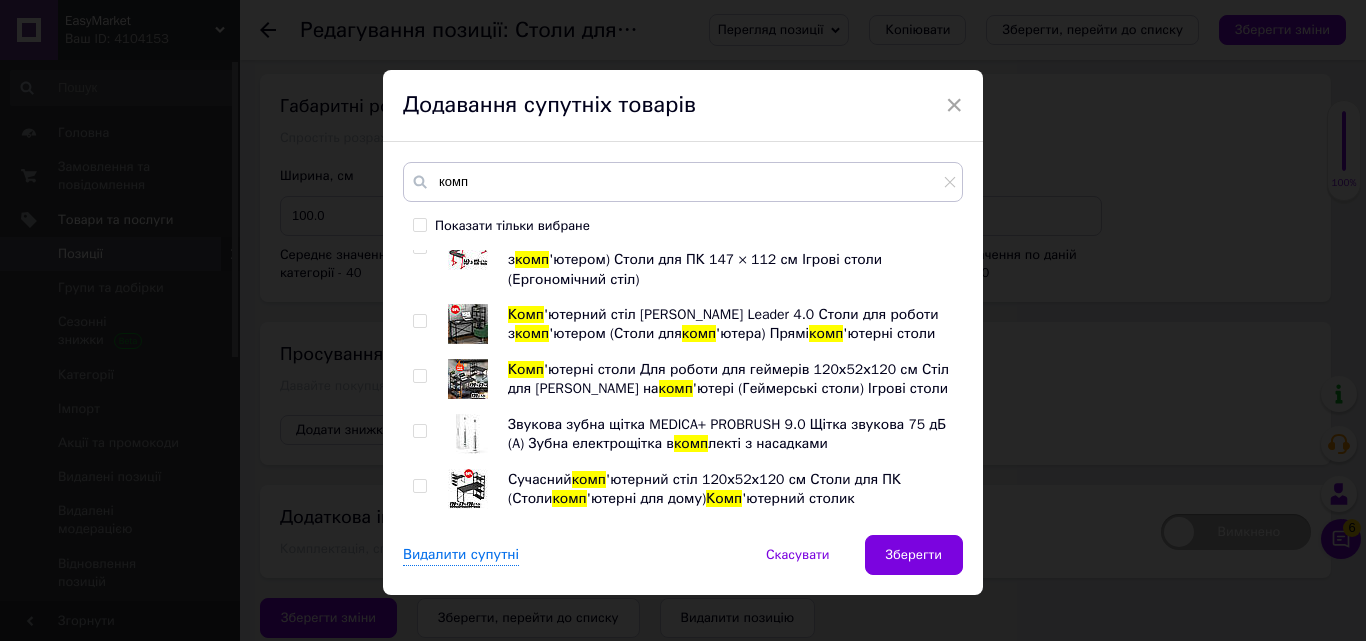 click at bounding box center (419, 817) 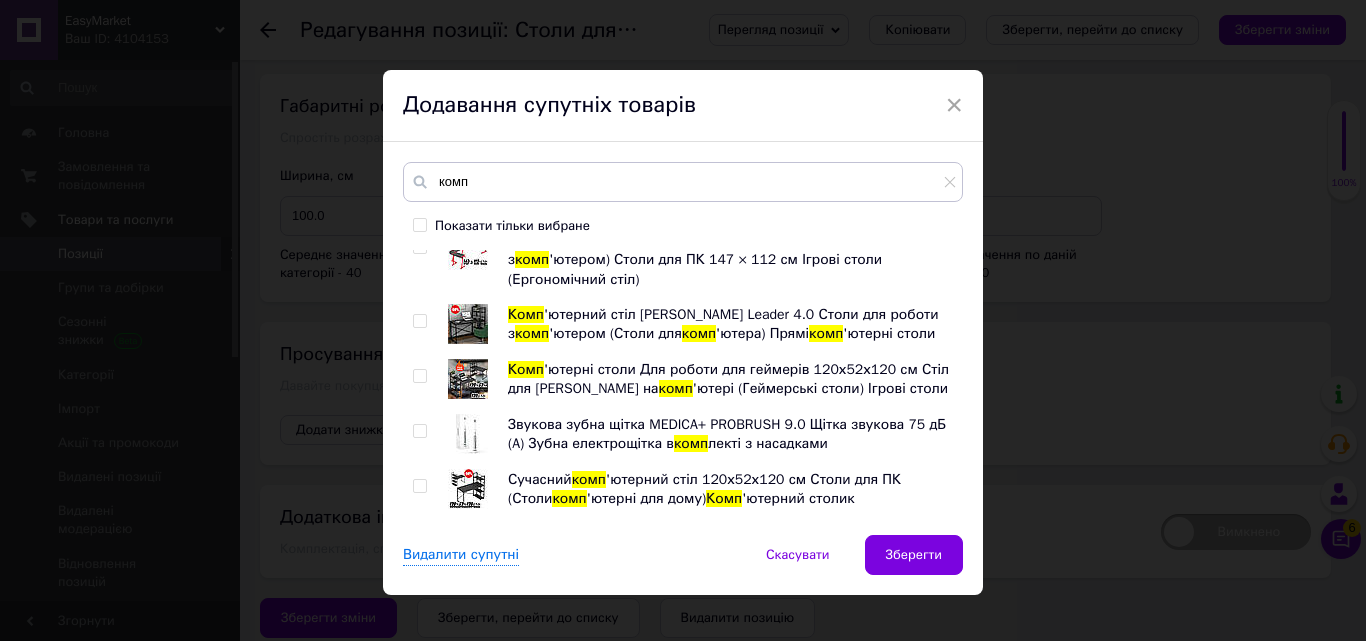 click at bounding box center [419, 689] 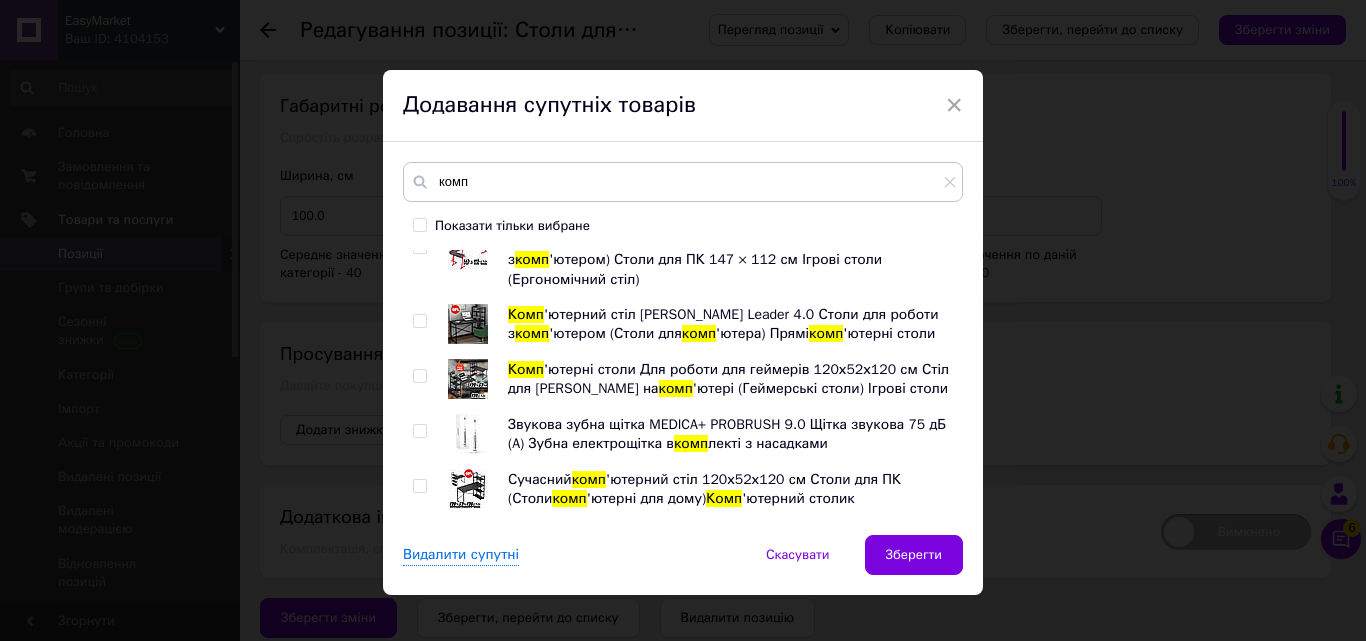 checkbox on "true" 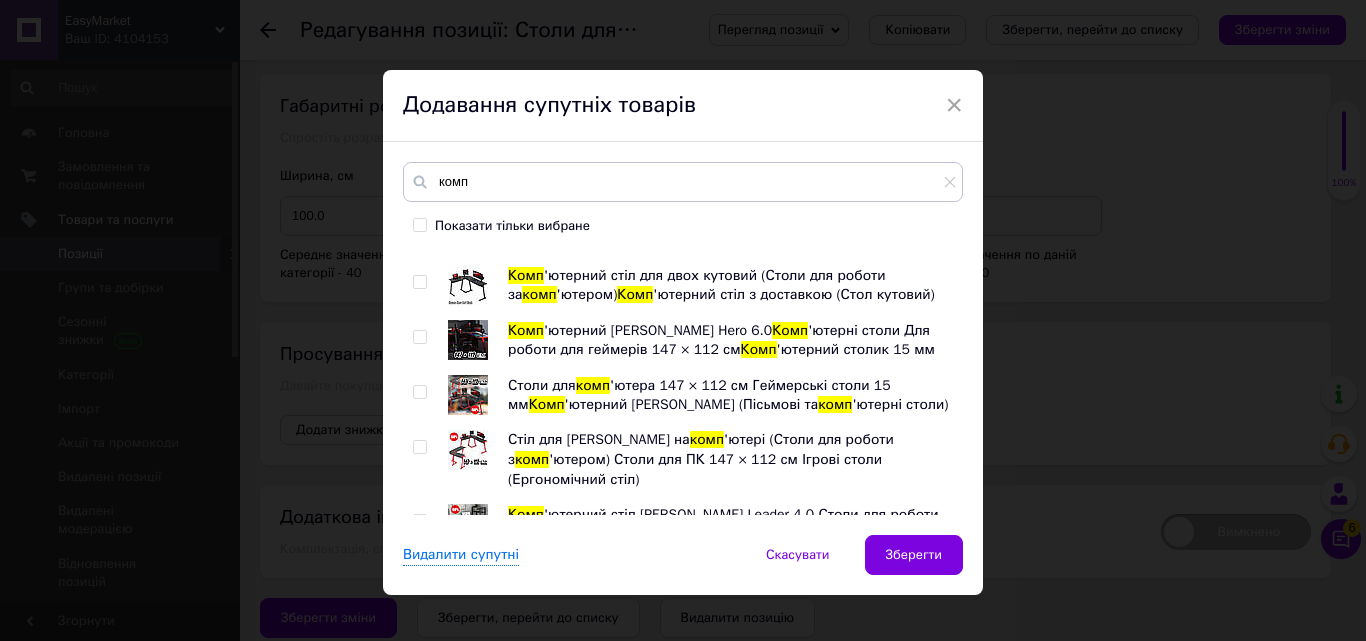 click at bounding box center [419, 741] 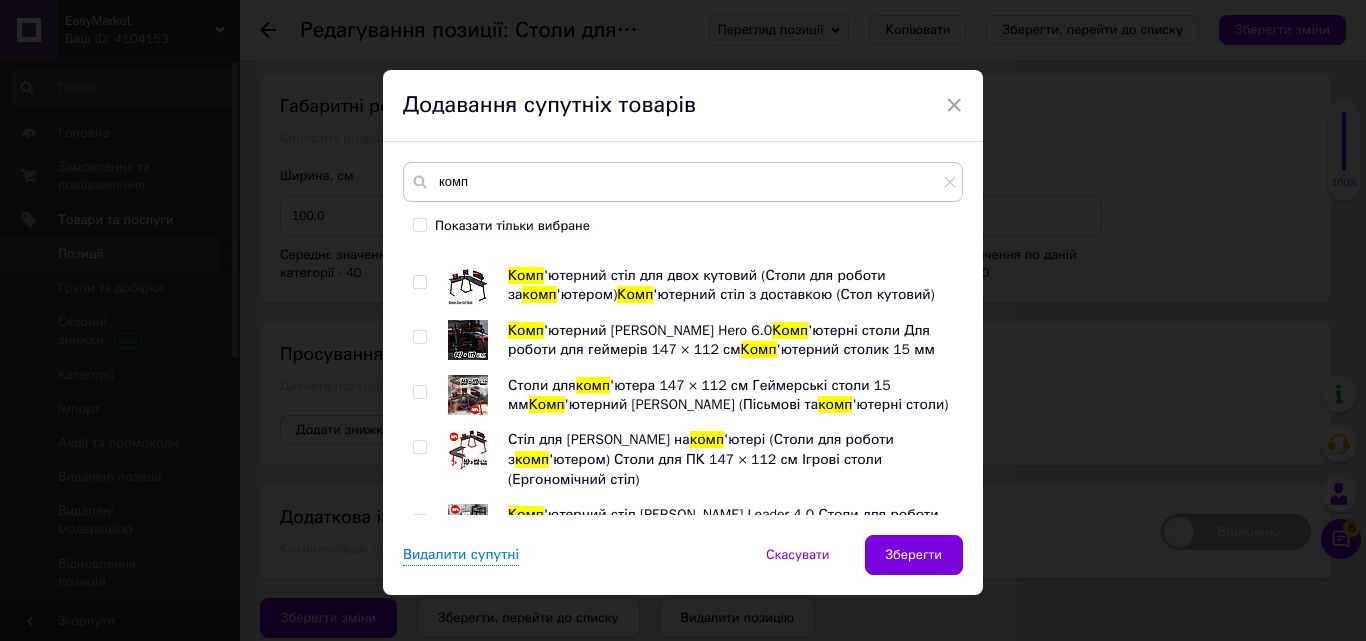 checkbox on "true" 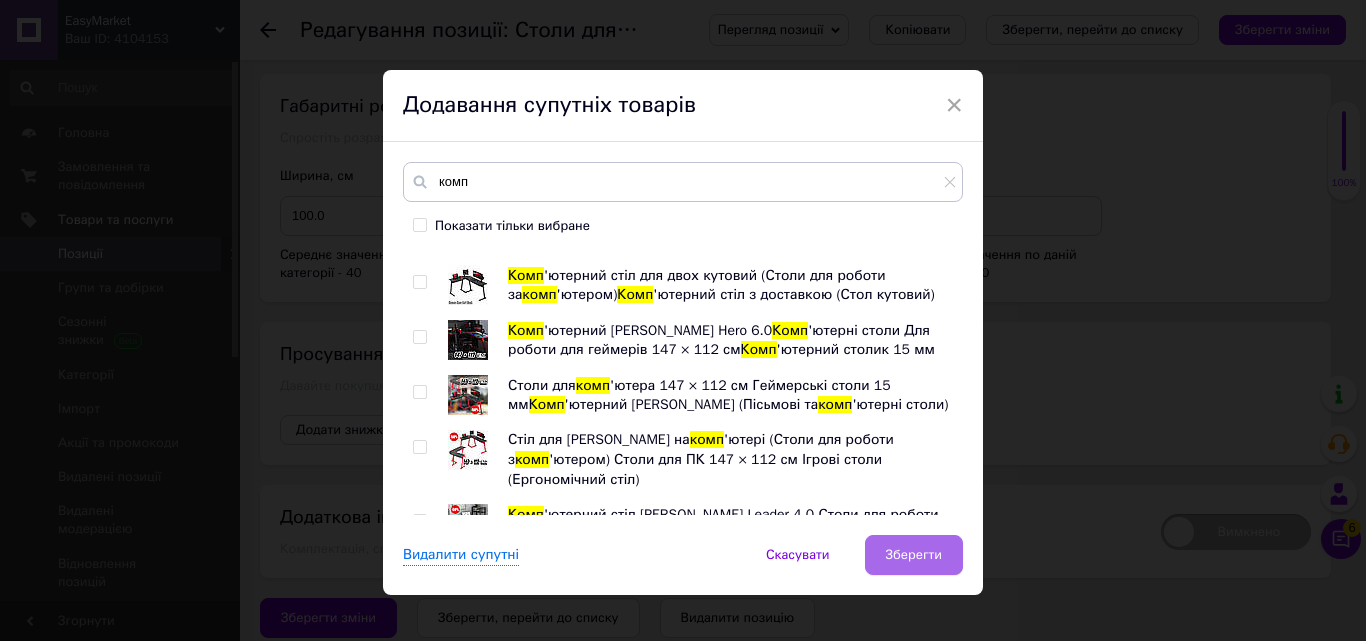 click on "Зберегти" at bounding box center [914, 555] 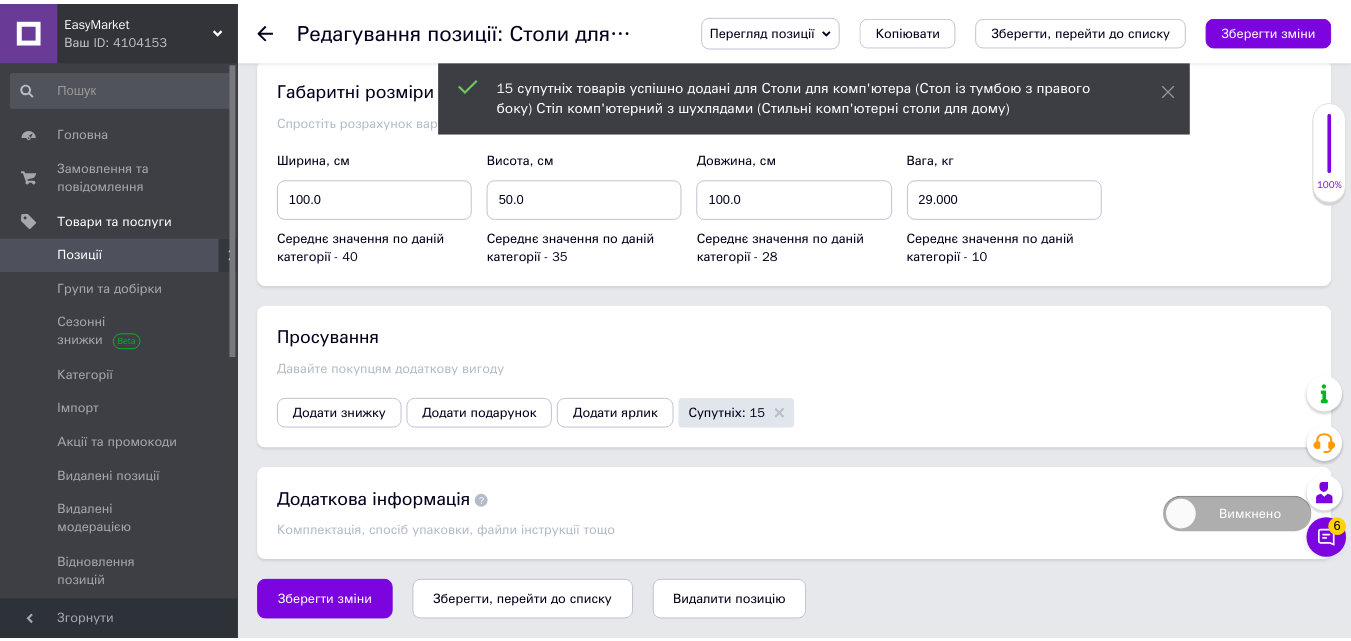 scroll, scrollTop: 3512, scrollLeft: 0, axis: vertical 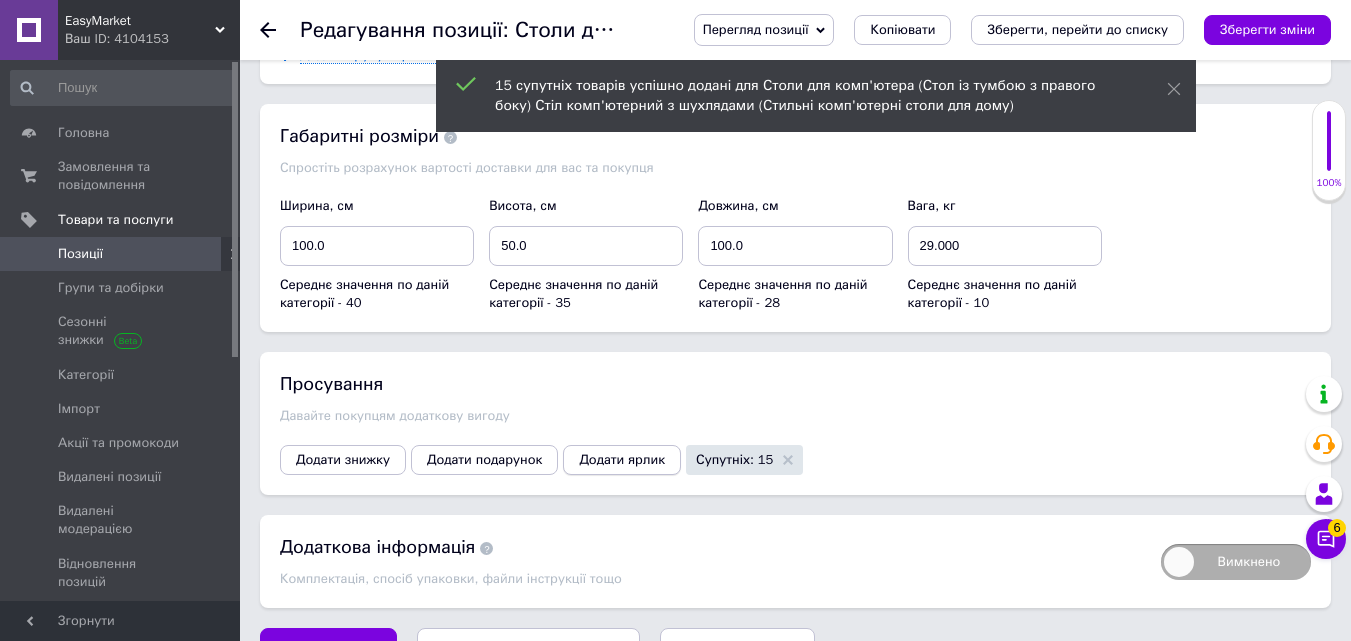 click on "Додати ярлик" at bounding box center (622, 460) 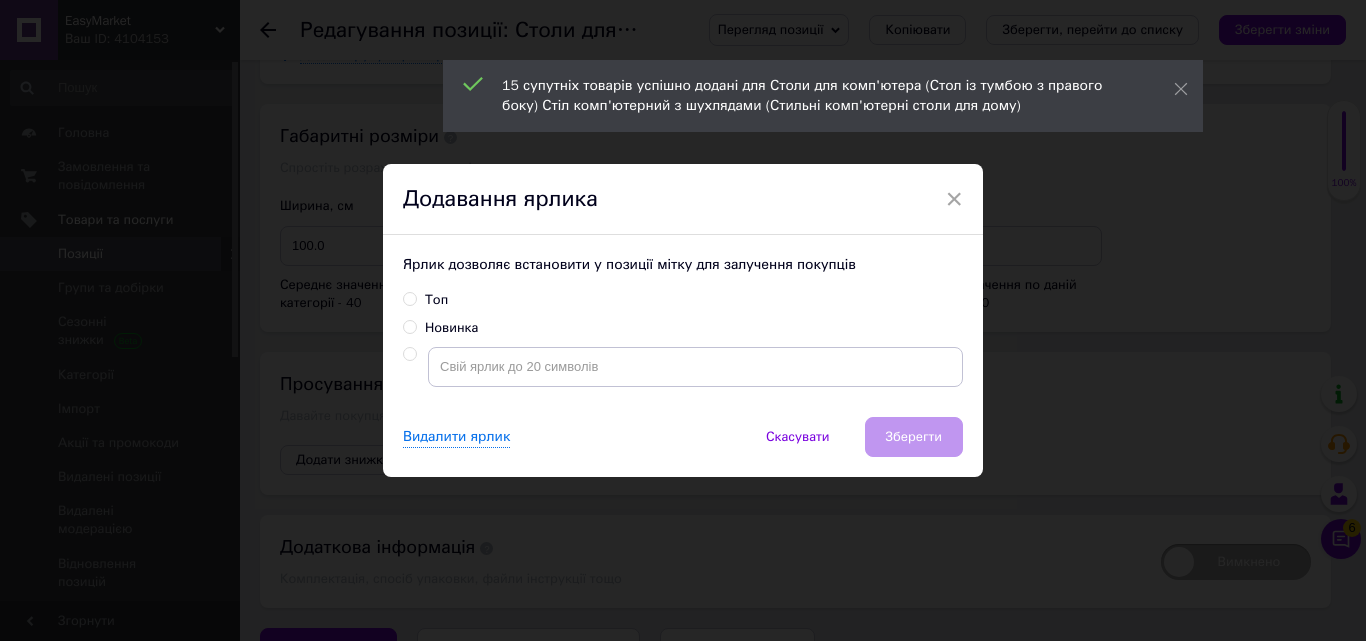 click on "Топ" at bounding box center (425, 300) 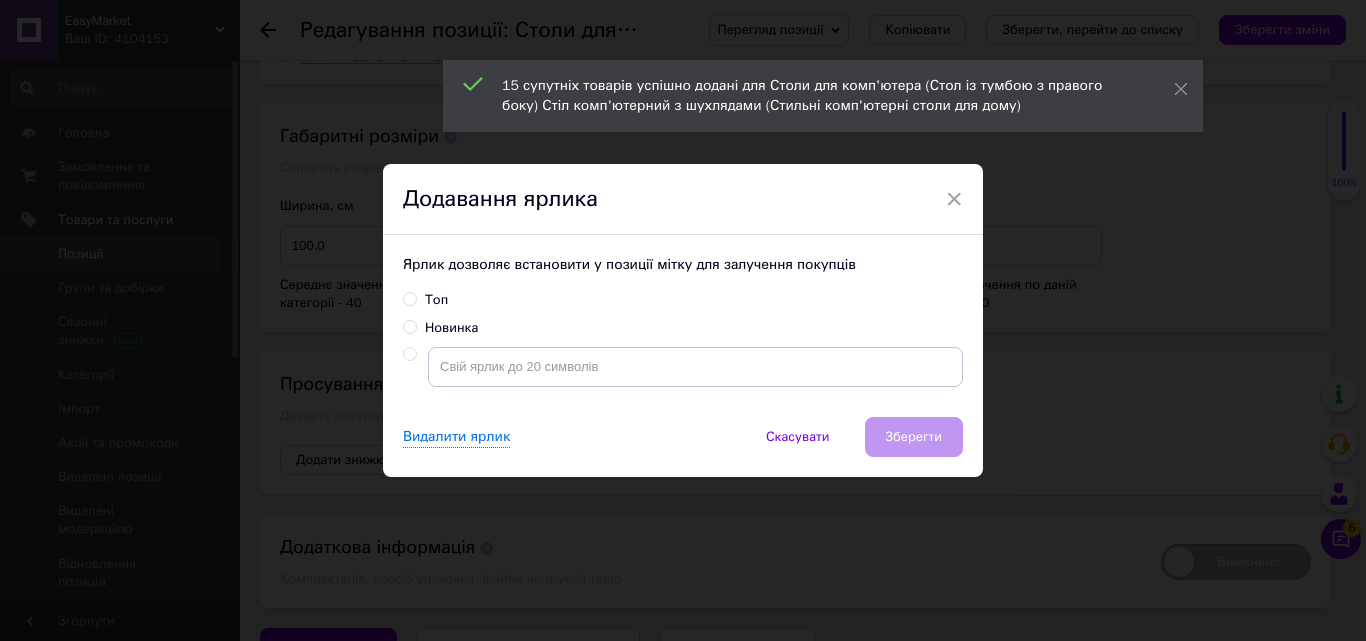 click on "Топ" at bounding box center [409, 298] 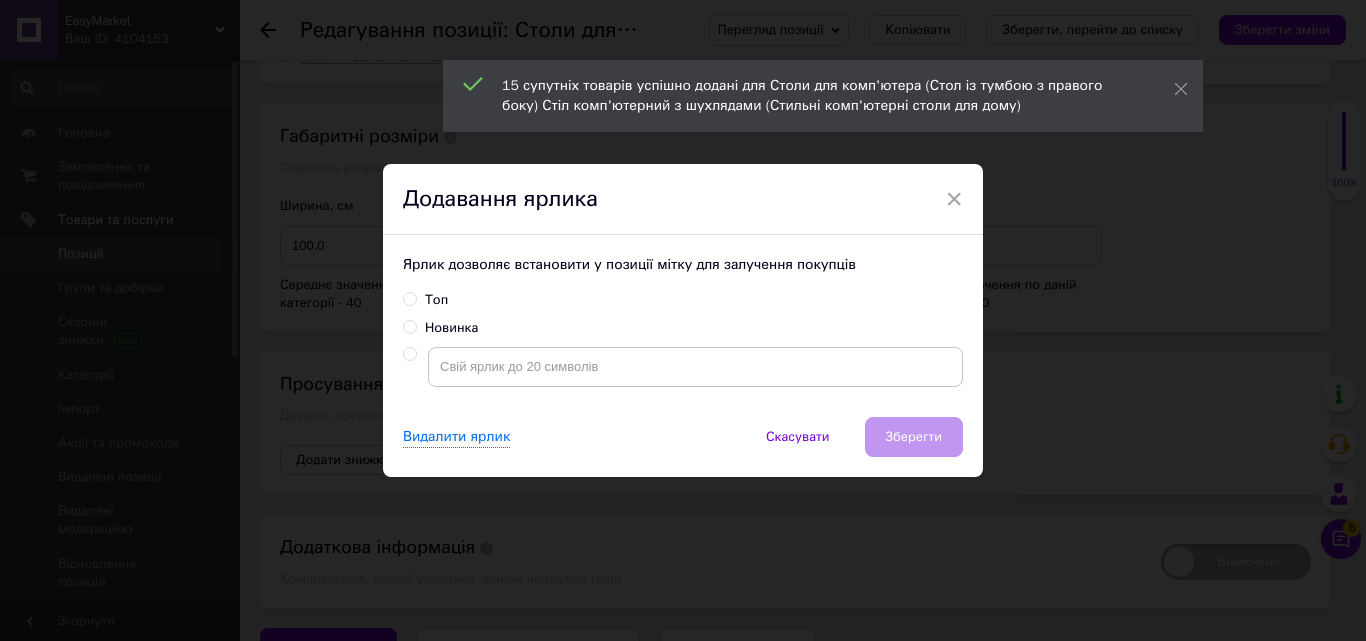 radio on "true" 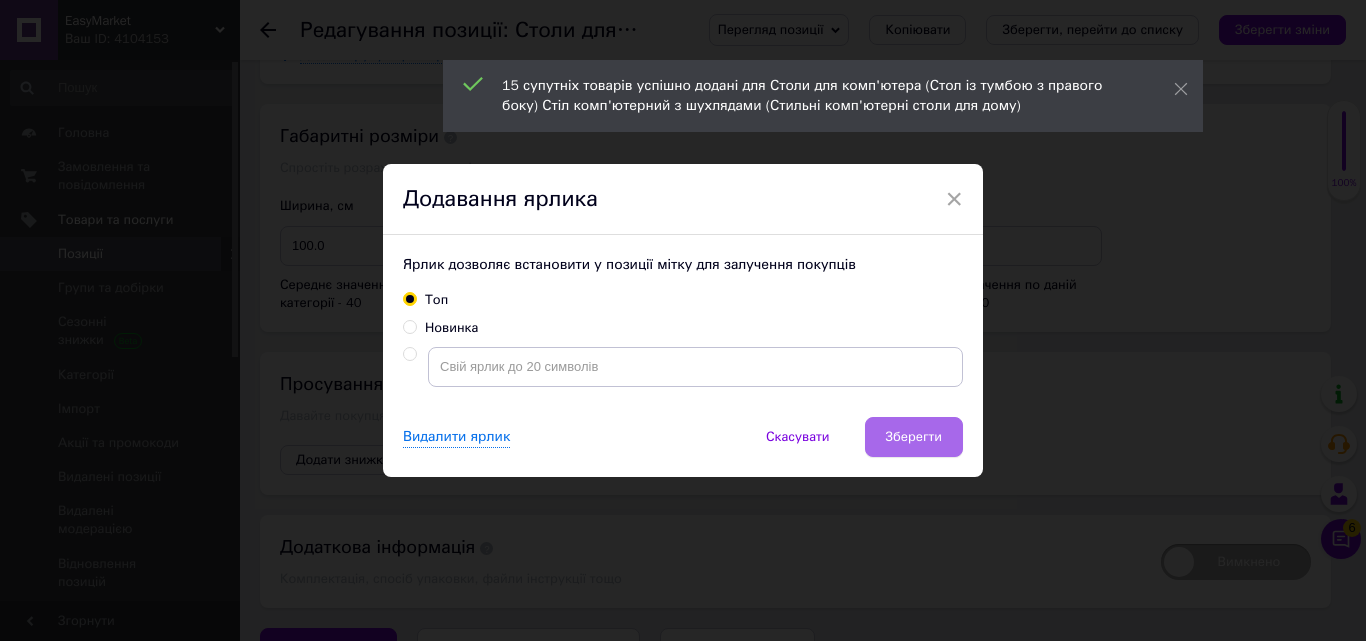 drag, startPoint x: 960, startPoint y: 451, endPoint x: 944, endPoint y: 448, distance: 16.27882 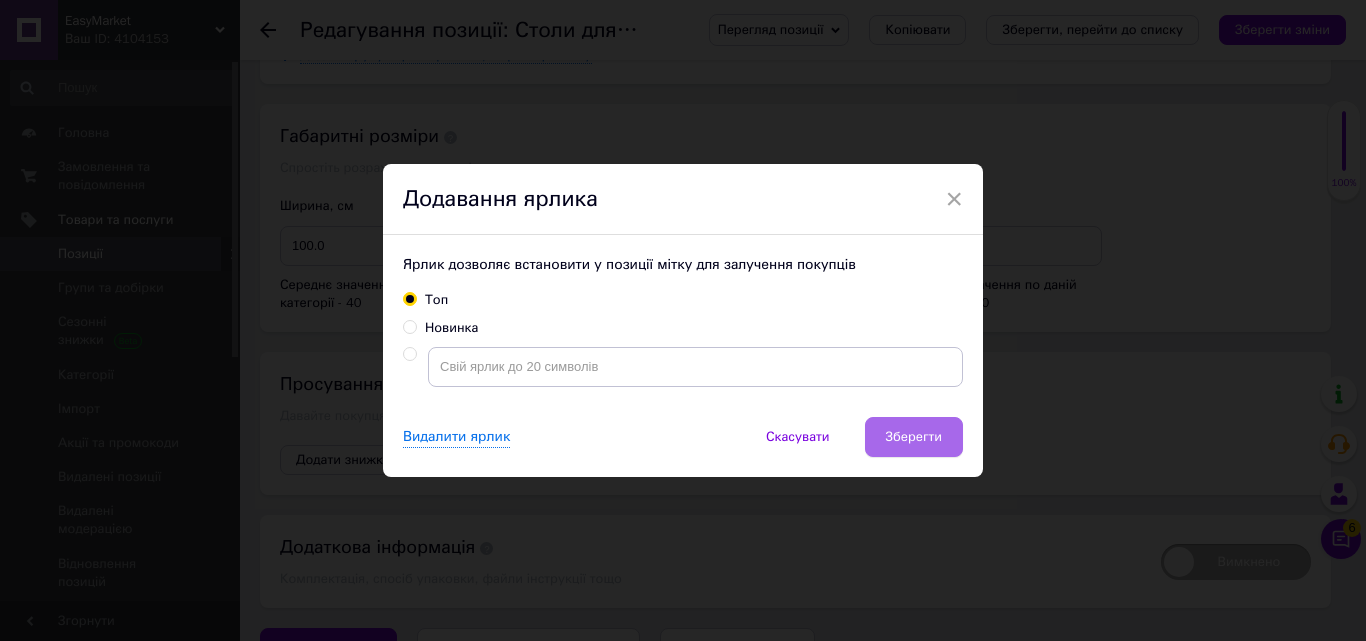 click on "Зберегти" at bounding box center (914, 437) 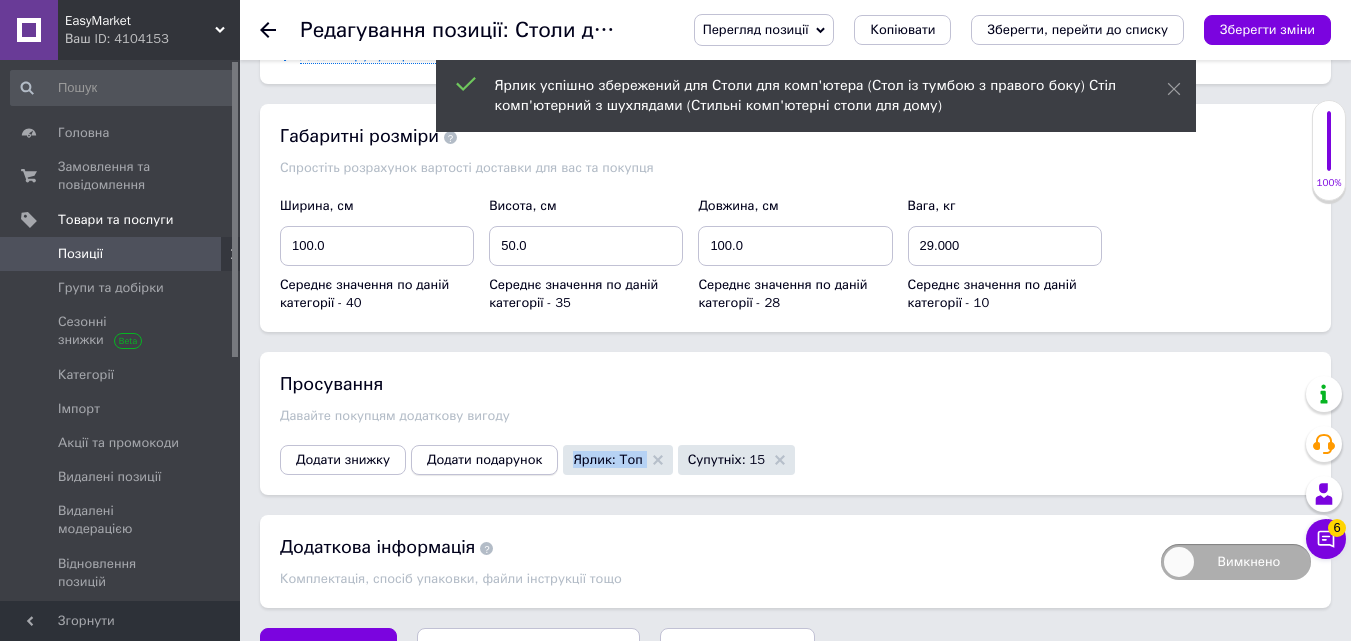 click on "Додати подарунок" at bounding box center (484, 460) 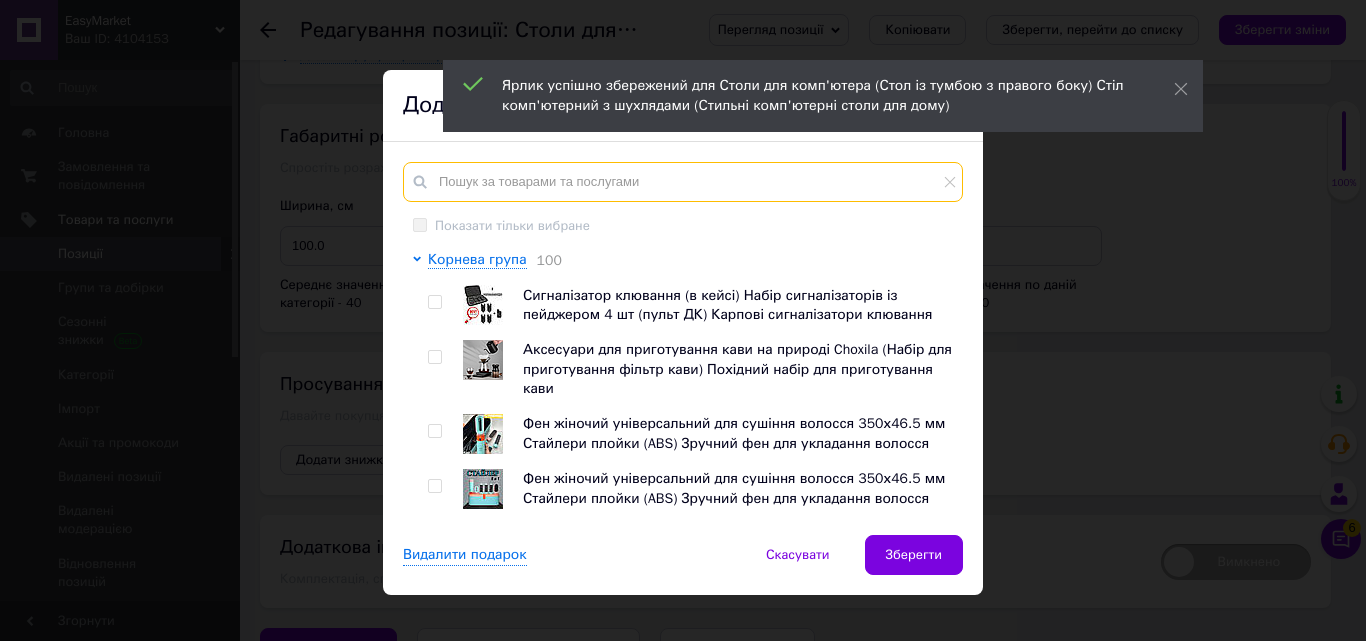 click at bounding box center (683, 182) 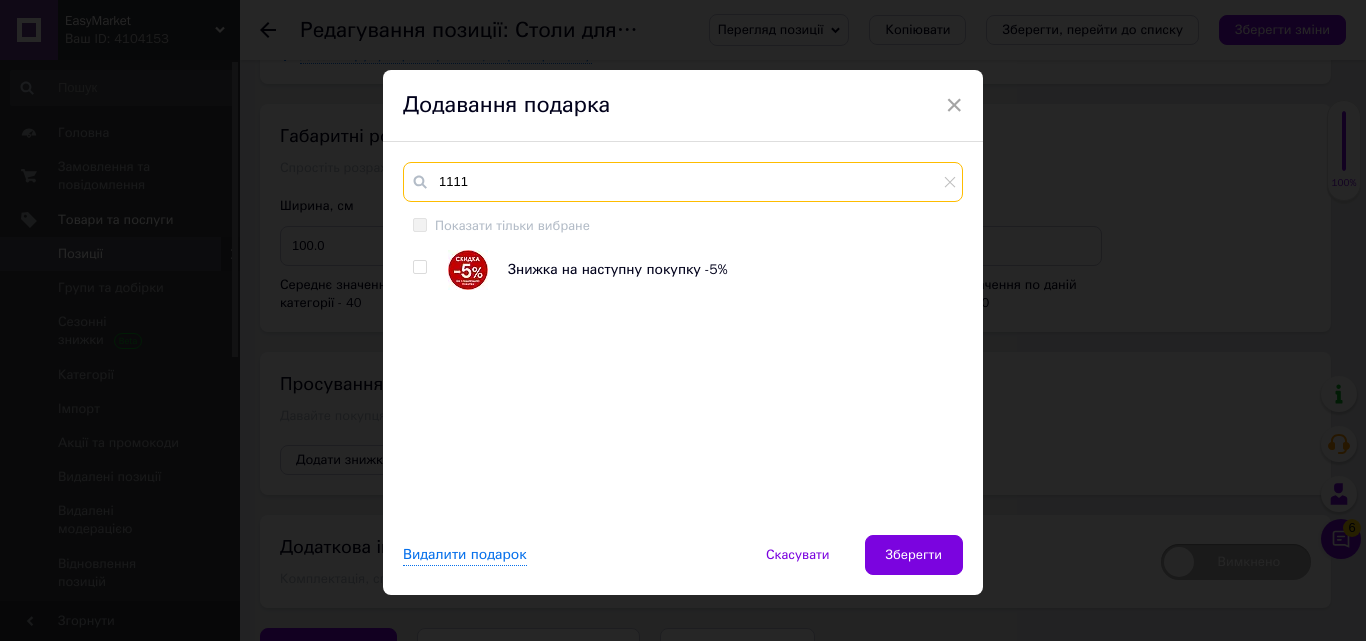 type on "1111" 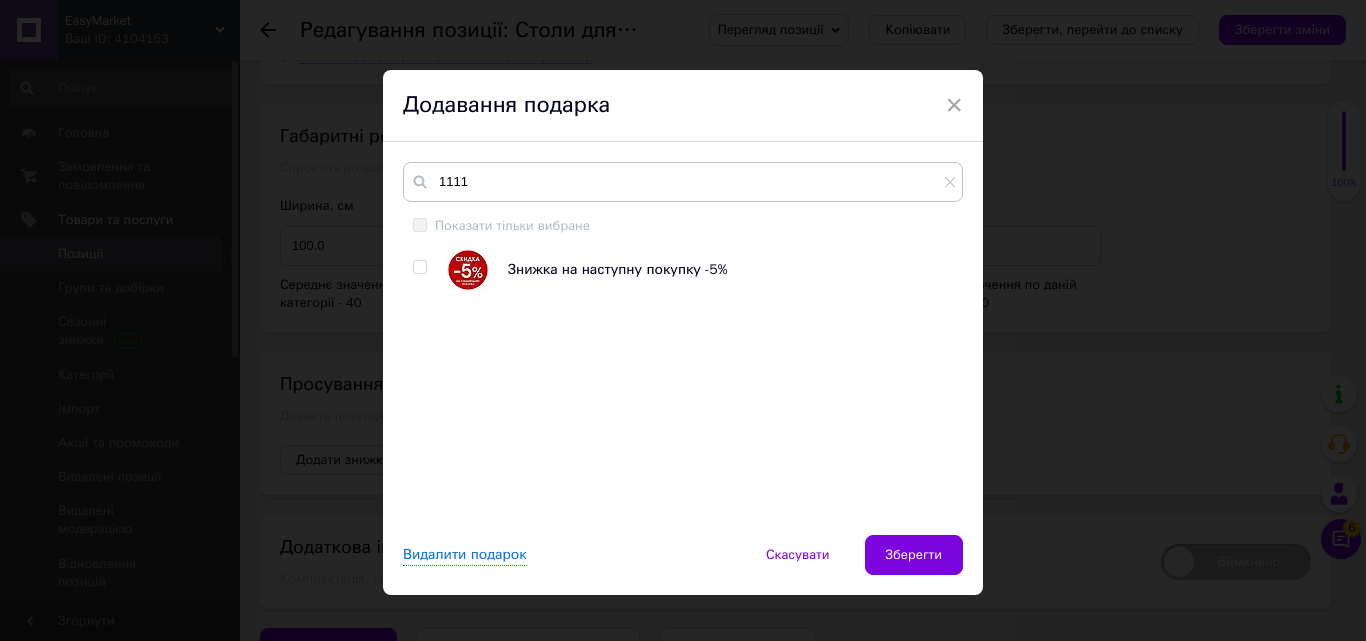 click at bounding box center [419, 267] 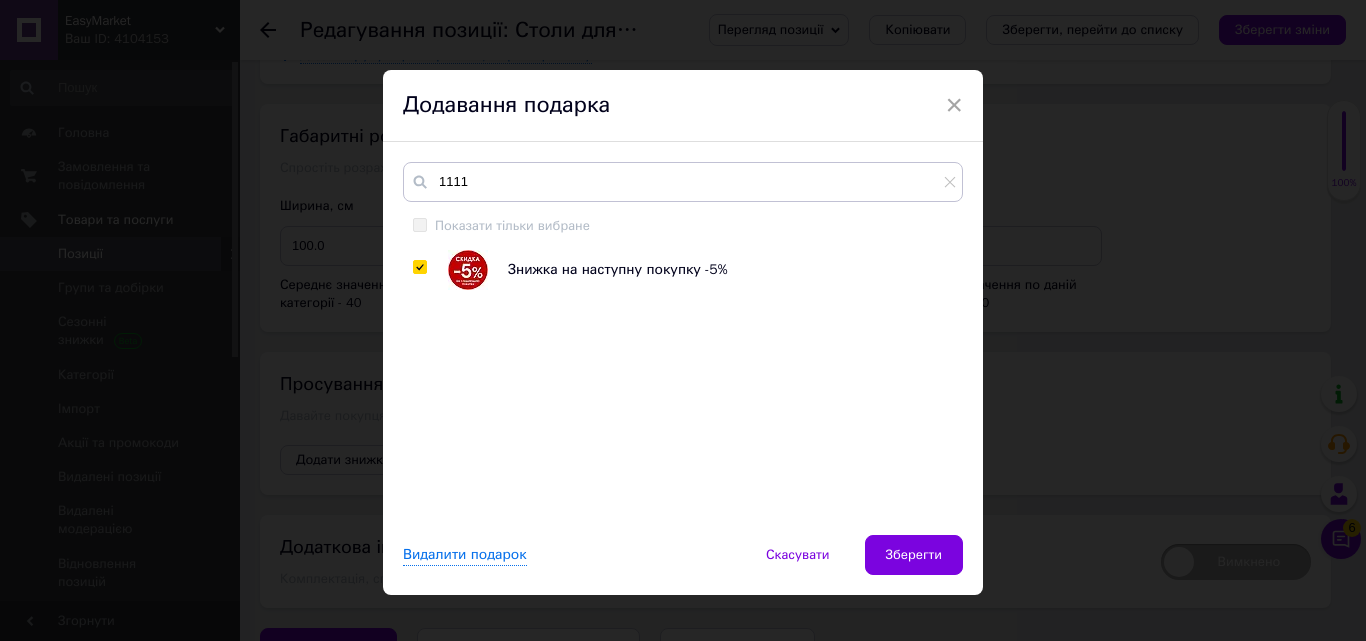 checkbox on "true" 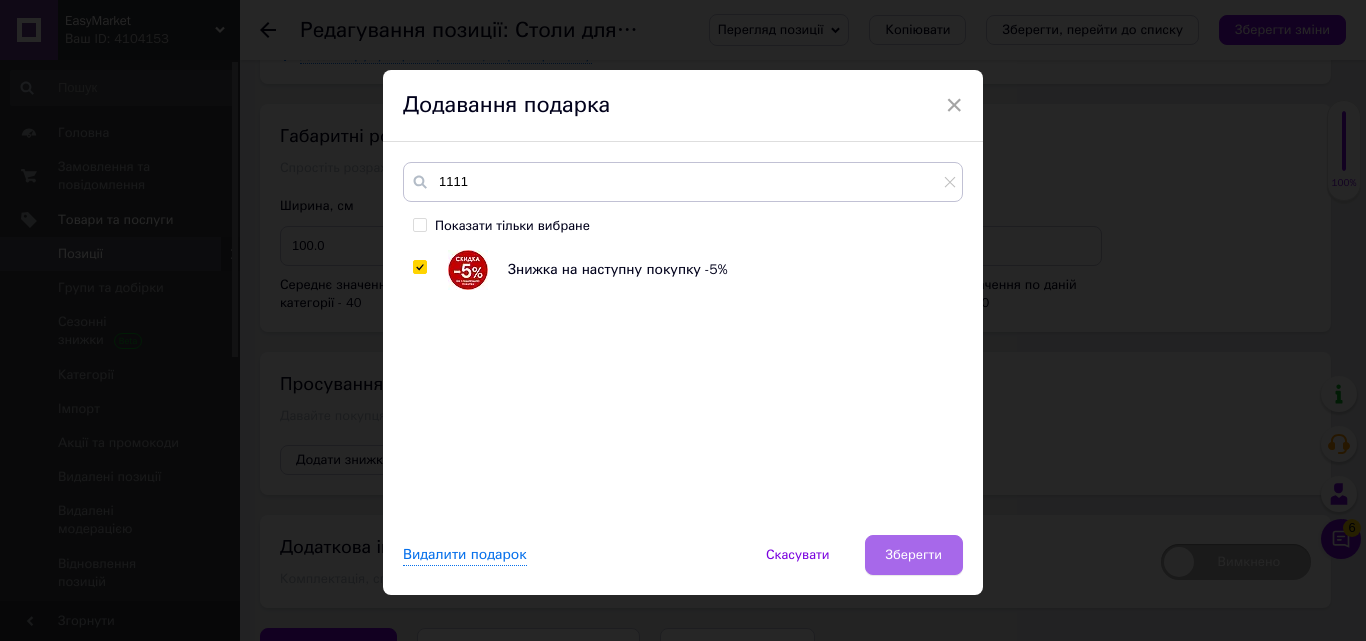 click on "Зберегти" at bounding box center [914, 555] 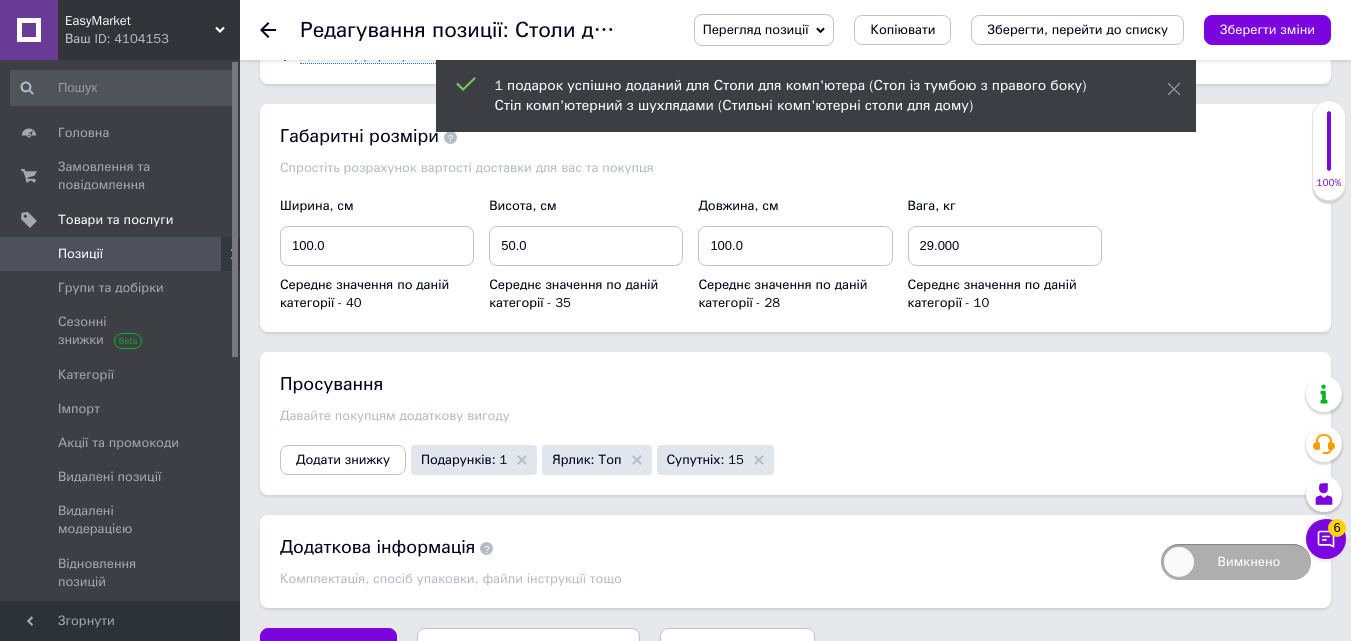 click on "Додати знижку" at bounding box center [343, 460] 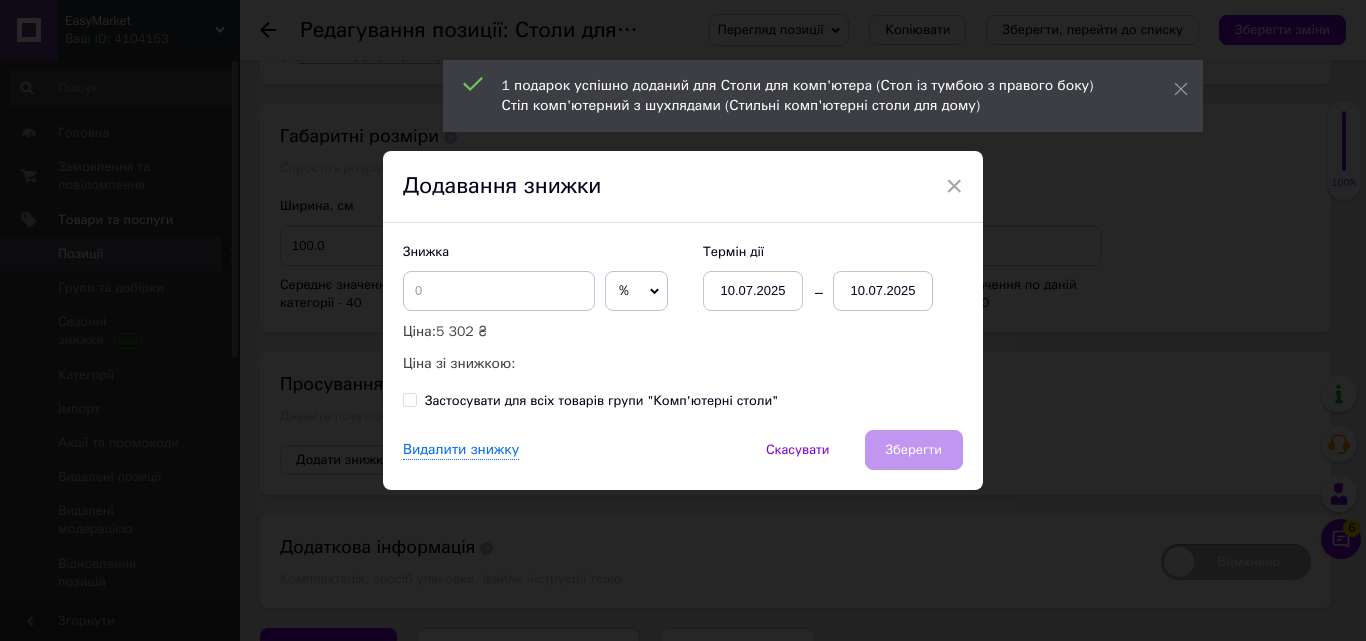 click on "10.07.2025" at bounding box center [883, 291] 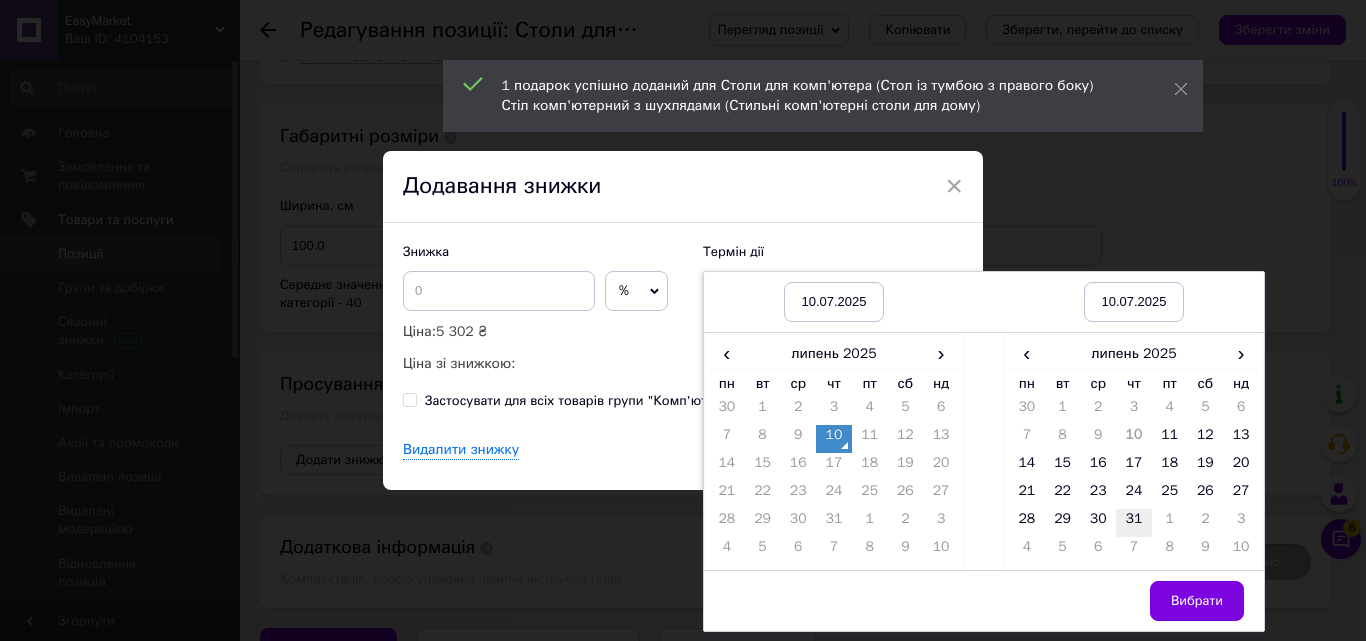 click on "31" at bounding box center (1134, 523) 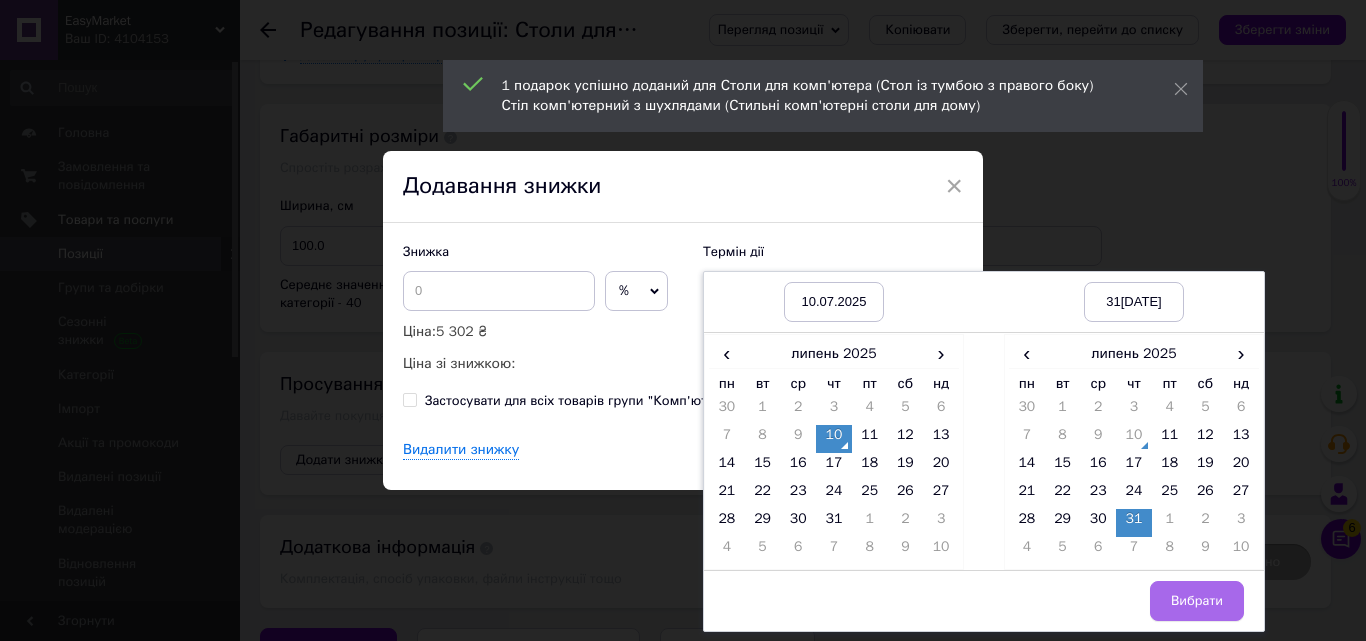 click on "Вибрати" at bounding box center (1197, 601) 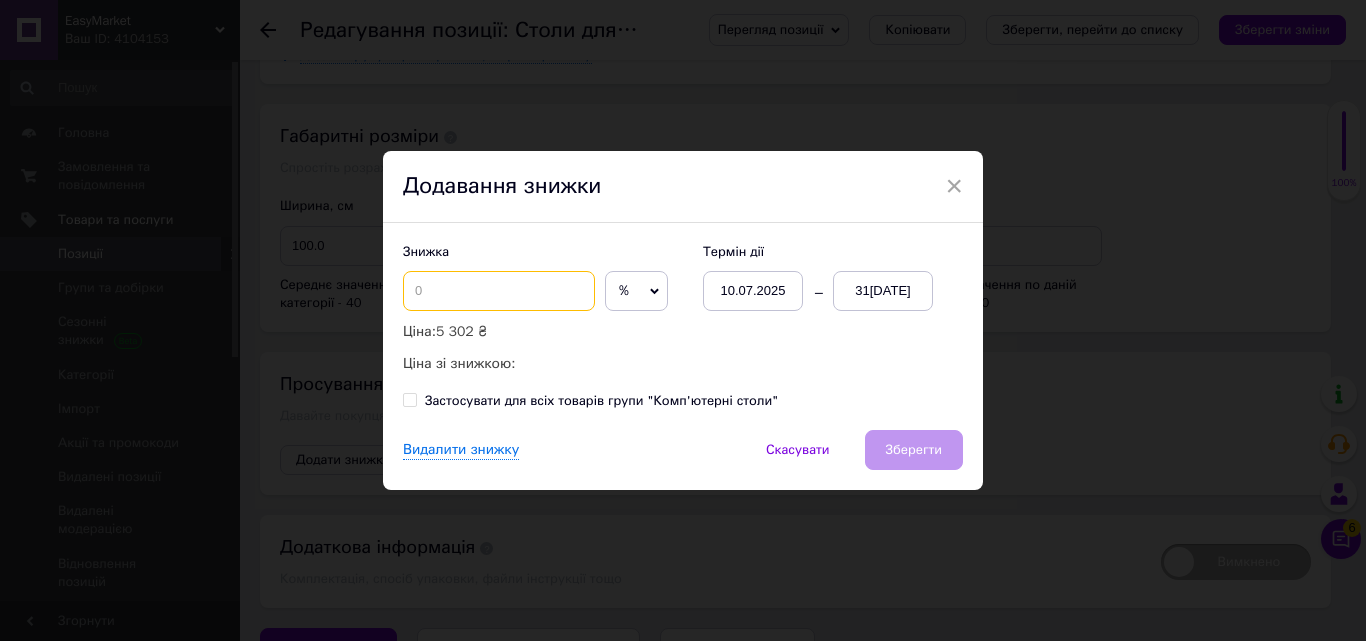click at bounding box center (499, 291) 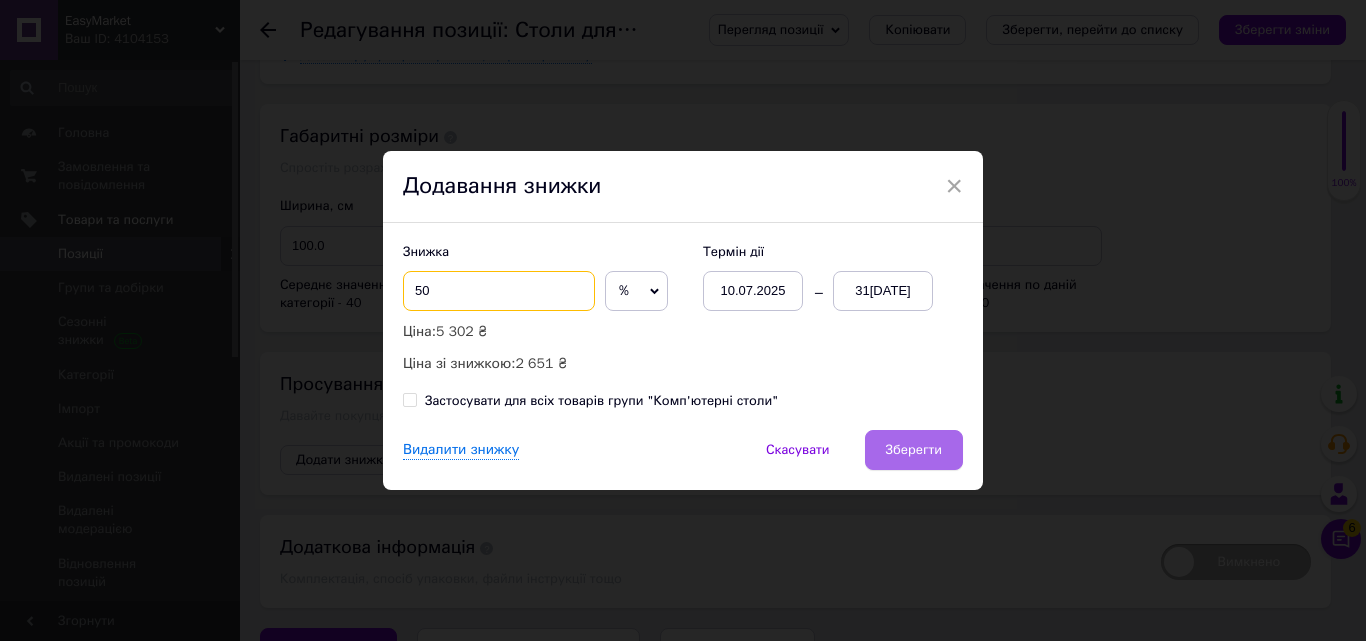 type on "50" 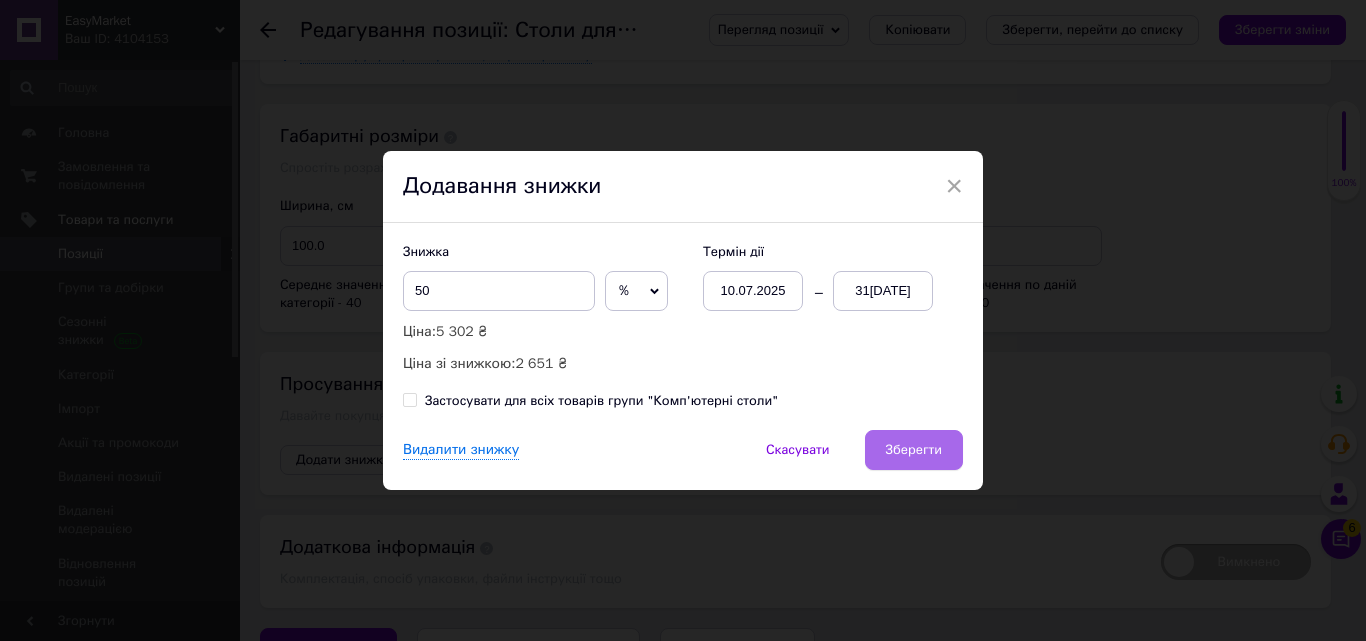 click on "Зберегти" at bounding box center [914, 450] 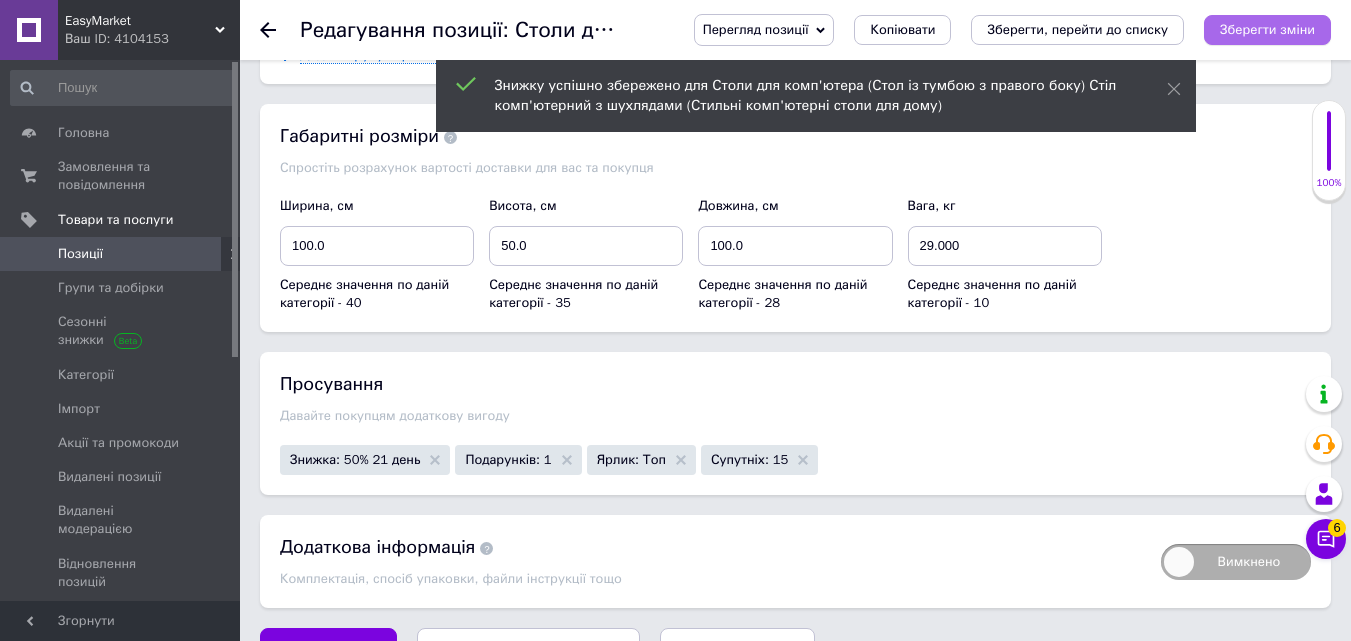 click on "Зберегти зміни" at bounding box center [1267, 29] 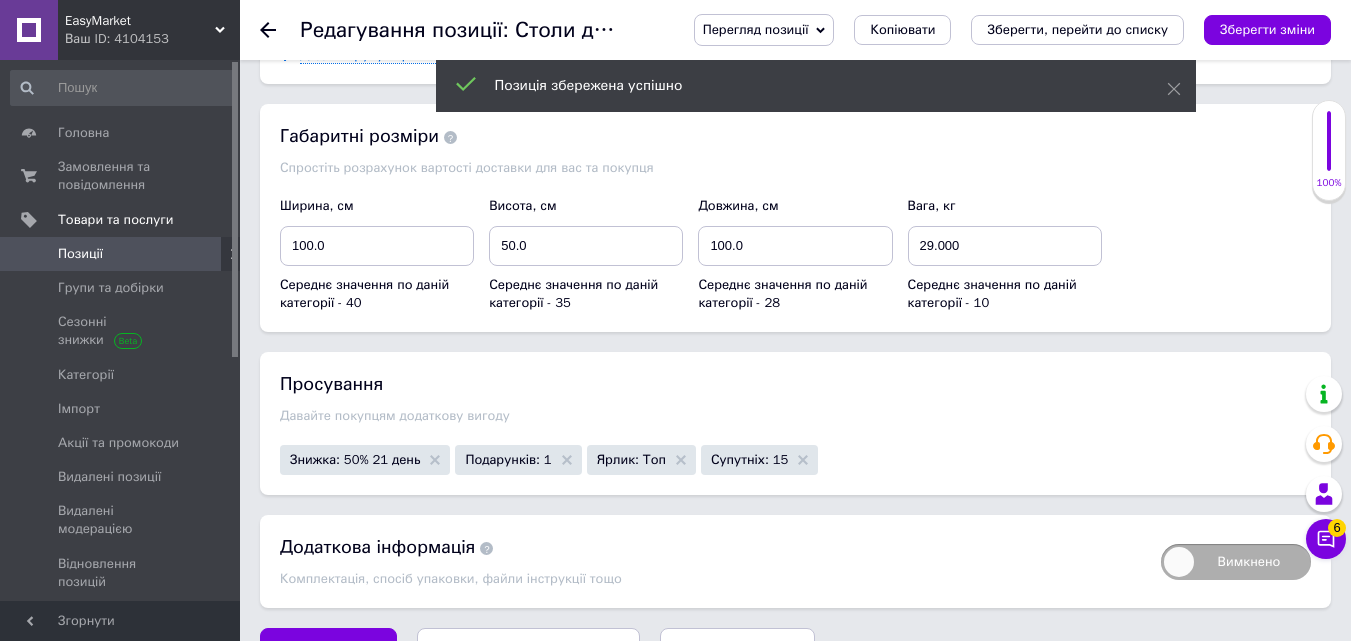 click on "Позиції" at bounding box center (121, 254) 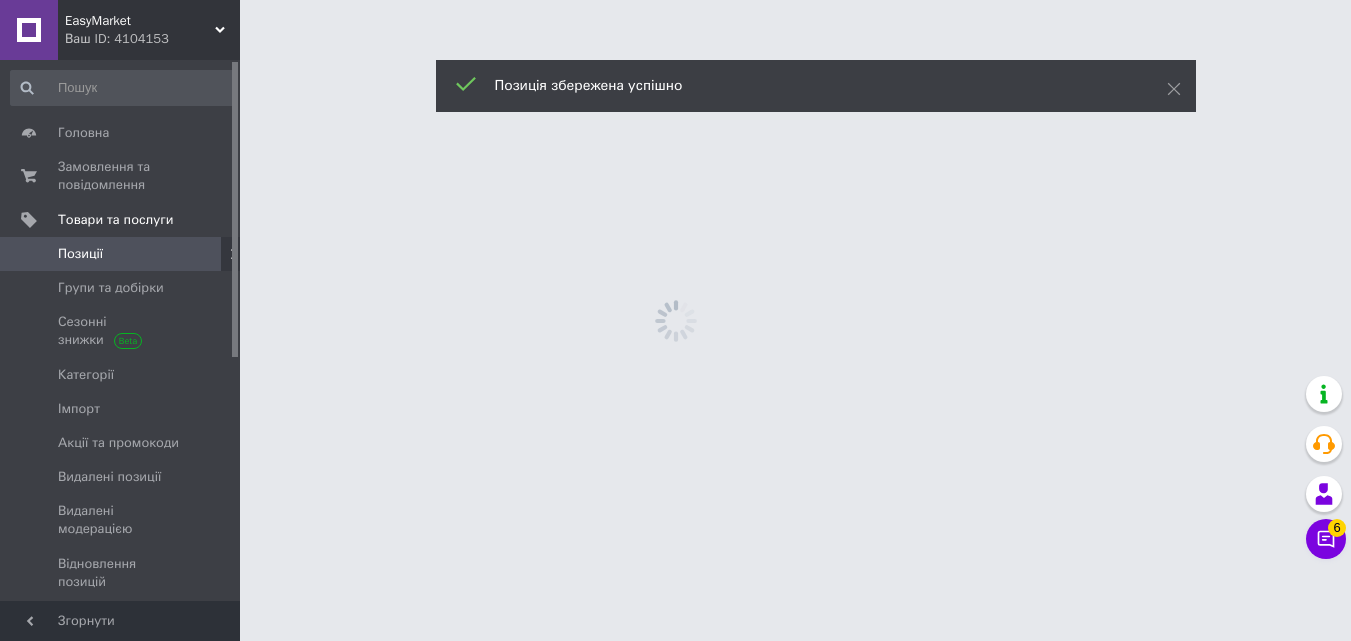 scroll, scrollTop: 0, scrollLeft: 0, axis: both 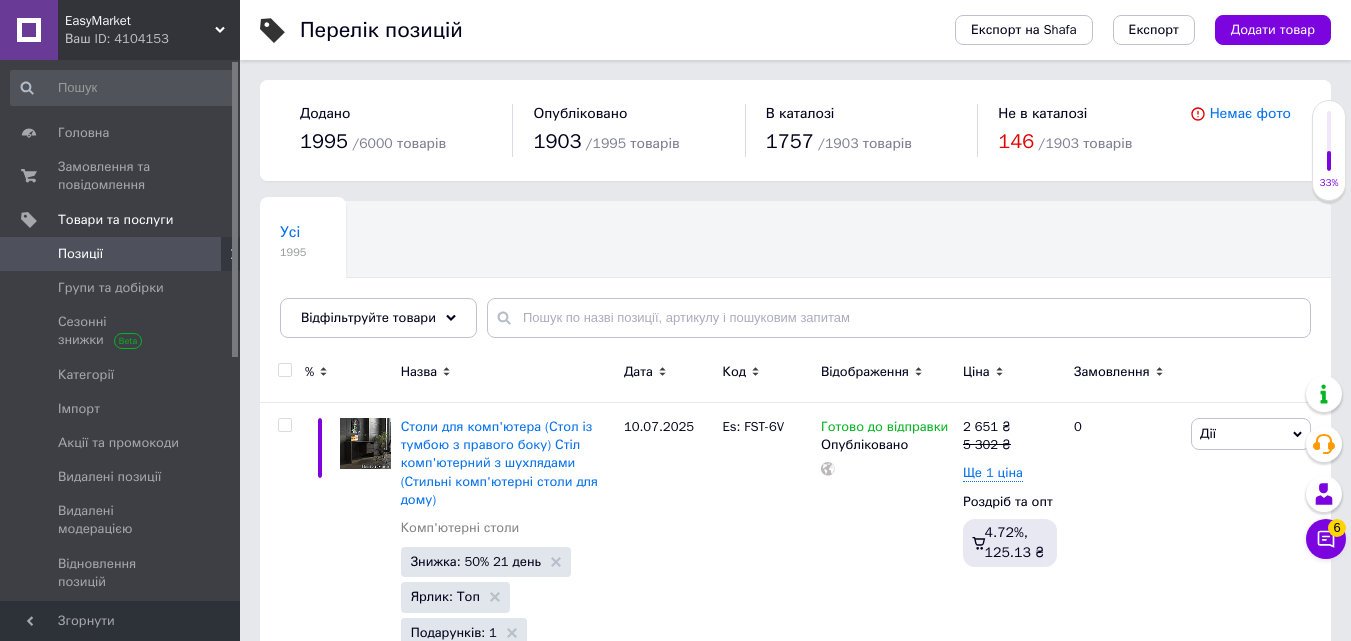 click on "Усі 1995 Ok Відфільтровано...  Зберегти" at bounding box center [392, 240] 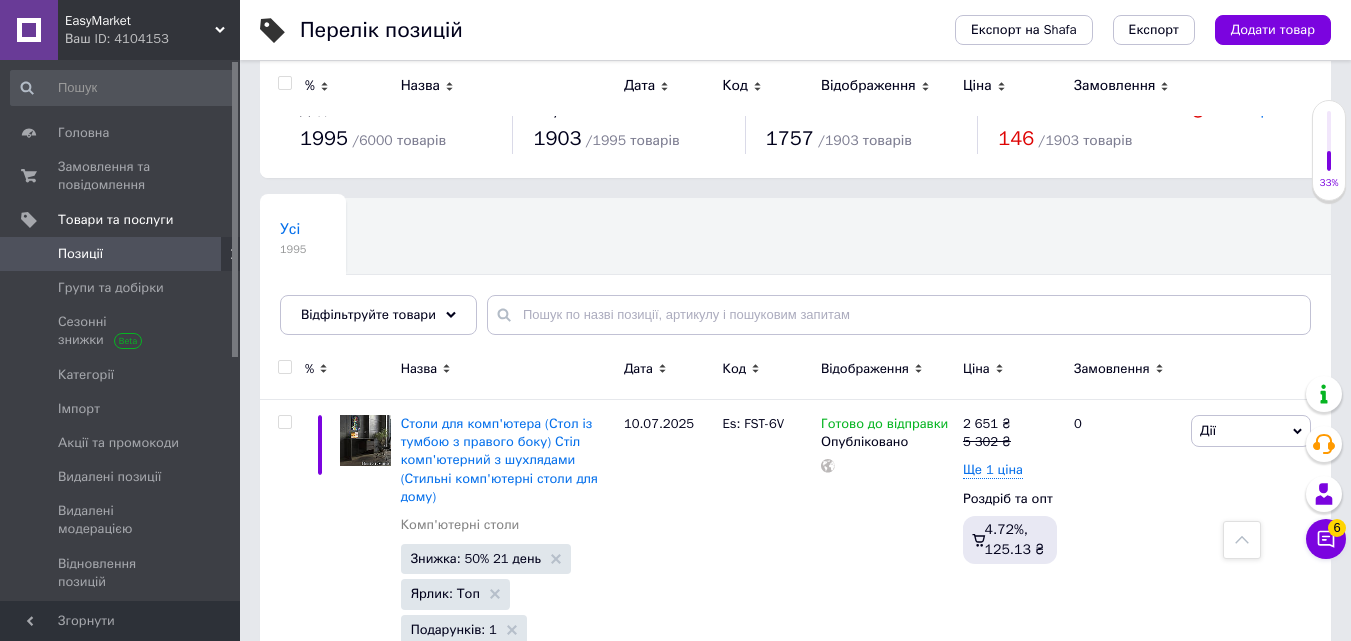 scroll, scrollTop: 0, scrollLeft: 0, axis: both 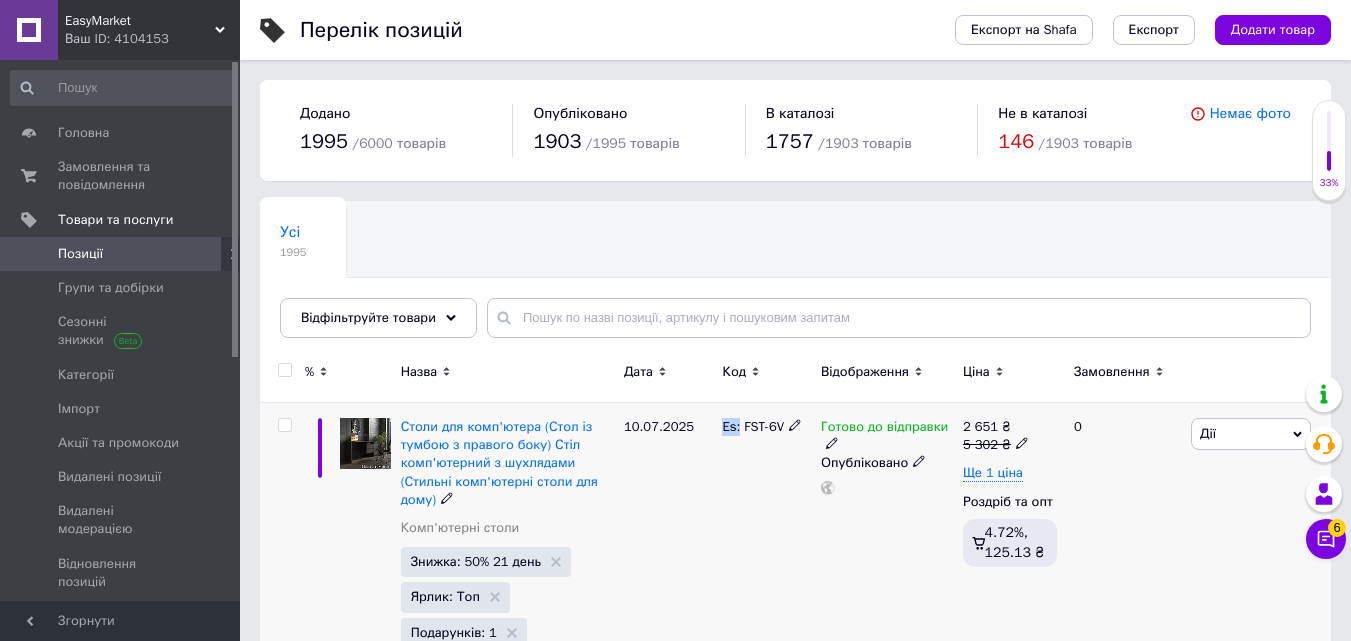 drag, startPoint x: 722, startPoint y: 429, endPoint x: 739, endPoint y: 423, distance: 18.027756 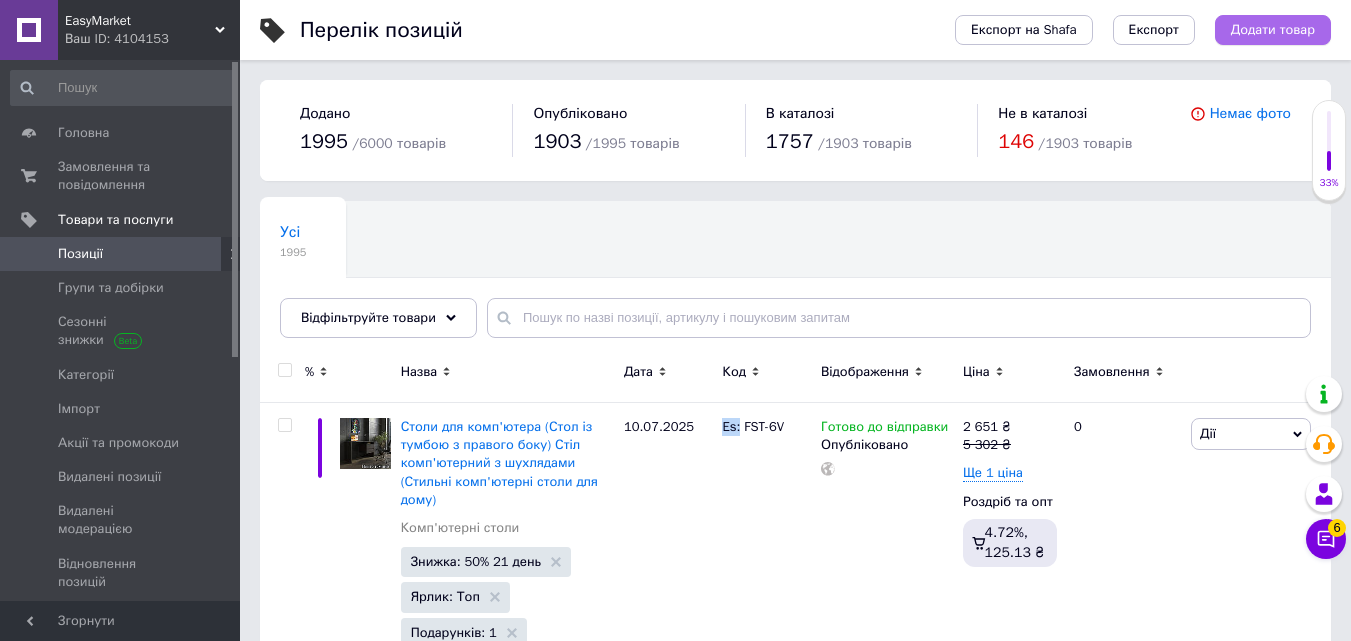 click on "Додати товар" at bounding box center [1273, 30] 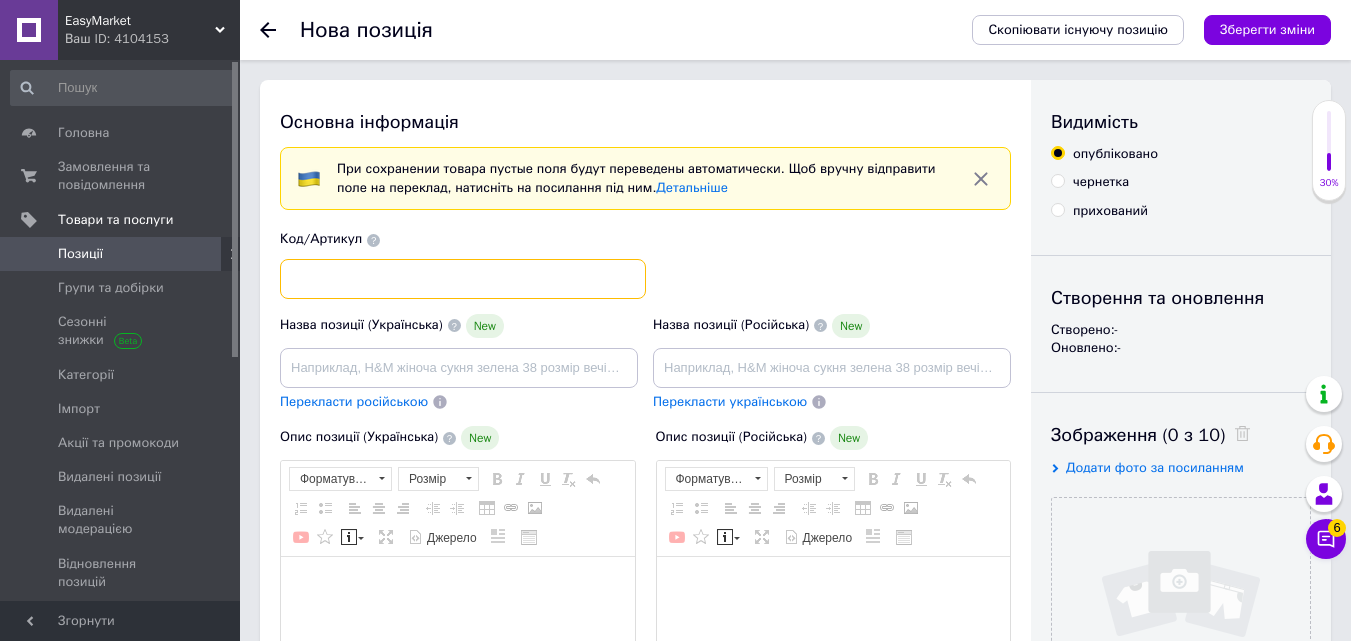 click at bounding box center [463, 279] 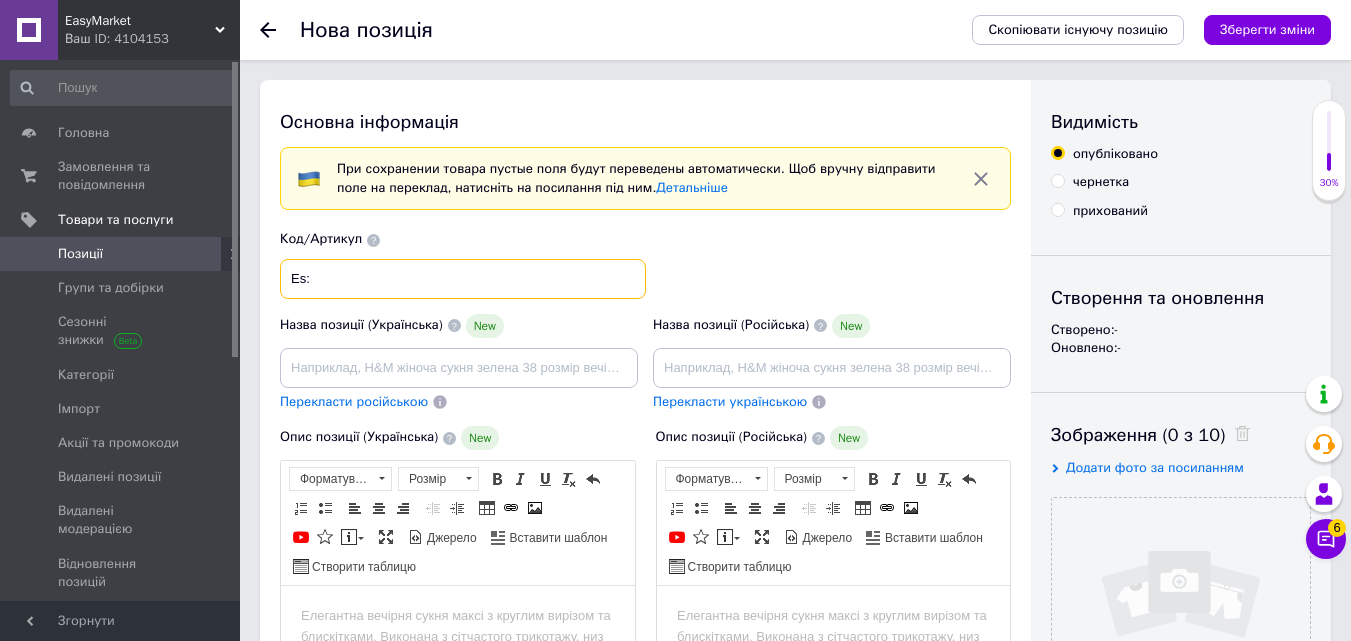 scroll, scrollTop: 0, scrollLeft: 0, axis: both 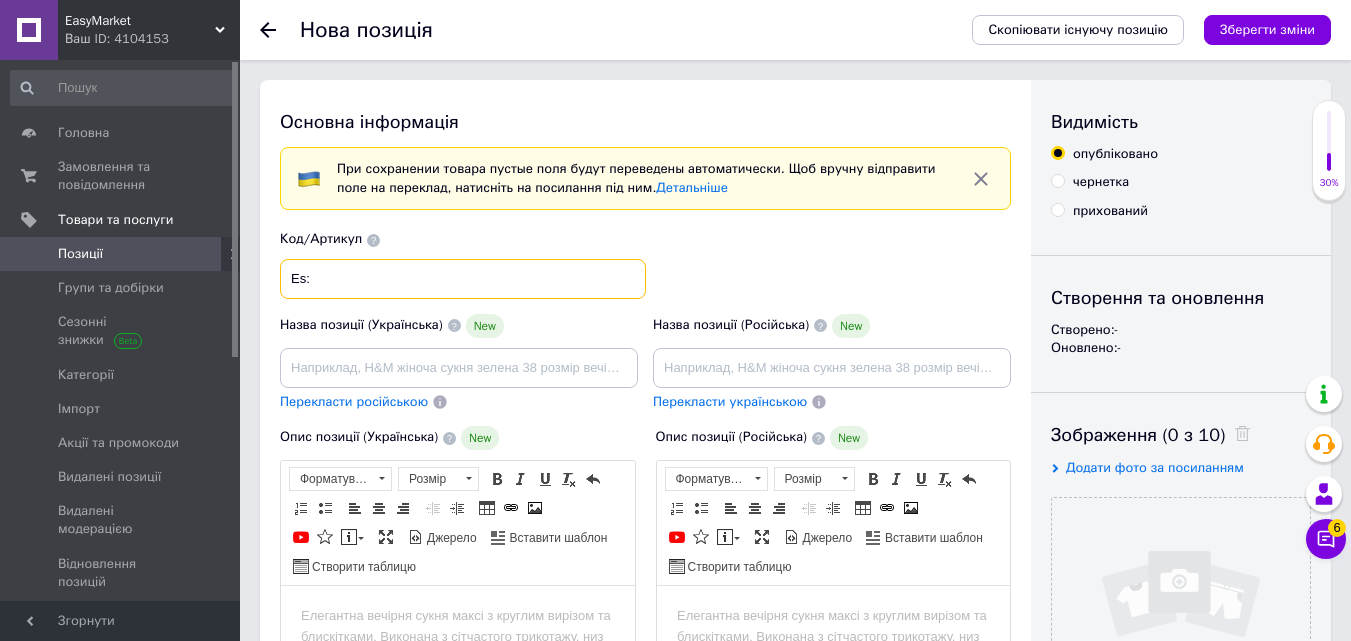 paste on "FST-15A" 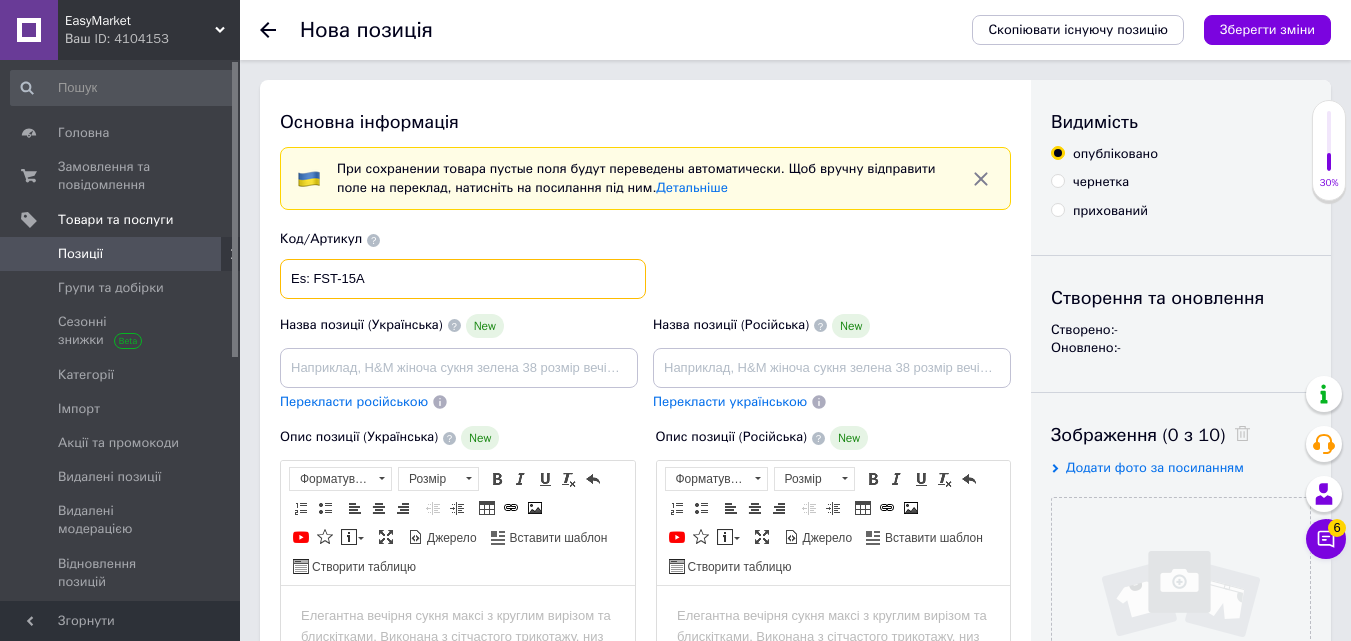 type on "Es: FST-15A" 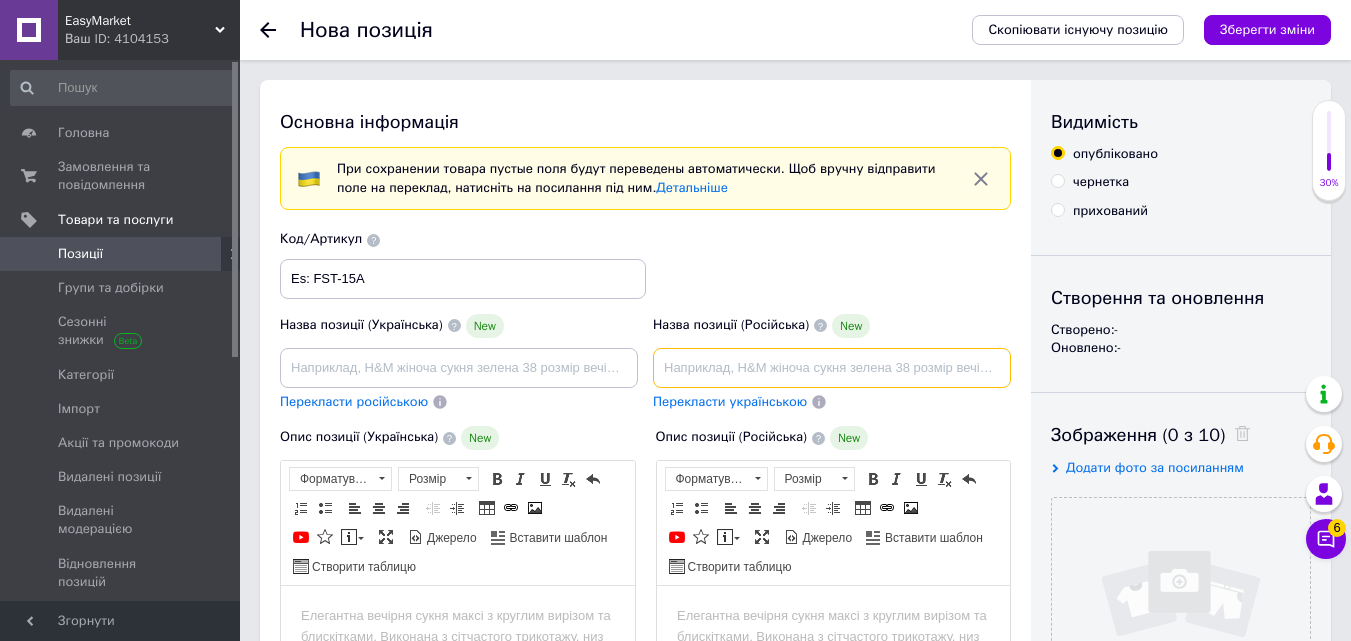 click at bounding box center (832, 368) 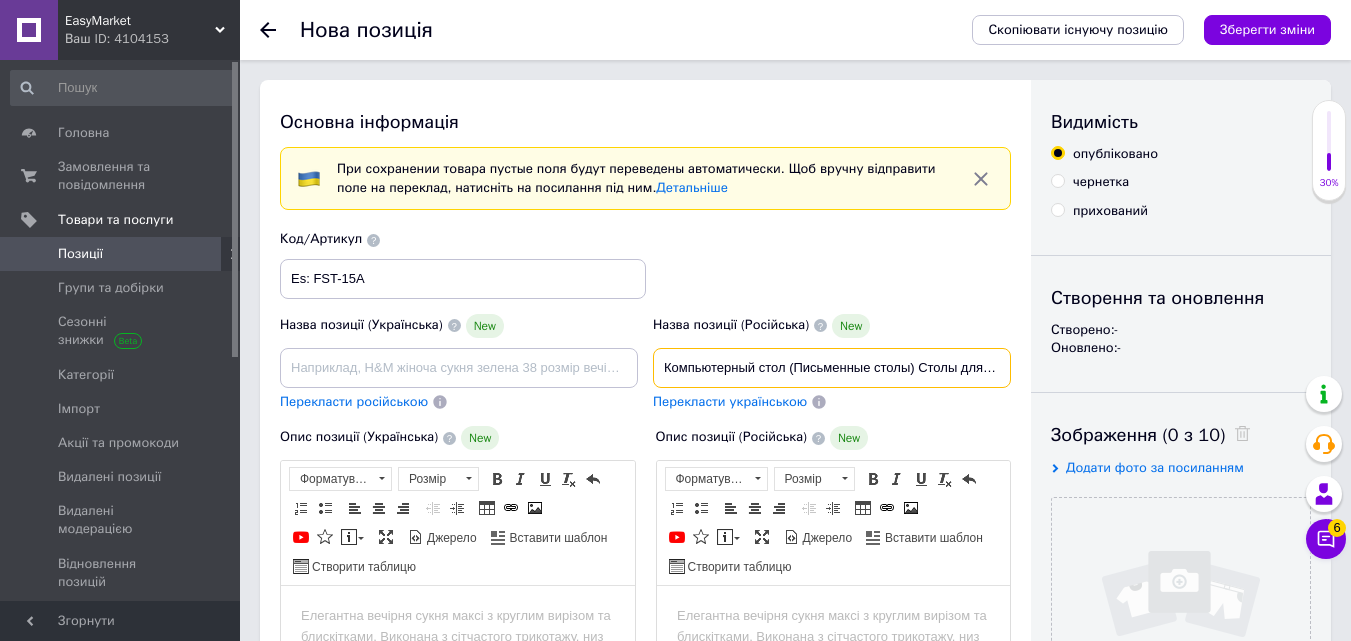 scroll, scrollTop: 0, scrollLeft: 483, axis: horizontal 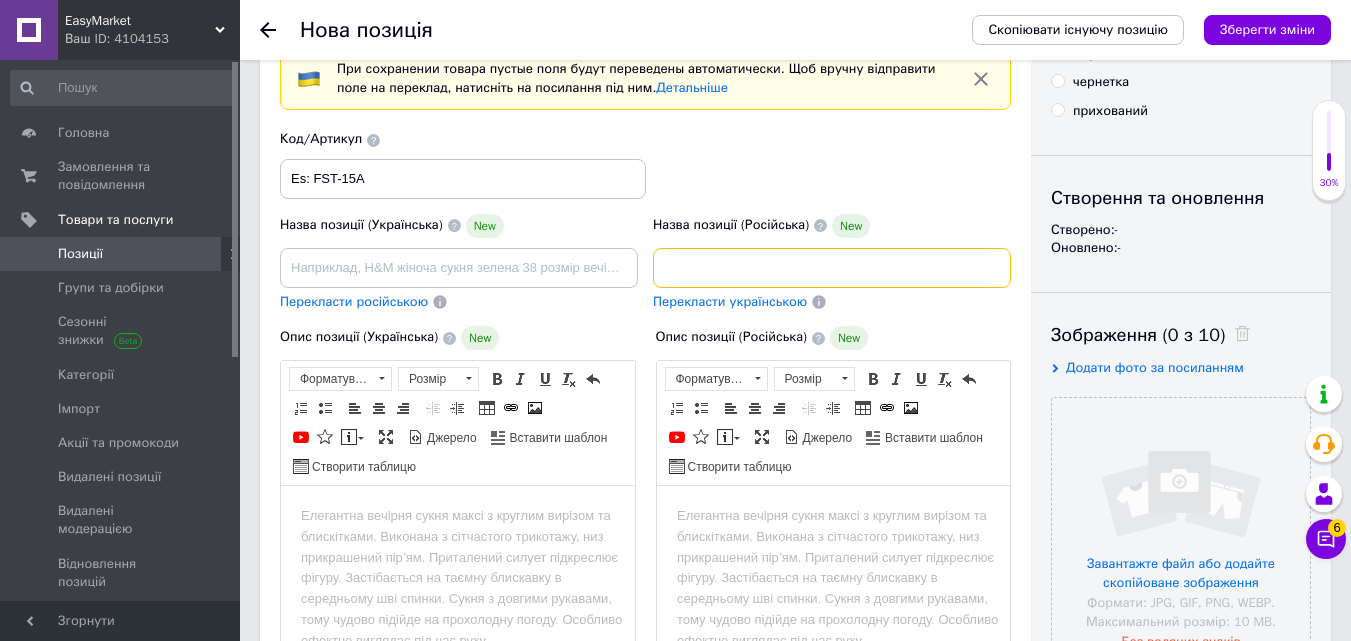 type on "Компьютерный стол (Письменные столы) Столы для компьютера (Столы письменные для школьника) Стол для учебы (Столы для ПК)" 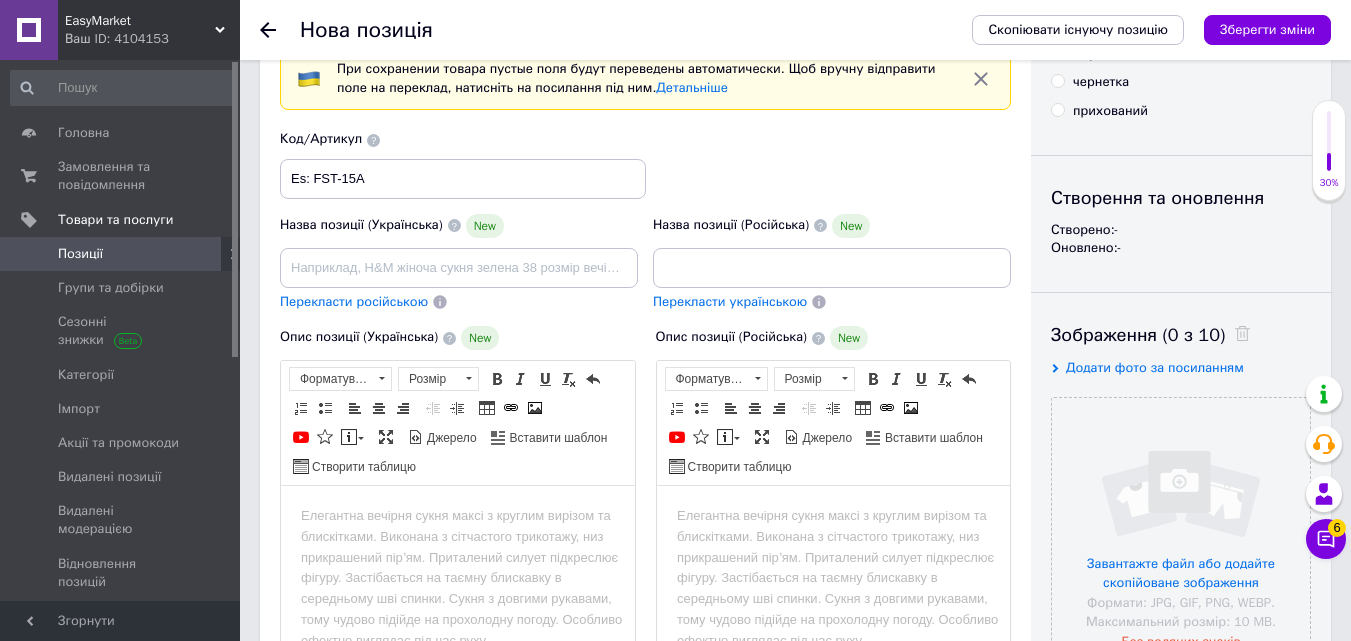 click at bounding box center (833, 516) 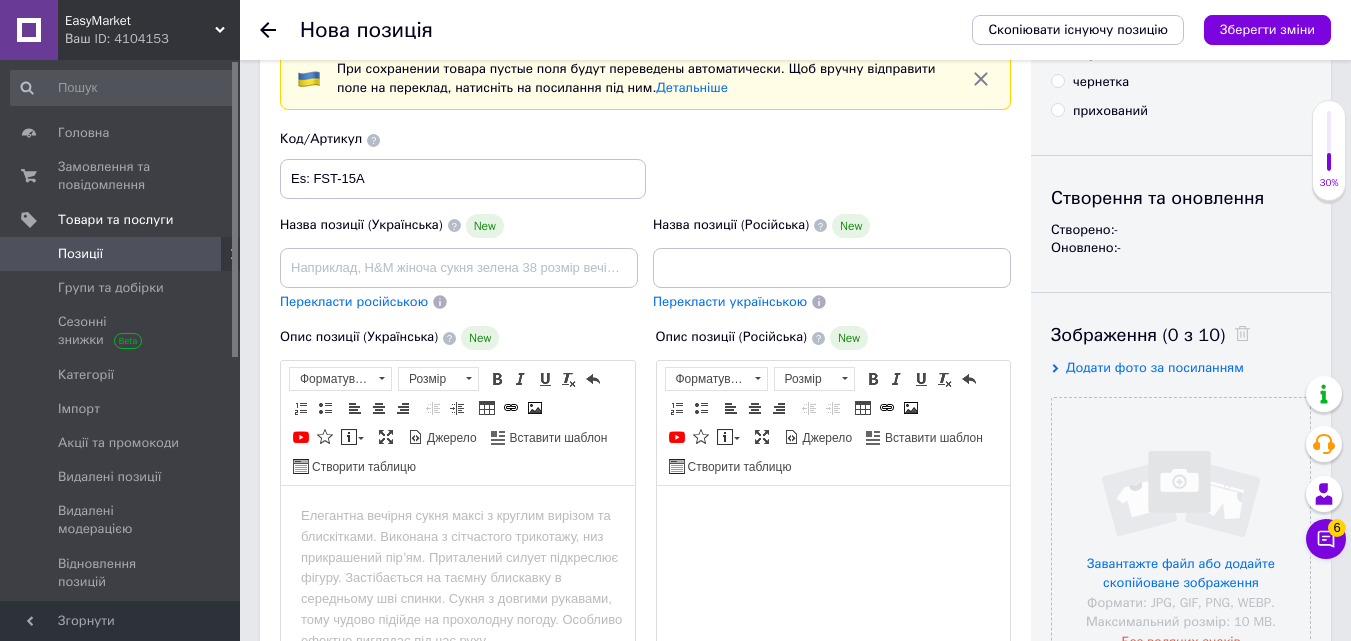 scroll, scrollTop: 0, scrollLeft: 0, axis: both 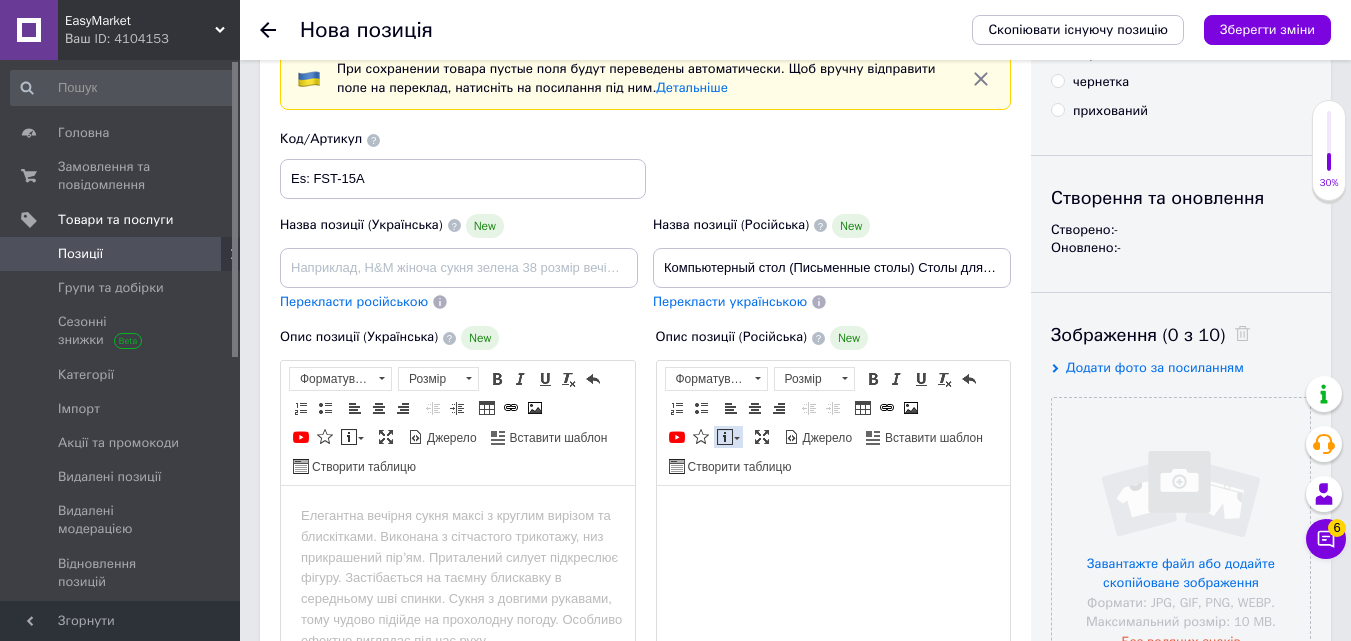 click on "Вставити повідомлення" at bounding box center [728, 437] 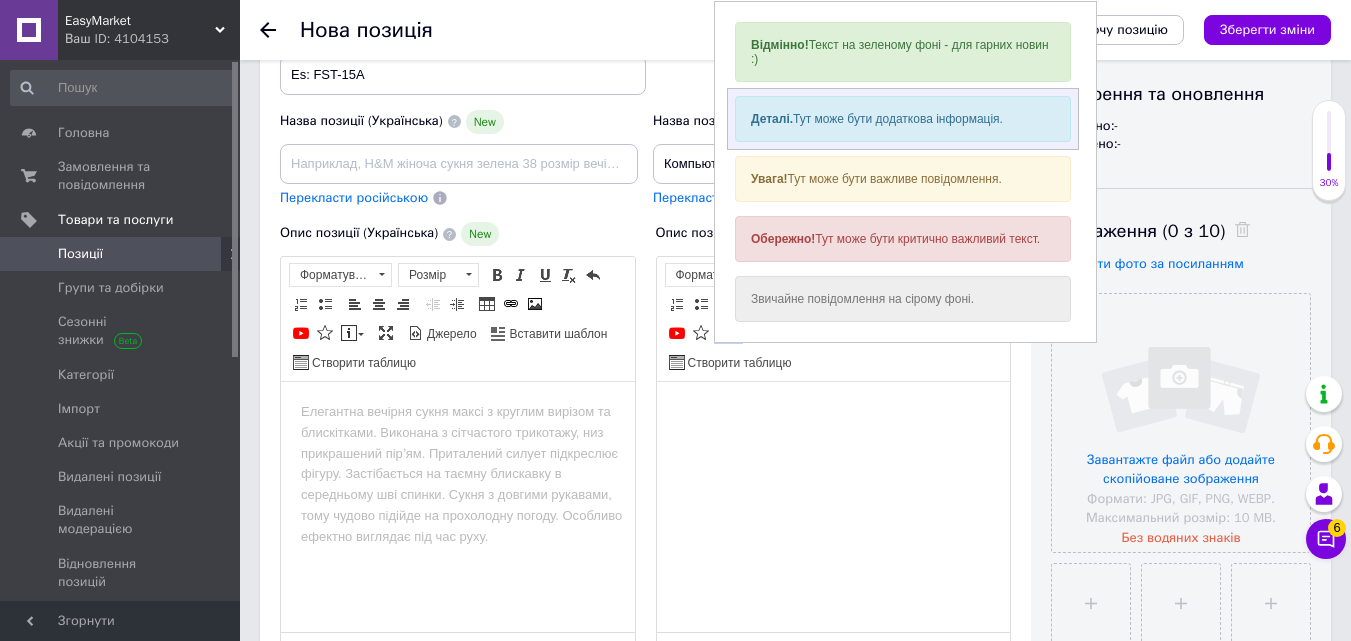 scroll, scrollTop: 300, scrollLeft: 0, axis: vertical 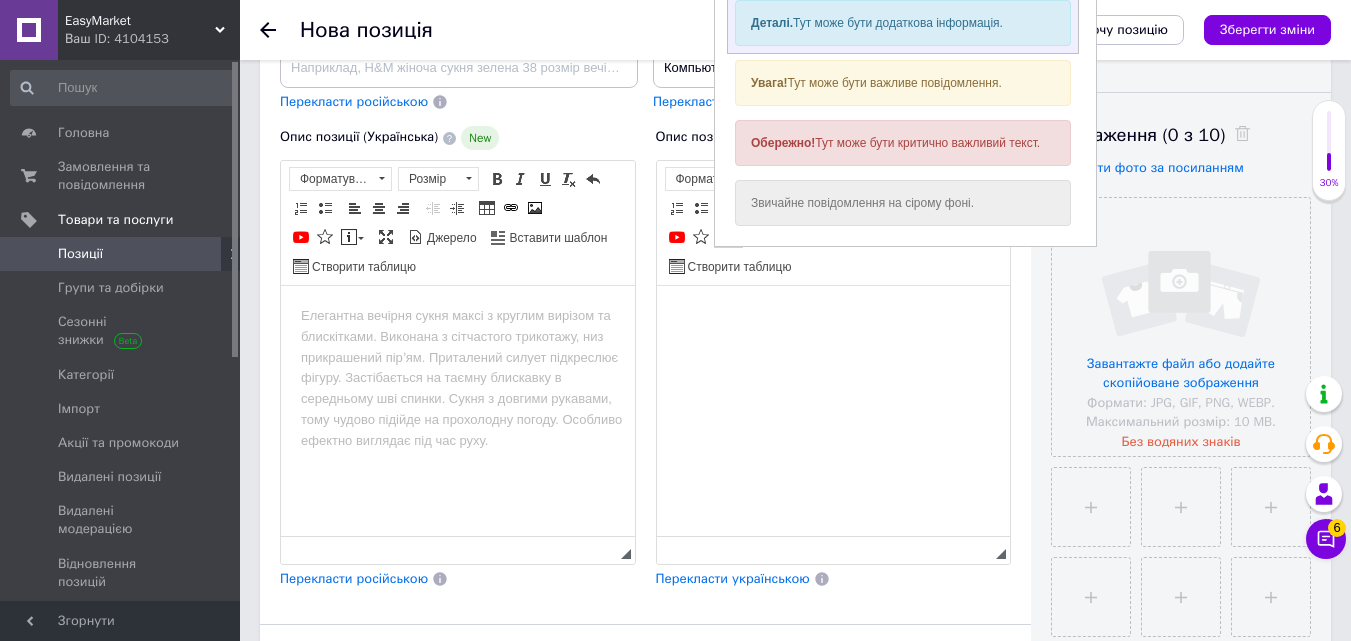 click on "Деталі.  Тут може бути додаткова інформація." at bounding box center (902, 24) 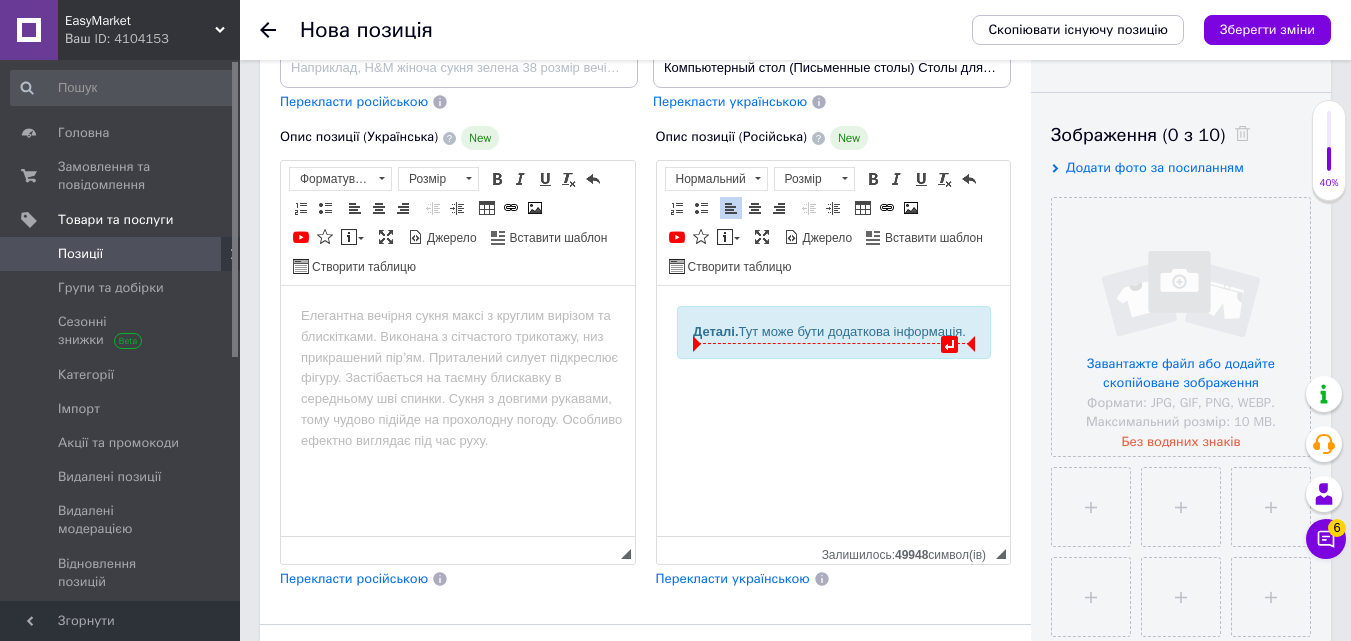 click on "Деталі." at bounding box center [715, 331] 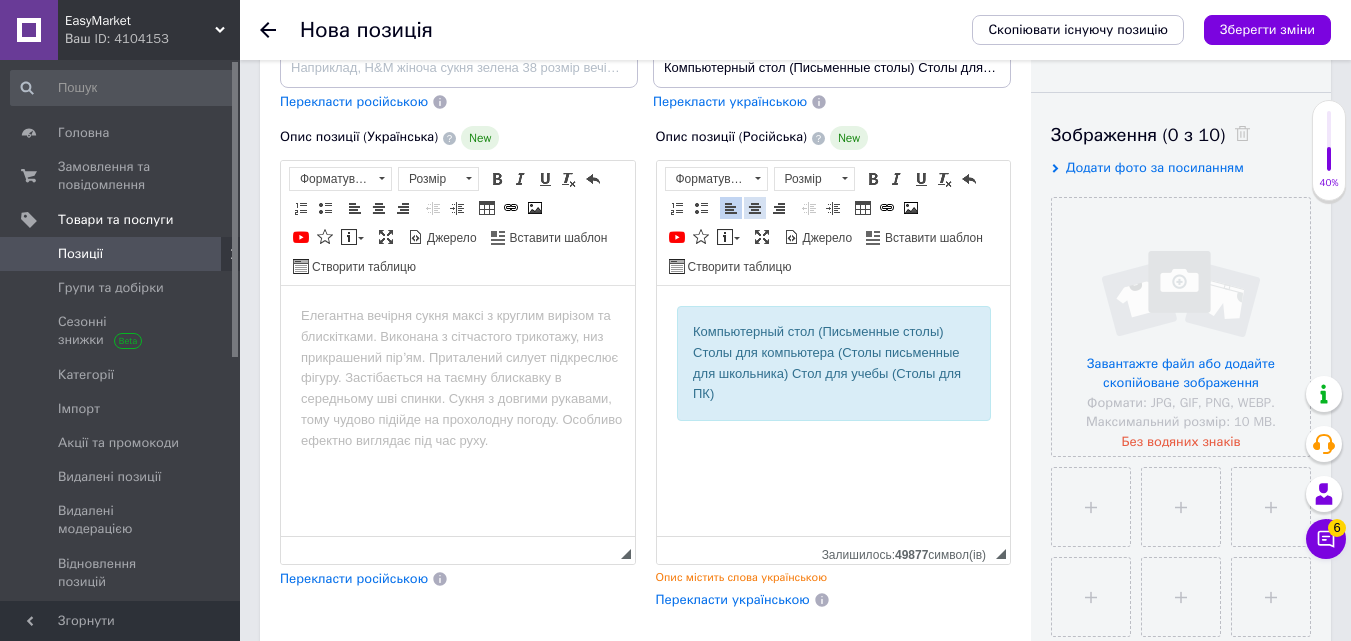 click at bounding box center [755, 208] 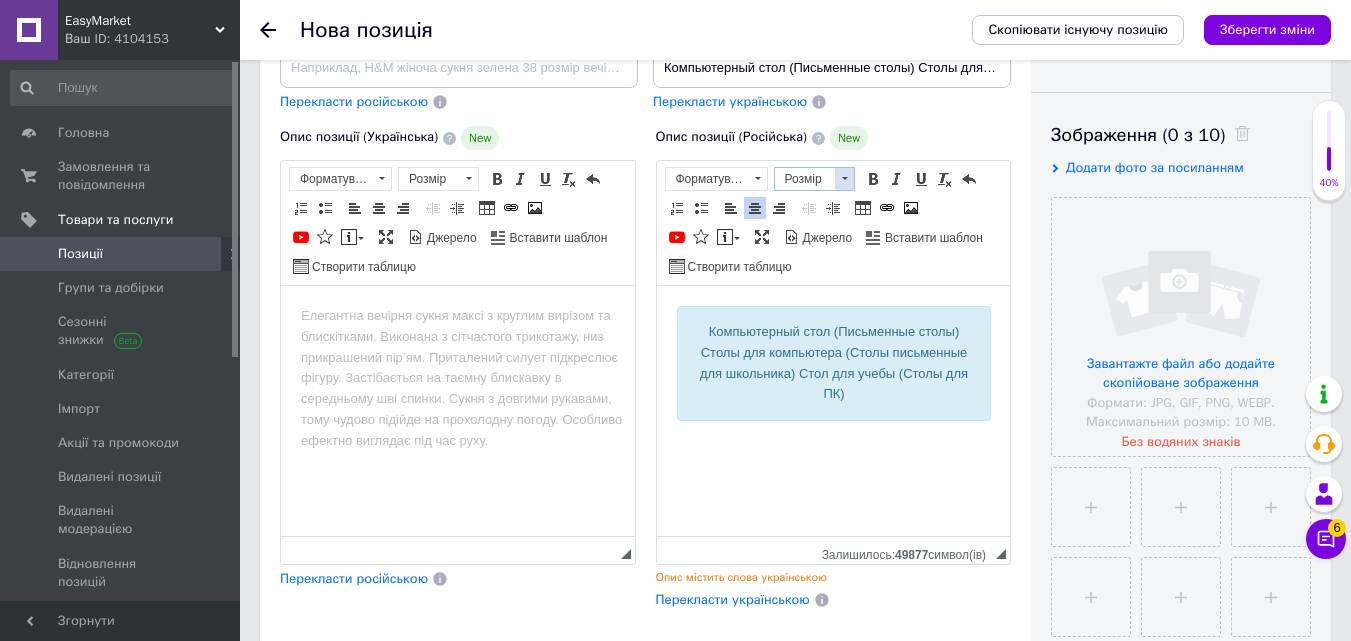 click at bounding box center (844, 179) 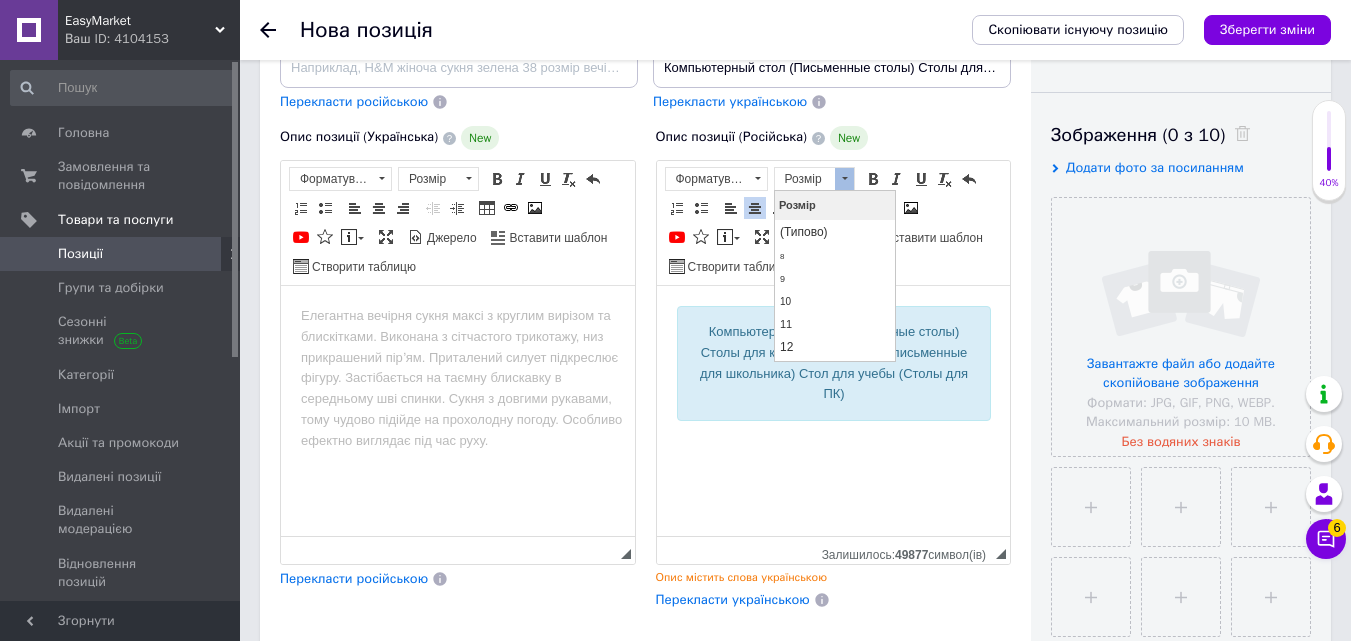 scroll, scrollTop: 100, scrollLeft: 0, axis: vertical 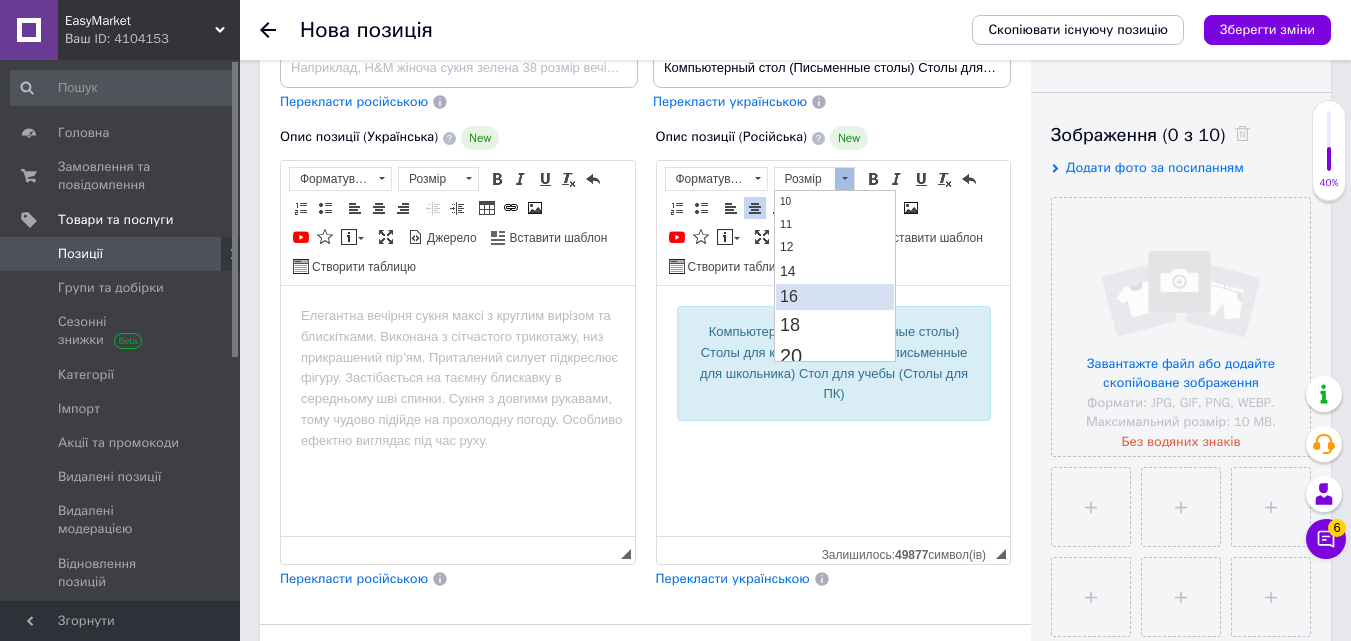 drag, startPoint x: 808, startPoint y: 289, endPoint x: 926, endPoint y: 203, distance: 146.0137 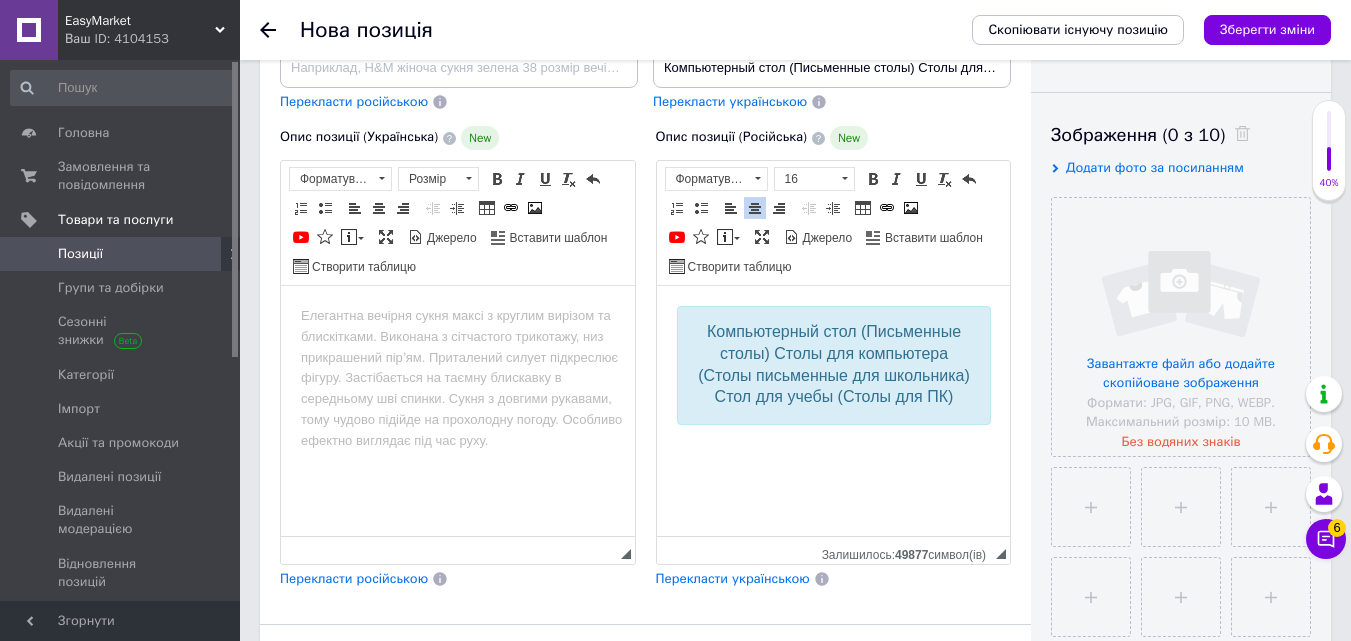 scroll, scrollTop: 0, scrollLeft: 0, axis: both 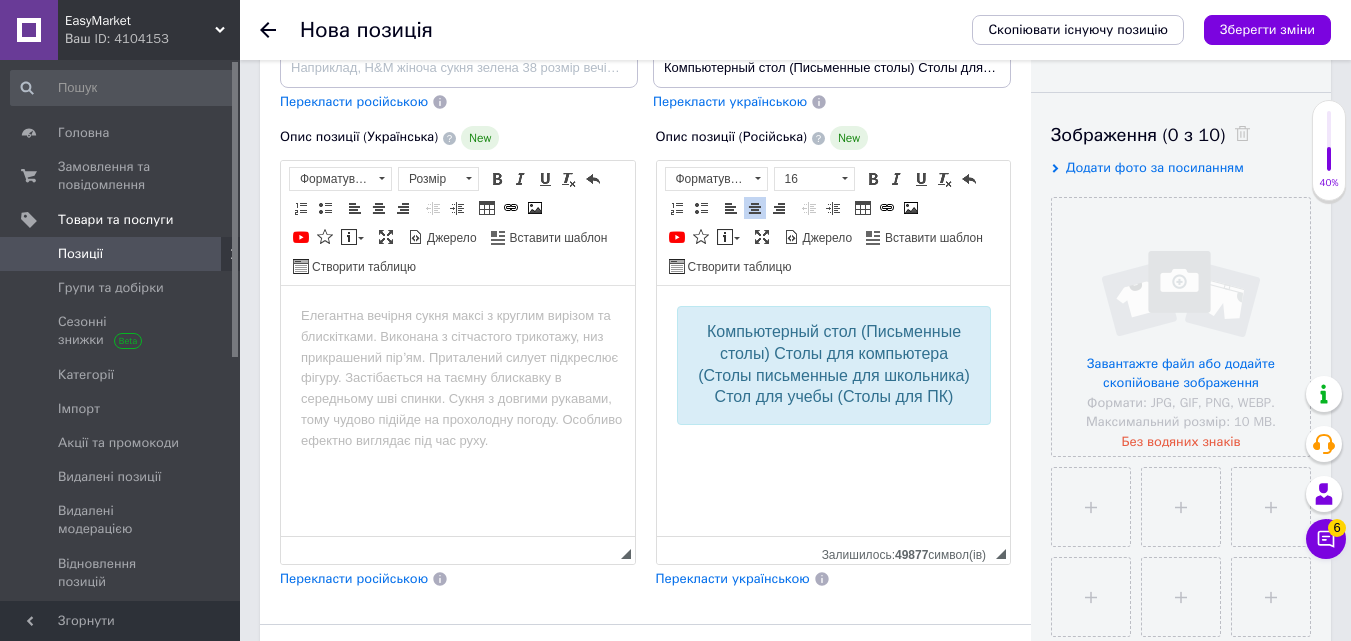 click at bounding box center (833, 448) 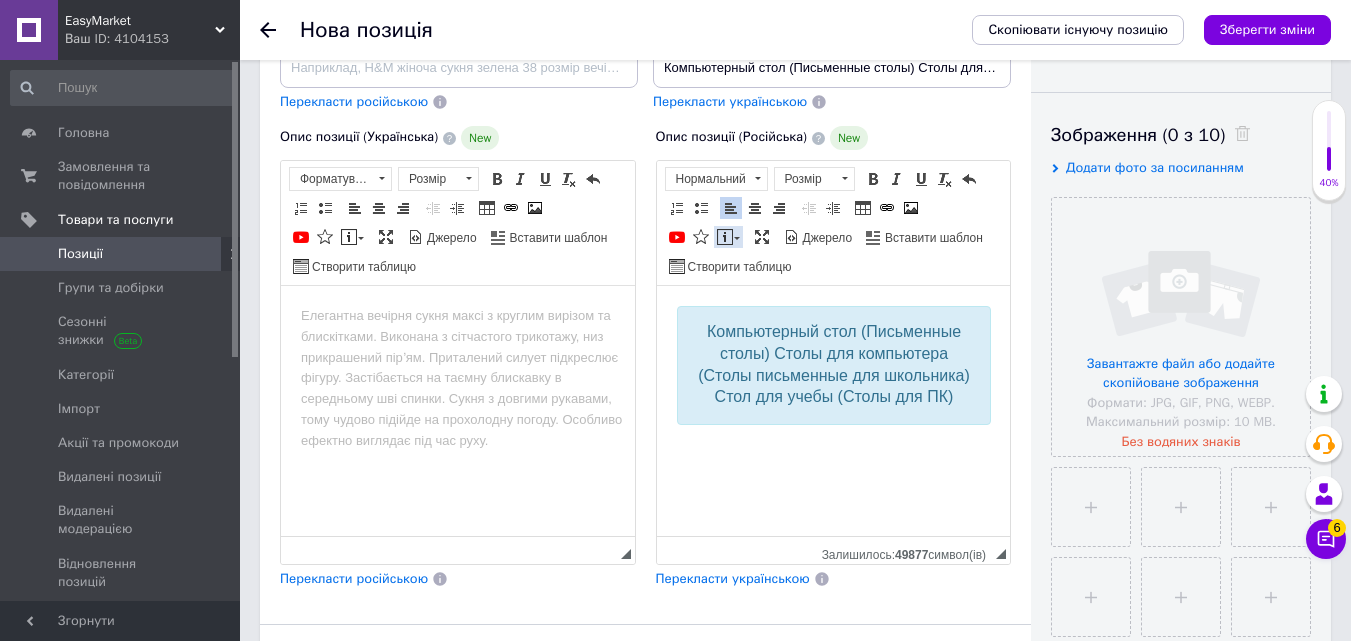 click on "Вставити повідомлення" at bounding box center [728, 237] 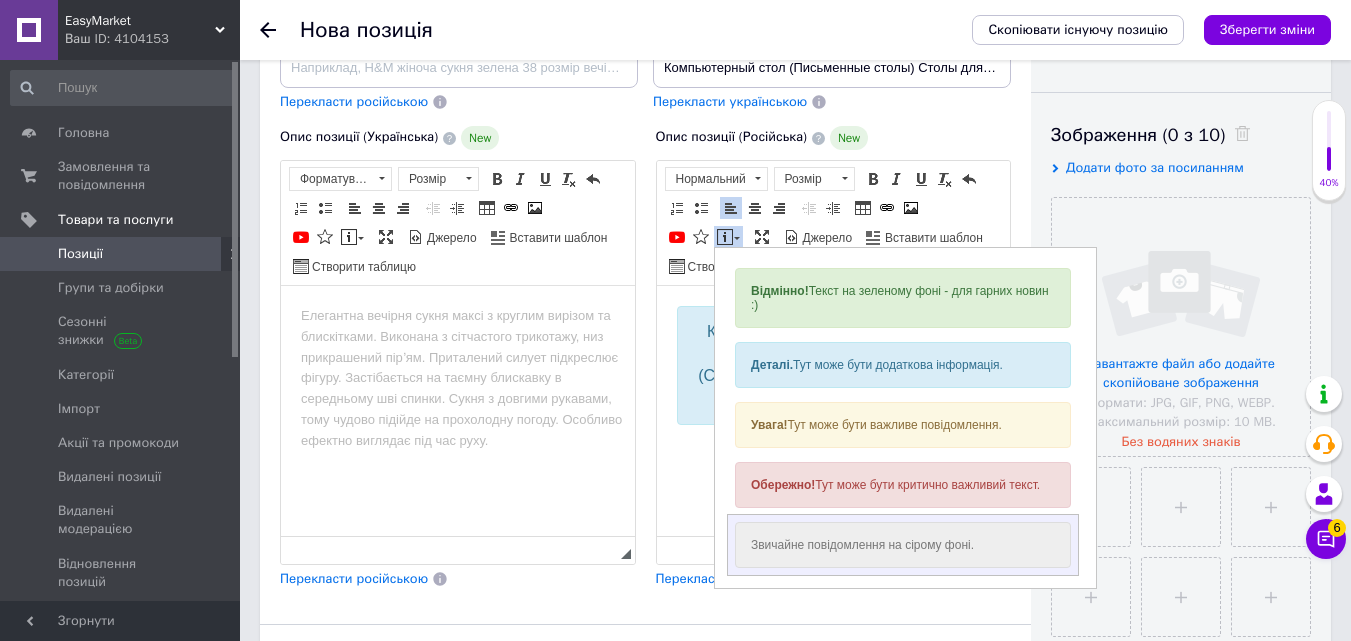 click on "Звичайне повідомлення на сірому фоні." at bounding box center [902, 545] 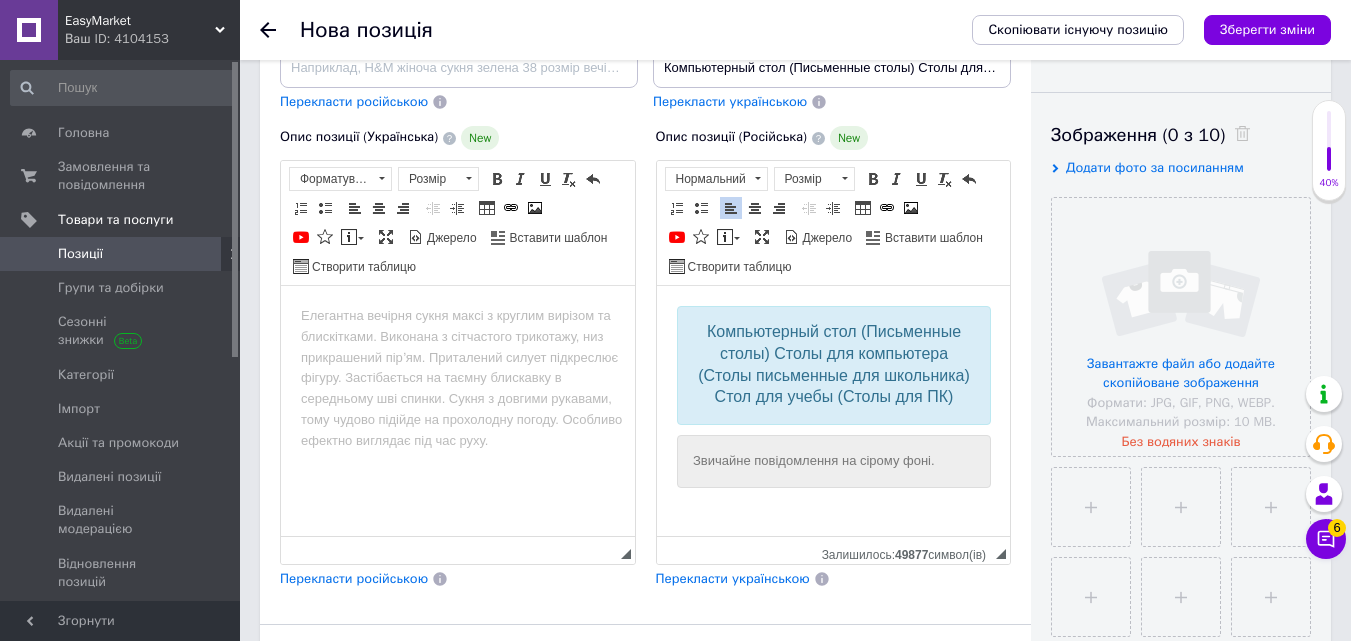 scroll, scrollTop: 4, scrollLeft: 0, axis: vertical 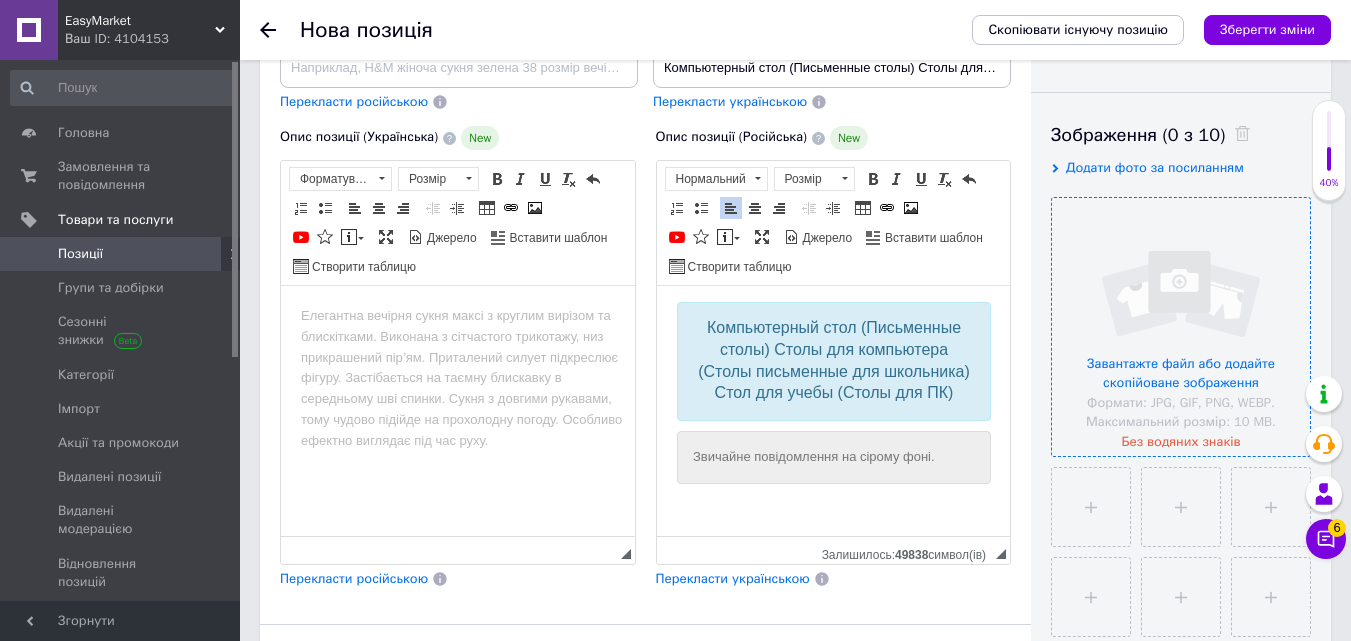 click at bounding box center [1181, 327] 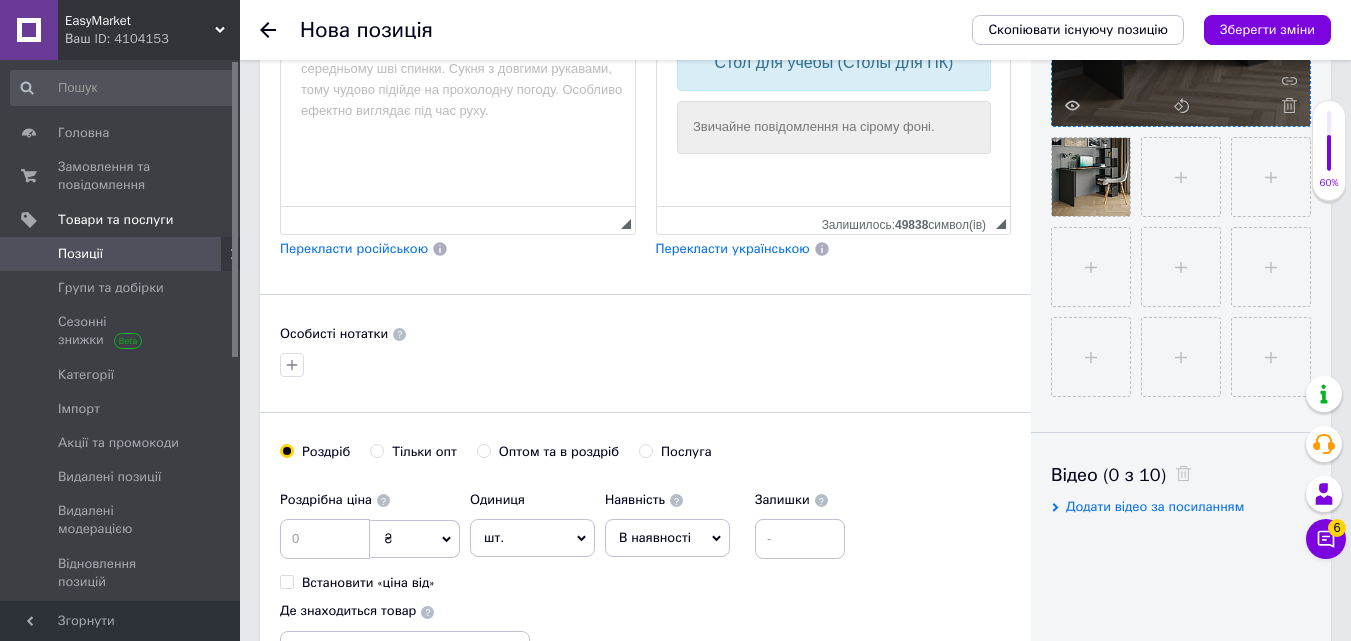 scroll, scrollTop: 700, scrollLeft: 0, axis: vertical 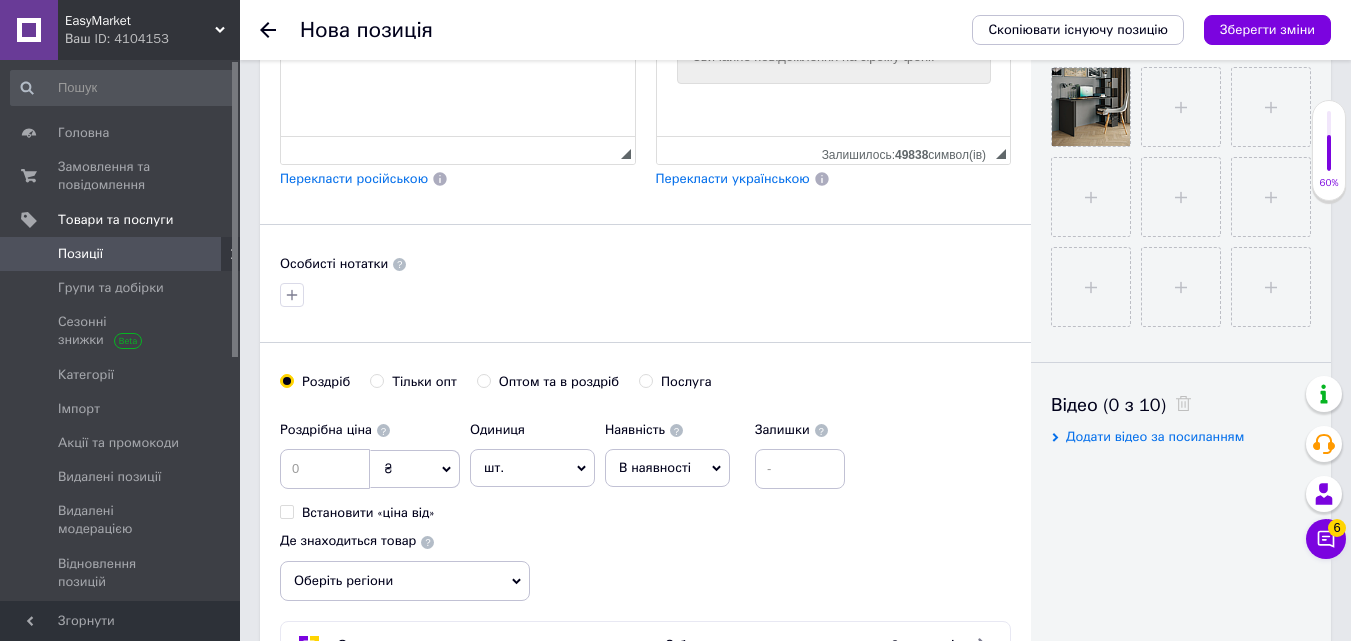 click 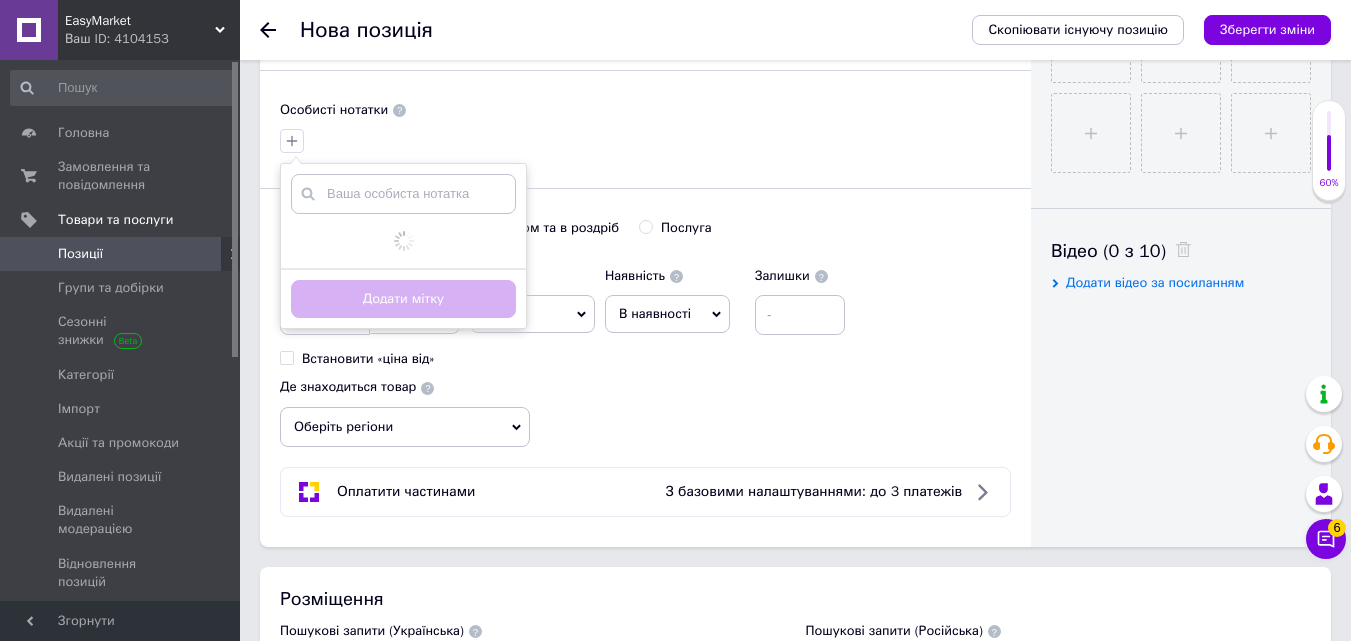 scroll, scrollTop: 900, scrollLeft: 0, axis: vertical 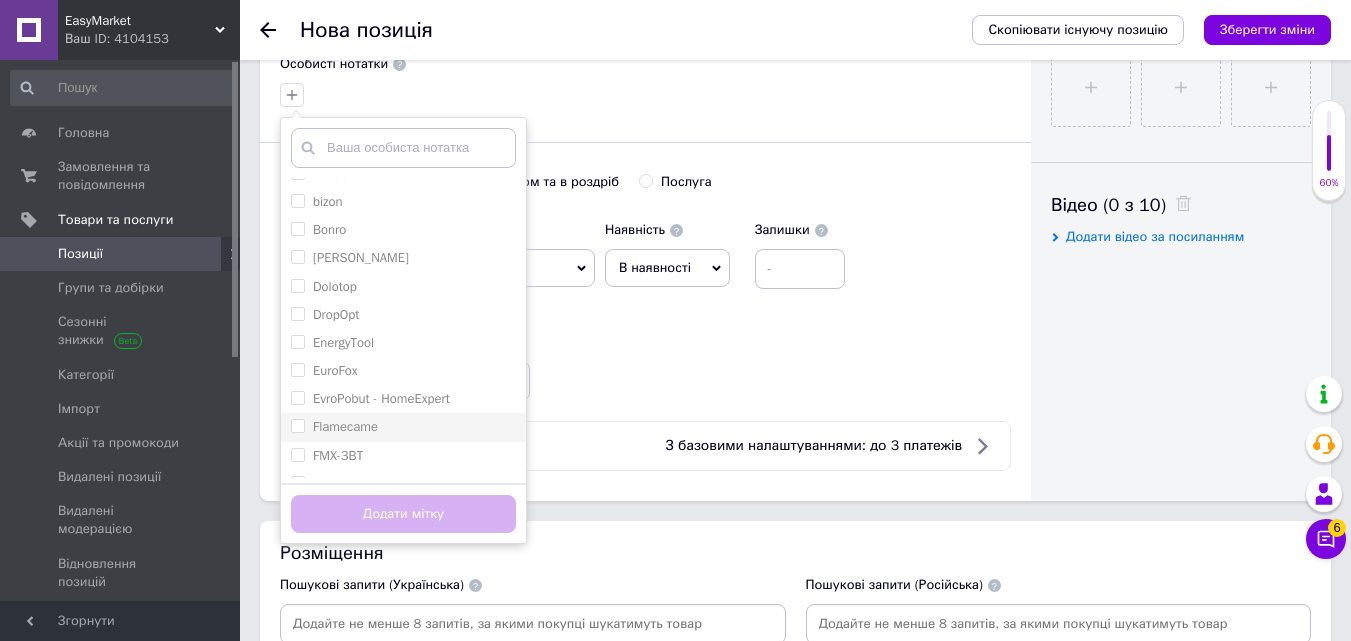 click on "Flamecame" at bounding box center (297, 425) 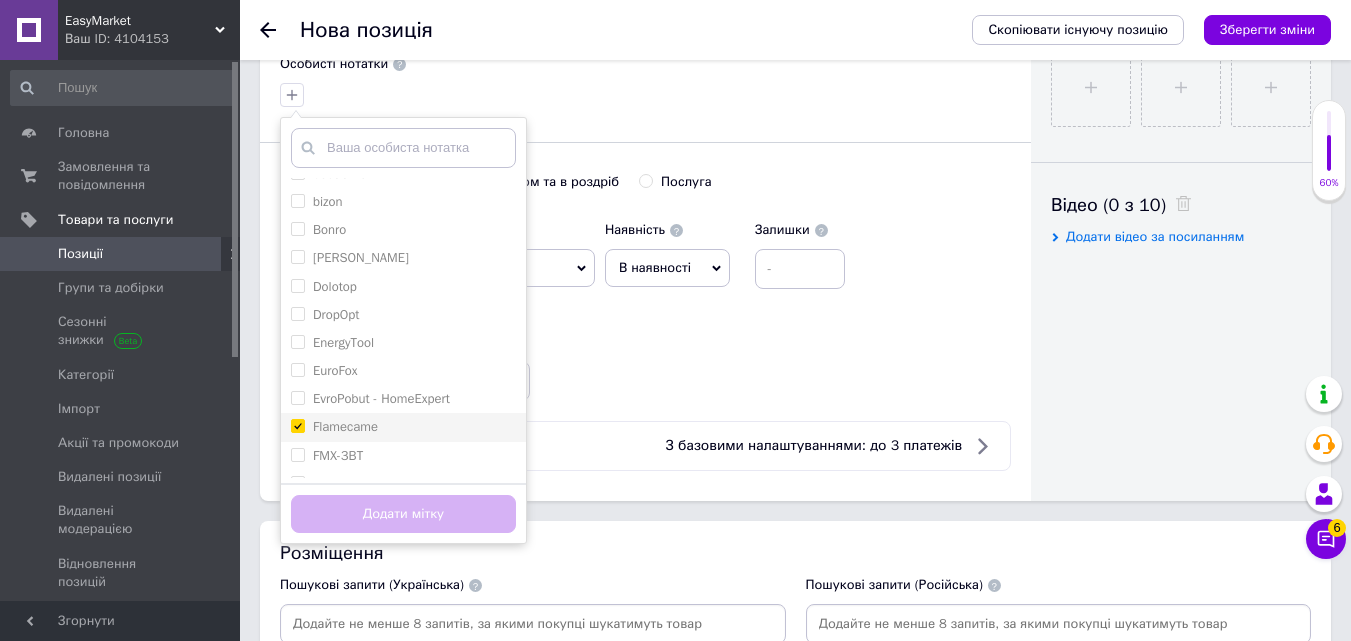 checkbox on "true" 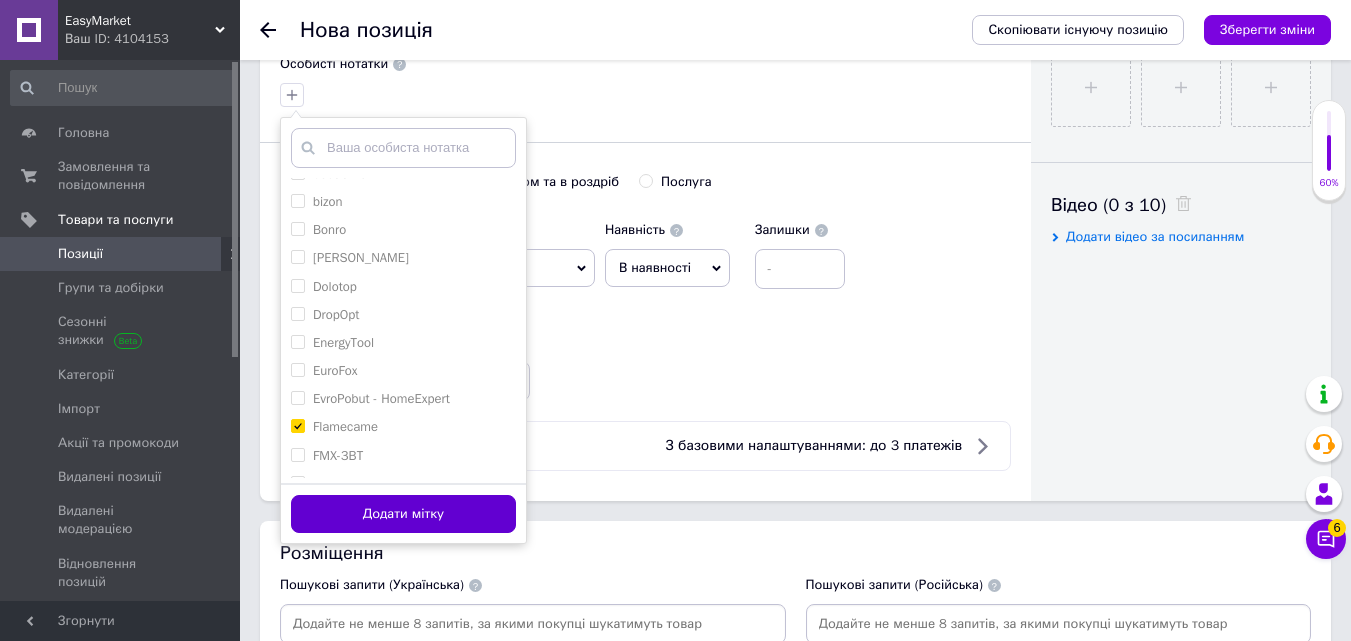 click on "Додати мітку" at bounding box center (403, 514) 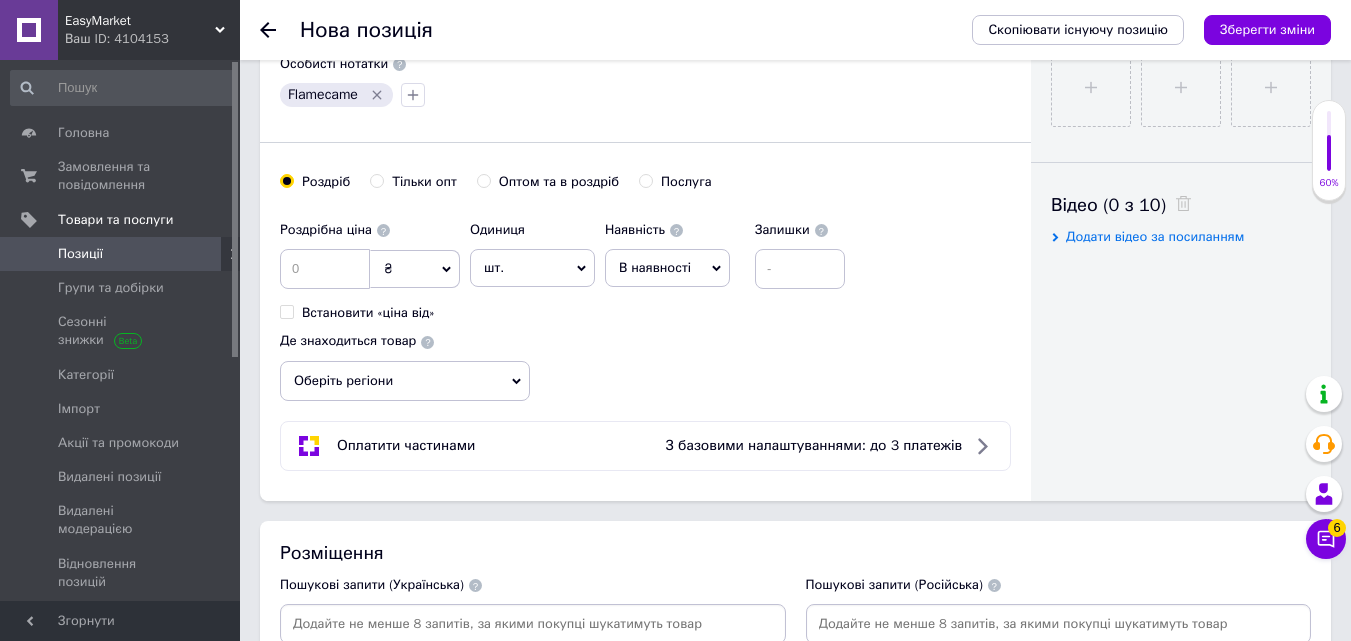 click on "Оптом та в роздріб" at bounding box center [483, 180] 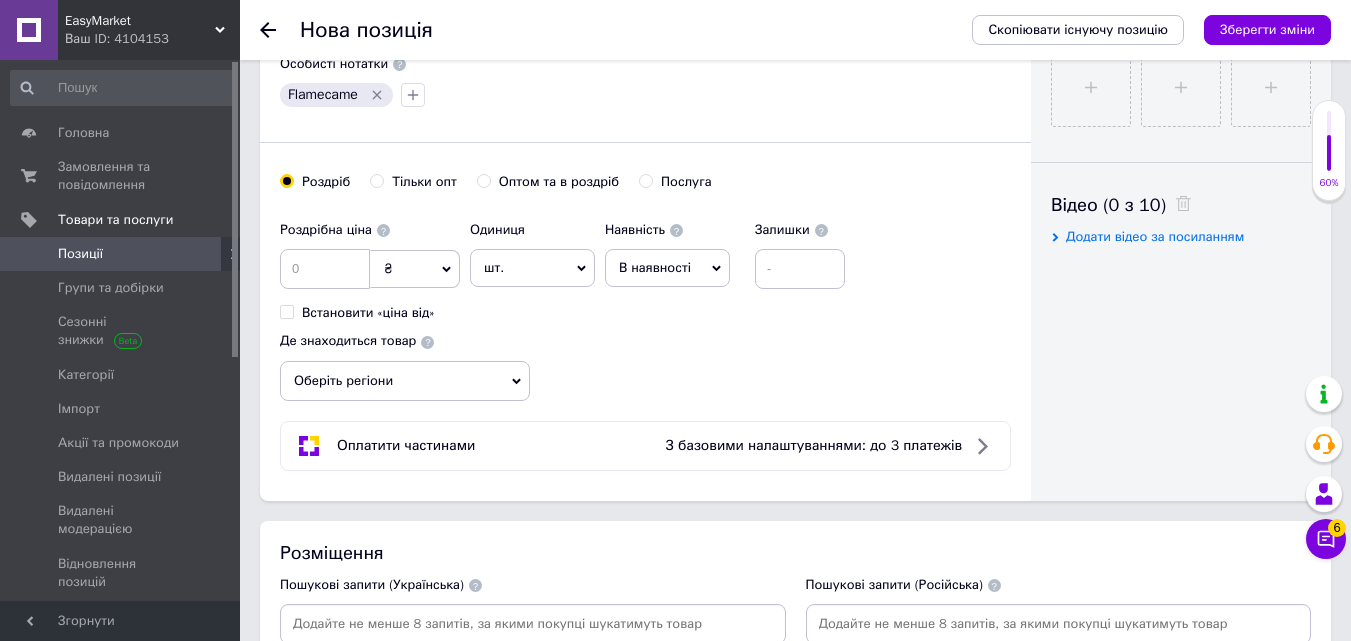 radio on "true" 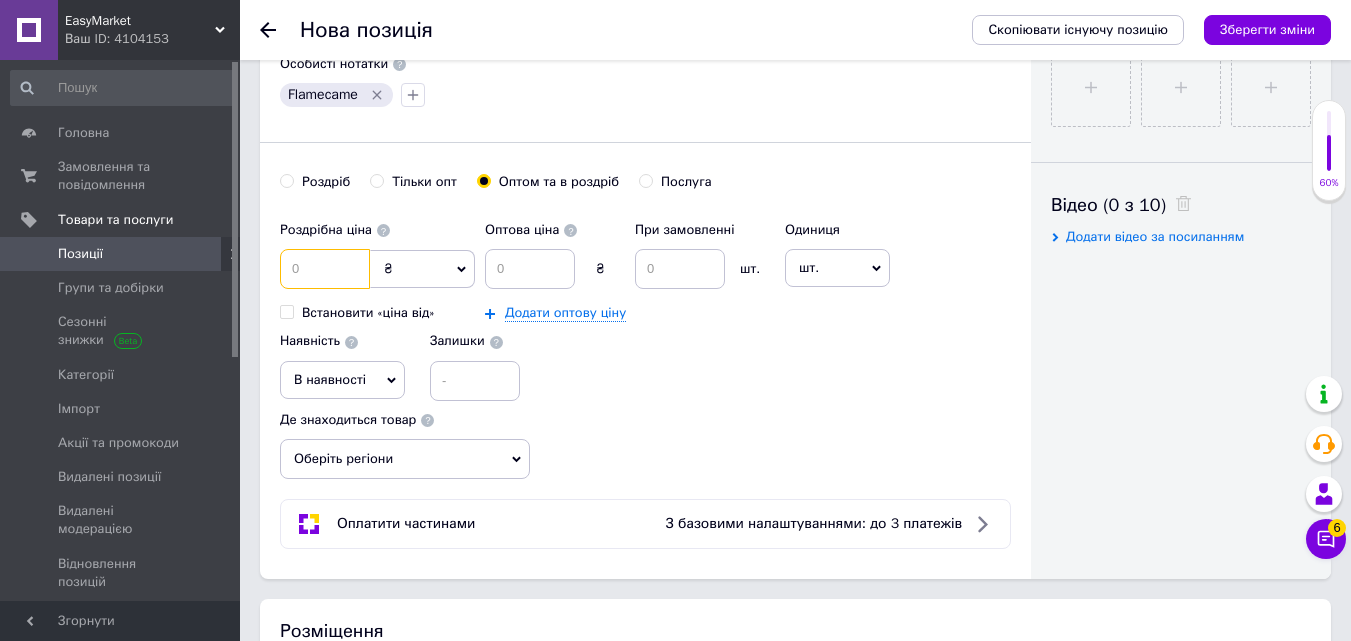 click at bounding box center (325, 269) 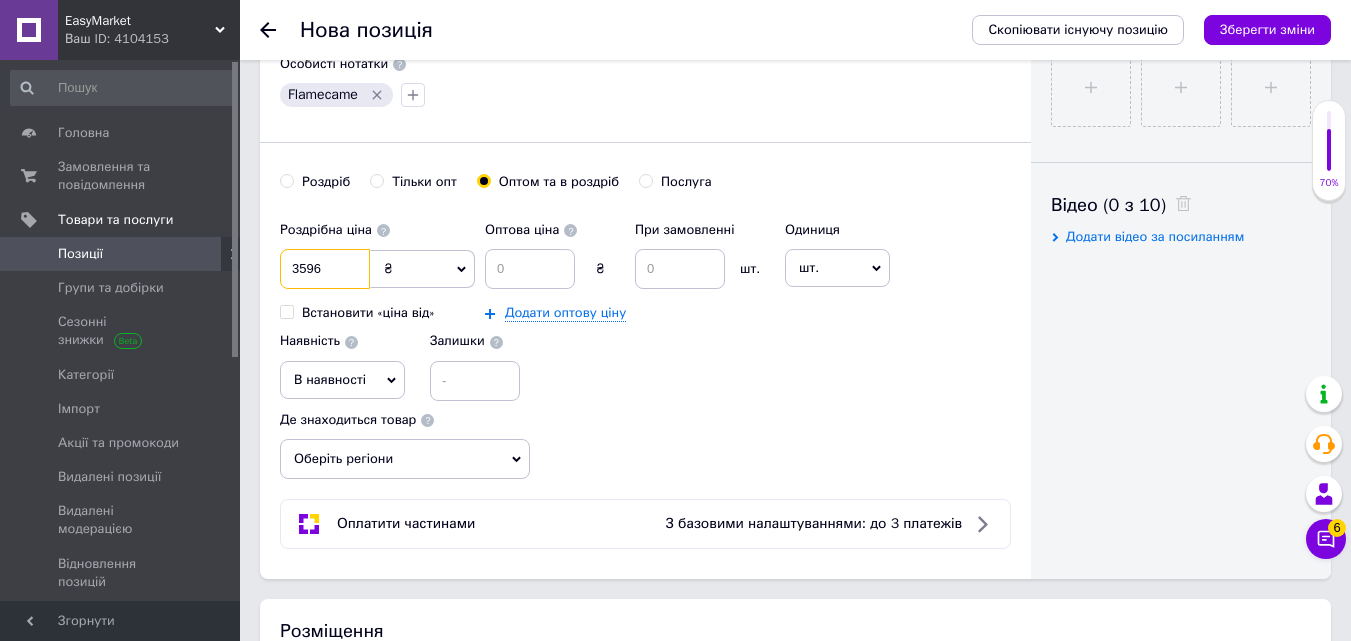 type on "3596" 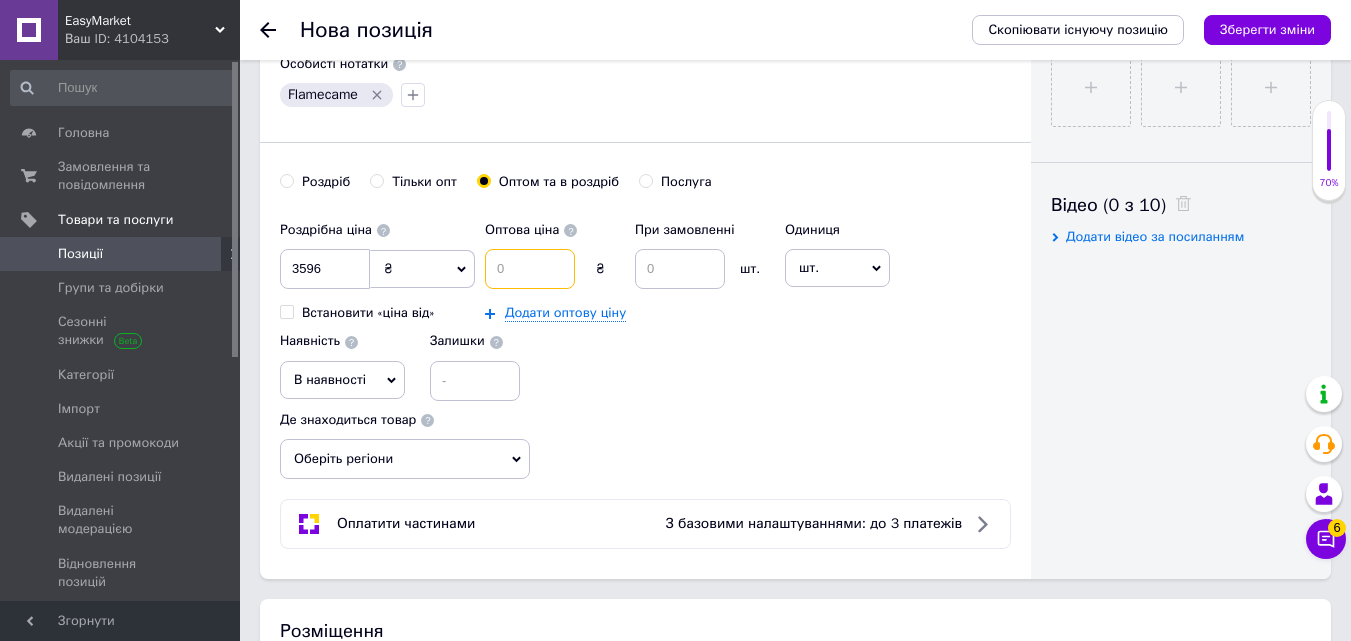 click at bounding box center [530, 269] 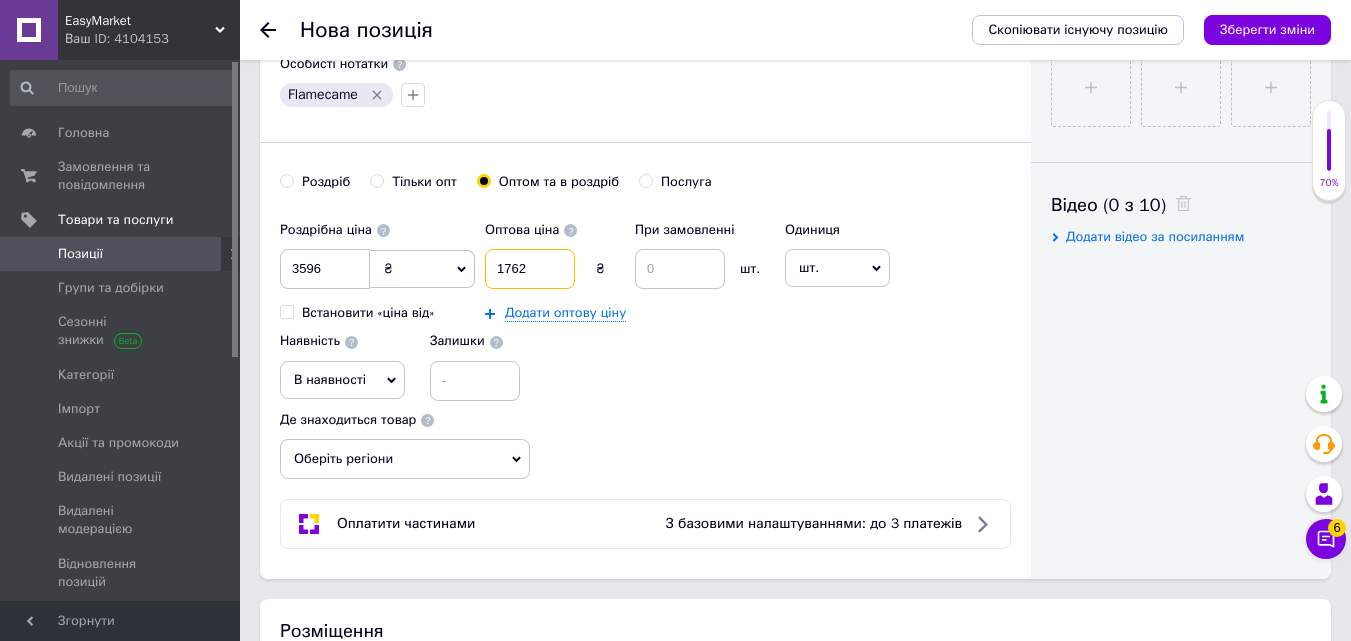 type on "1762" 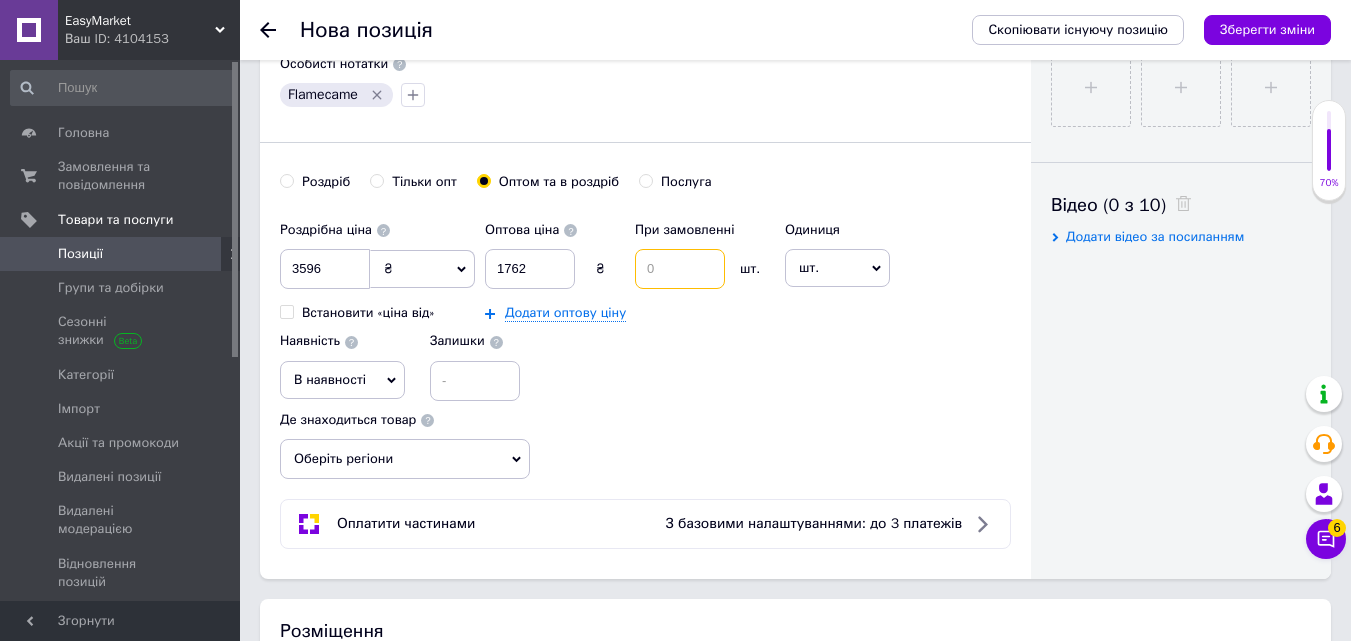click at bounding box center [680, 269] 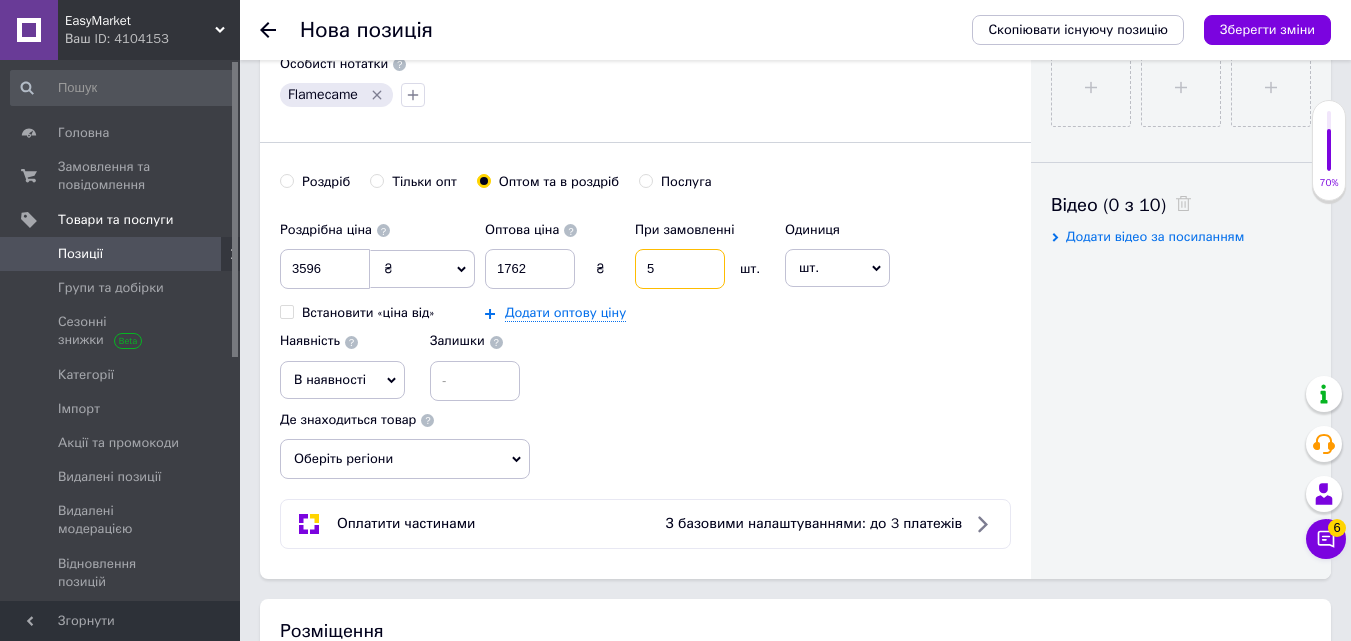 type on "5" 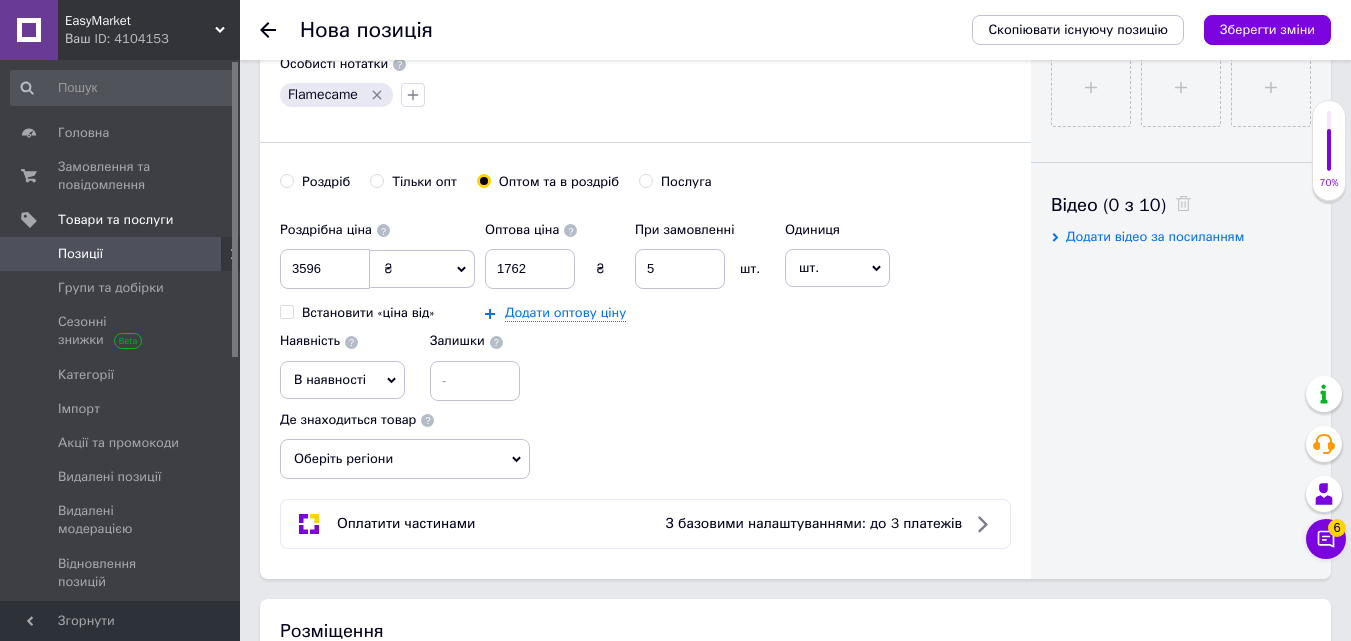 click on "шт." at bounding box center [837, 268] 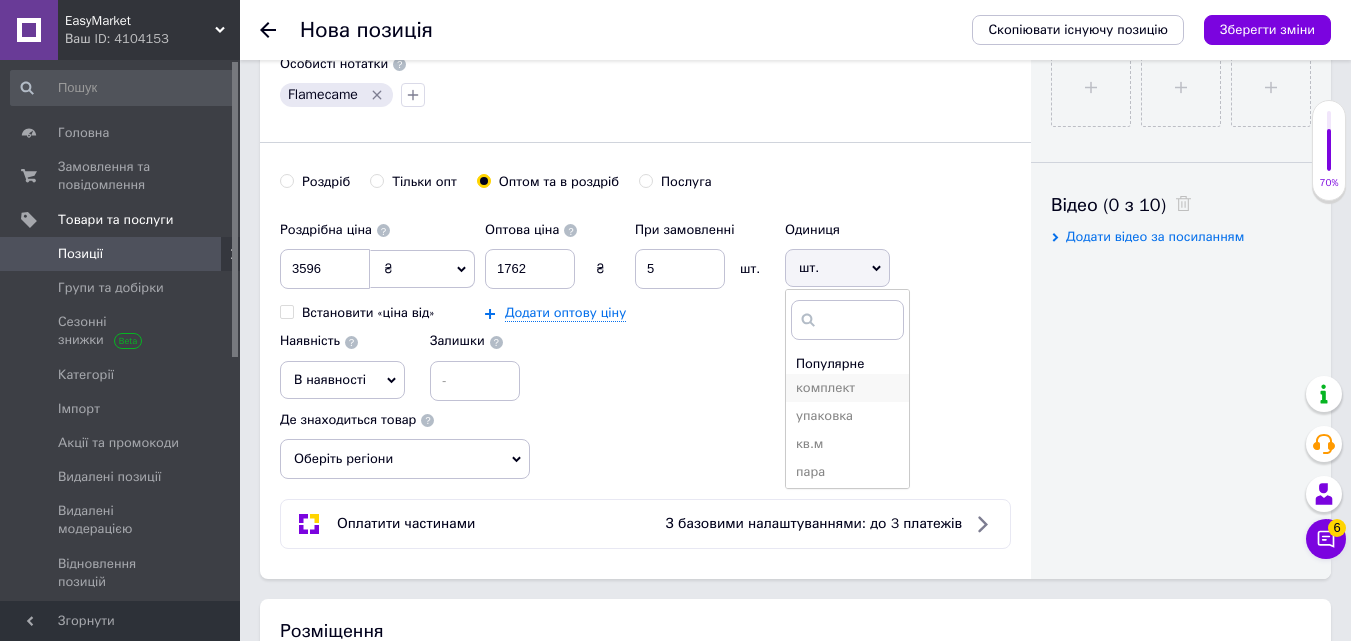 click on "комплект" at bounding box center [847, 388] 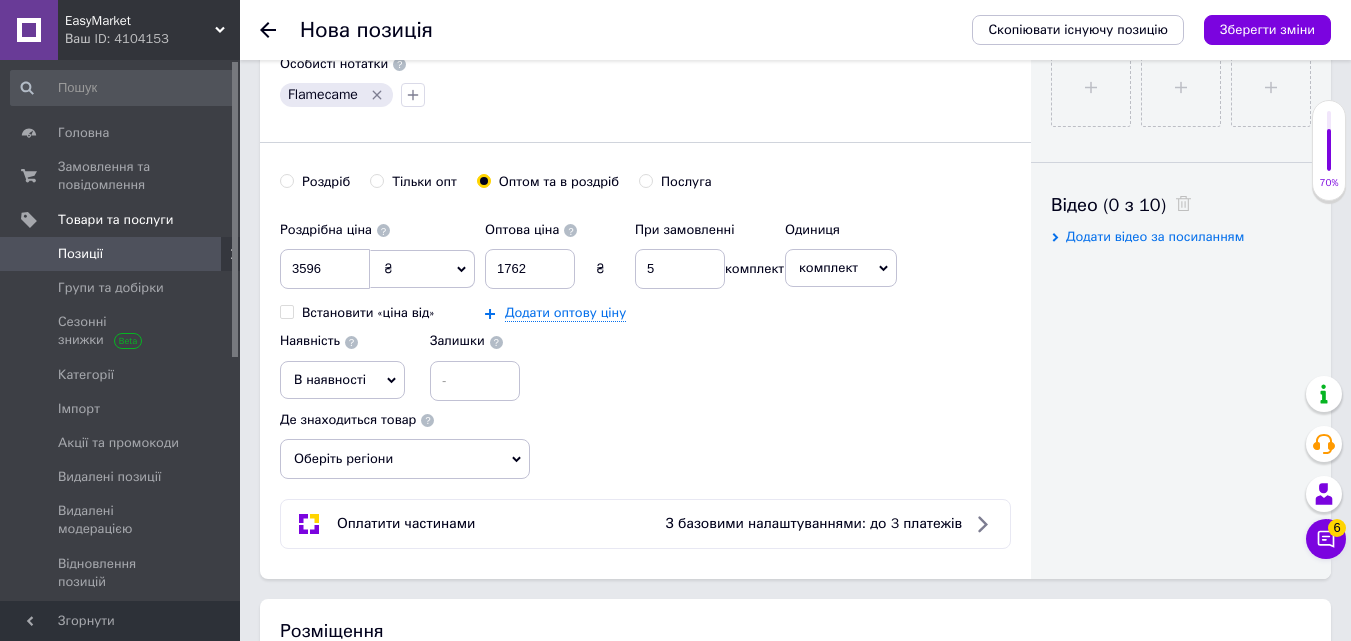 click on "В наявності" at bounding box center (342, 380) 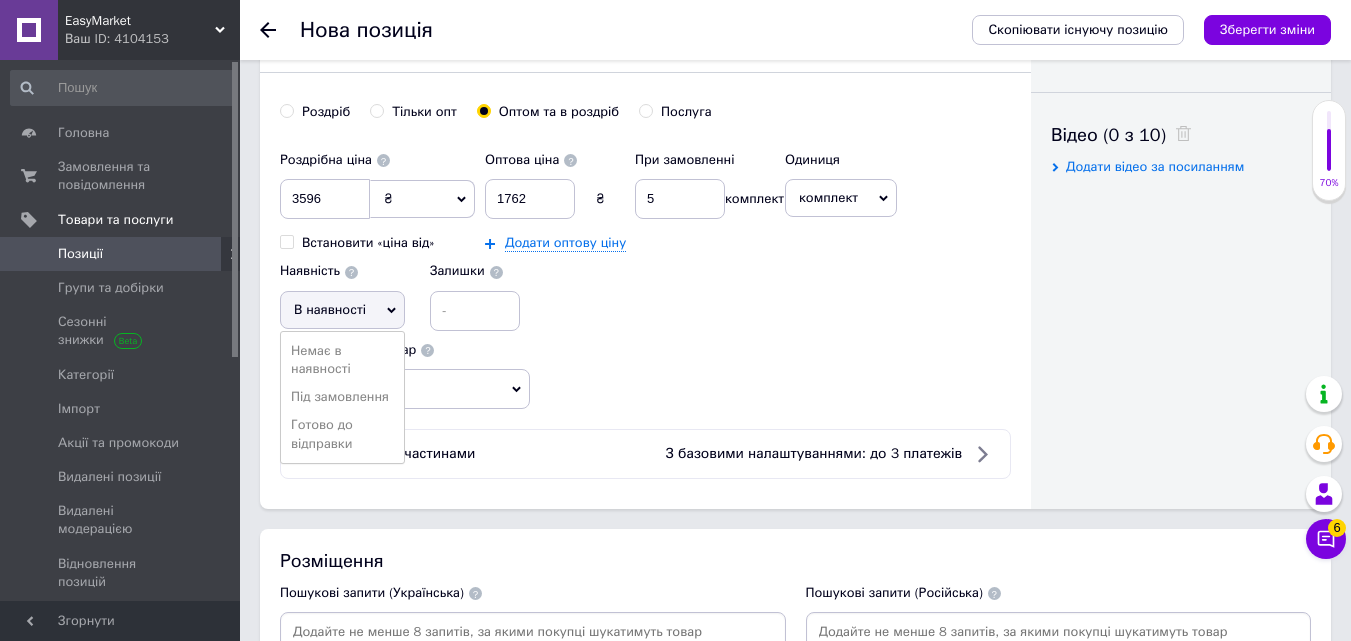 scroll, scrollTop: 1100, scrollLeft: 0, axis: vertical 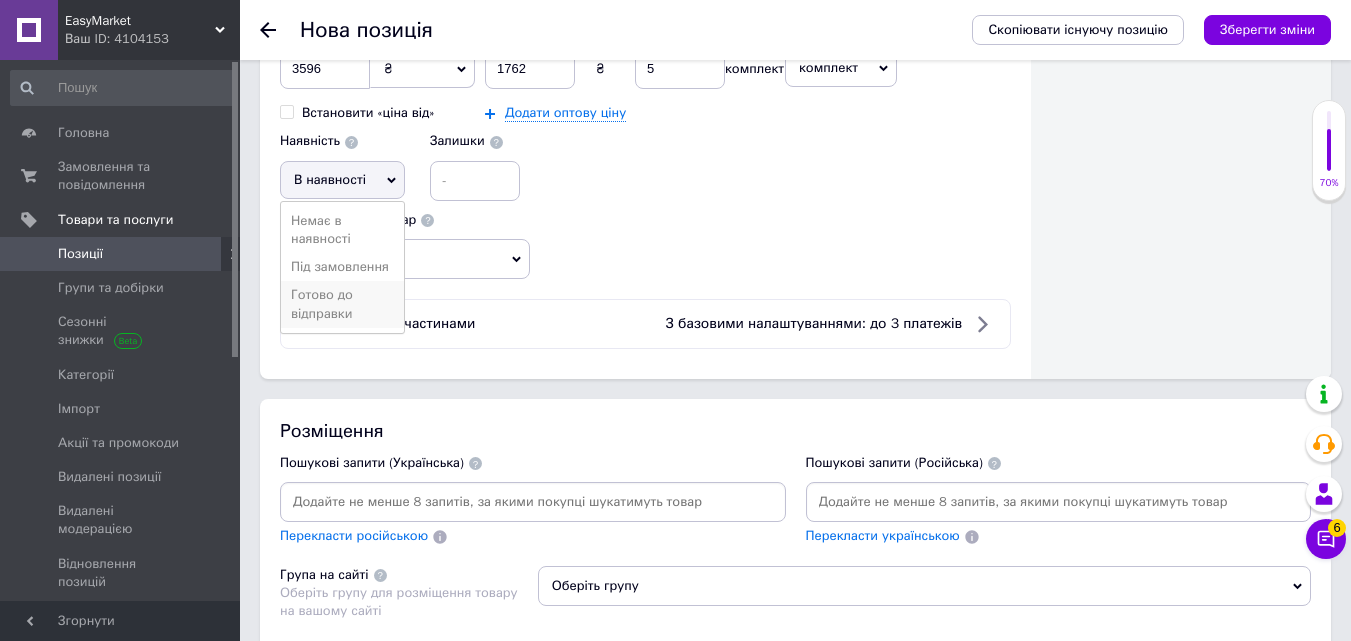 click on "Готово до відправки" at bounding box center [342, 304] 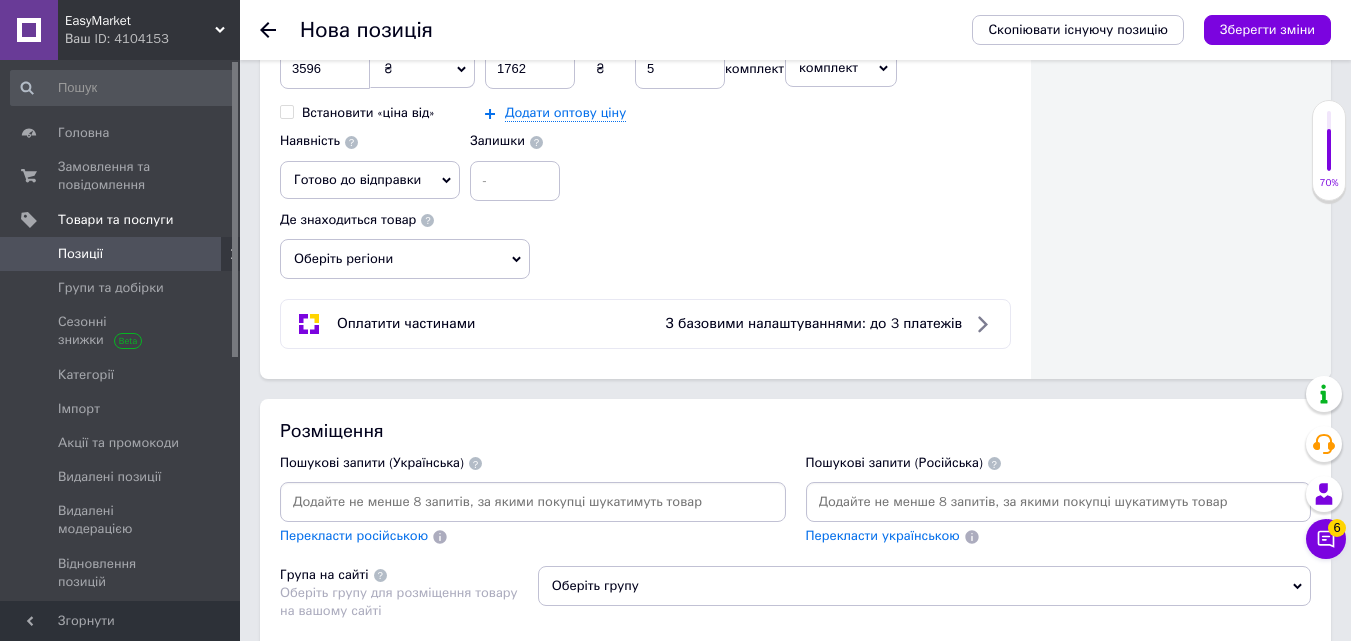 click on "Оберіть регіони" at bounding box center (405, 259) 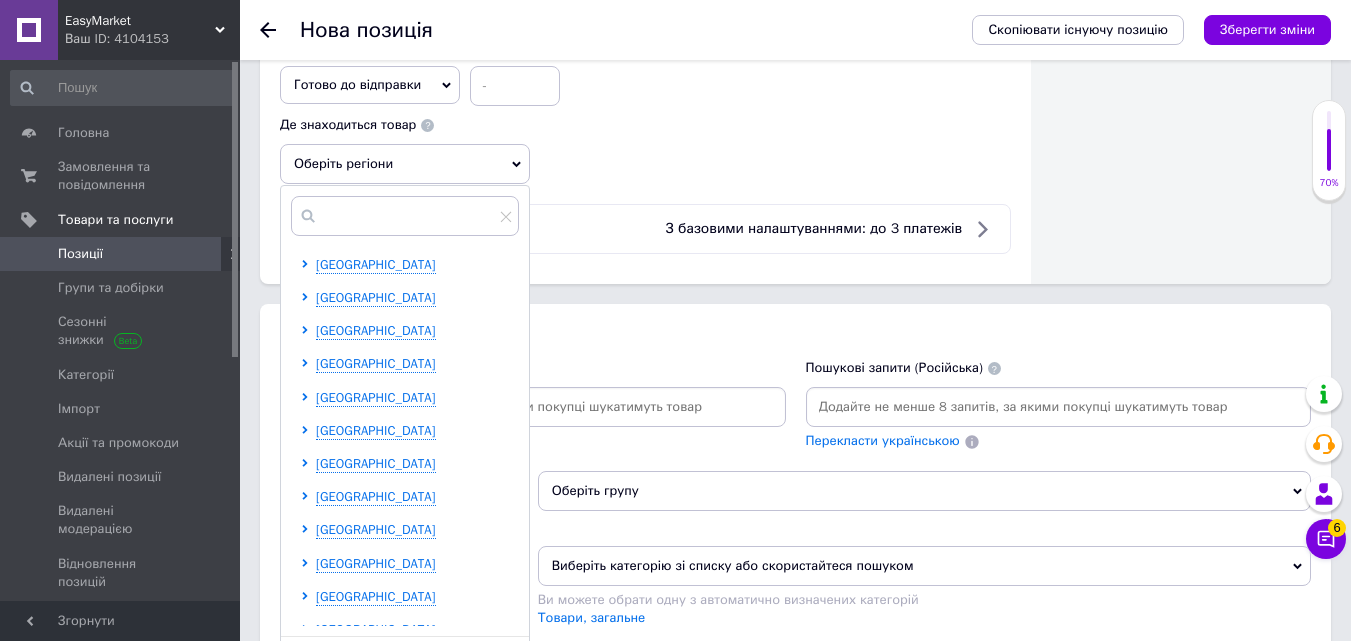 scroll, scrollTop: 1200, scrollLeft: 0, axis: vertical 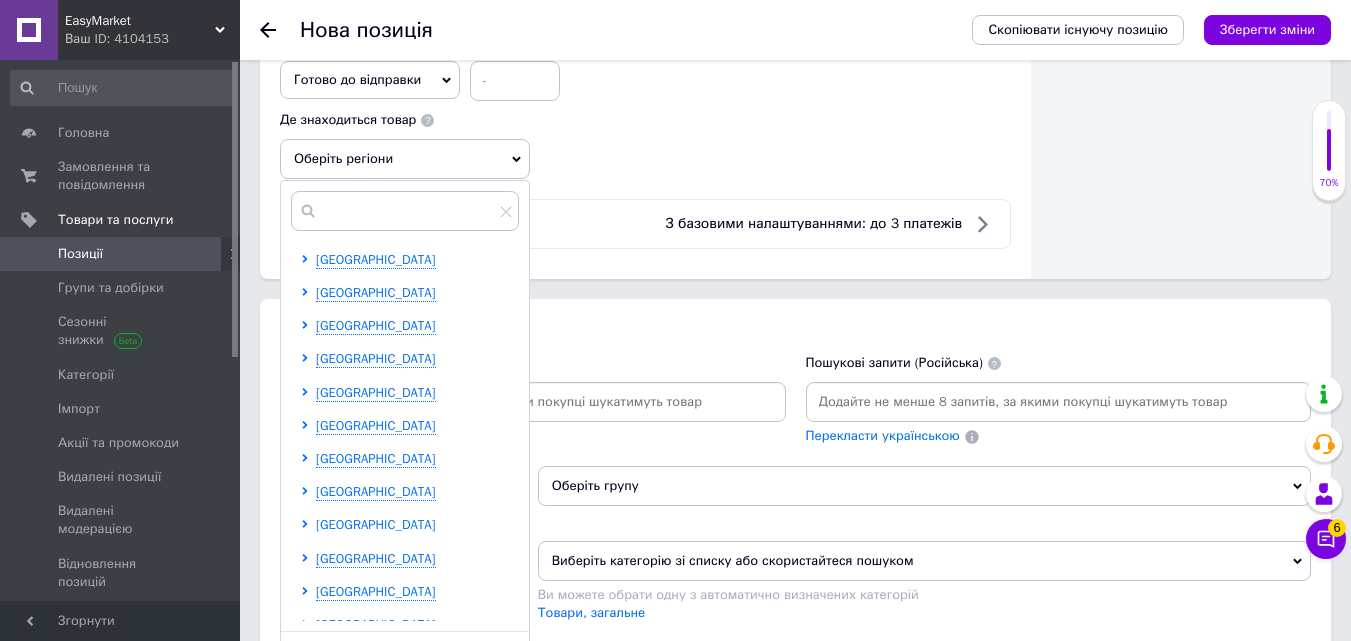 click on "[GEOGRAPHIC_DATA]" at bounding box center (376, 524) 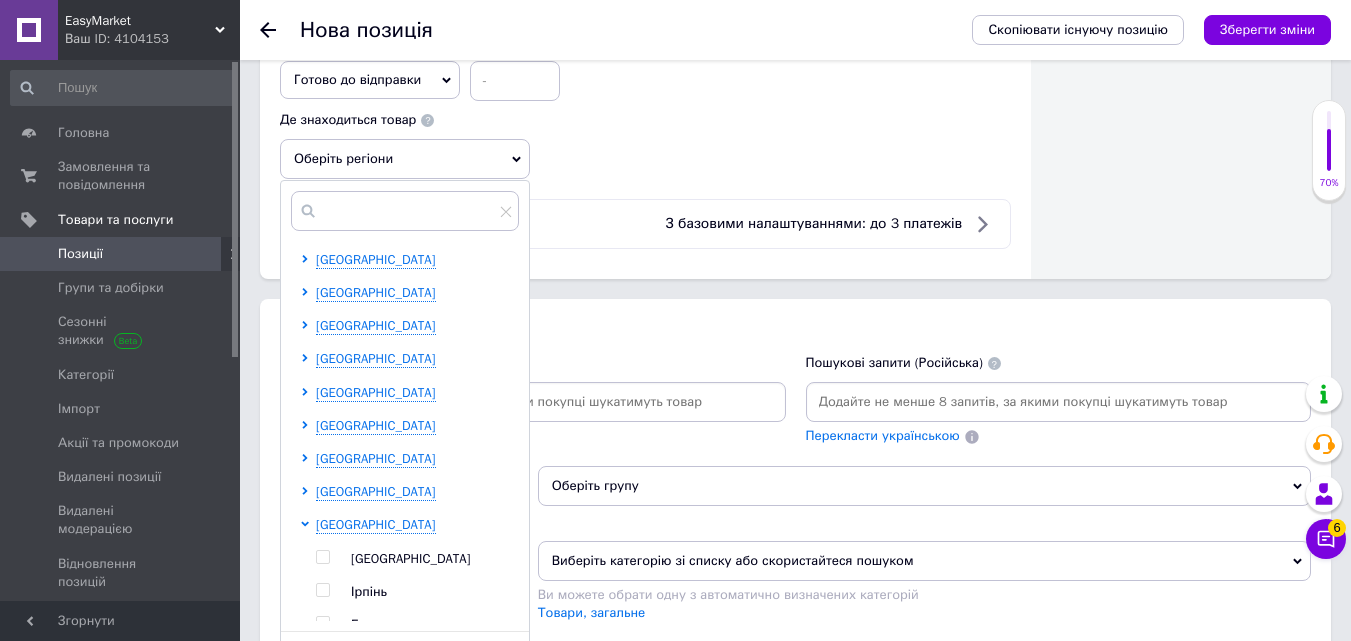 click at bounding box center [322, 557] 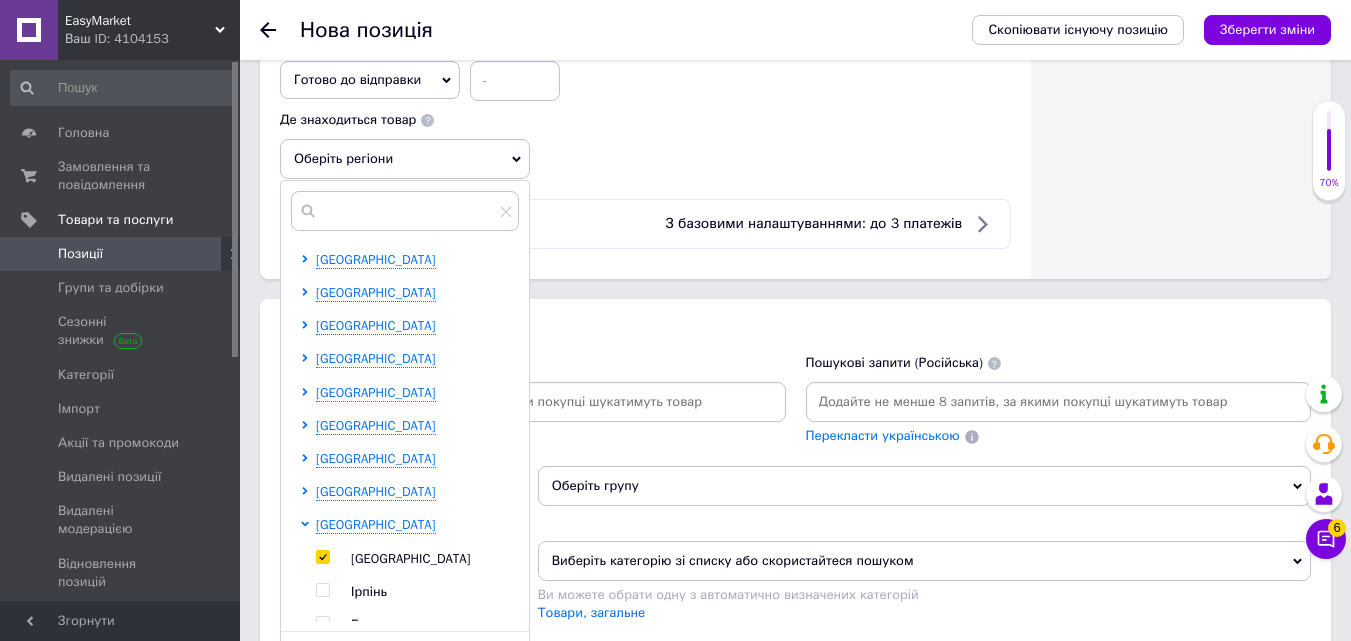 checkbox on "true" 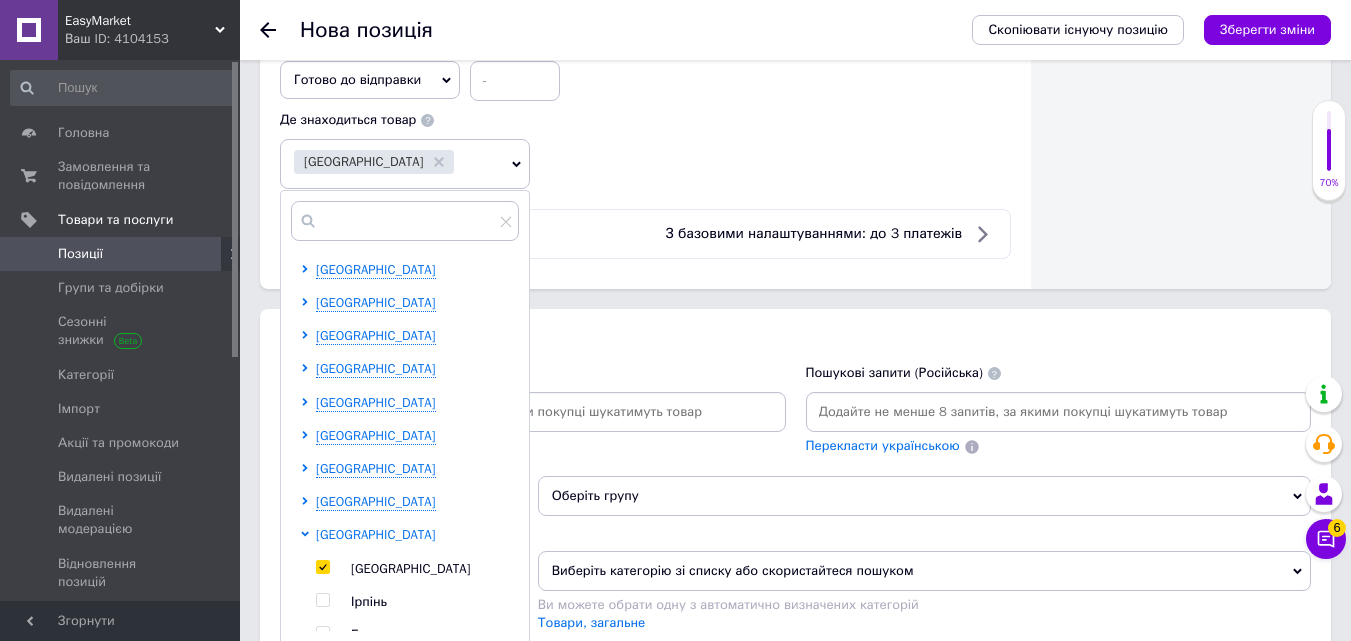 click on "[GEOGRAPHIC_DATA]" at bounding box center (376, 534) 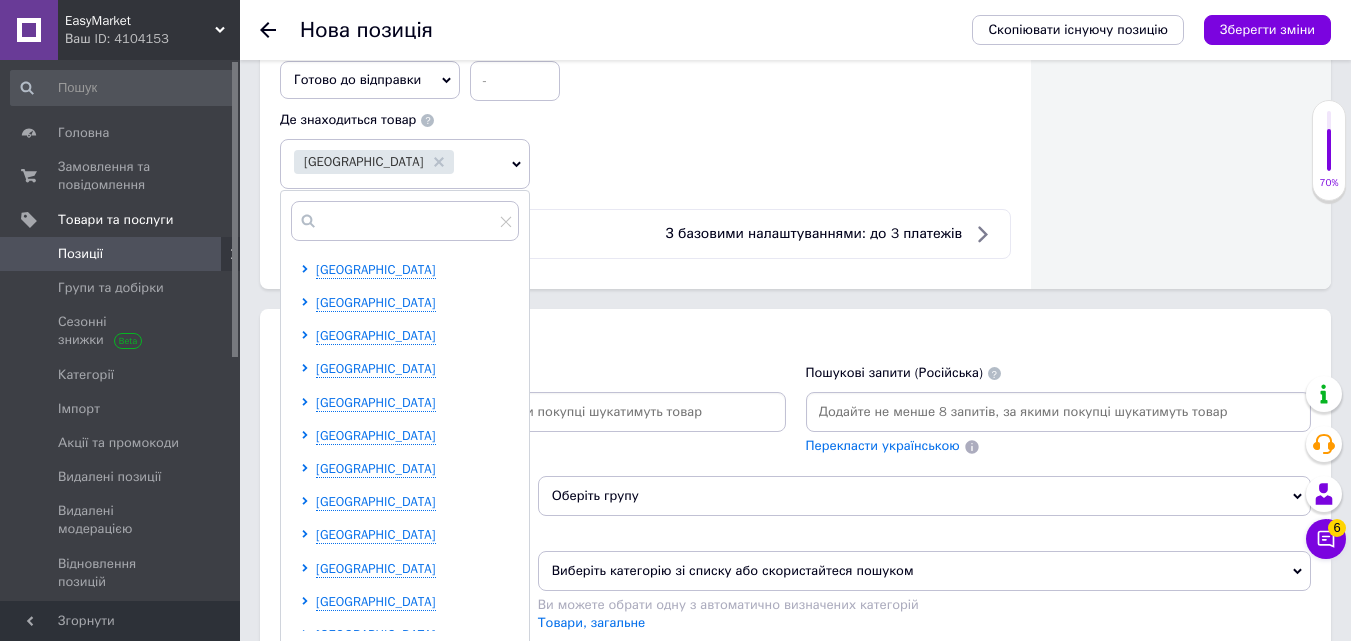 scroll, scrollTop: 400, scrollLeft: 0, axis: vertical 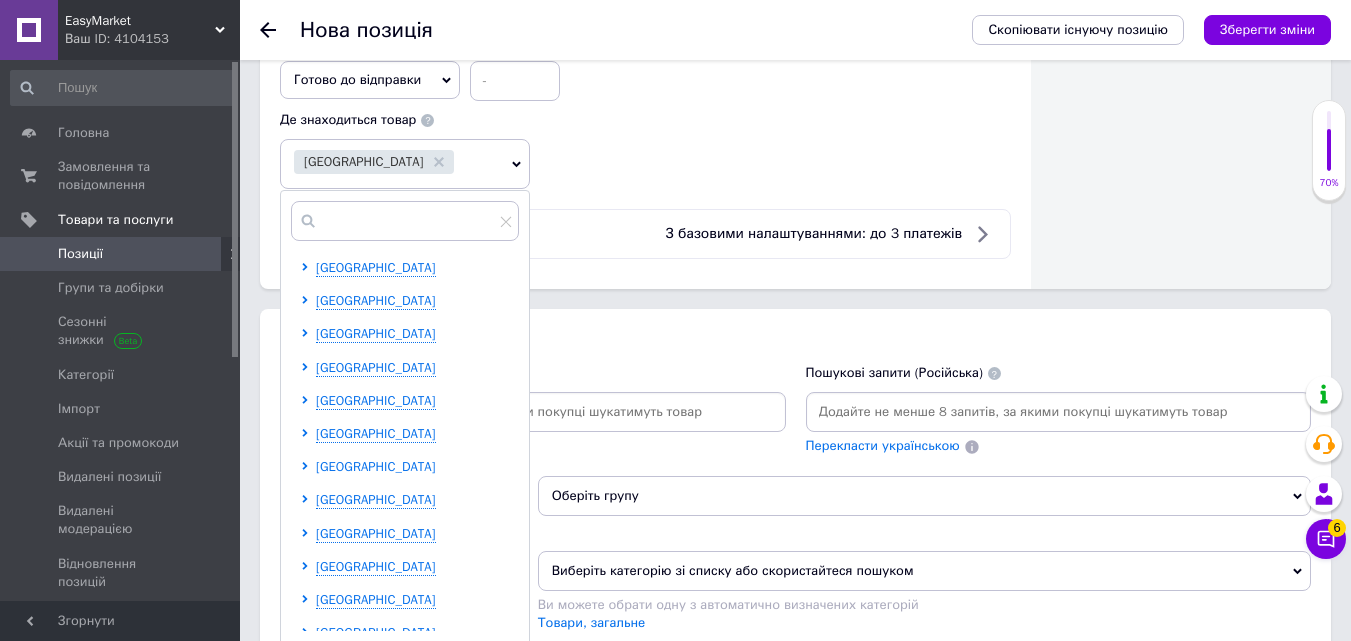 click on "[GEOGRAPHIC_DATA]" at bounding box center (376, 466) 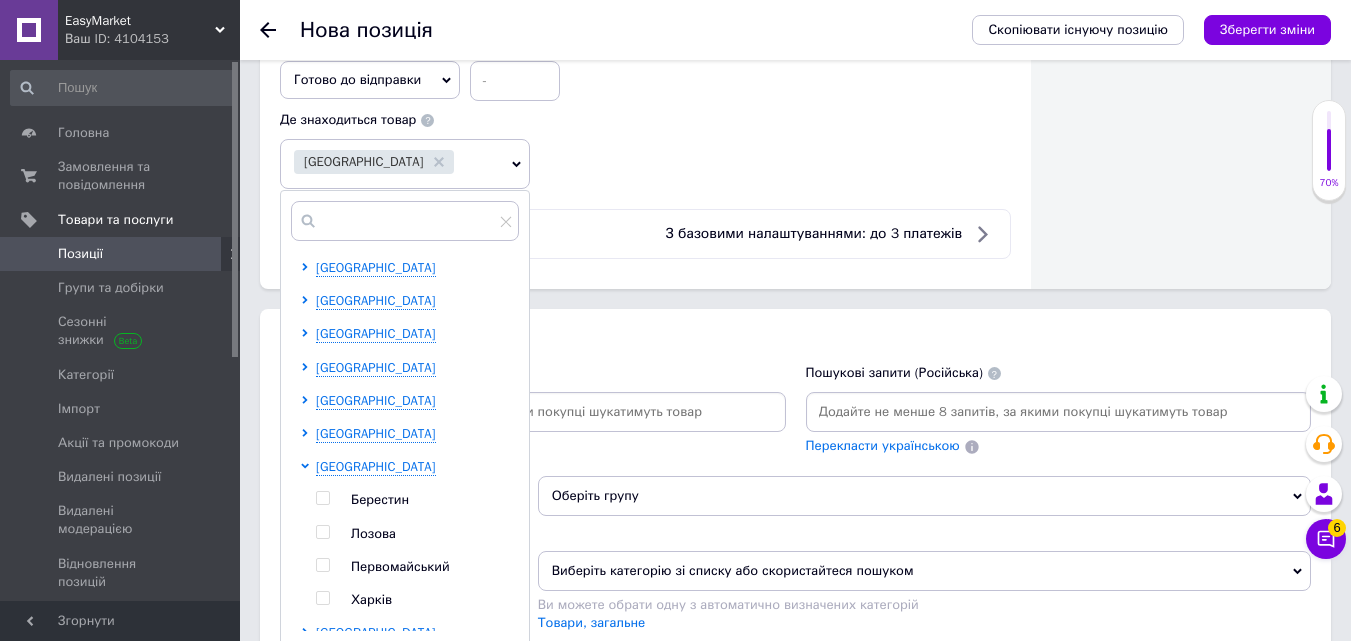 click at bounding box center (322, 598) 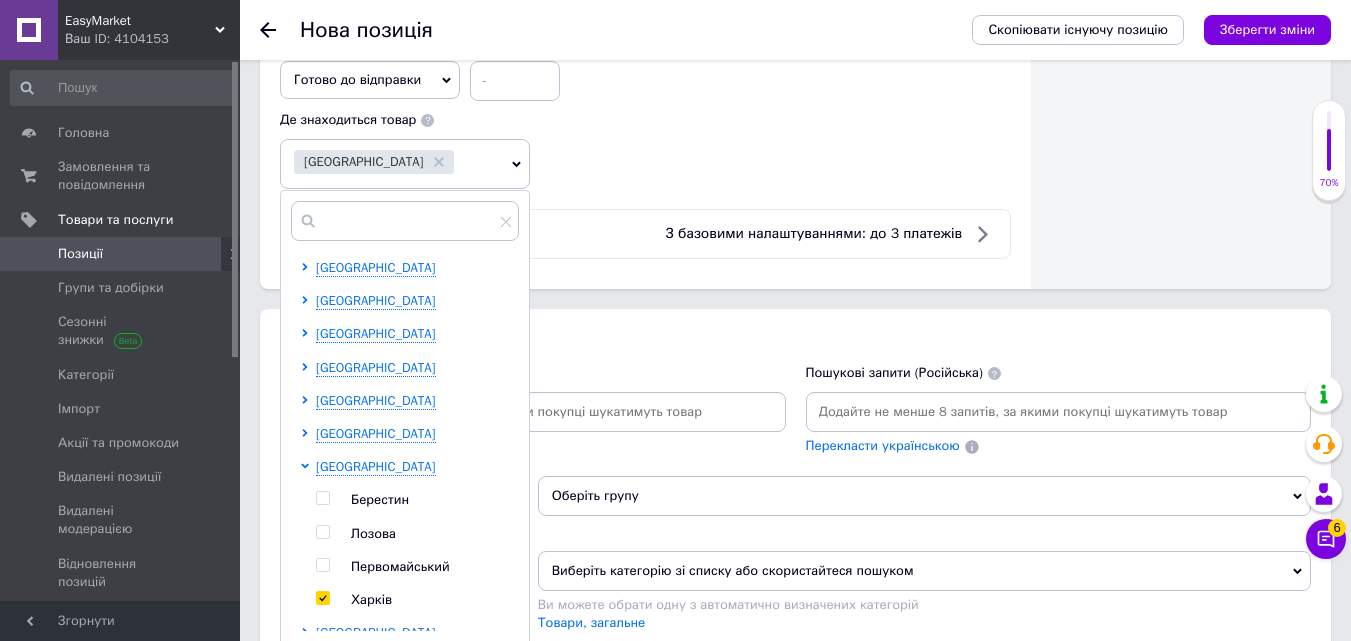 checkbox on "true" 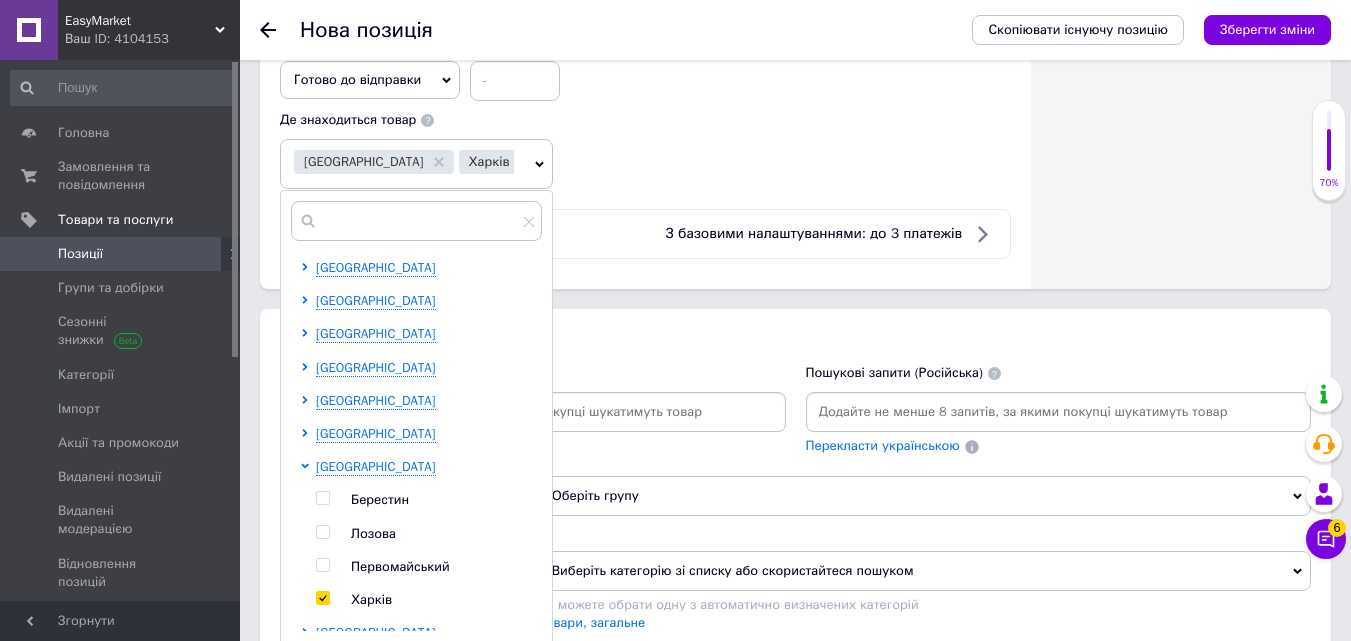 scroll, scrollTop: 200, scrollLeft: 0, axis: vertical 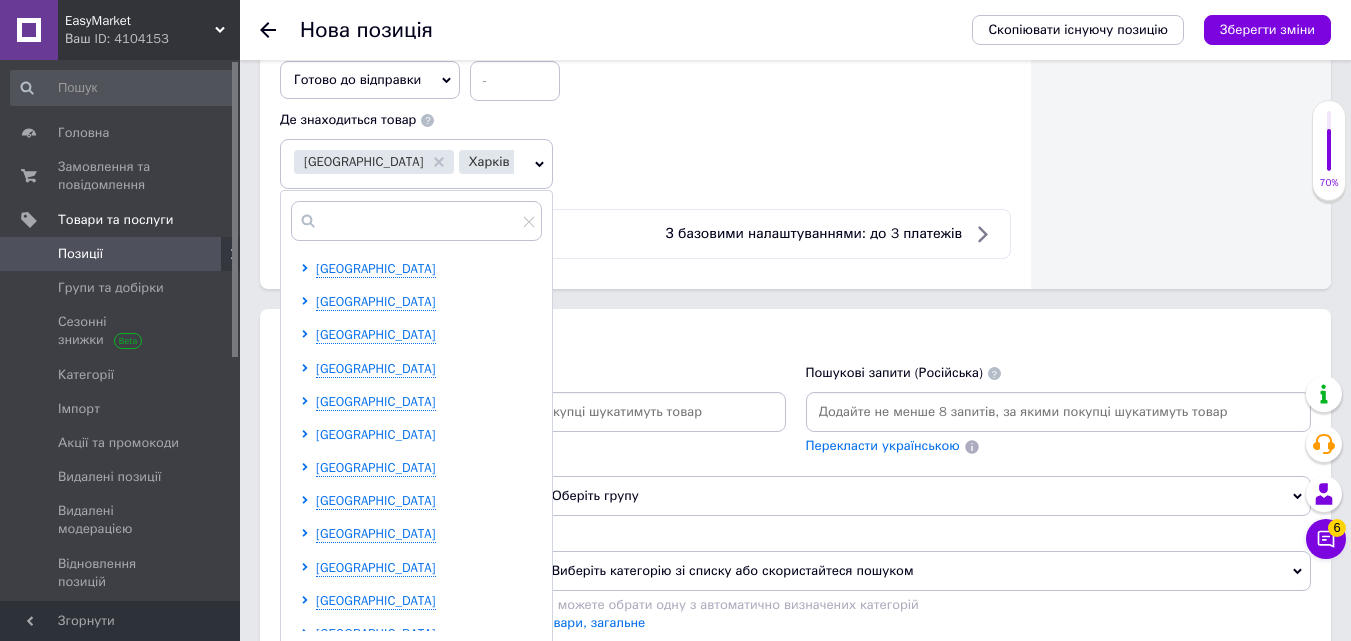 click on "[GEOGRAPHIC_DATA]" at bounding box center (376, 434) 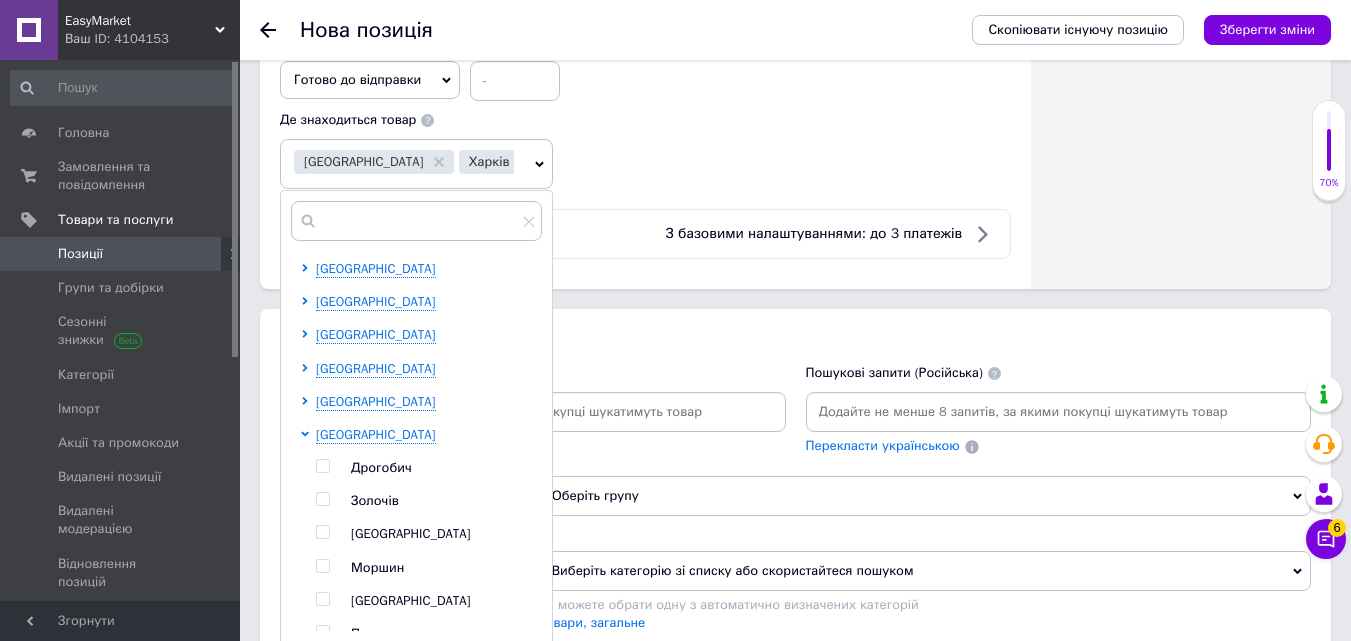 click at bounding box center [322, 532] 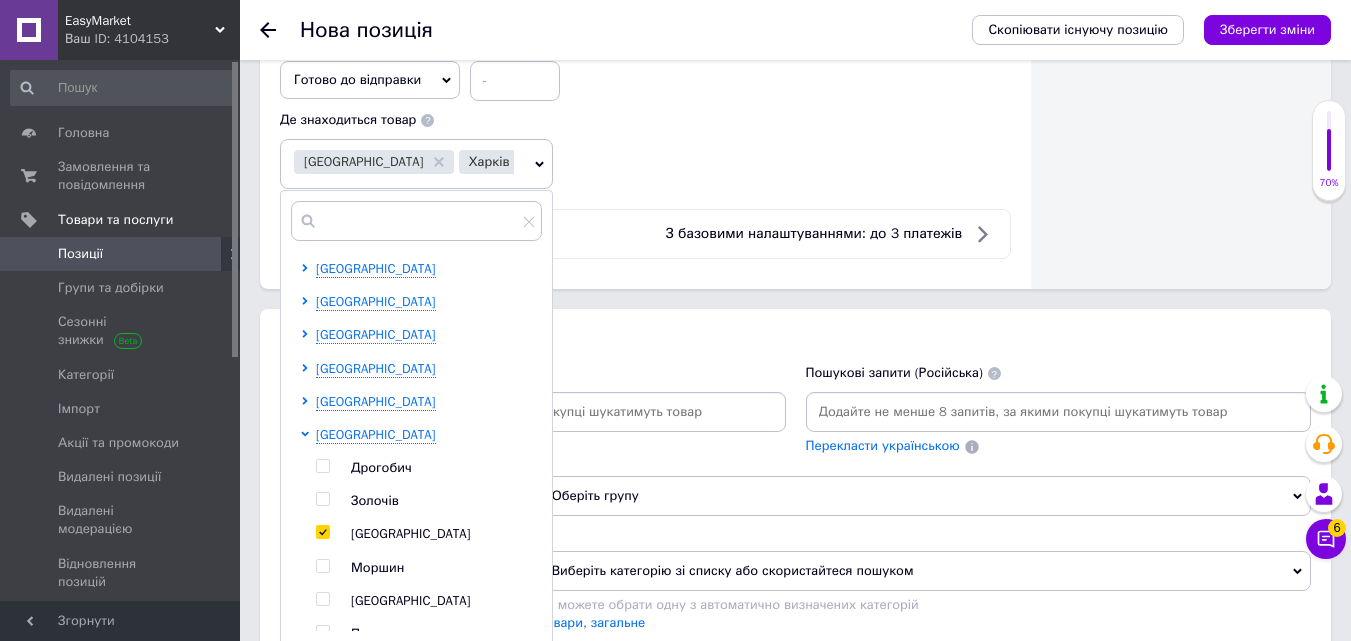 checkbox on "true" 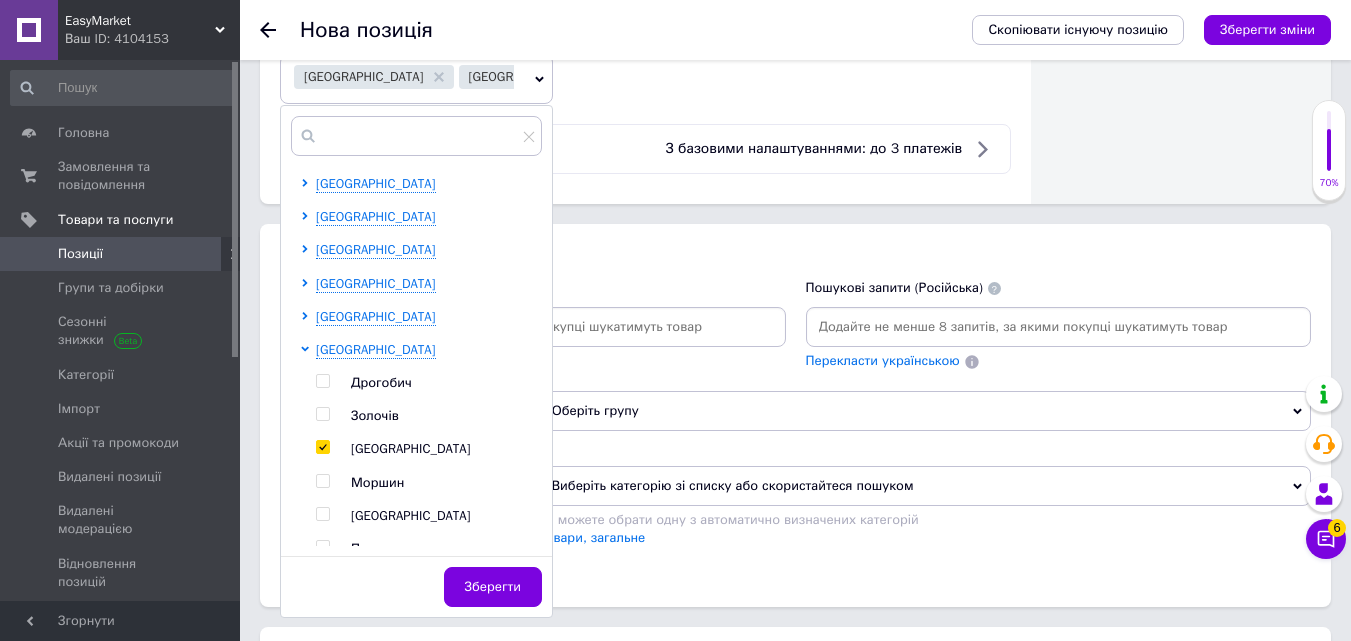 scroll, scrollTop: 1400, scrollLeft: 0, axis: vertical 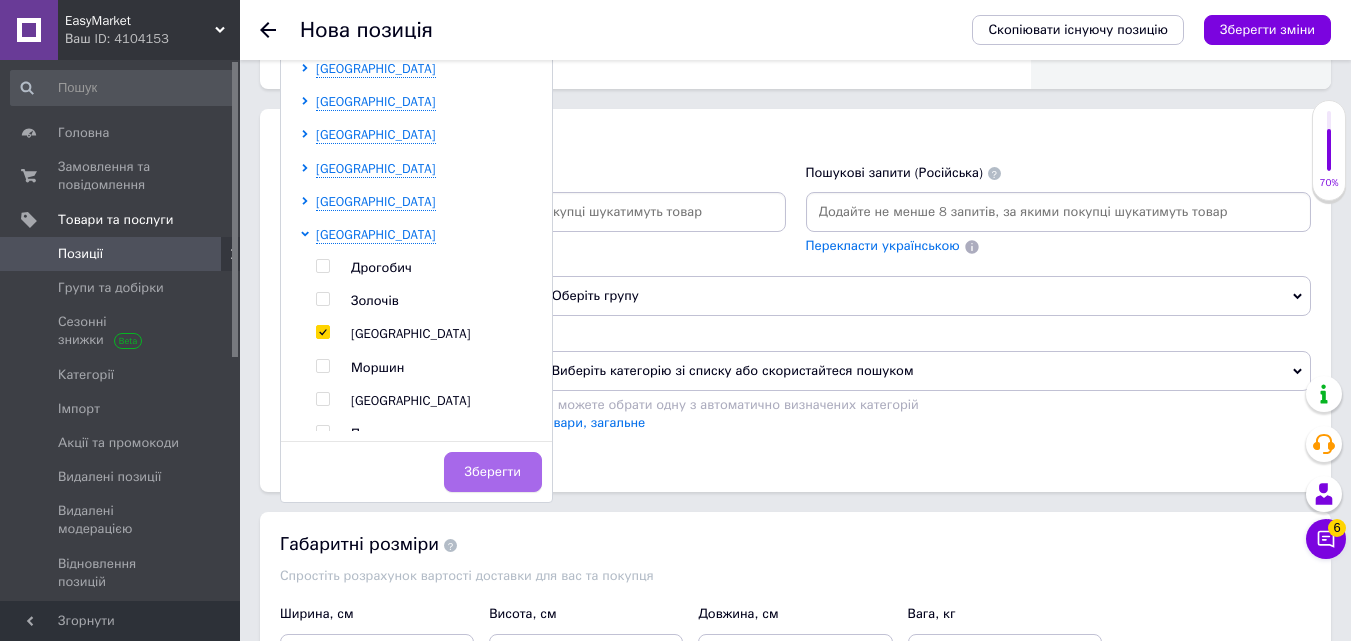 click on "Зберегти" at bounding box center [493, 472] 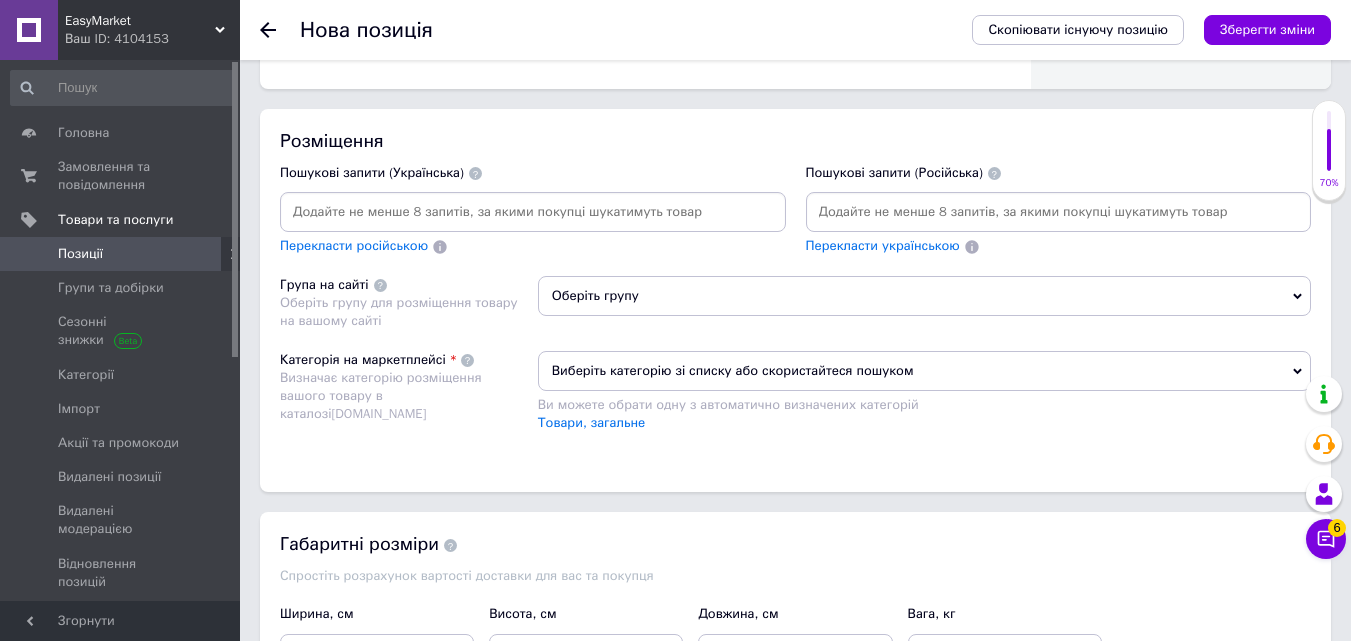 click at bounding box center [1059, 212] 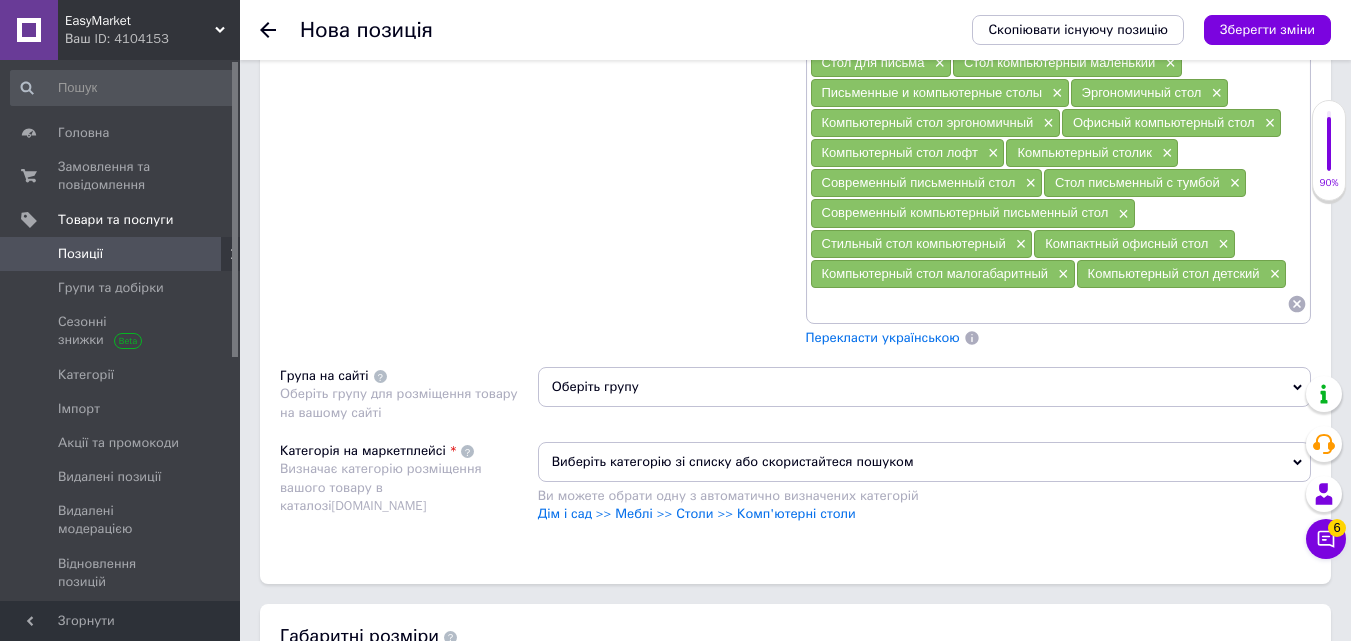 scroll, scrollTop: 2100, scrollLeft: 0, axis: vertical 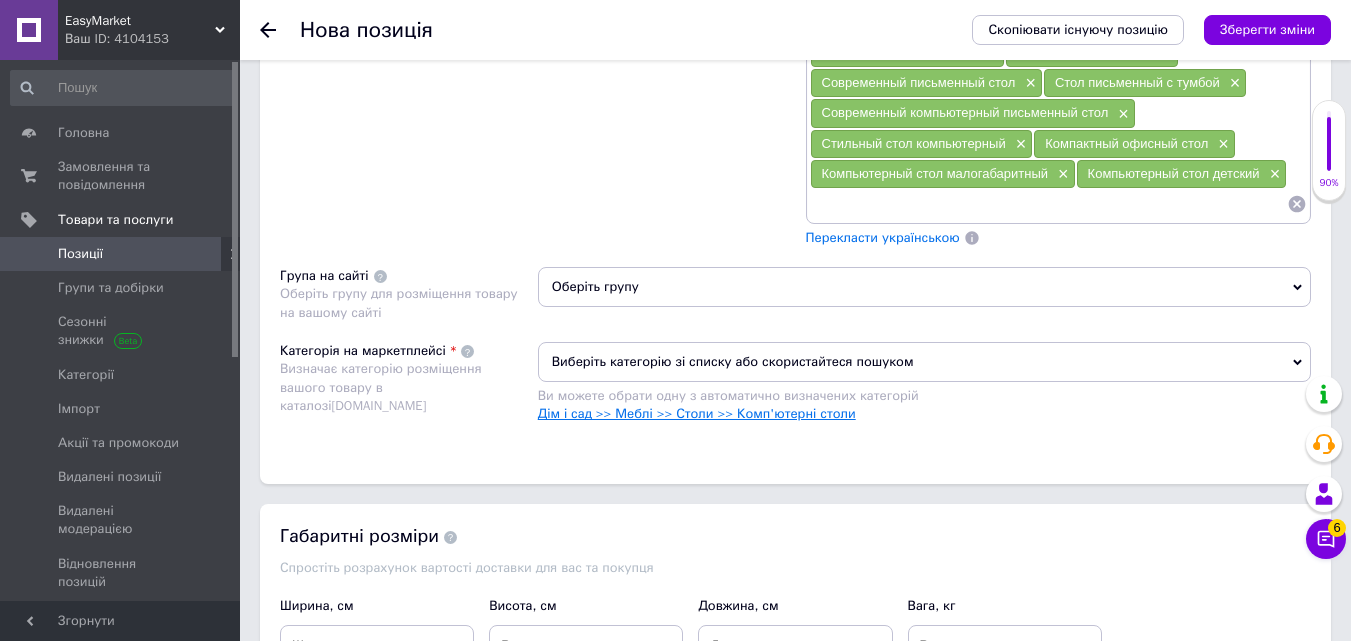 click on "Дім і сад >> Меблі >> Столи >> Комп'ютерні столи" at bounding box center [697, 413] 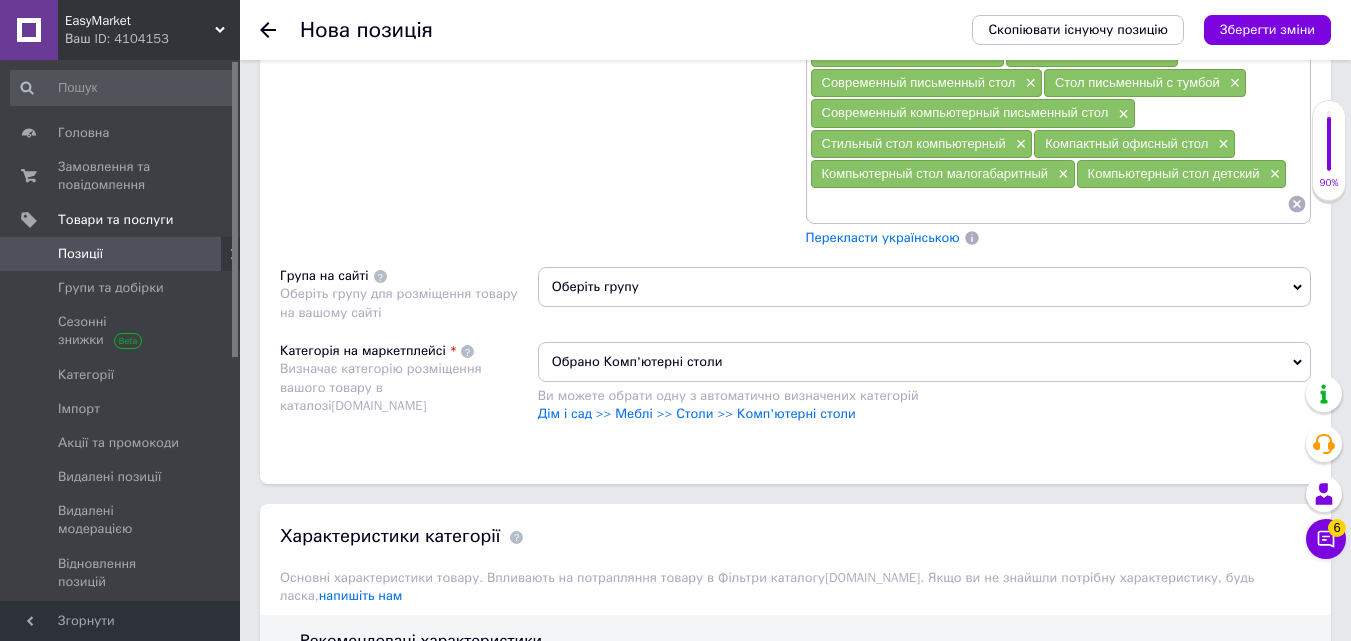 click on "Оберіть групу" at bounding box center (924, 287) 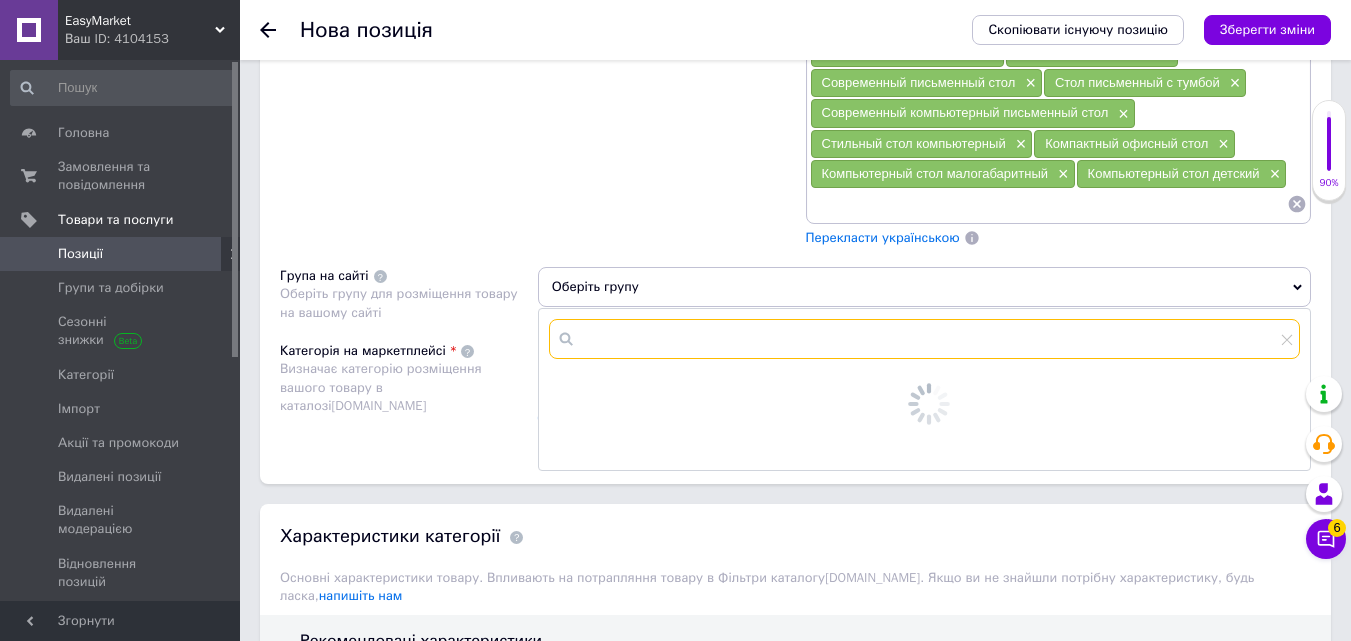 click at bounding box center [924, 339] 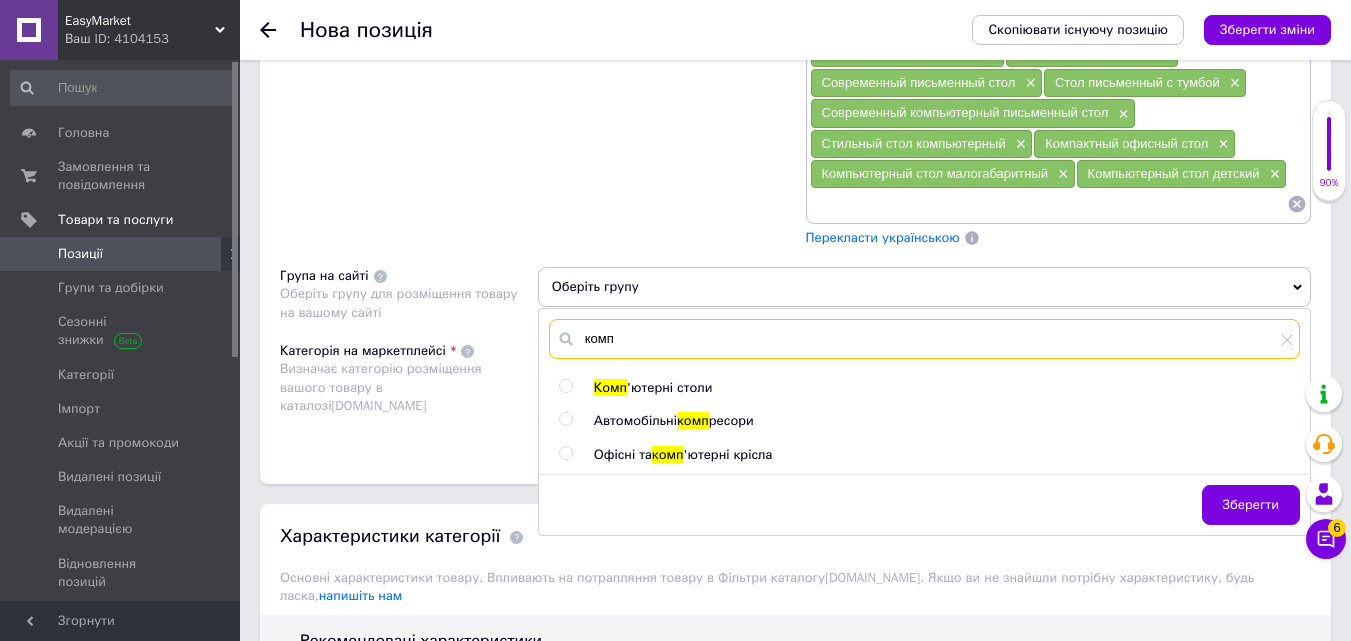 type on "комп" 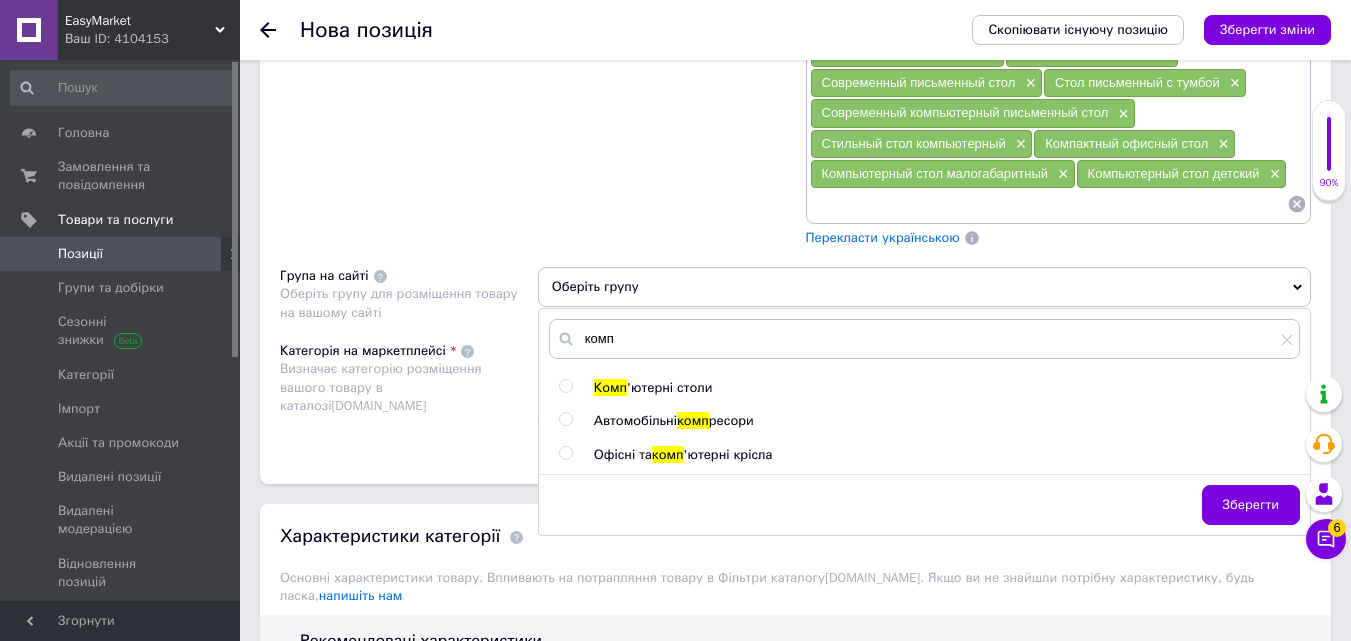 click on "Комп" at bounding box center [610, 387] 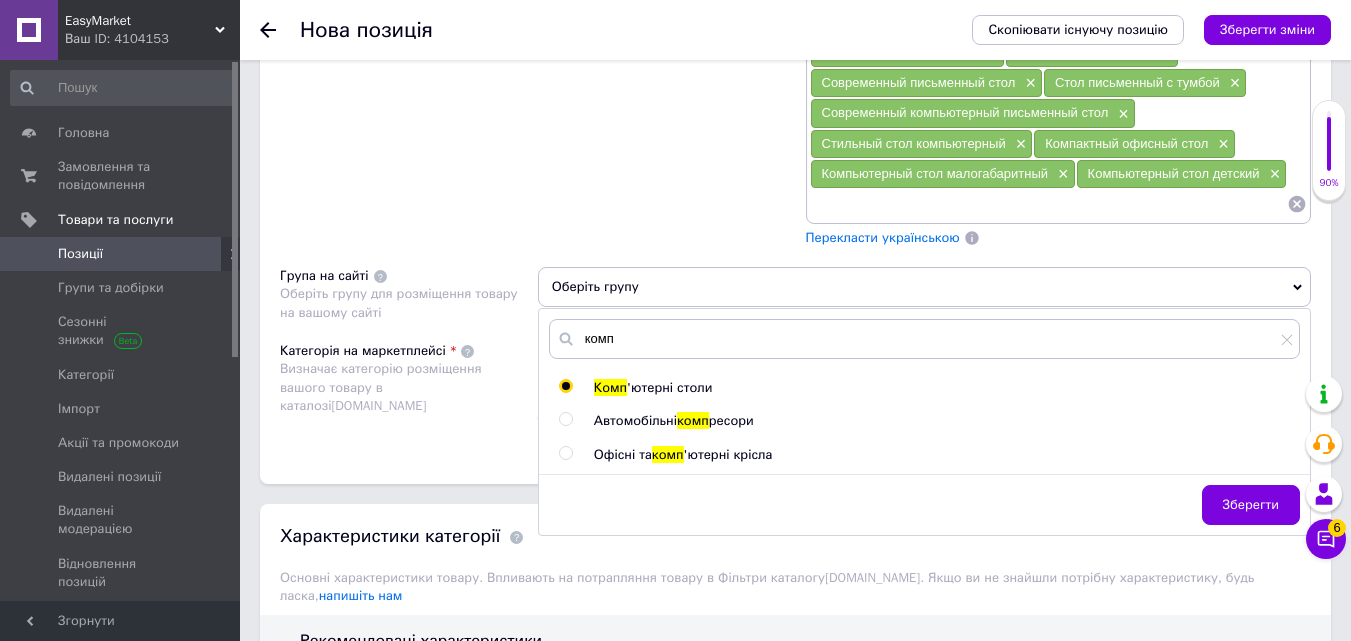 radio on "true" 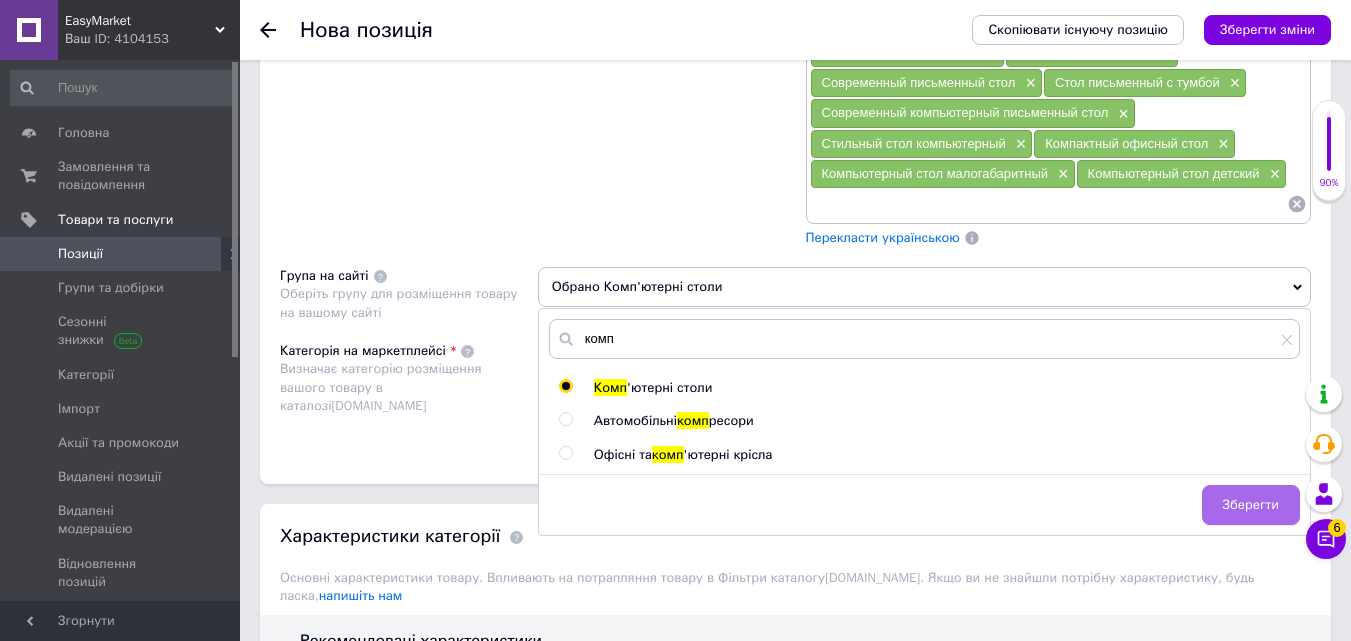 click on "Зберегти" at bounding box center [1251, 505] 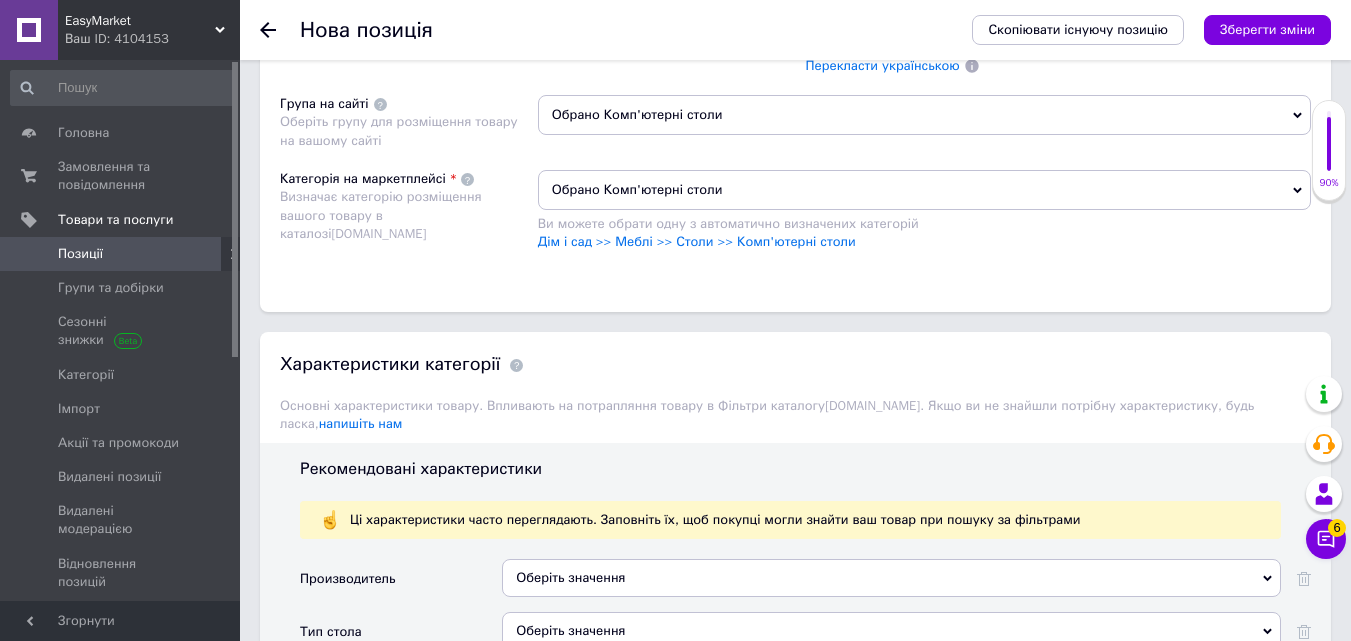 scroll, scrollTop: 2500, scrollLeft: 0, axis: vertical 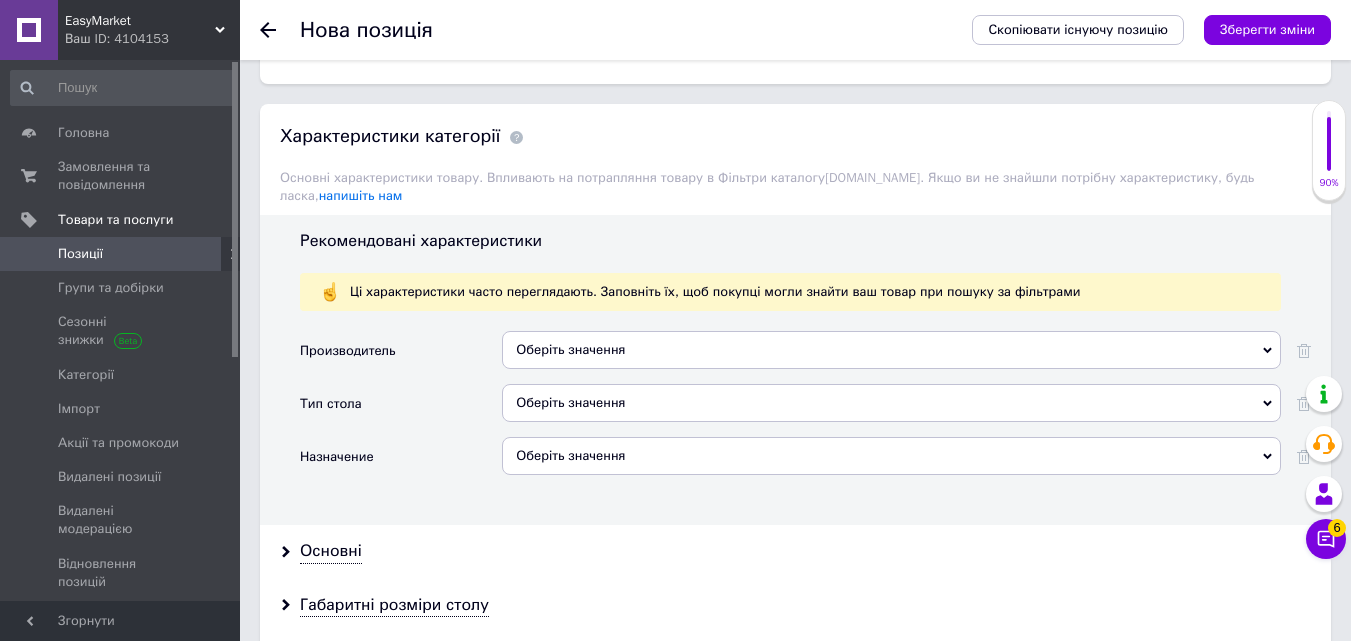 click on "Оберіть значення" at bounding box center [891, 350] 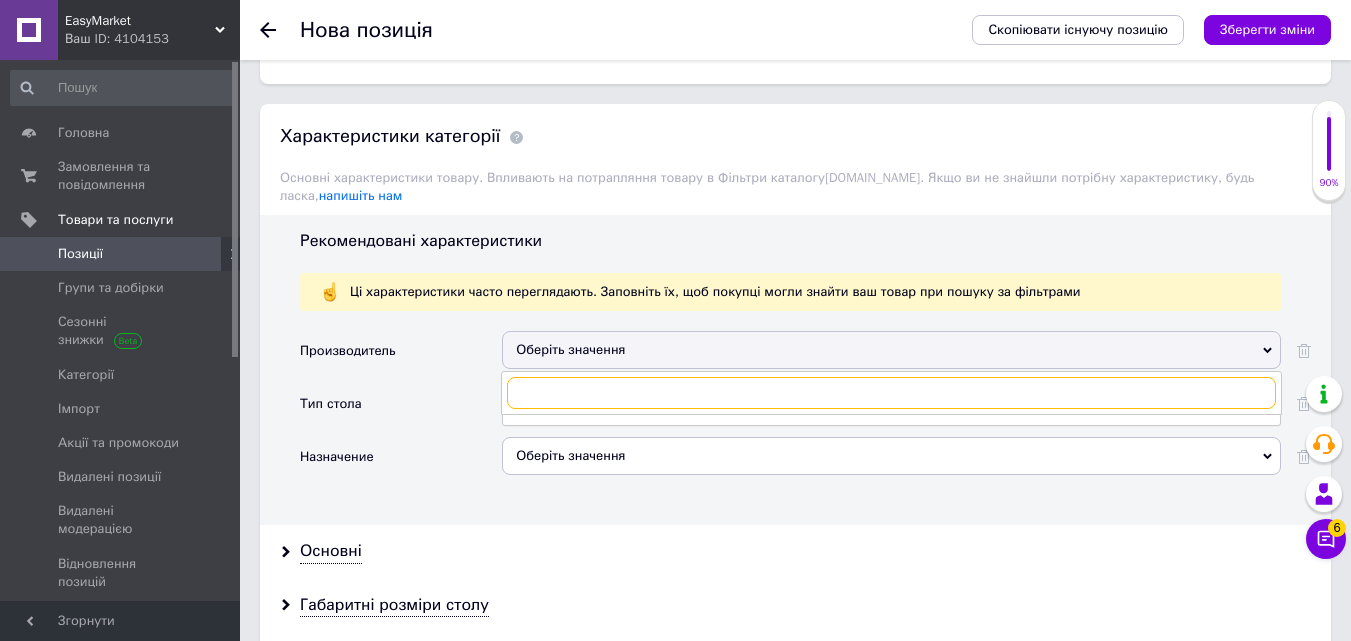 paste on "Собственное производство" 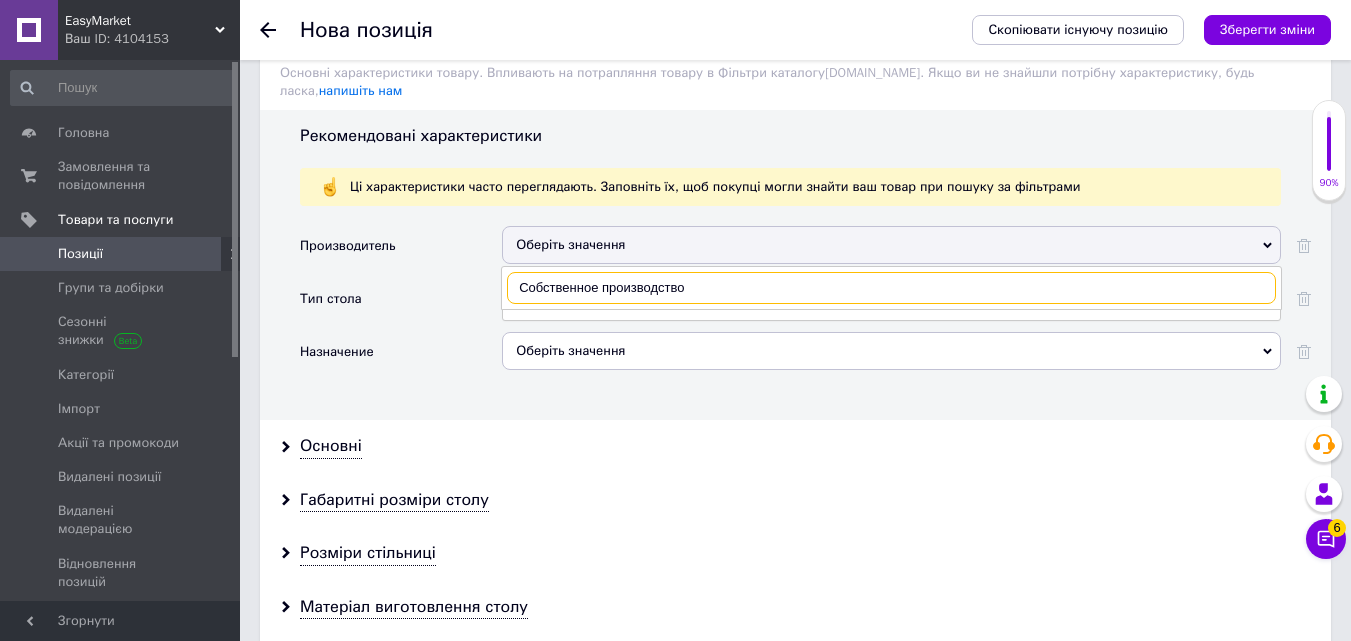 scroll, scrollTop: 2700, scrollLeft: 0, axis: vertical 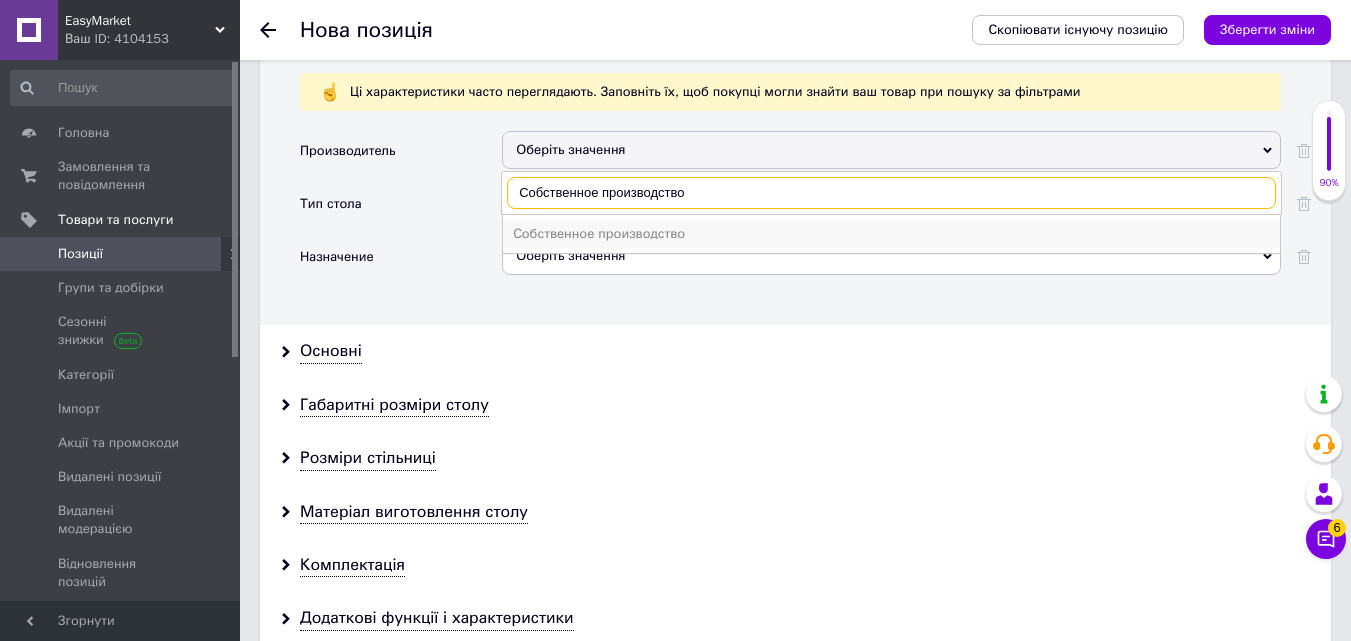 type on "Собственное производство" 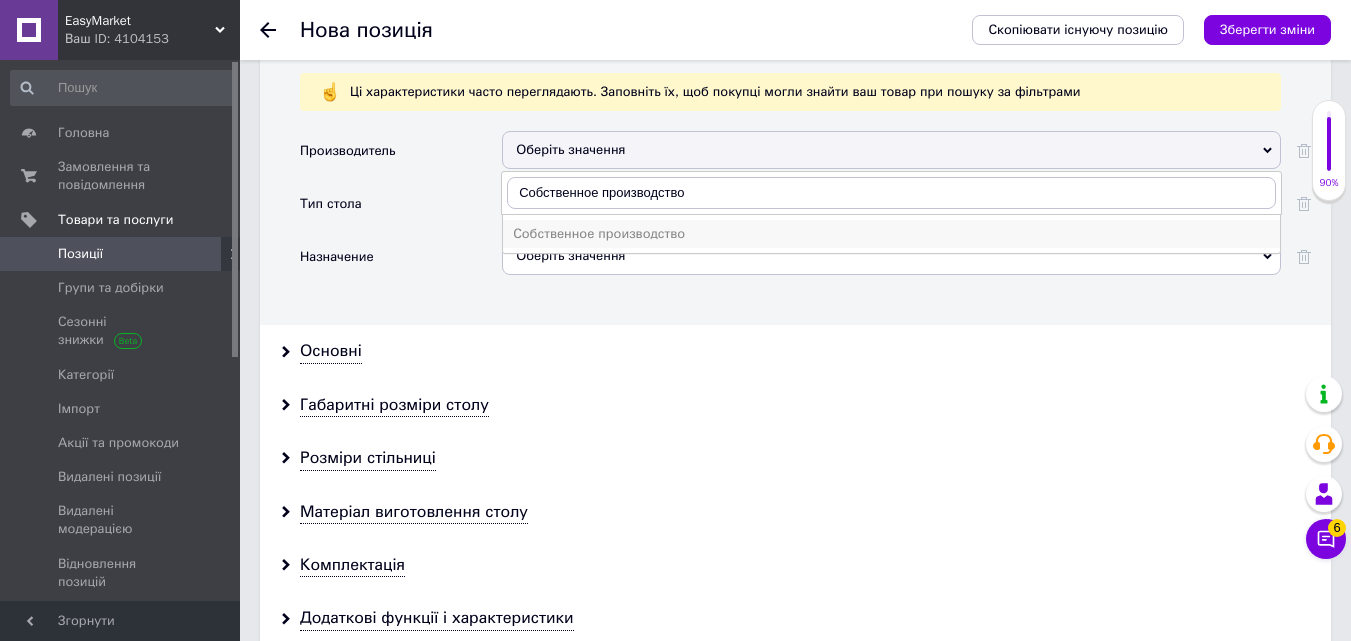 click on "Собственное производство" at bounding box center (891, 234) 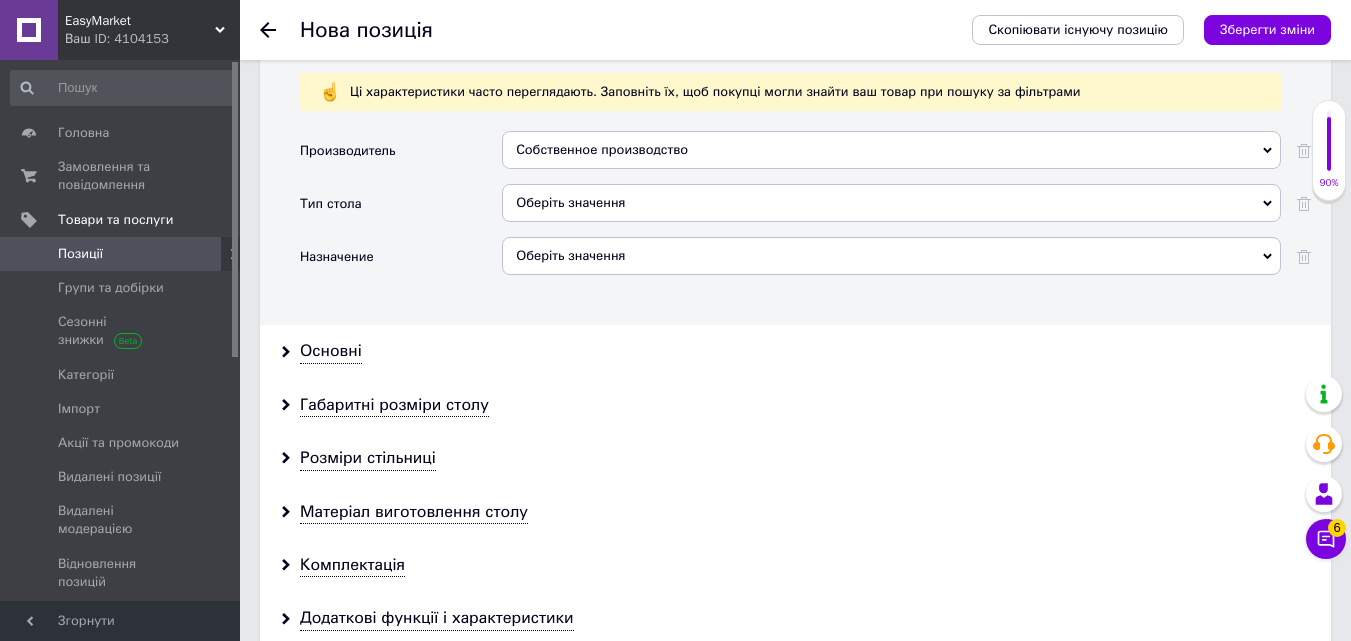 click on "Оберіть значення" at bounding box center [891, 203] 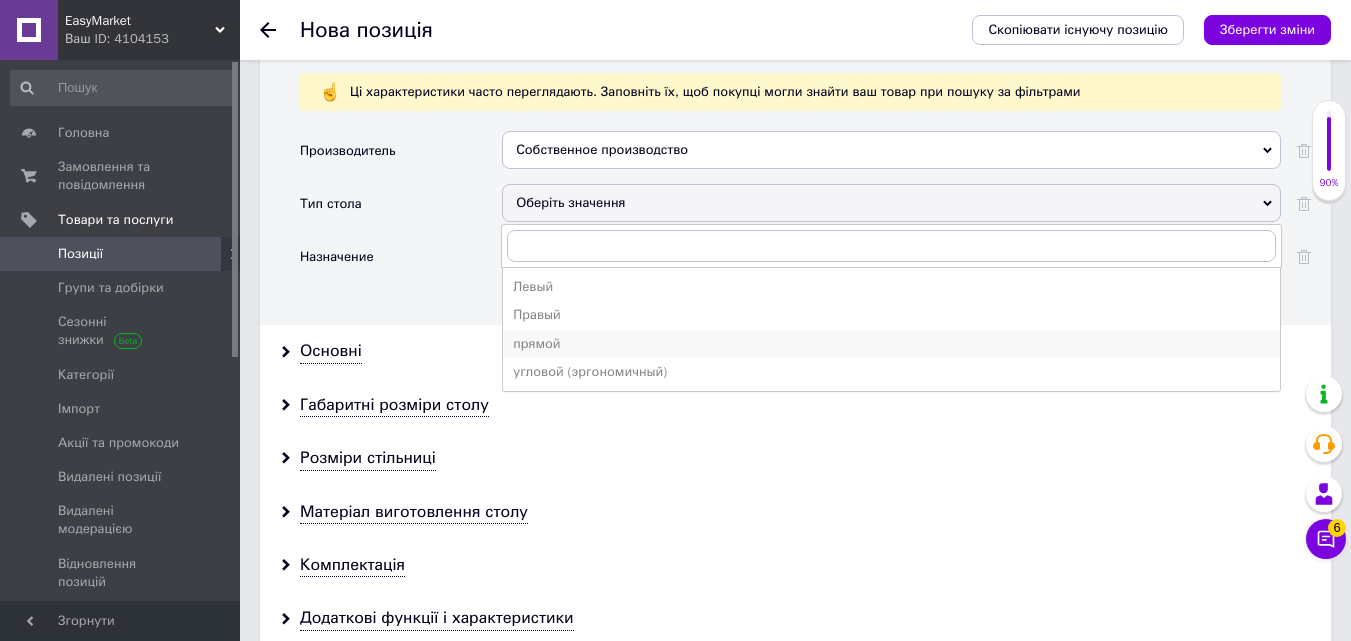 click on "прямой" at bounding box center (891, 344) 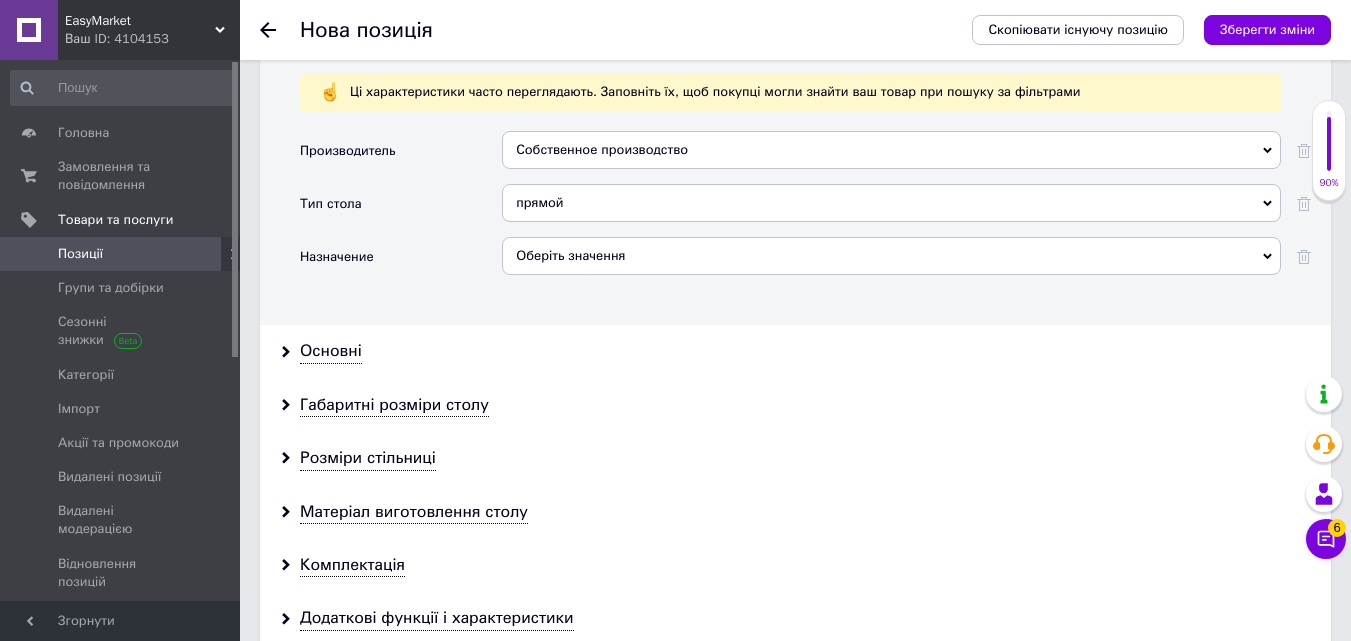 click on "Оберіть значення" at bounding box center [891, 256] 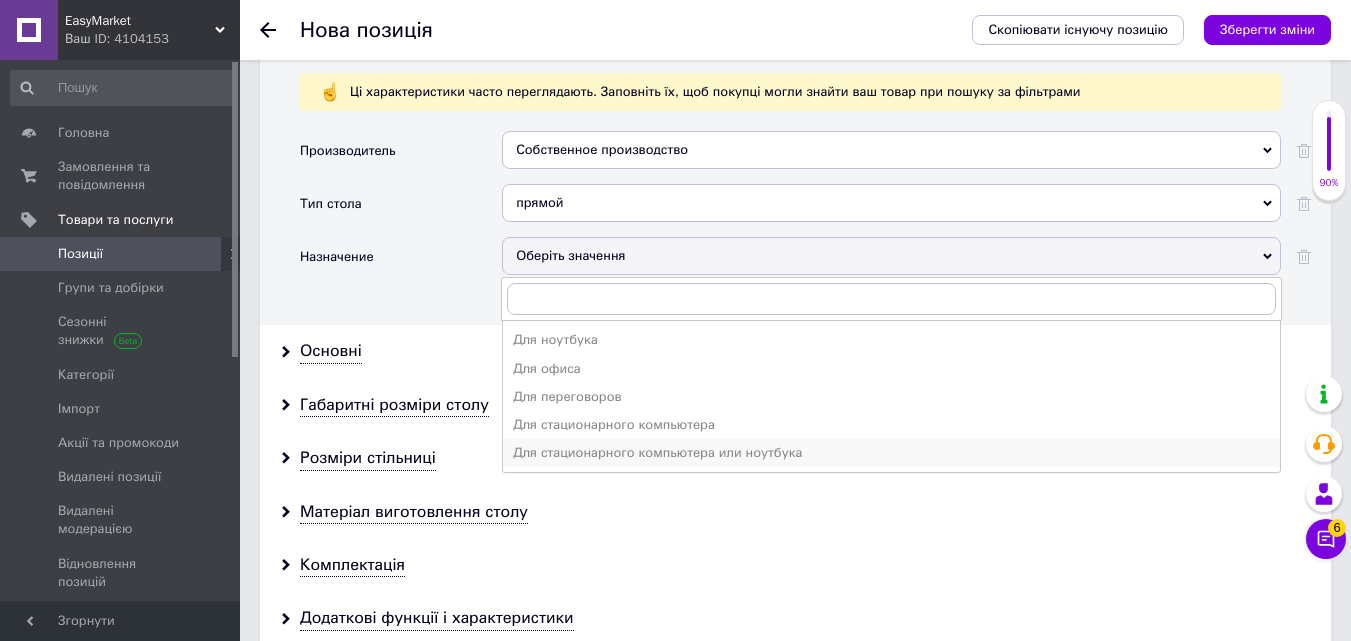 click on "Для стационарного компьютера или ноутбука" at bounding box center (891, 453) 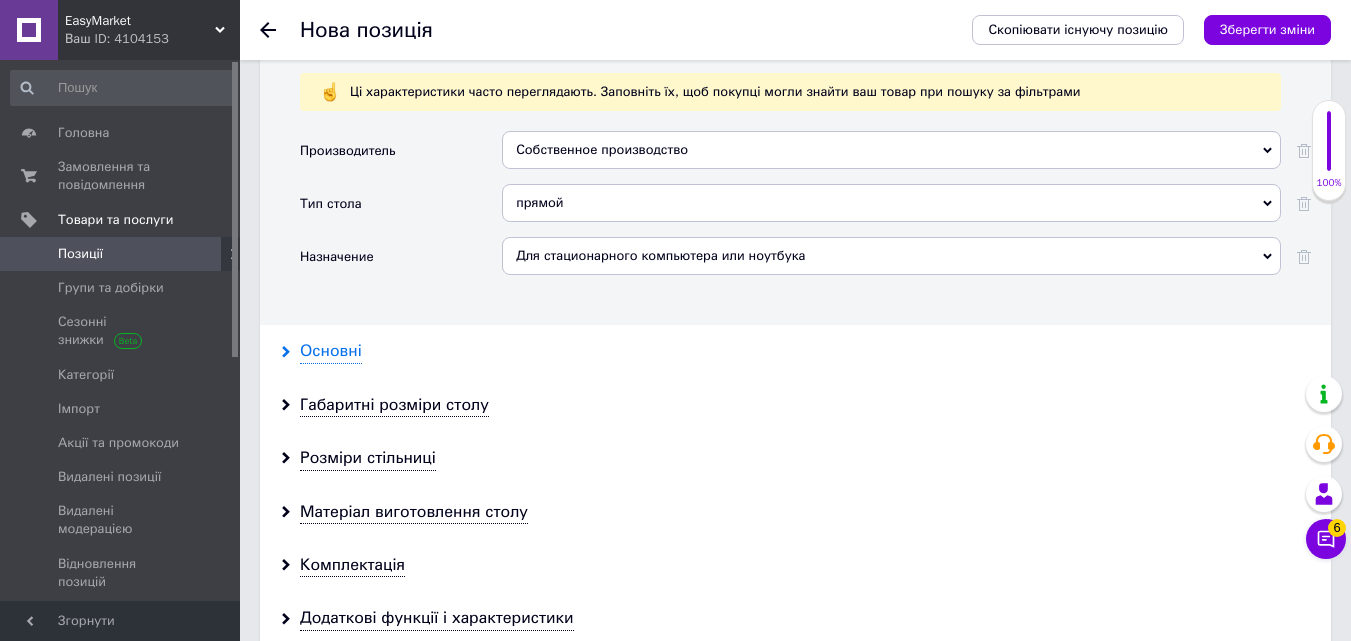 click on "Основні" at bounding box center [331, 351] 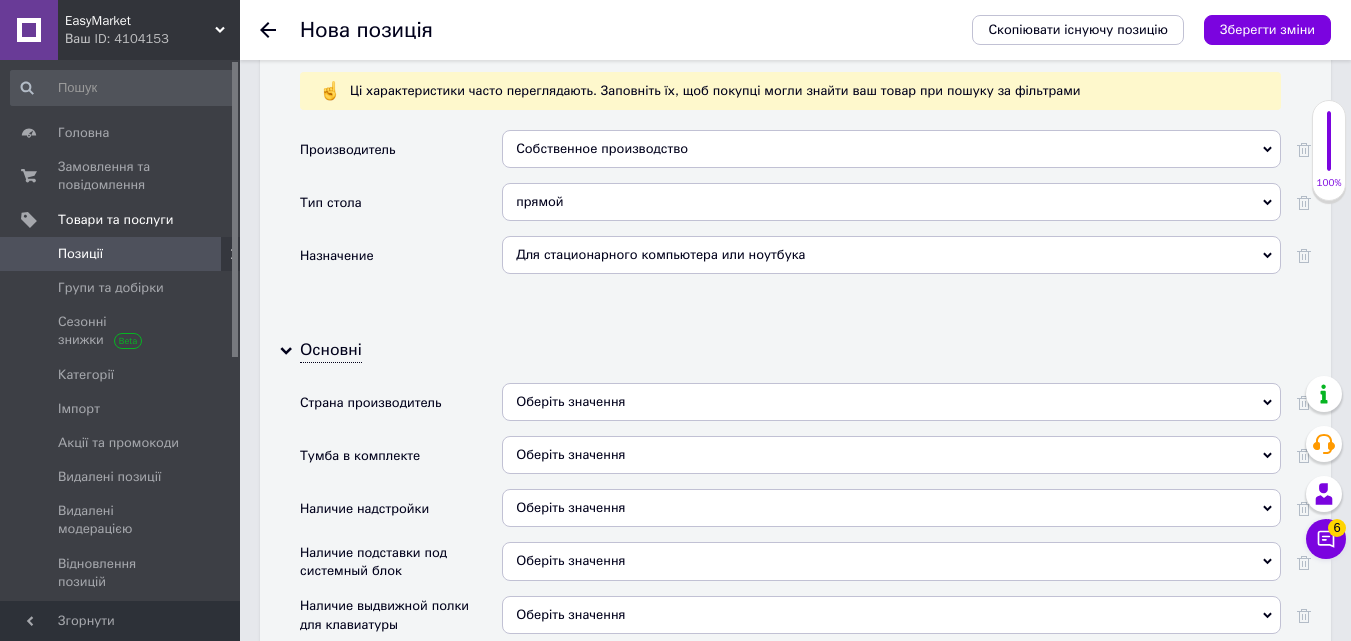 scroll, scrollTop: 2800, scrollLeft: 0, axis: vertical 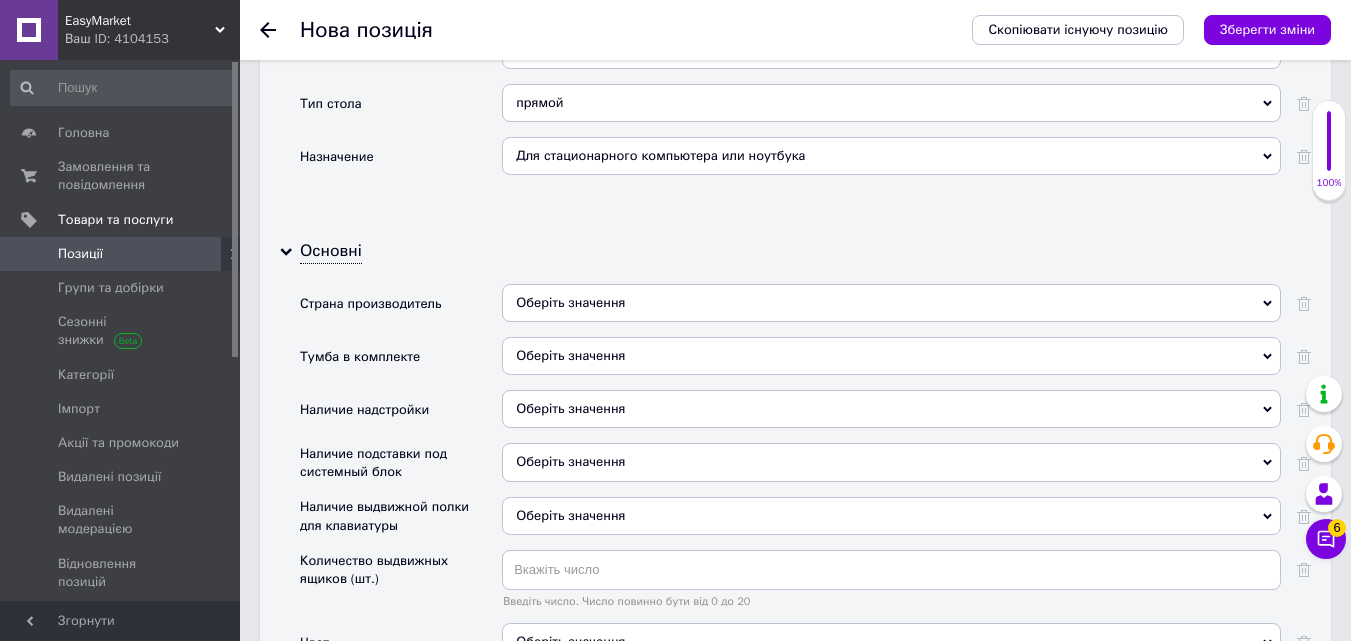 click on "Оберіть значення" at bounding box center [891, 303] 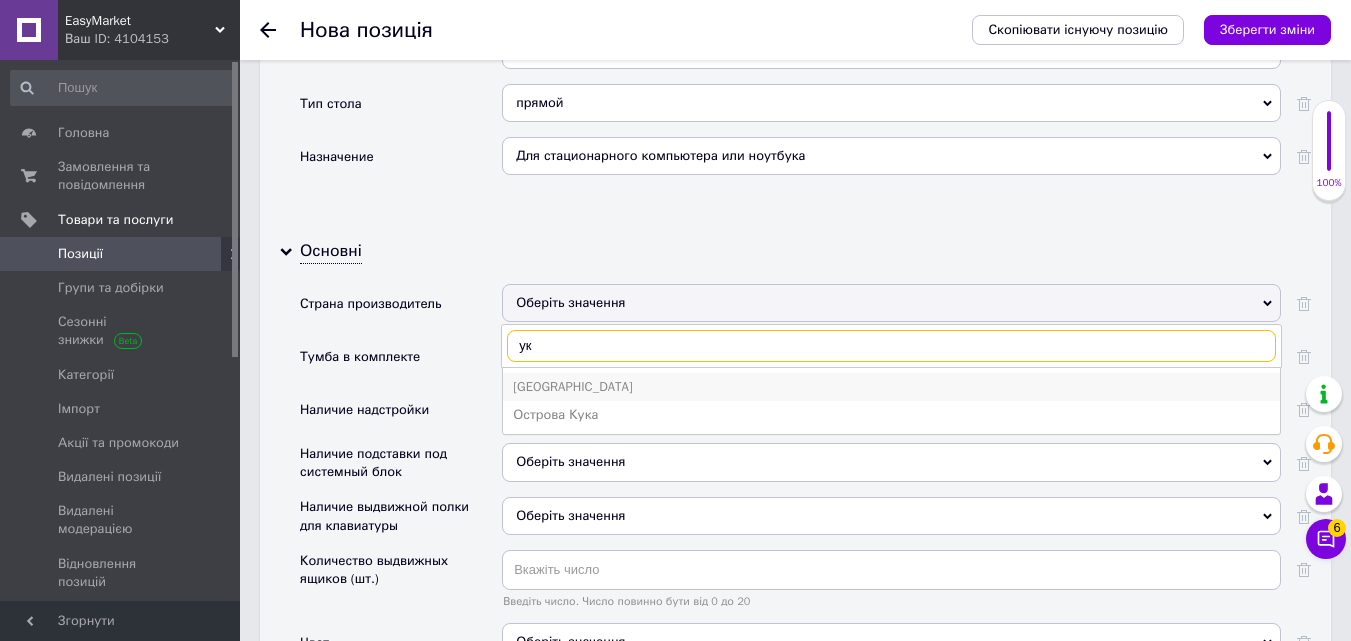 type on "ук" 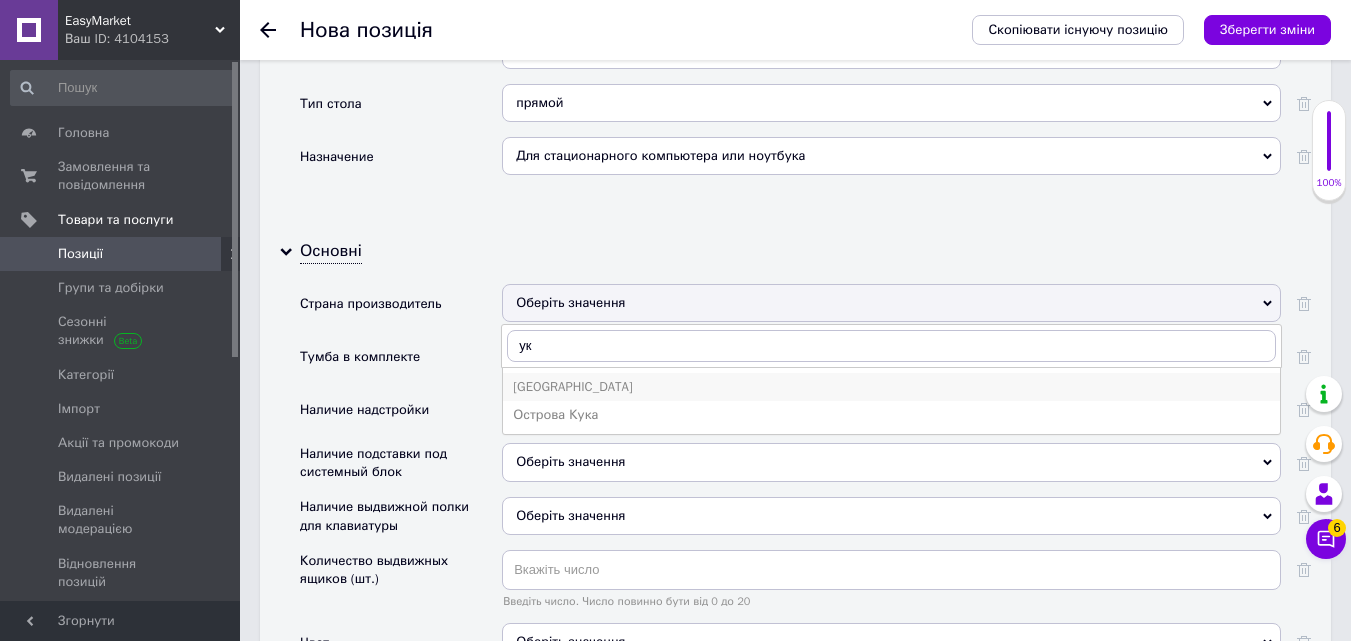 click on "[GEOGRAPHIC_DATA]" at bounding box center [891, 387] 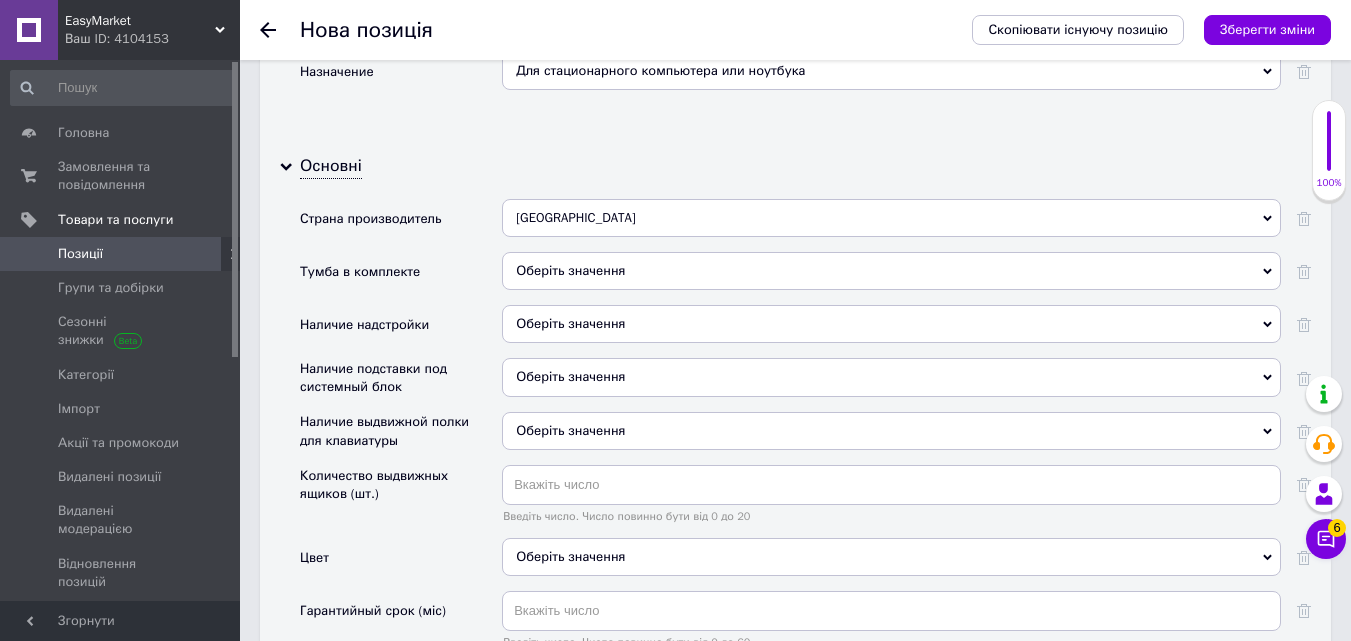 scroll, scrollTop: 3000, scrollLeft: 0, axis: vertical 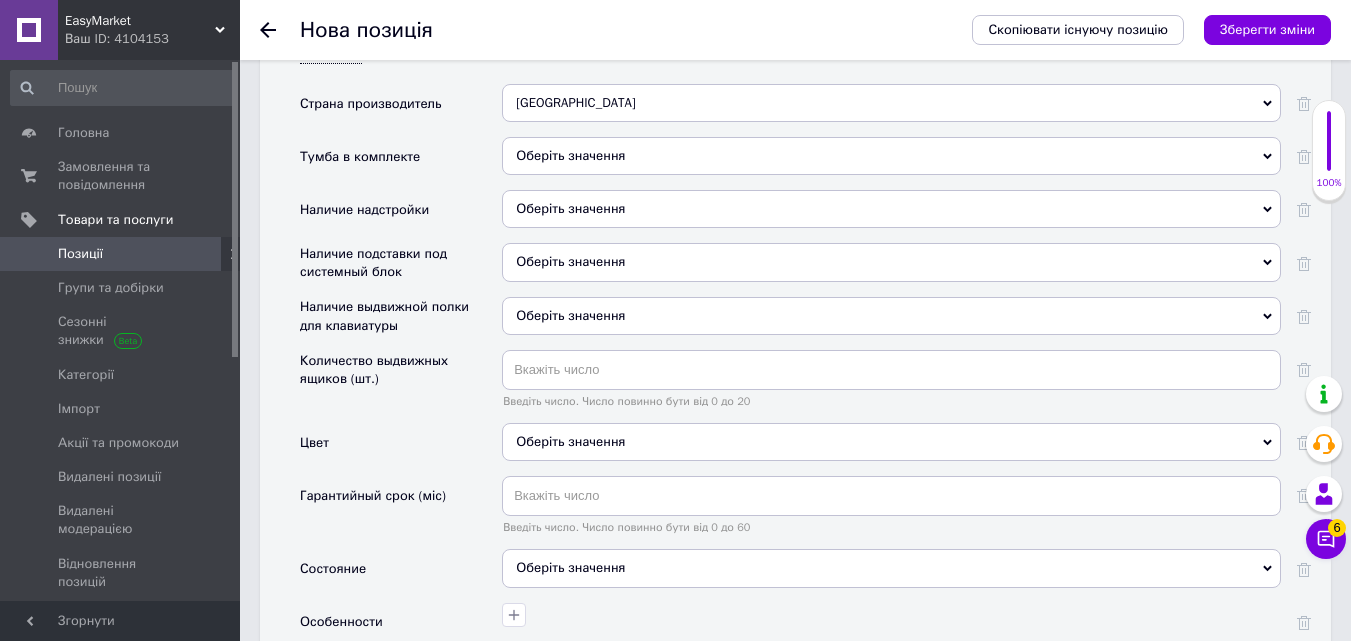 click on "Оберіть значення" at bounding box center [570, 208] 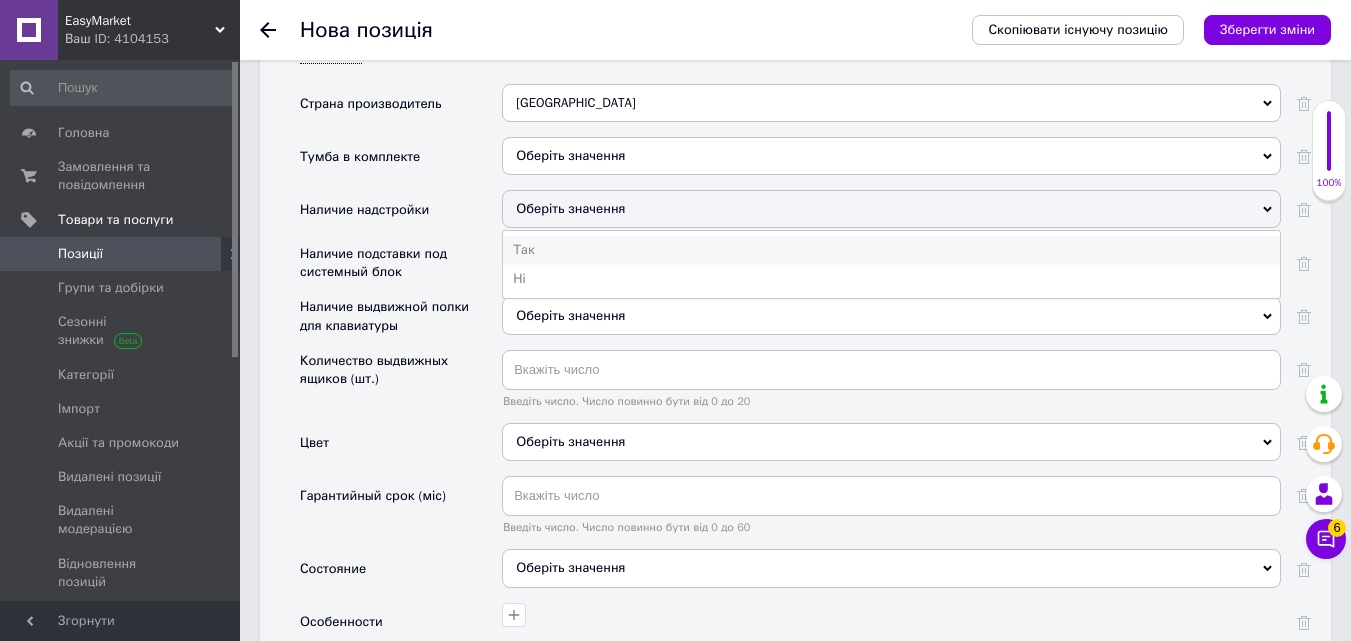 click on "Так" at bounding box center (891, 250) 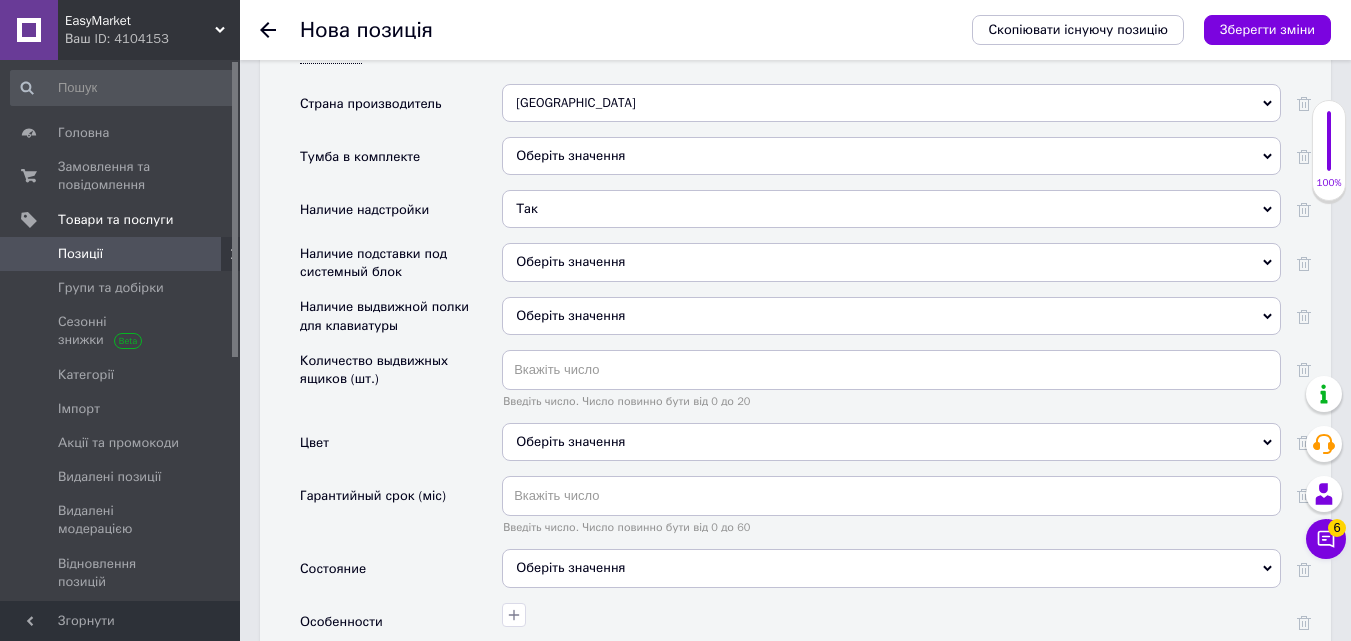 click on "Оберіть значення" at bounding box center [891, 262] 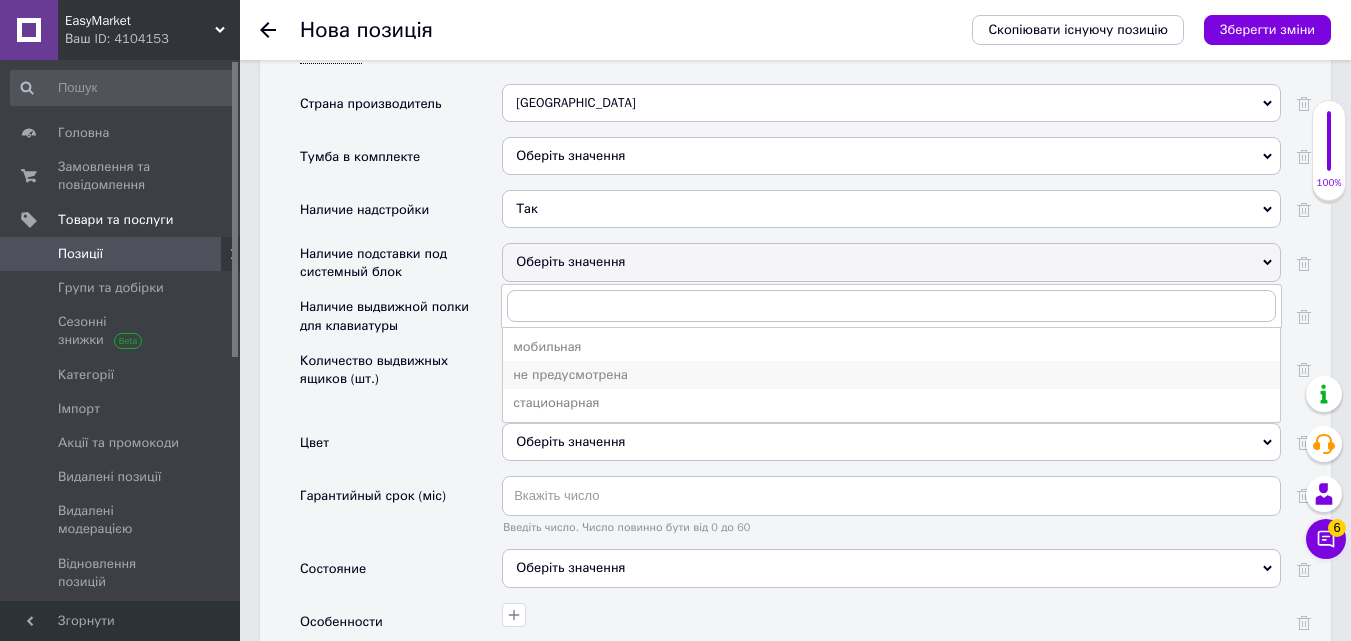 click on "не предусмотрена" at bounding box center [891, 375] 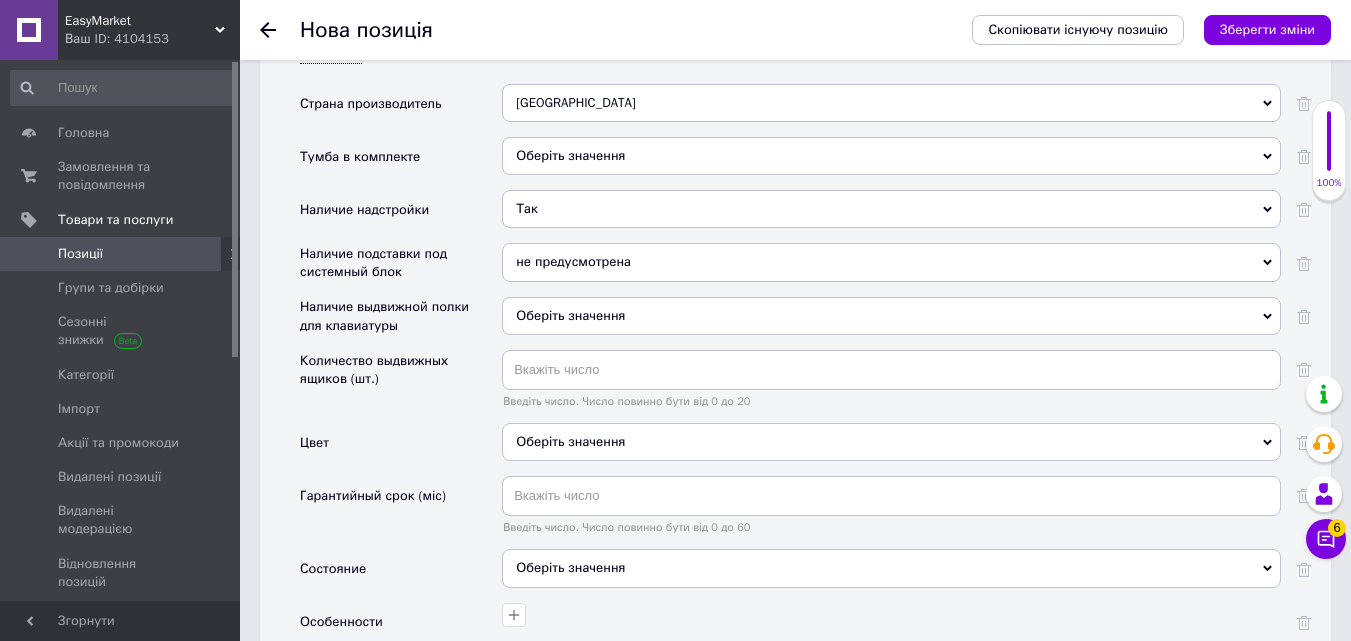 click on "Оберіть значення" at bounding box center [570, 315] 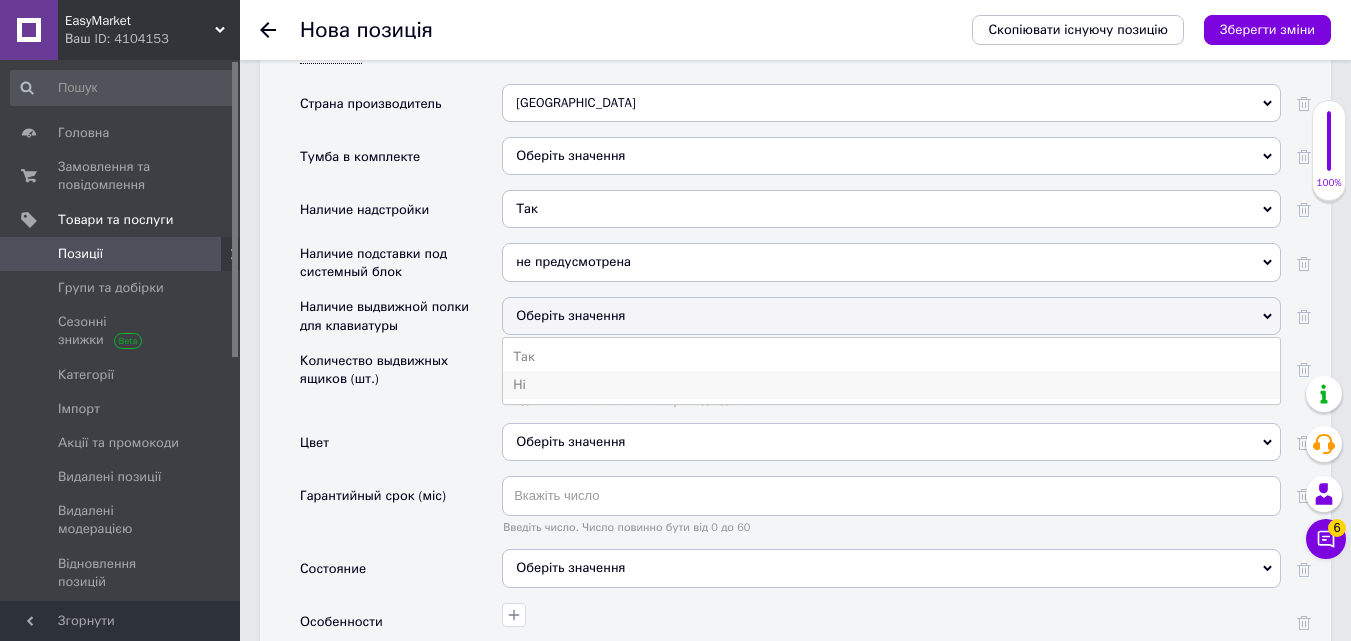 click on "Ні" at bounding box center [891, 385] 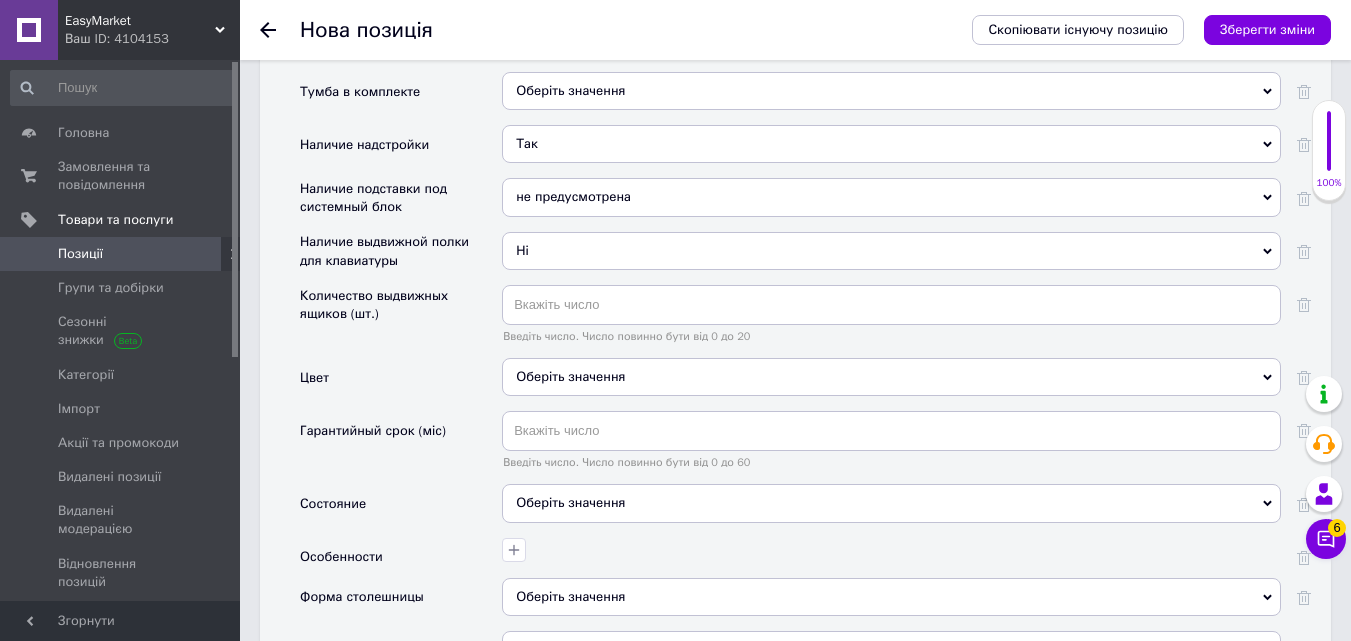 scroll, scrollTop: 3100, scrollLeft: 0, axis: vertical 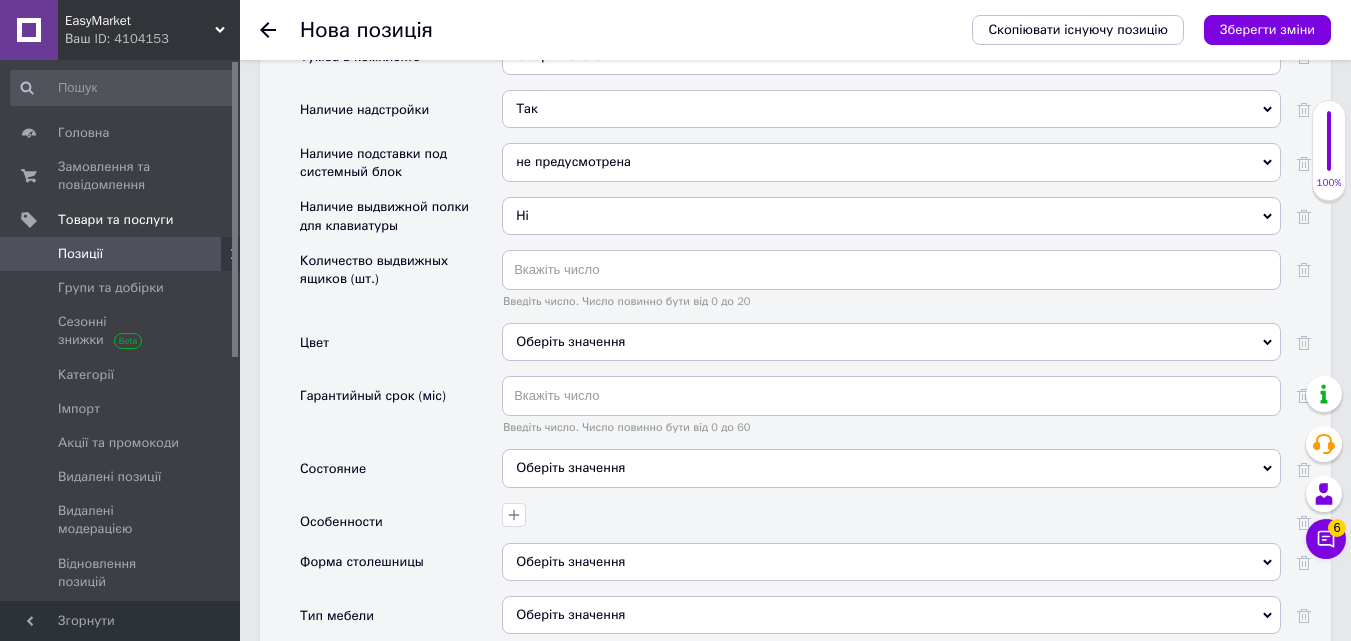 click on "Оберіть значення" at bounding box center (891, 342) 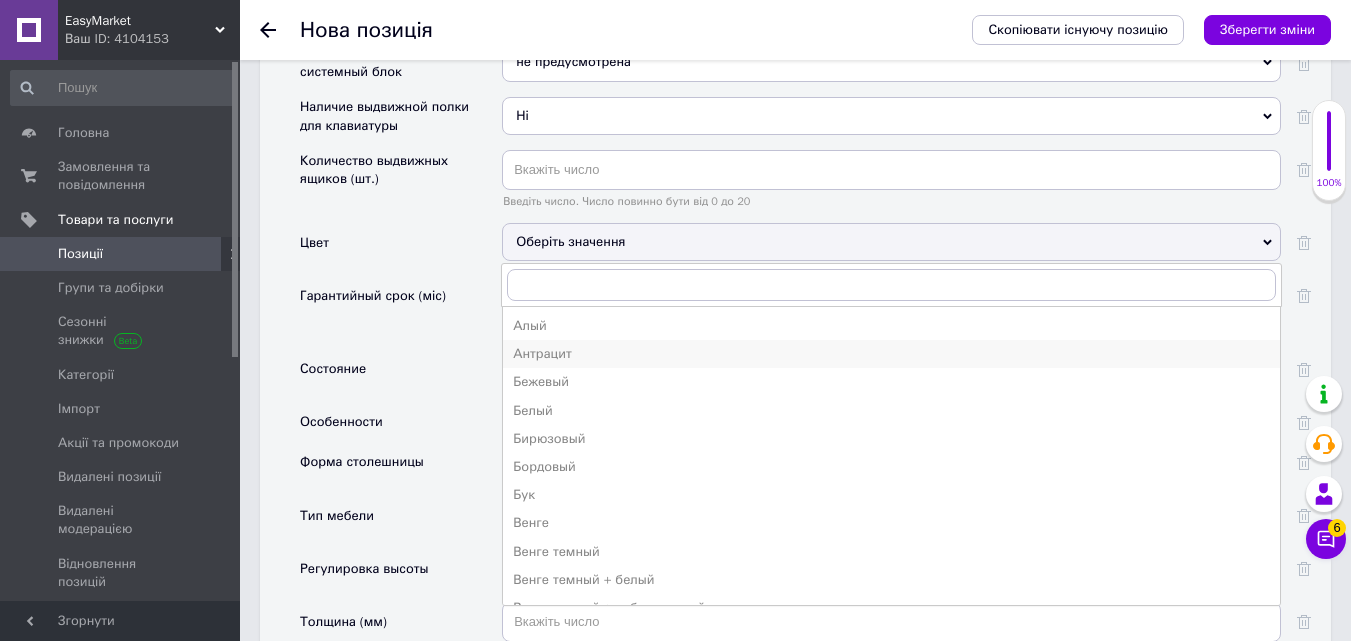 click on "Антрацит" at bounding box center (891, 354) 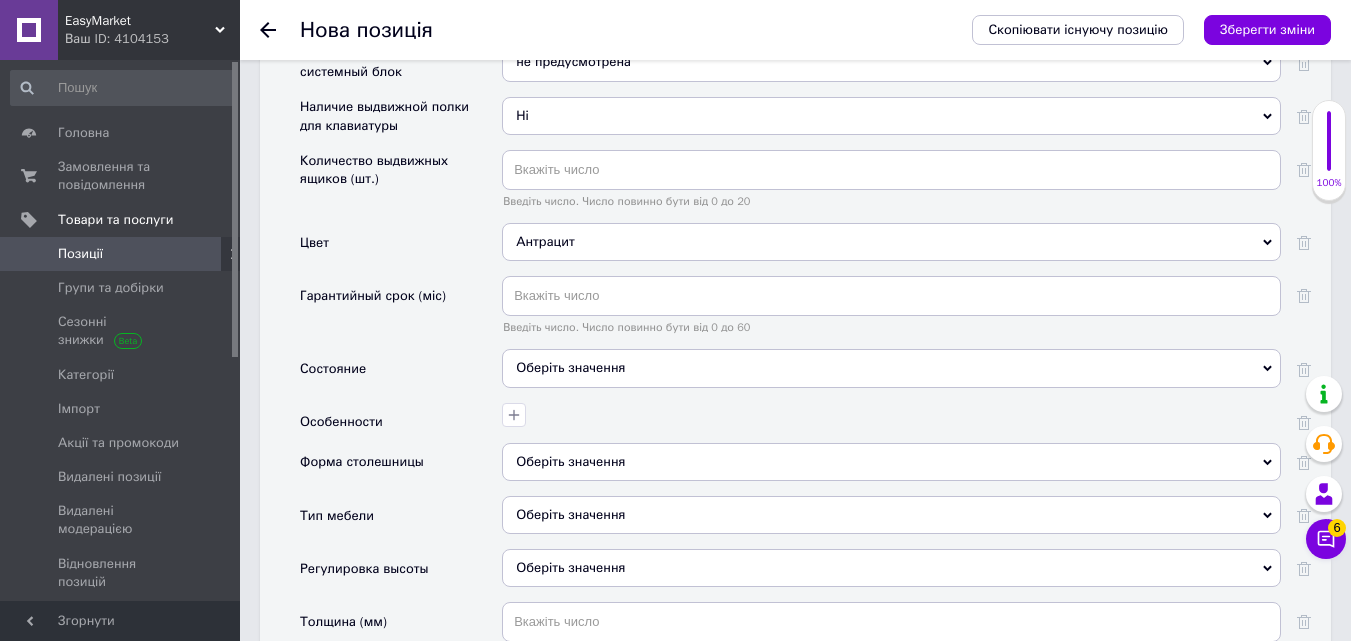 scroll, scrollTop: 3300, scrollLeft: 0, axis: vertical 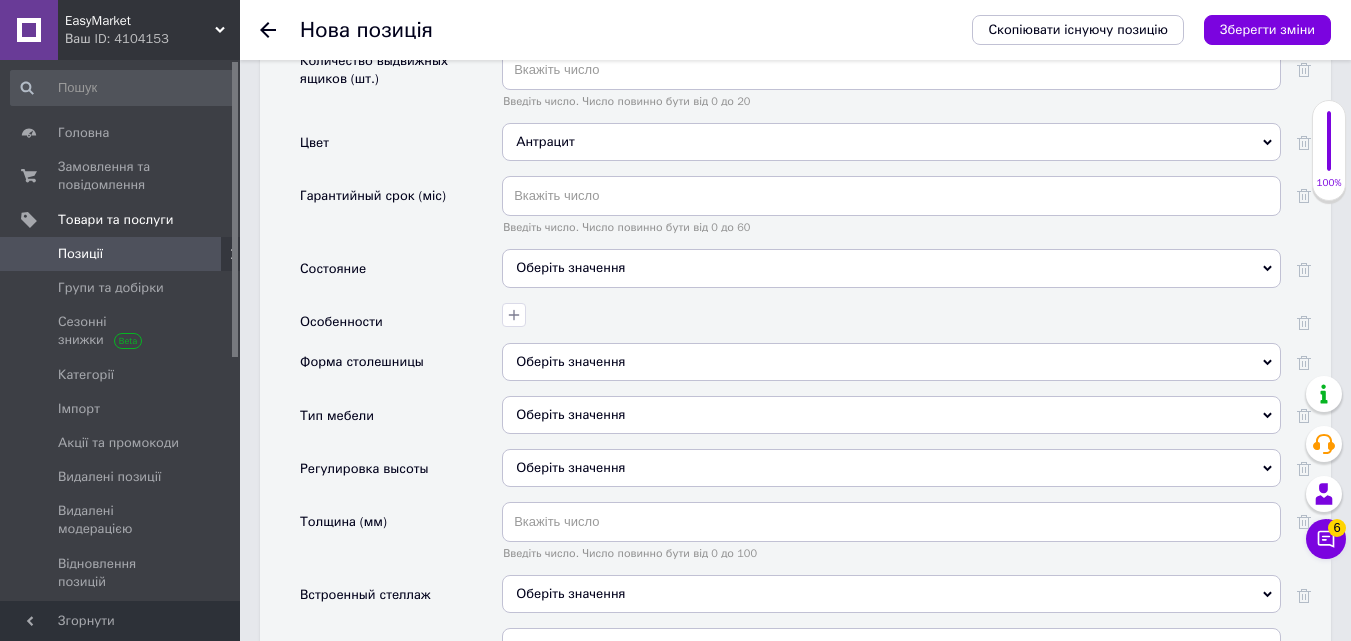 click on "Оберіть значення" at bounding box center (891, 268) 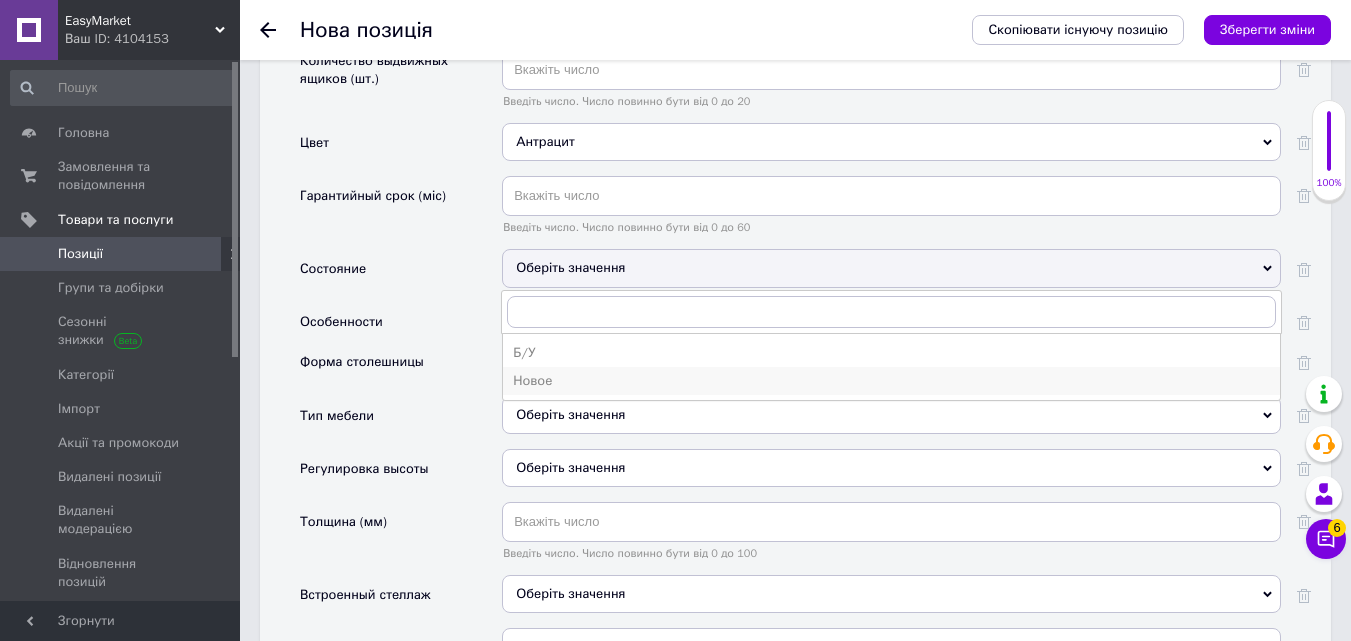 click on "Новое" at bounding box center (891, 381) 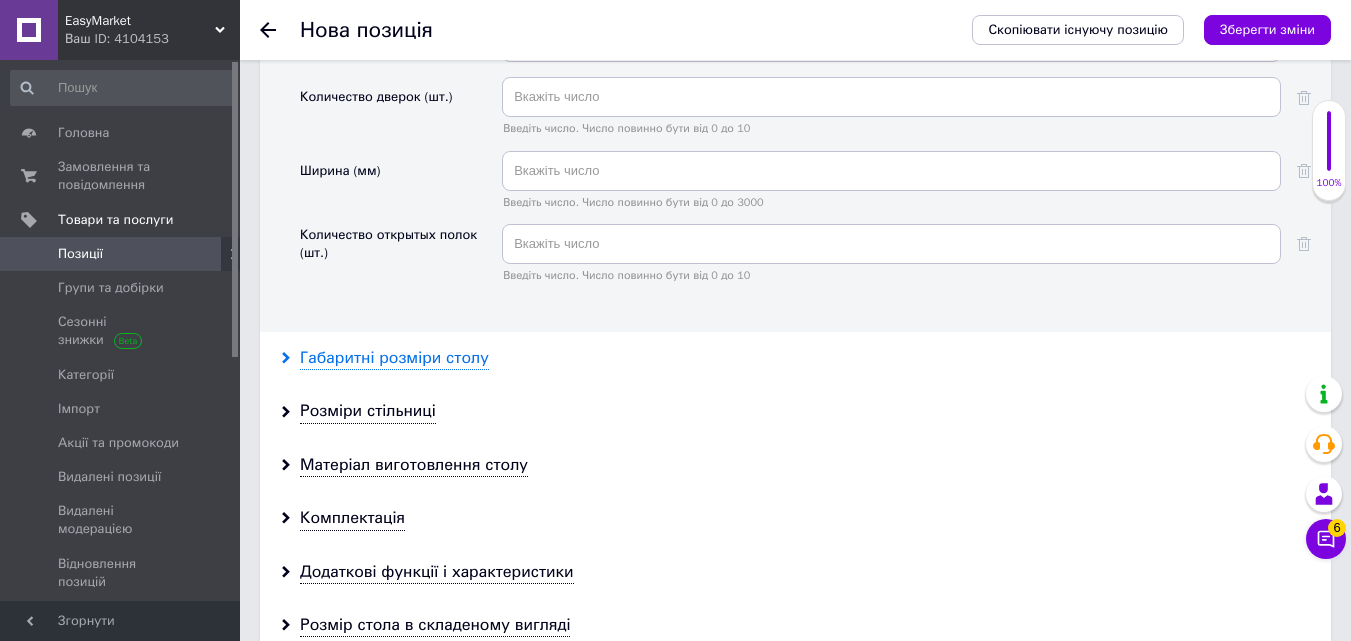 scroll, scrollTop: 3900, scrollLeft: 0, axis: vertical 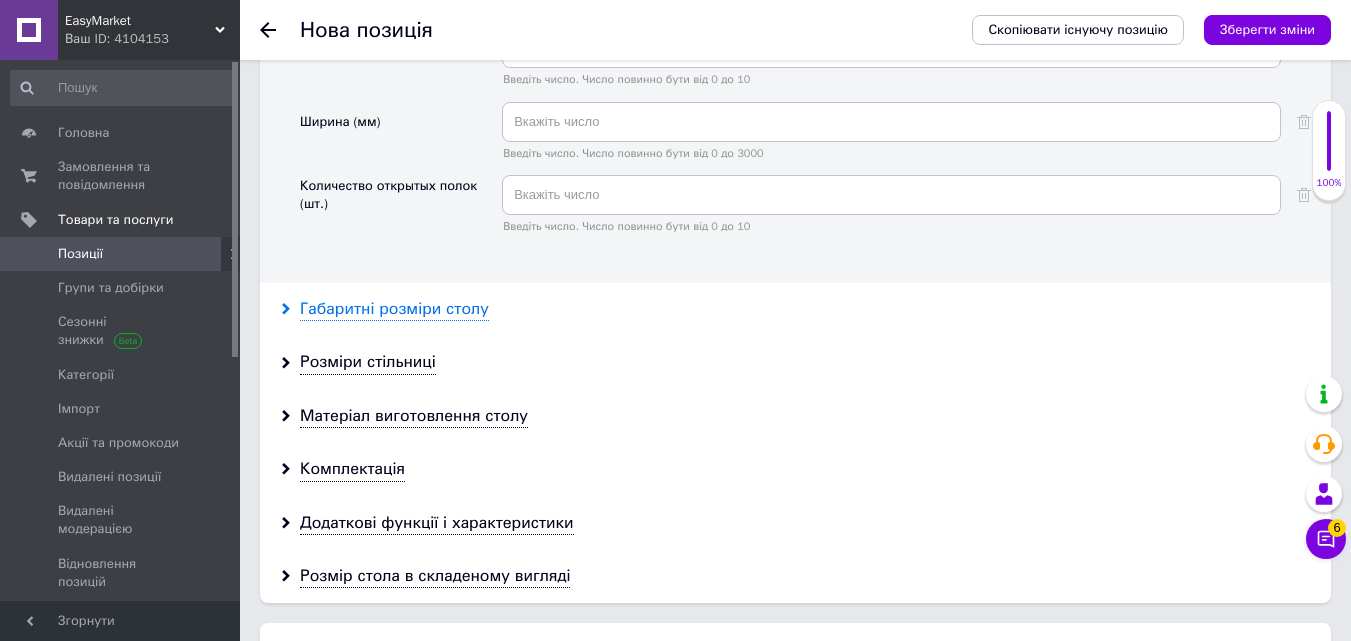 click on "Габаритні розміри столу" at bounding box center [394, 309] 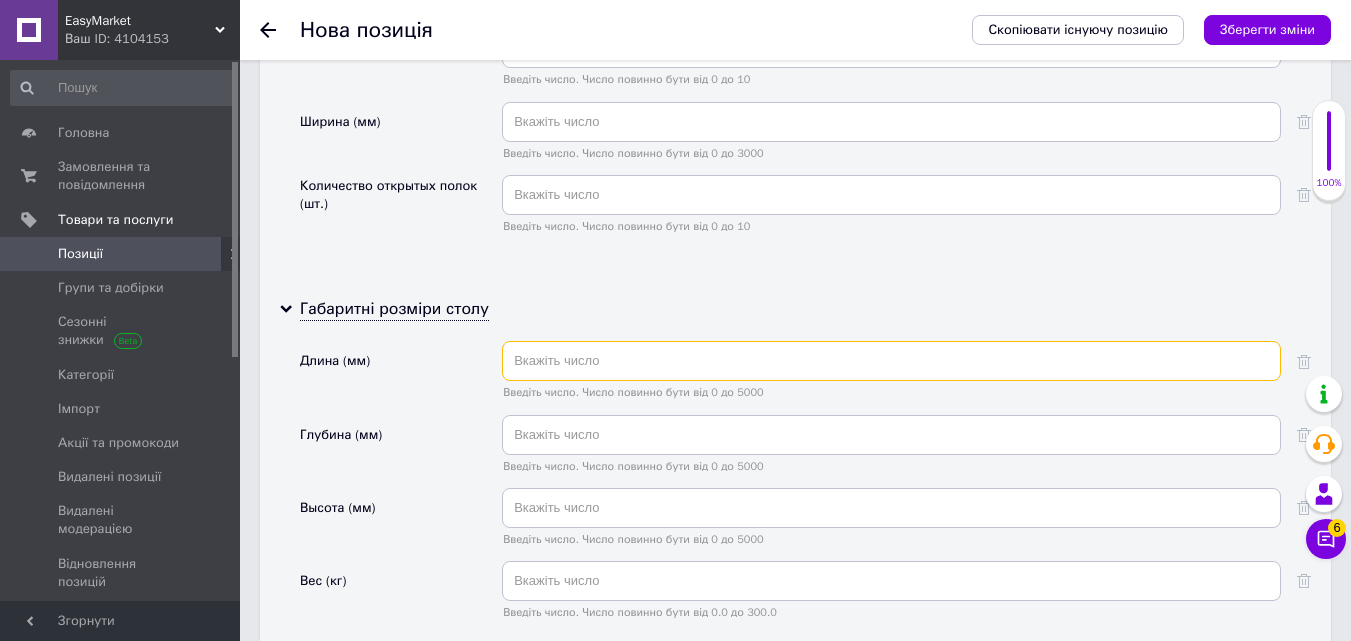 click at bounding box center (891, 361) 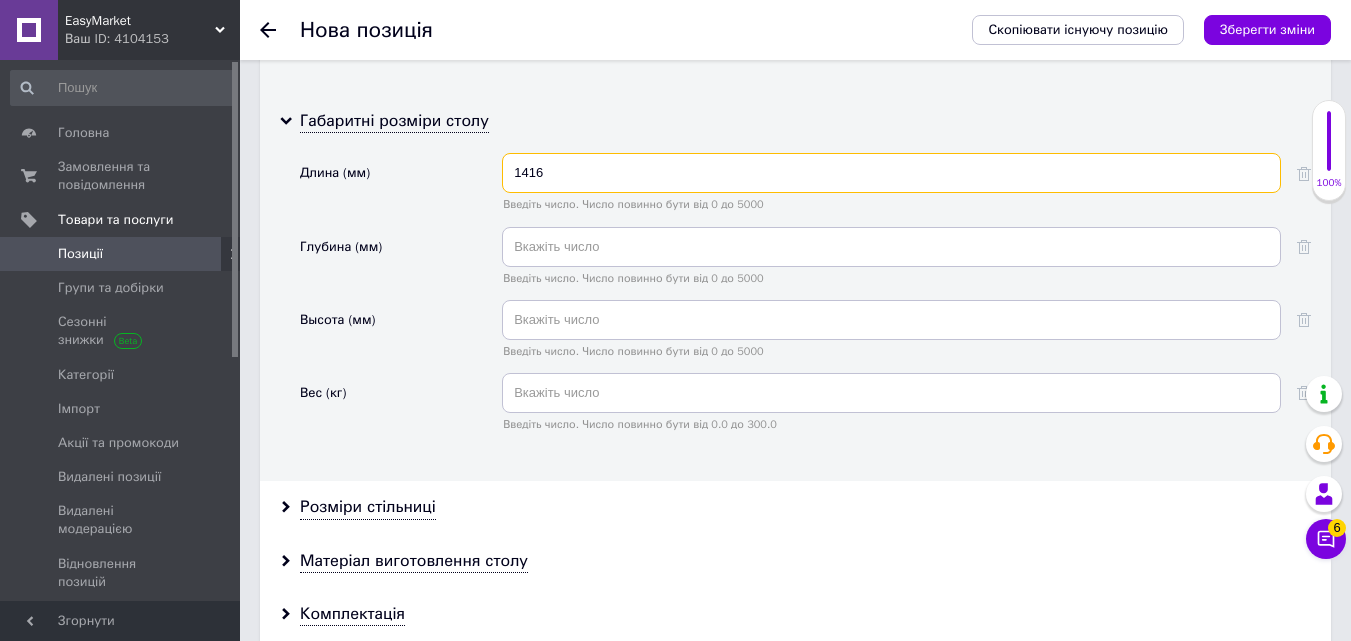 scroll, scrollTop: 4100, scrollLeft: 0, axis: vertical 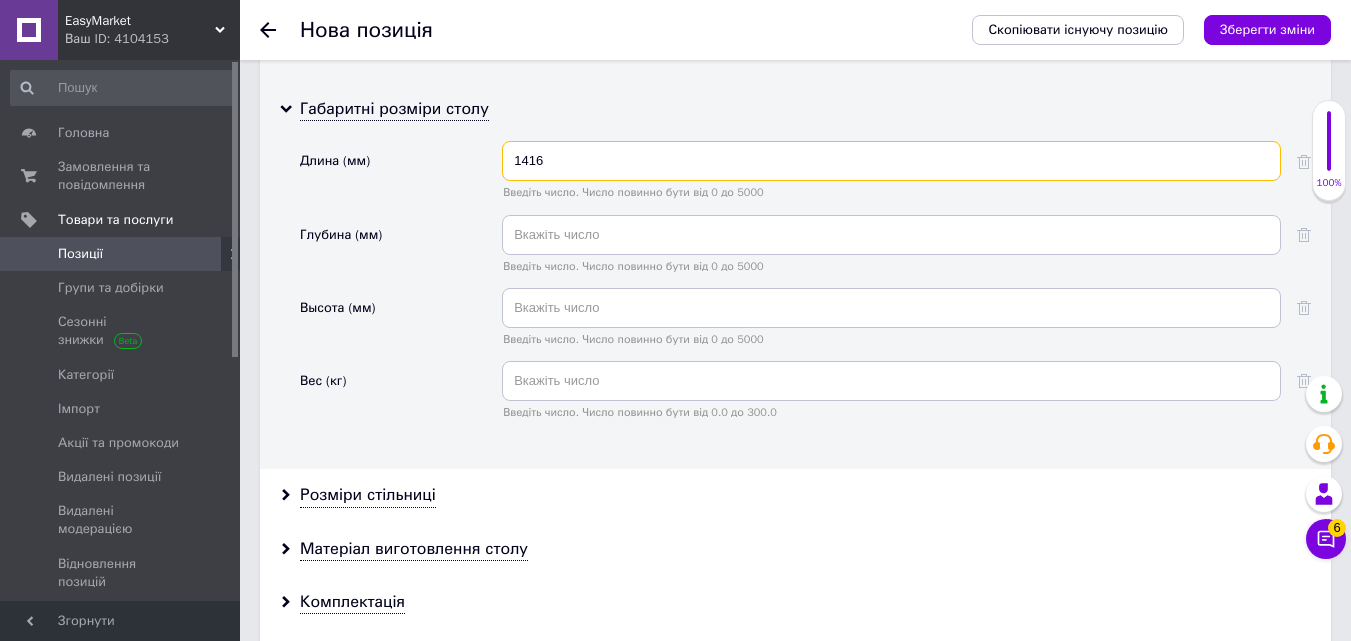 type on "1416" 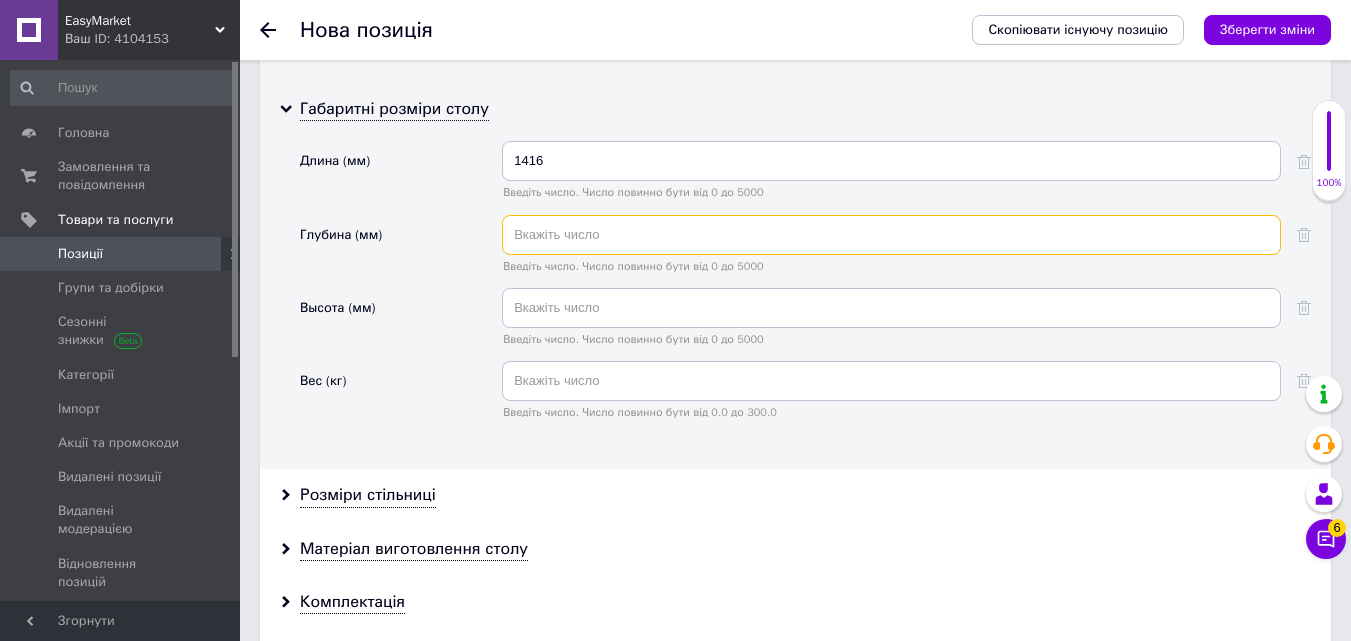 click at bounding box center (891, 235) 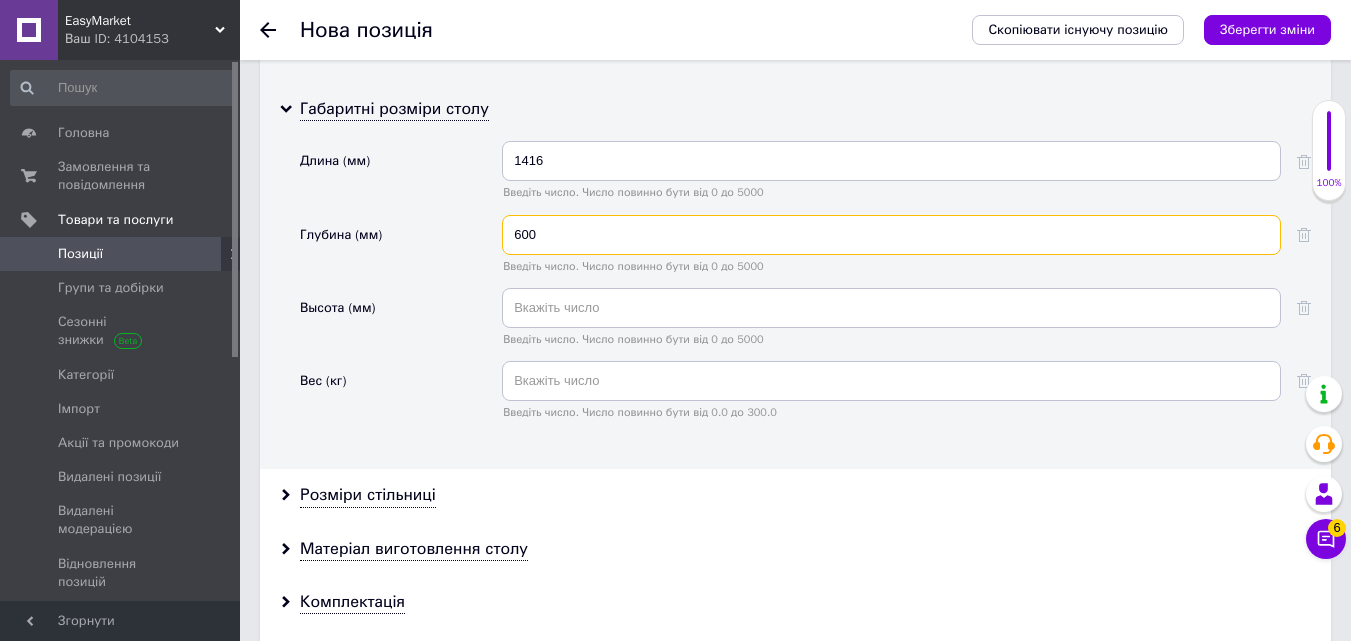 type on "600" 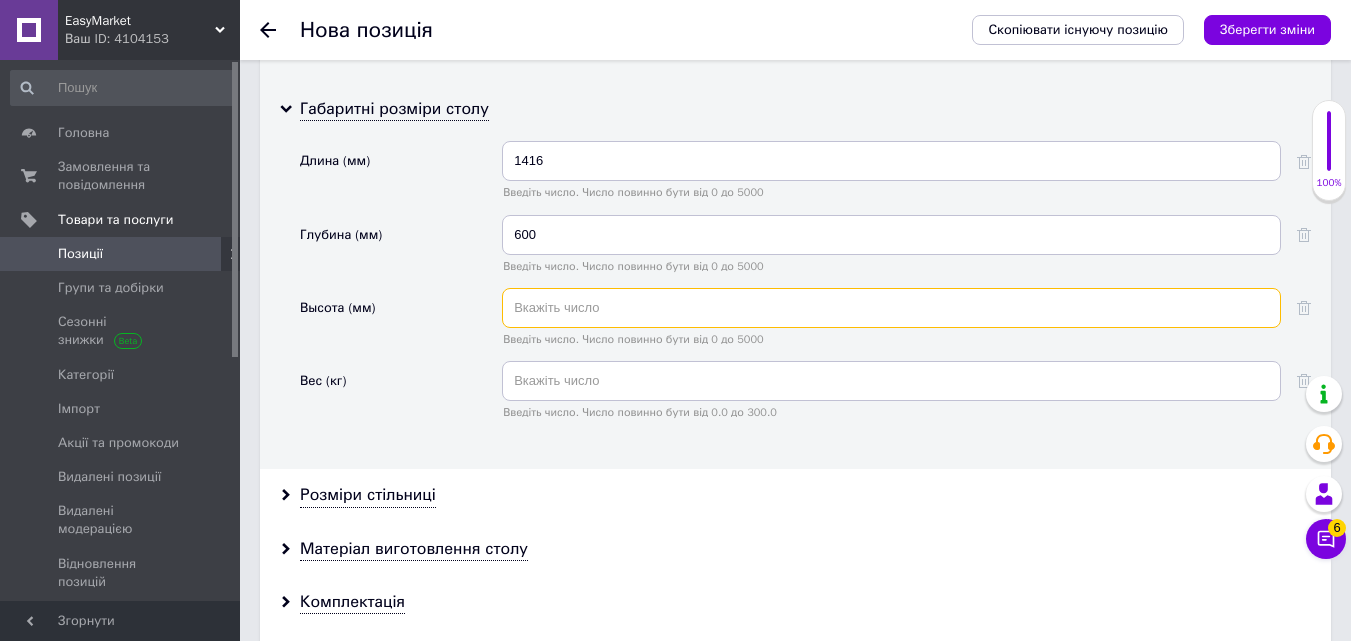 click at bounding box center (891, 308) 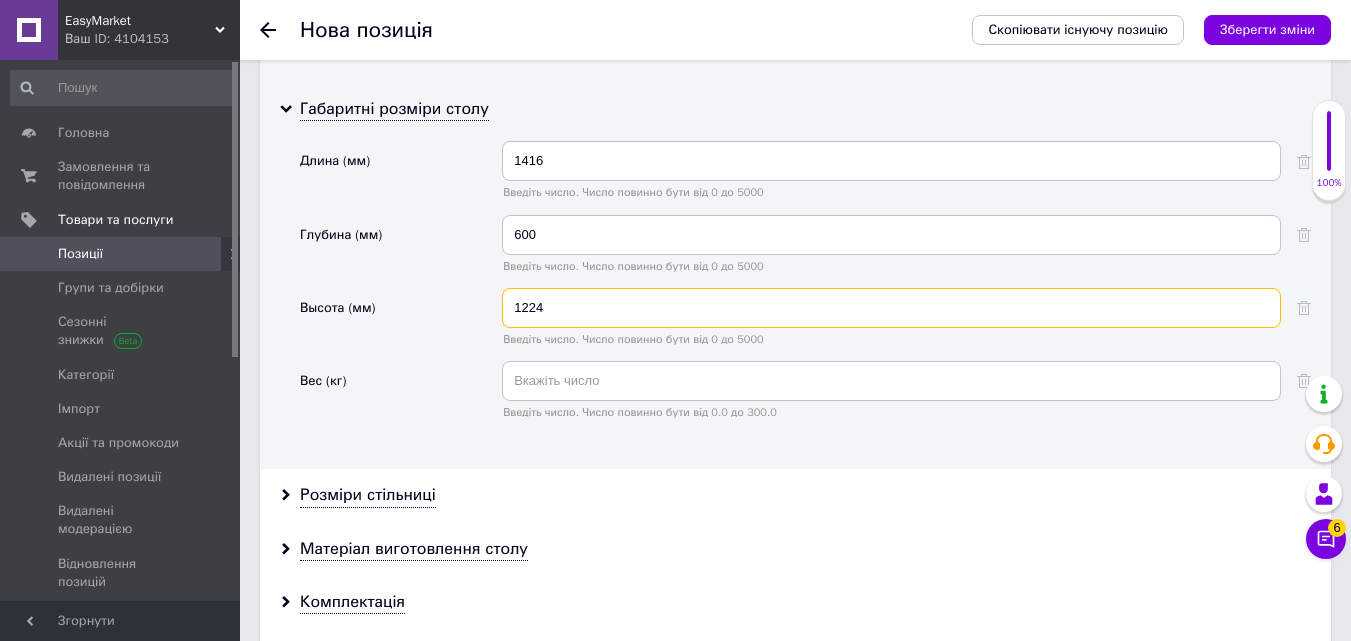 type on "1224" 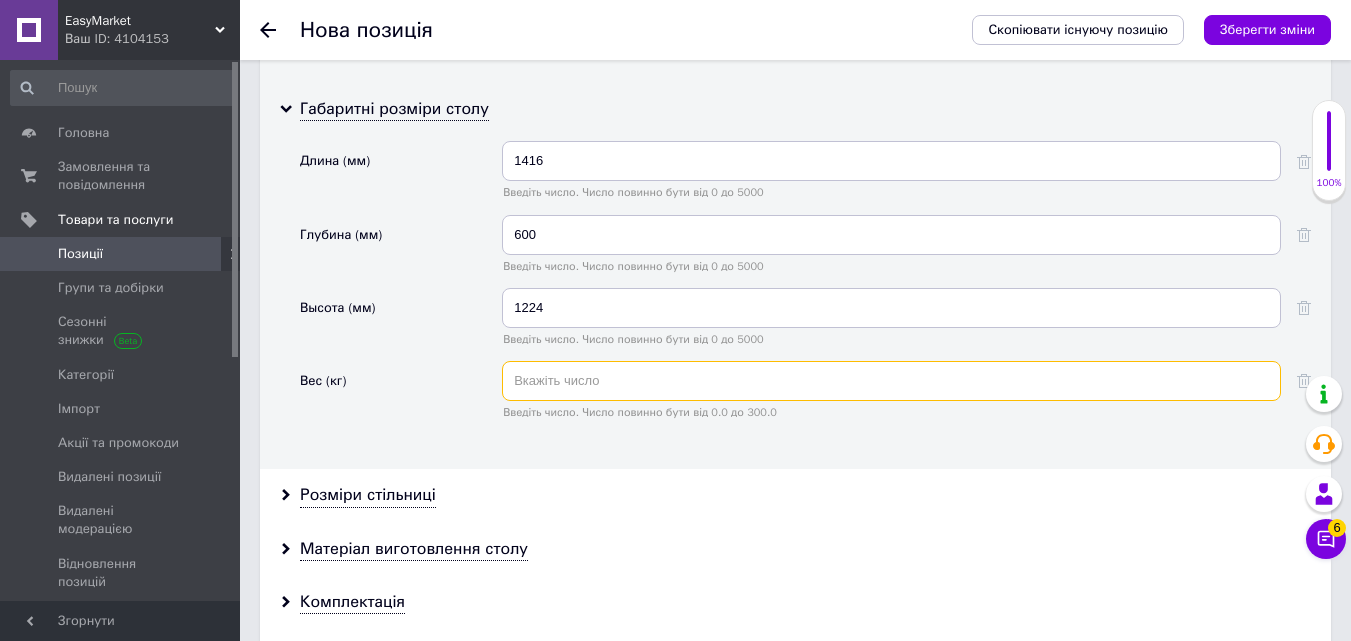 click at bounding box center [891, 381] 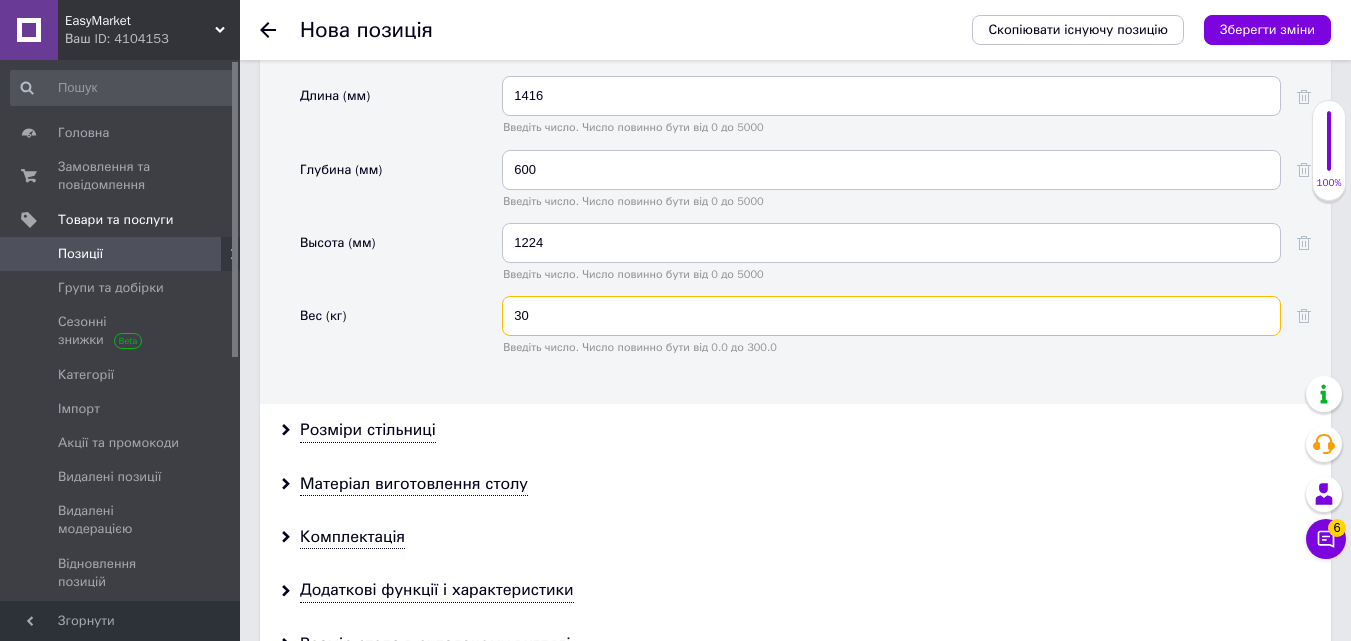 scroll, scrollTop: 4200, scrollLeft: 0, axis: vertical 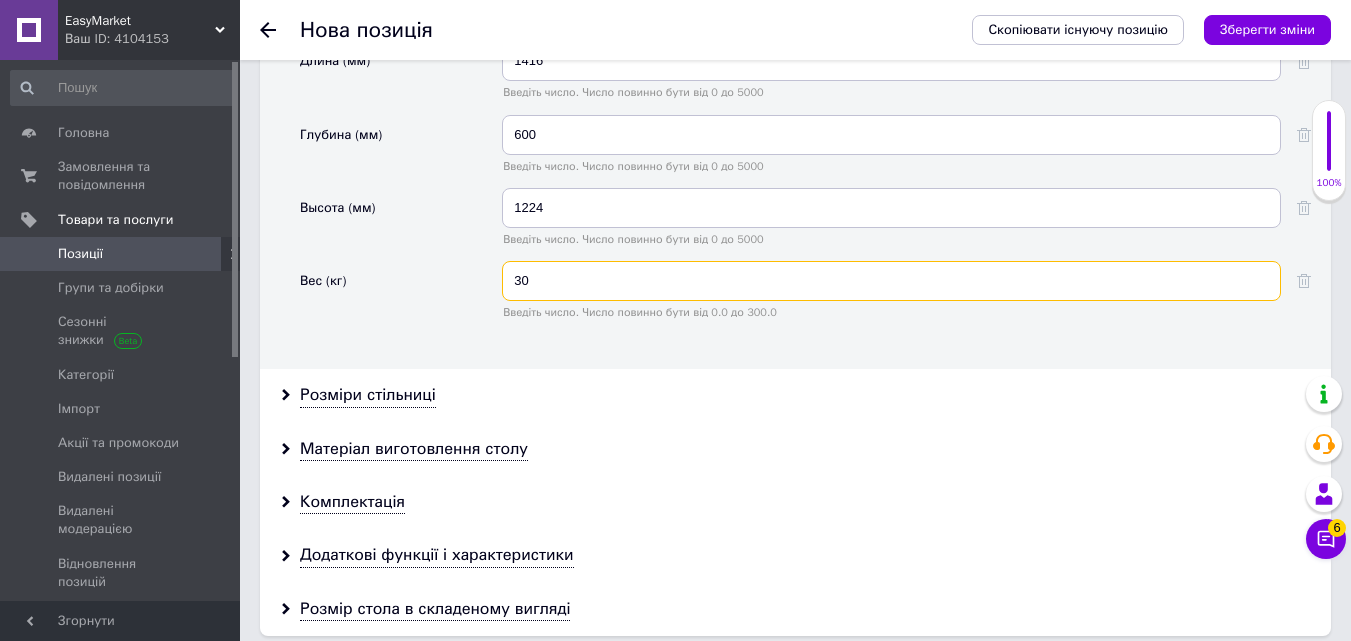type on "30" 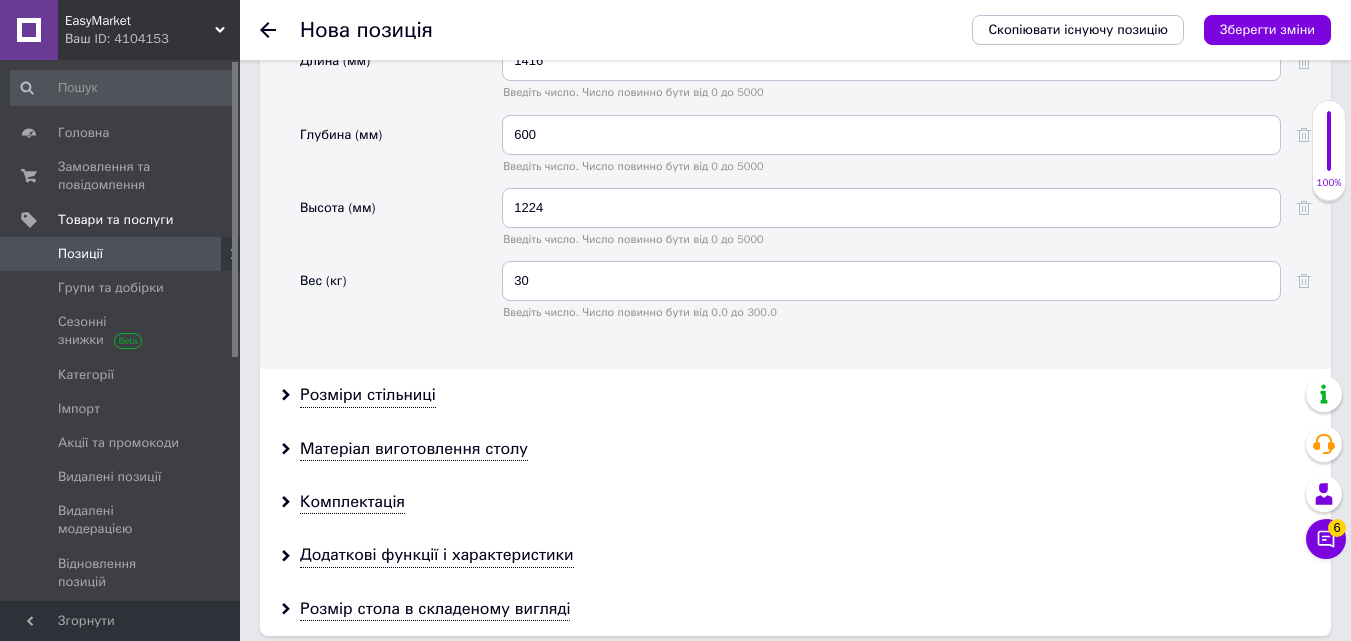 click on "Розміри стільниці" at bounding box center (795, 395) 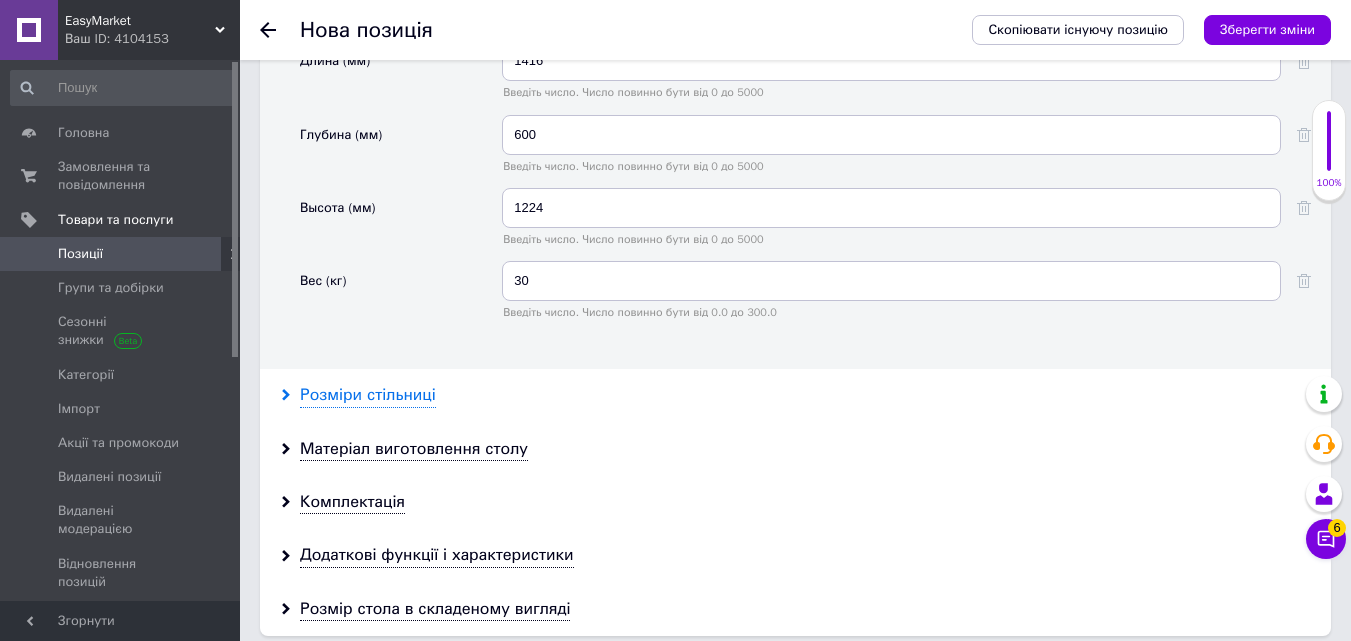 click on "Розміри стільниці" at bounding box center (368, 395) 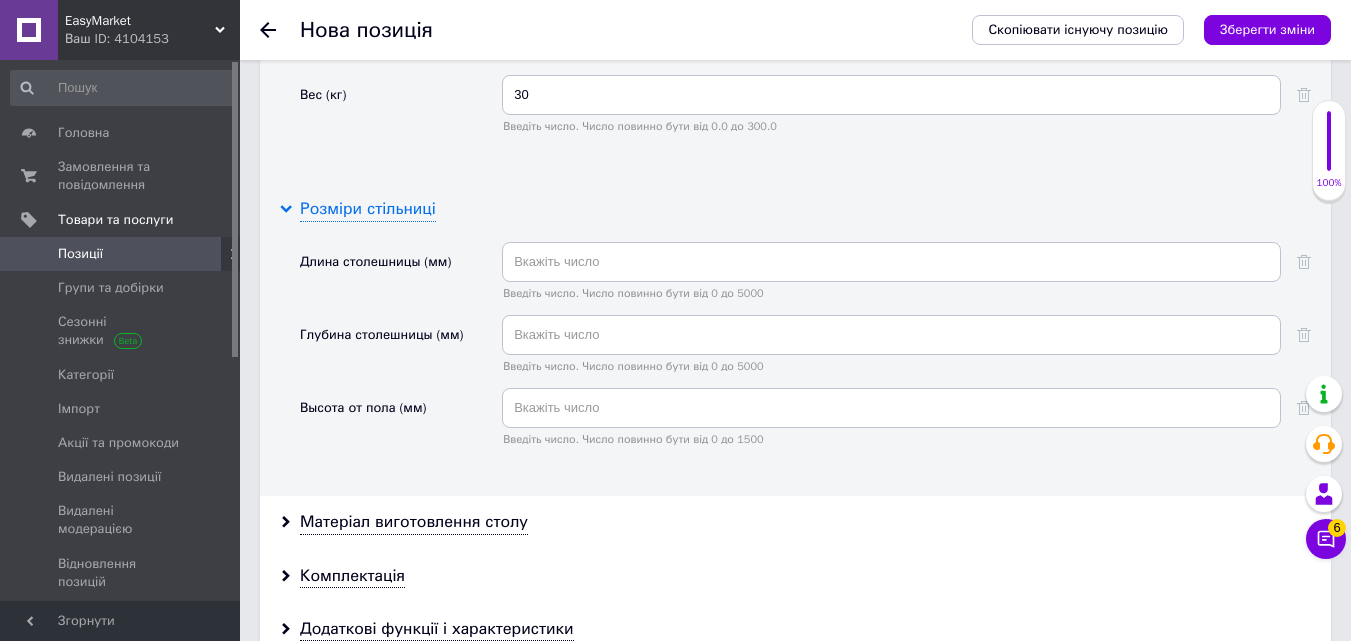 scroll, scrollTop: 4400, scrollLeft: 0, axis: vertical 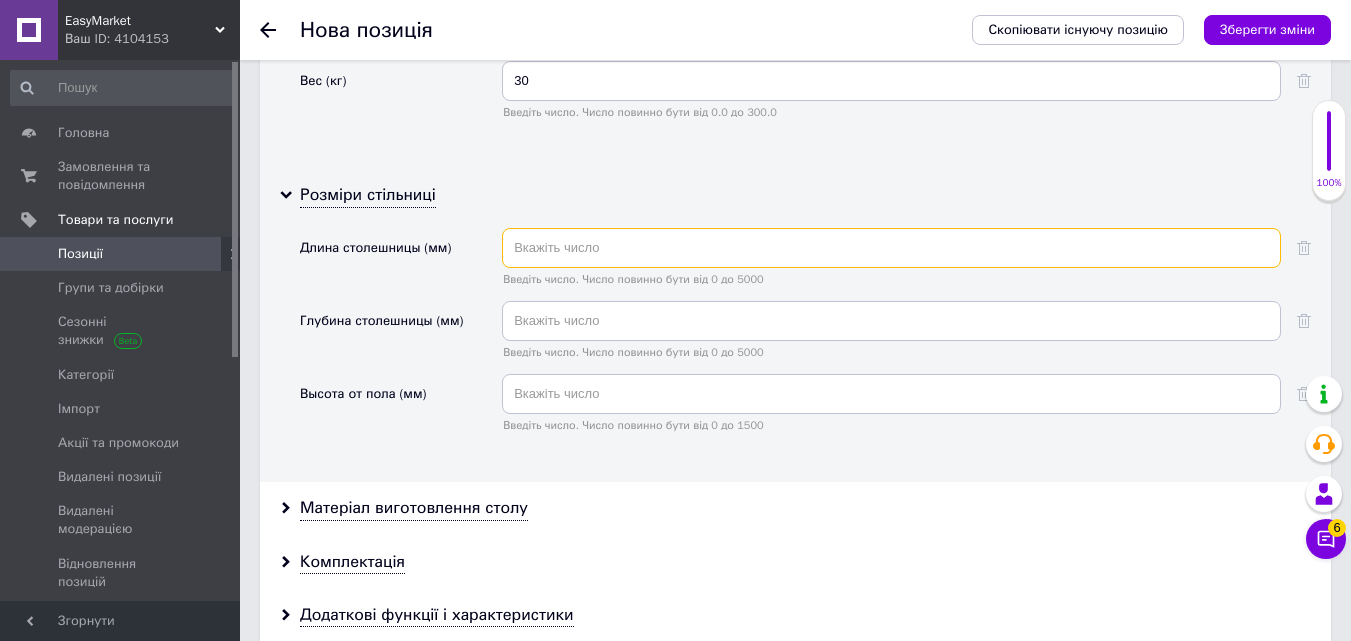 click at bounding box center [891, 248] 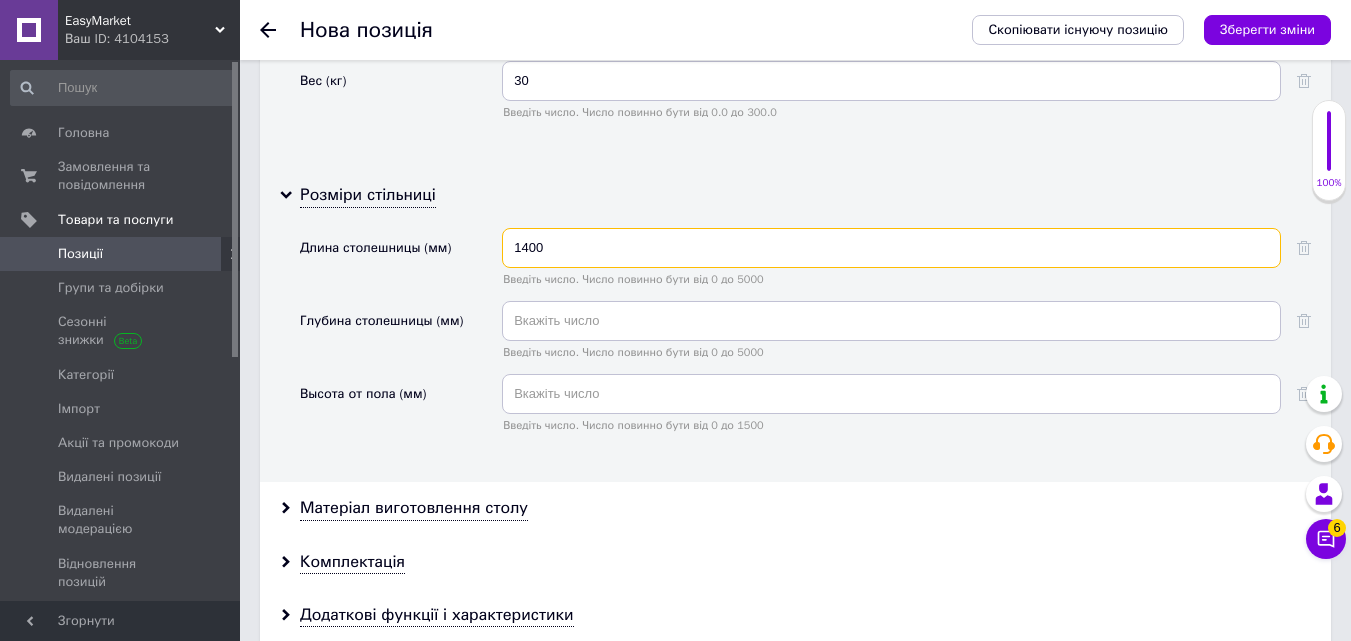 type on "1400" 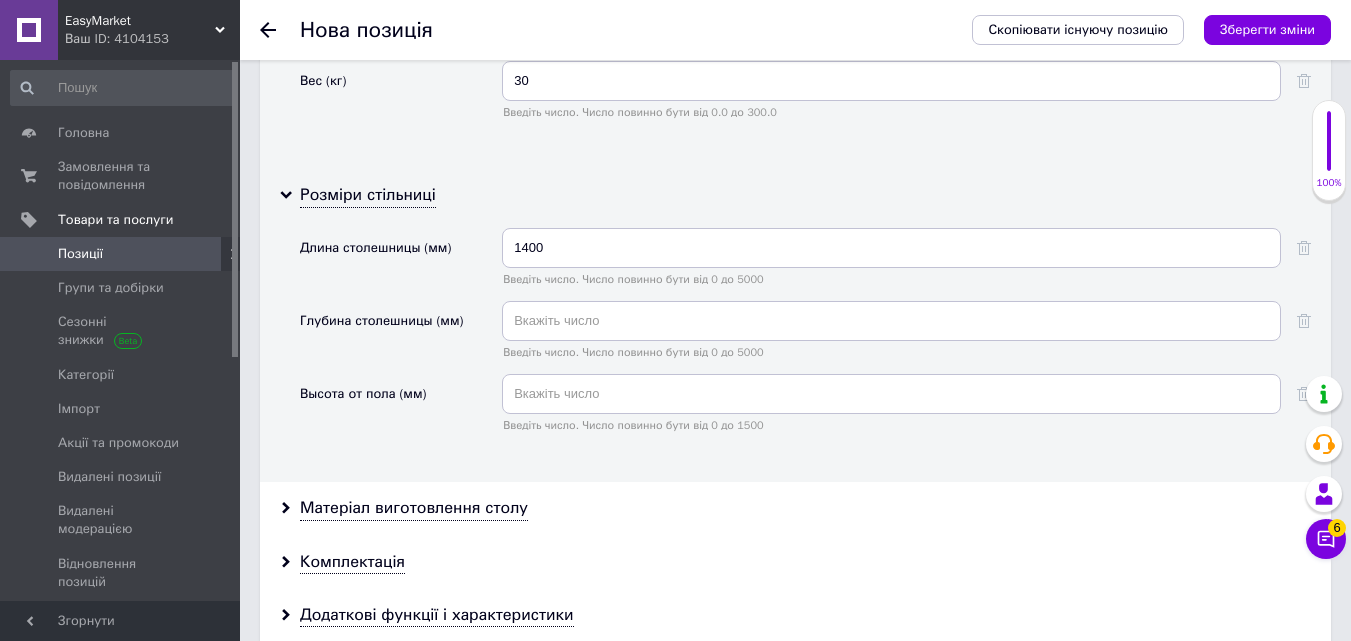 click on "1400 Введіть число. Число повинно бути від 0 до 5000" at bounding box center [891, 264] 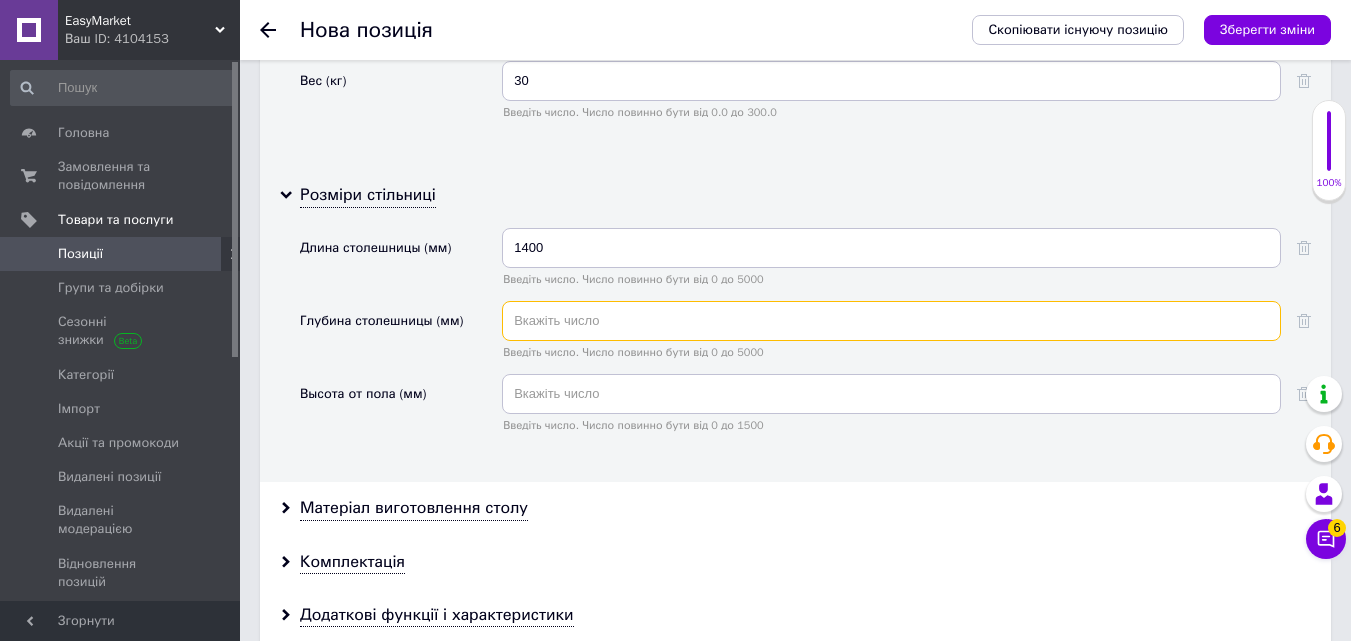 click at bounding box center (891, 321) 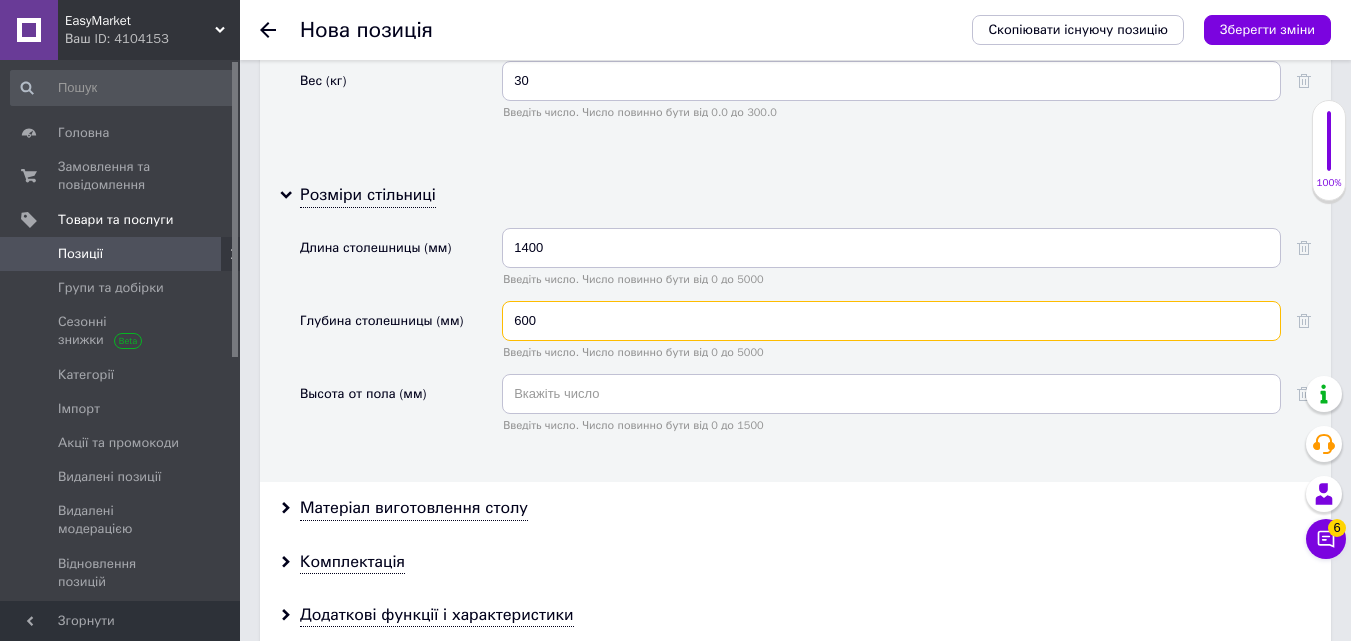 type on "600" 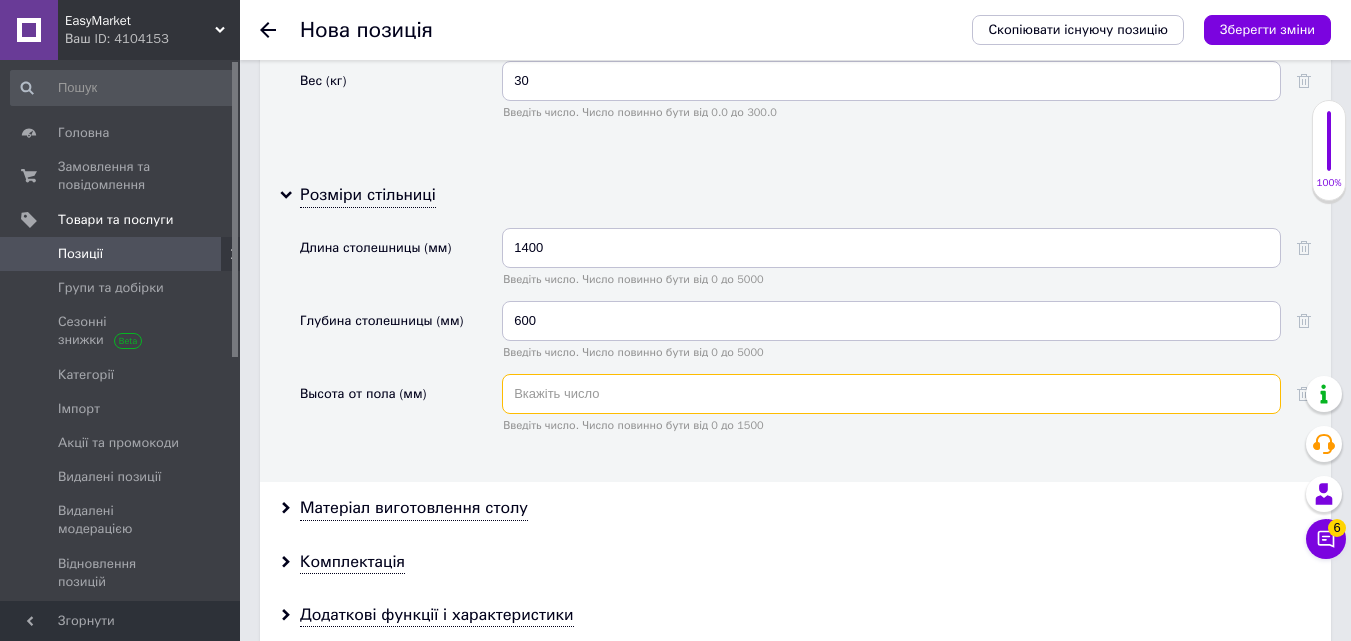 click at bounding box center [891, 394] 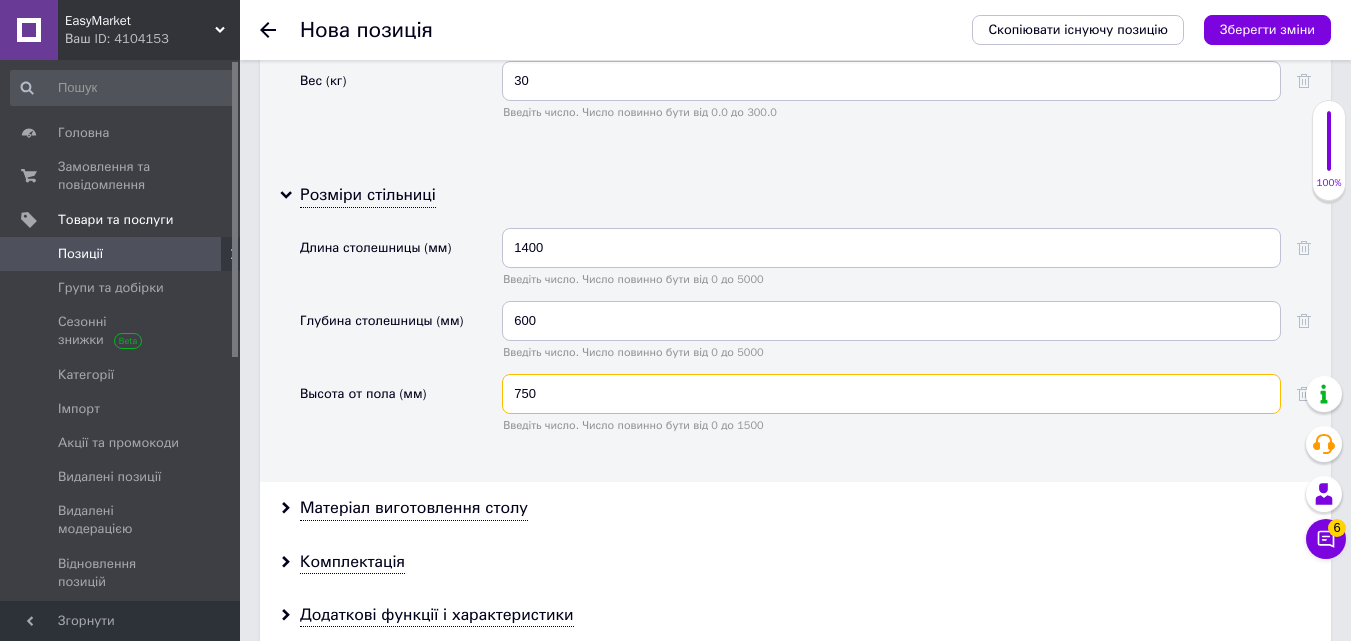 scroll, scrollTop: 4600, scrollLeft: 0, axis: vertical 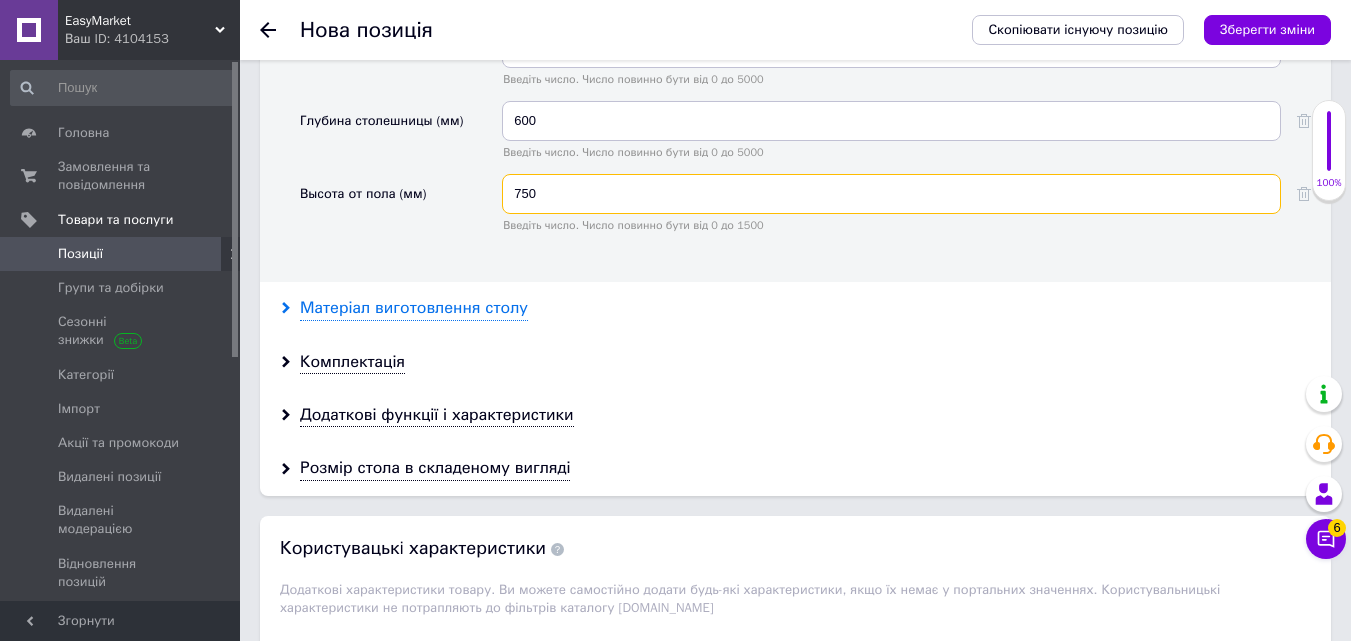 type on "750" 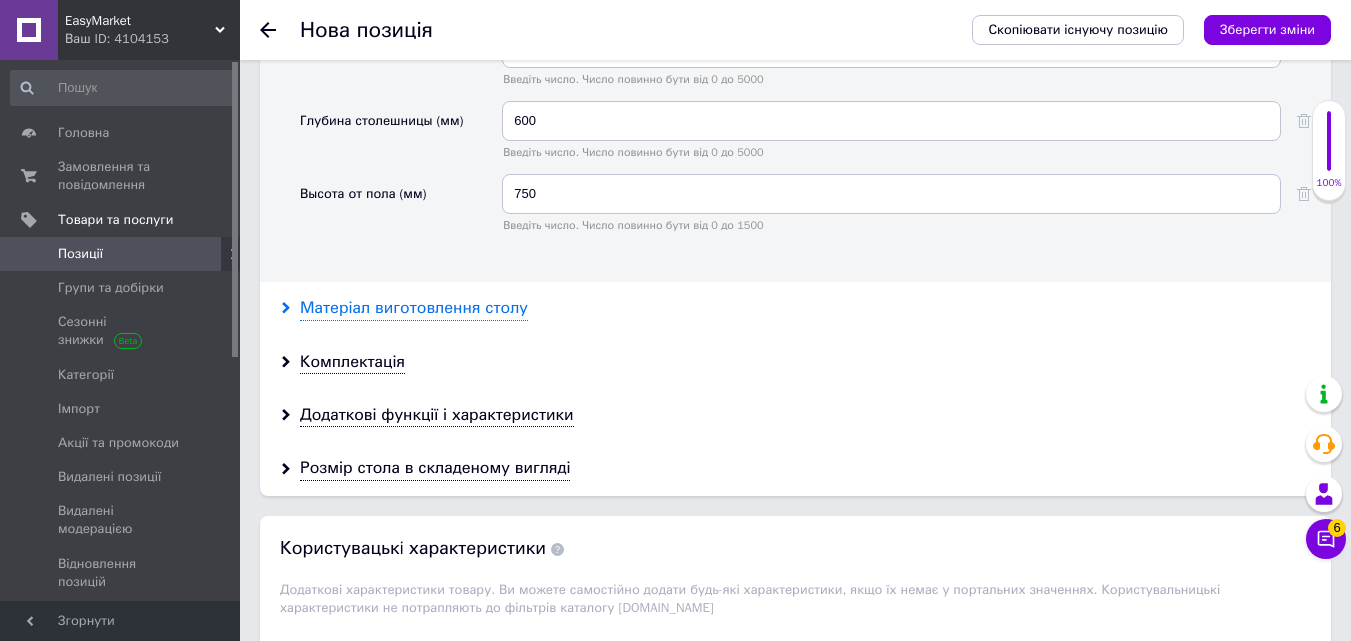 click on "Матеріал виготовлення столу" at bounding box center [414, 308] 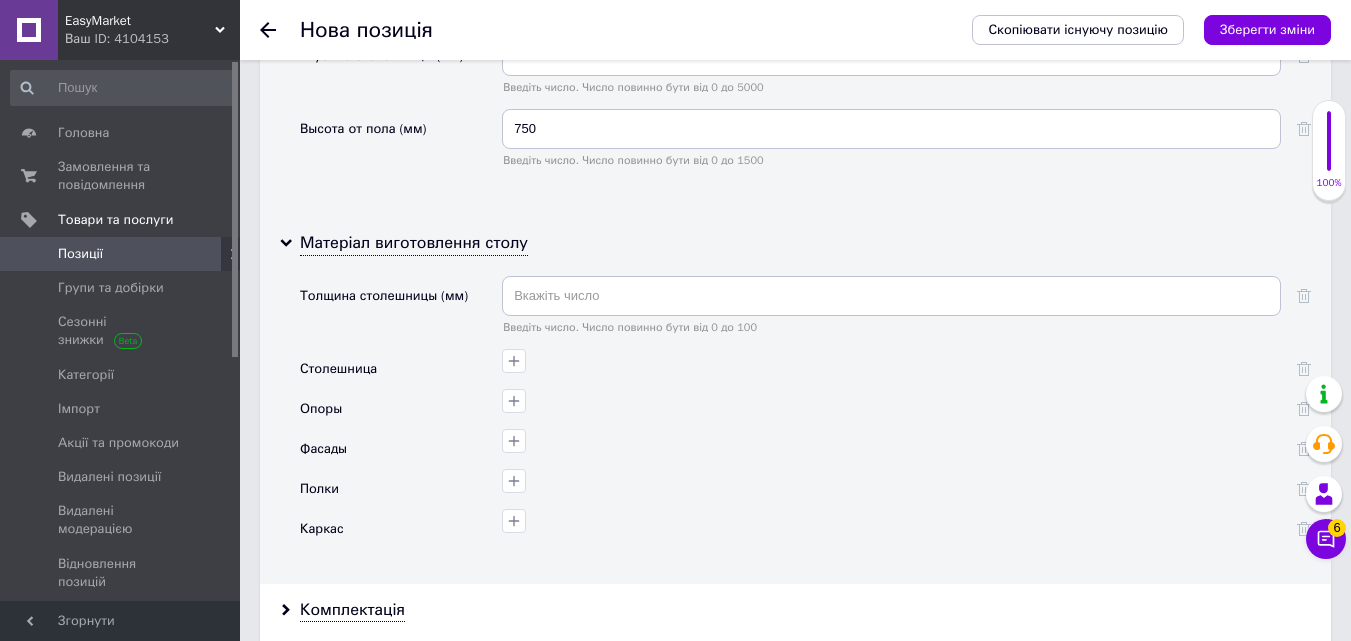 scroll, scrollTop: 4700, scrollLeft: 0, axis: vertical 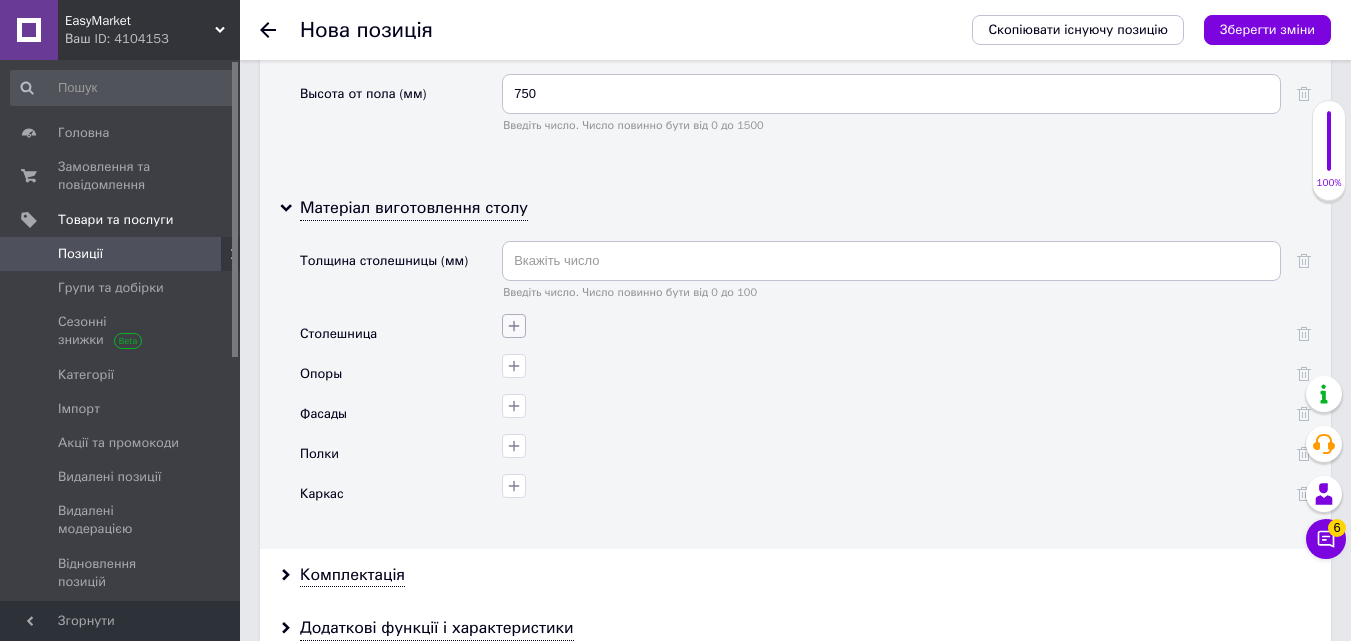 click 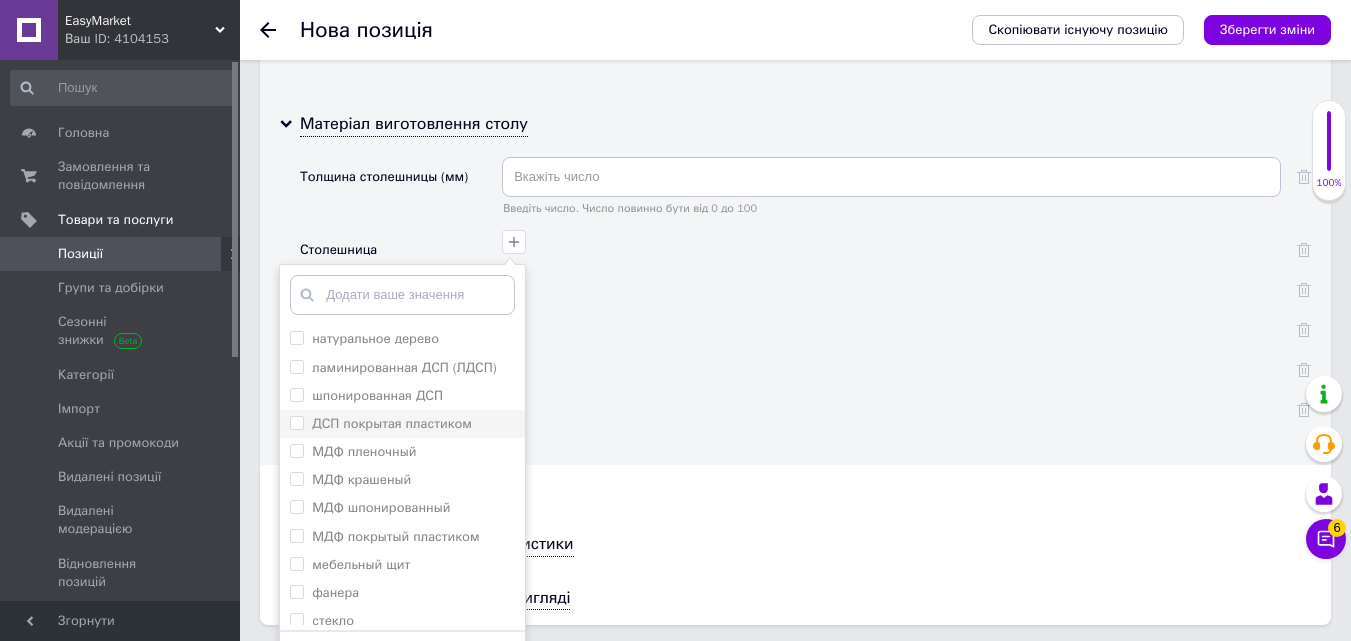 scroll, scrollTop: 4900, scrollLeft: 0, axis: vertical 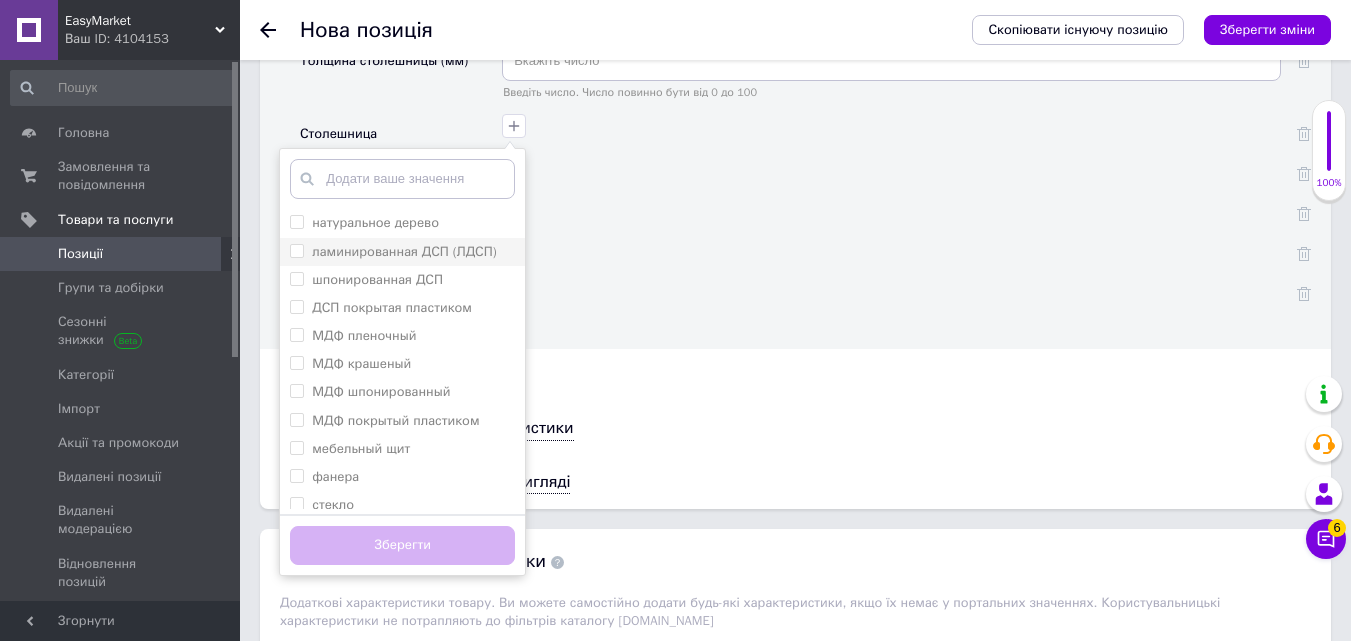 click on "ламинированная ДСП (ЛДСП)" at bounding box center (296, 250) 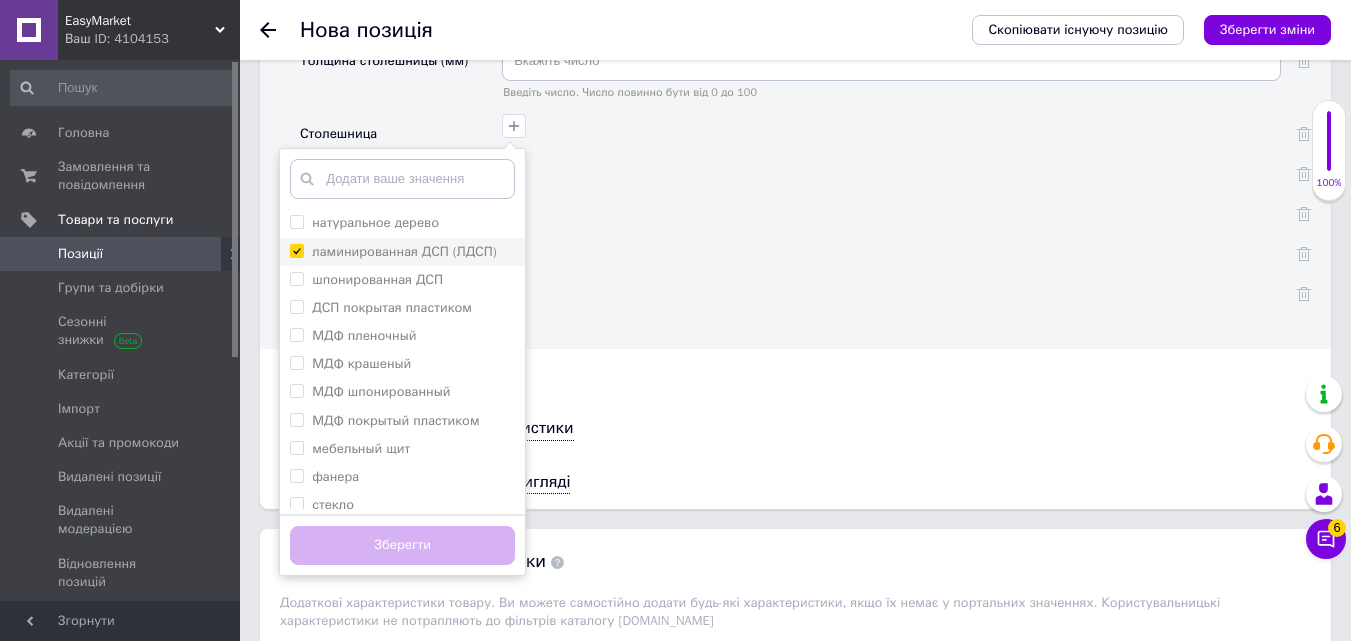 checkbox on "true" 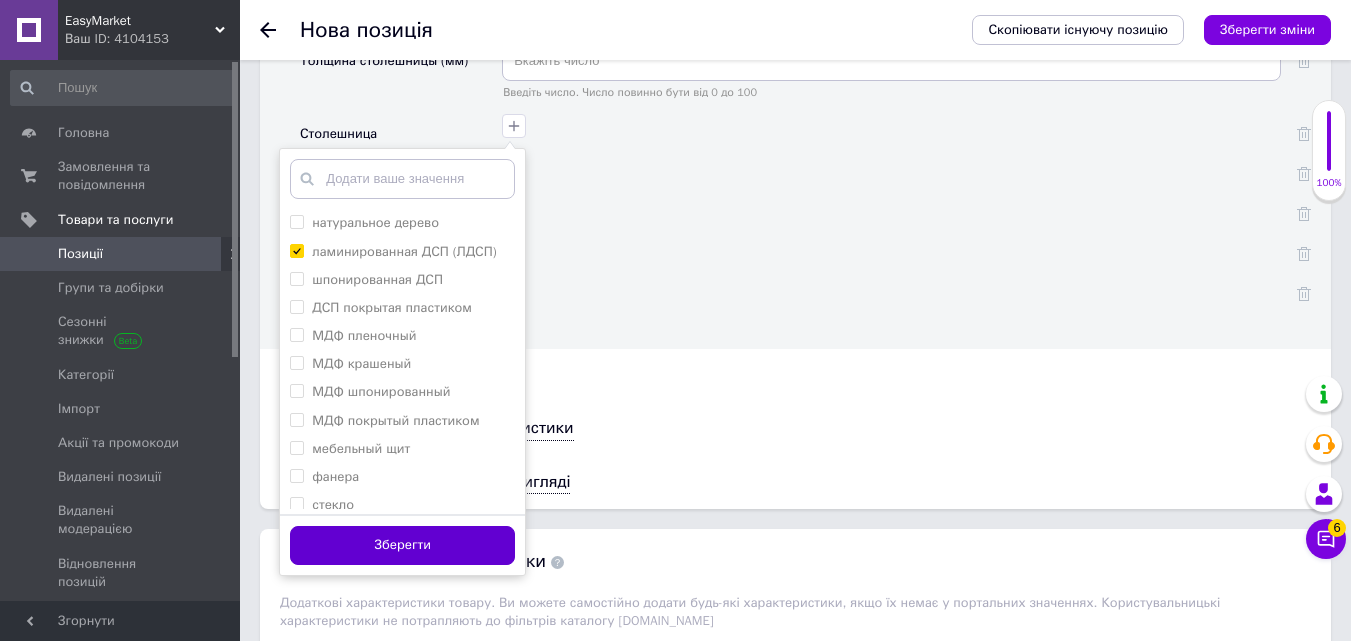 click on "Зберегти" at bounding box center [402, 545] 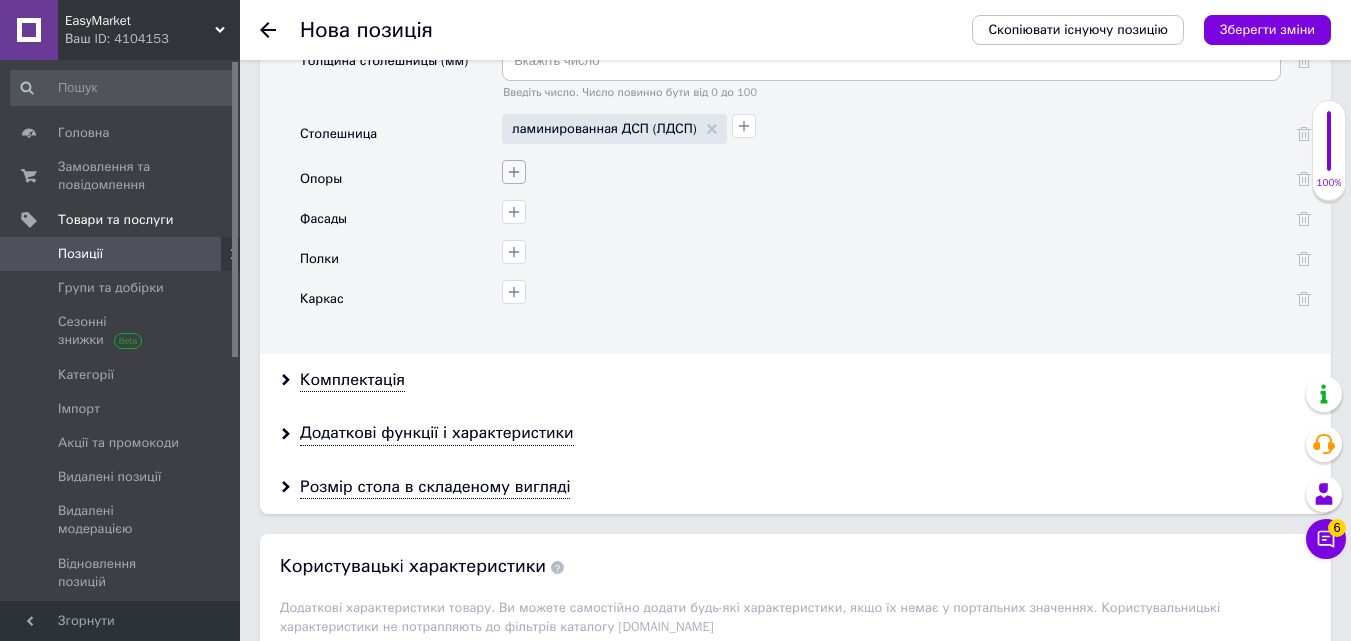 click 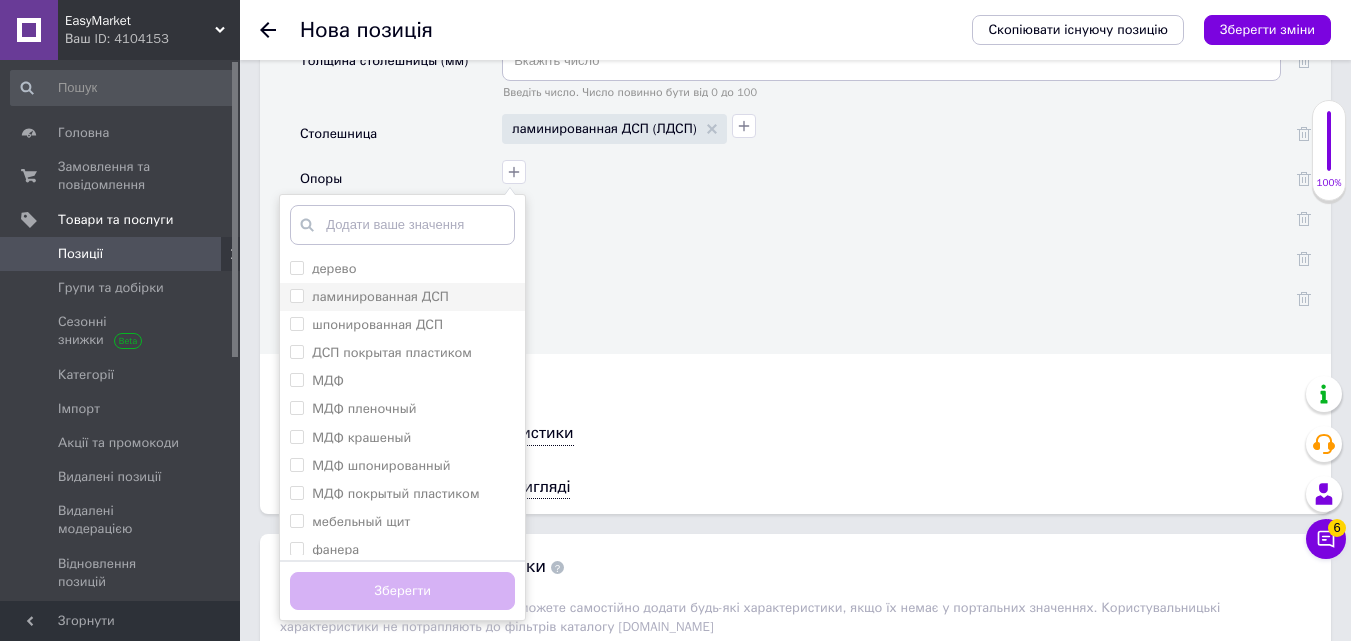 click on "ламинированная ДСП" at bounding box center (296, 295) 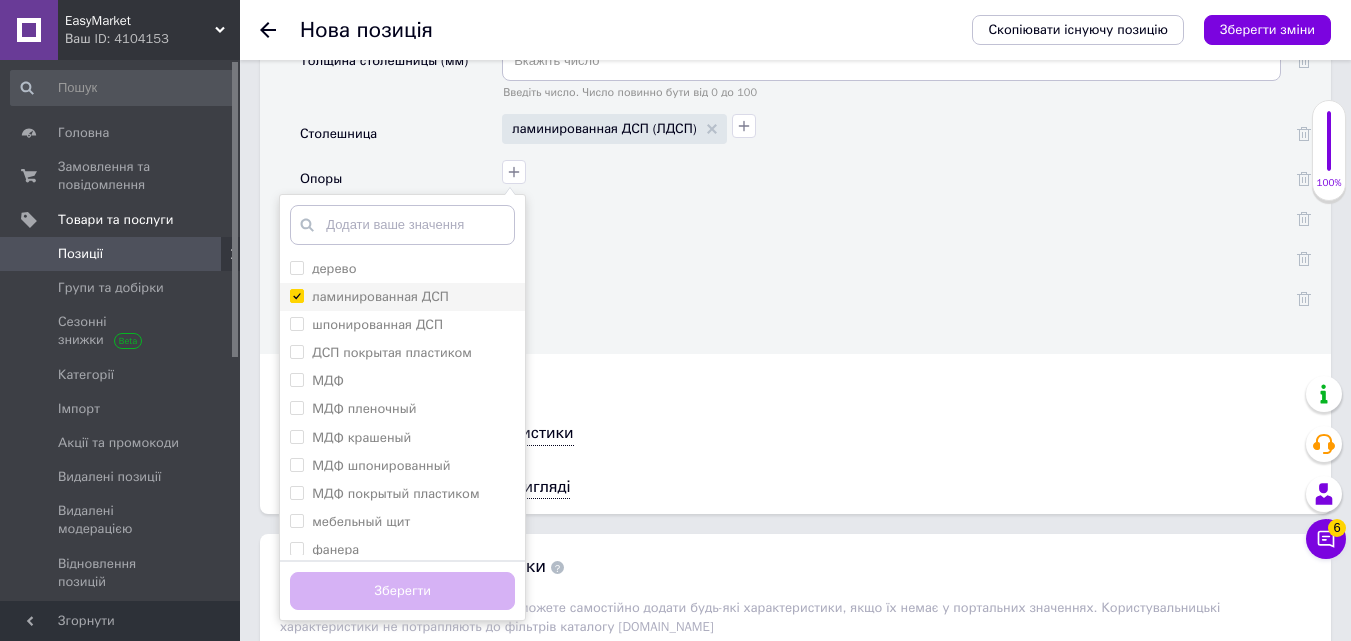 checkbox on "true" 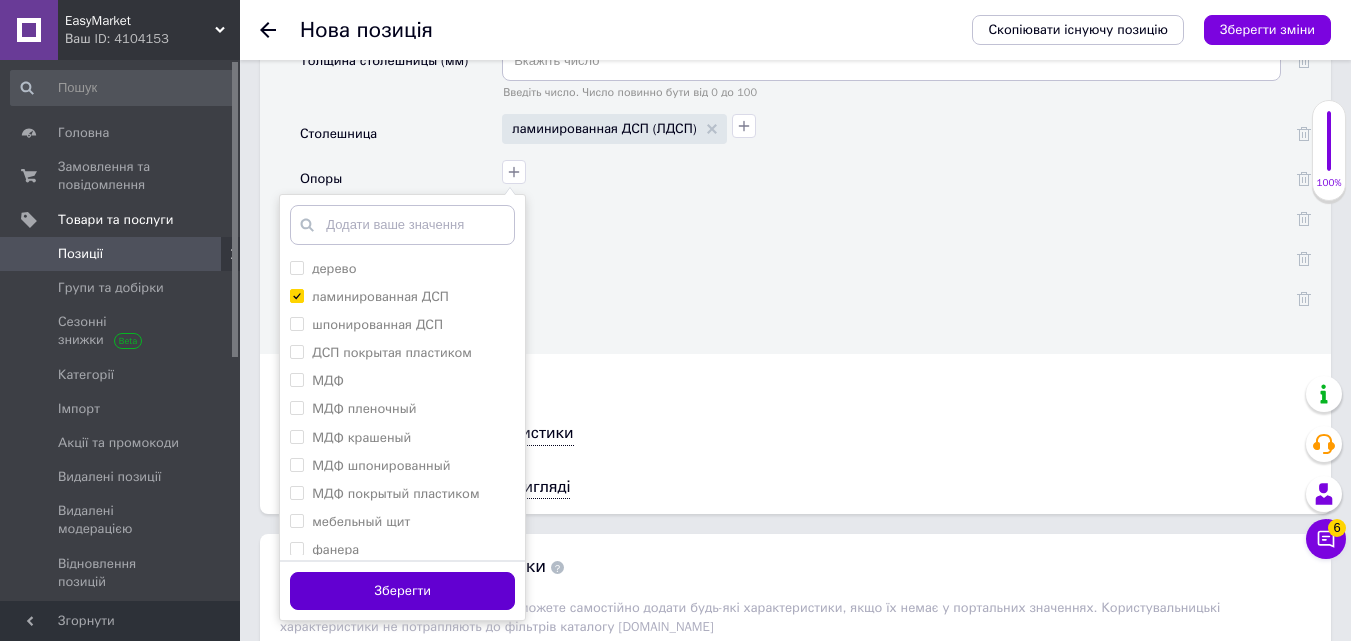click on "Зберегти" at bounding box center [402, 591] 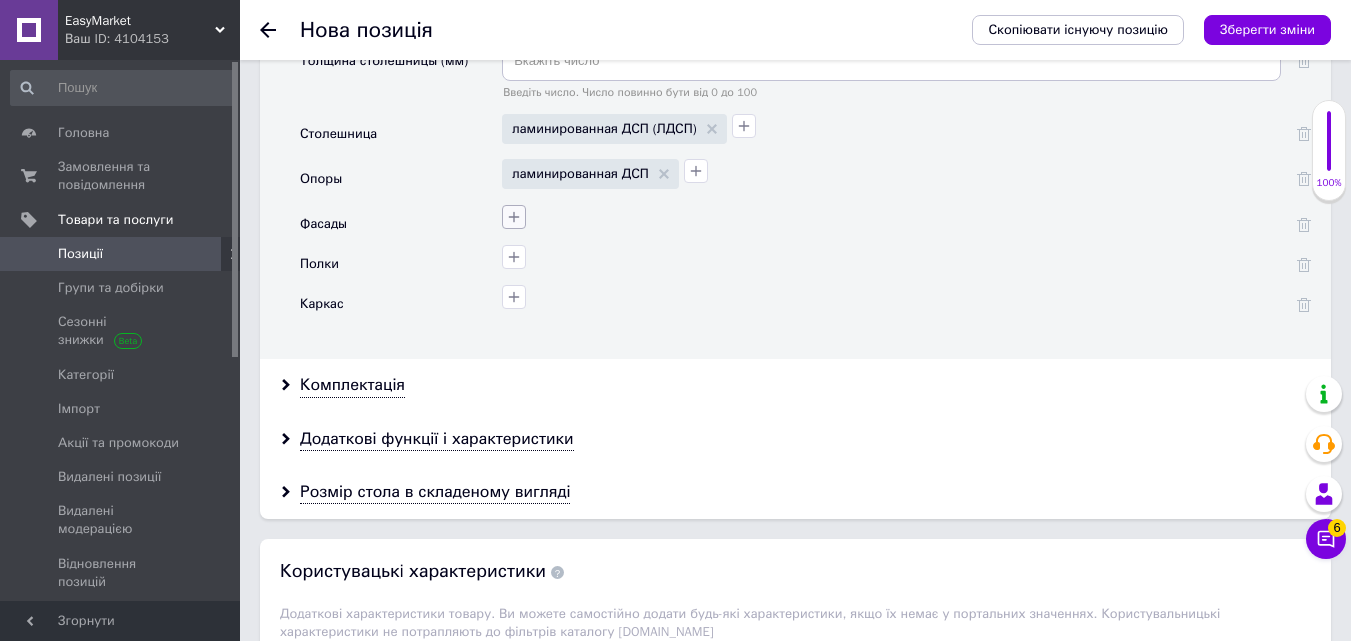 click 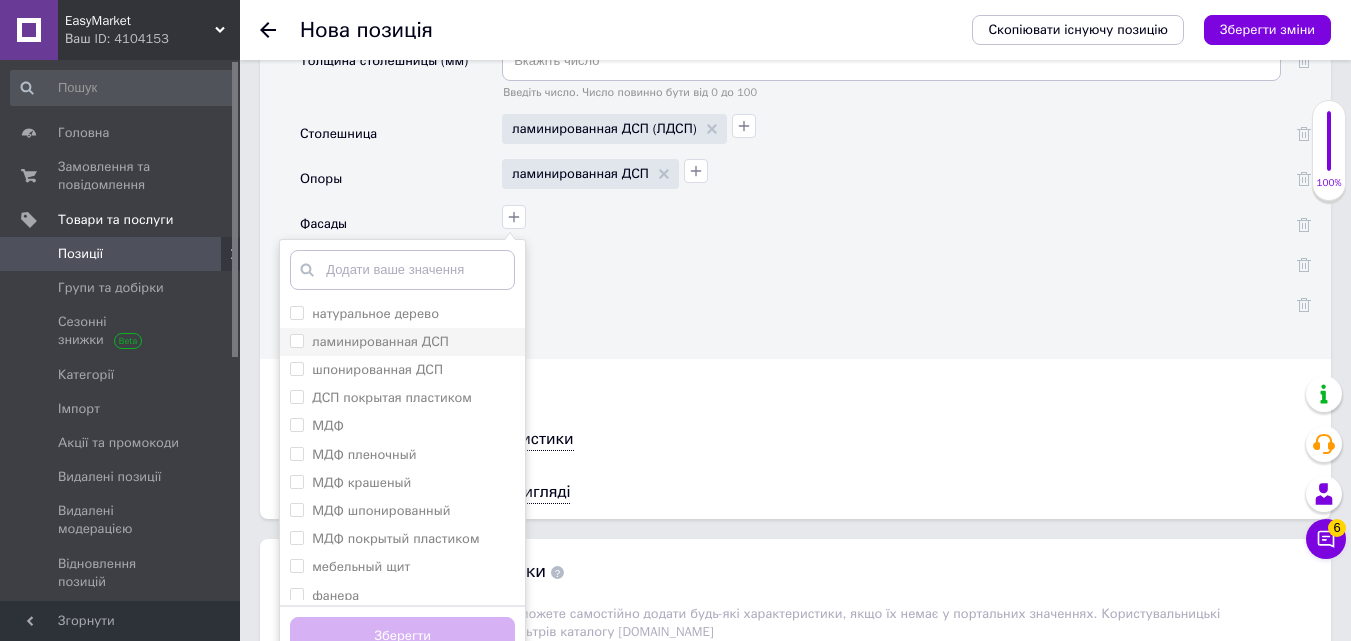 click on "ламинированная ДСП" at bounding box center (296, 340) 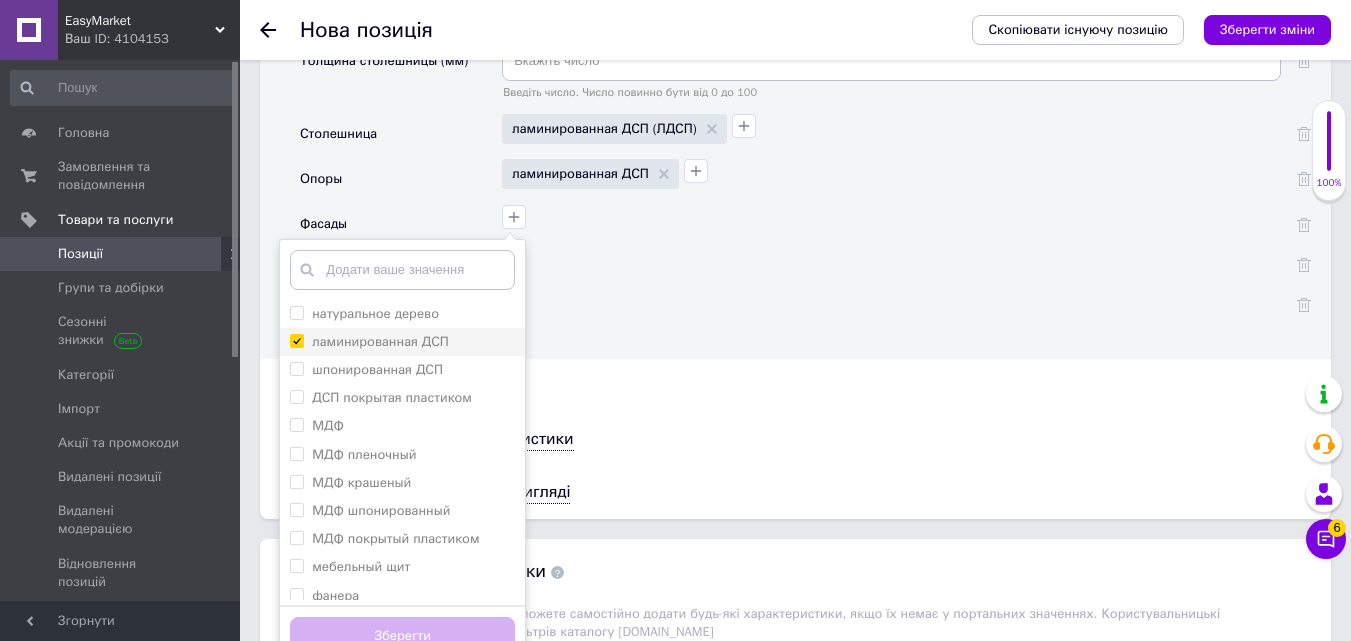 checkbox on "true" 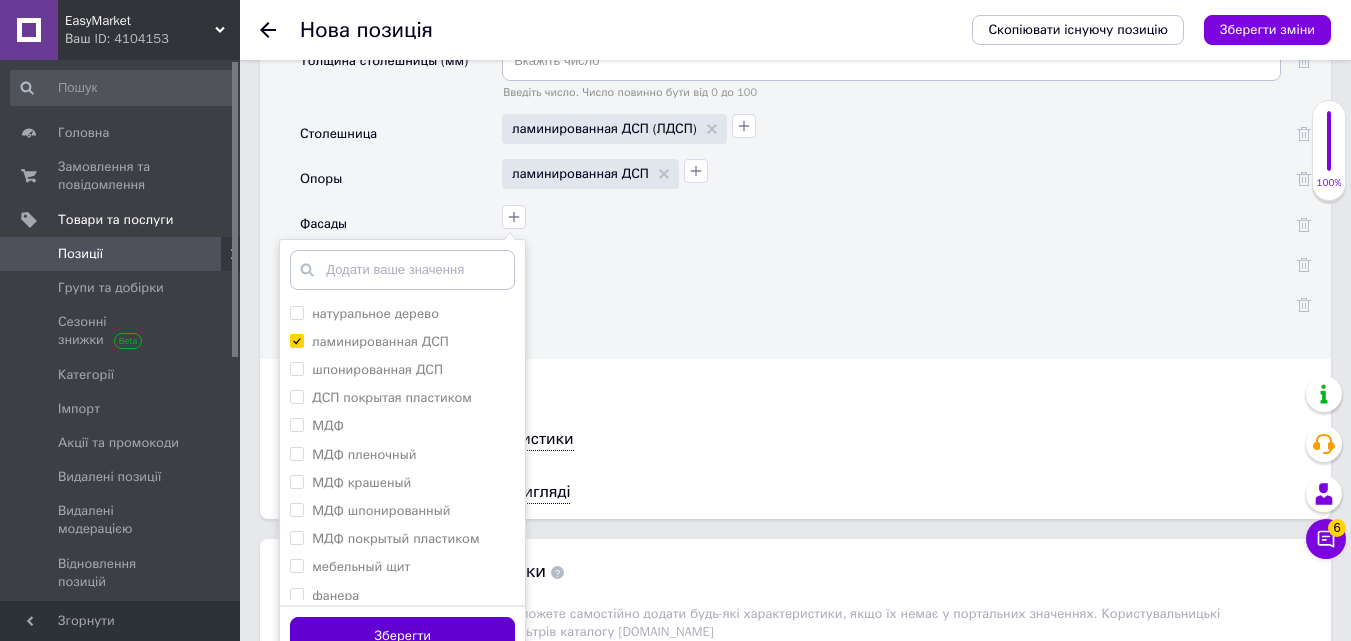 click on "Зберегти" at bounding box center [402, 636] 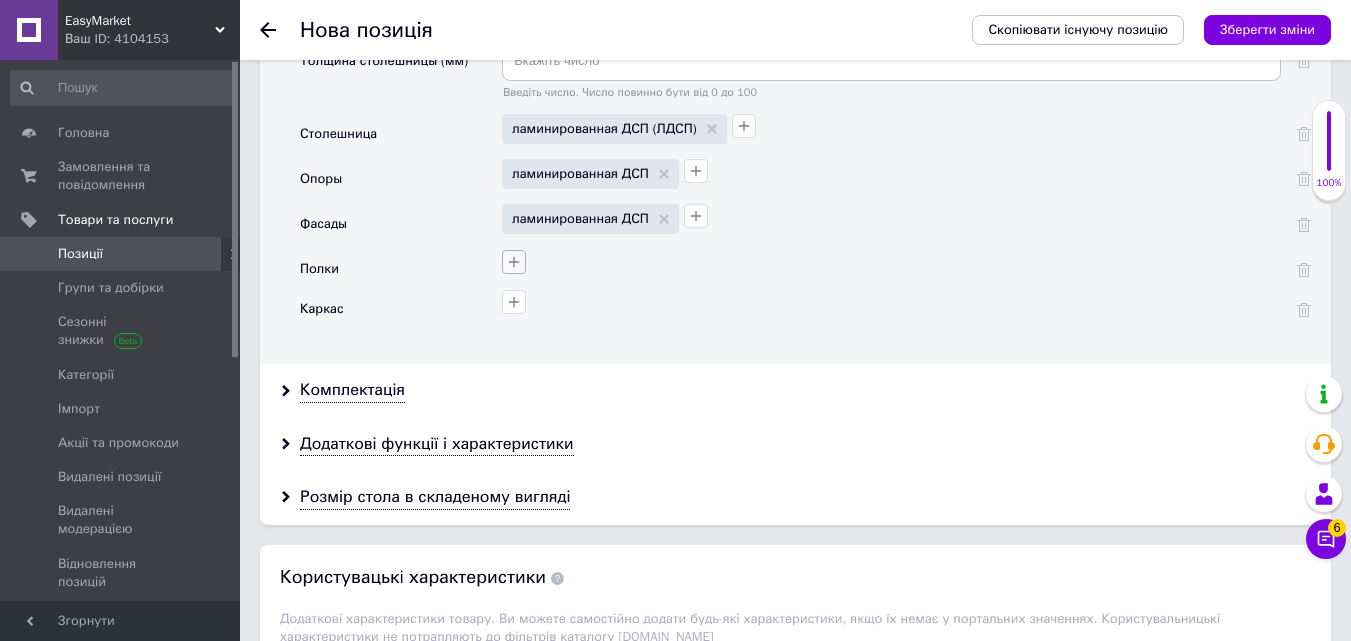 click at bounding box center [514, 262] 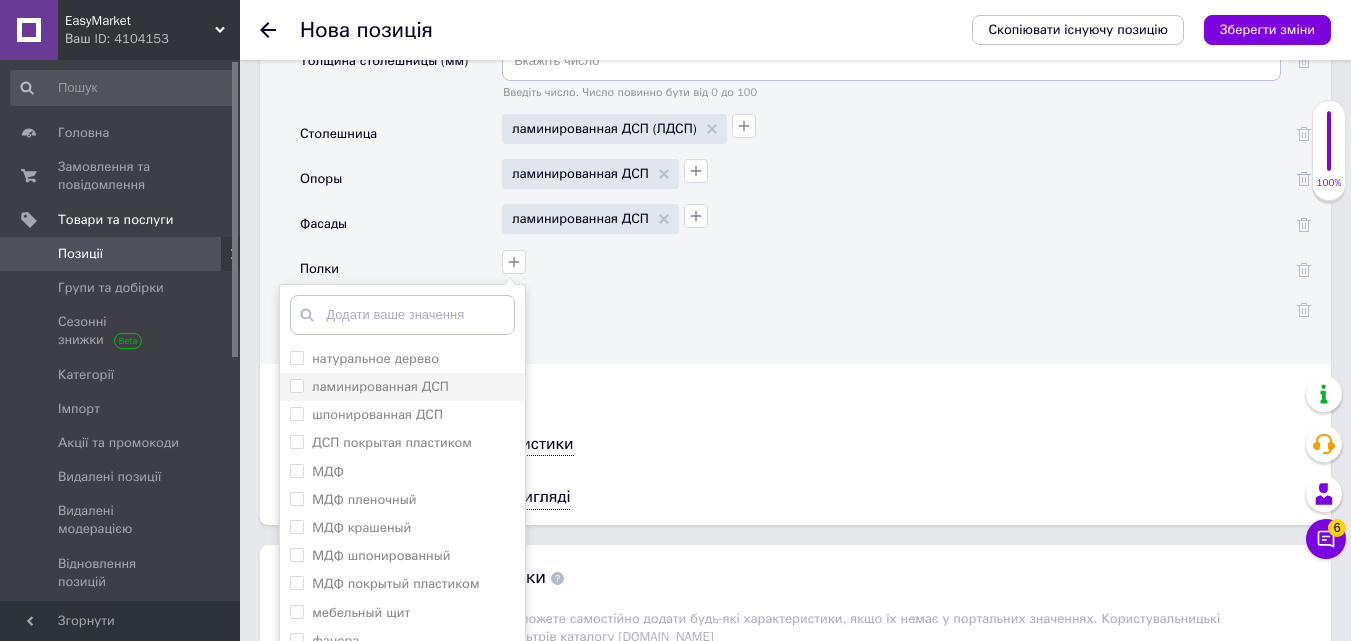click on "ламинированная ДСП" at bounding box center [296, 385] 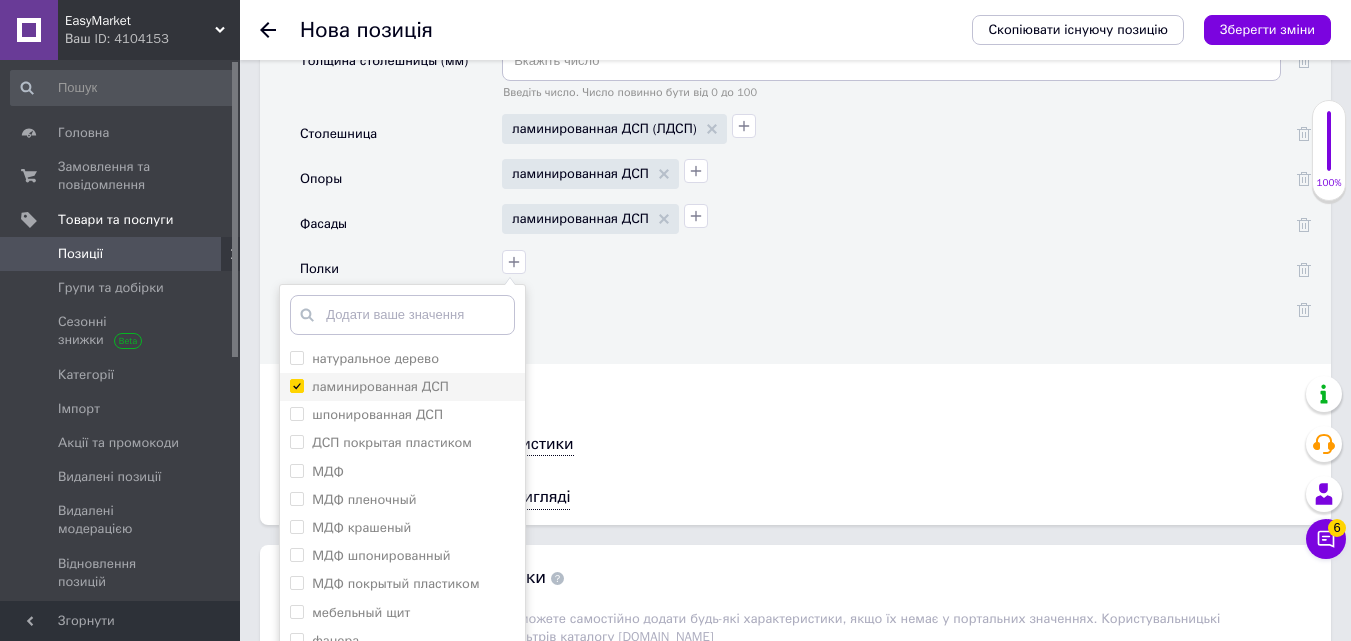 checkbox on "true" 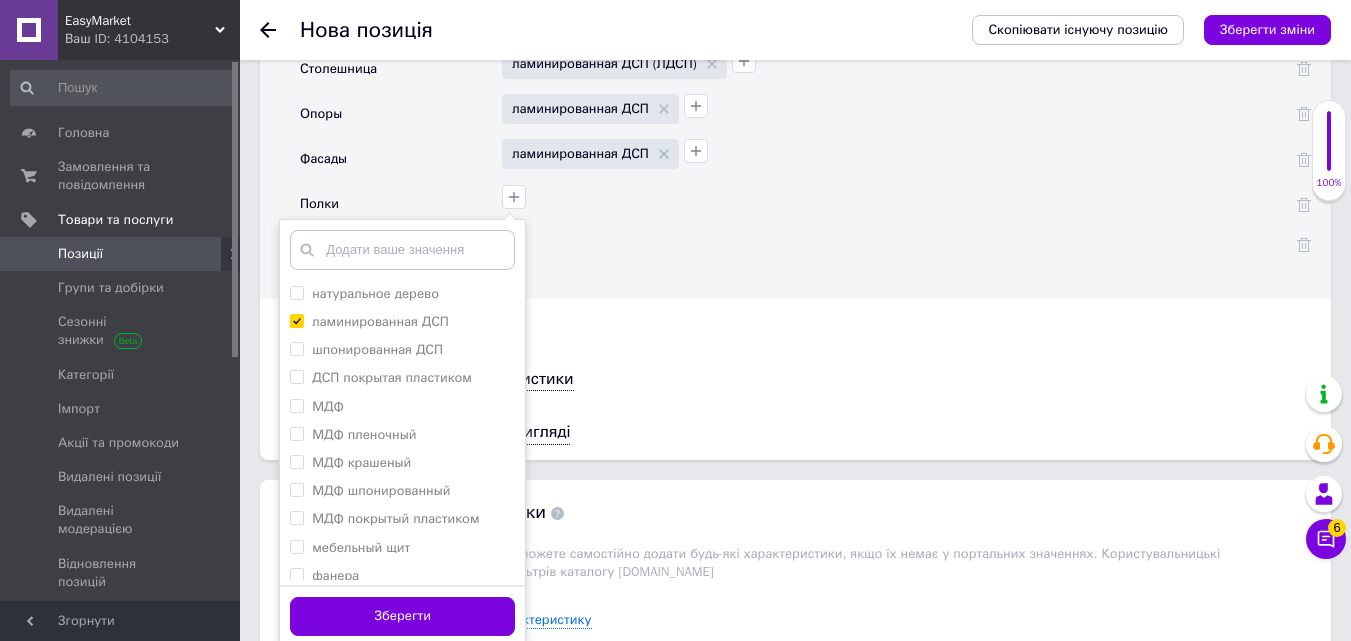 scroll, scrollTop: 5000, scrollLeft: 0, axis: vertical 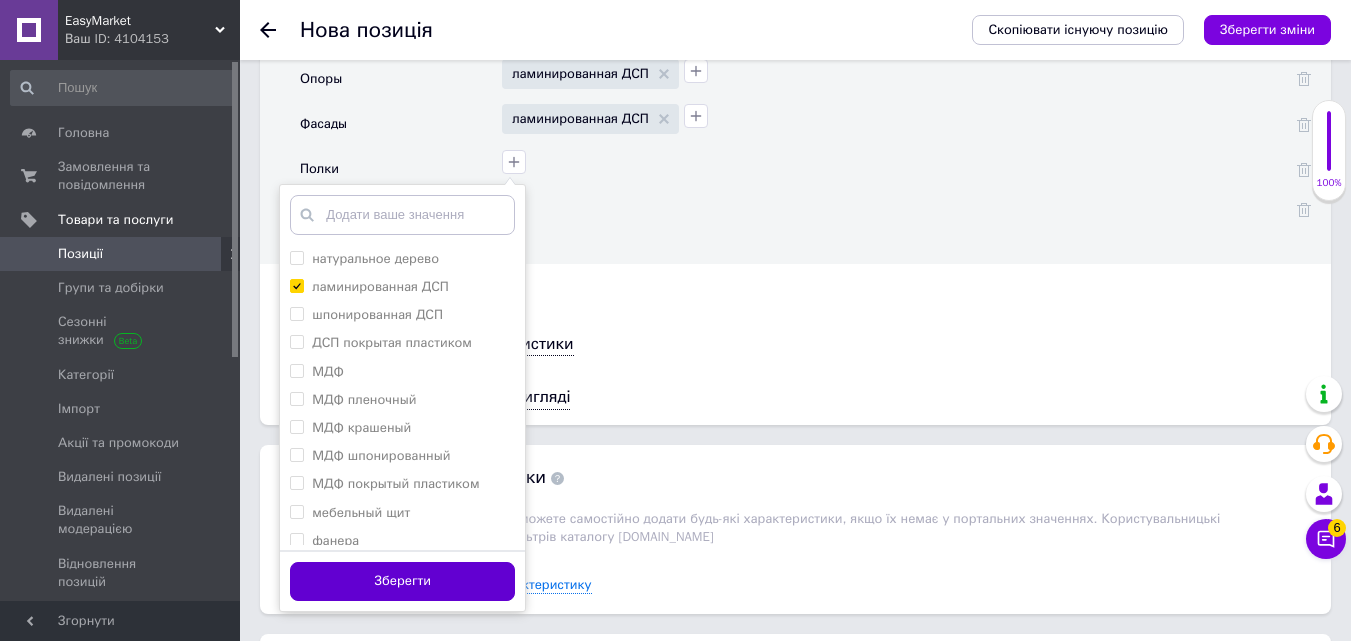 click on "Зберегти" at bounding box center [402, 581] 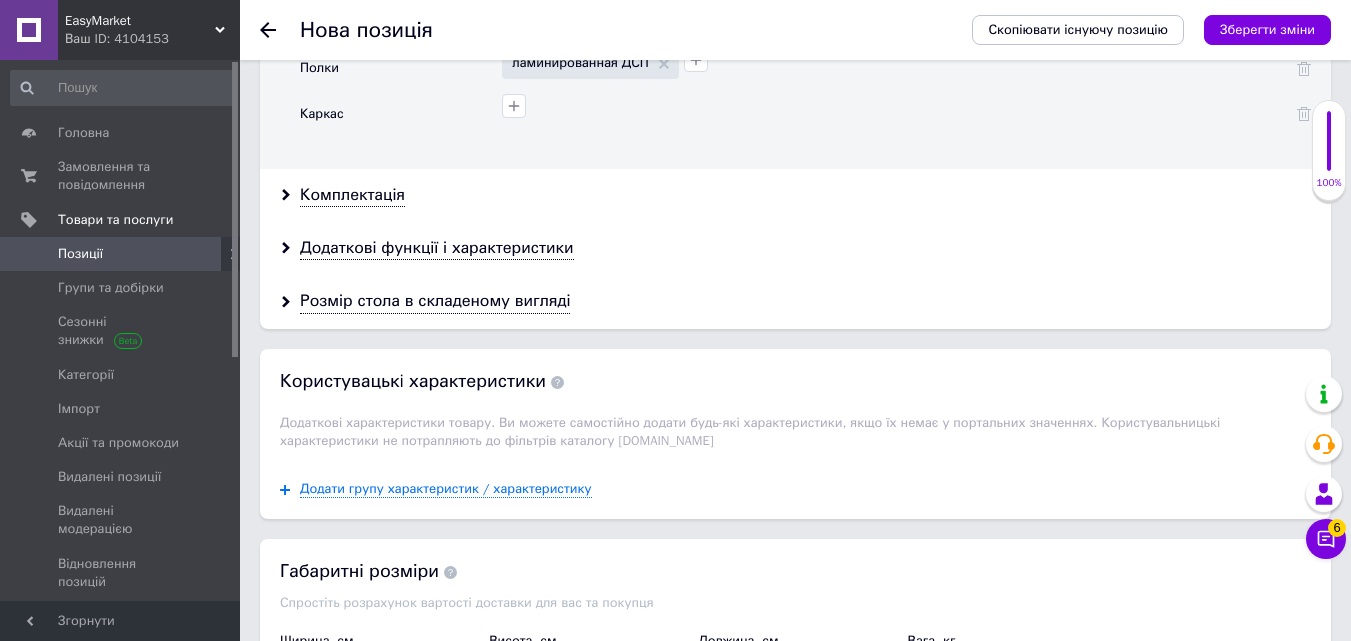 scroll, scrollTop: 5300, scrollLeft: 0, axis: vertical 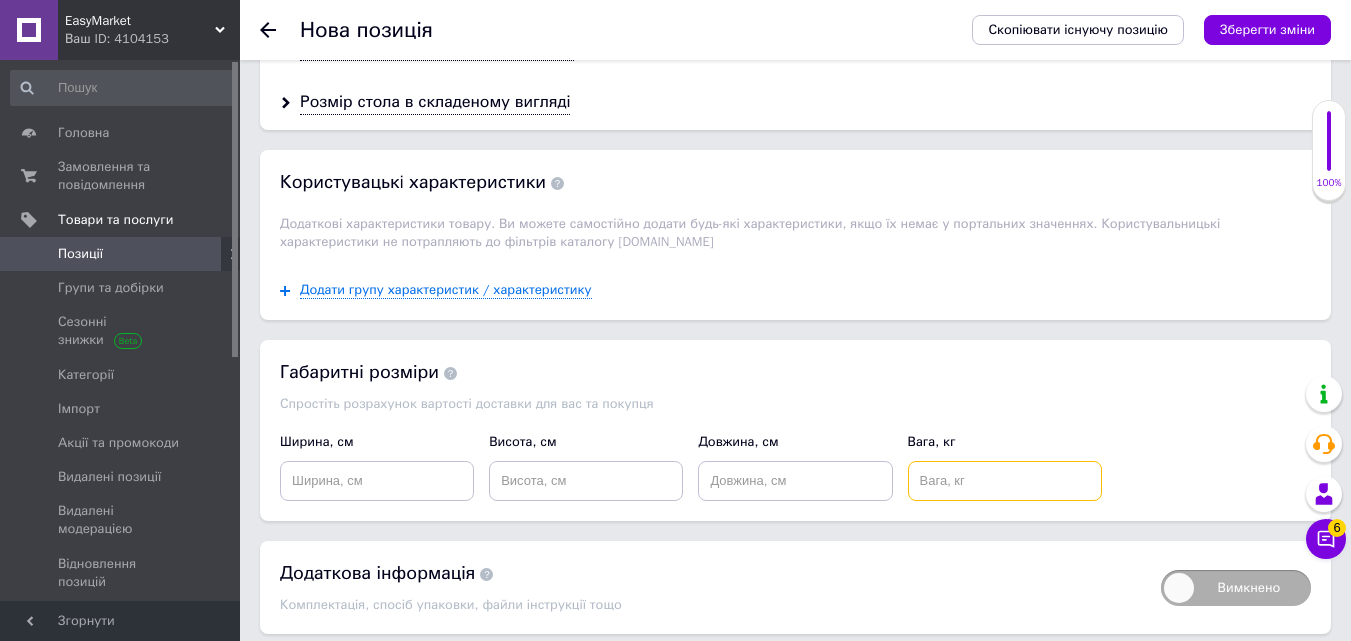 click at bounding box center [1005, 481] 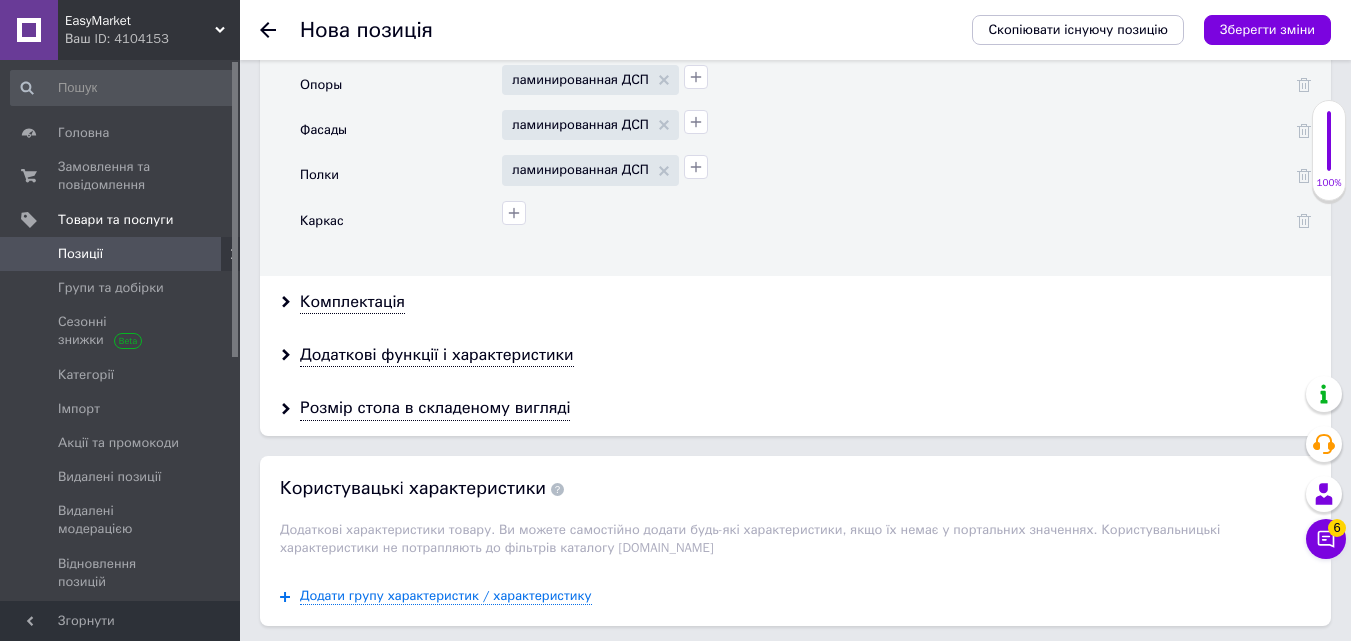 scroll, scrollTop: 5200, scrollLeft: 0, axis: vertical 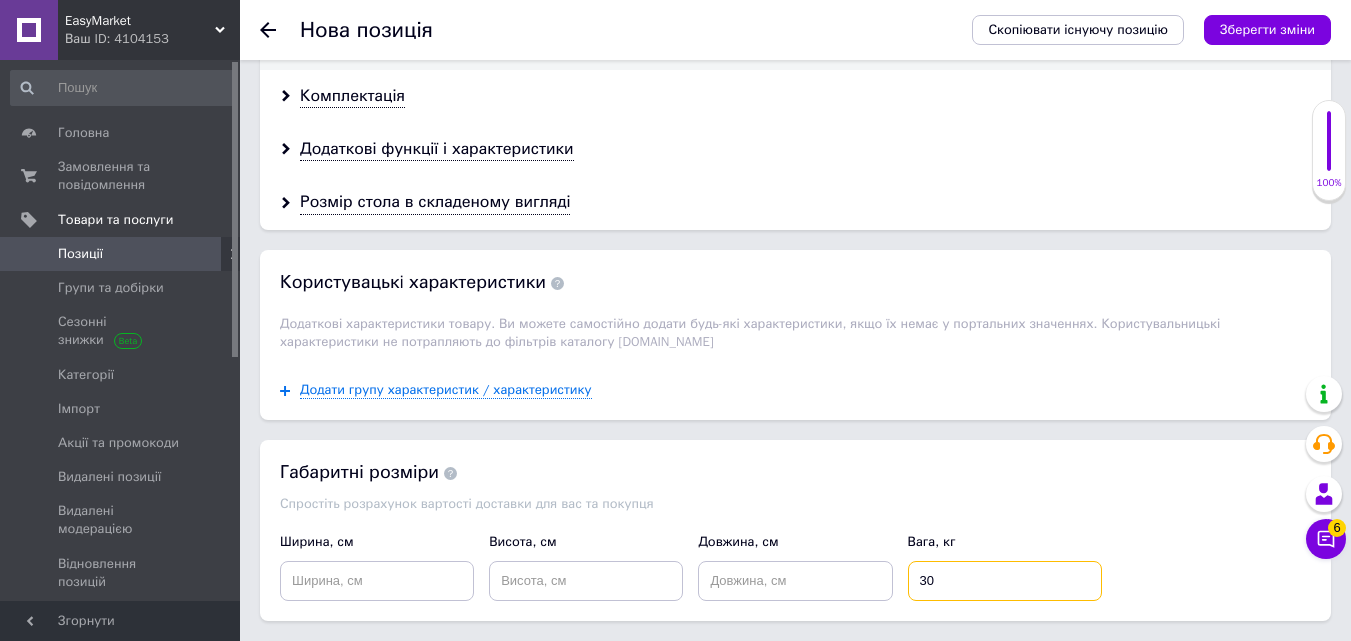 type on "30" 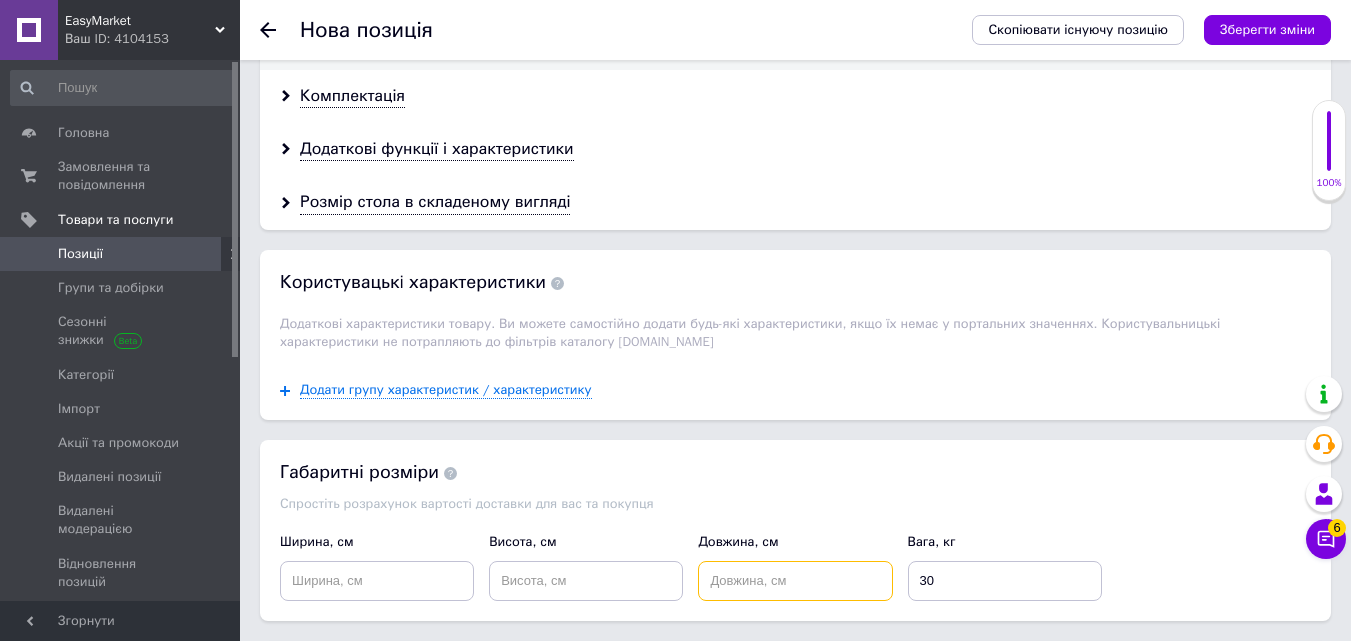 click at bounding box center (795, 581) 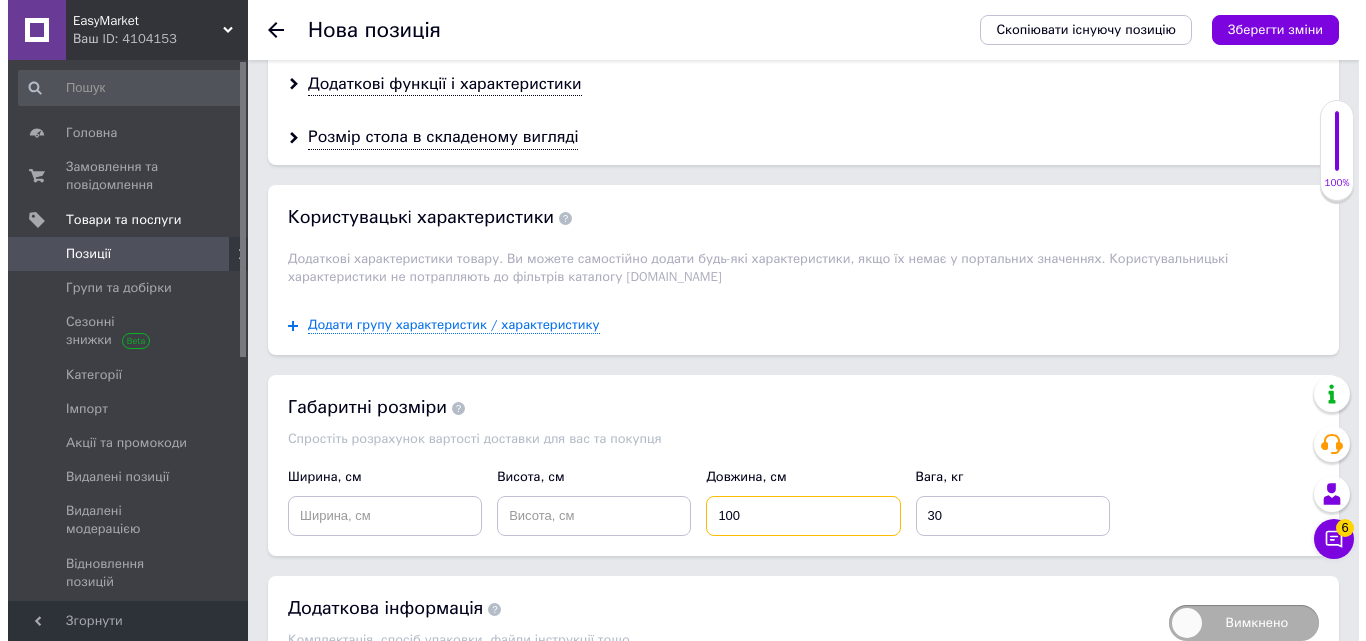 scroll, scrollTop: 5300, scrollLeft: 0, axis: vertical 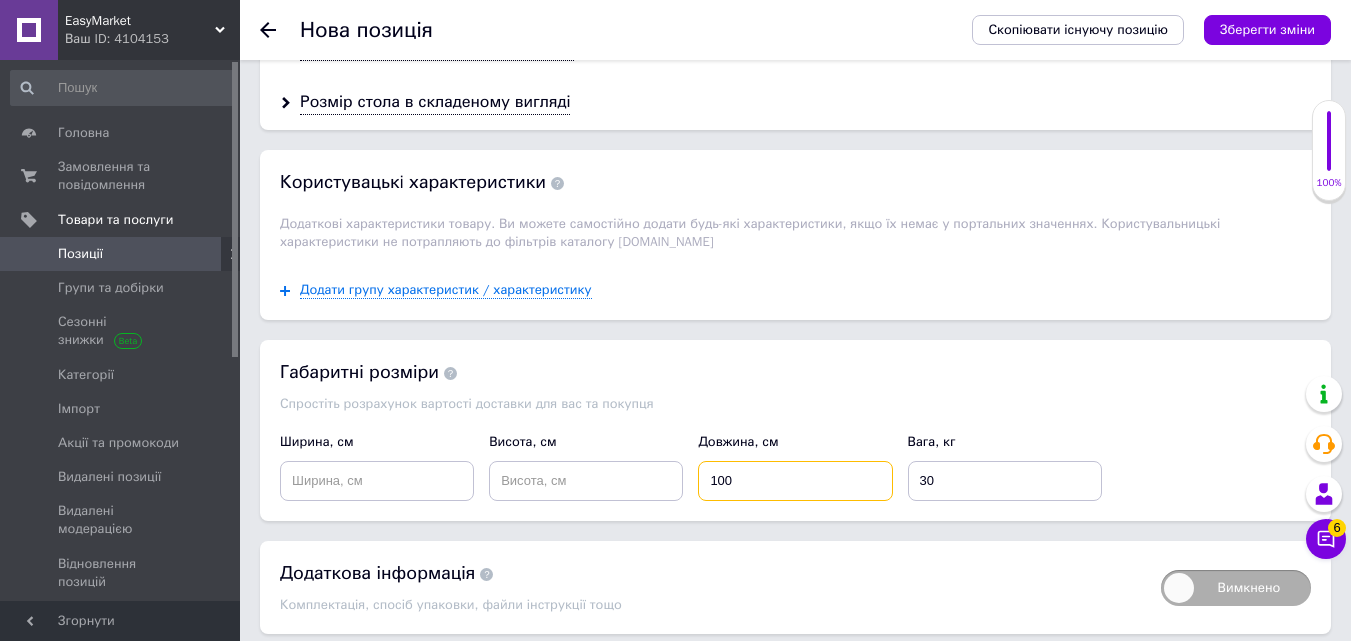type on "100" 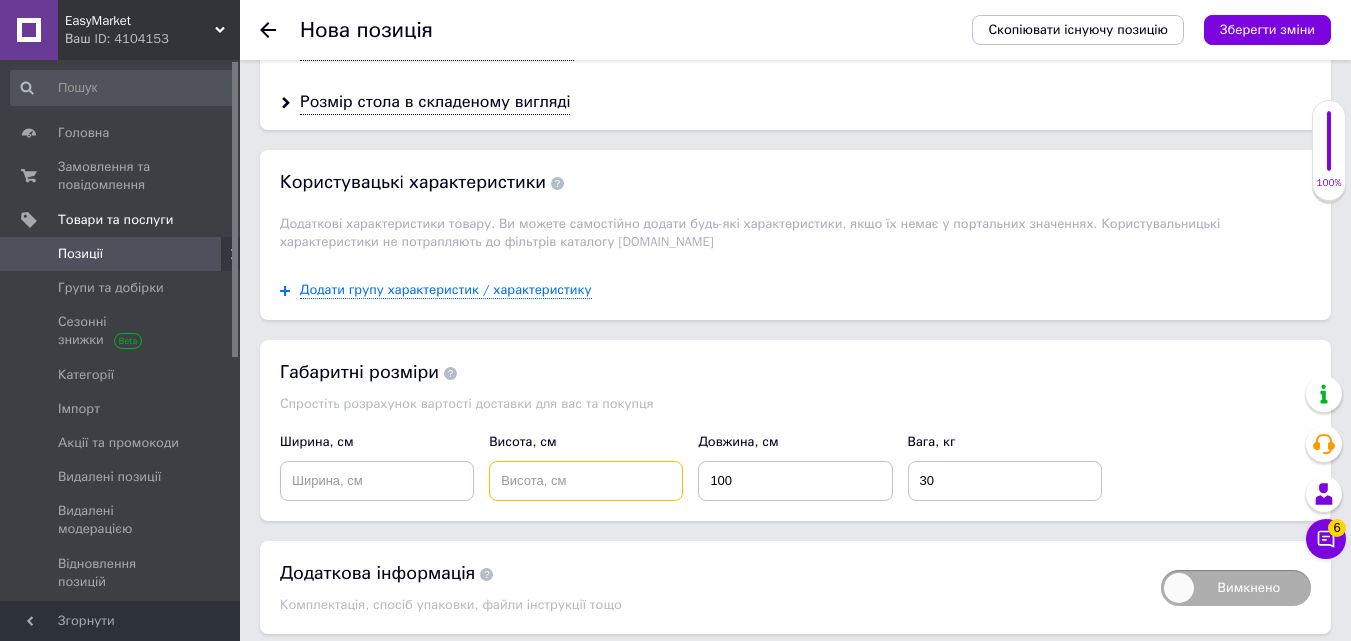 click at bounding box center (586, 481) 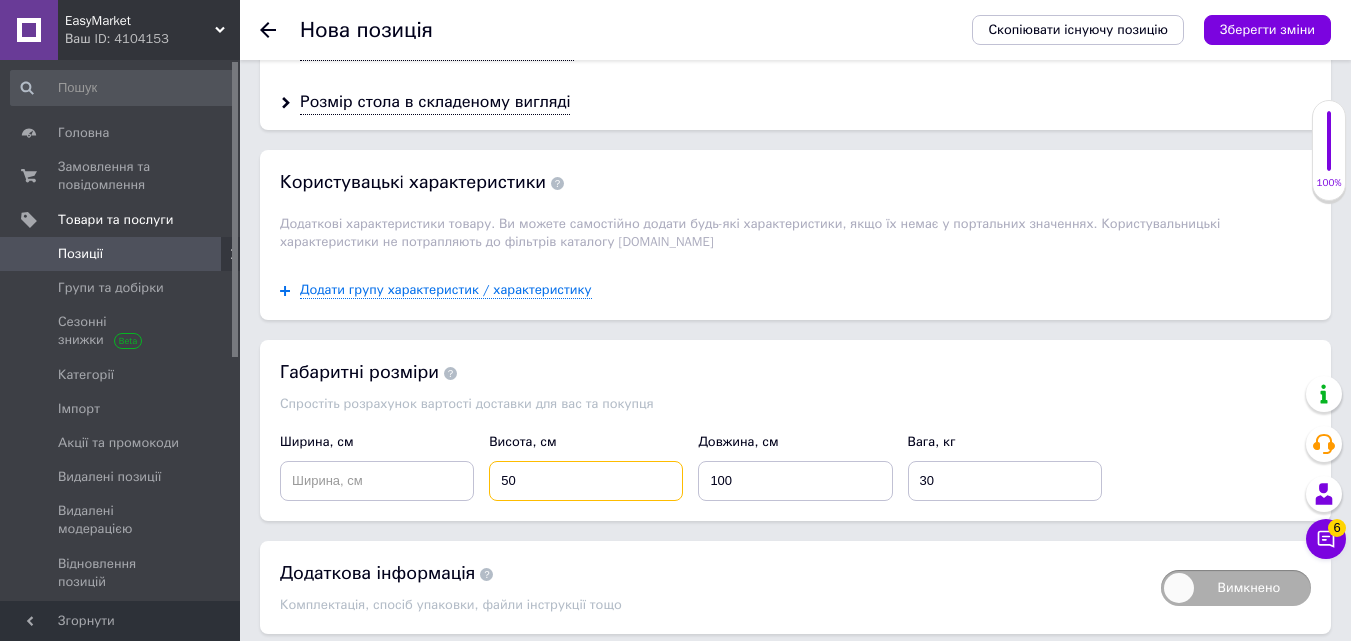 type on "50" 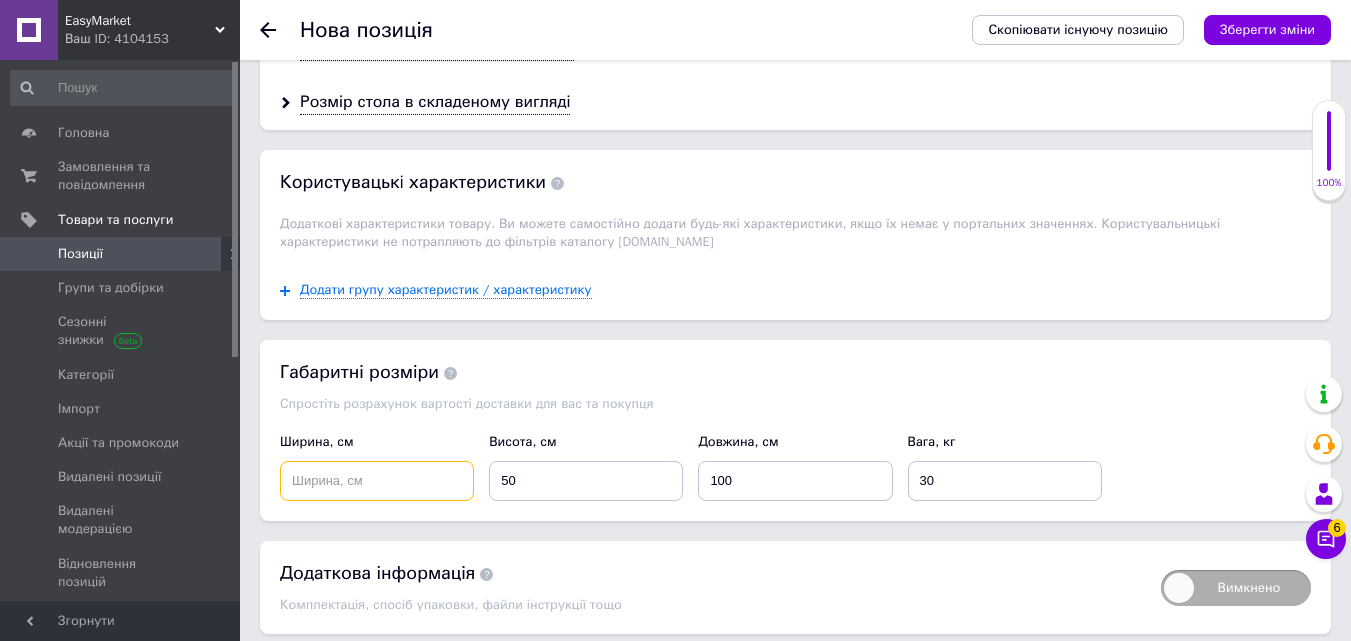 click at bounding box center [377, 481] 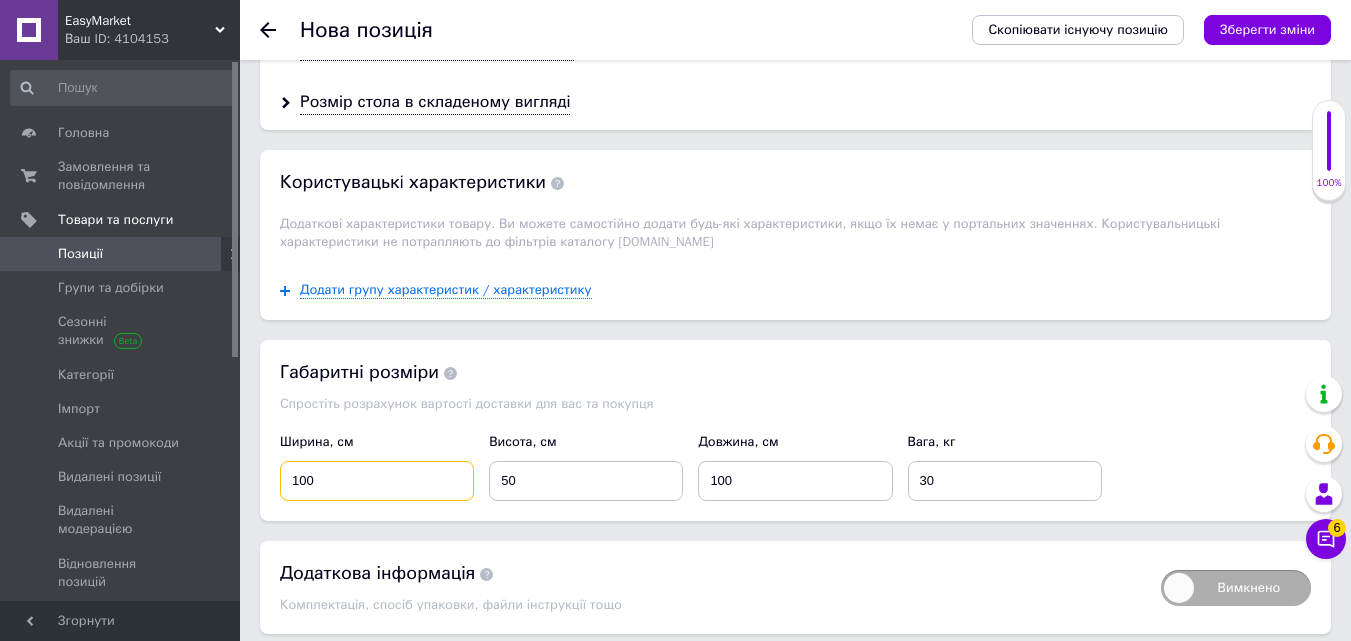 type on "100" 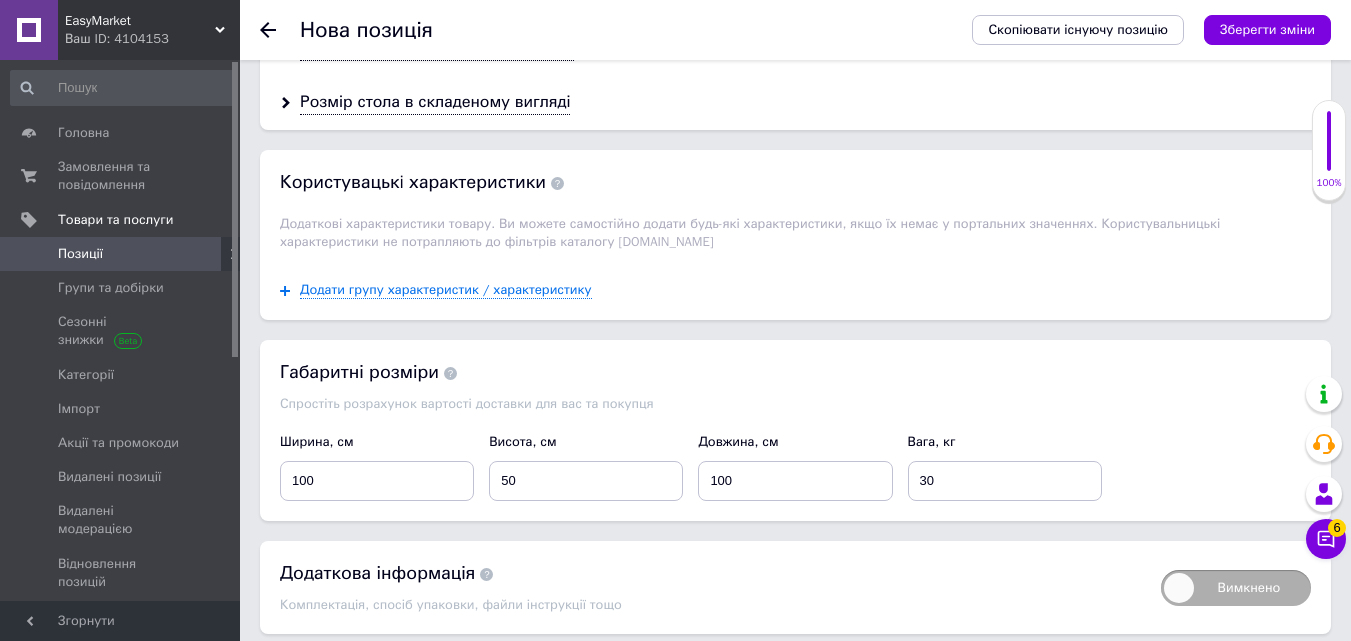 click on "Додати групу характеристик / характеристику" at bounding box center [795, 290] 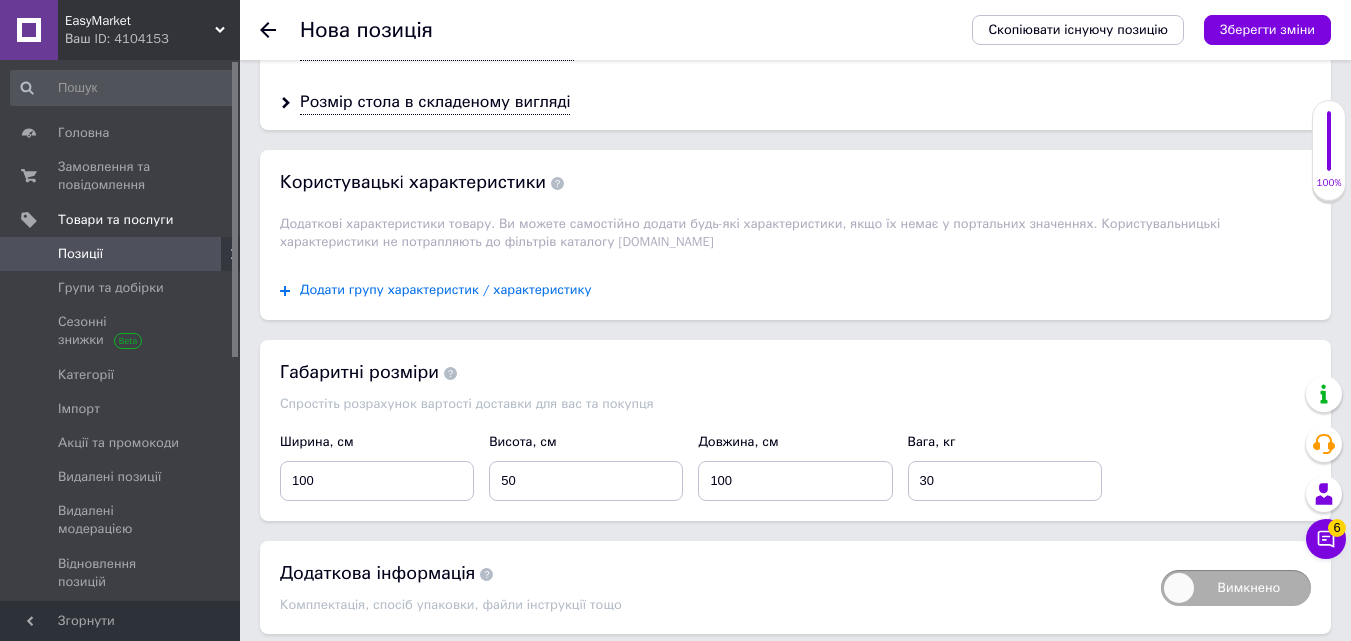 click on "Додати групу характеристик / характеристику" at bounding box center (446, 290) 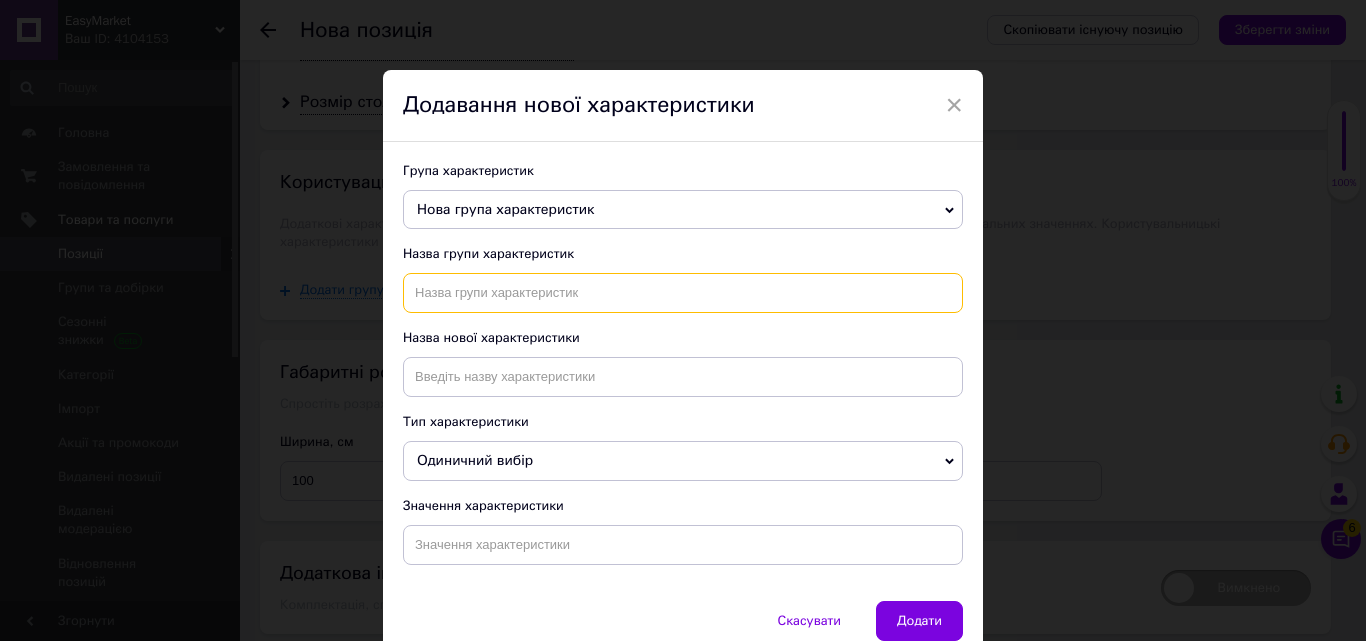 click at bounding box center (683, 293) 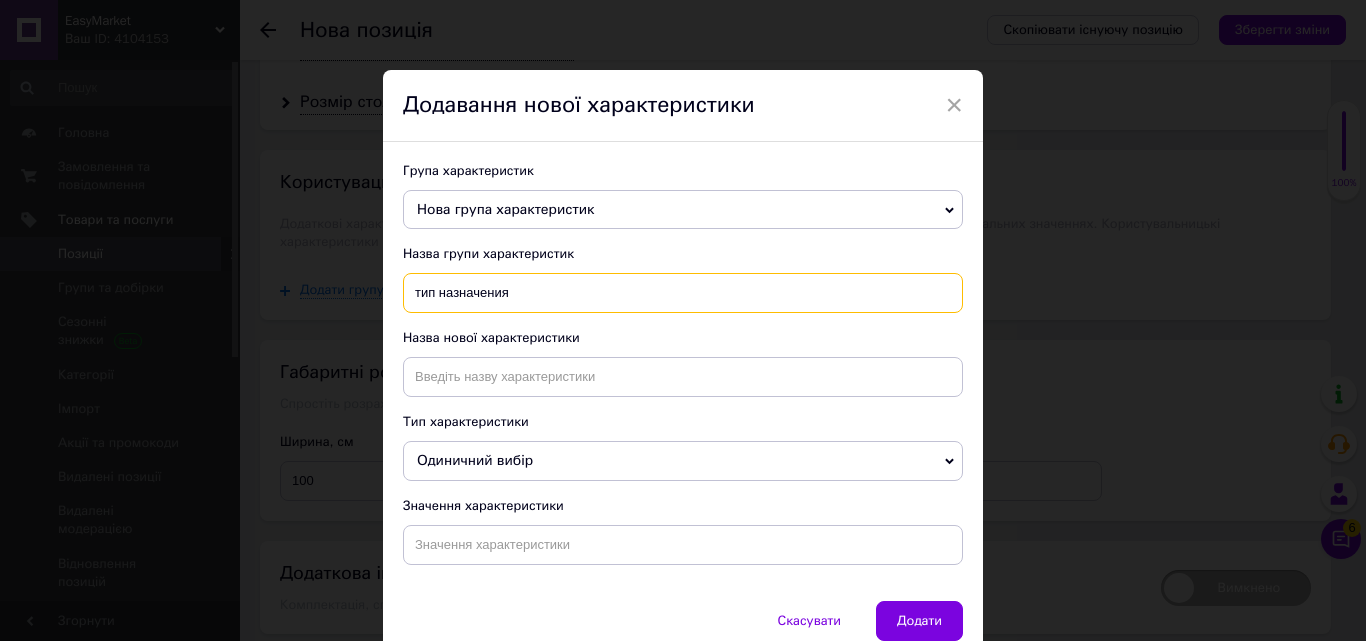 type on "тип назначения" 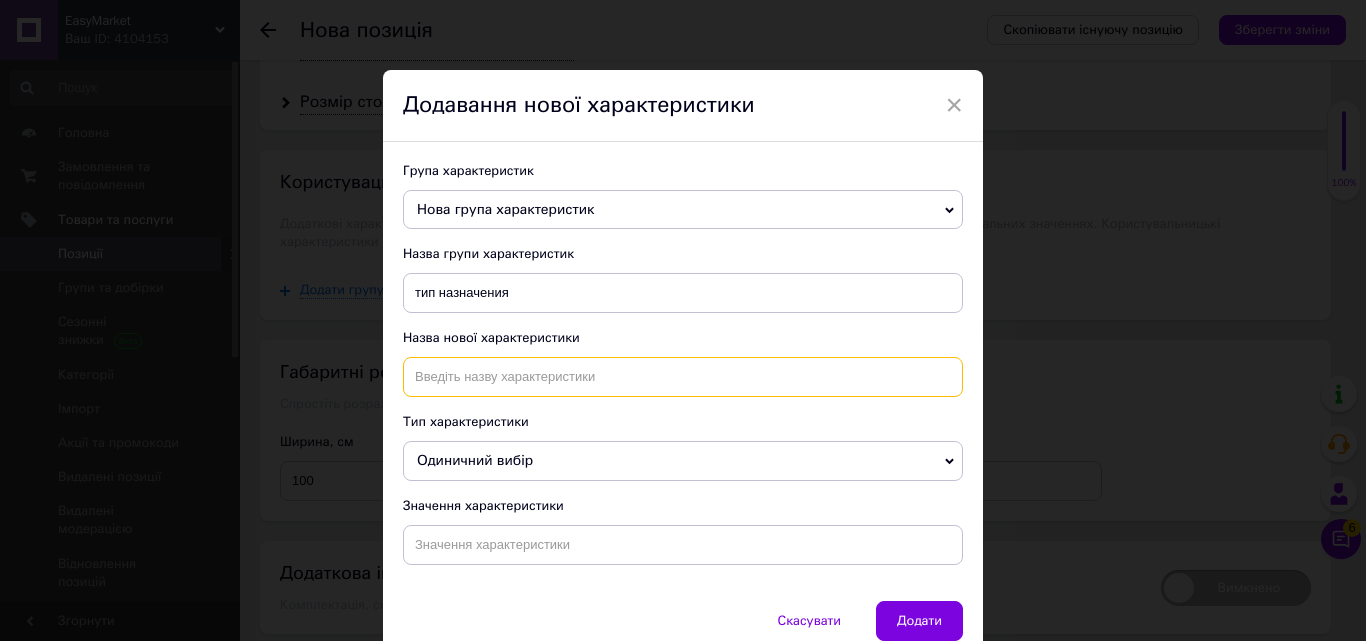 click at bounding box center [683, 377] 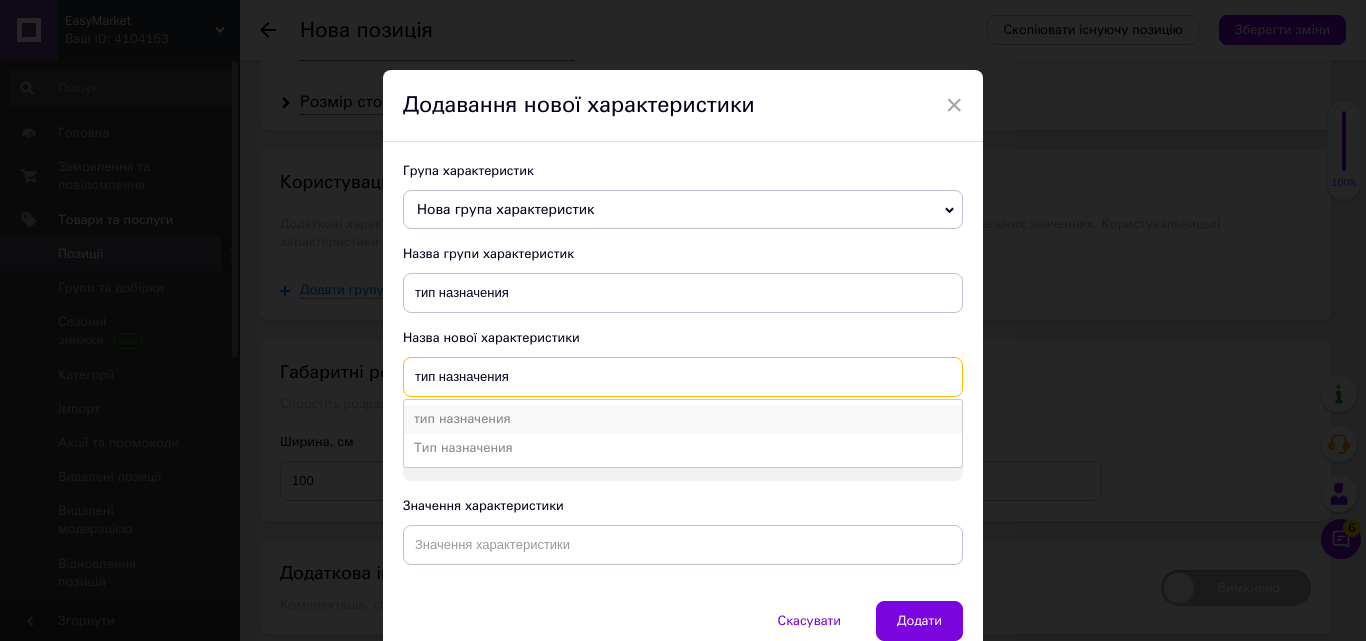 type on "тип назначения" 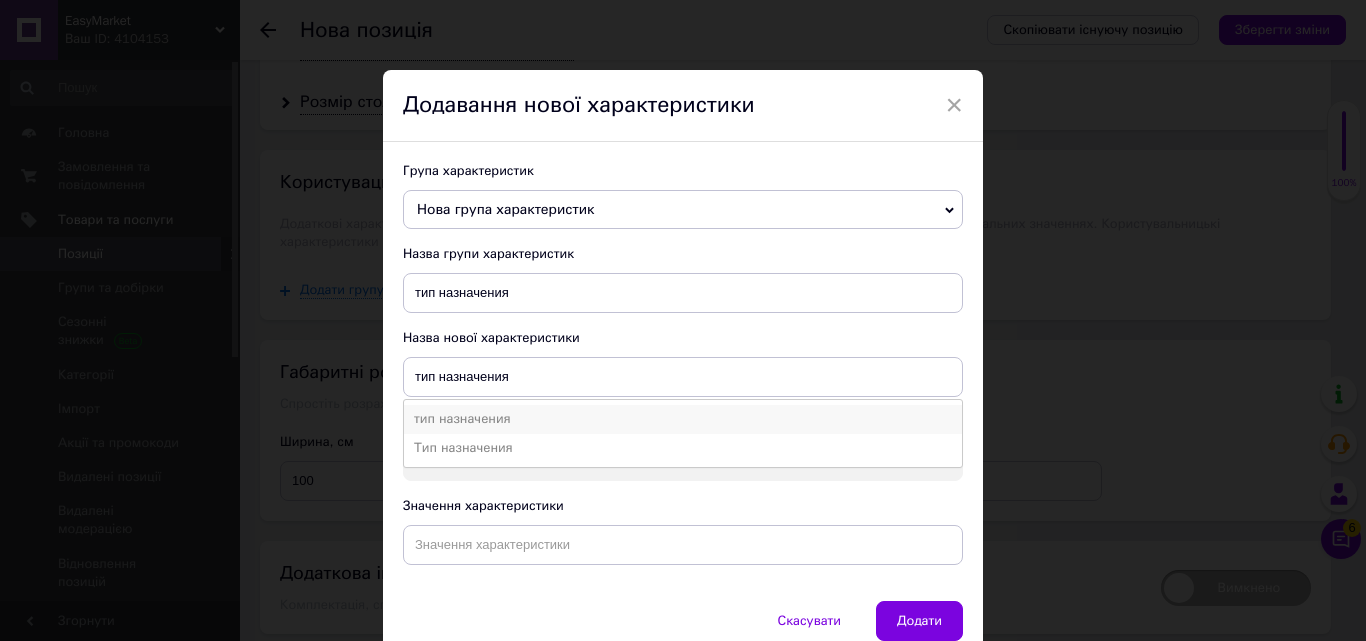 click on "тип назначения" at bounding box center (683, 419) 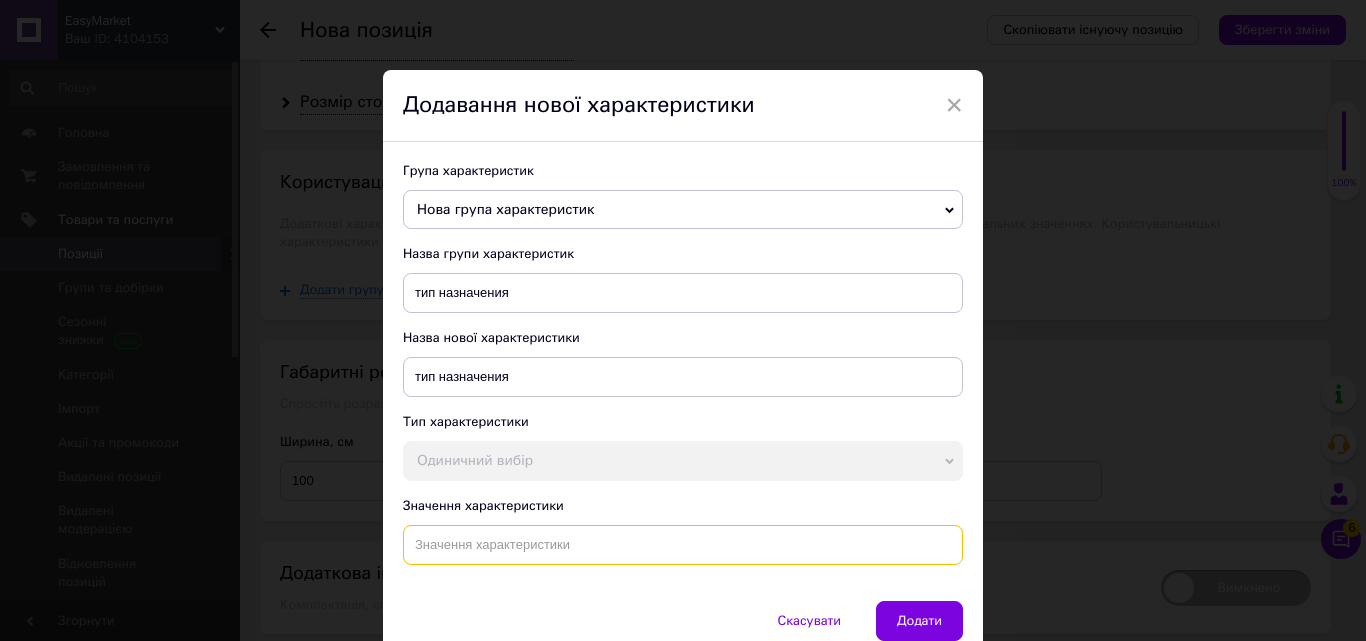 click at bounding box center (683, 545) 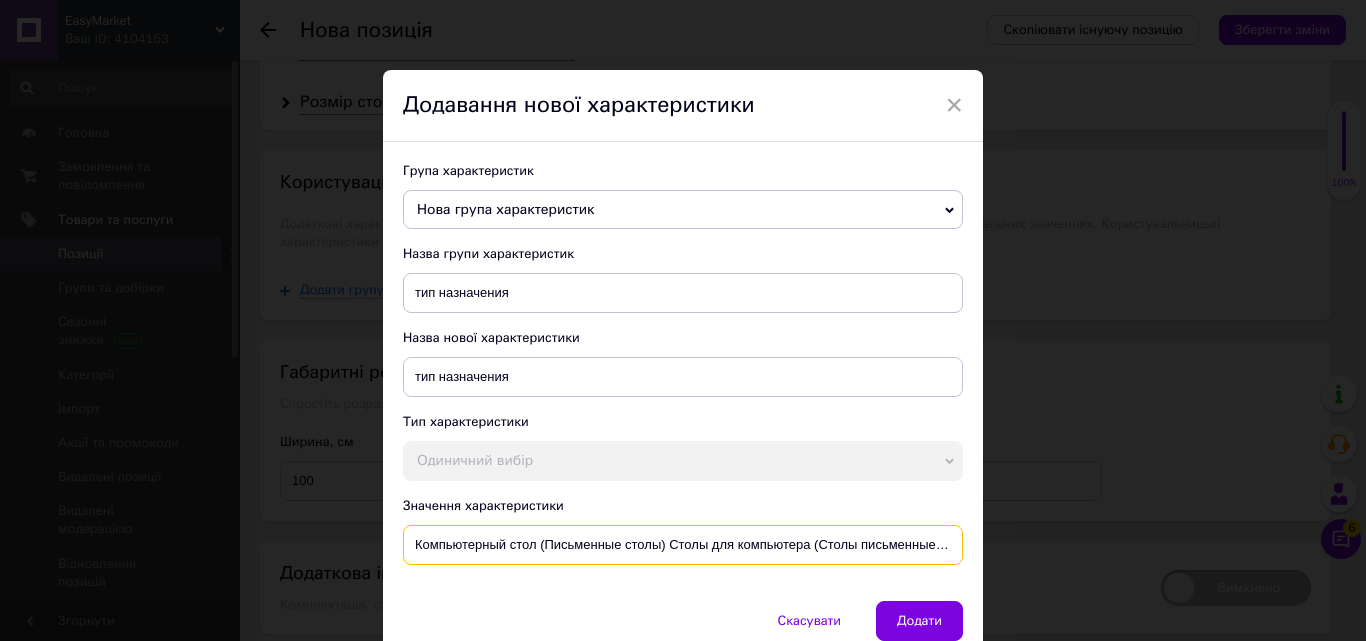 scroll, scrollTop: 0, scrollLeft: 281, axis: horizontal 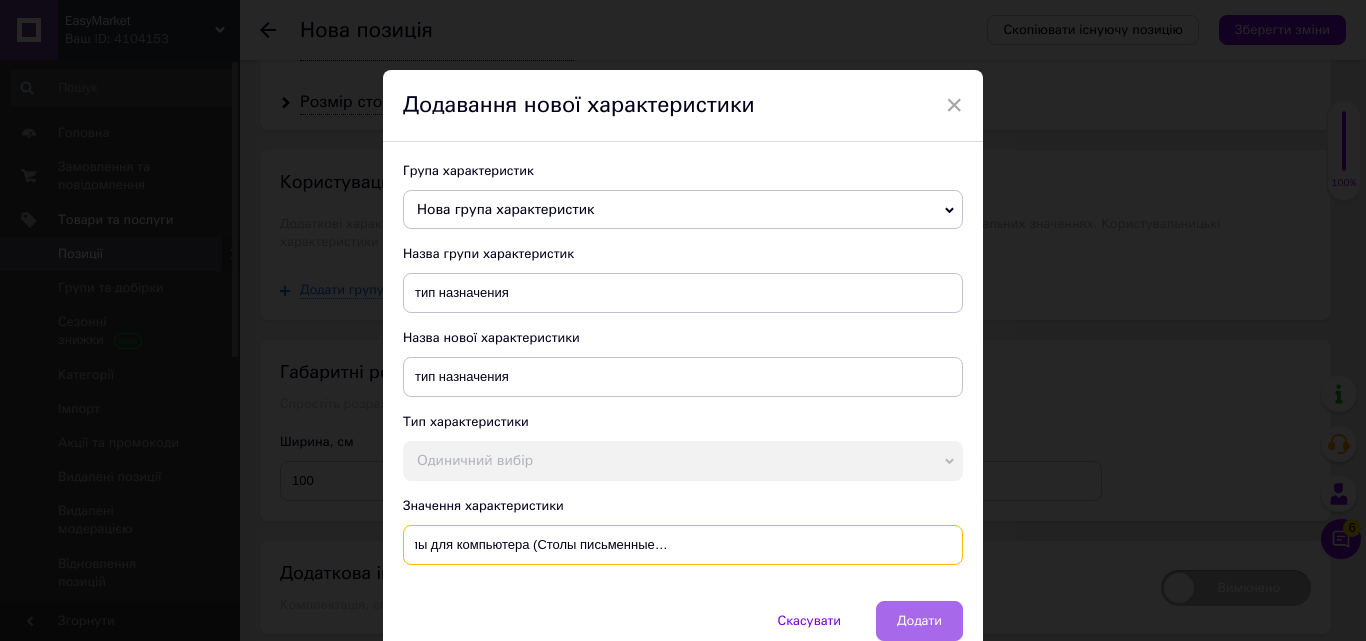 type on "Компьютерный стол (Письменные столы) Столы для компьютера (Столы письменные для школьника) Стол для учебы (Столы для ПК)" 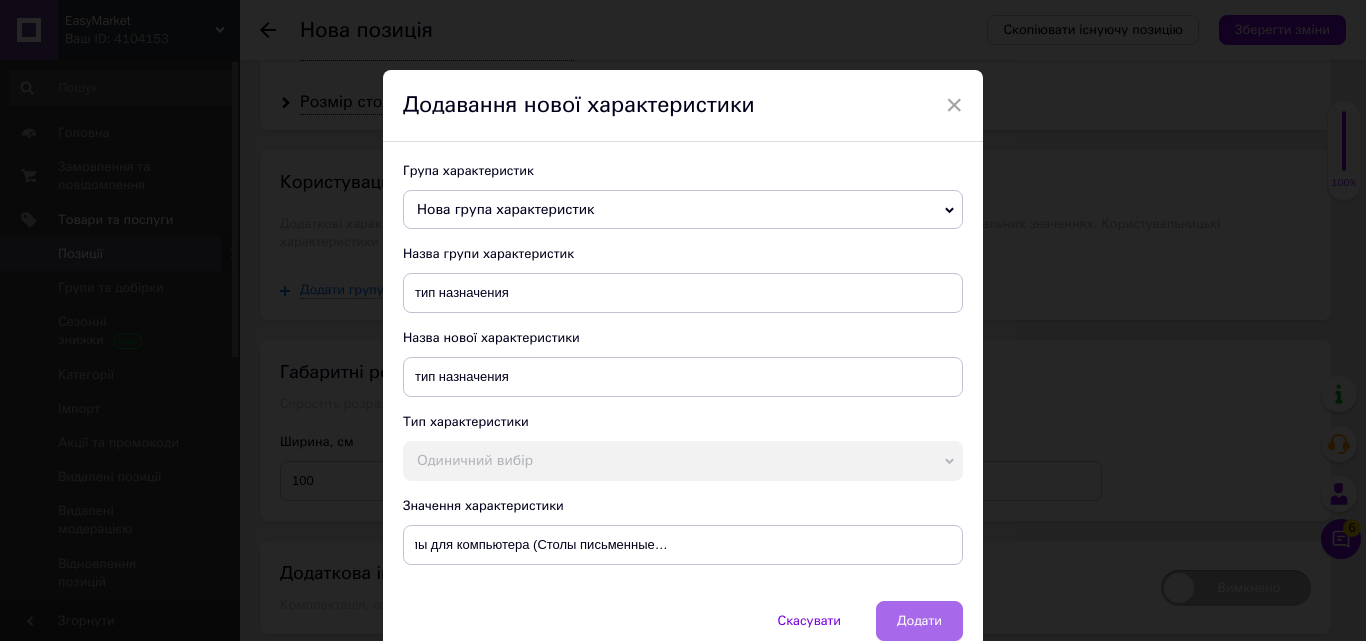click on "Додати" at bounding box center [919, 621] 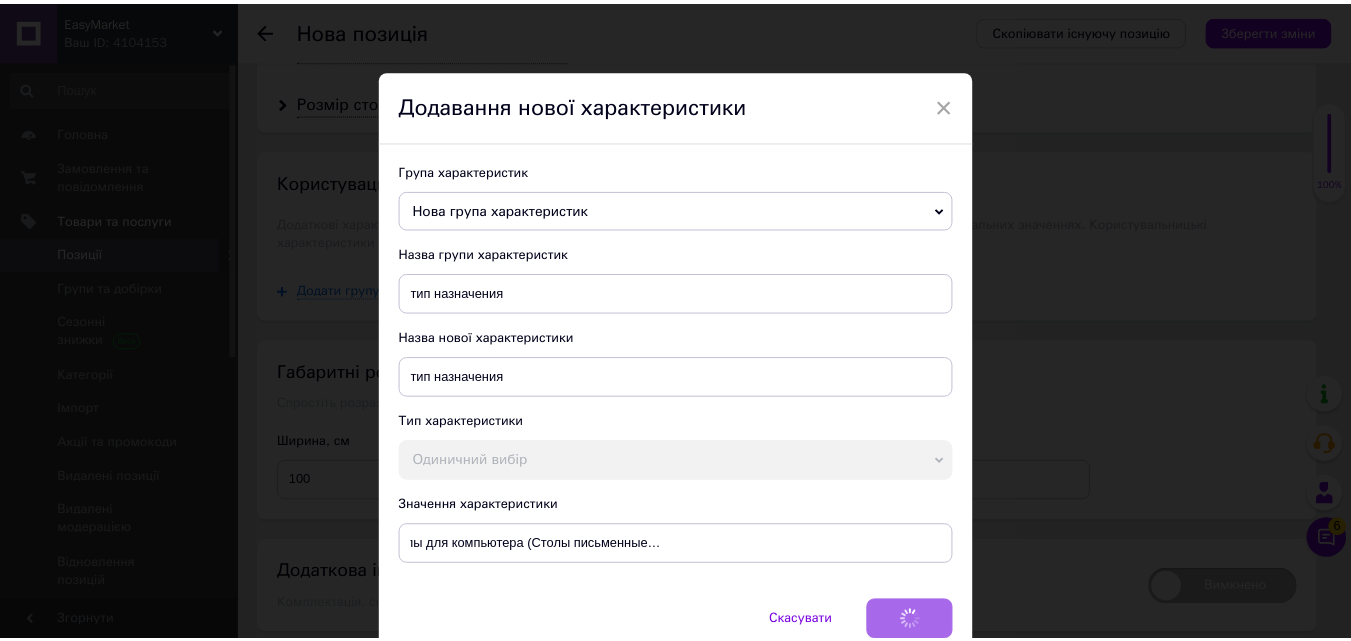 scroll, scrollTop: 0, scrollLeft: 0, axis: both 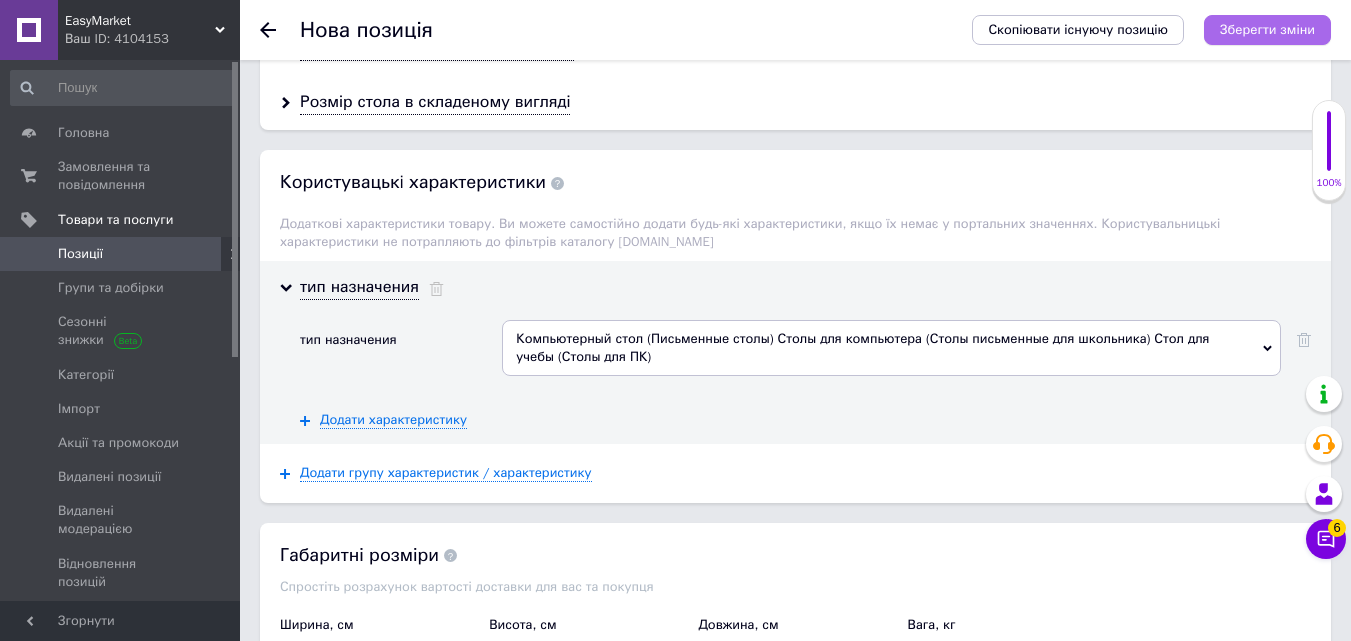 click on "Зберегти зміни" at bounding box center (1267, 29) 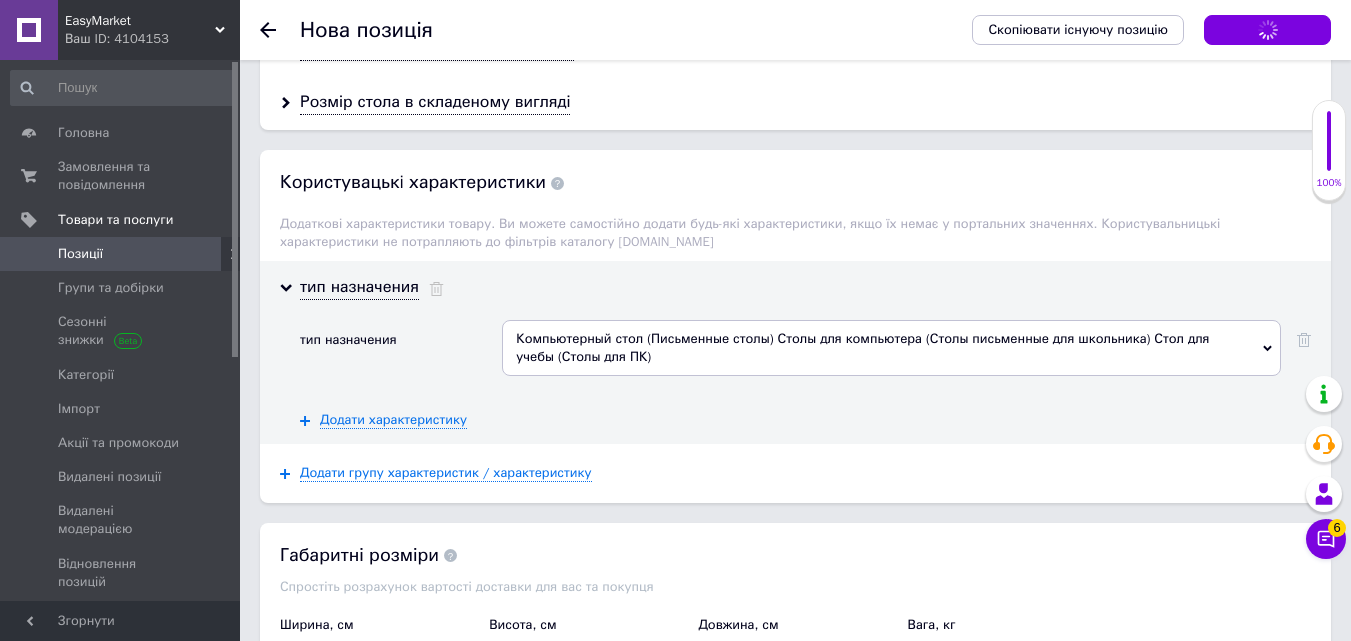 scroll, scrollTop: 0, scrollLeft: 0, axis: both 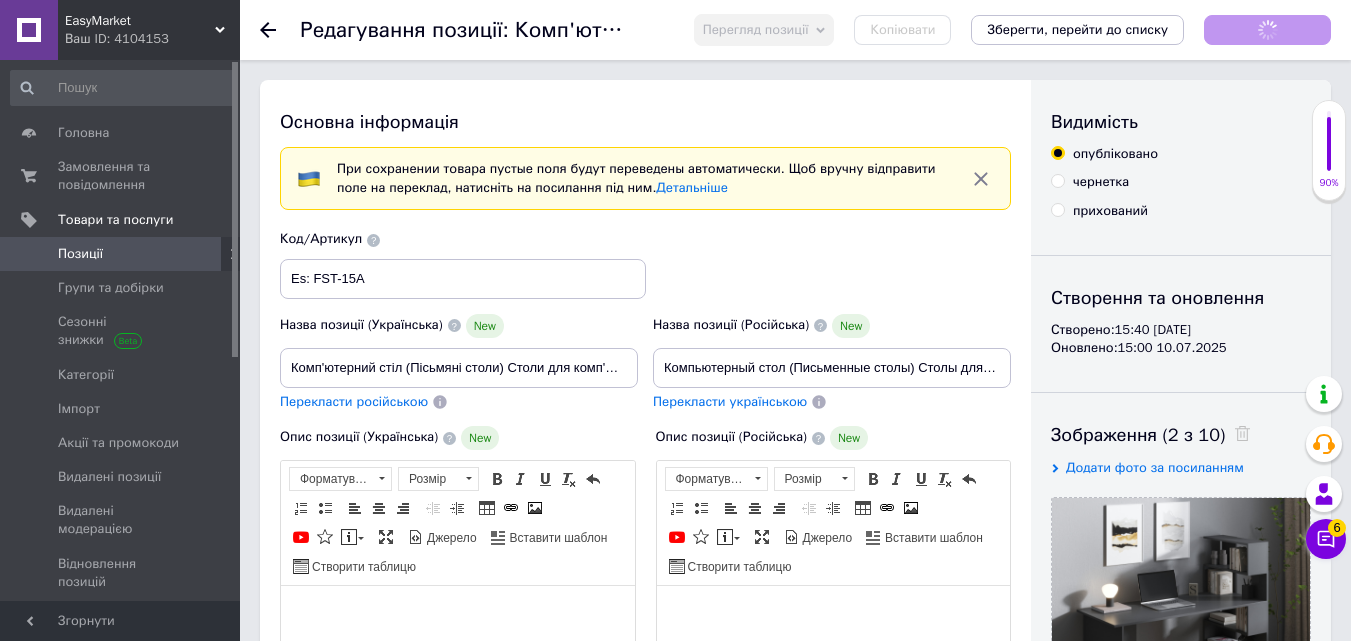 click on "Основна інформація При сохранении товара пустые поля будут переведены автоматически. Щоб вручну відправити поле на переклад, натисніть на посилання під ним.  Детальніше Назва позиції (Українська) New Комп'ютерний стіл (Пісьмяні столи) Столи для комп'ютера (Столи письмові для школяра) Стіл для навчання (Столи для ПК) Перекласти російською Код/Артикул Es: FST-15A Назва позиції (Російська) New Компьютерный стол (Письменные столы) Столы для компьютера (Столы письменные для школьника) Стол для учебы (Столы для ПК) Перекласти українською Опис позиції (Українська) New     $" at bounding box center (645, 788) 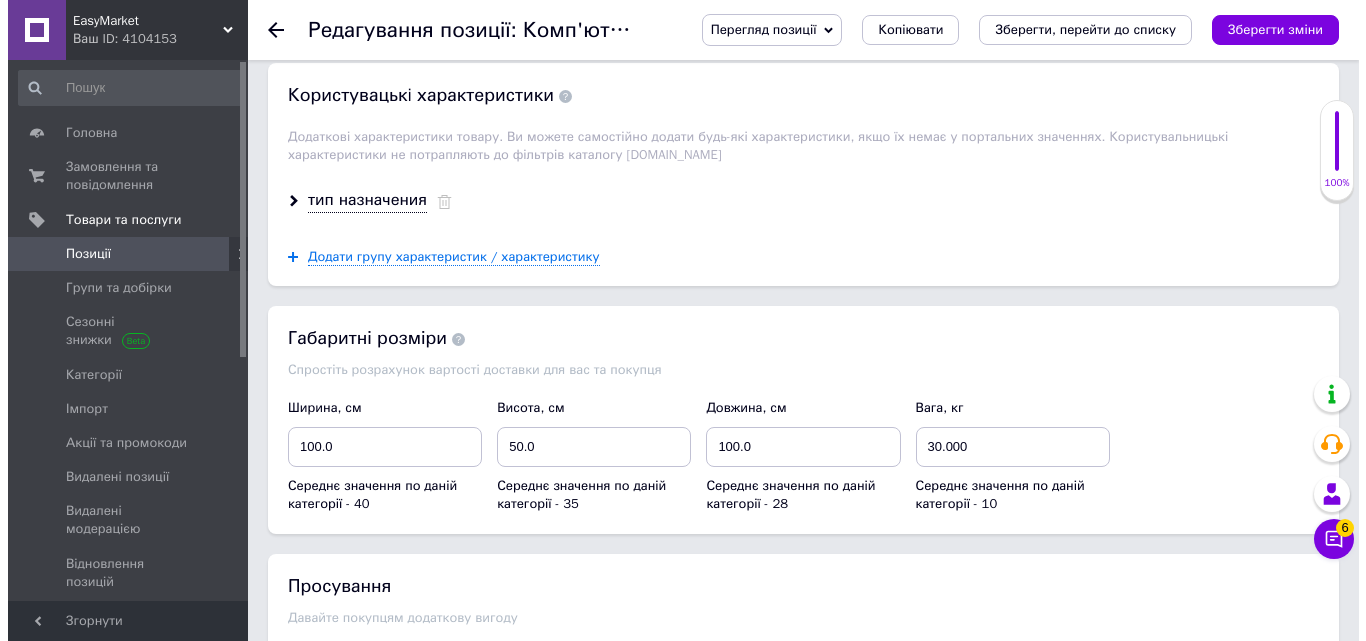 scroll, scrollTop: 3232, scrollLeft: 0, axis: vertical 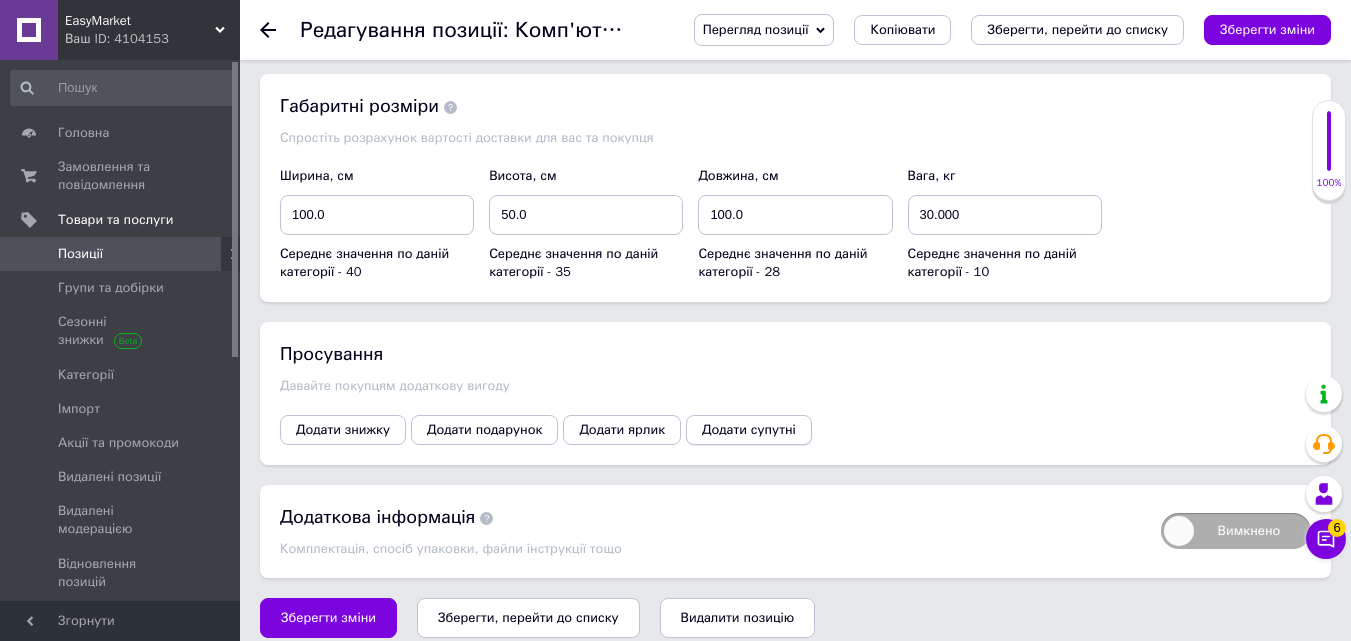 click on "Додати супутні" at bounding box center (749, 430) 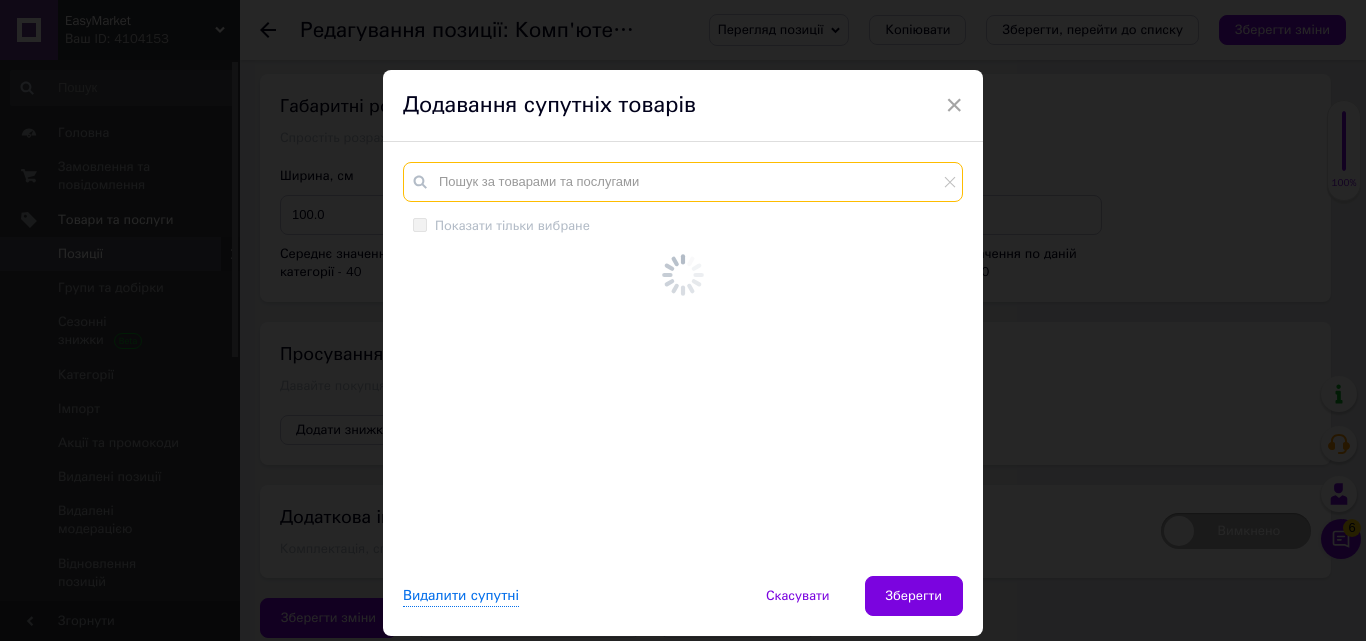 click at bounding box center (683, 182) 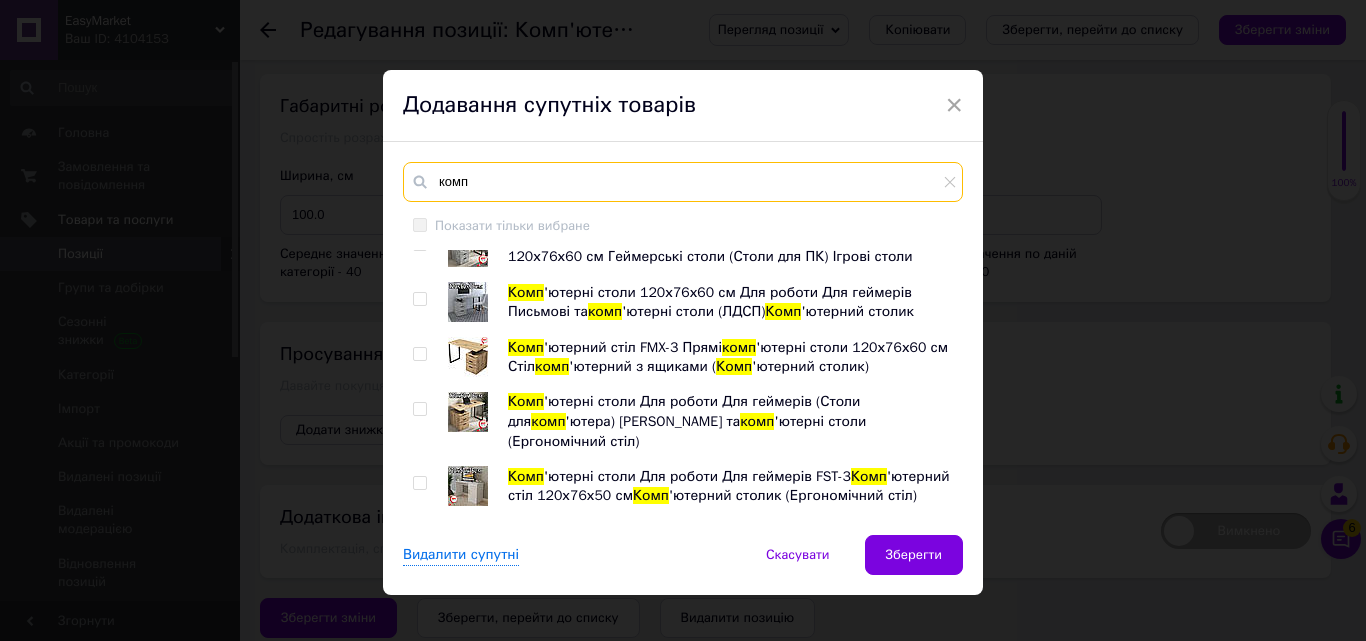 scroll, scrollTop: 5746, scrollLeft: 0, axis: vertical 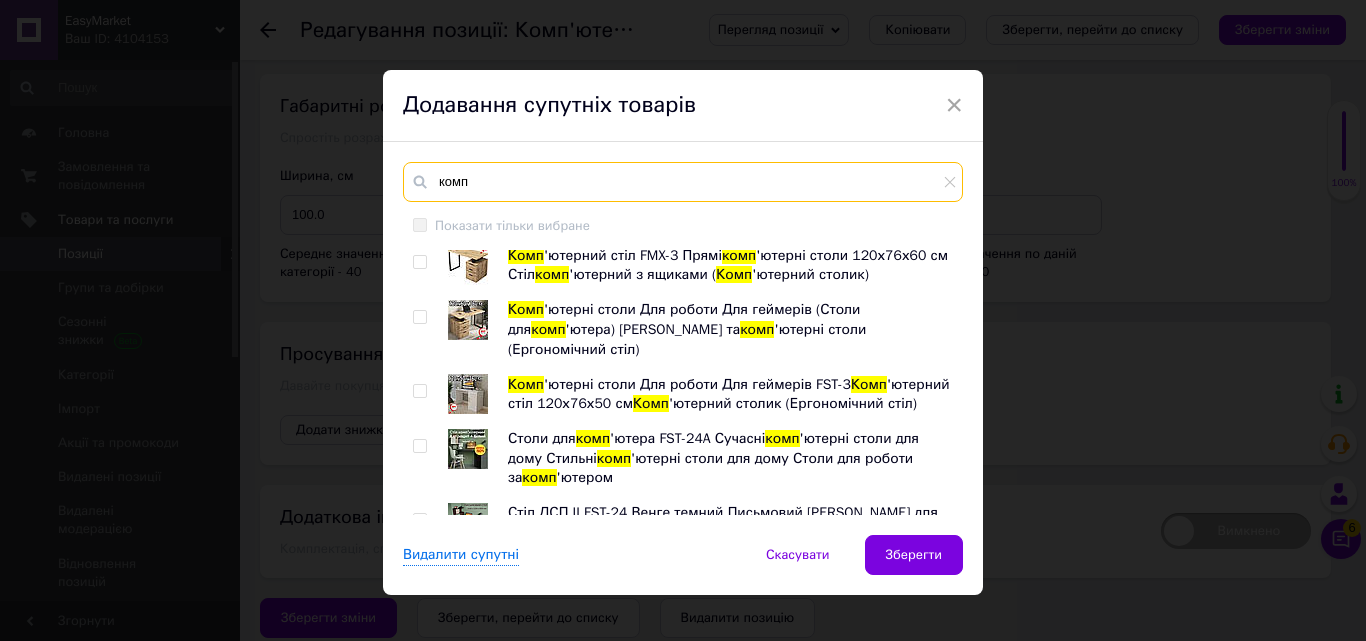 type on "комп" 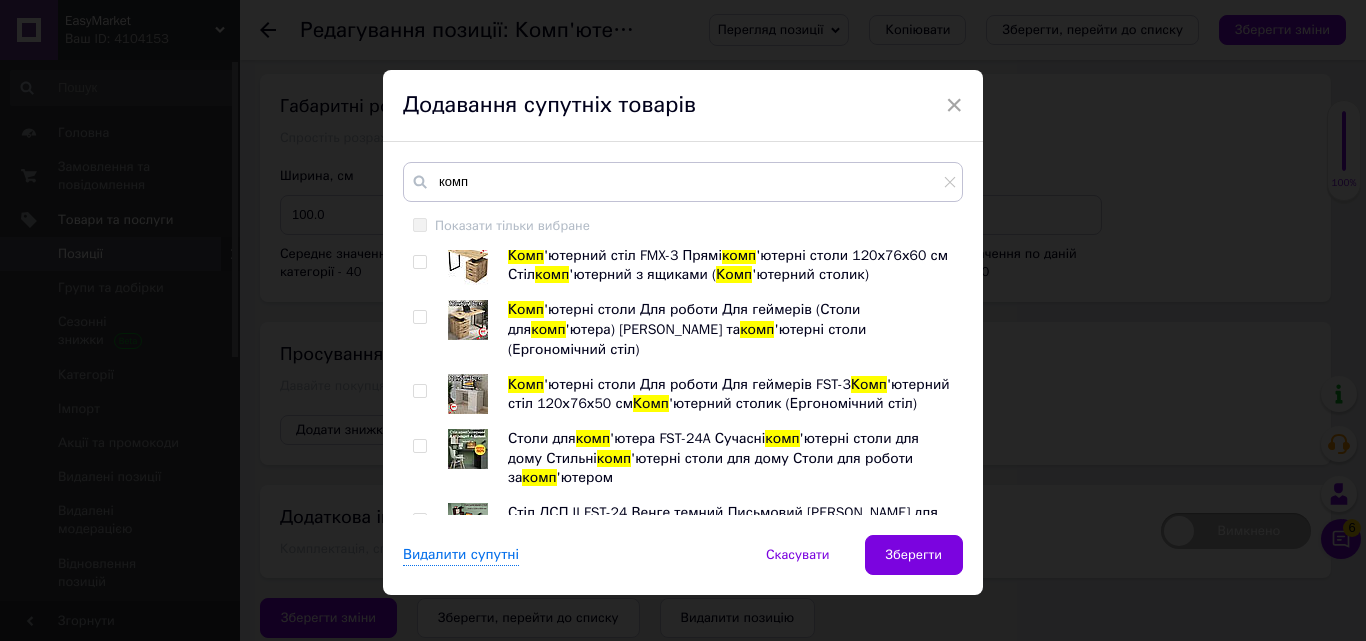 click at bounding box center [419, 943] 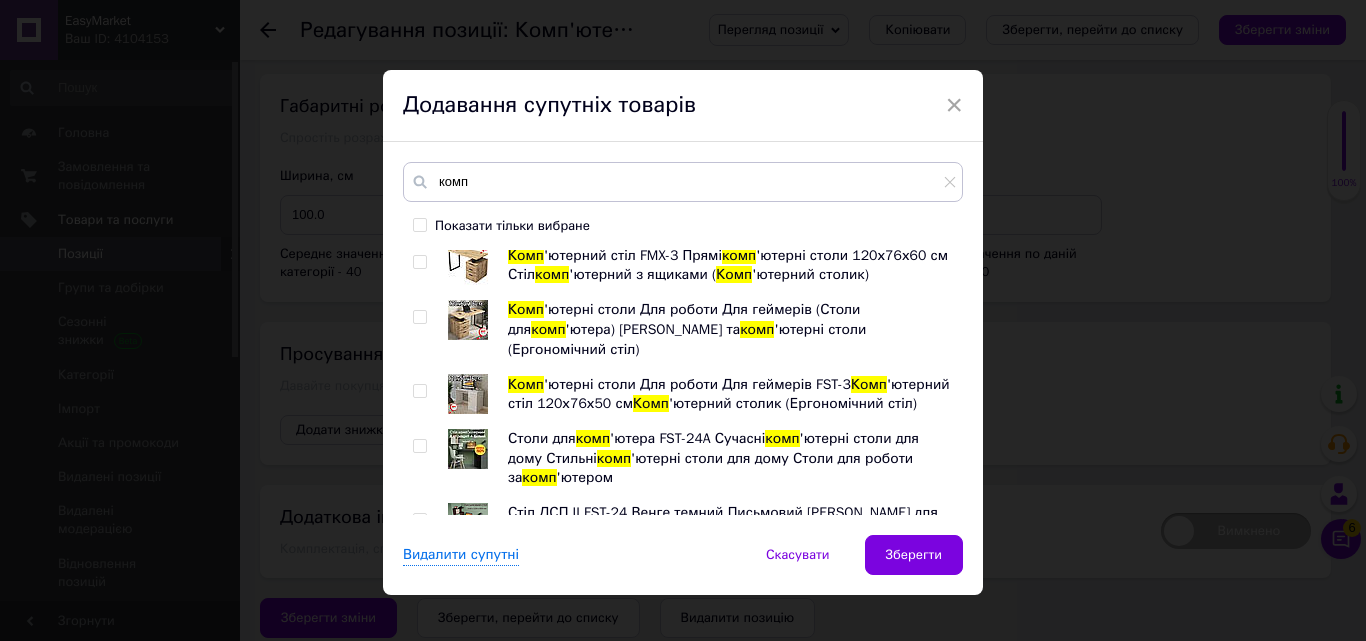 click at bounding box center (419, 888) 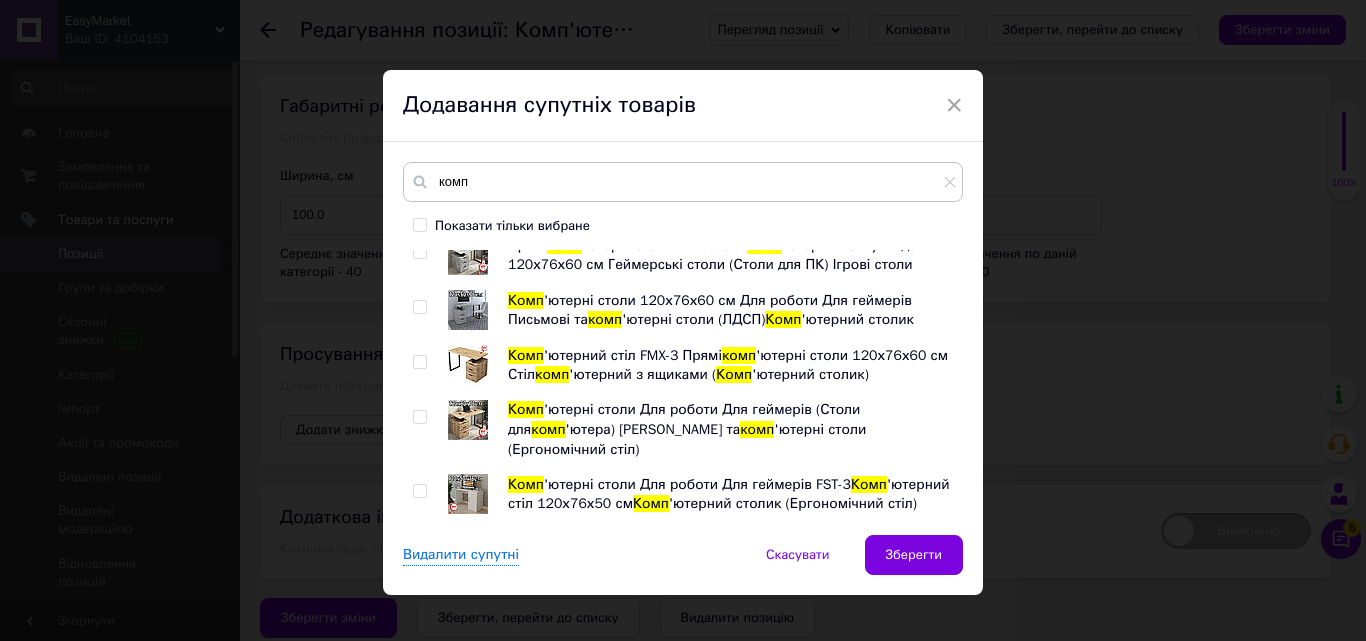 click at bounding box center [419, 768] 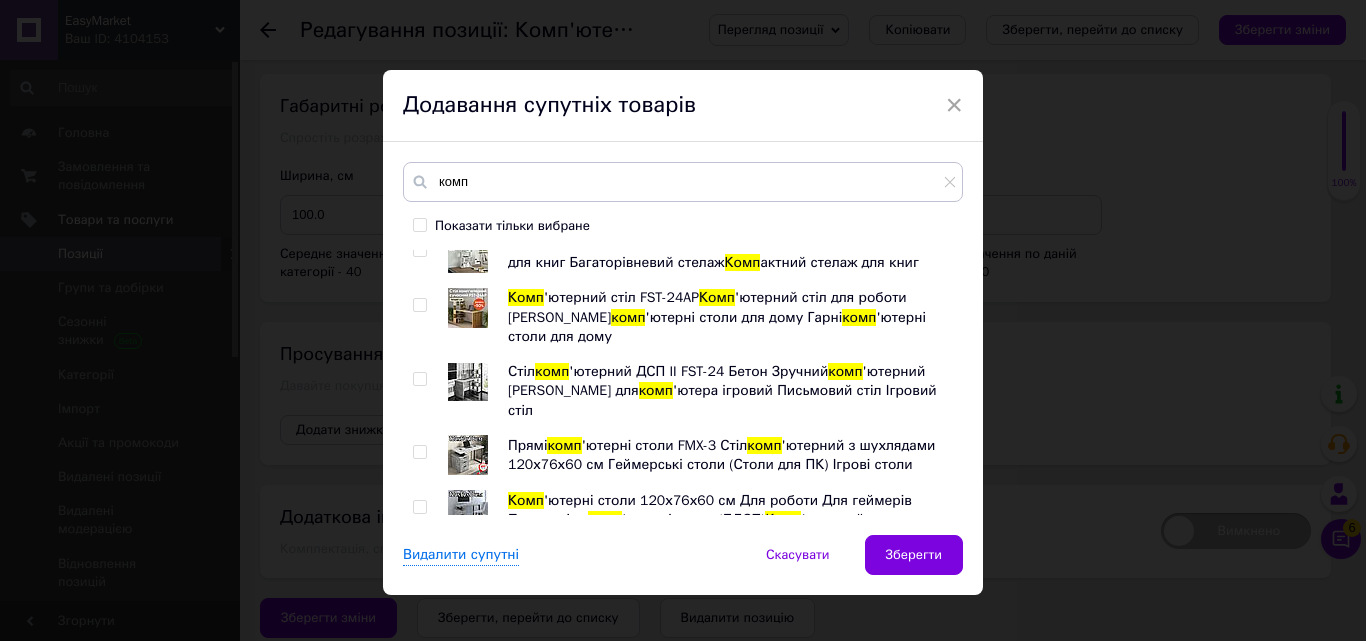 click at bounding box center (419, 820) 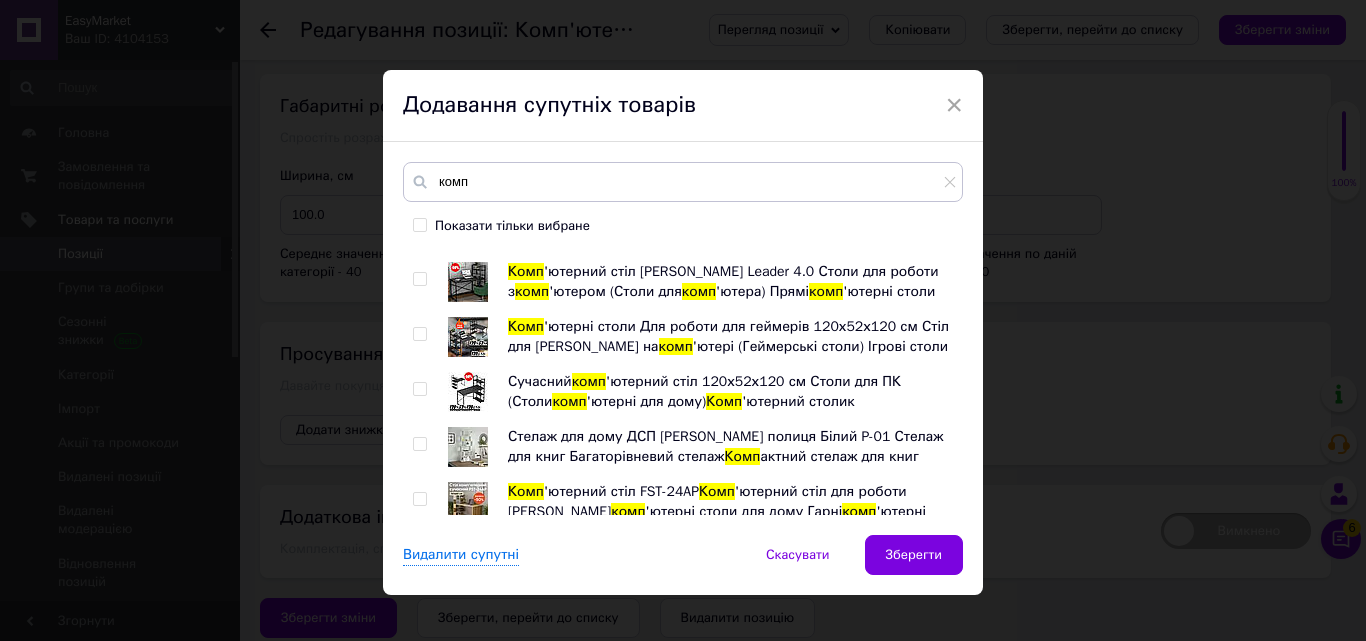 scroll, scrollTop: 5246, scrollLeft: 0, axis: vertical 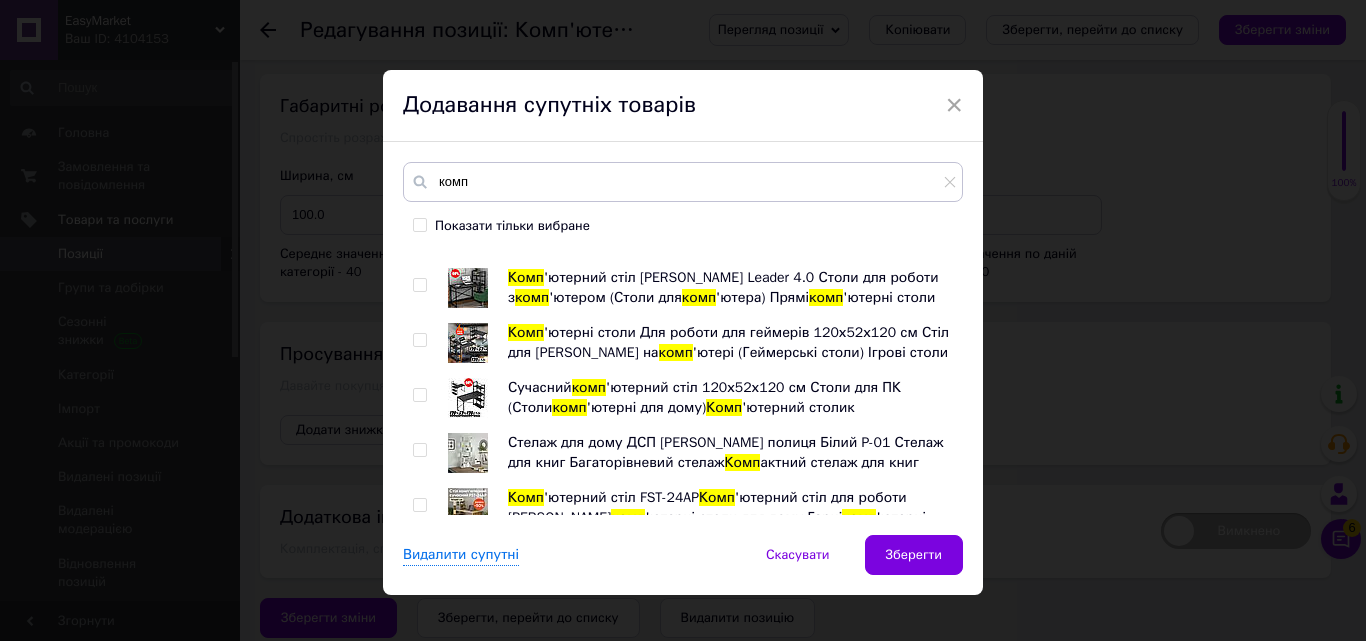 click at bounding box center (419, 891) 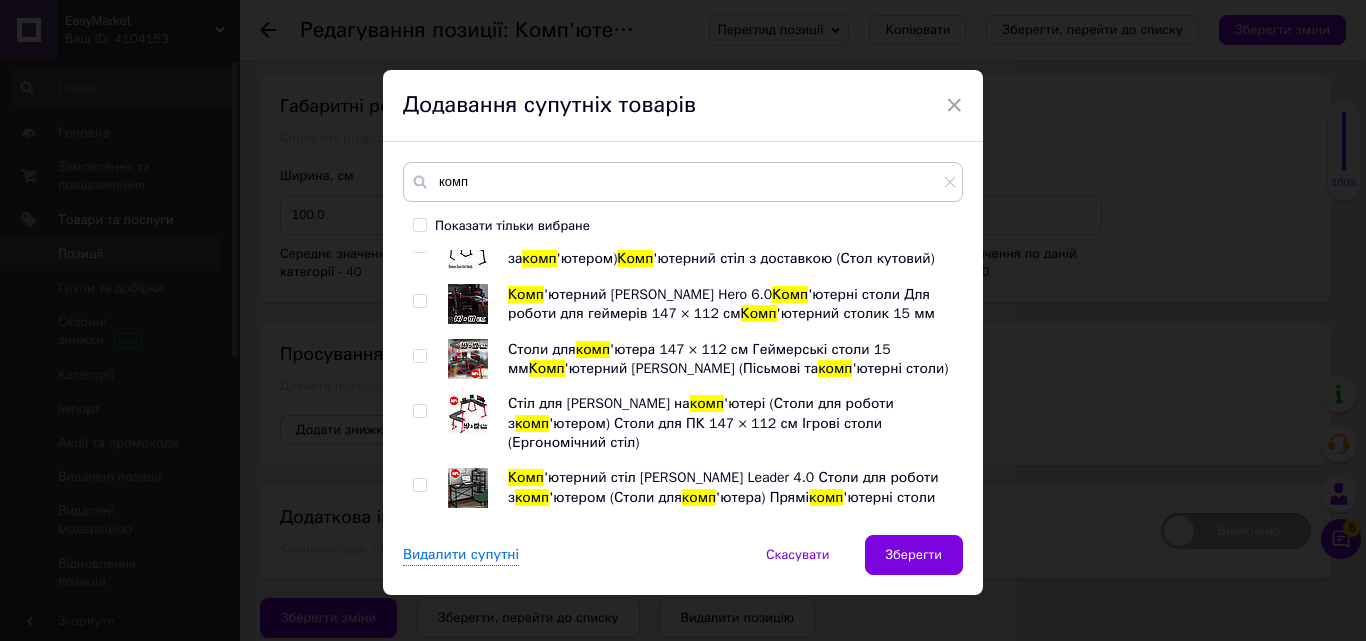 click at bounding box center [419, 779] 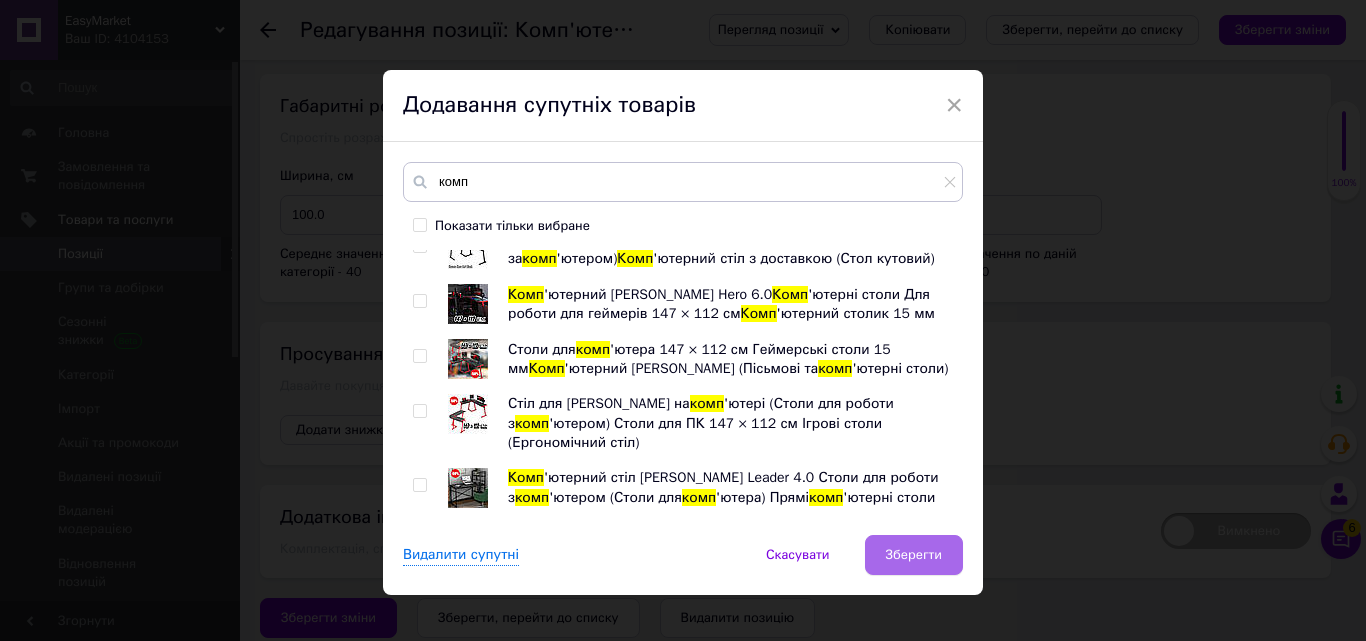 click on "Зберегти" at bounding box center (914, 555) 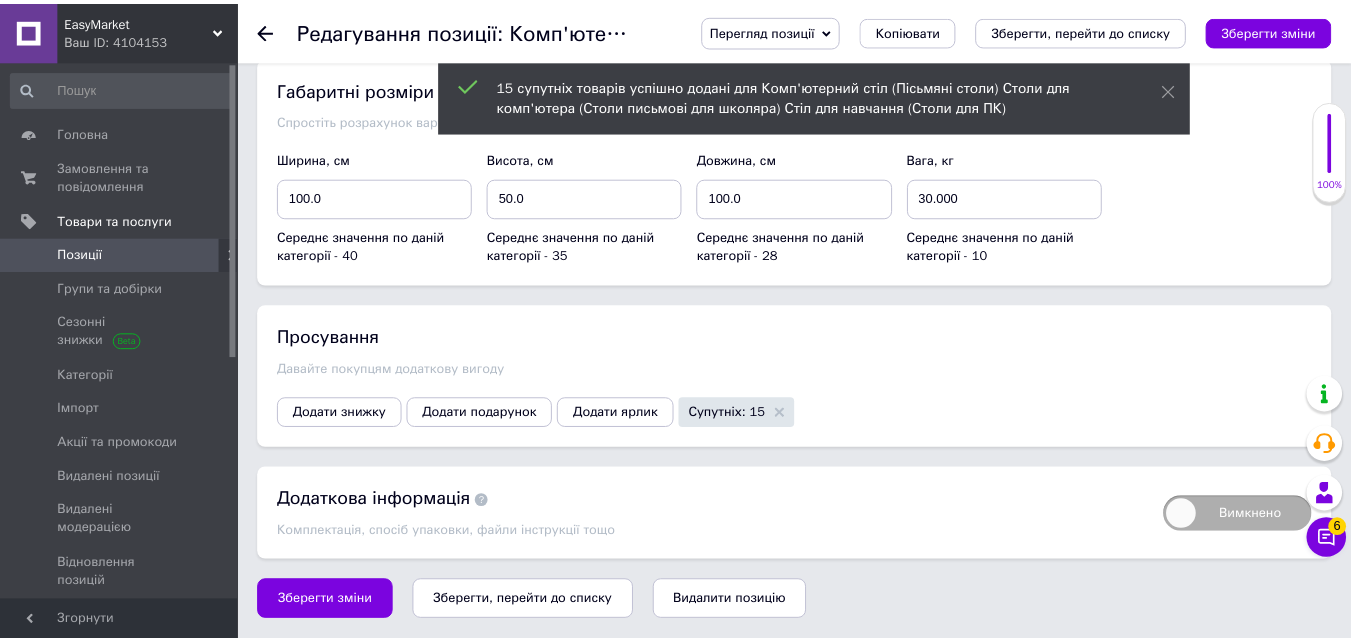 scroll, scrollTop: 3202, scrollLeft: 0, axis: vertical 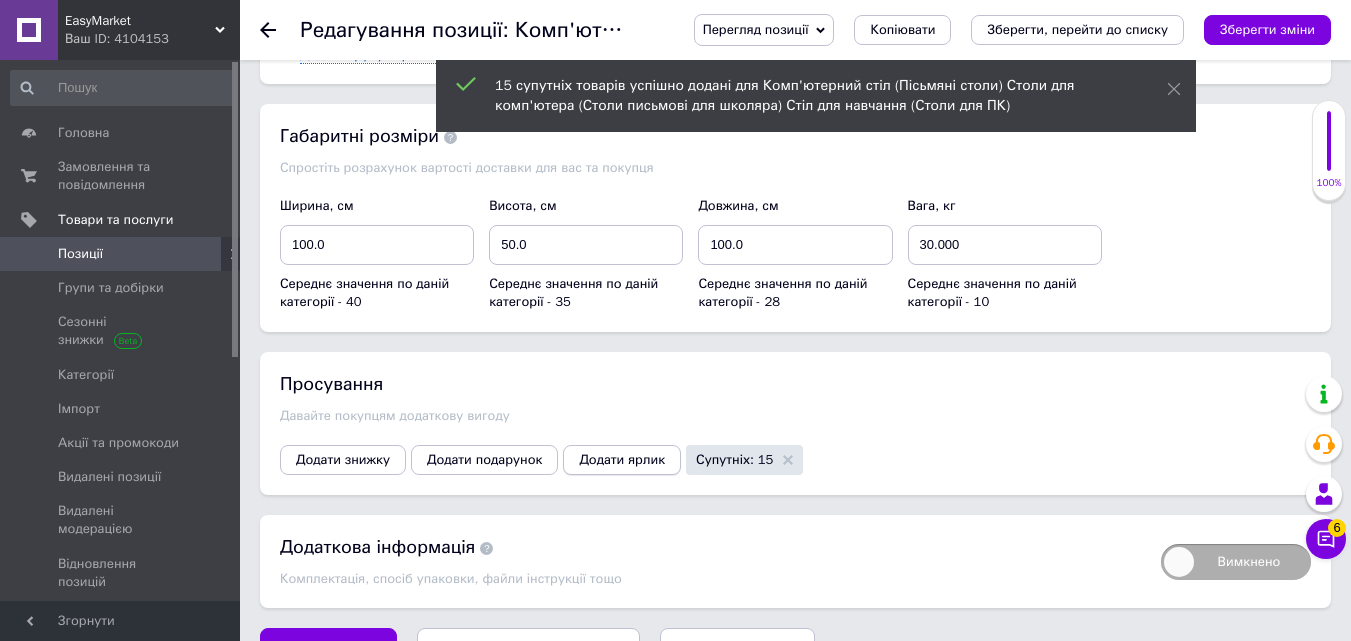 click on "Додати ярлик" at bounding box center (622, 460) 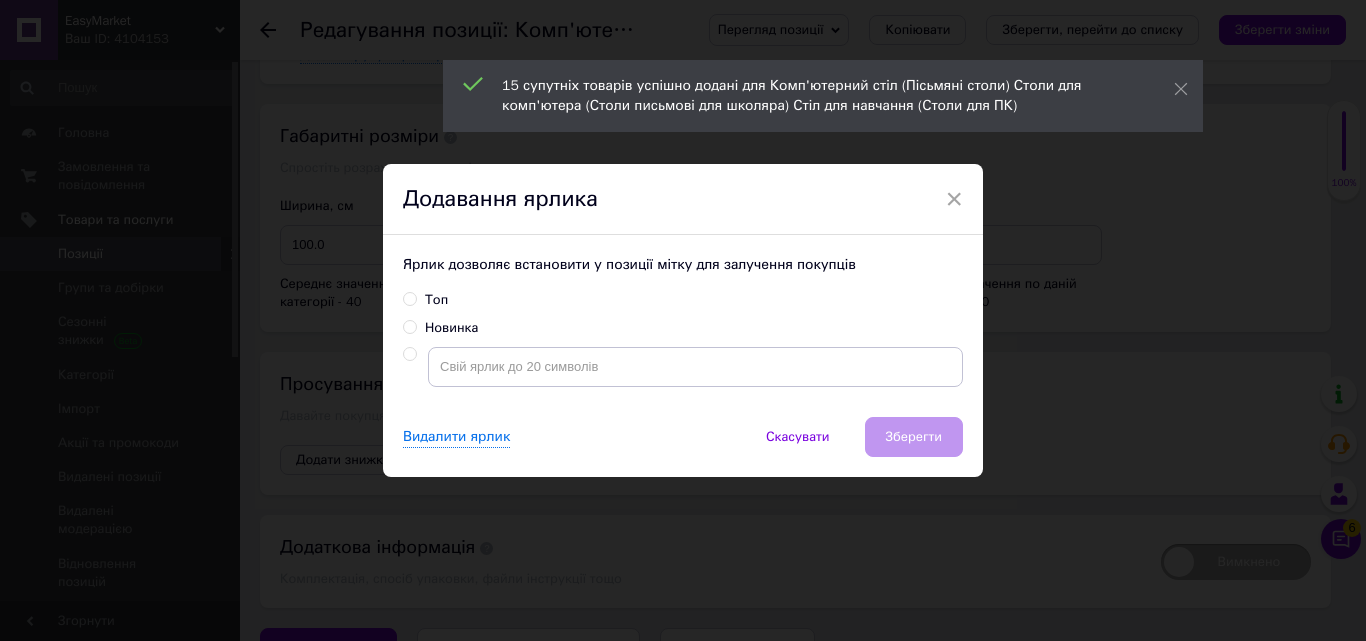 click on "Топ" at bounding box center (436, 300) 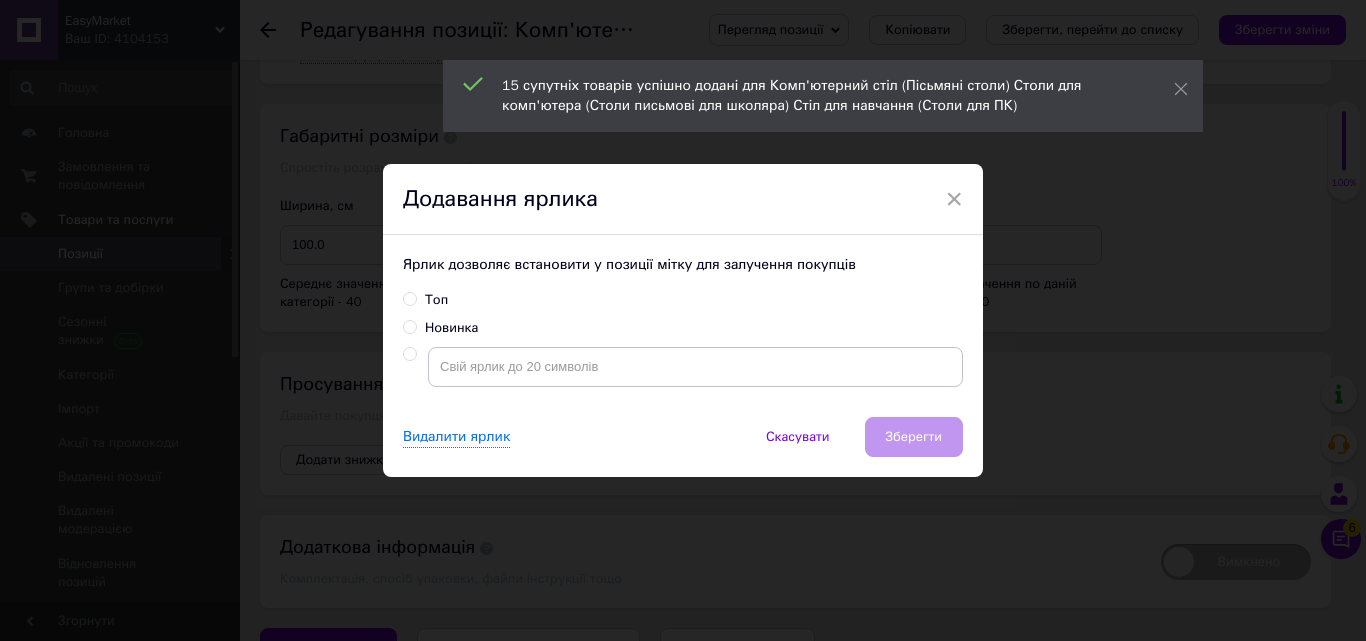 click on "Топ" at bounding box center (409, 298) 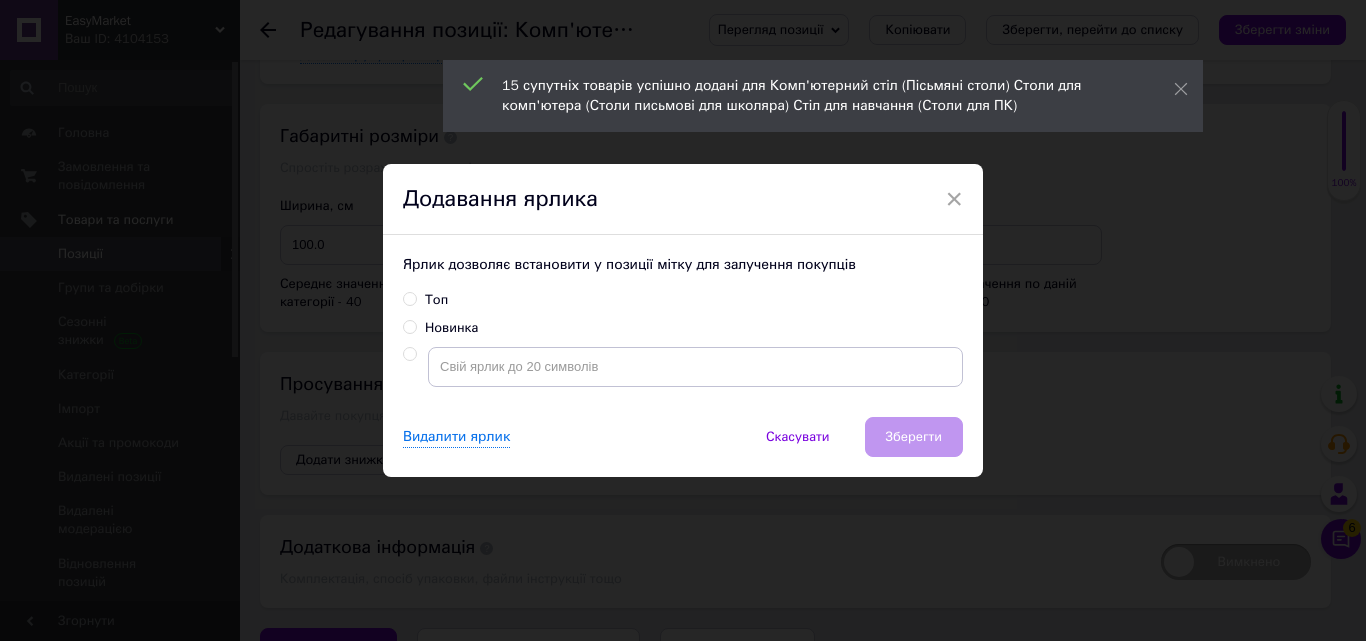 radio on "true" 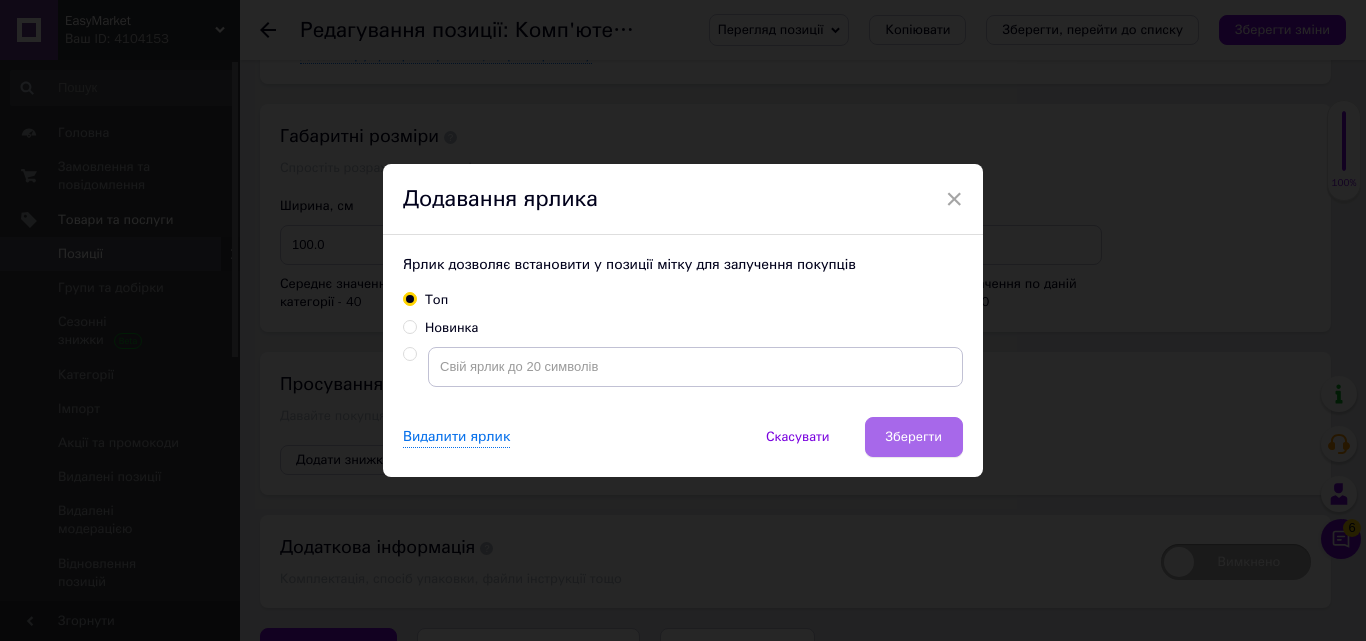click on "Зберегти" at bounding box center (914, 437) 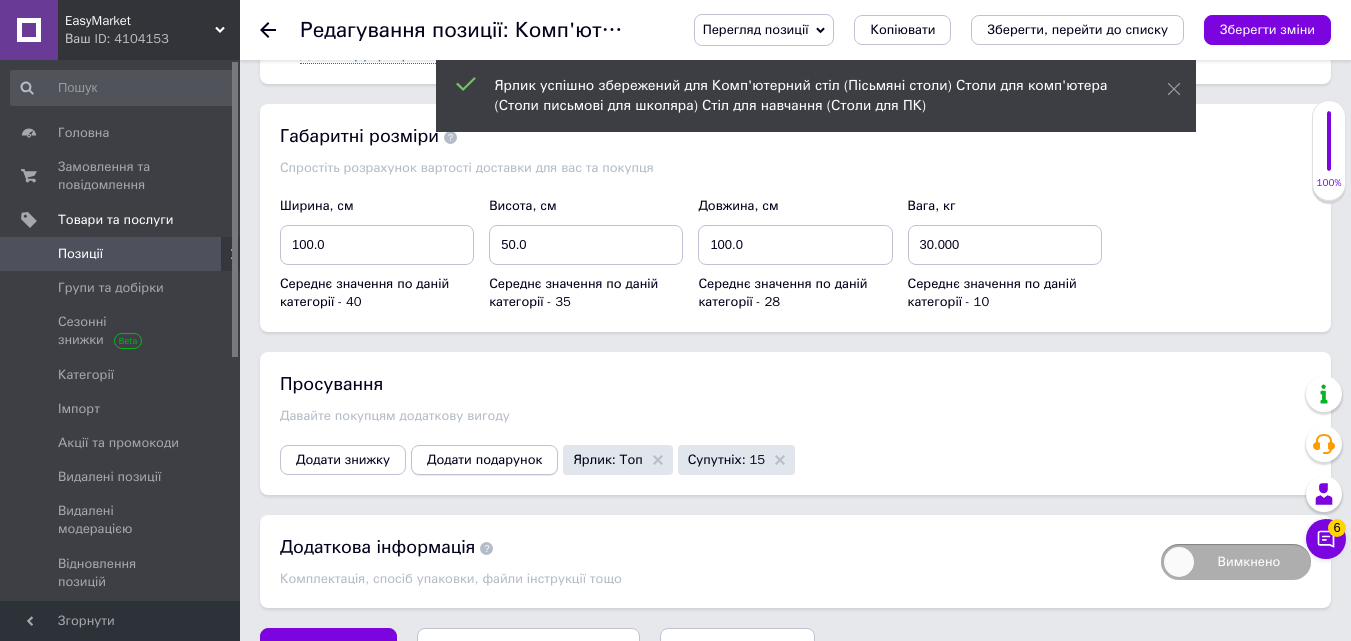 click on "Додати подарунок" at bounding box center [484, 460] 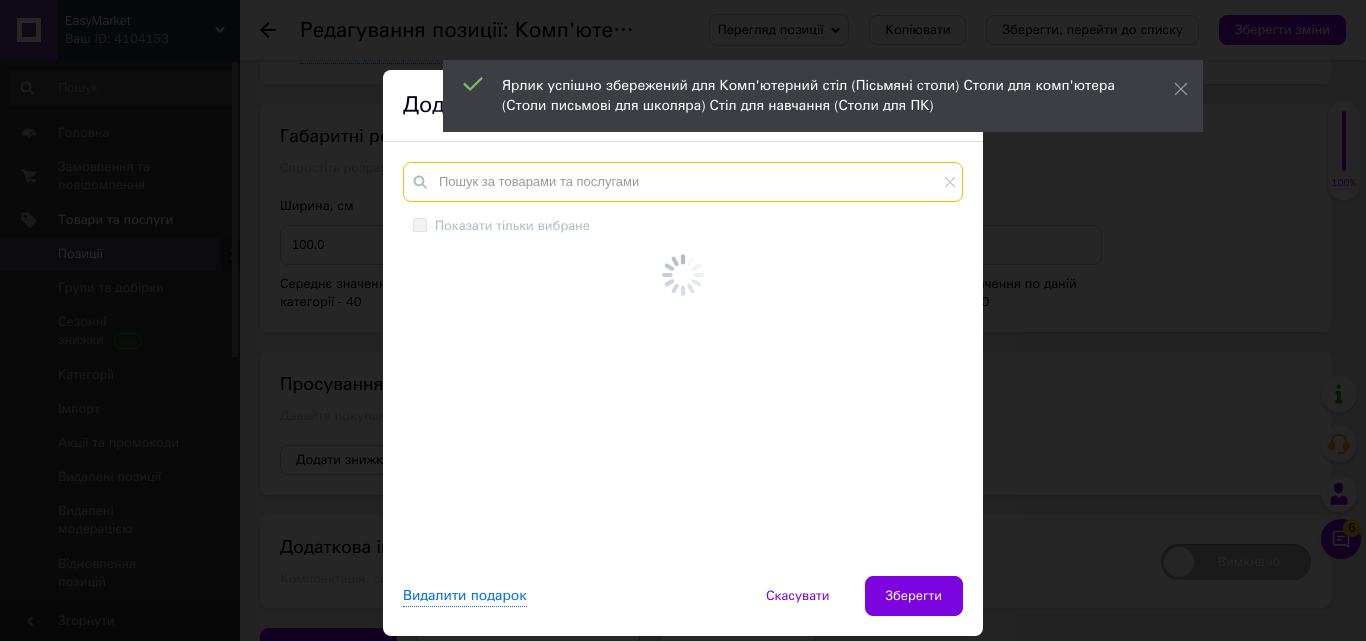 click at bounding box center (683, 182) 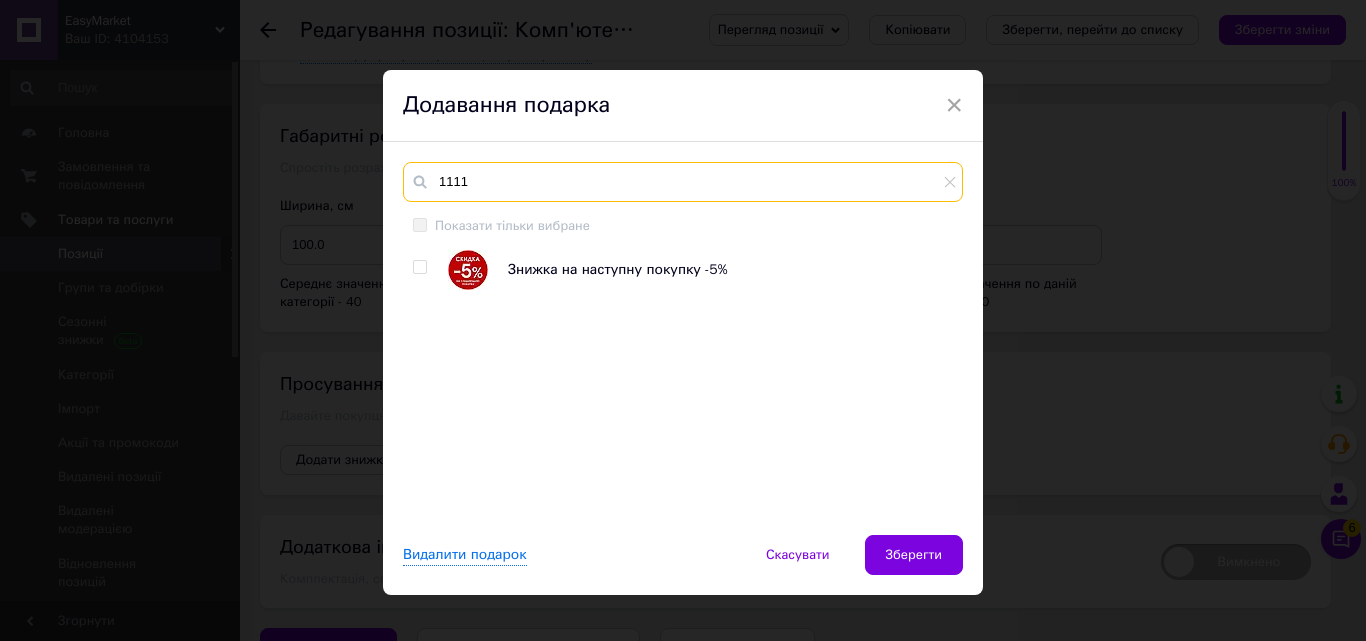 type on "1111" 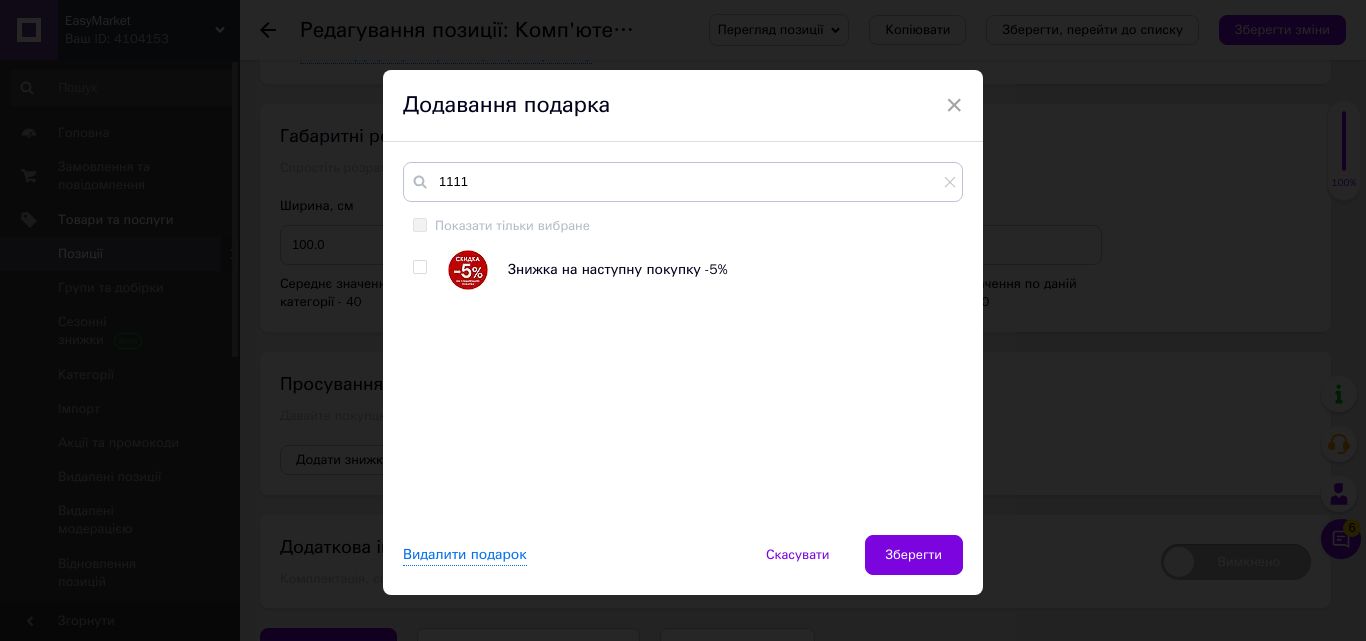click at bounding box center (419, 267) 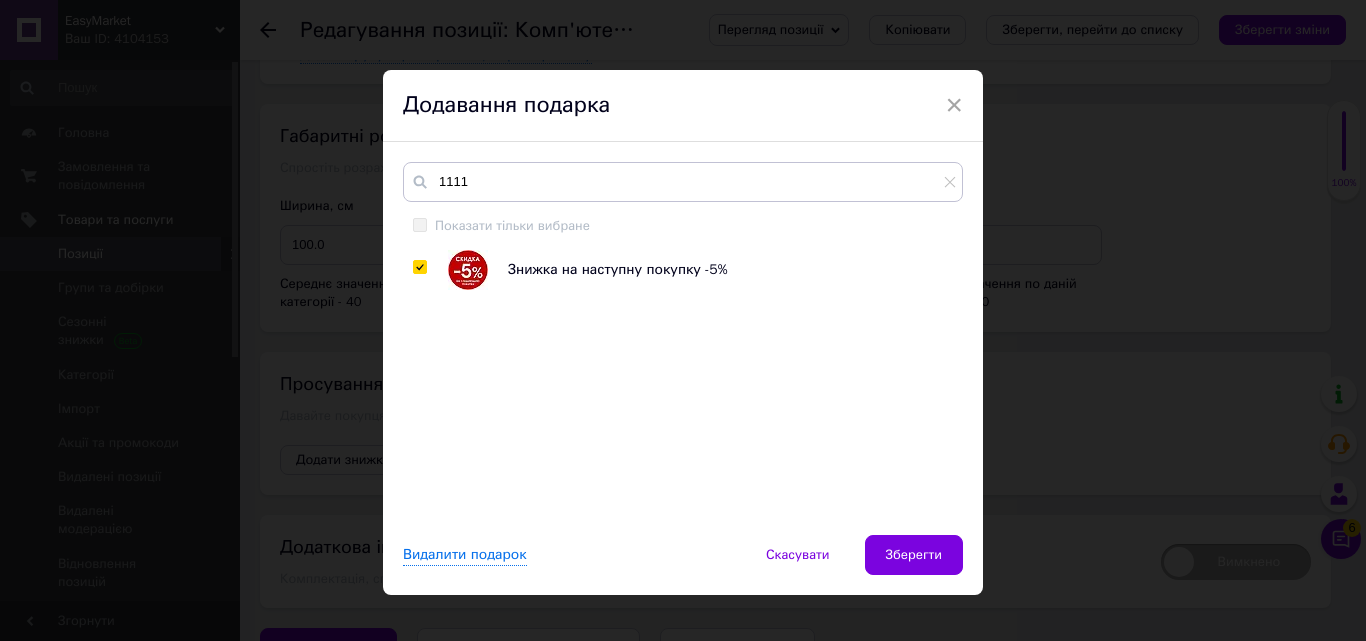 checkbox on "true" 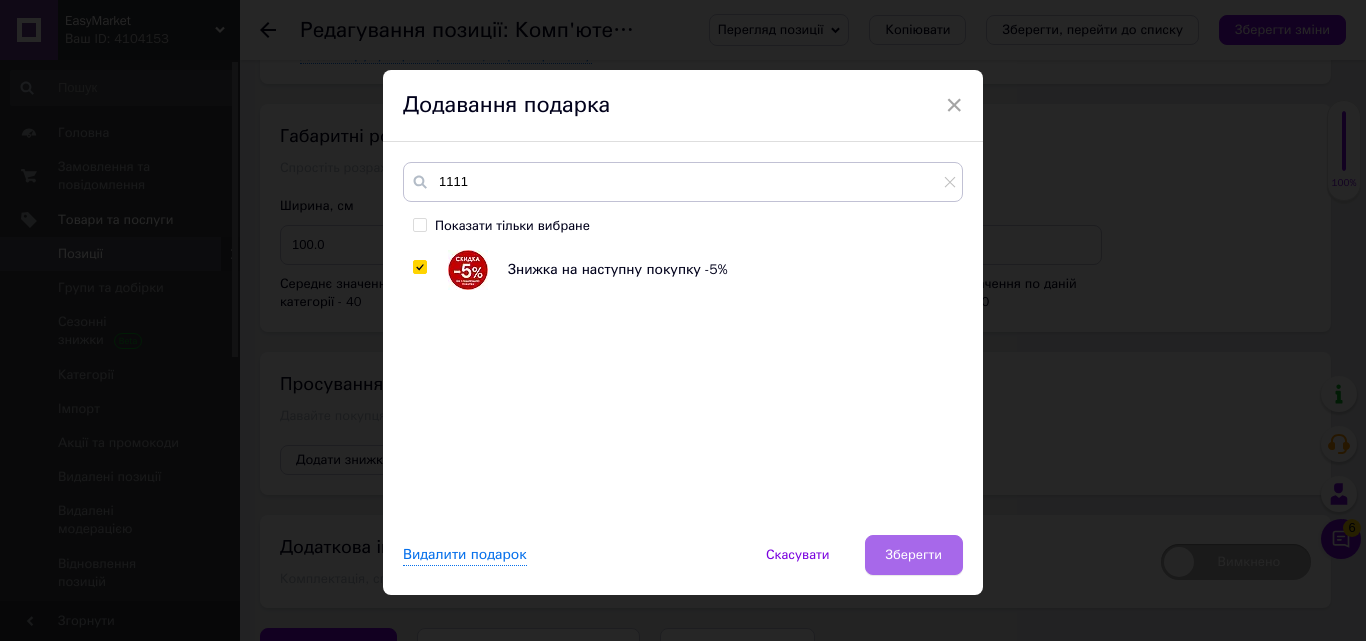 click on "Зберегти" at bounding box center [914, 555] 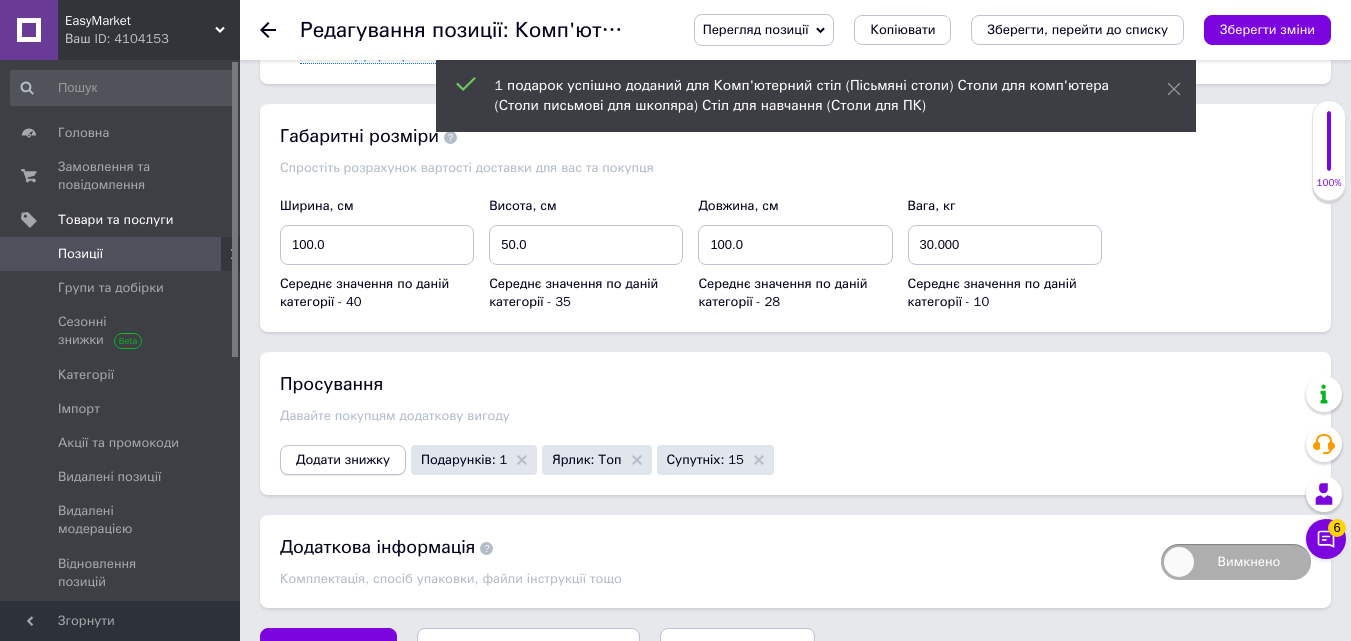 click on "Додати знижку" at bounding box center (343, 460) 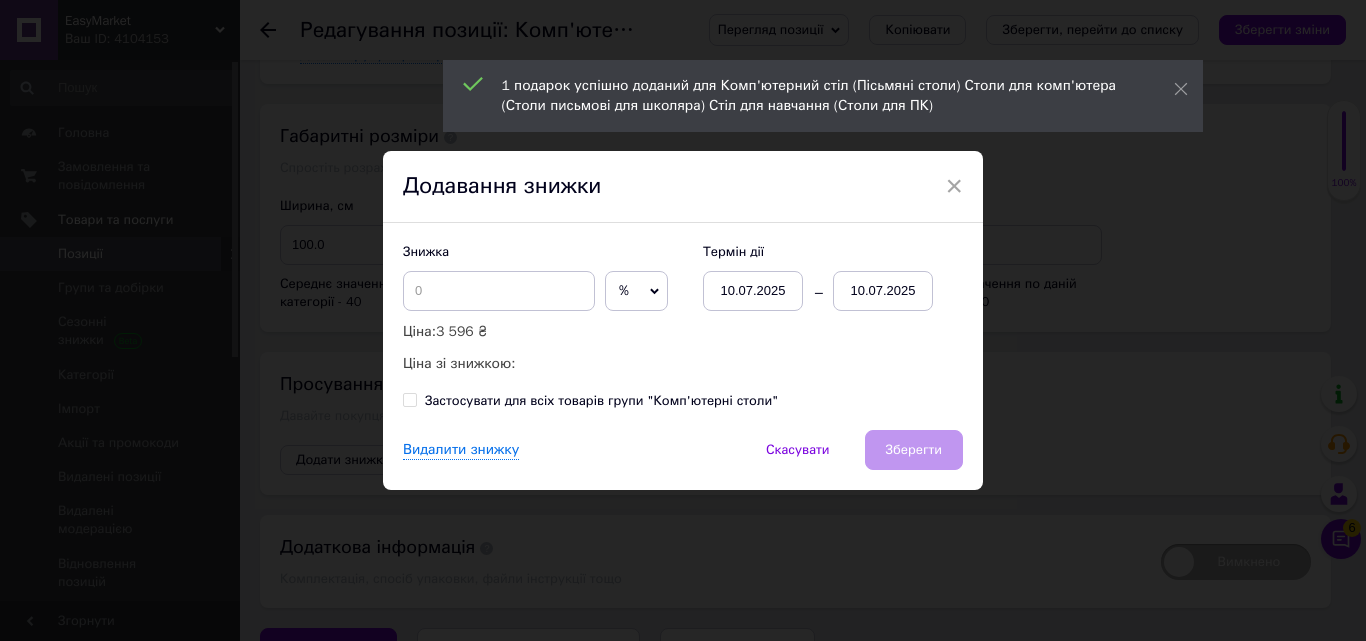 click on "10.07.2025" at bounding box center [883, 291] 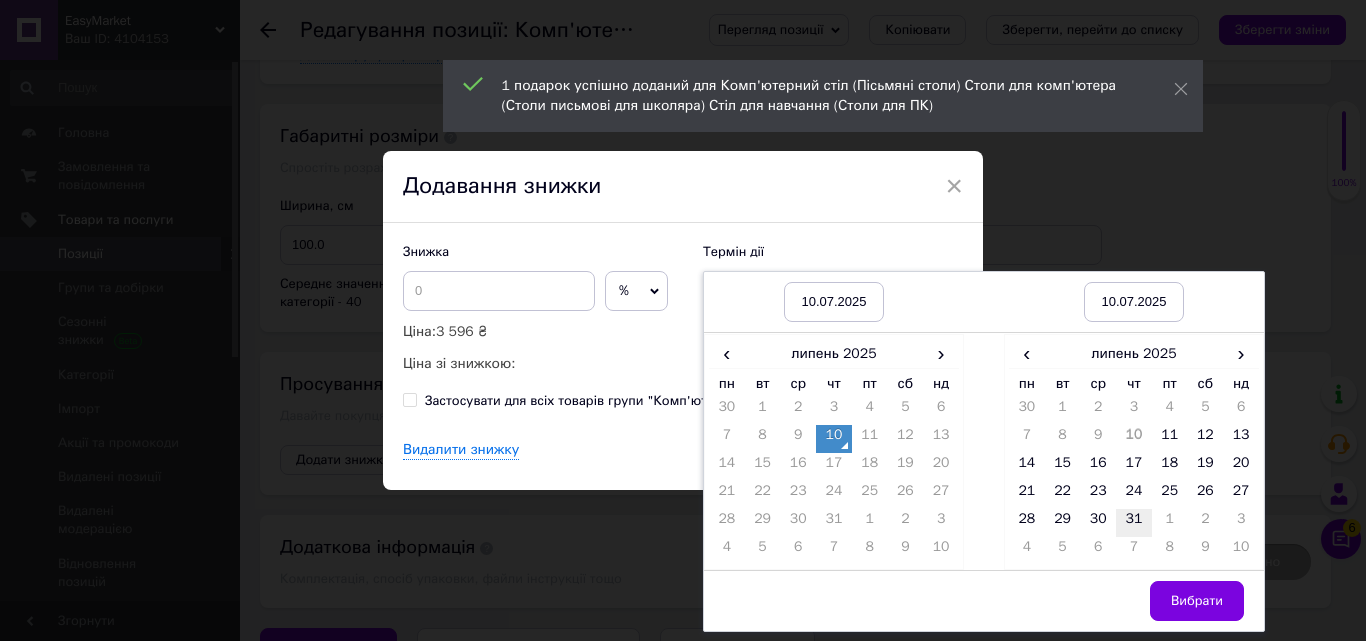 click on "31" at bounding box center (1134, 523) 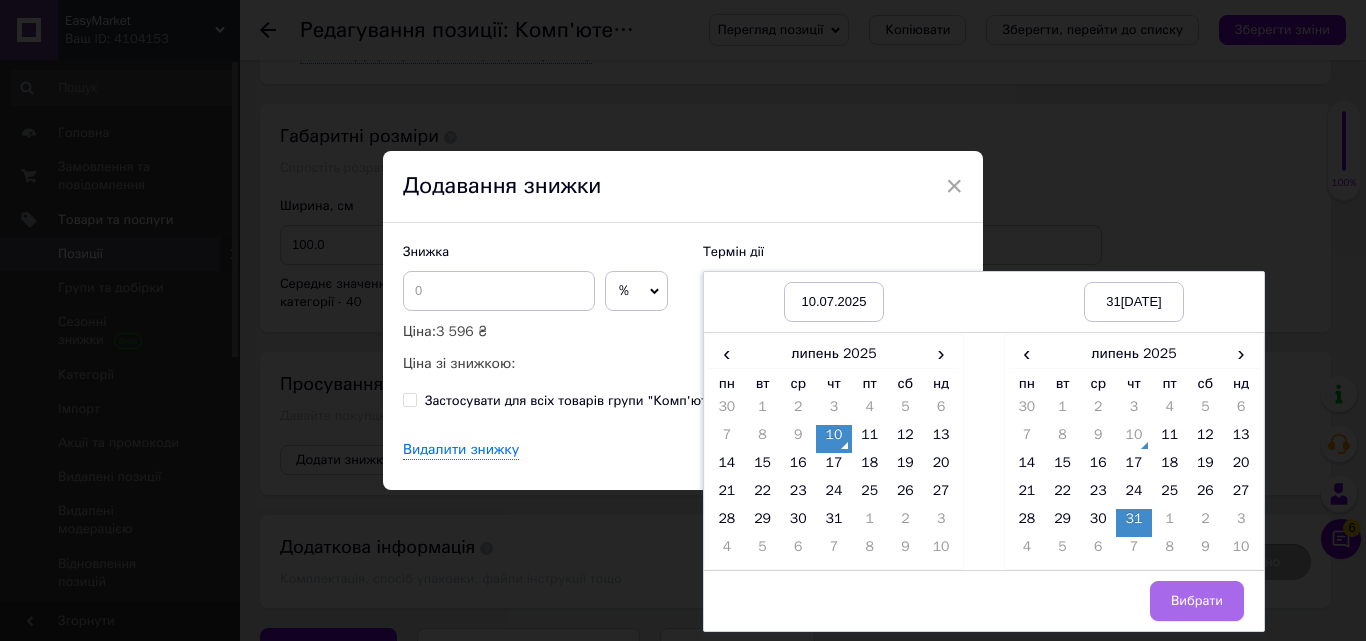 click on "Вибрати" at bounding box center (1197, 601) 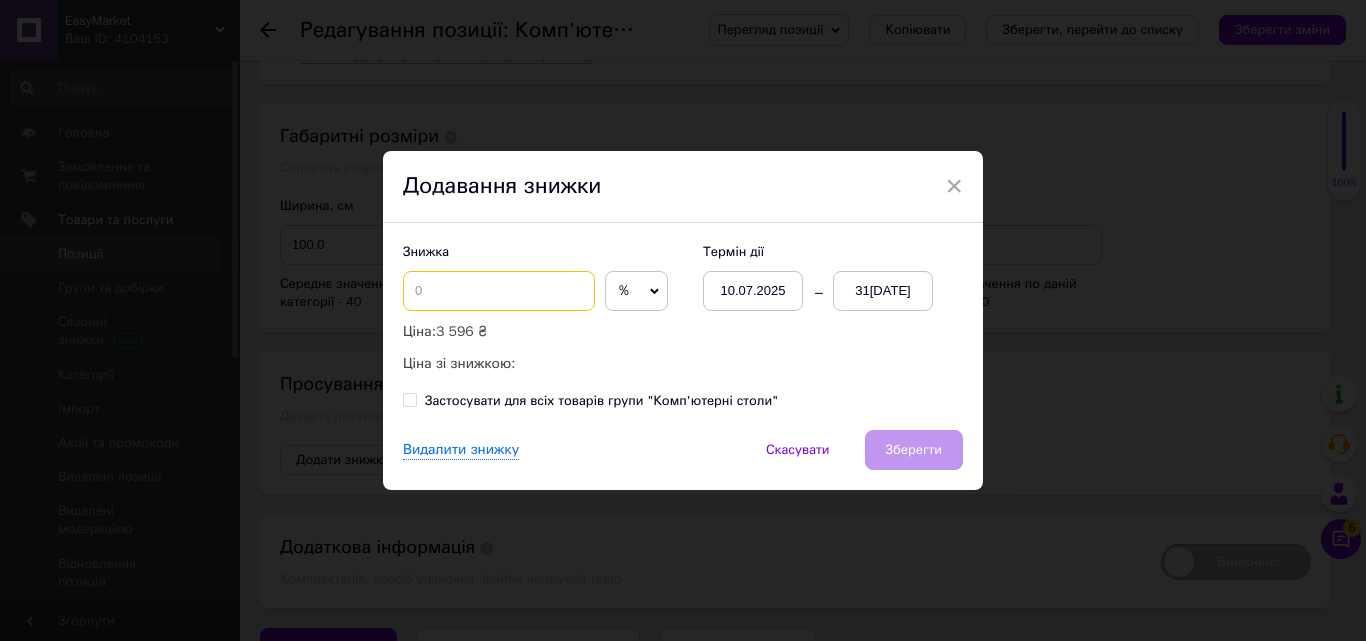 click at bounding box center [499, 291] 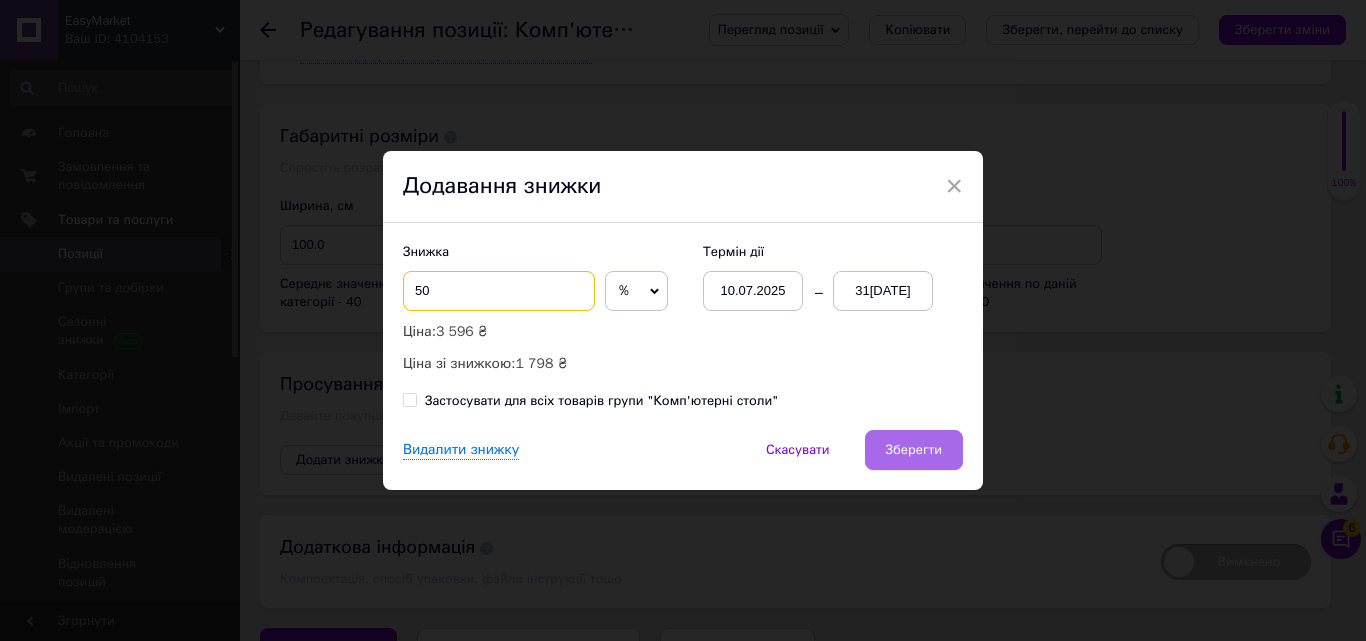 type on "50" 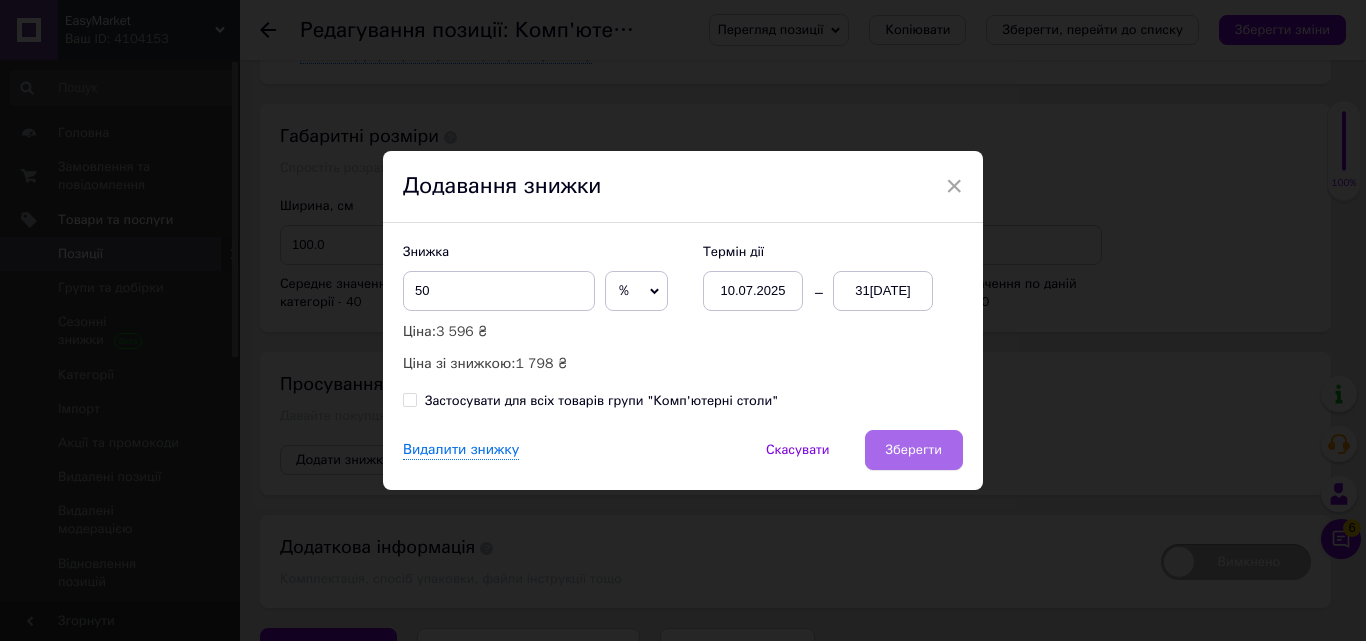 click on "Зберегти" at bounding box center (914, 450) 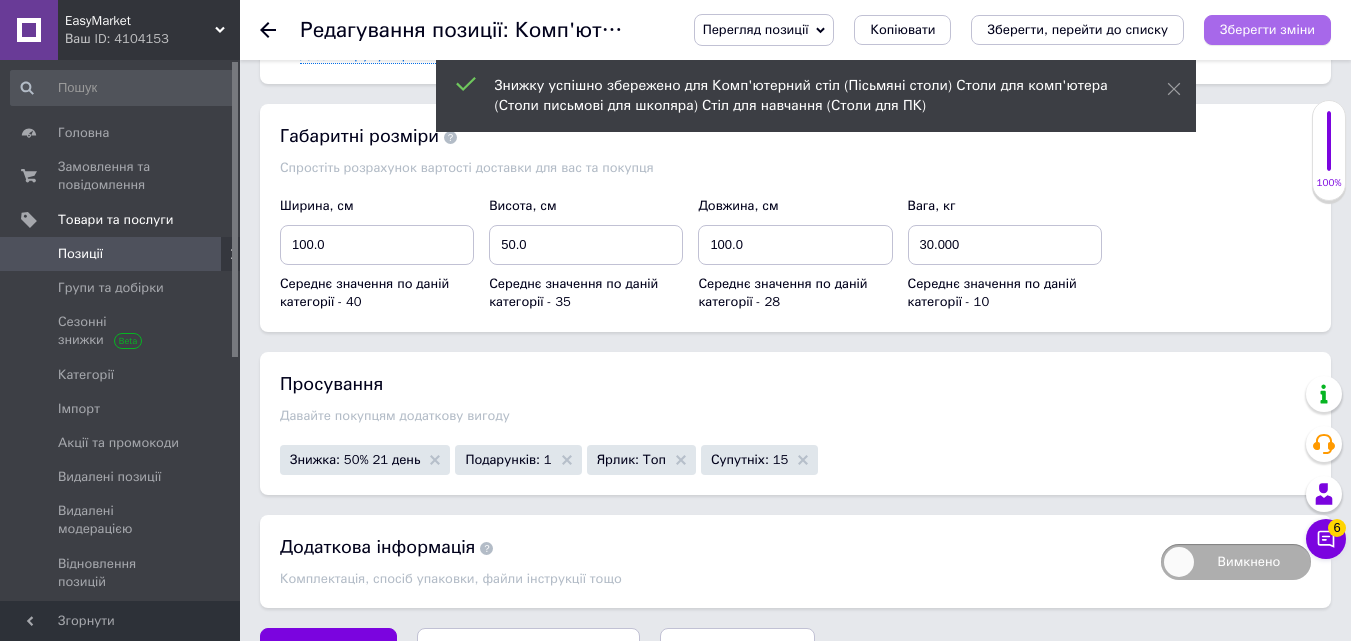 click on "Зберегти зміни" at bounding box center (1267, 29) 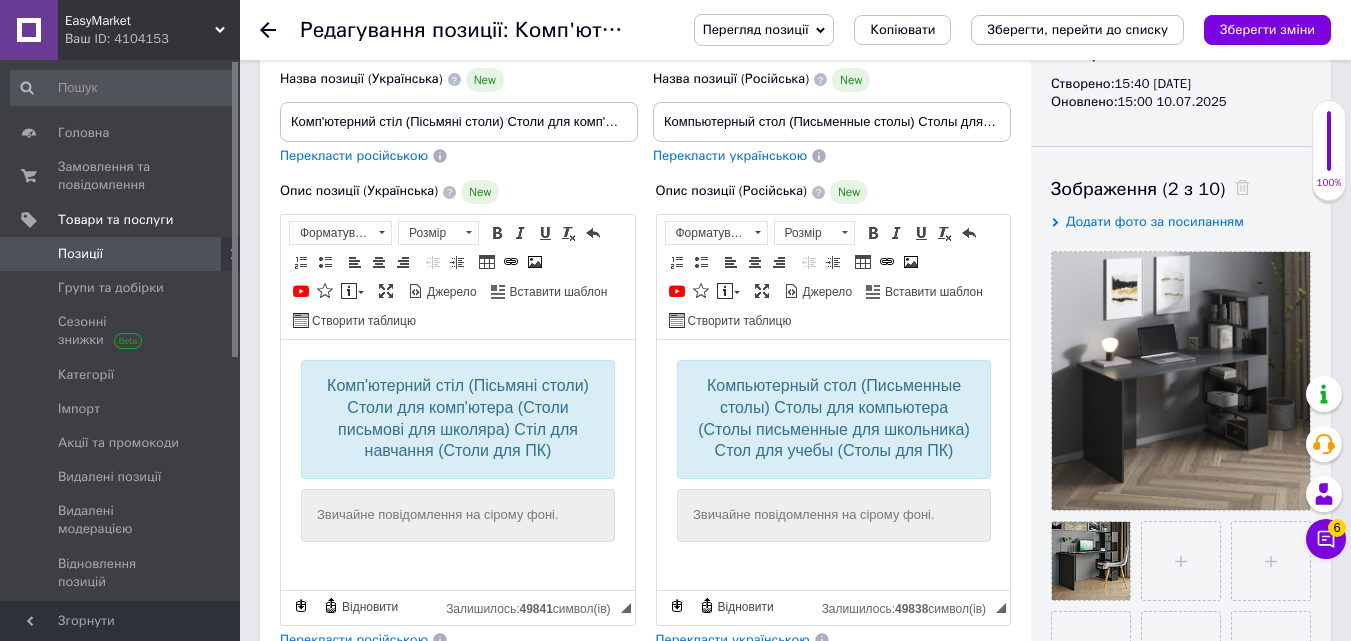 scroll, scrollTop: 402, scrollLeft: 0, axis: vertical 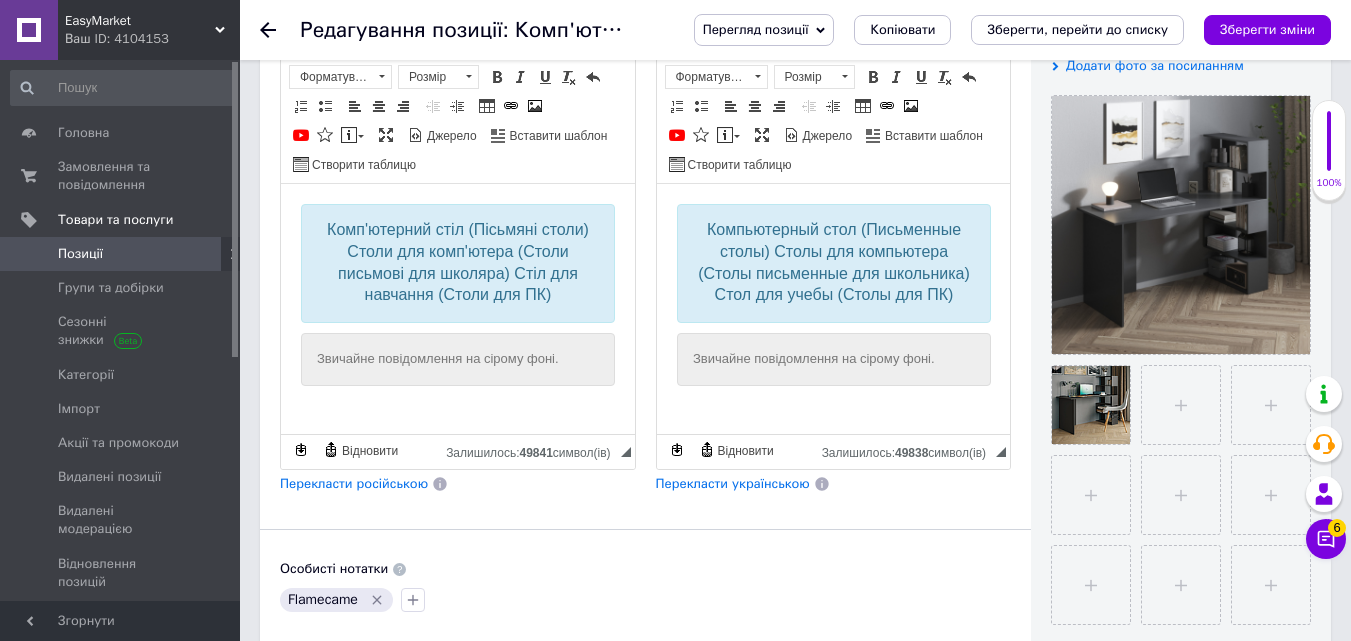 click on "Звичайне повідомлення на сірому фоні." at bounding box center [833, 359] 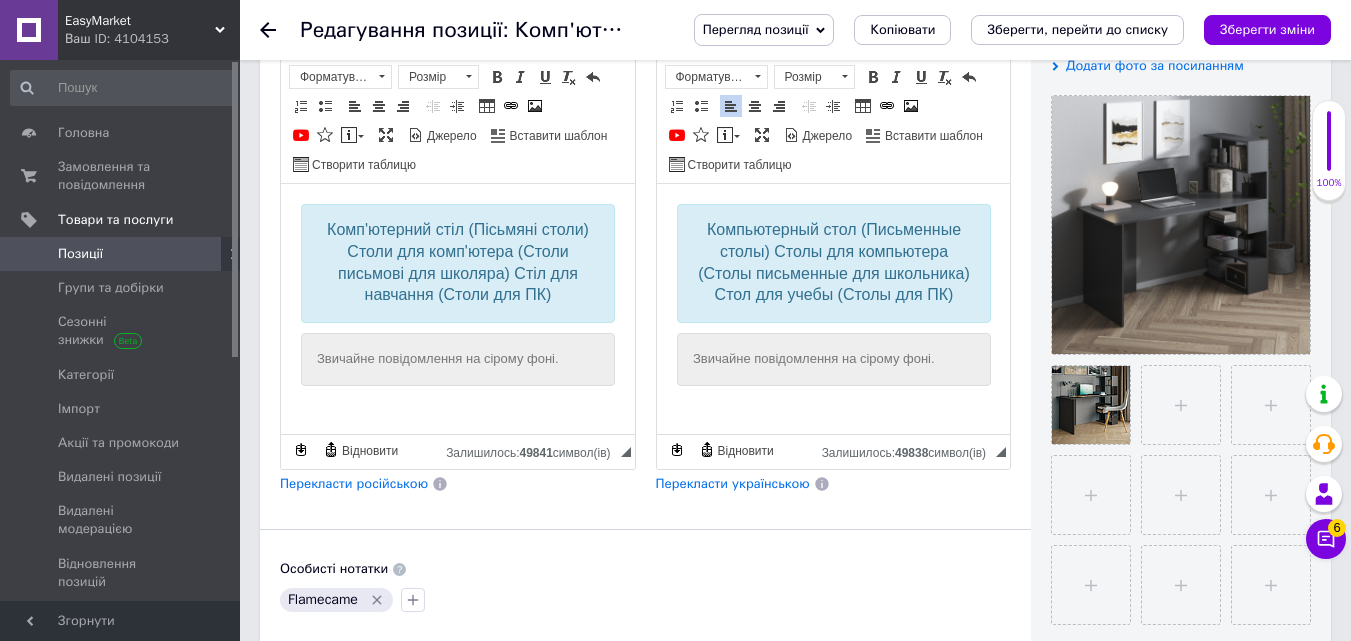 drag, startPoint x: 690, startPoint y: 379, endPoint x: 940, endPoint y: 374, distance: 250.04999 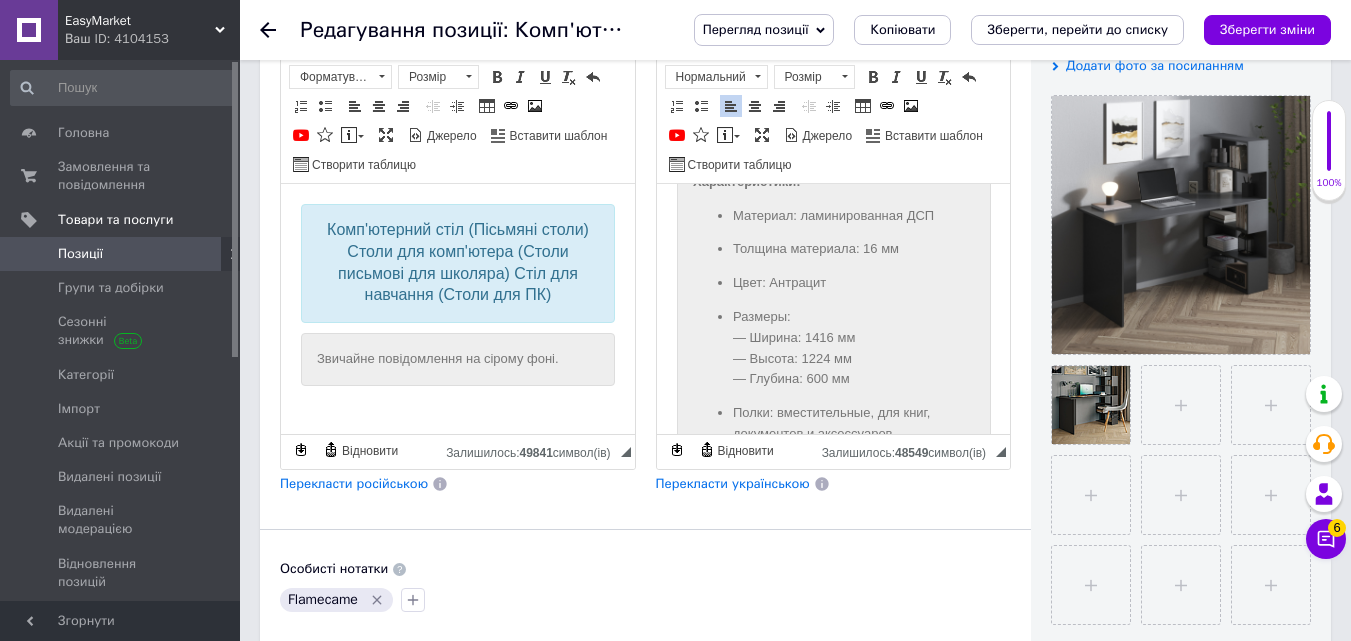 scroll, scrollTop: 647, scrollLeft: 0, axis: vertical 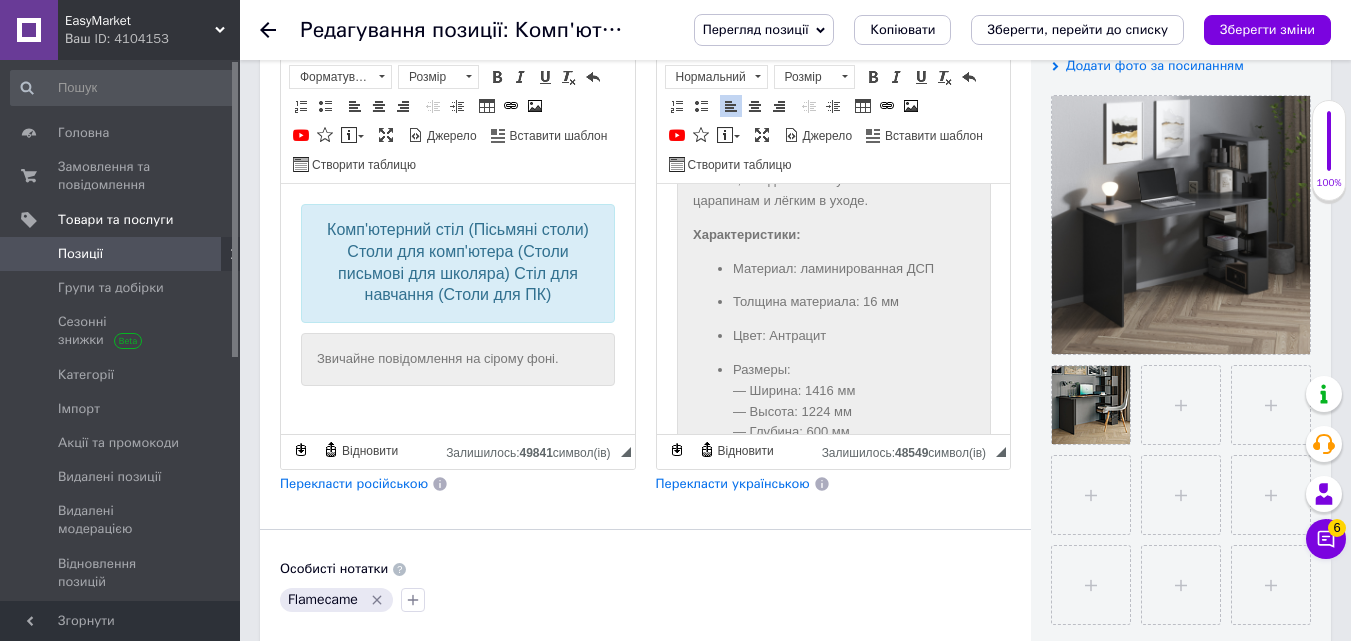 click on "Стол изготовлен из прочной ламинированной ДСП толщиной 16 мм и покрыт меламиновой смолой, что делает его устойчивым к царапинам и лёгким в уходе." at bounding box center [833, 170] 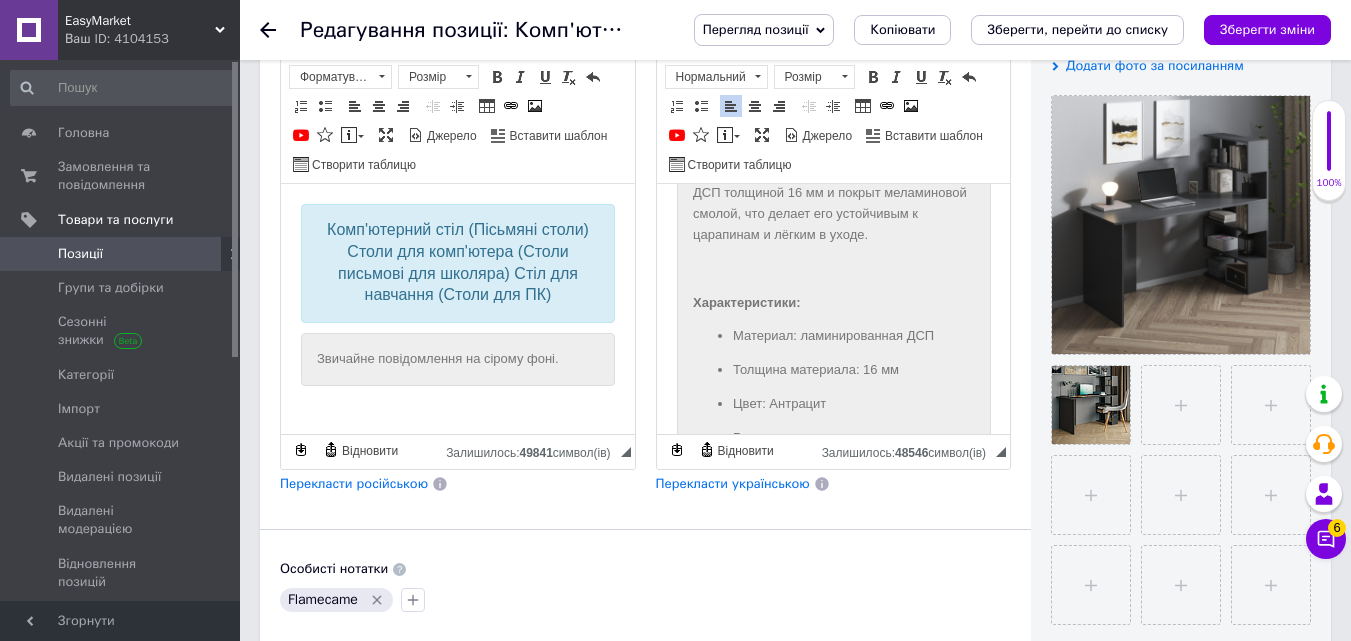scroll, scrollTop: 647, scrollLeft: 0, axis: vertical 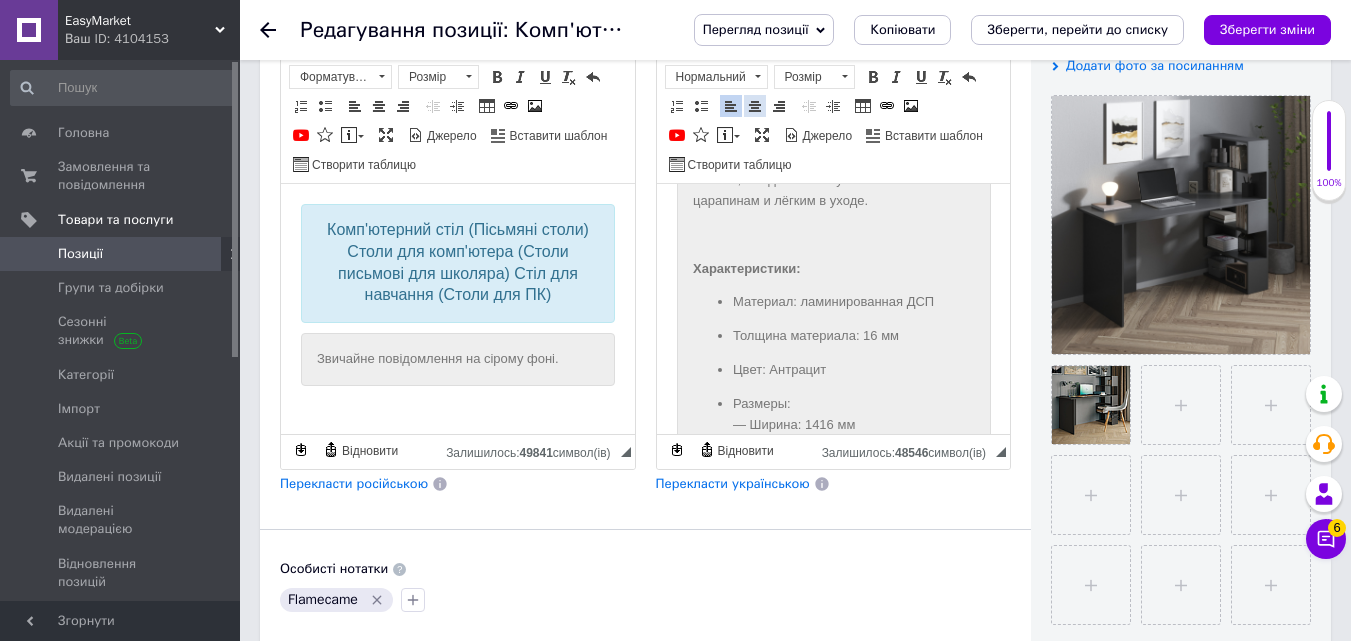 click at bounding box center [755, 106] 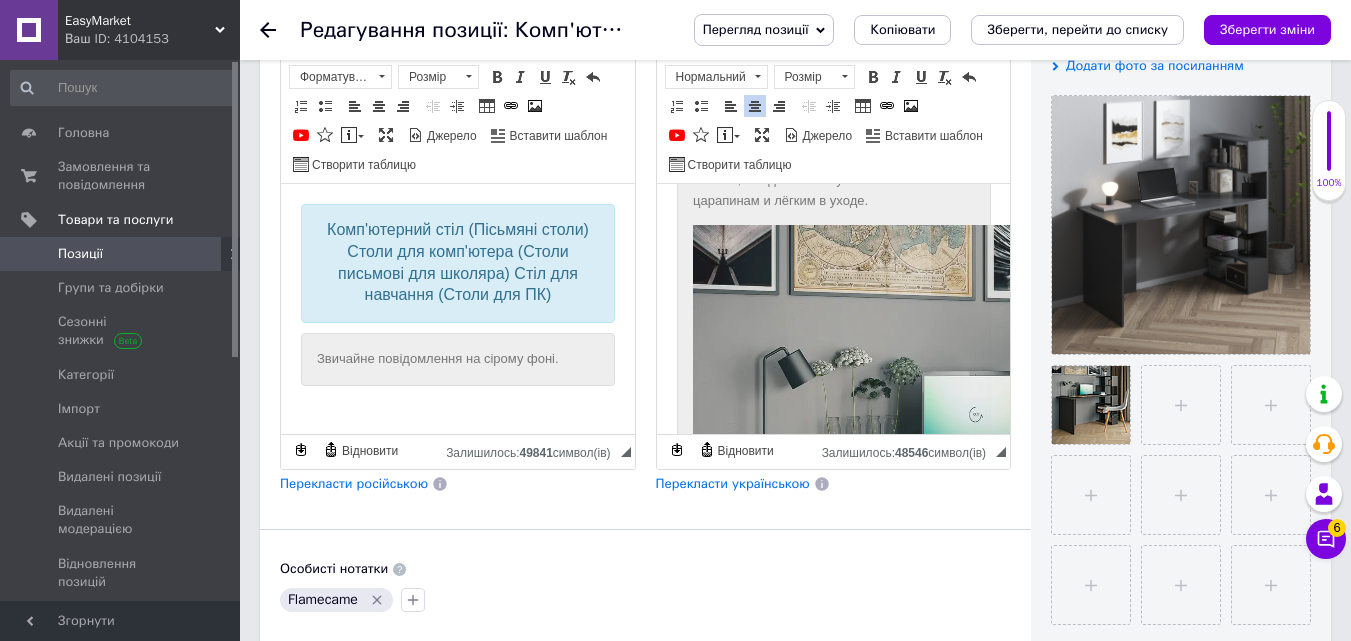 click at bounding box center (1009, 544) 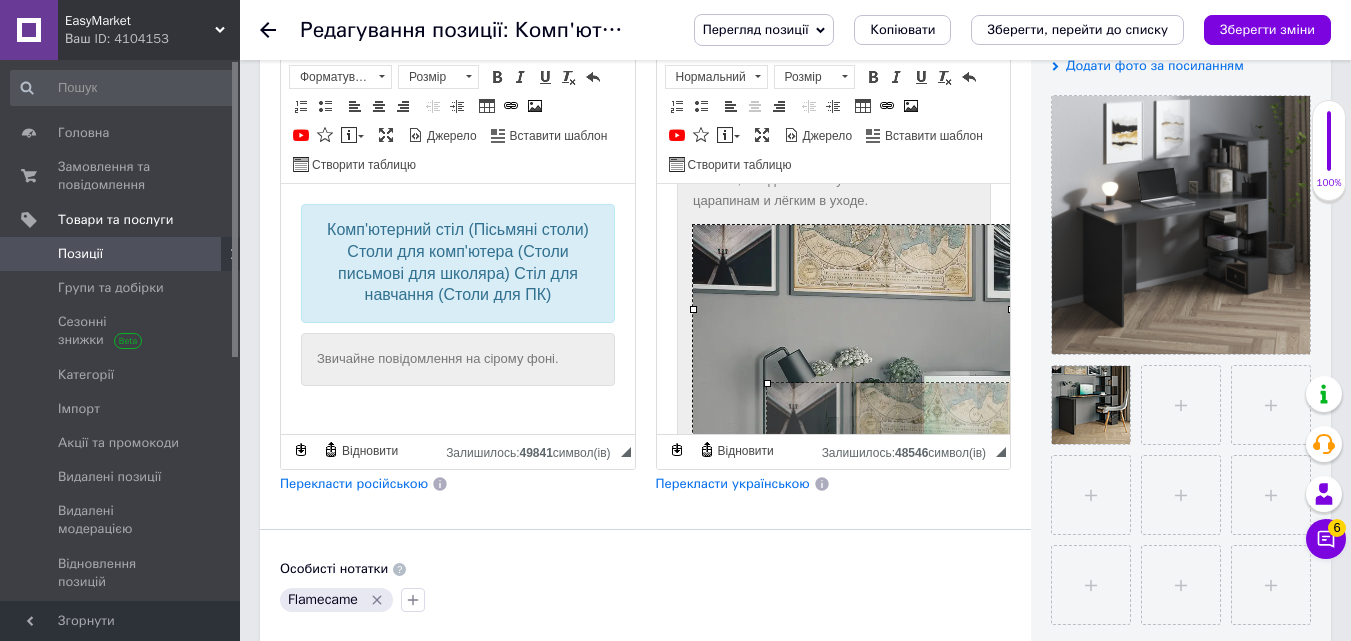 drag, startPoint x: 705, startPoint y: 321, endPoint x: 814, endPoint y: 366, distance: 117.923706 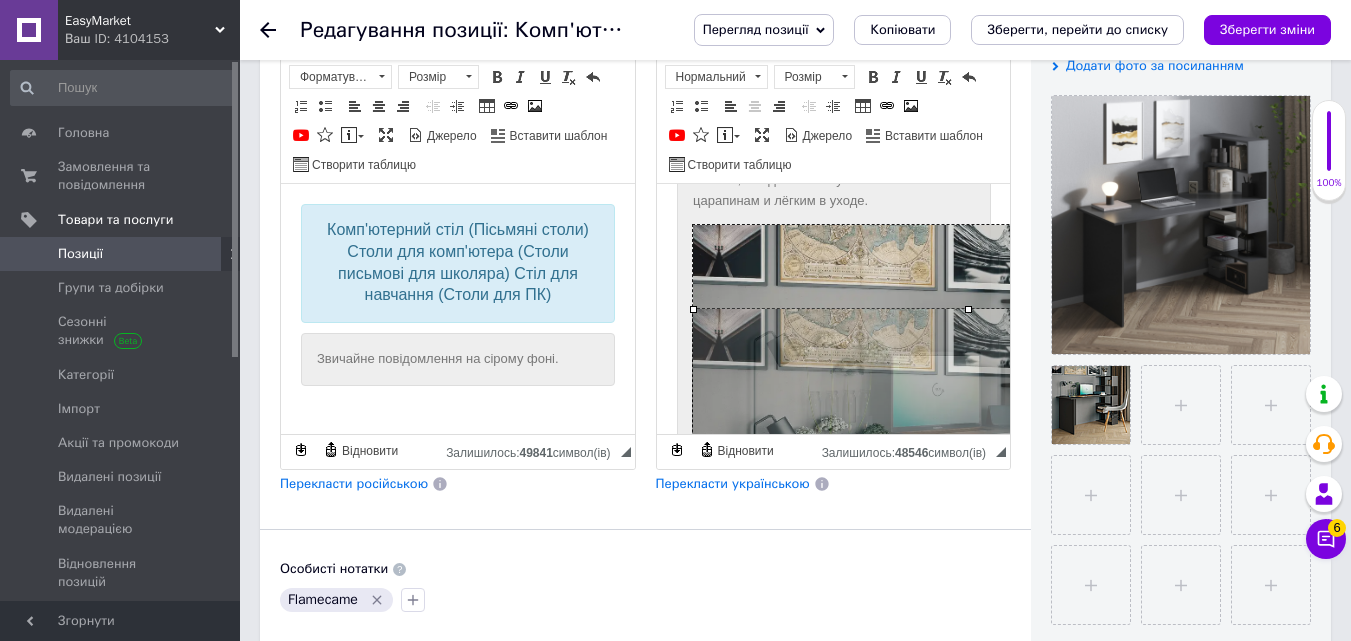 drag, startPoint x: 695, startPoint y: 307, endPoint x: 861, endPoint y: 404, distance: 192.26285 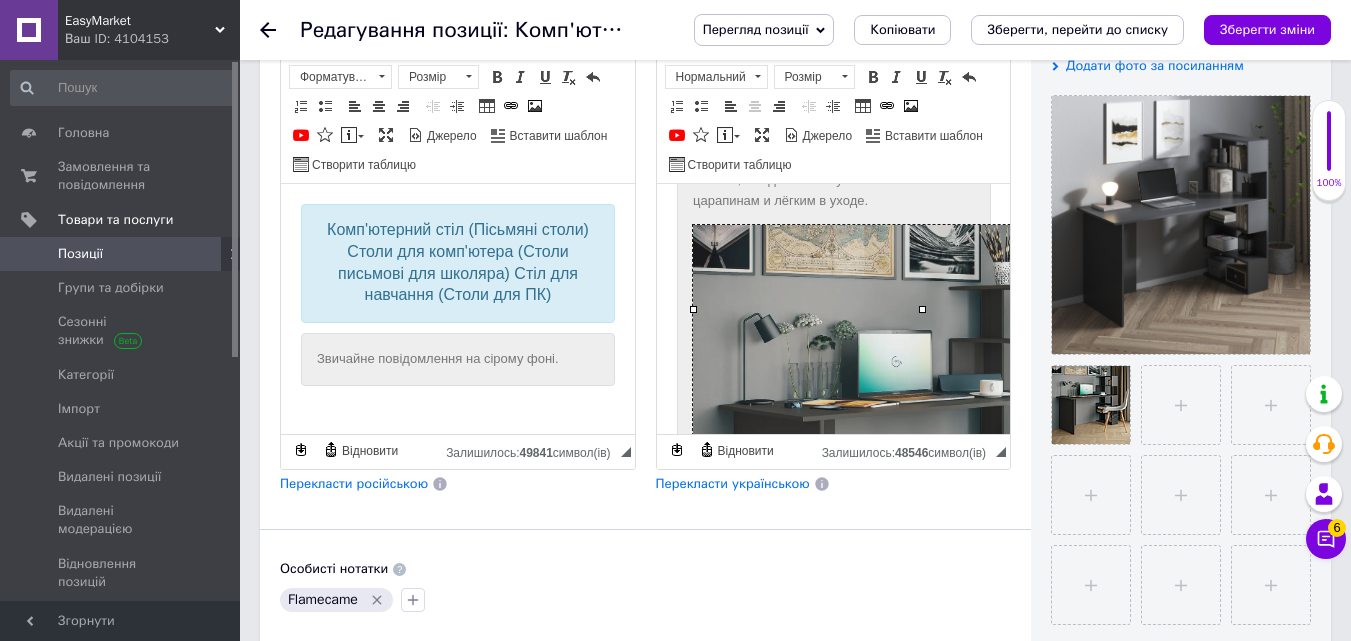 drag, startPoint x: 693, startPoint y: 308, endPoint x: 831, endPoint y: 389, distance: 160.01562 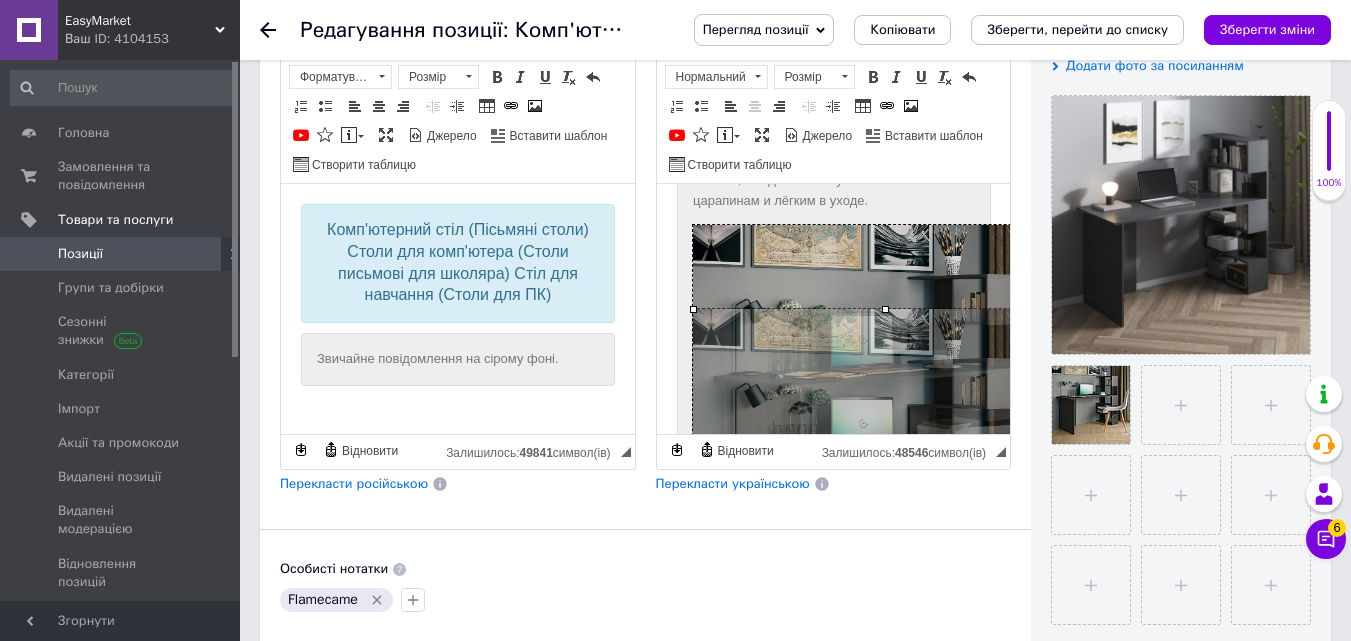 drag, startPoint x: 691, startPoint y: 308, endPoint x: 842, endPoint y: 398, distance: 175.7868 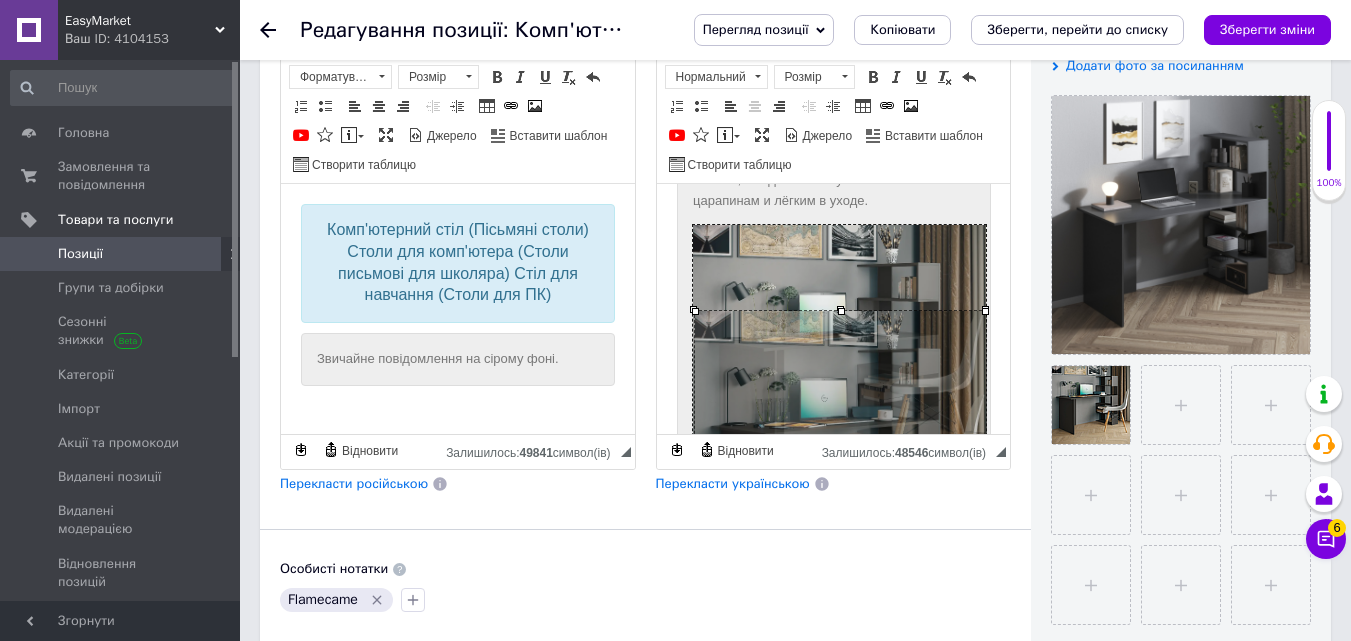 drag, startPoint x: 693, startPoint y: 307, endPoint x: 740, endPoint y: 339, distance: 56.859474 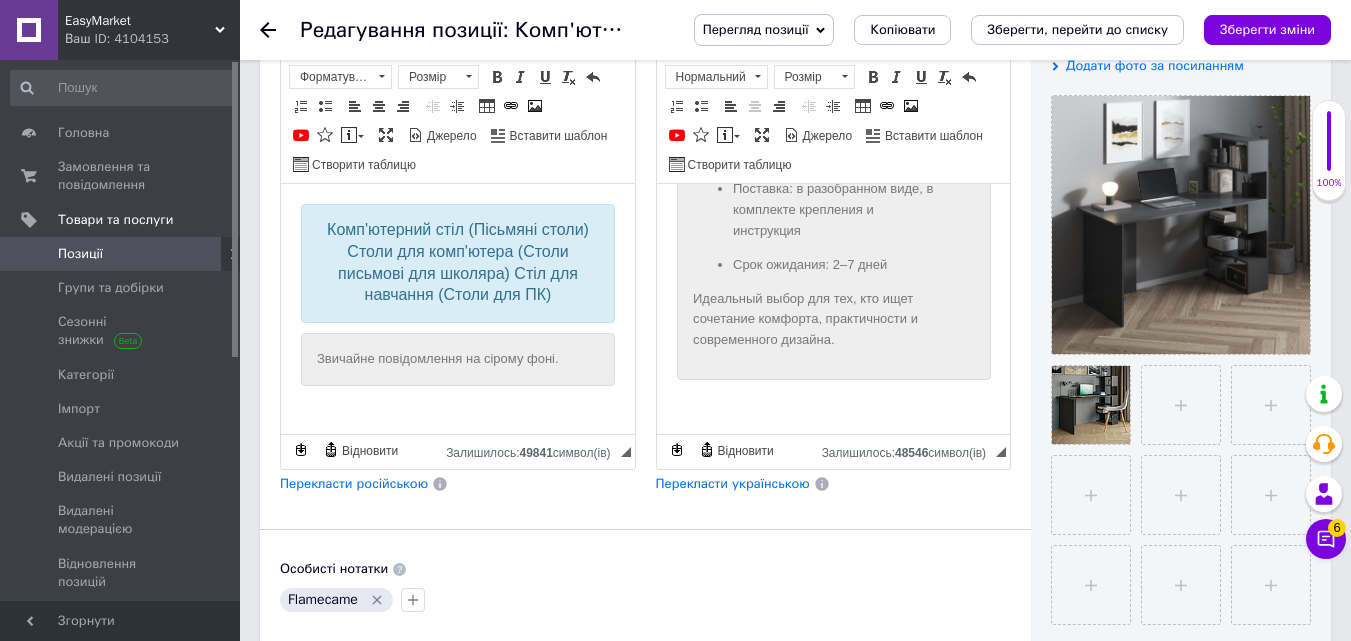 scroll, scrollTop: 1347, scrollLeft: 0, axis: vertical 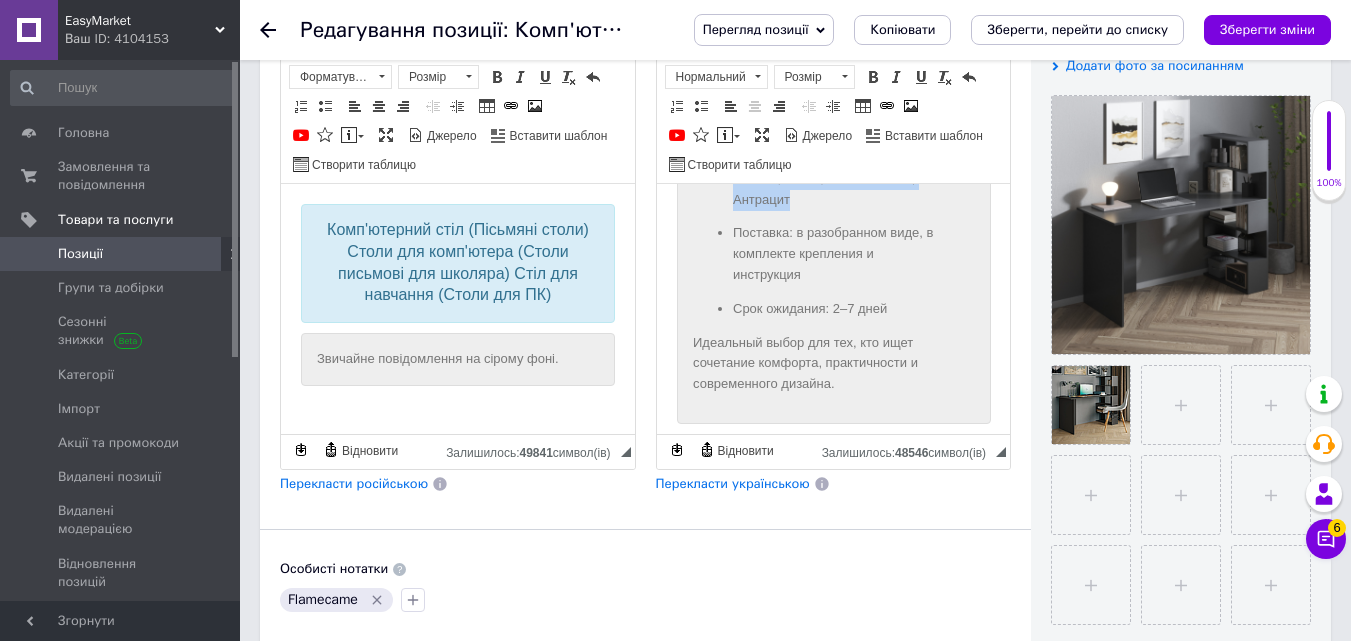 drag, startPoint x: 798, startPoint y: 322, endPoint x: 725, endPoint y: 280, distance: 84.21995 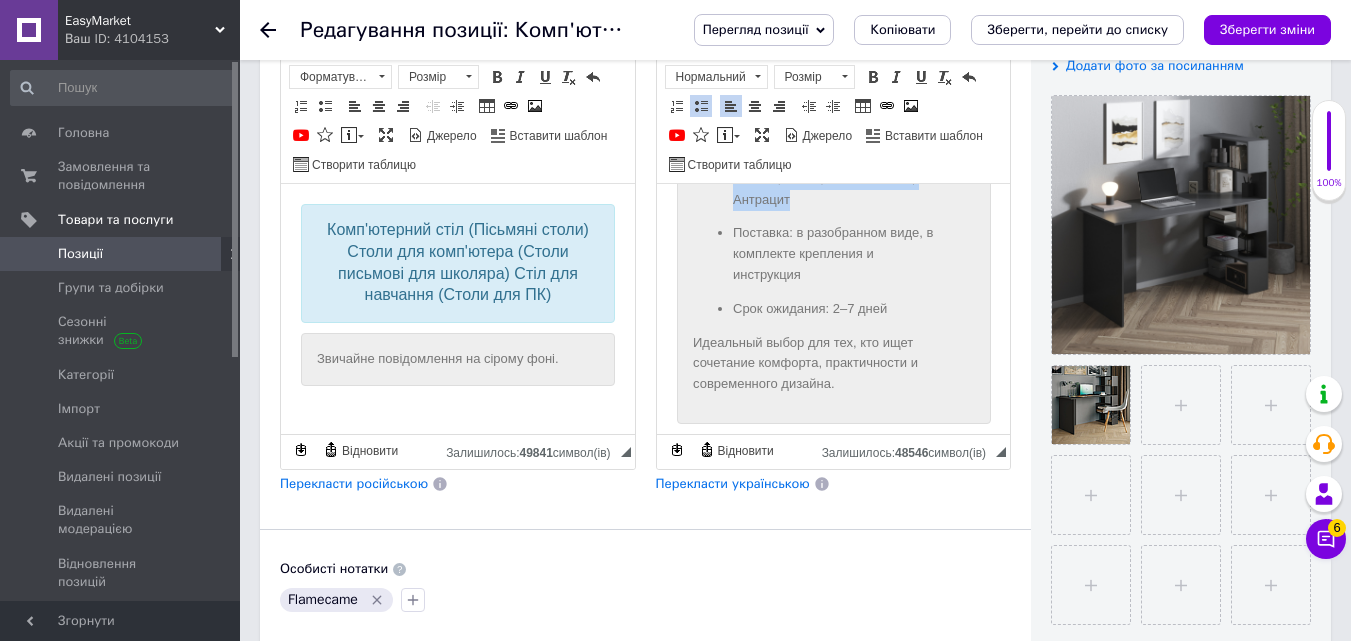 type 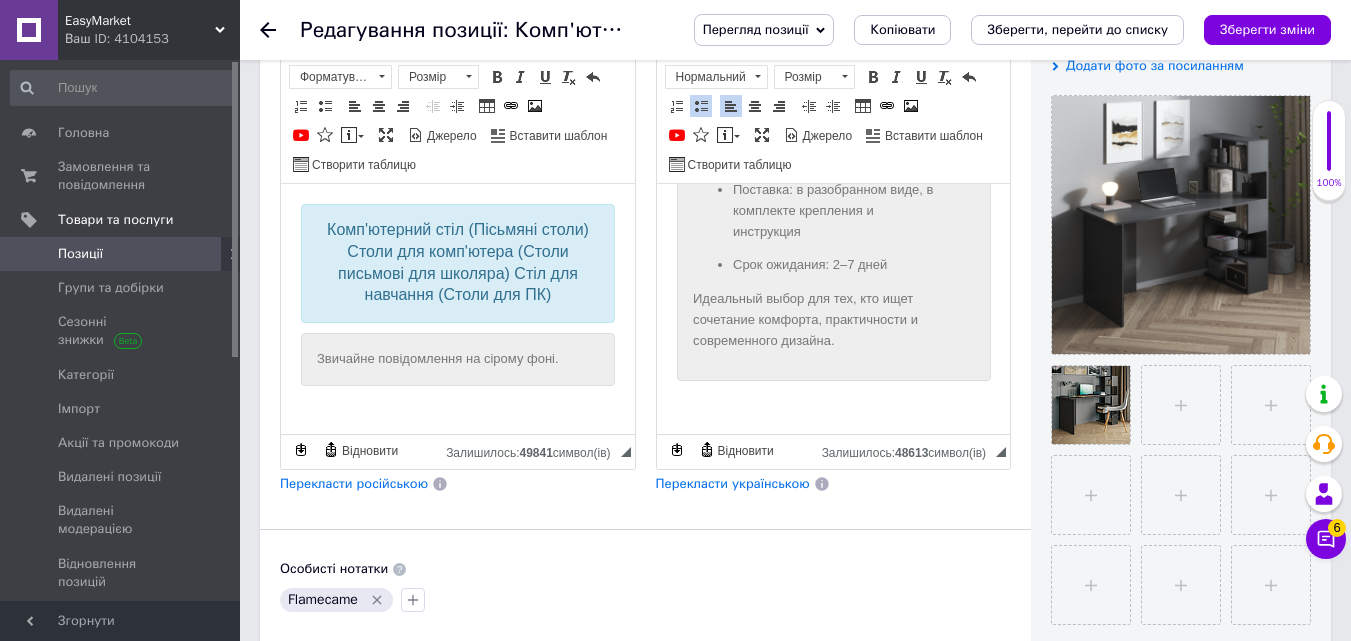 scroll, scrollTop: 1441, scrollLeft: 0, axis: vertical 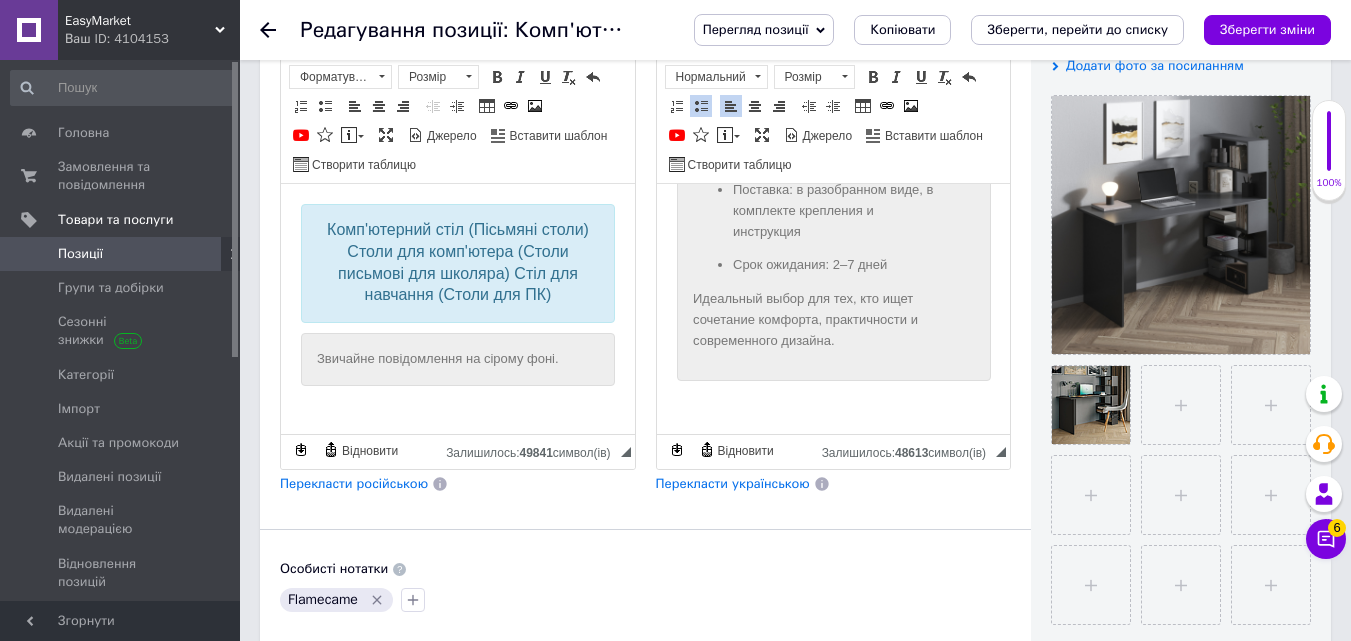 click on "Идеальный выбор для тех, кто ищет сочетание комфорта, практичности и современного дизайна." at bounding box center [833, 320] 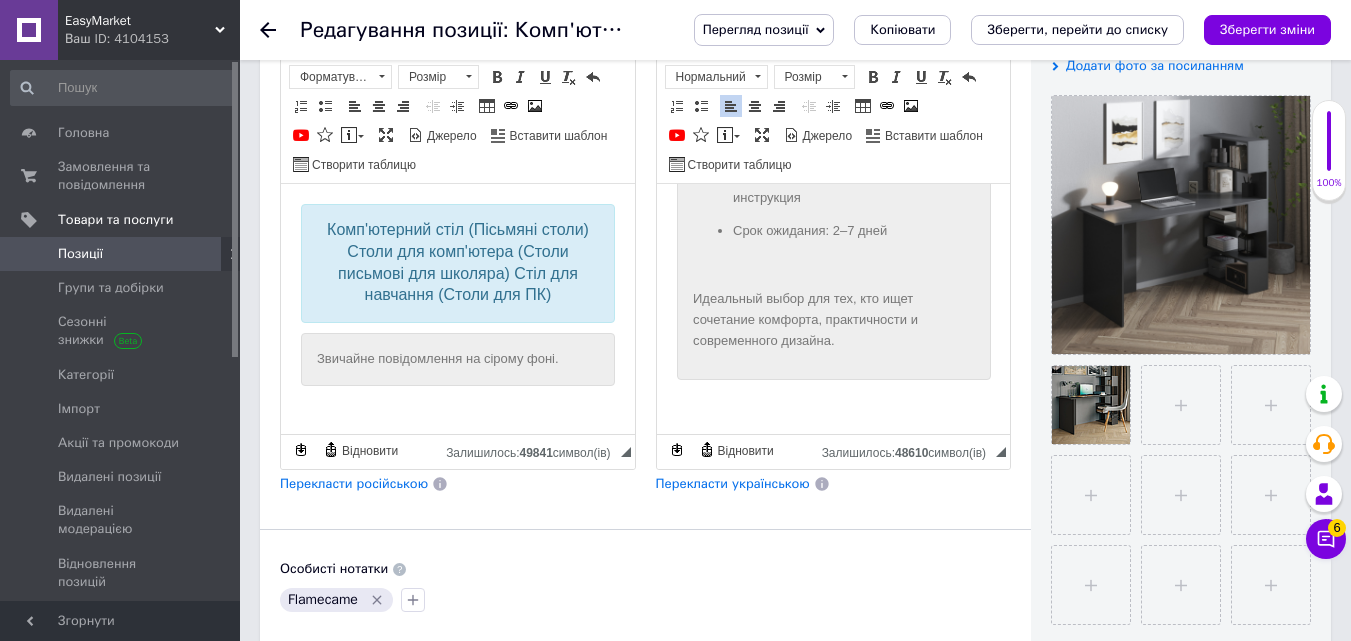 click at bounding box center (833, 265) 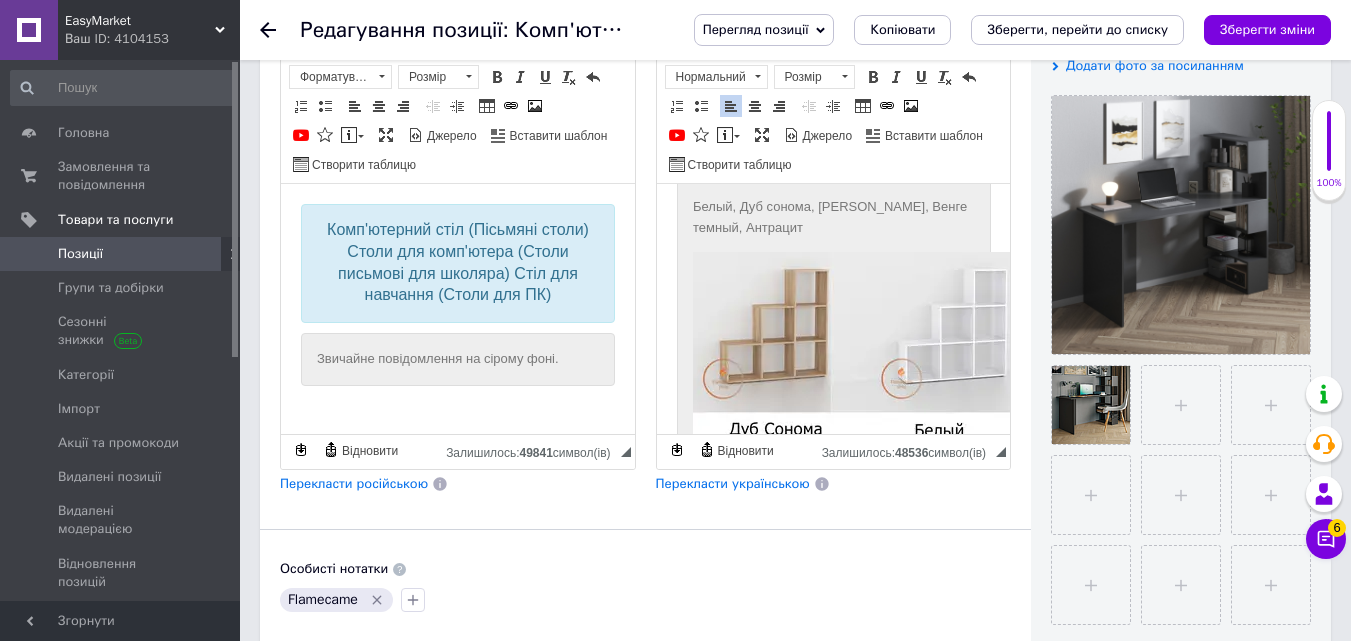 scroll, scrollTop: 1613, scrollLeft: 0, axis: vertical 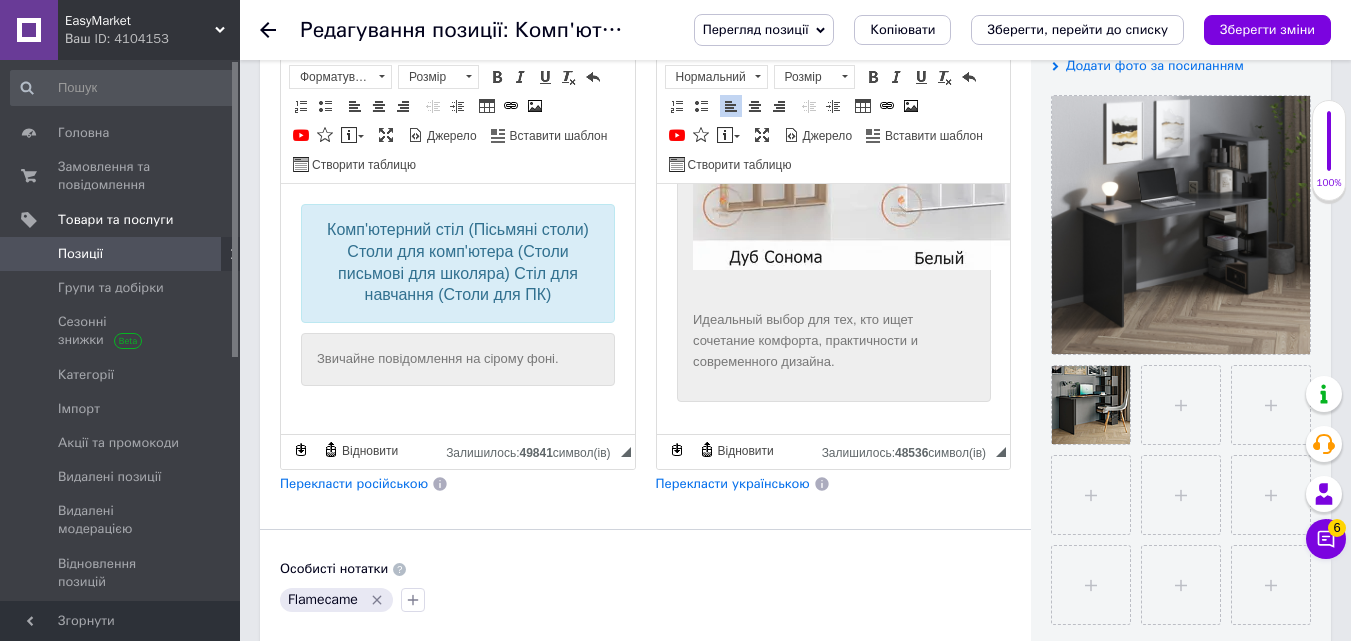 click at bounding box center [1008, 175] 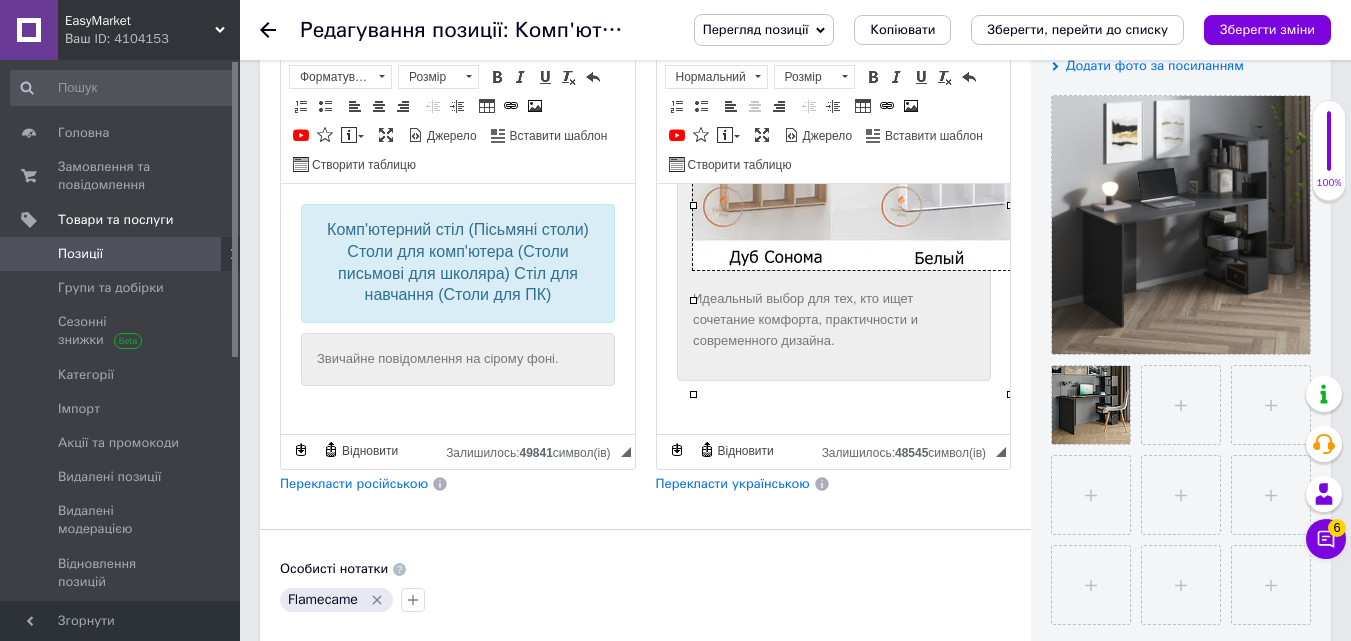 drag, startPoint x: 693, startPoint y: 205, endPoint x: 1059, endPoint y: 316, distance: 382.46176 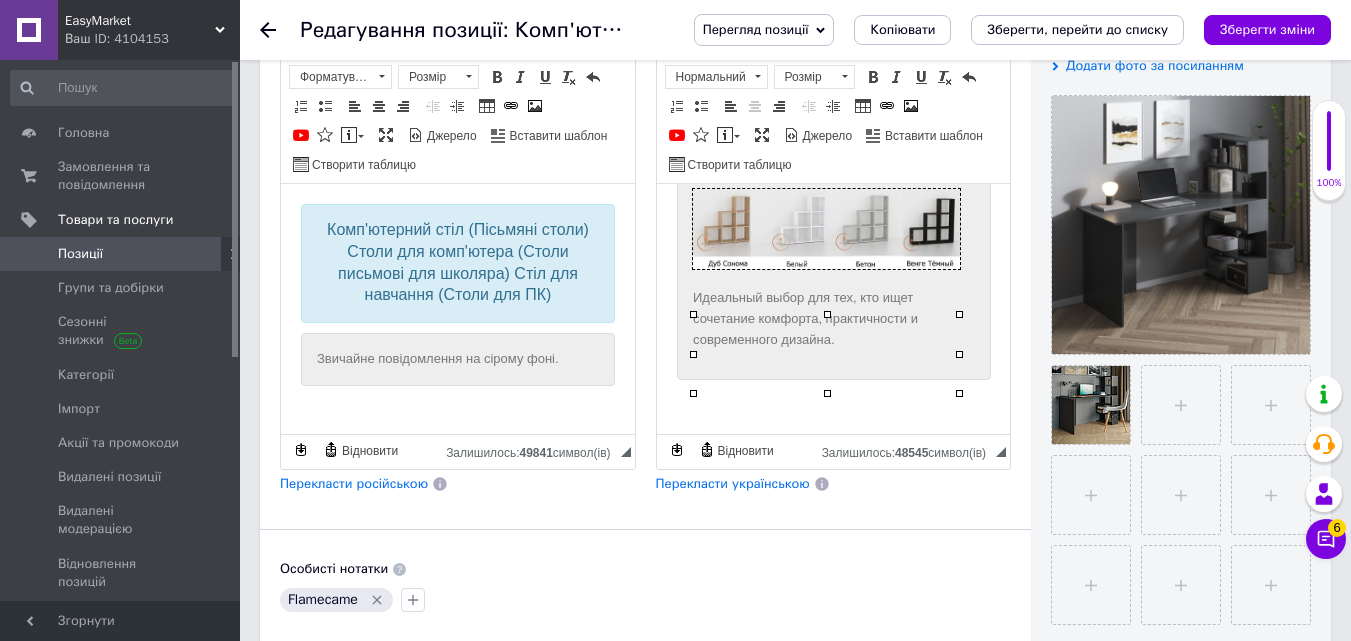 click at bounding box center (833, 403) 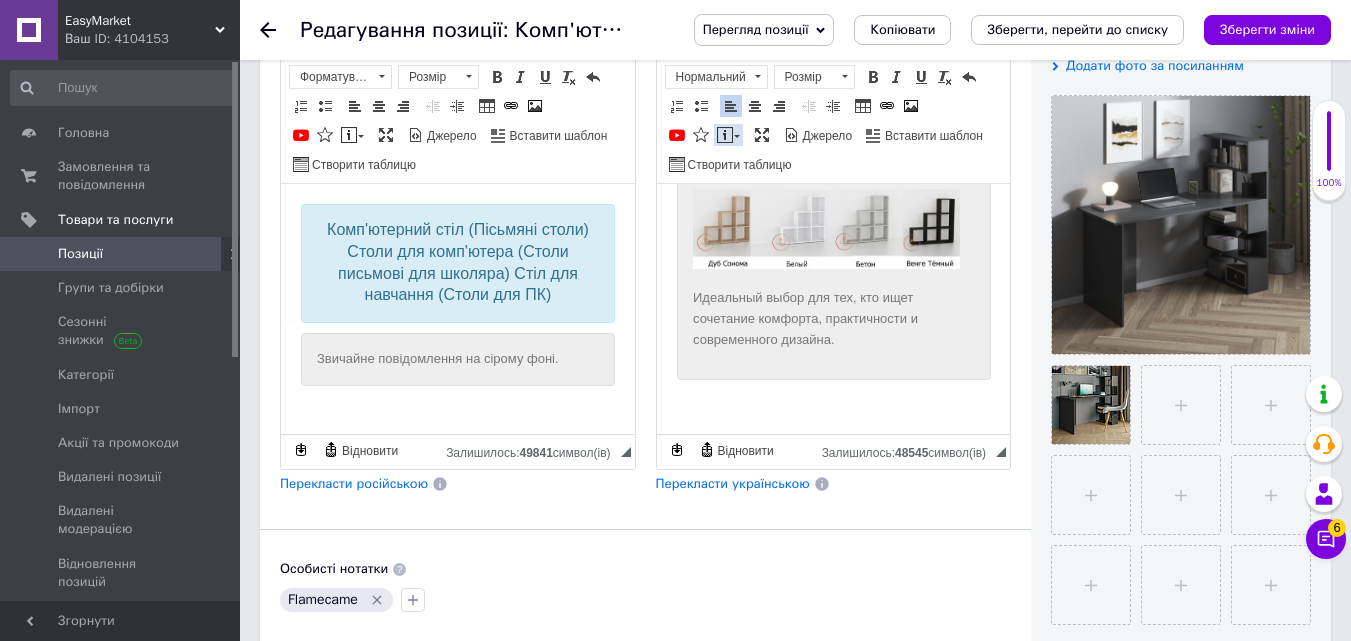 click at bounding box center (725, 135) 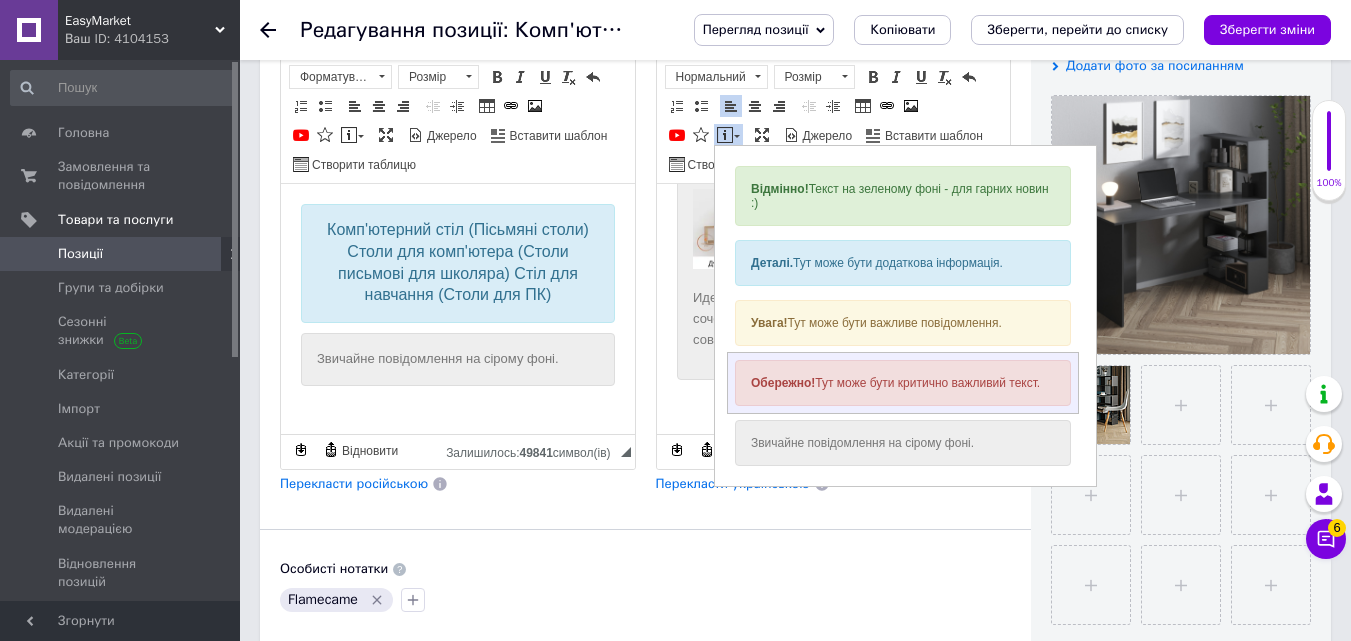 scroll, scrollTop: 0, scrollLeft: 0, axis: both 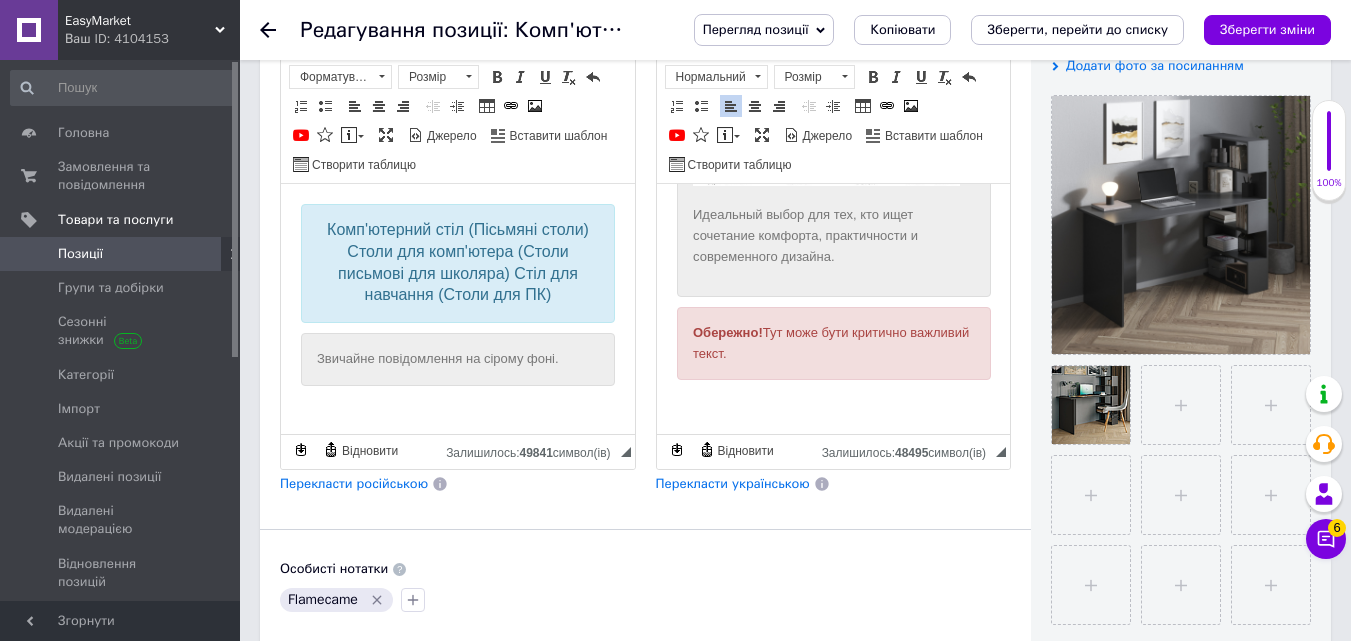 drag, startPoint x: 687, startPoint y: 365, endPoint x: 810, endPoint y: 377, distance: 123.58398 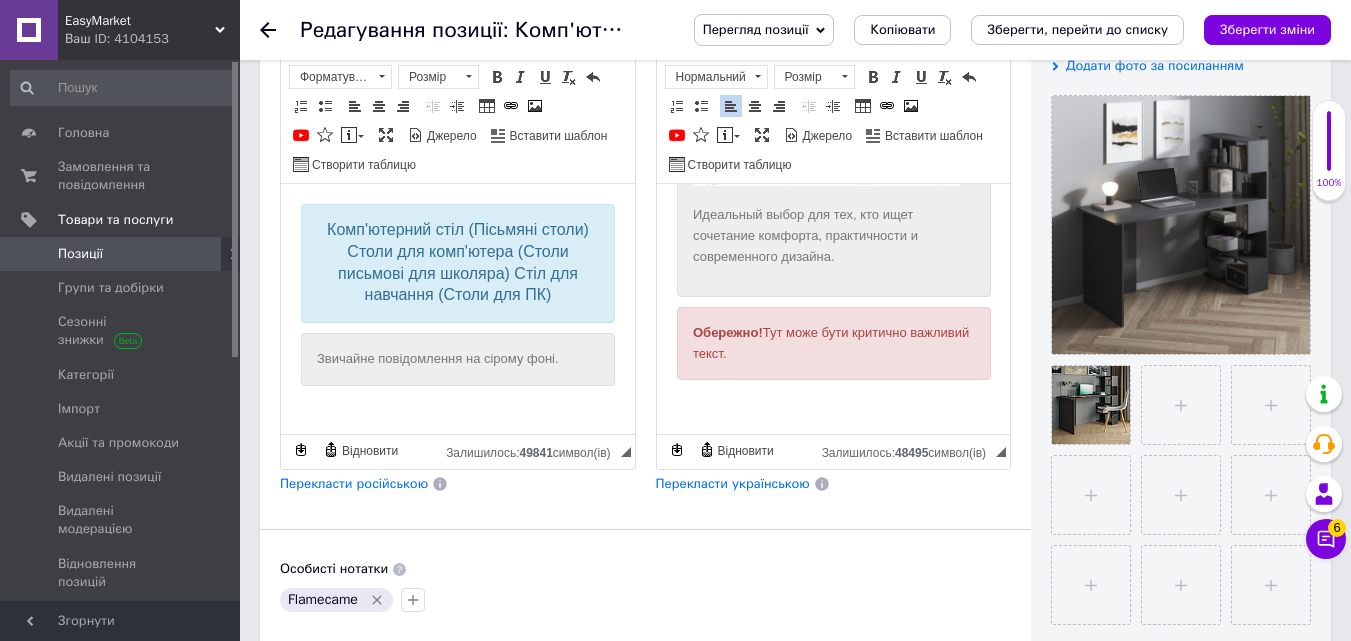 click on "Обережно!  Тут може бути критично важливий текст." at bounding box center (833, 344) 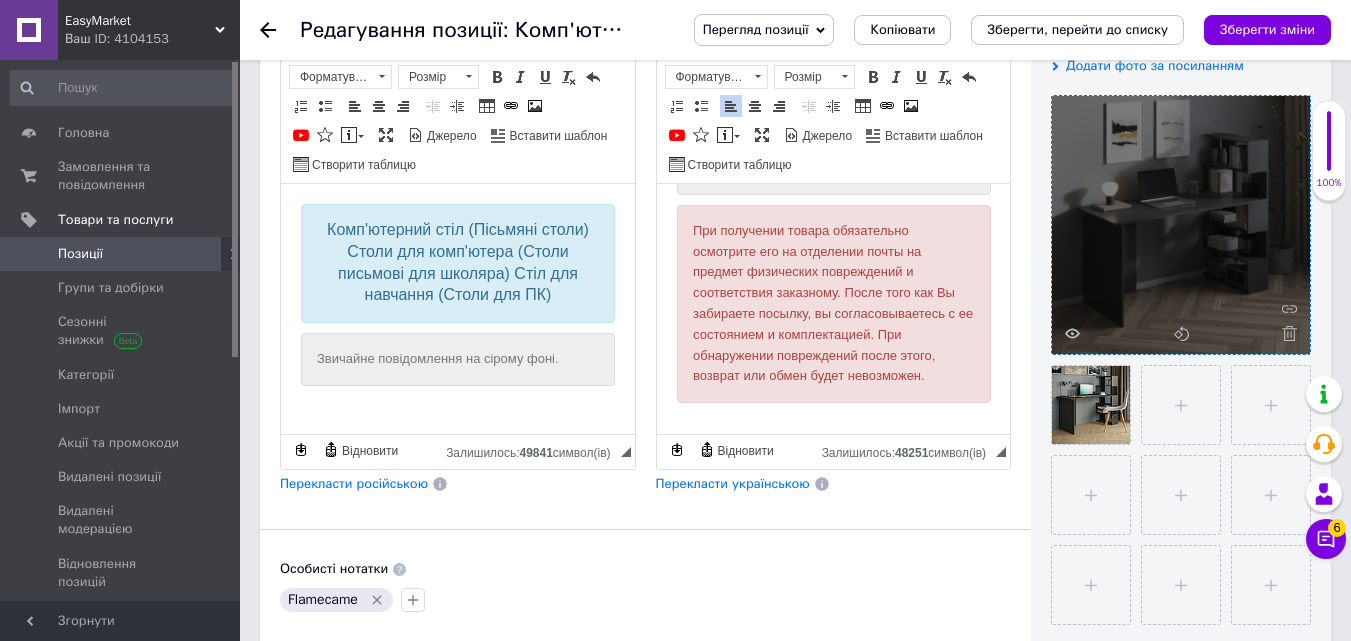 scroll, scrollTop: 1764, scrollLeft: 0, axis: vertical 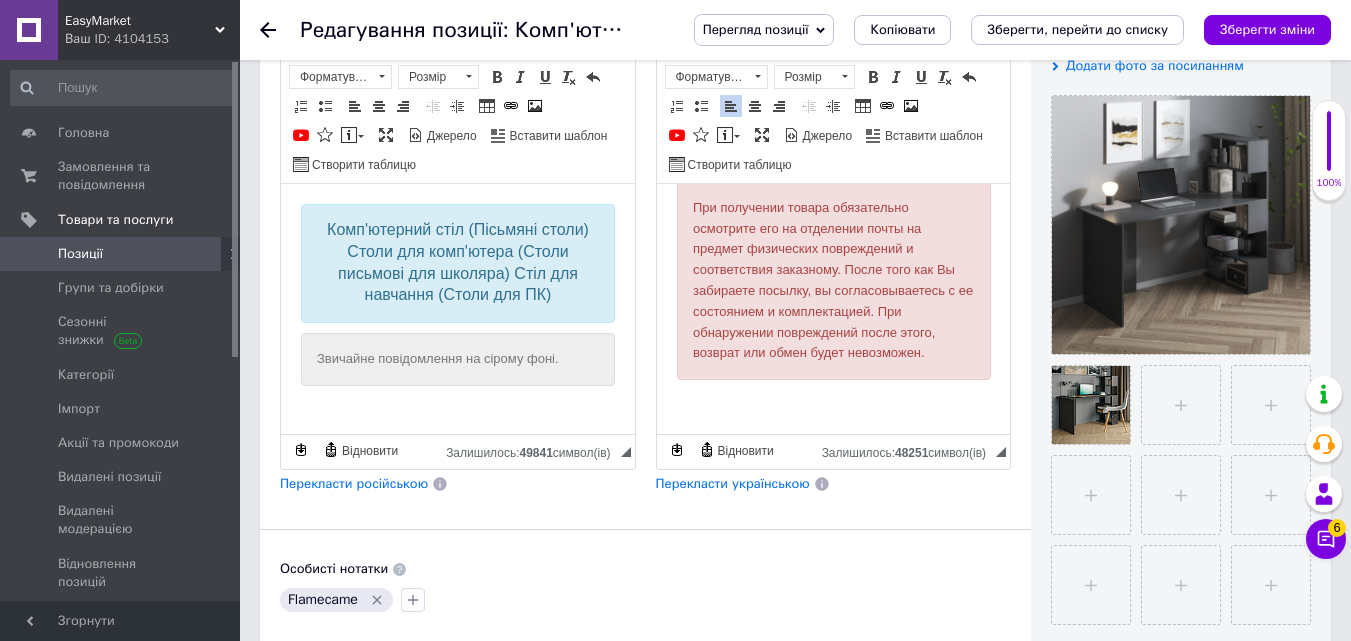 click on "Перекласти українською" at bounding box center [733, 483] 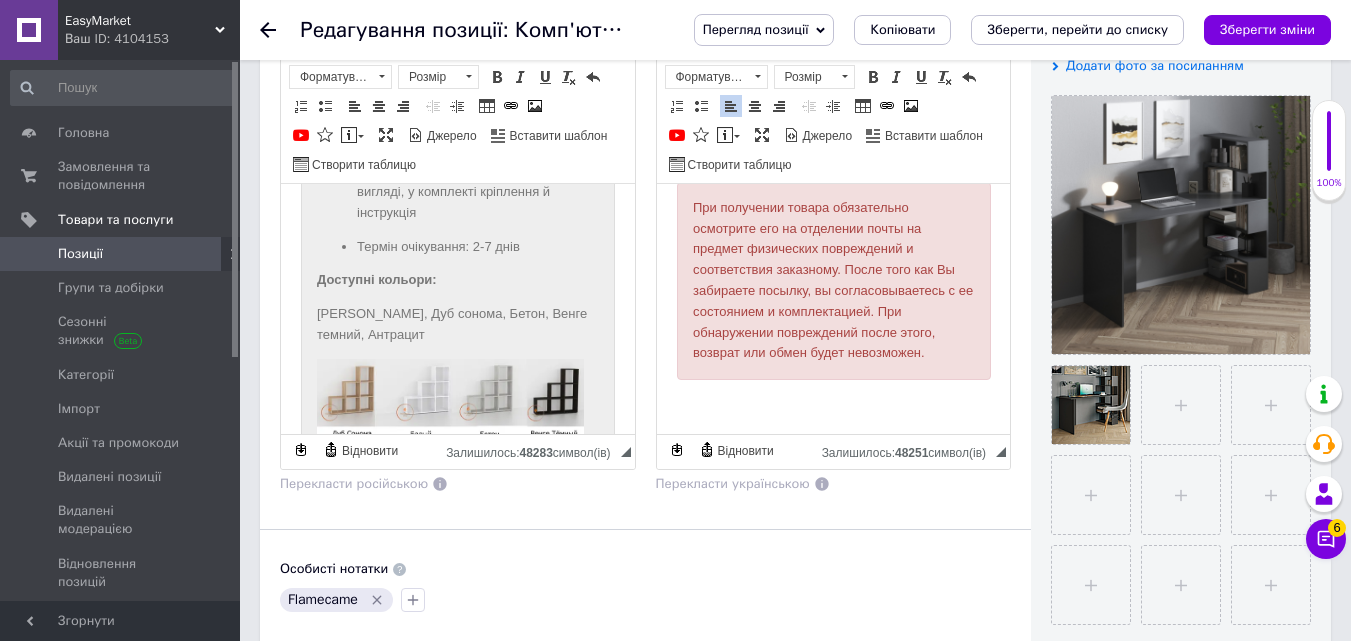 scroll, scrollTop: 1312, scrollLeft: 0, axis: vertical 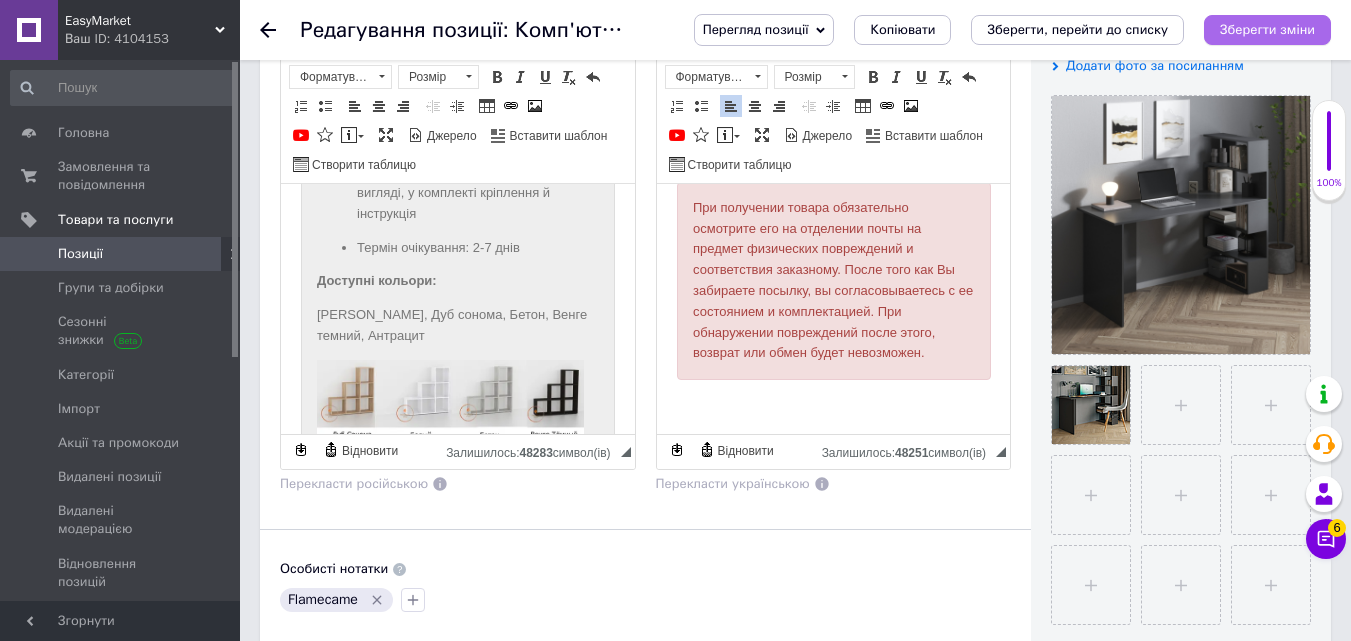 click on "Зберегти зміни" at bounding box center (1267, 29) 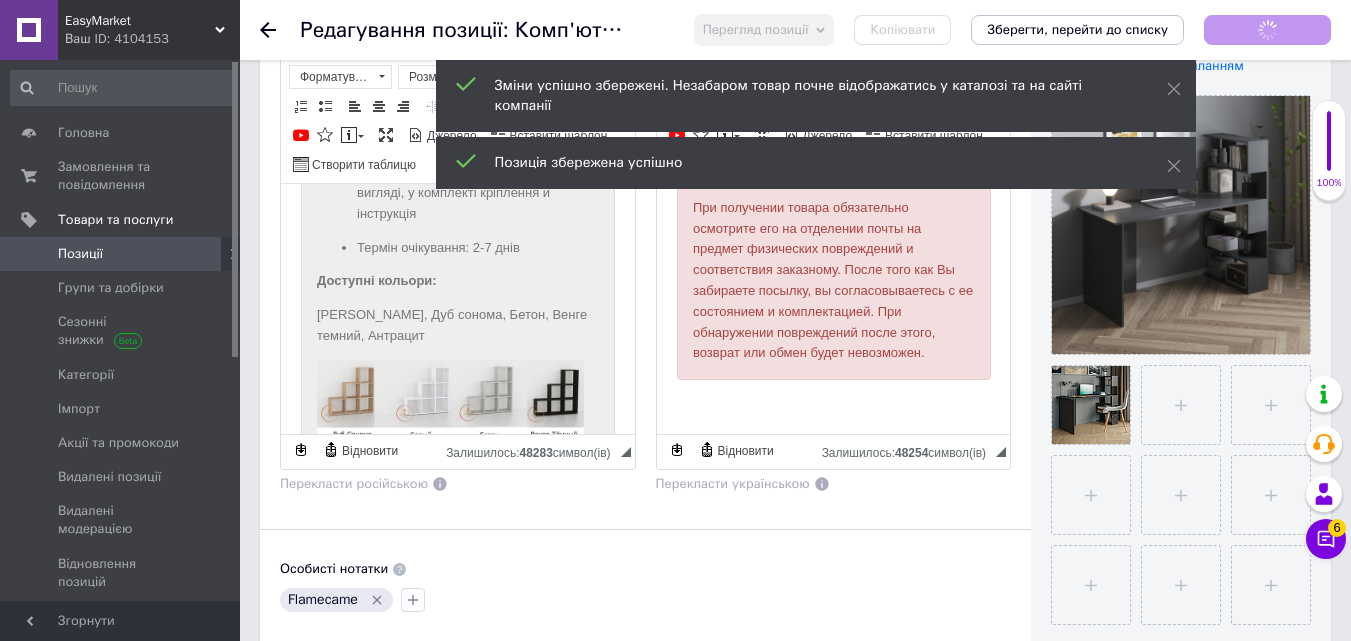 scroll, scrollTop: 1569, scrollLeft: 0, axis: vertical 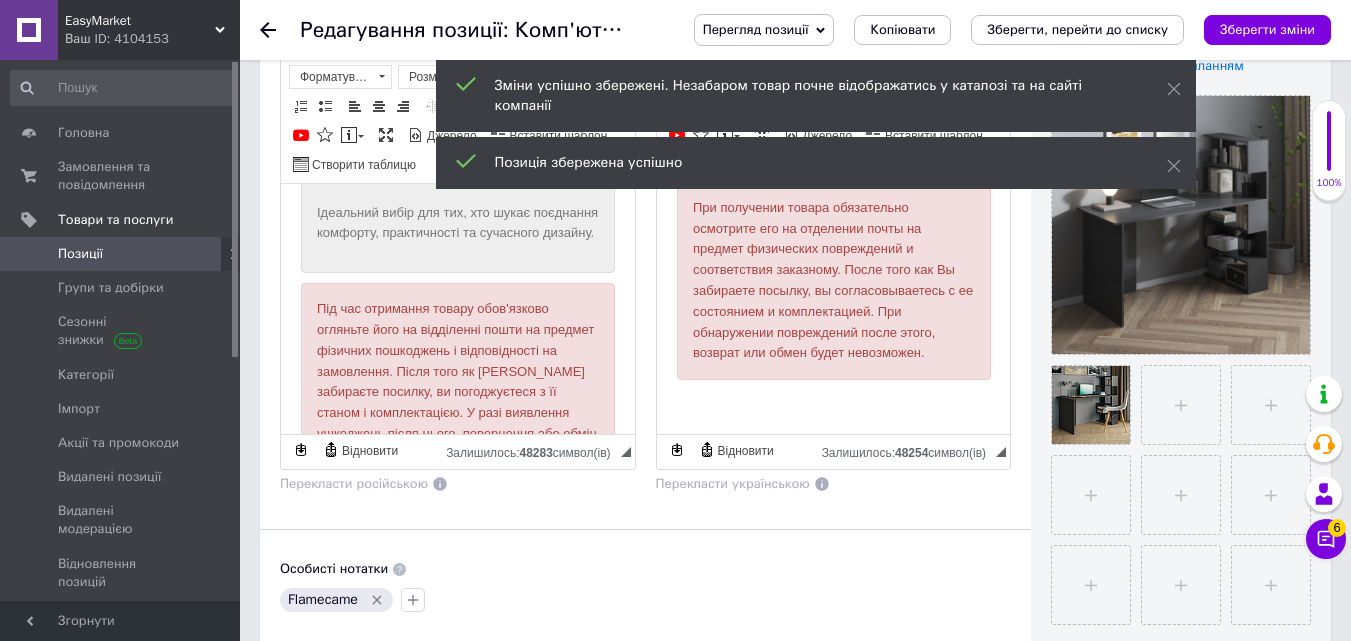 click on "Позиції" at bounding box center [121, 254] 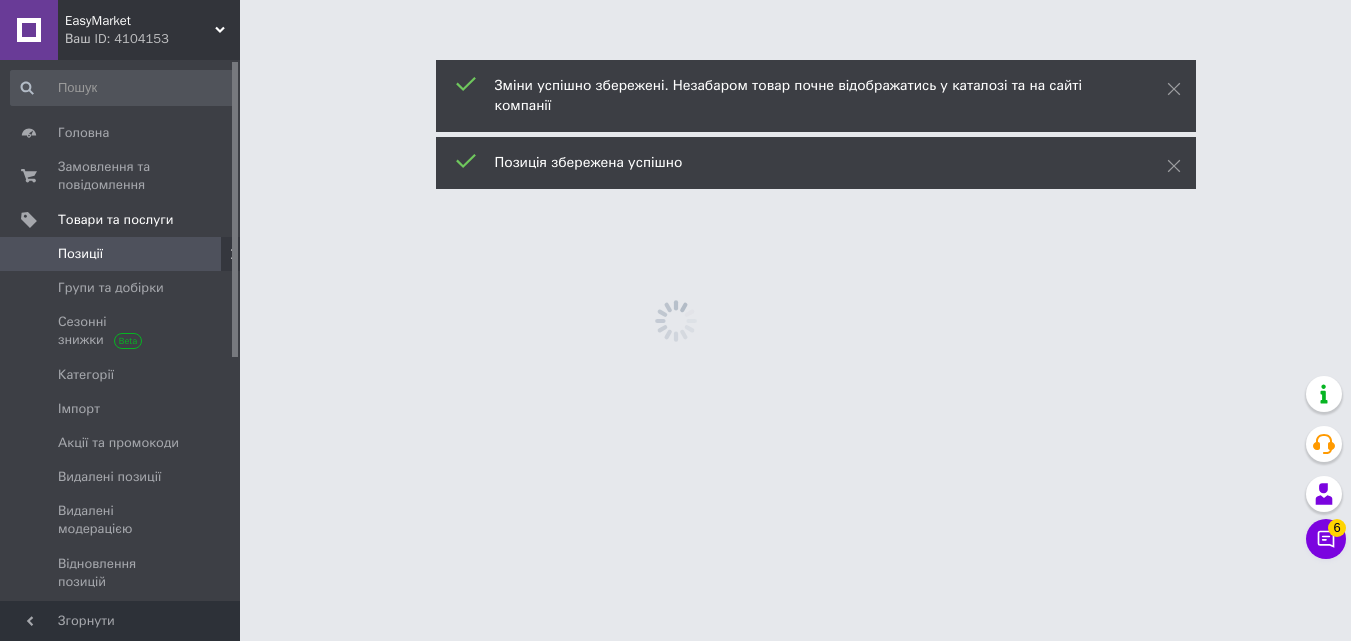 scroll, scrollTop: 0, scrollLeft: 0, axis: both 